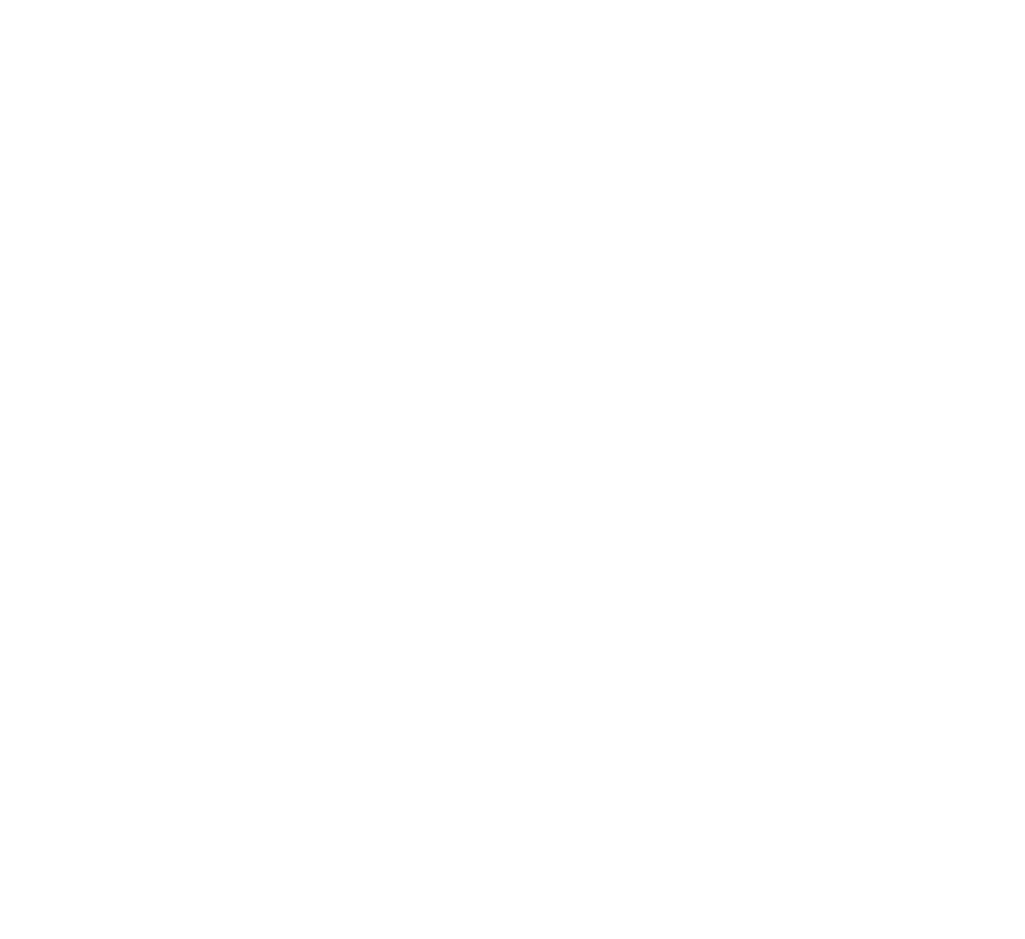 scroll, scrollTop: 0, scrollLeft: 0, axis: both 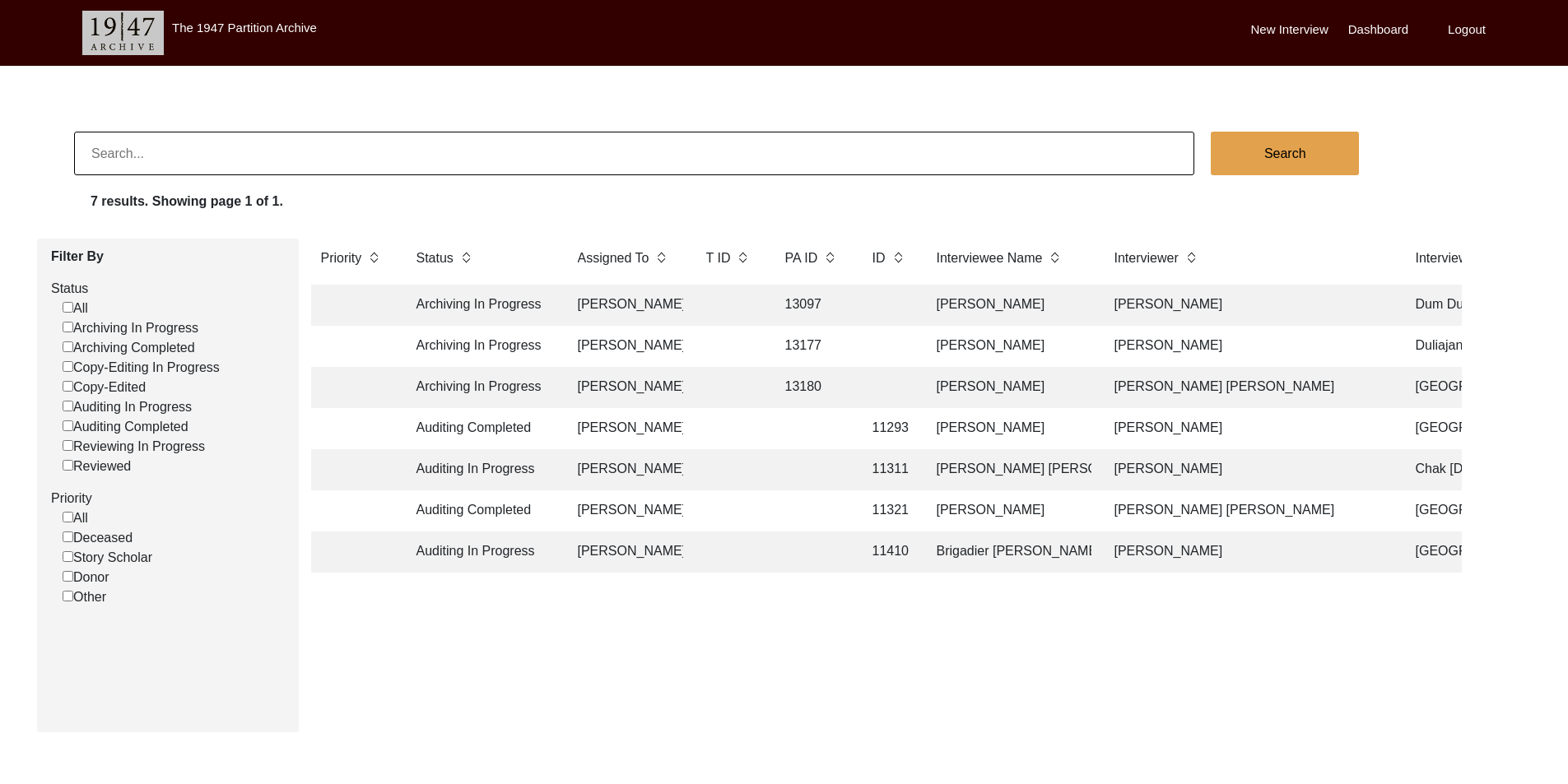 click 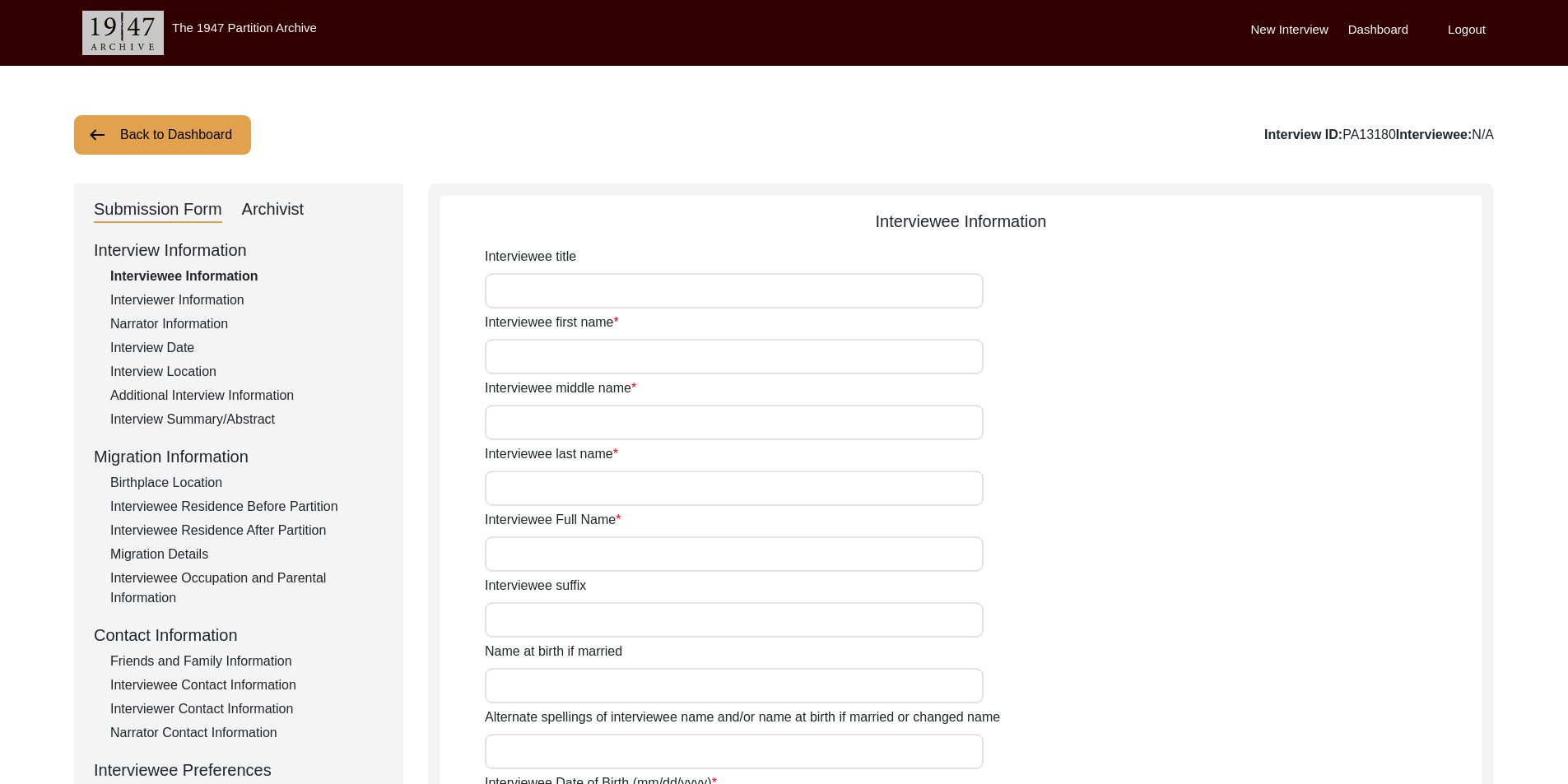 type on "[PERSON_NAME]" 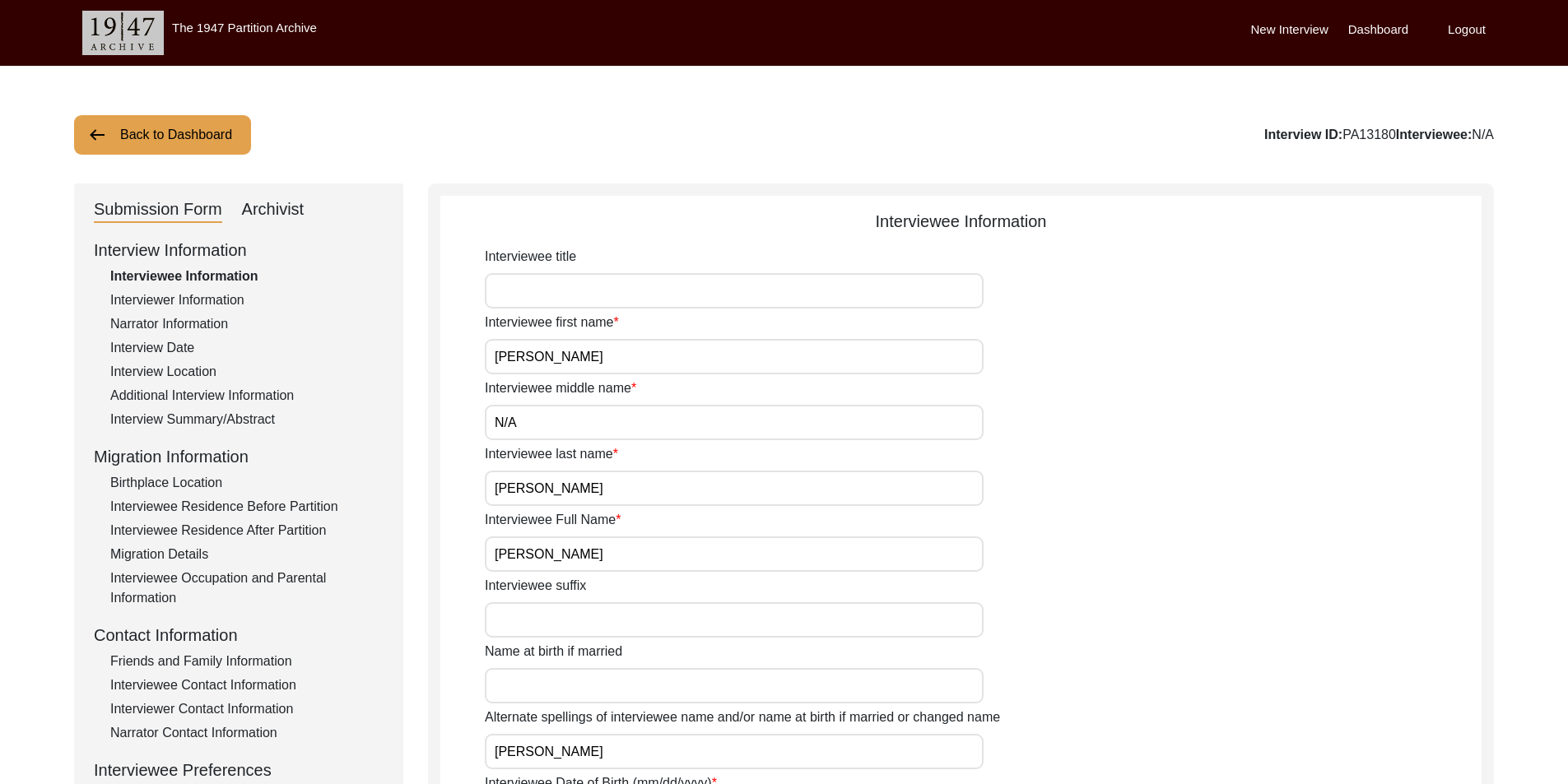 type on "[DEMOGRAPHIC_DATA]" 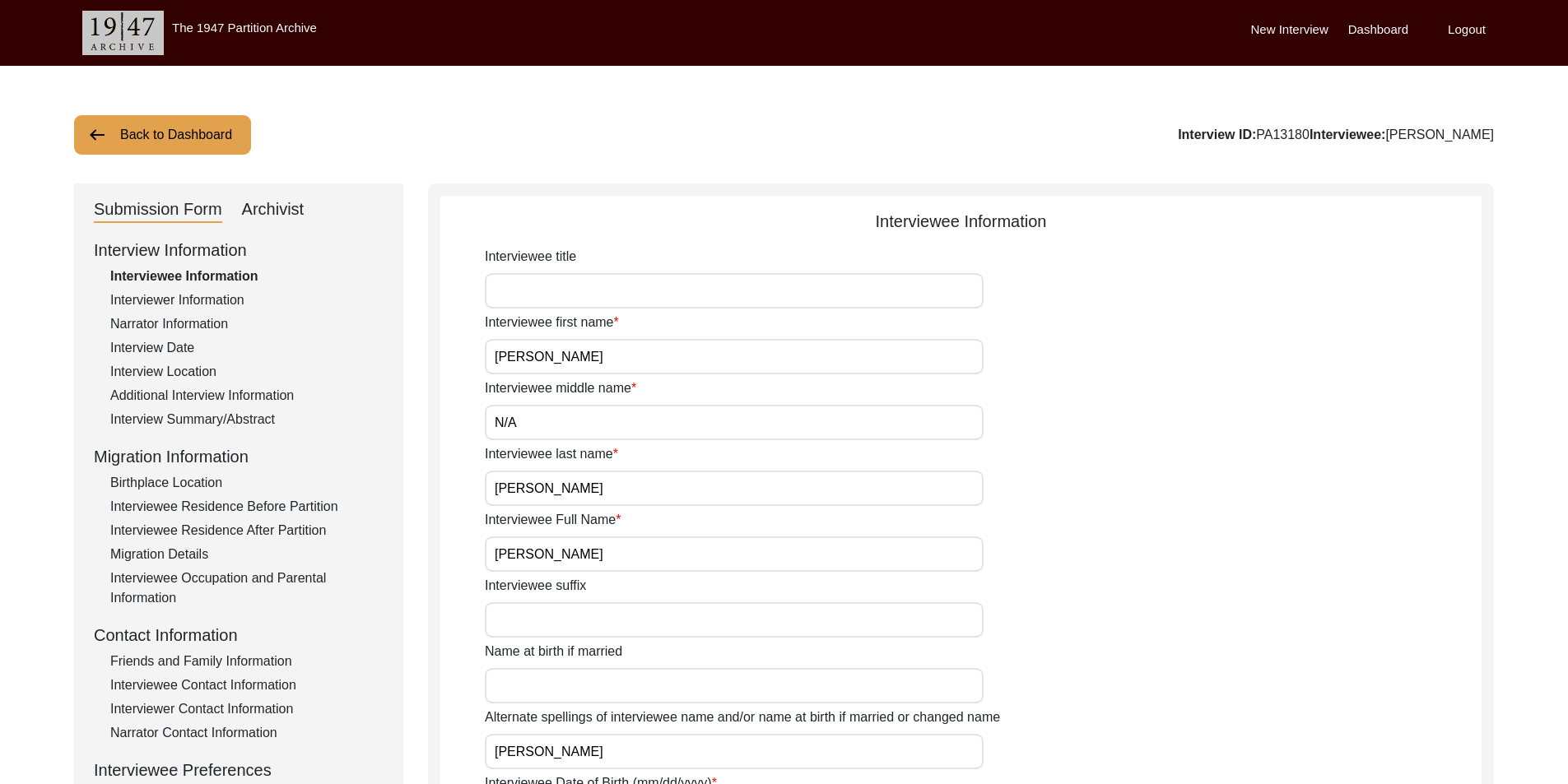 click on "Back to Dashboard" 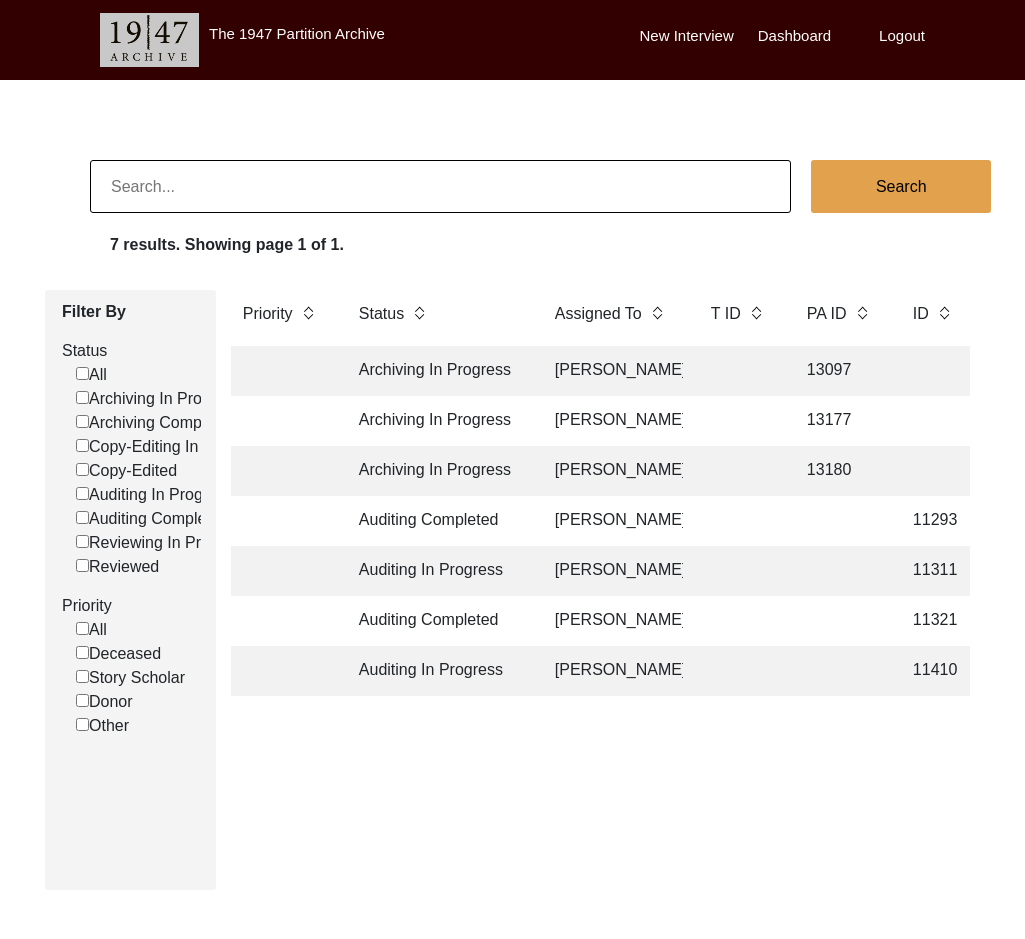 click on "Priority Status Assigned To T ID PA ID ID Interviewee Name Interviewer Interview location (City, State/Province, Country) Interview Date Gender of interviewee Interviewee Date of Birth Interviewee Religion Interview Languages "Migrated From (Village/City, State, Country)" "Migrated To (Village/City, State, Country)" POST Form Summary RELEASE Form # Photos of interview Video/Audio Received B-Roll Received Doc & Video confirm email sent Archiving In Progress Brianna Pollock 13097 Subodh Das Chirantan Banik Dum Dum, West Bengal, India 1/10/2025 Male n/a Hinduism Bengali Gohpur, Assam, India Did Not Migrate yes Archiving In Progress Brianna Pollock 13177 Ram Deo Prasad Maurya Ayush Gowala Duliajan, Assam, India 2/28/2025 Male 08/01/1939 Hinduism Bhojpuri, Hindi, English Digboi, Assam, India Did Not Migrate no Archiving In Progress Brianna Pollock 13180 Salman Ahmad Ahmed Raafey Khan Lahore, Punjab, Pakistan 3/1/2025 Male 05/04/1943 Islam Urdu and English Sikandrabad, Uttar Pradesh, Bulandshahr  Auditing Completed" 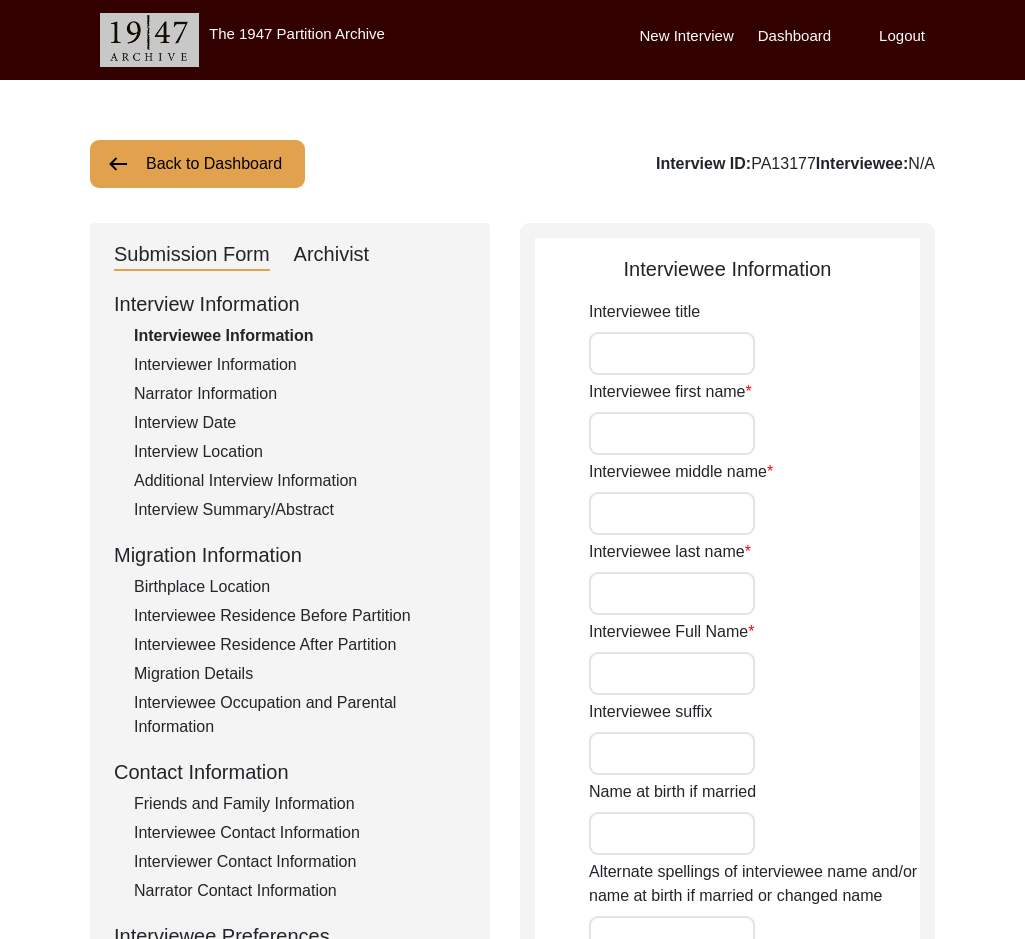 type on "Mr." 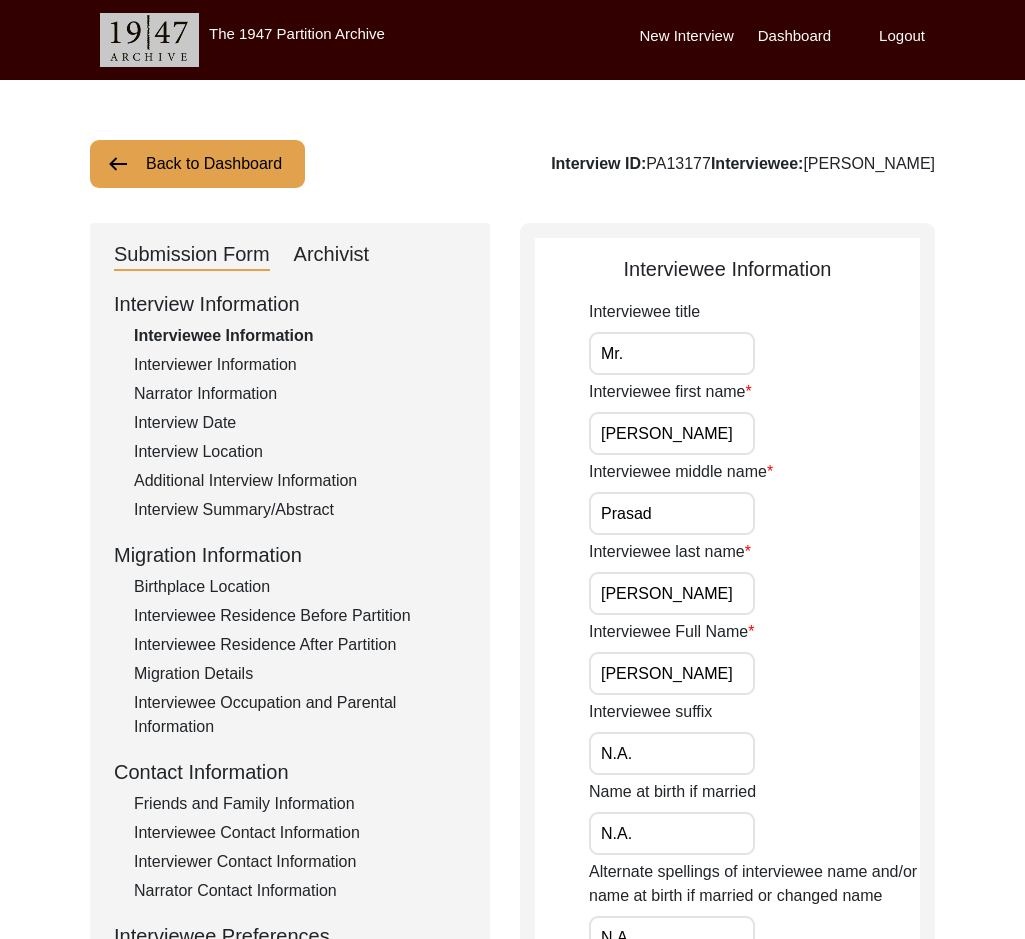 click on "Migration Details" 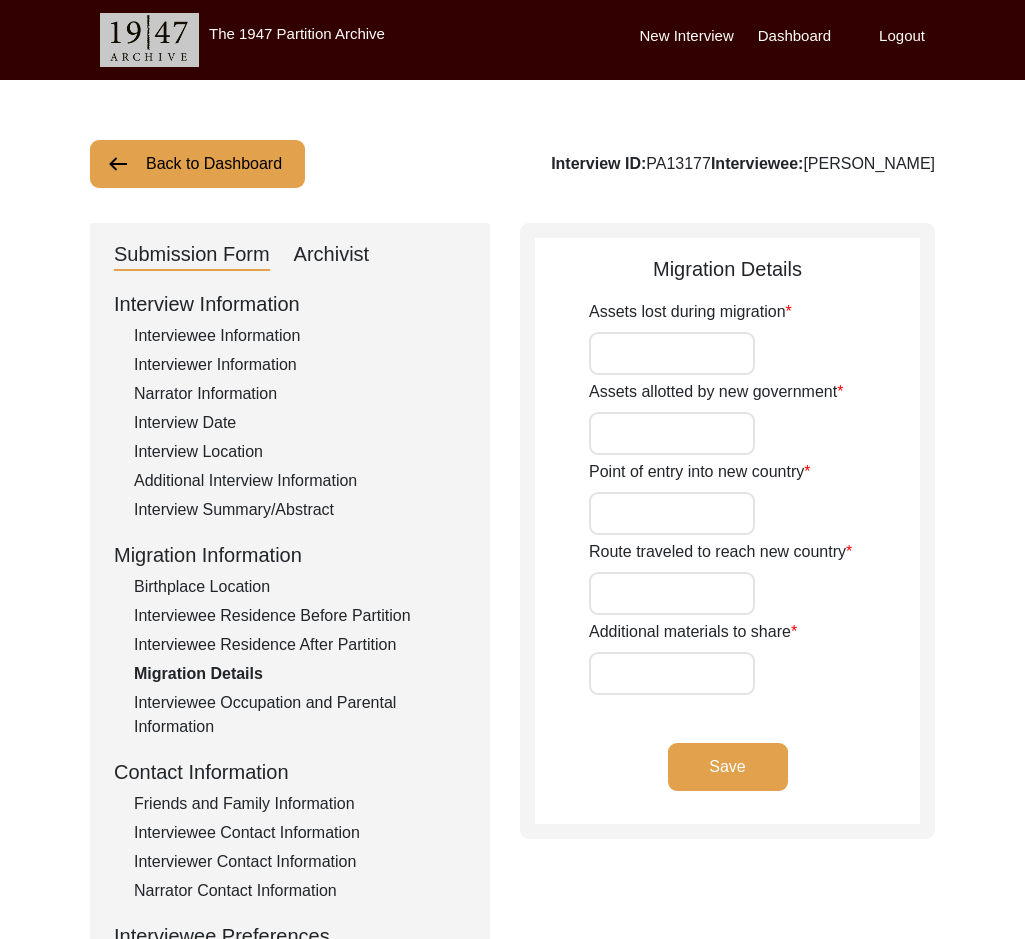 type on "N/A" 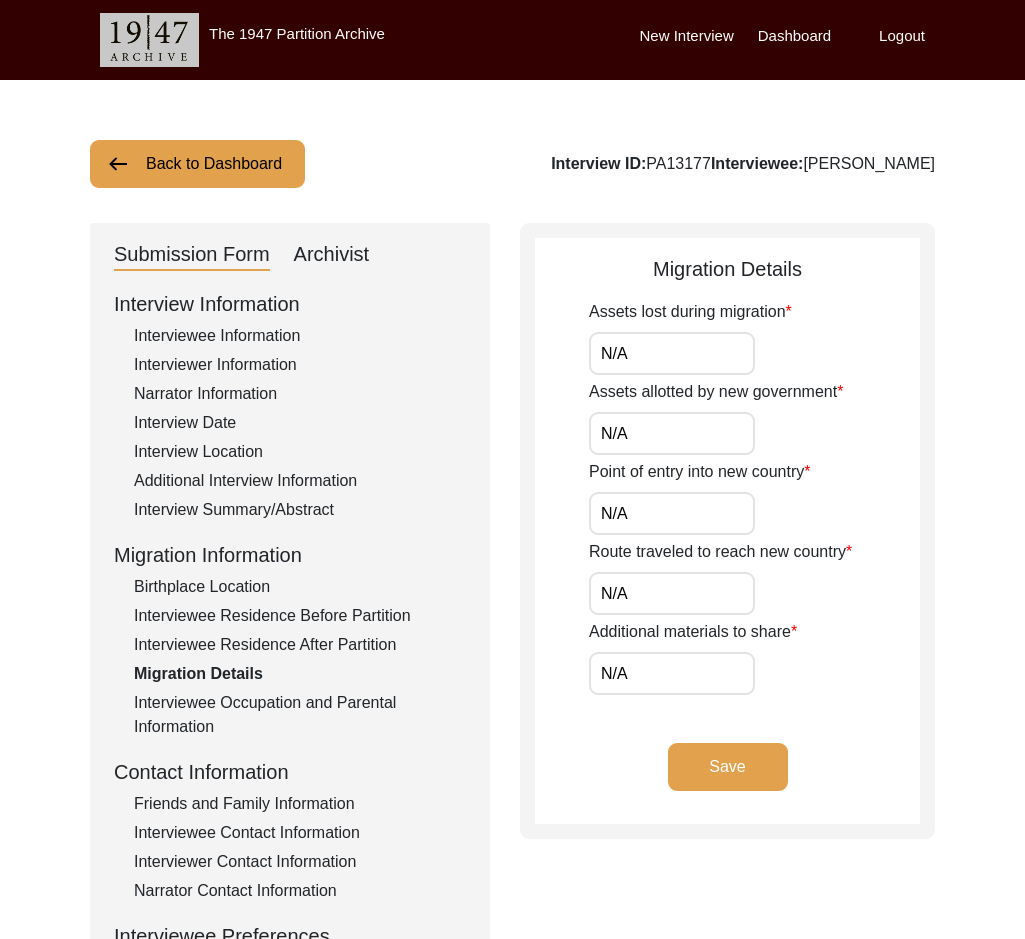 click on "Interview Information   Interviewee Information   Interviewer Information   Narrator Information   Interview Date   Interview Location   Additional Interview Information   Interview Summary/Abstract   Migration Information   Birthplace Location   Interviewee Residence Before Partition   Interviewee Residence After Partition   Migration Details   Interviewee Occupation and Parental Information   Contact Information   Friends and Family Information   Interviewee Contact Information   Interviewer Contact Information   Narrator Contact Information   Interviewee Preferences   Interviewee Preferences   Submission Files   Interview Audio/Video Files   Interview Photo Files   Signed Release Form   Other Files" 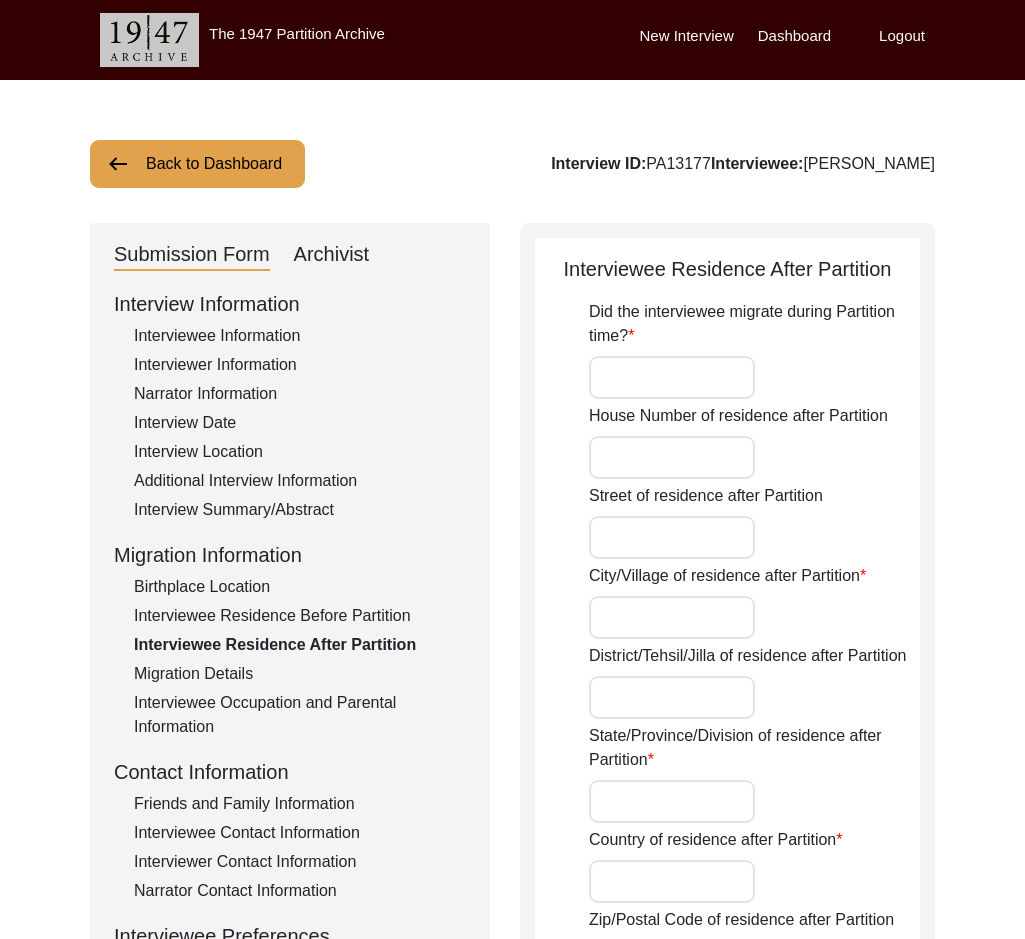 type on "No" 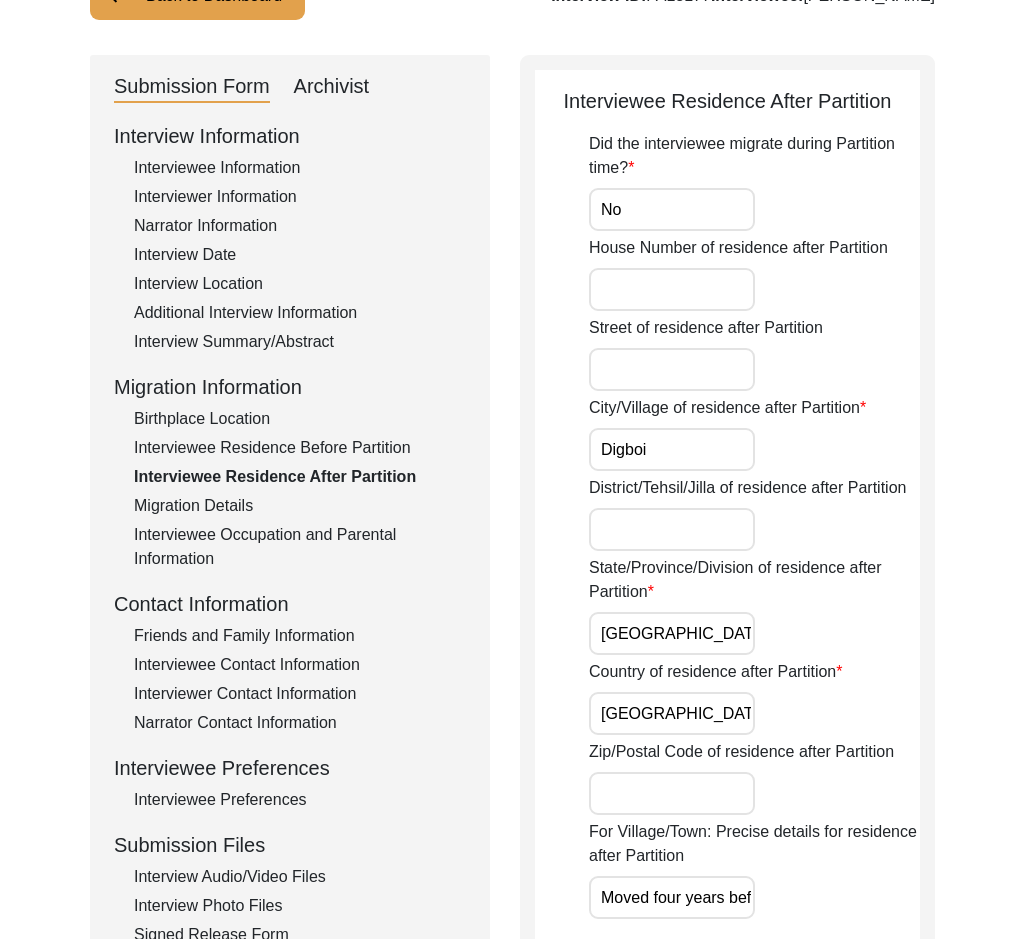 scroll, scrollTop: 200, scrollLeft: 0, axis: vertical 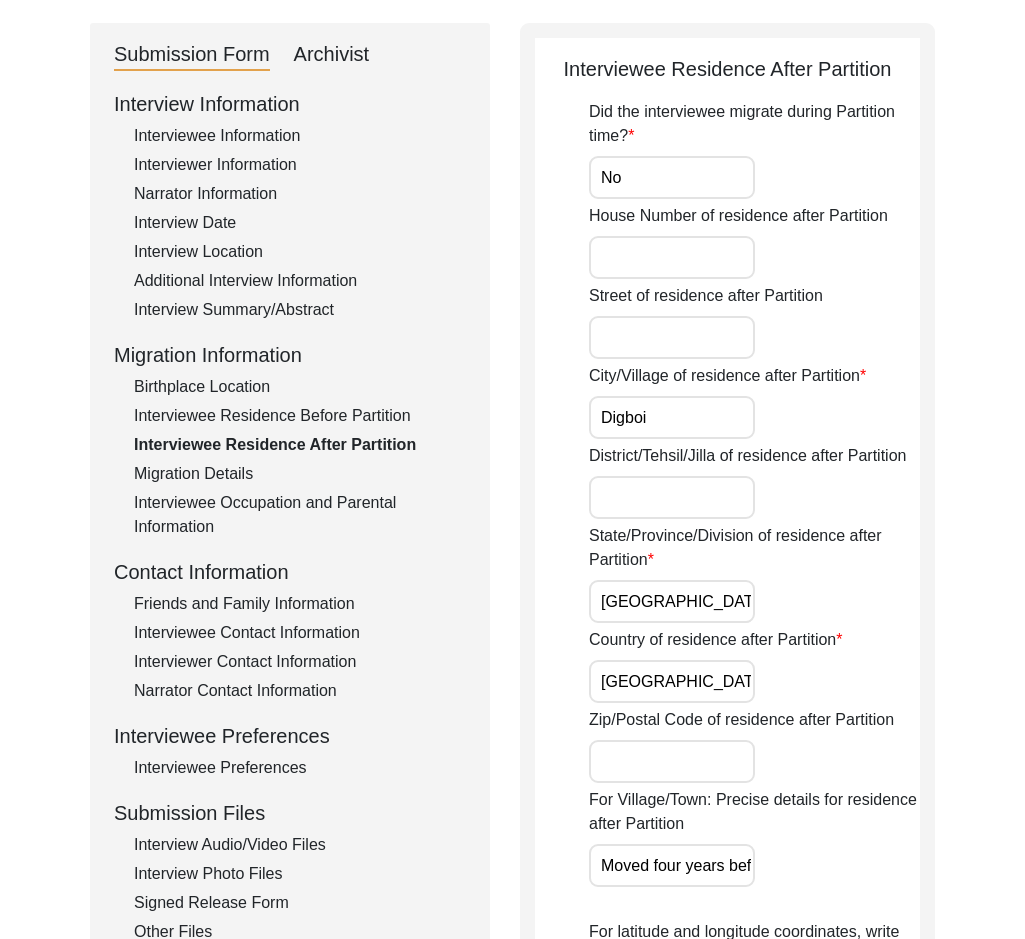 click on "[GEOGRAPHIC_DATA]" at bounding box center (672, 681) 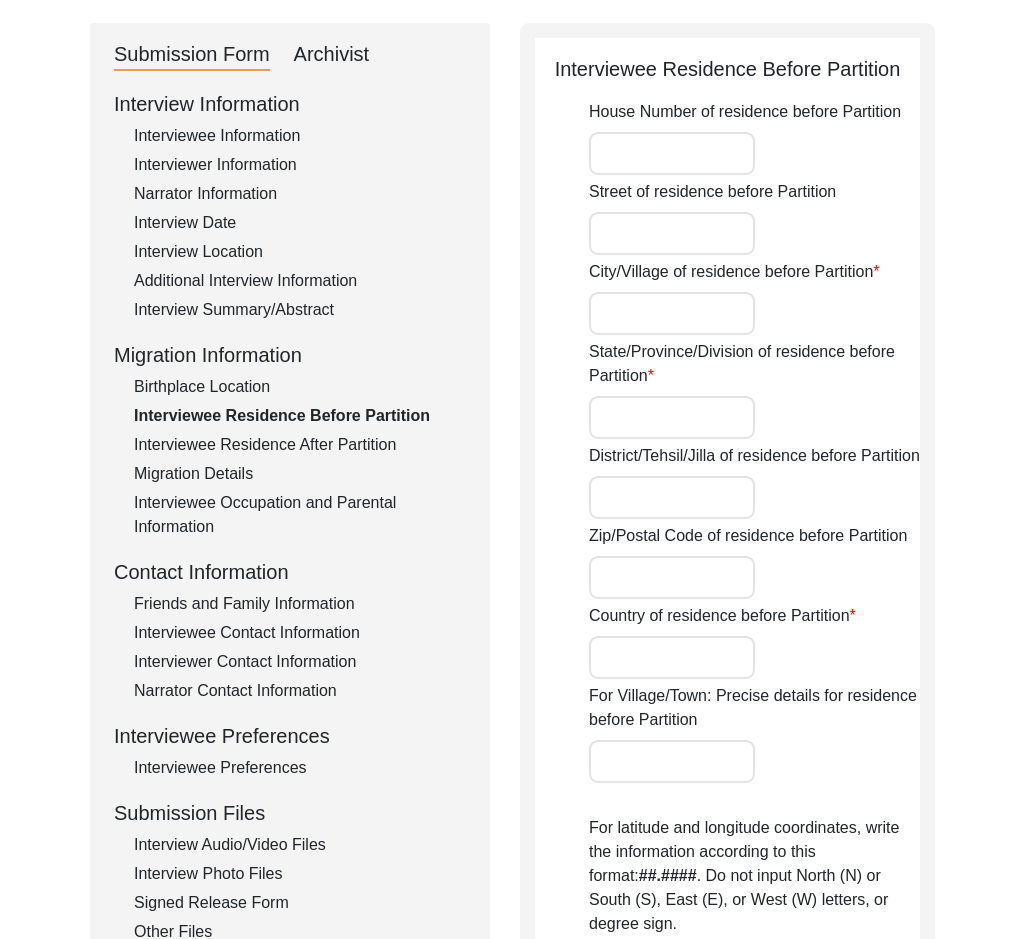 type on "Digboi" 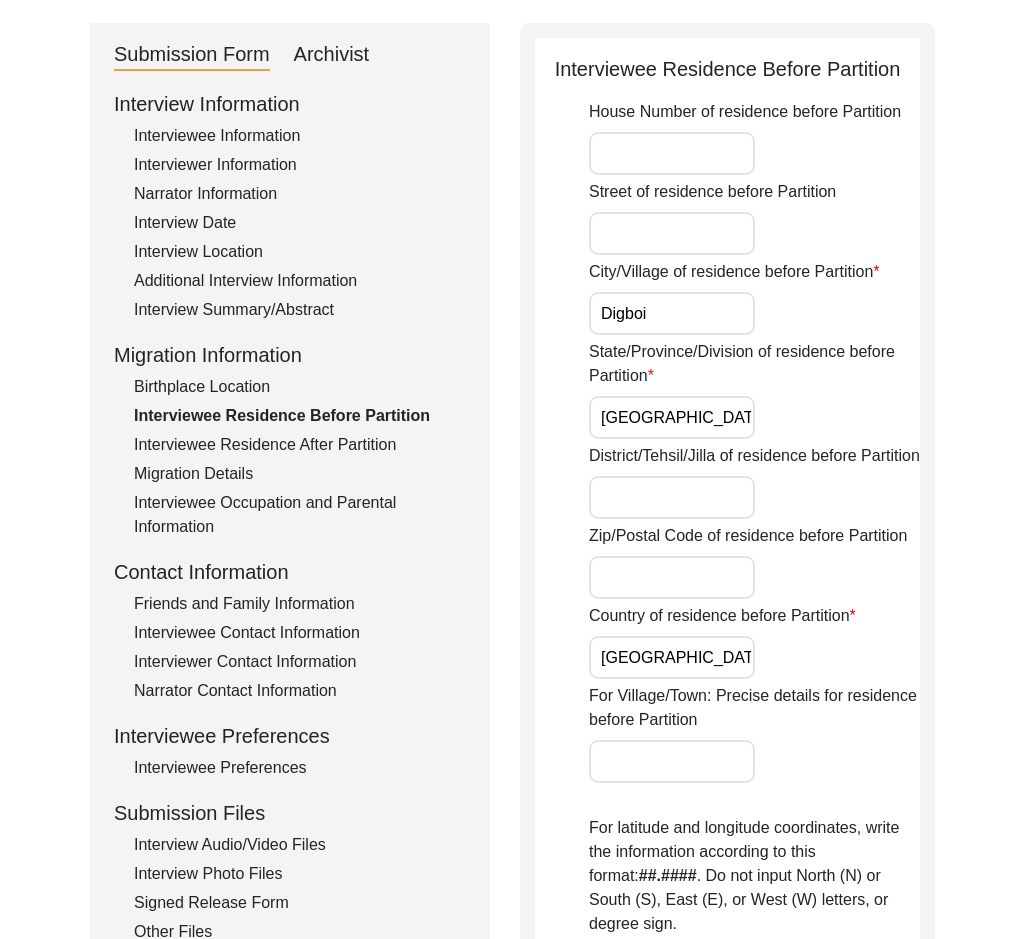 click on "Birthplace Location" 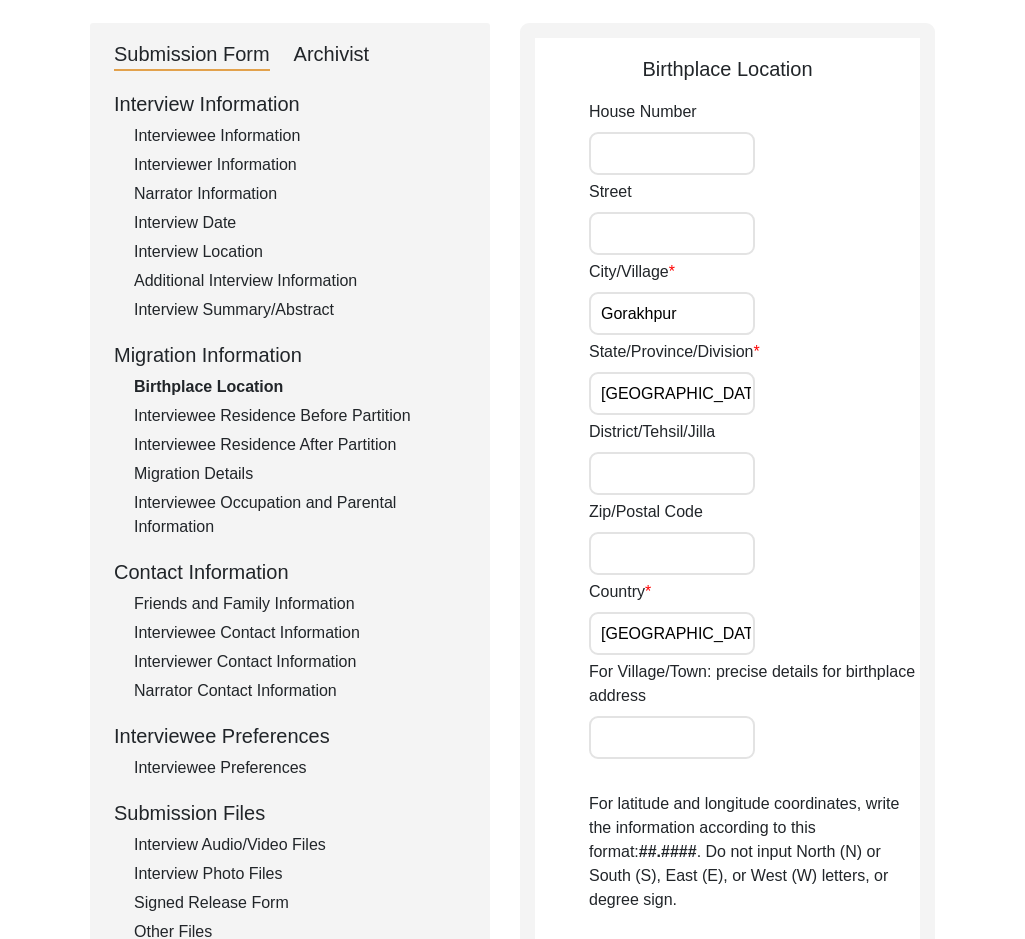 click on "Zip/Postal Code" 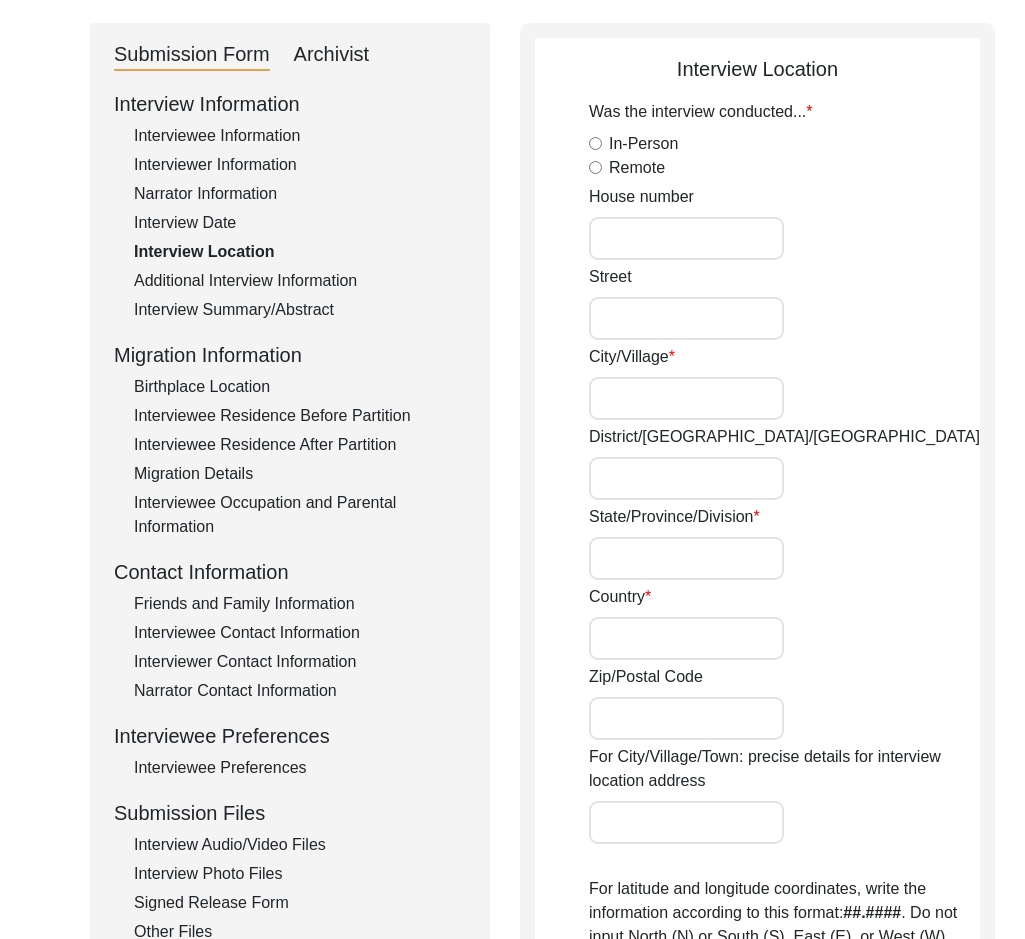 radio on "true" 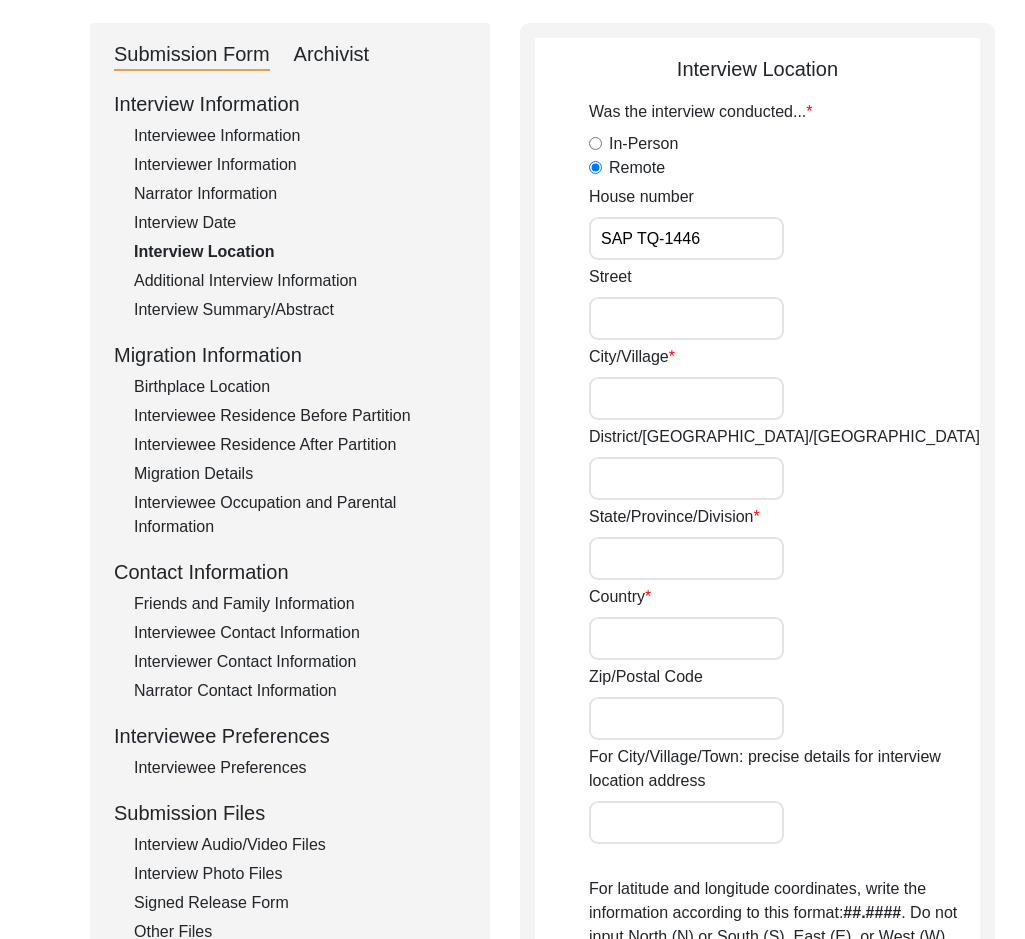 type on "Duliajan" 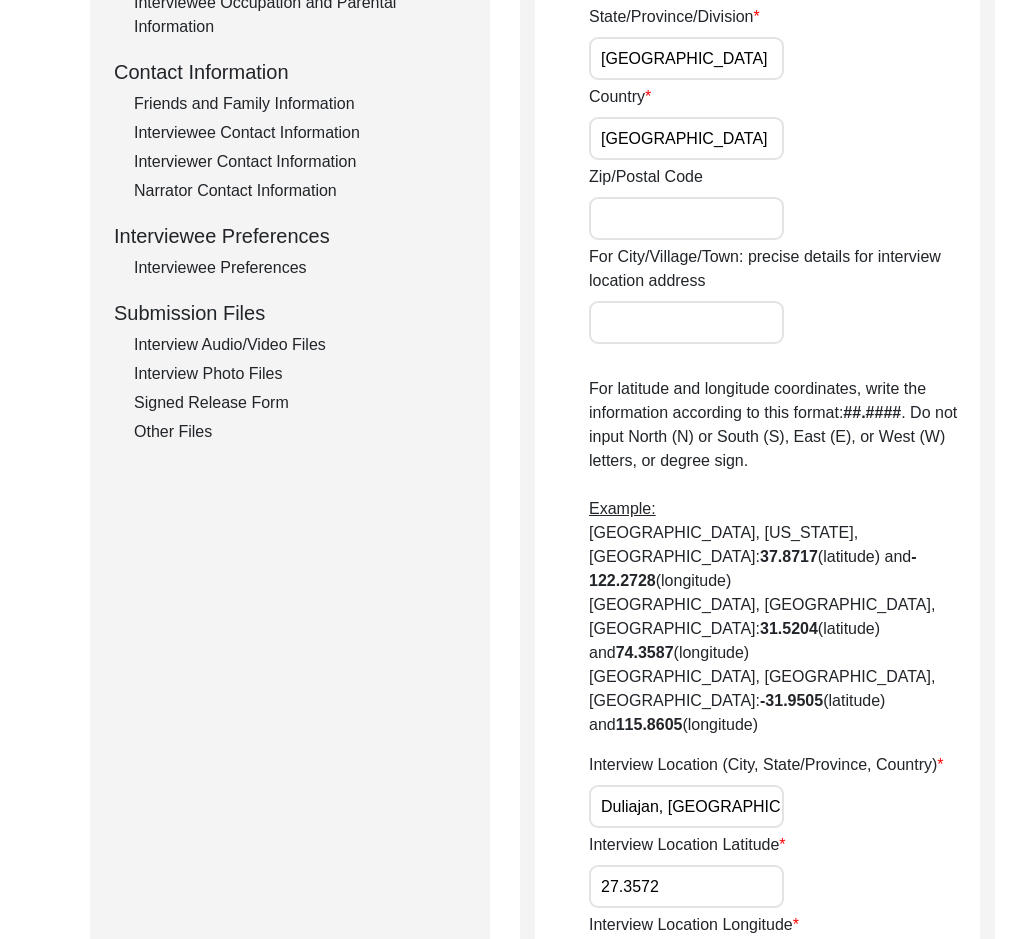scroll, scrollTop: 1000, scrollLeft: 0, axis: vertical 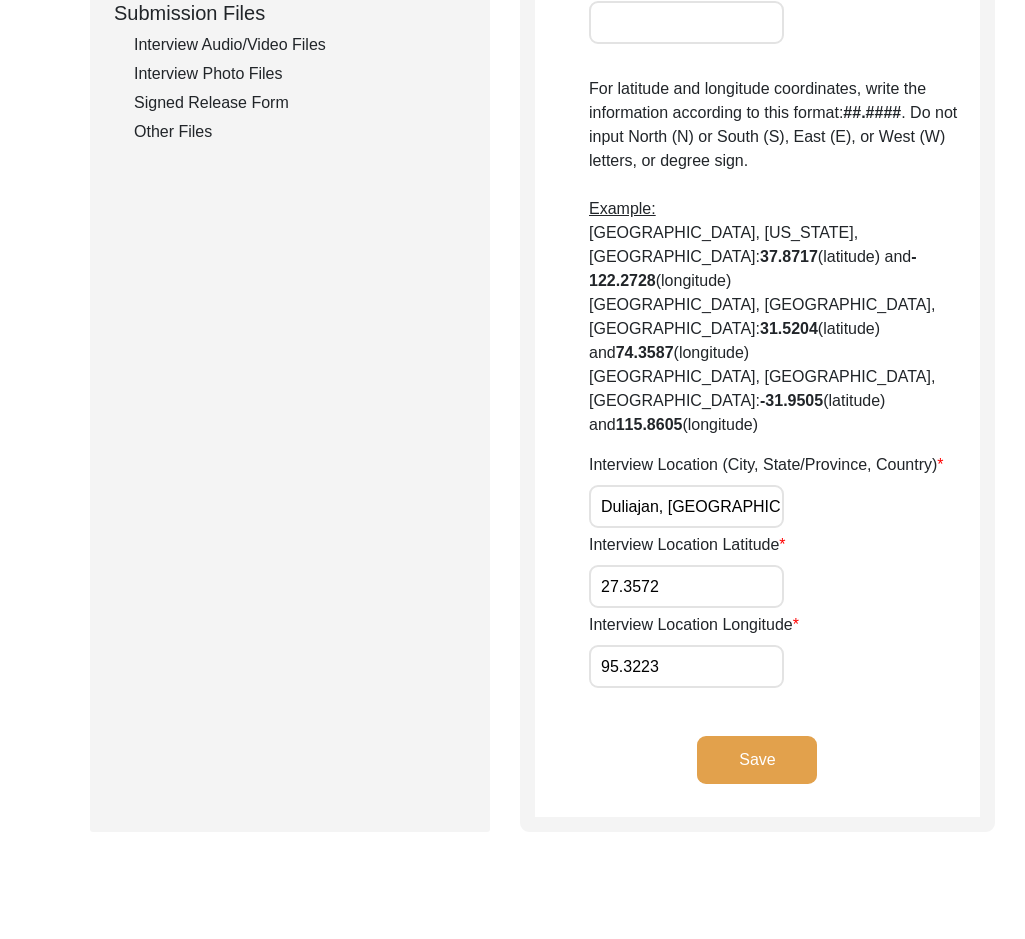 drag, startPoint x: 601, startPoint y: 445, endPoint x: 830, endPoint y: 447, distance: 229.00873 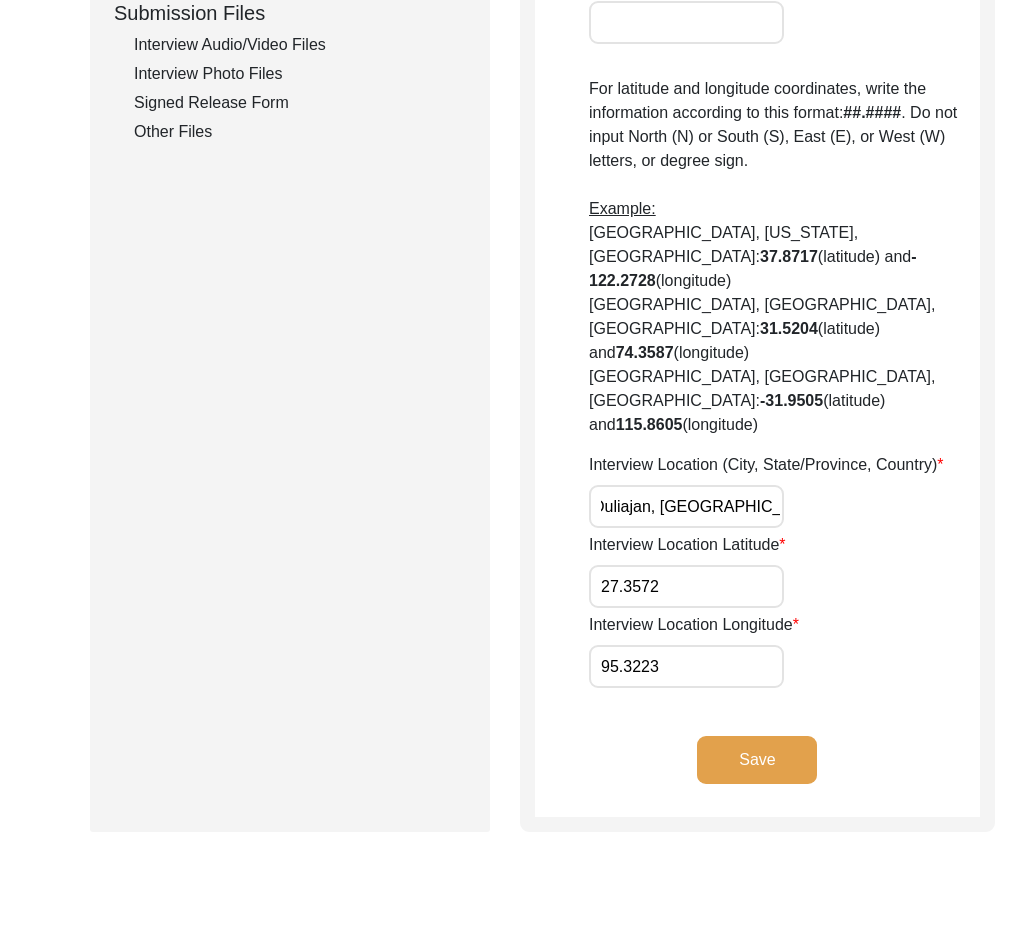 click on "Interview Location (City, State/Province, Country) Duliajan, Assam, India" 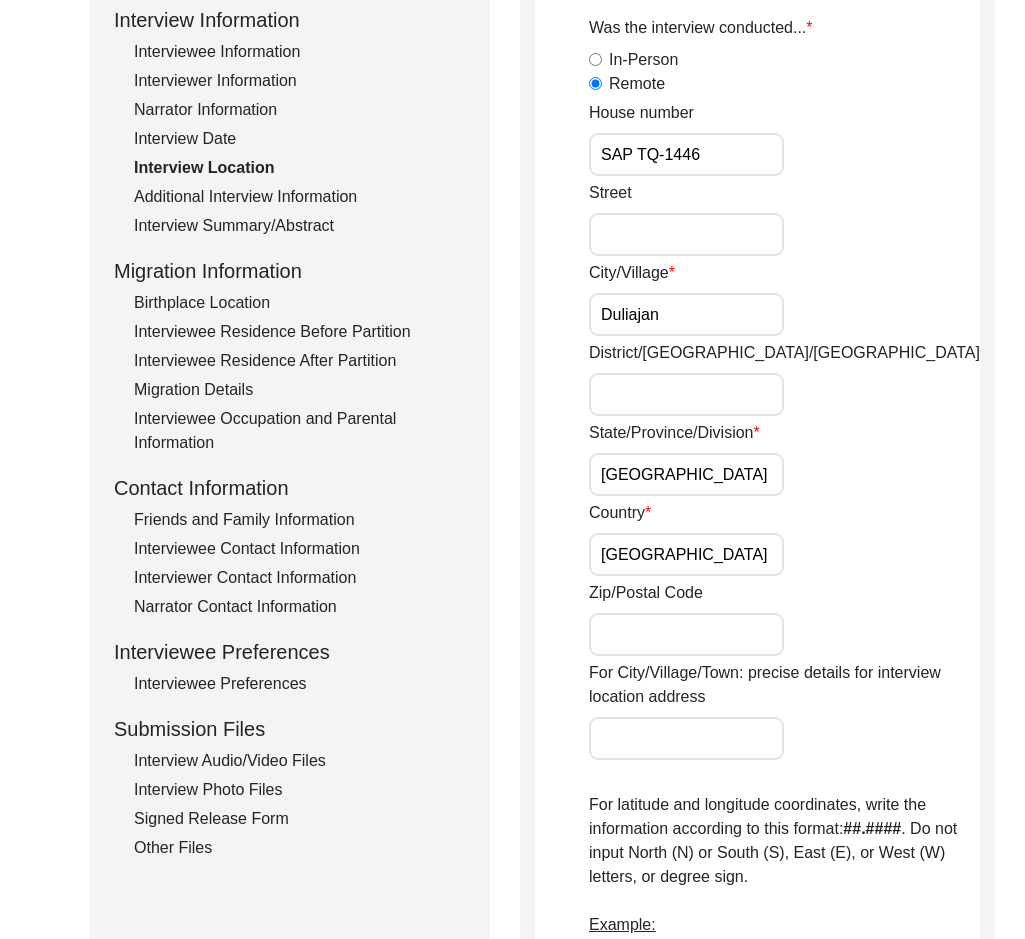scroll, scrollTop: 500, scrollLeft: 0, axis: vertical 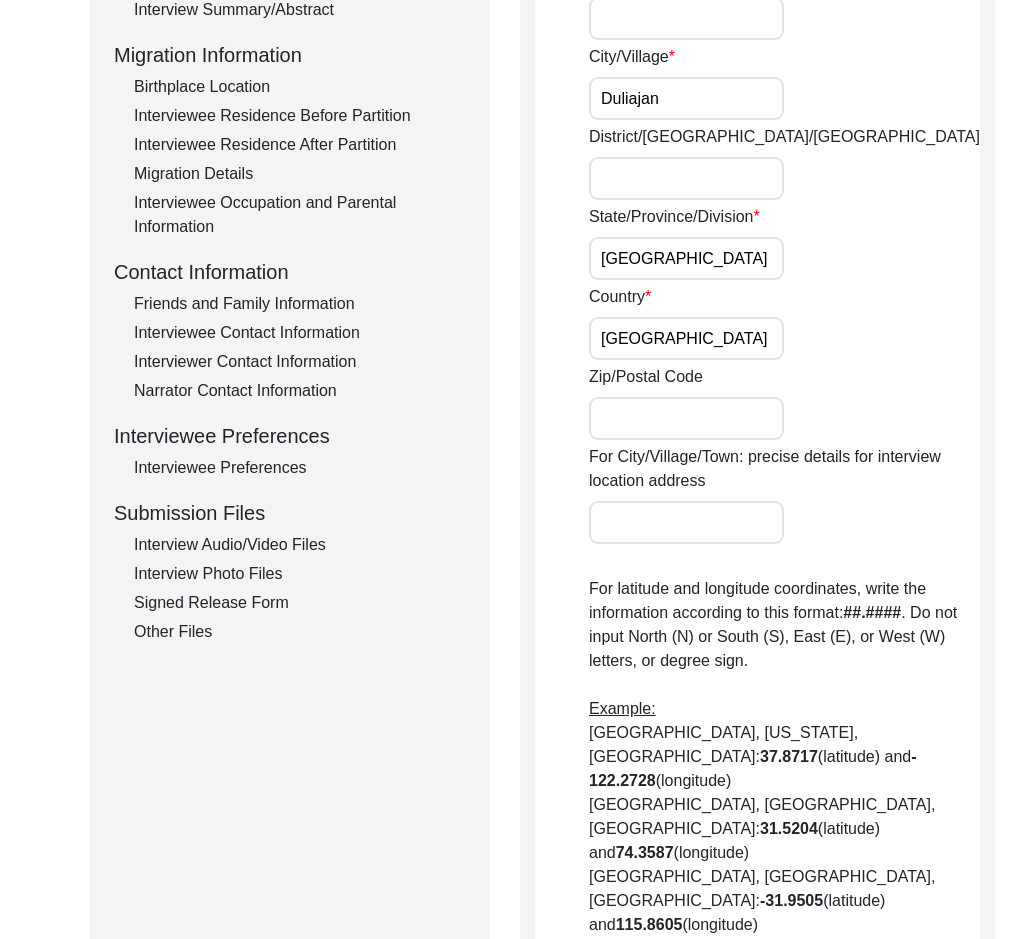 click on "Interview Photo Files" 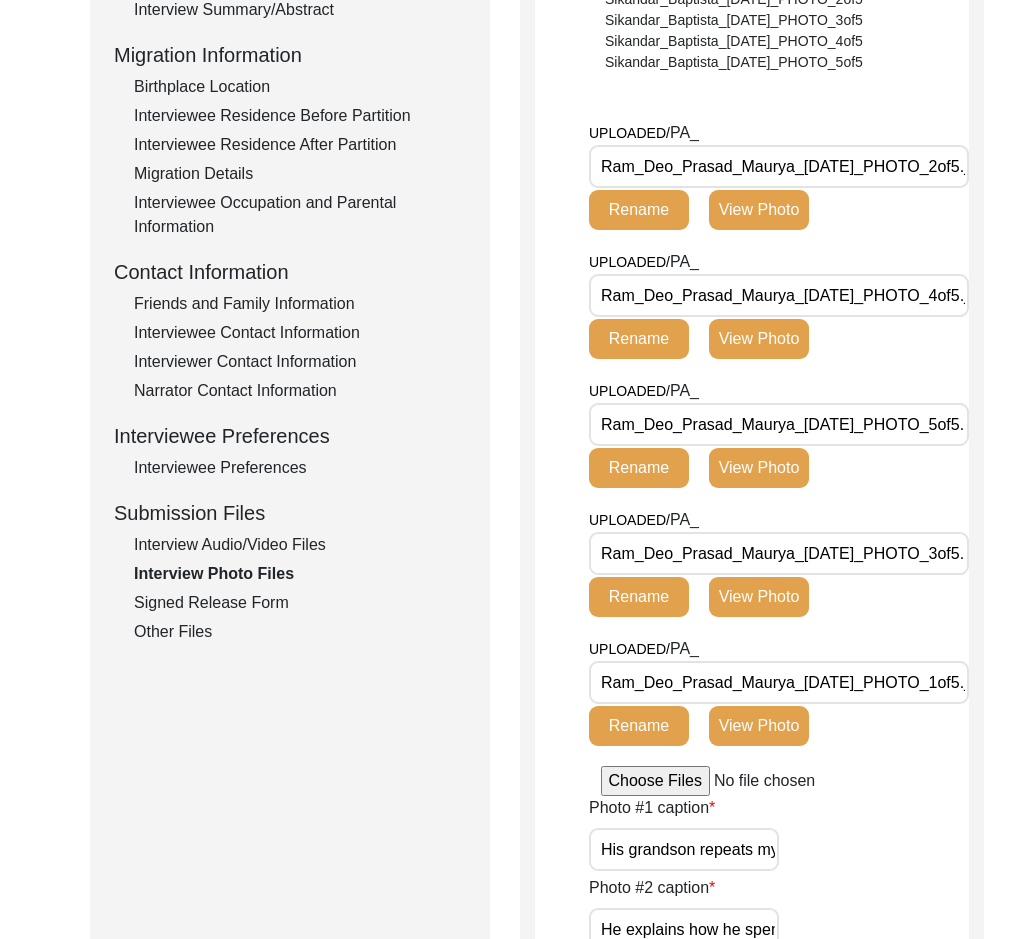 click on "Interviewee Contact Information" 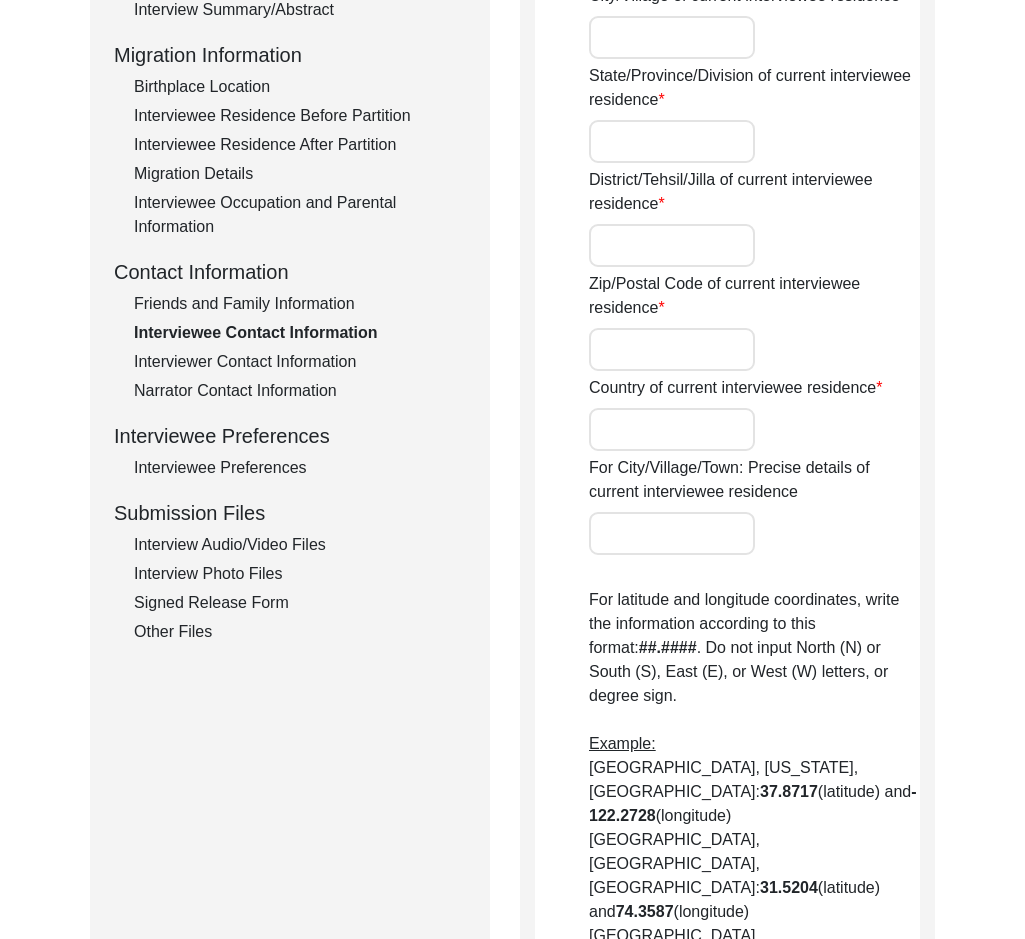 type on "SAP TQ-1446" 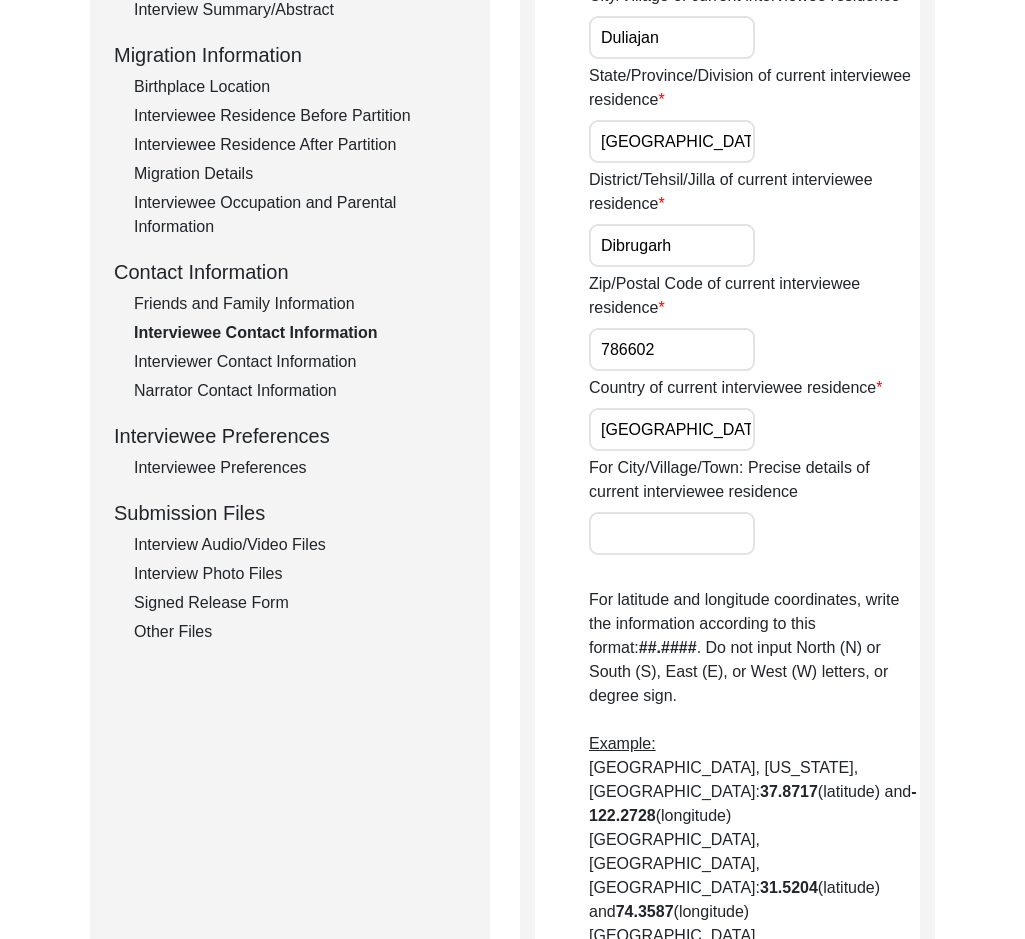 click on "Friends and Family Information" 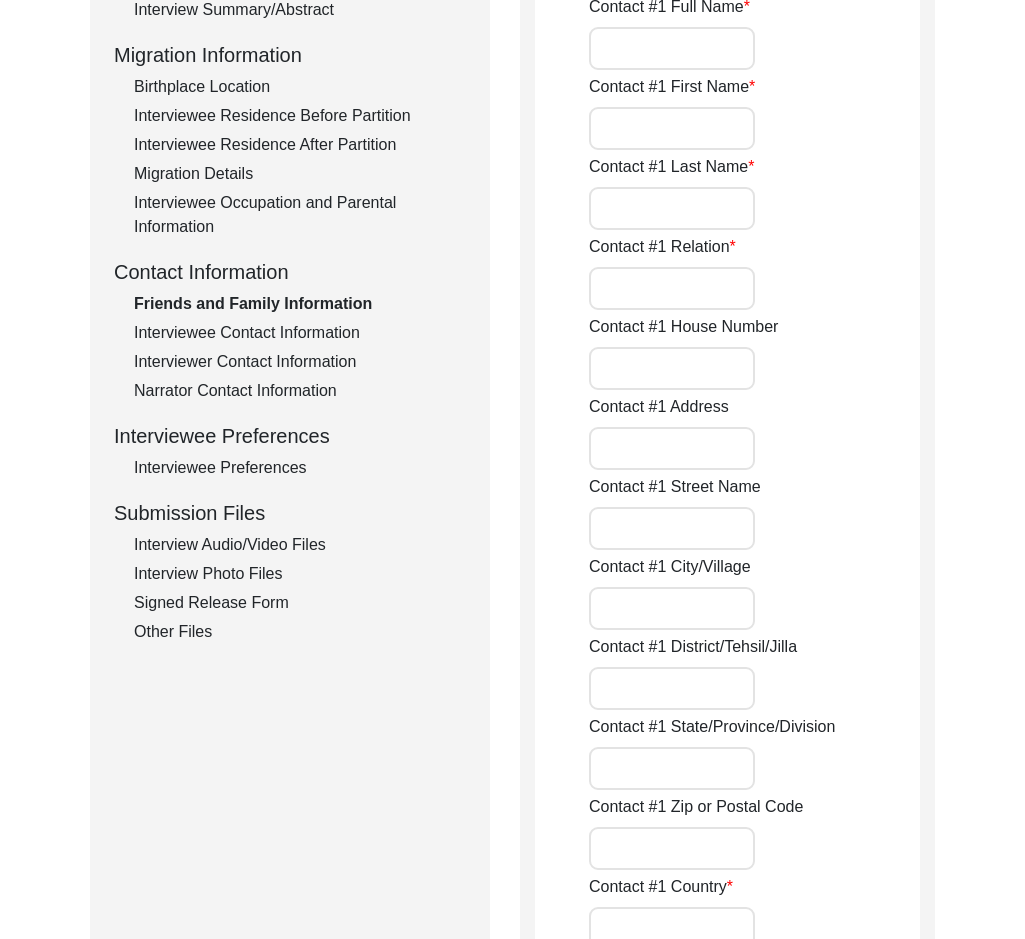 type on "Jagadish Prasad Maurya" 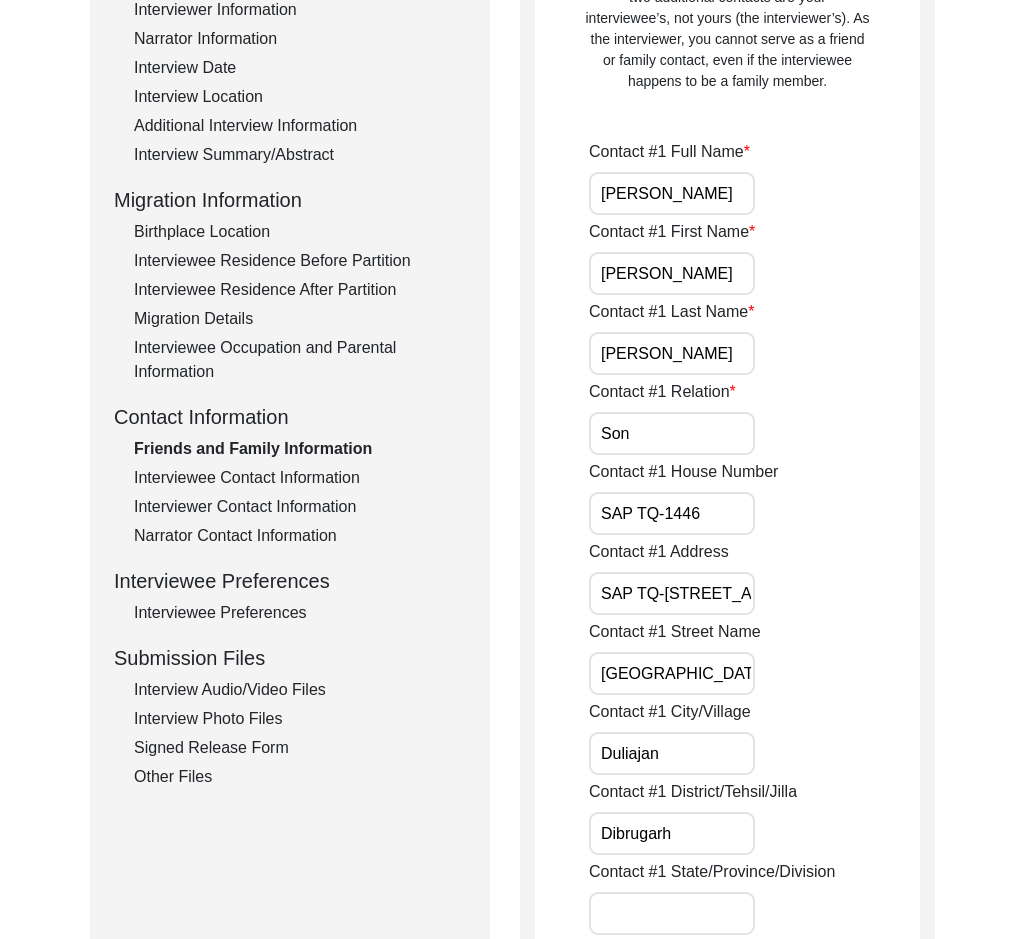 scroll, scrollTop: 400, scrollLeft: 0, axis: vertical 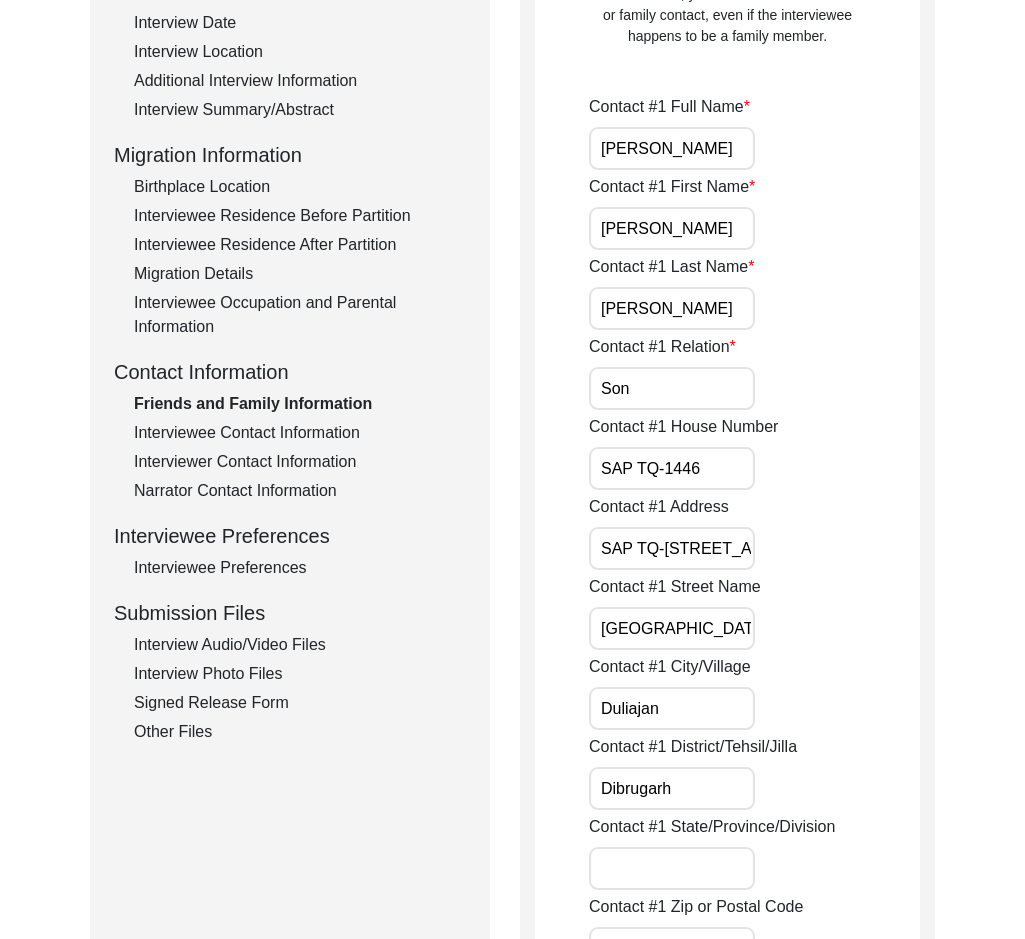 click on "Dibrugarh" at bounding box center (672, 788) 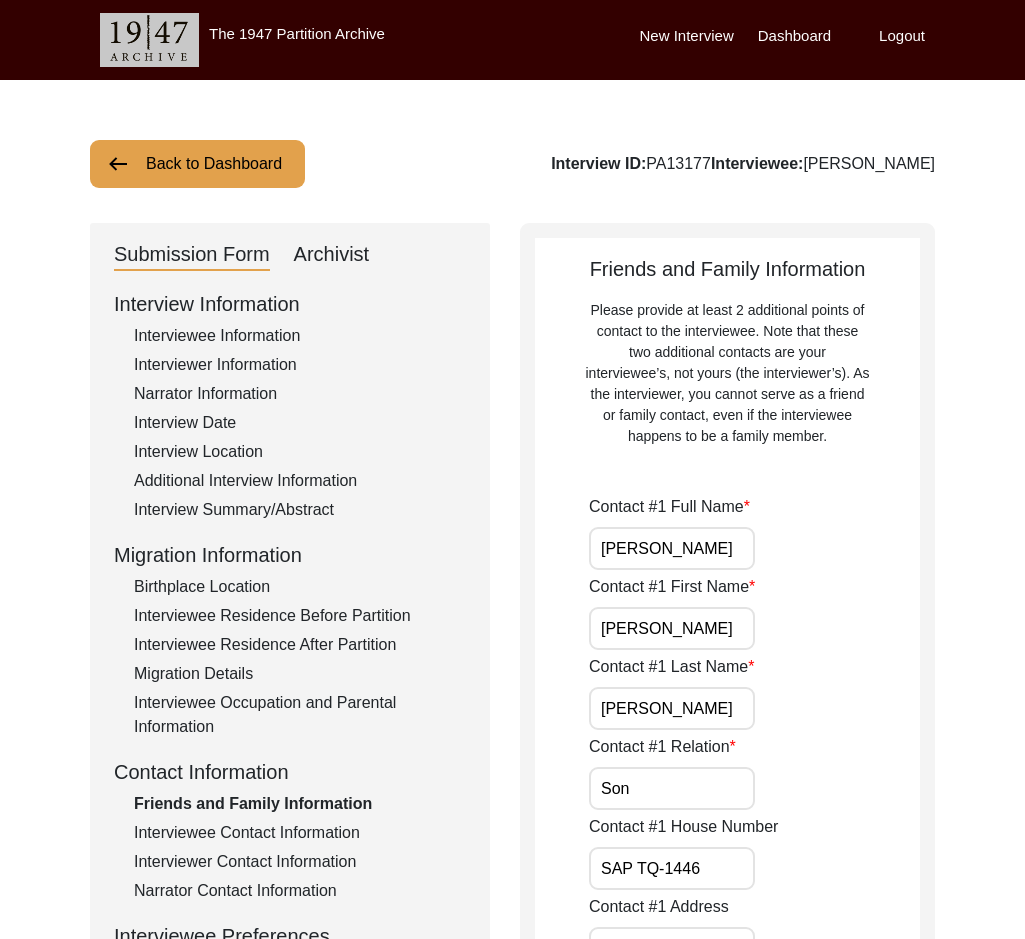 click on "Interviewee Information" 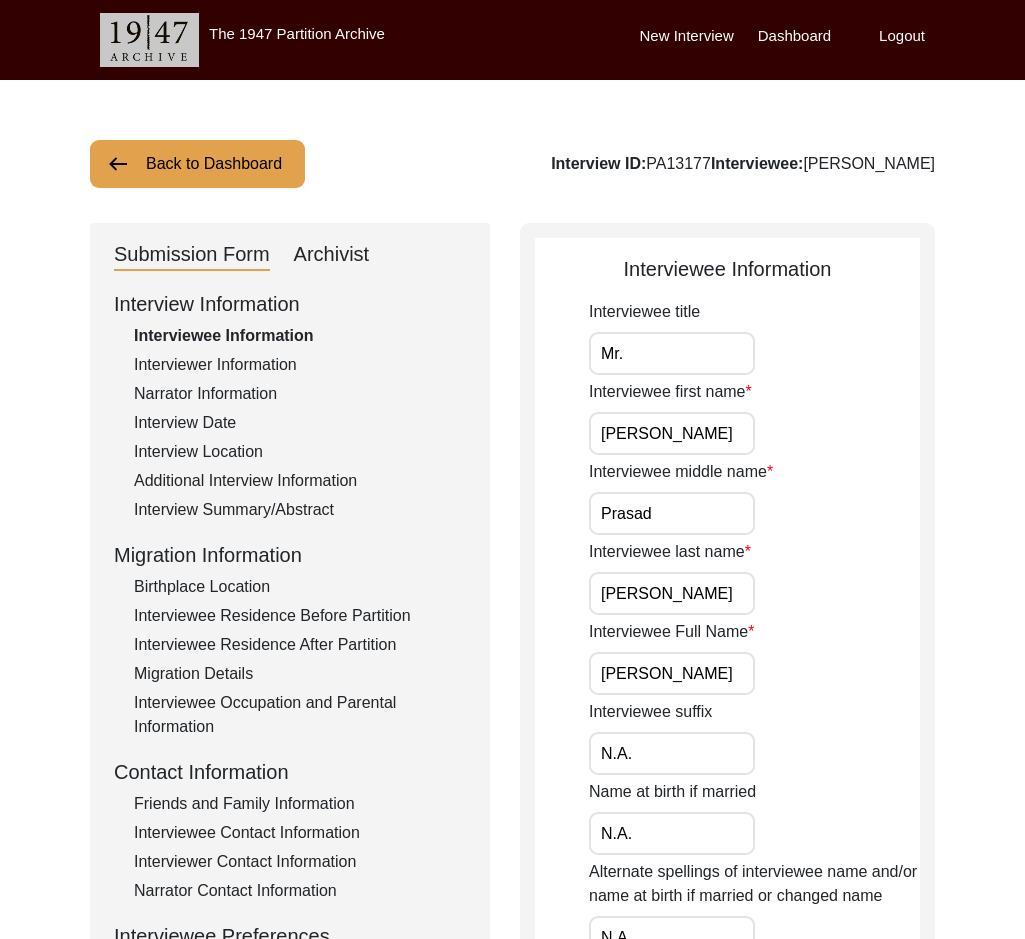 click on "Interviewer Information" 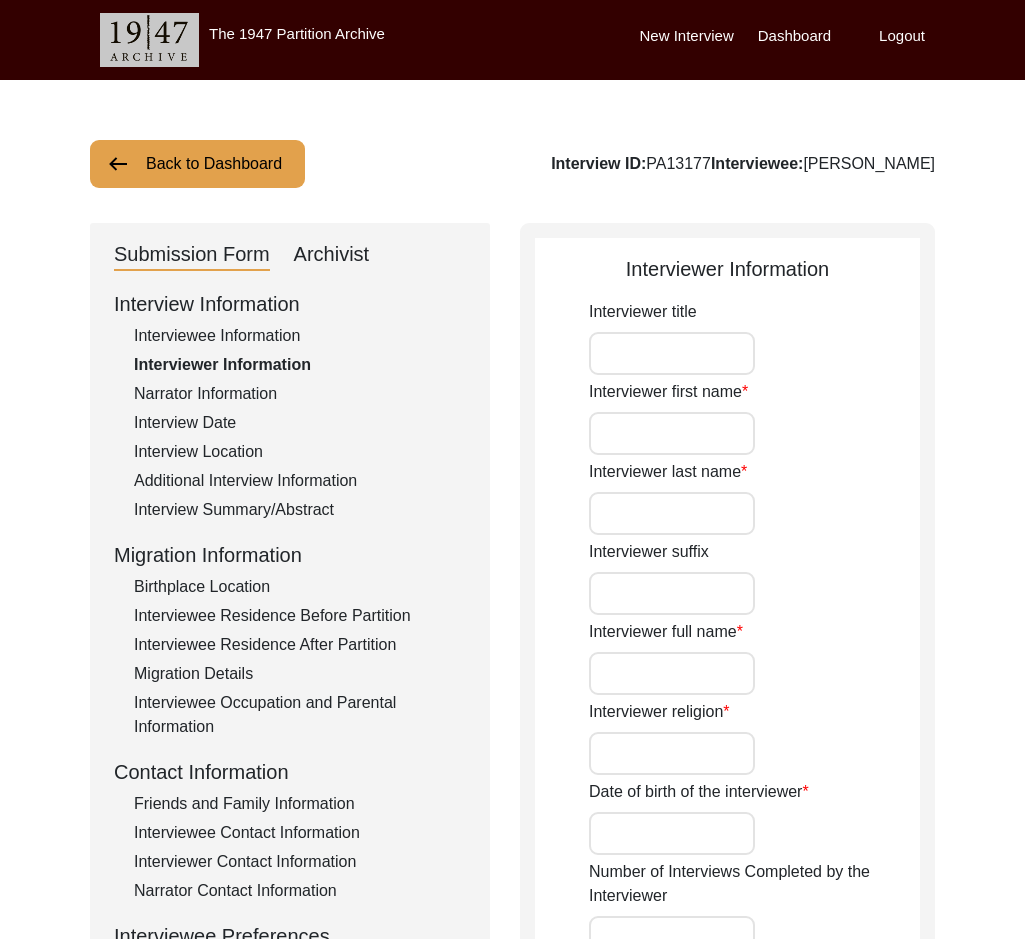 type on "Mr." 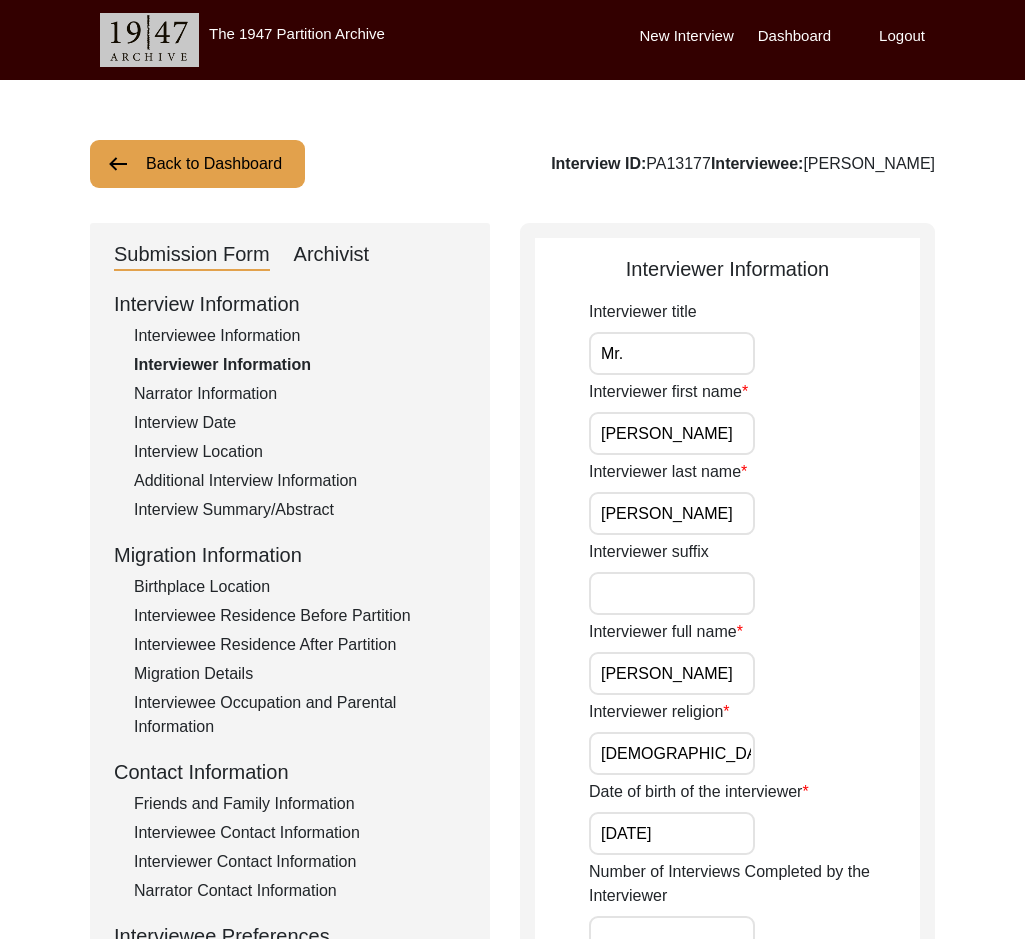 click on "Narrator Information" 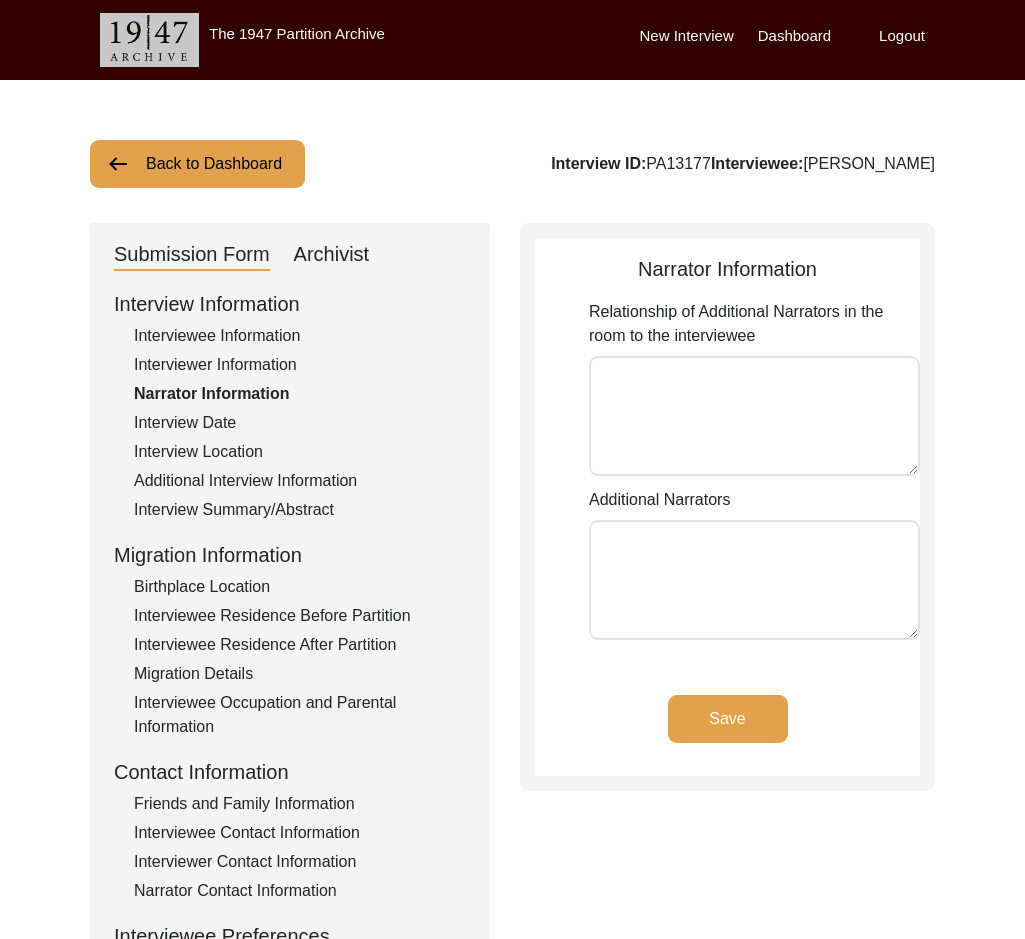 type on "Father-son, Grandfather-grandson, Teacher-Student" 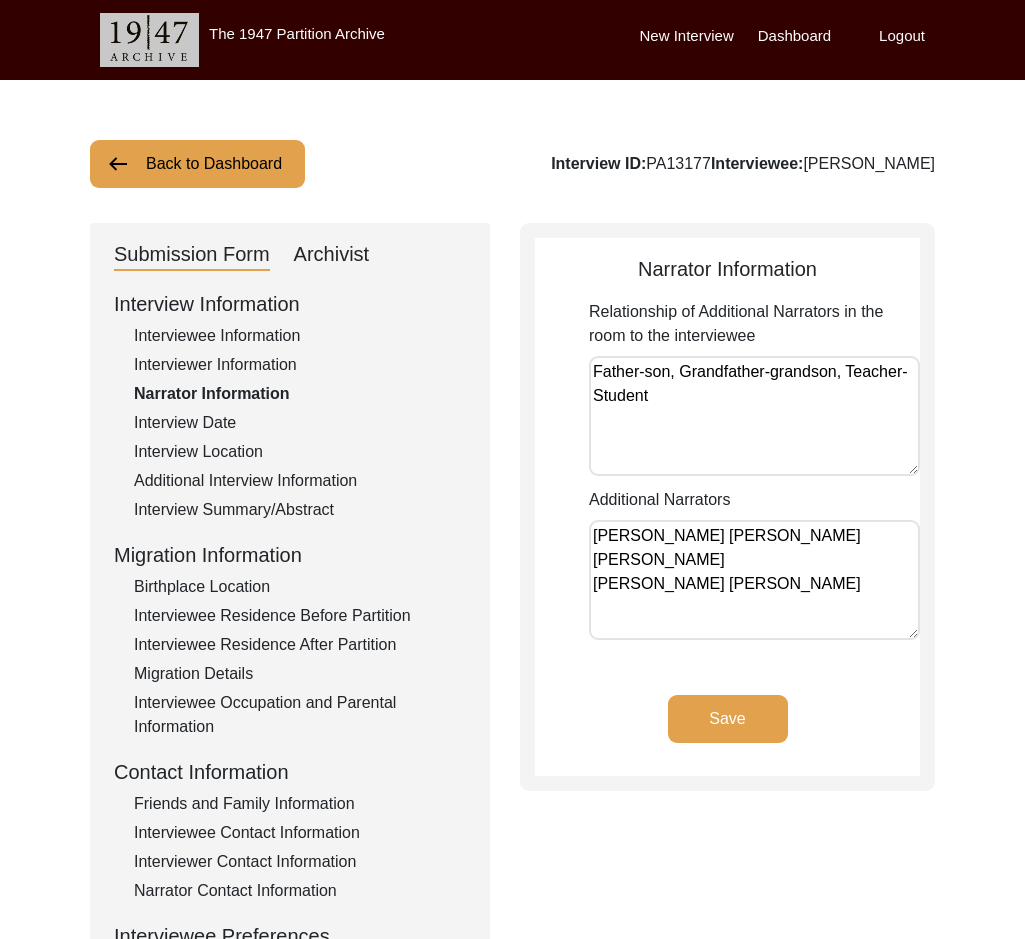 click on "Interview Date" 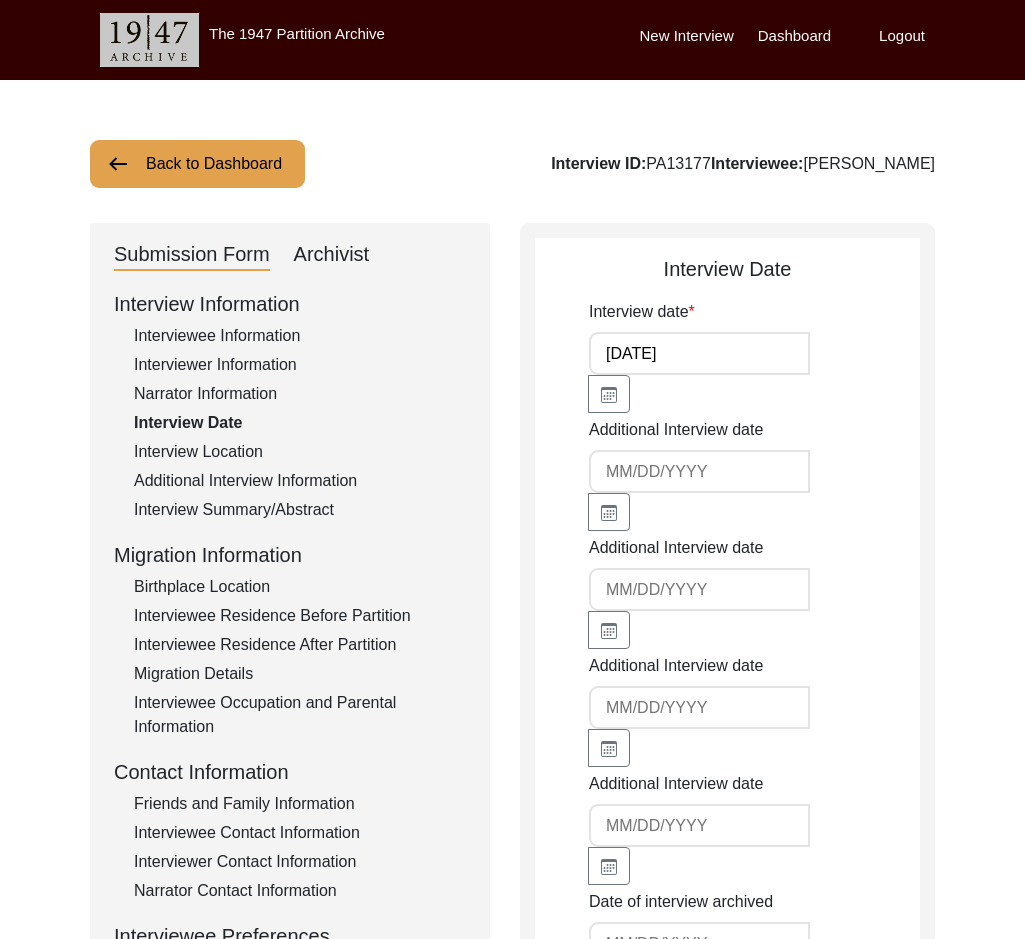 click on "Interview Information   Interviewee Information   Interviewer Information   Narrator Information   Interview Date   Interview Location   Additional Interview Information   Interview Summary/Abstract   Migration Information   Birthplace Location   Interviewee Residence Before Partition   Interviewee Residence After Partition   Migration Details   Interviewee Occupation and Parental Information   Contact Information   Friends and Family Information   Interviewee Contact Information   Interviewer Contact Information   Narrator Contact Information   Interviewee Preferences   Interviewee Preferences   Submission Files   Interview Audio/Video Files   Interview Photo Files   Signed Release Form   Other Files" 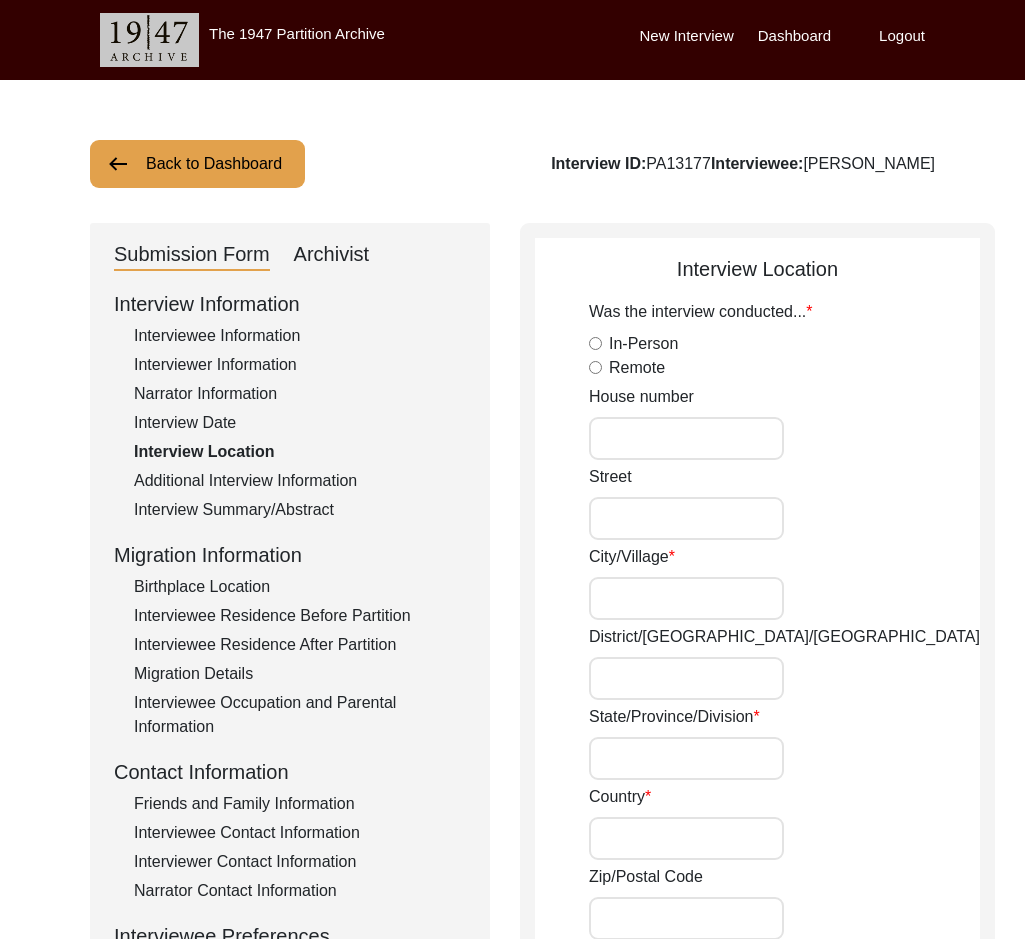 radio on "true" 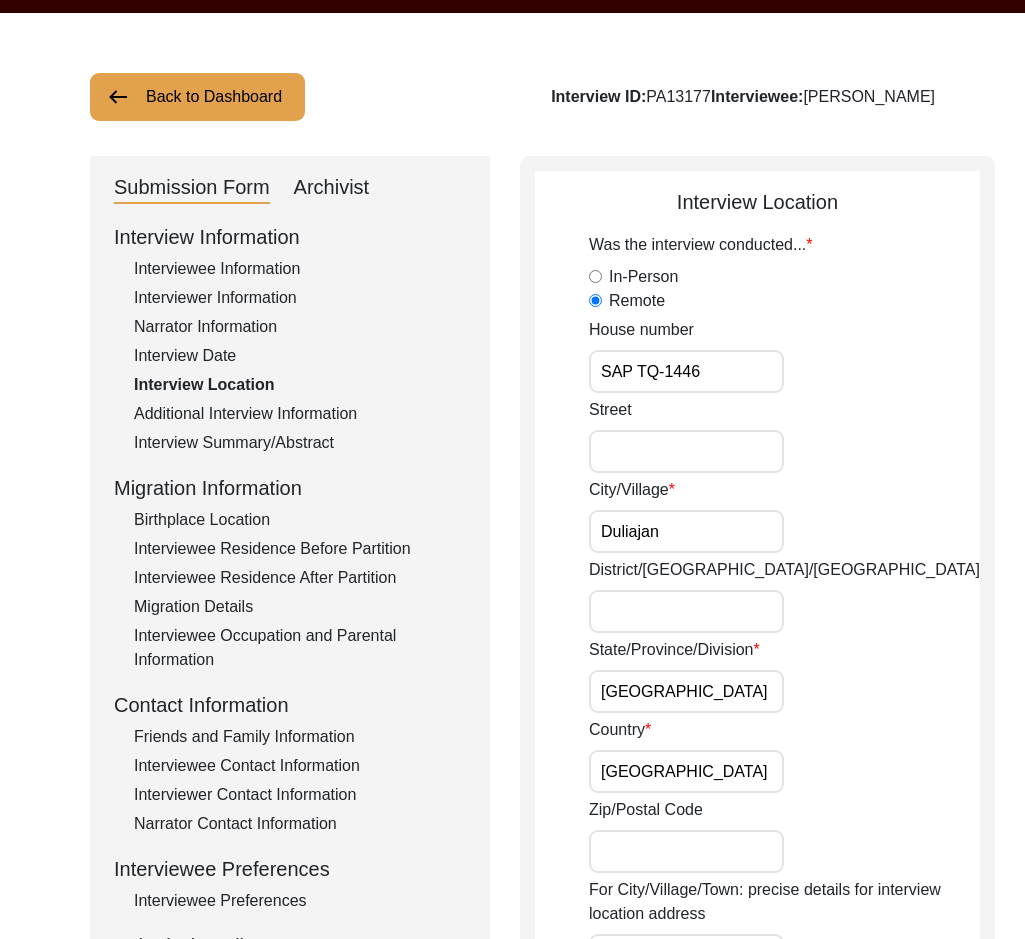 scroll, scrollTop: 100, scrollLeft: 0, axis: vertical 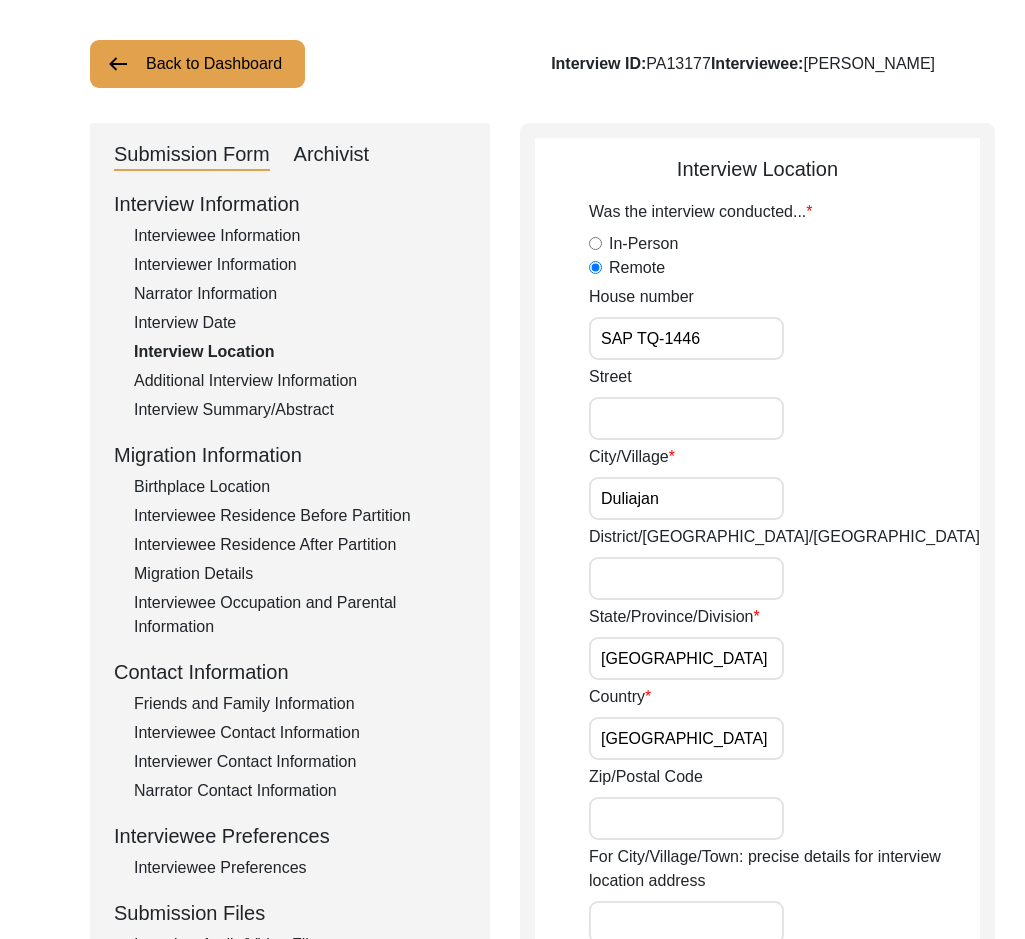 click on "District/tehsil/Jilla" at bounding box center [686, 578] 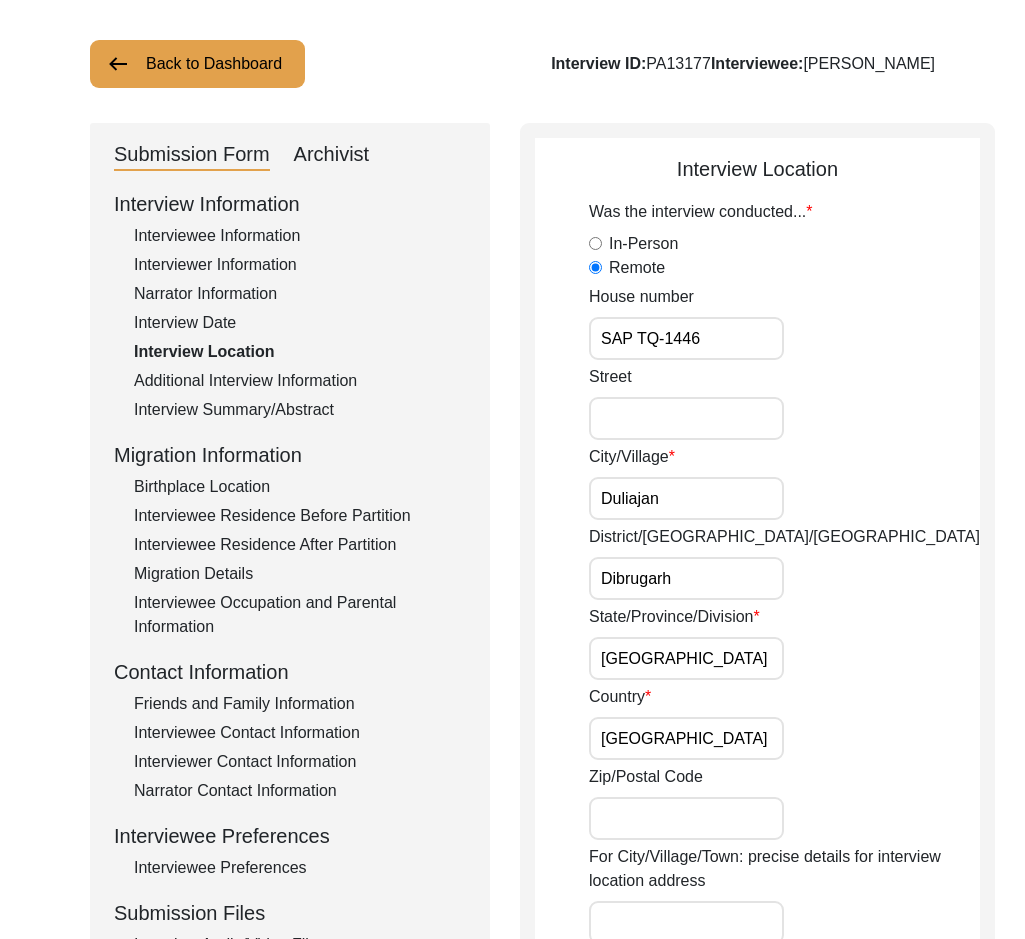 type on "Dibrugarh" 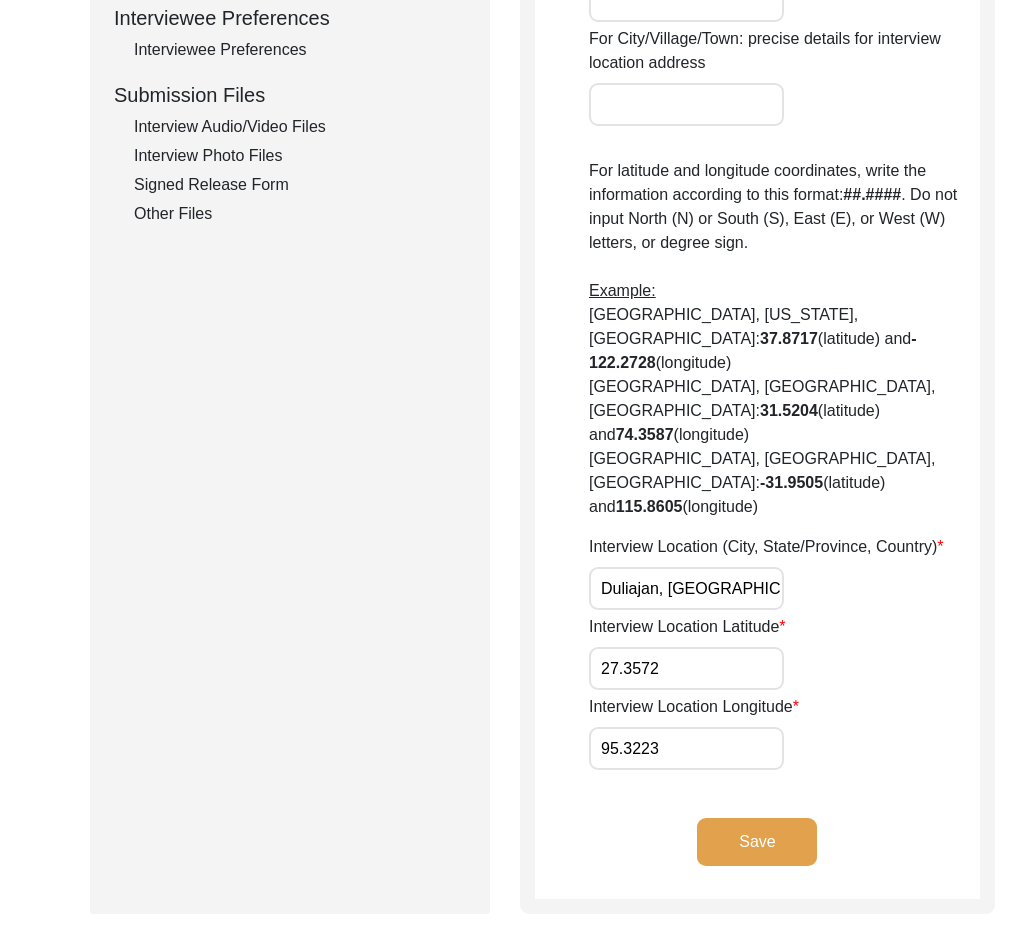 scroll, scrollTop: 1000, scrollLeft: 0, axis: vertical 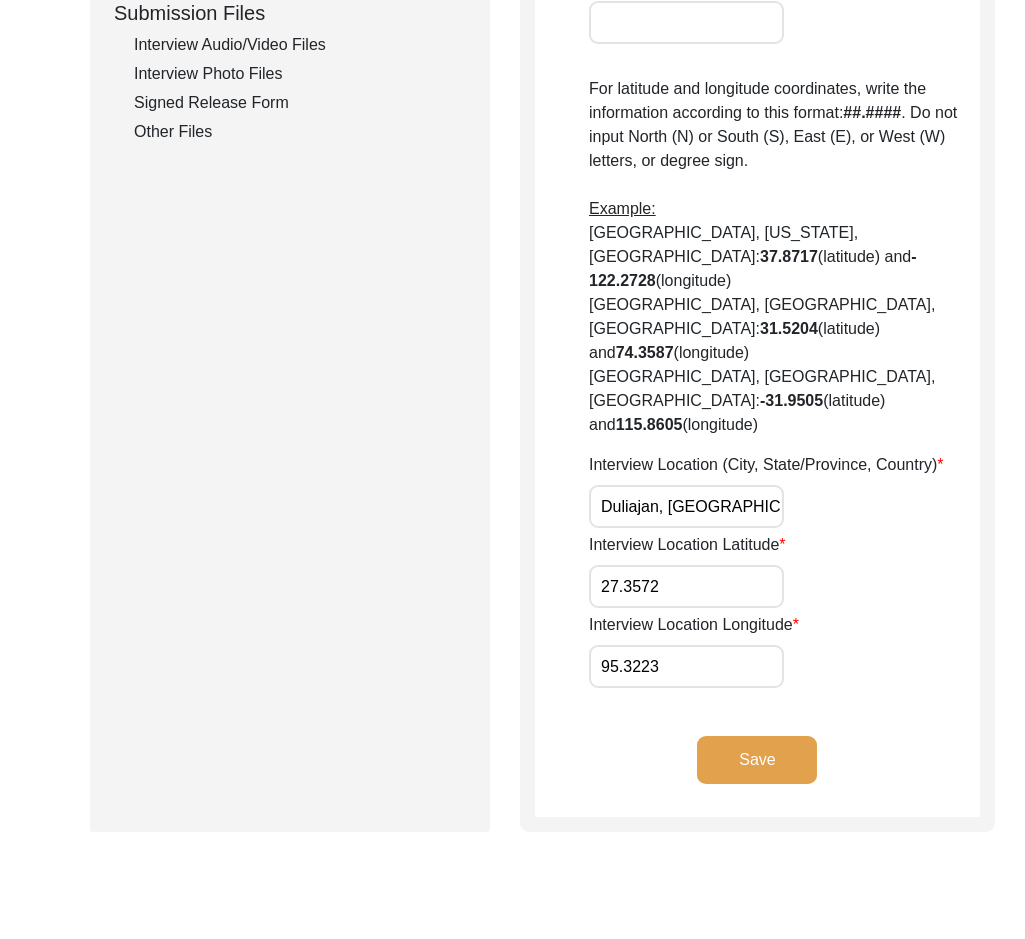 click on "Save" 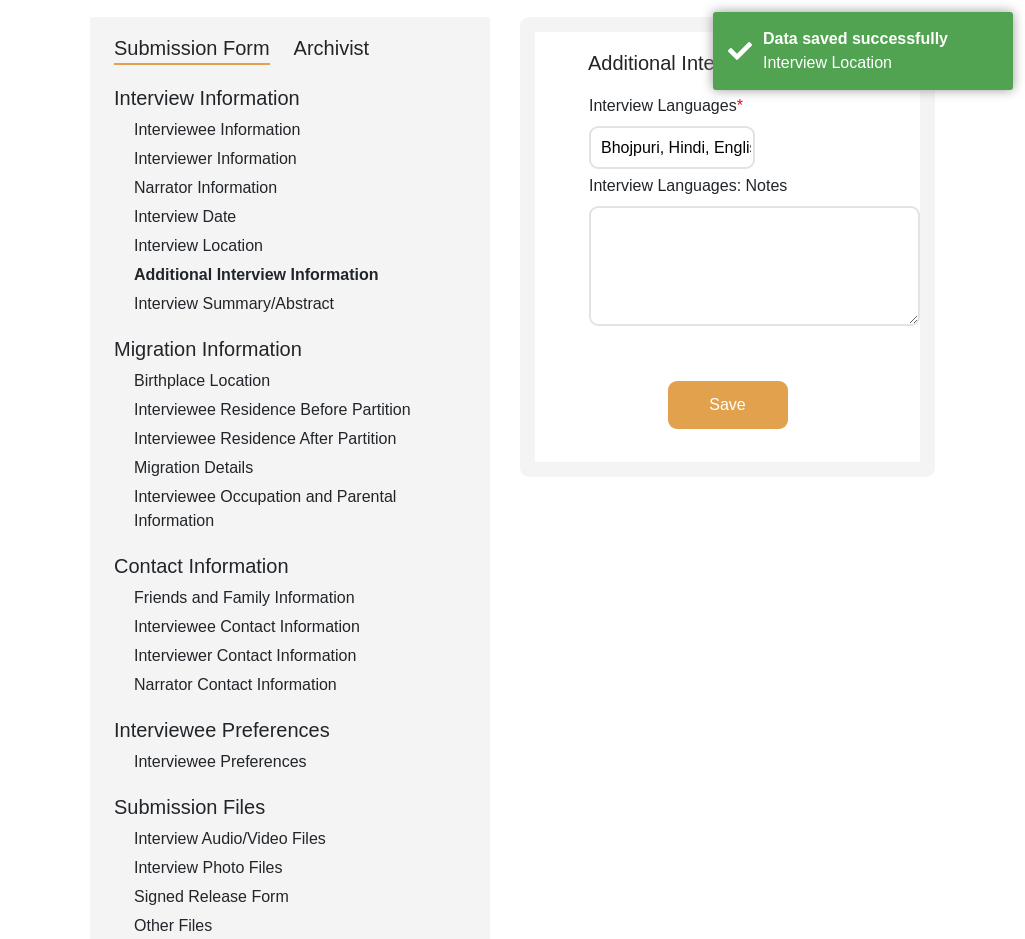 scroll, scrollTop: 7, scrollLeft: 0, axis: vertical 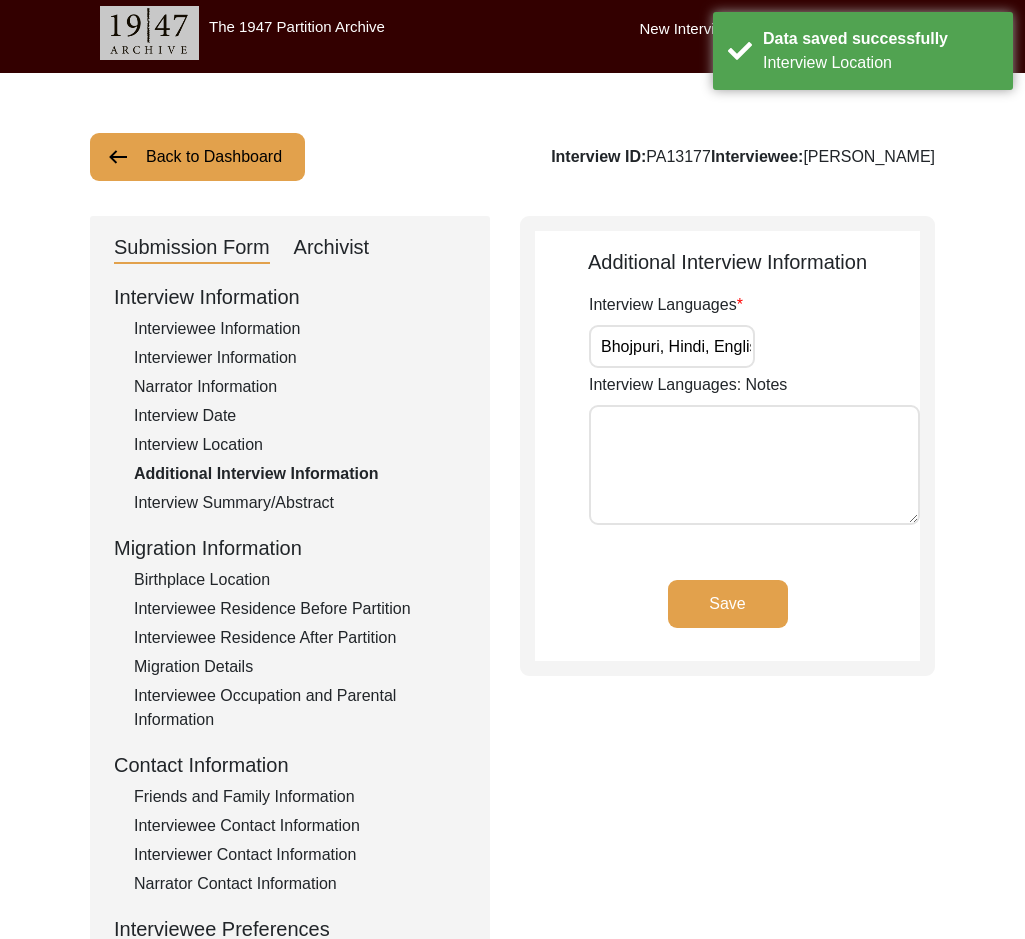 click on "Interview Summary/Abstract" 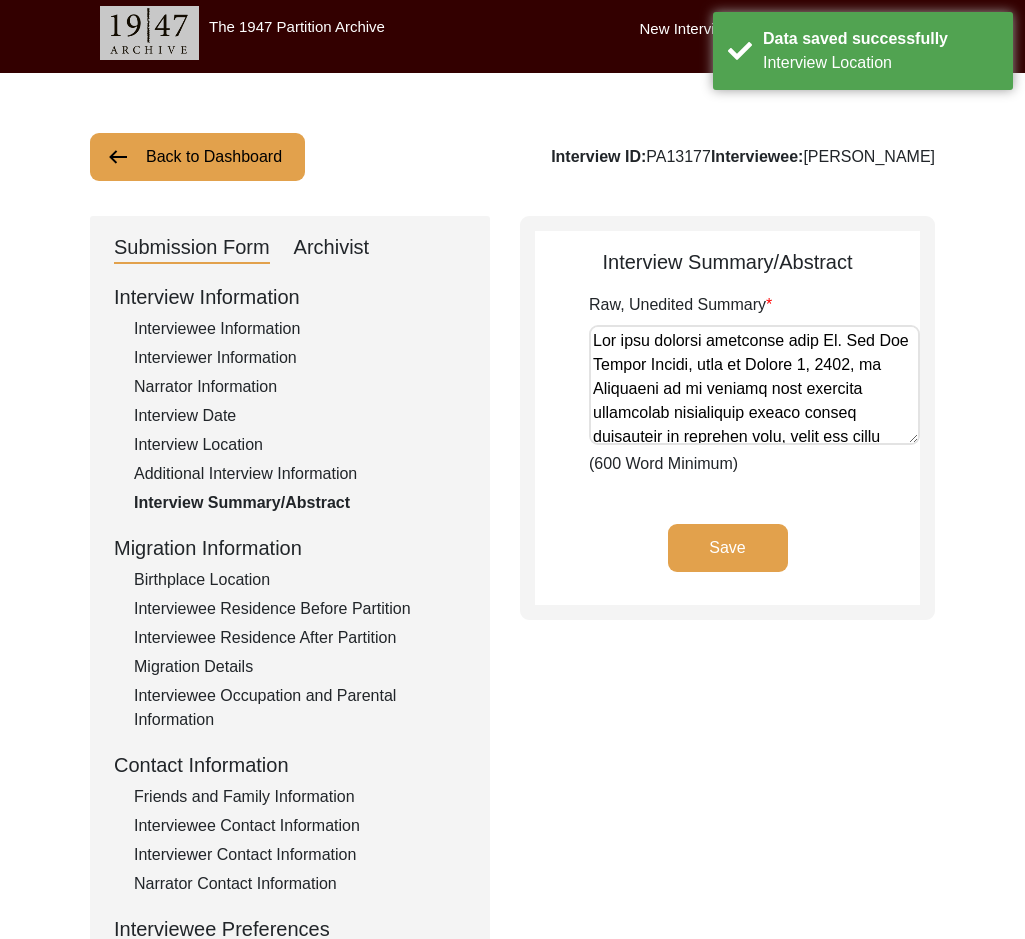 click on "Birthplace Location" 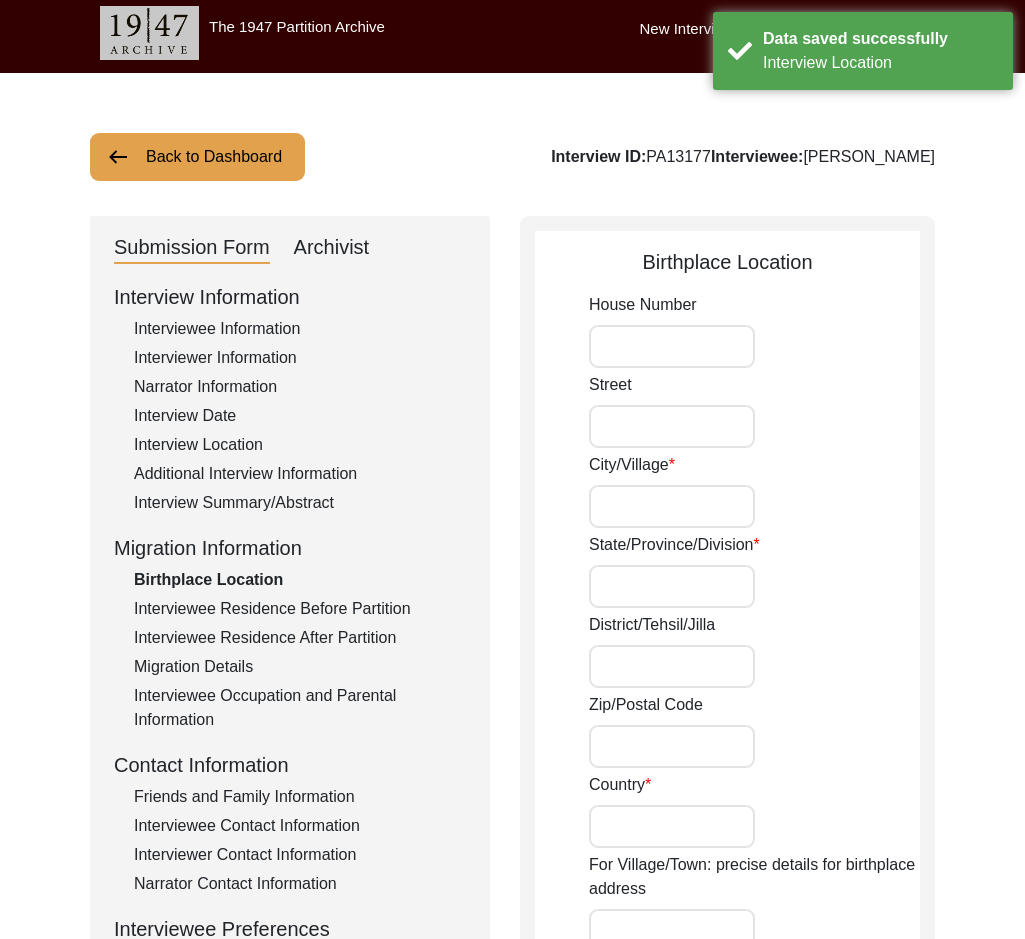 type on "Gorakhpur" 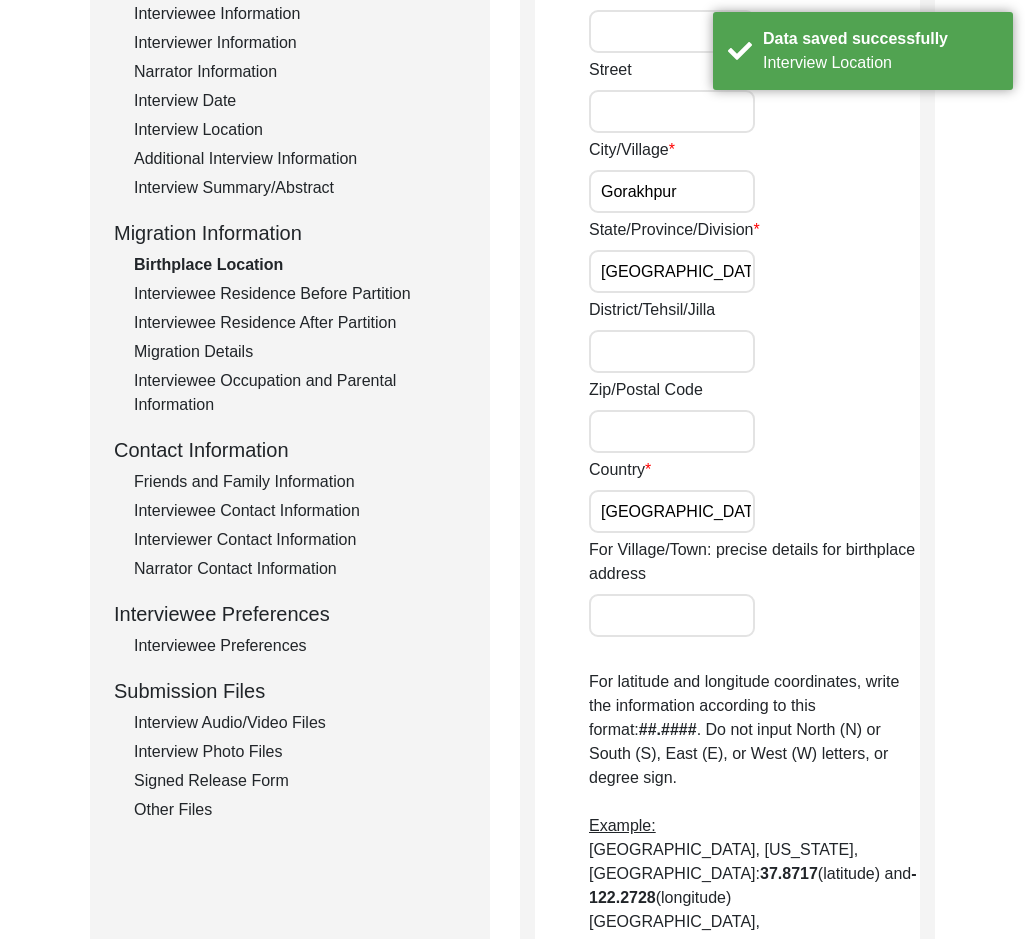 scroll, scrollTop: 307, scrollLeft: 0, axis: vertical 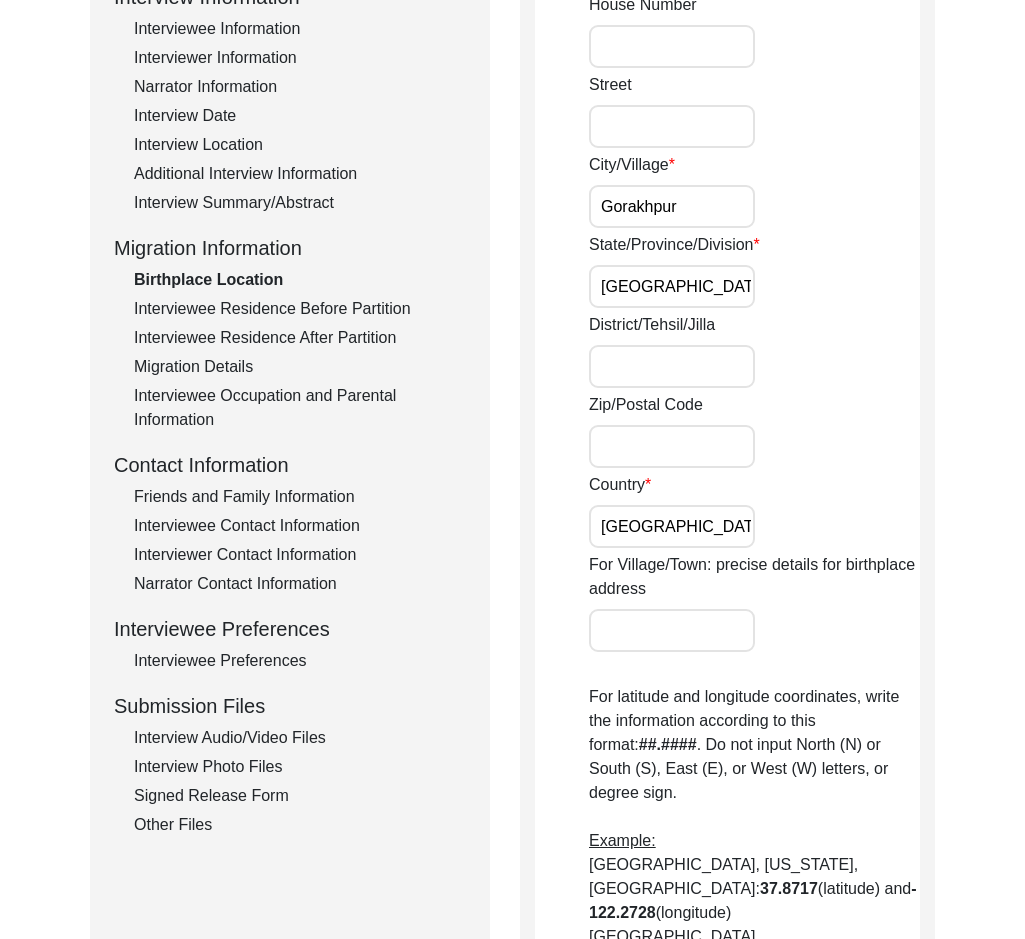 click on "House Number Street City/Village Gorakhpur State/Province/Division Uttar Pradesh District/Tehsil/Jilla Zip/Postal Code Country India For Village/Town: precise details for birthplace address  For latitude and longitude coordinates, write the information according to this format:  ##.#### . Do not input North (N) or South (S), East (E), or West (W) letters, or degree sign.  Example:  Berkeley, California, USA:  37.8717  (latitude) and  -122.2728  (longitude)   Lahore, Punjab, Pakistan:  31.5204  (latitude) and  74.3587  (longitude)   Perth, Western Australia, Australia:  -31.9505  (latitude) and  115.8605  (longitude)  Interviewee Place Of Birth Location (Village/City, State, Country) Gorakhpur, Uttar Pradesh, India Latitude of Birthplace 26.7658 Longitude of Birthplace 83.3649" 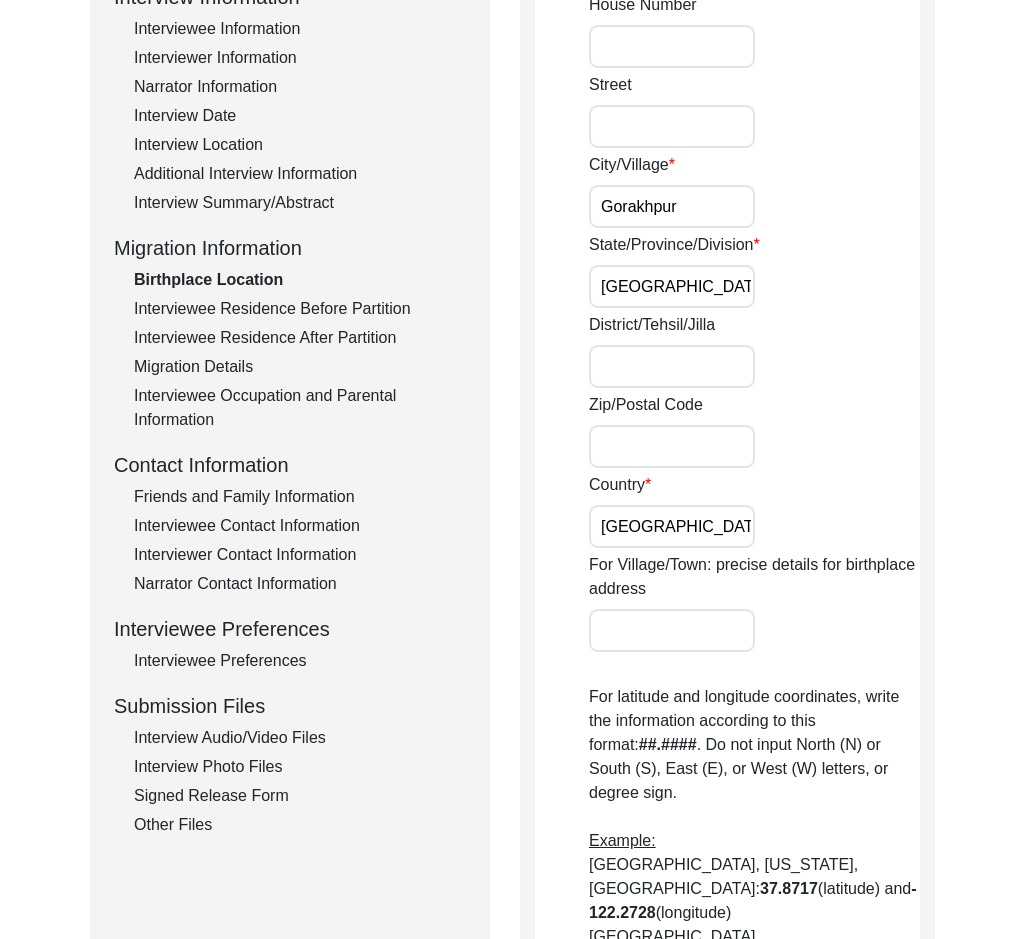 click on "District/Tehsil/Jilla" at bounding box center (672, 366) 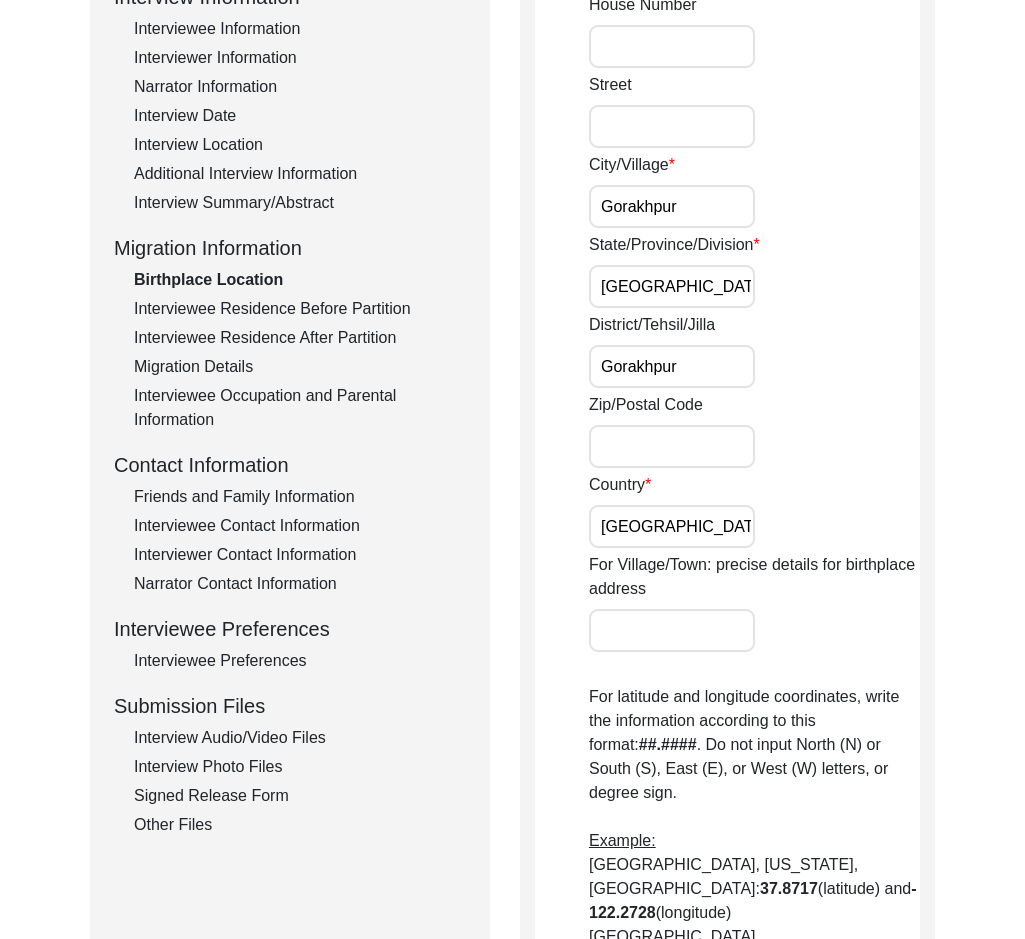type on "Gorakhpur" 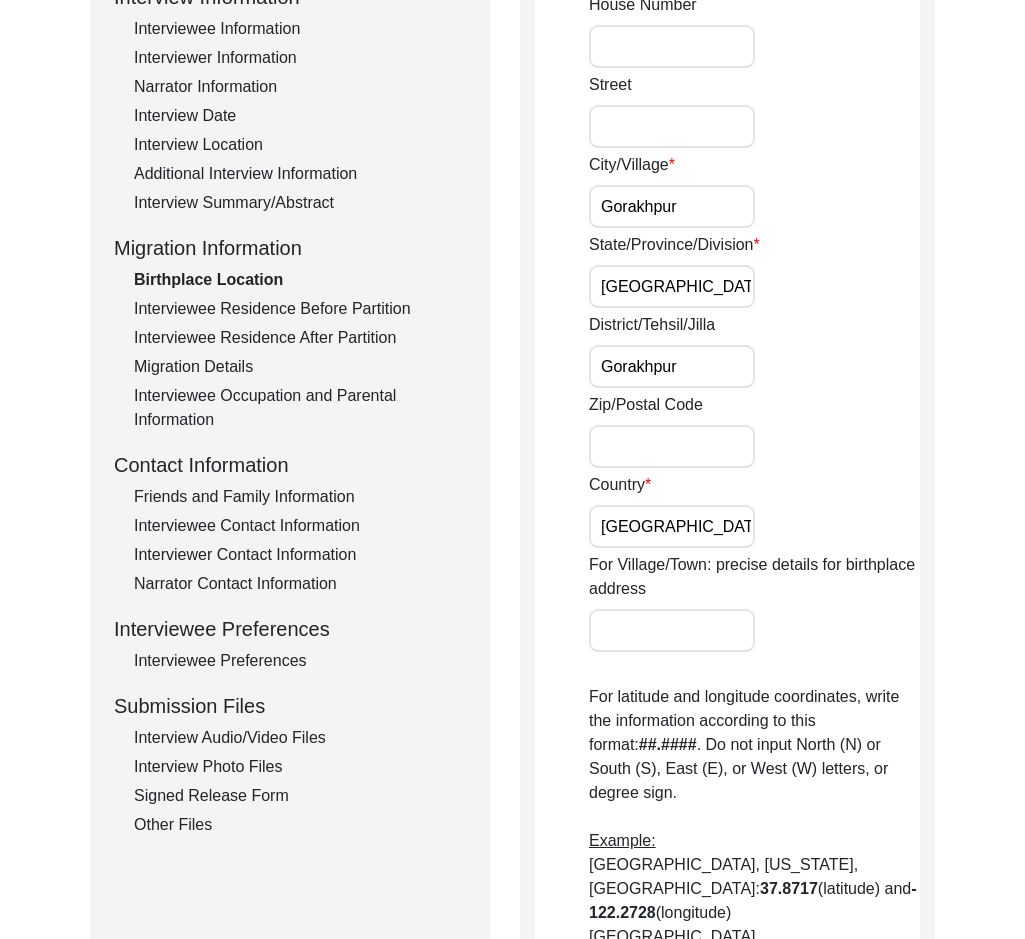 click on "Country India" 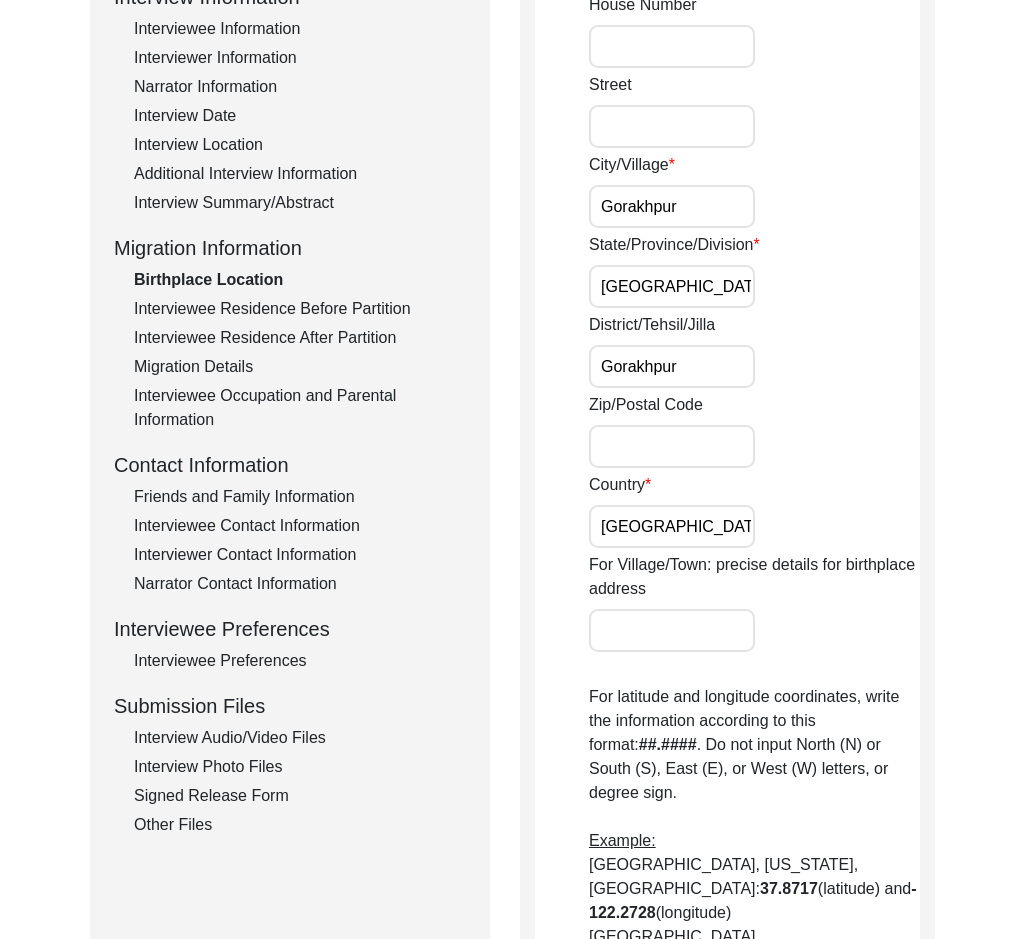 scroll, scrollTop: 1007, scrollLeft: 0, axis: vertical 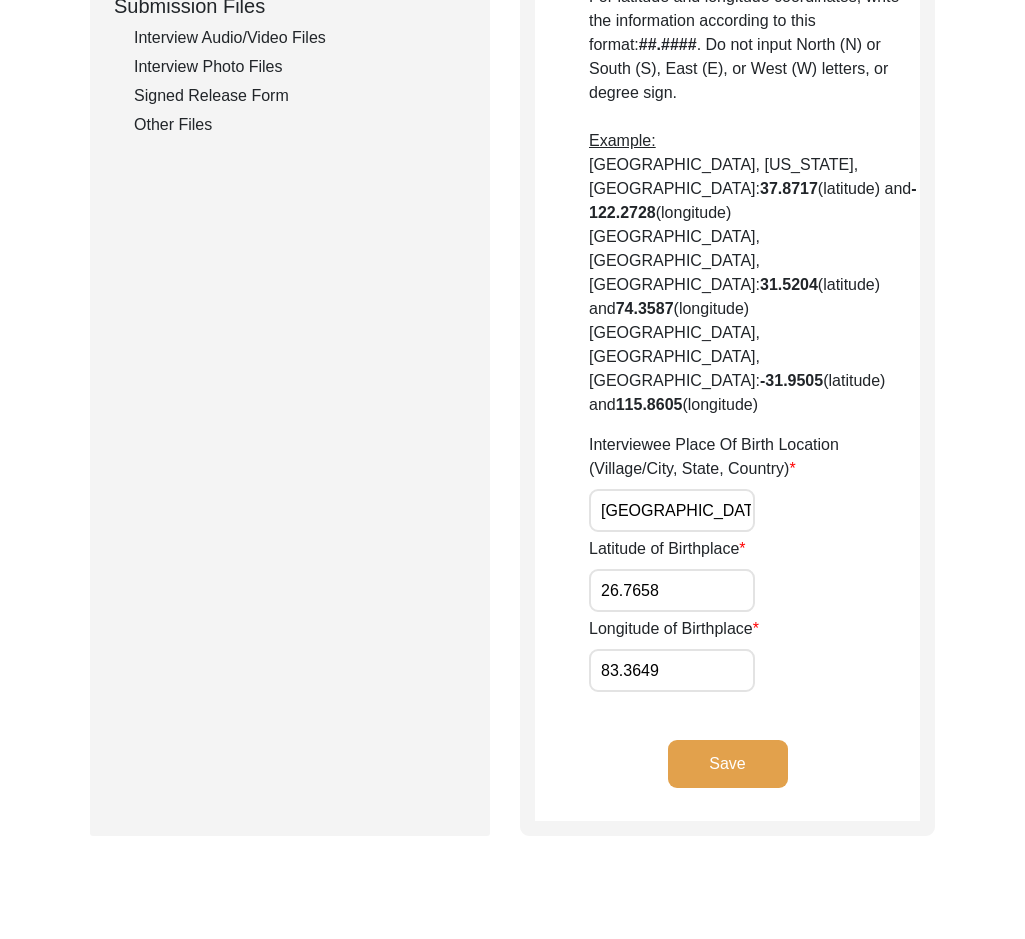 click on "Save" 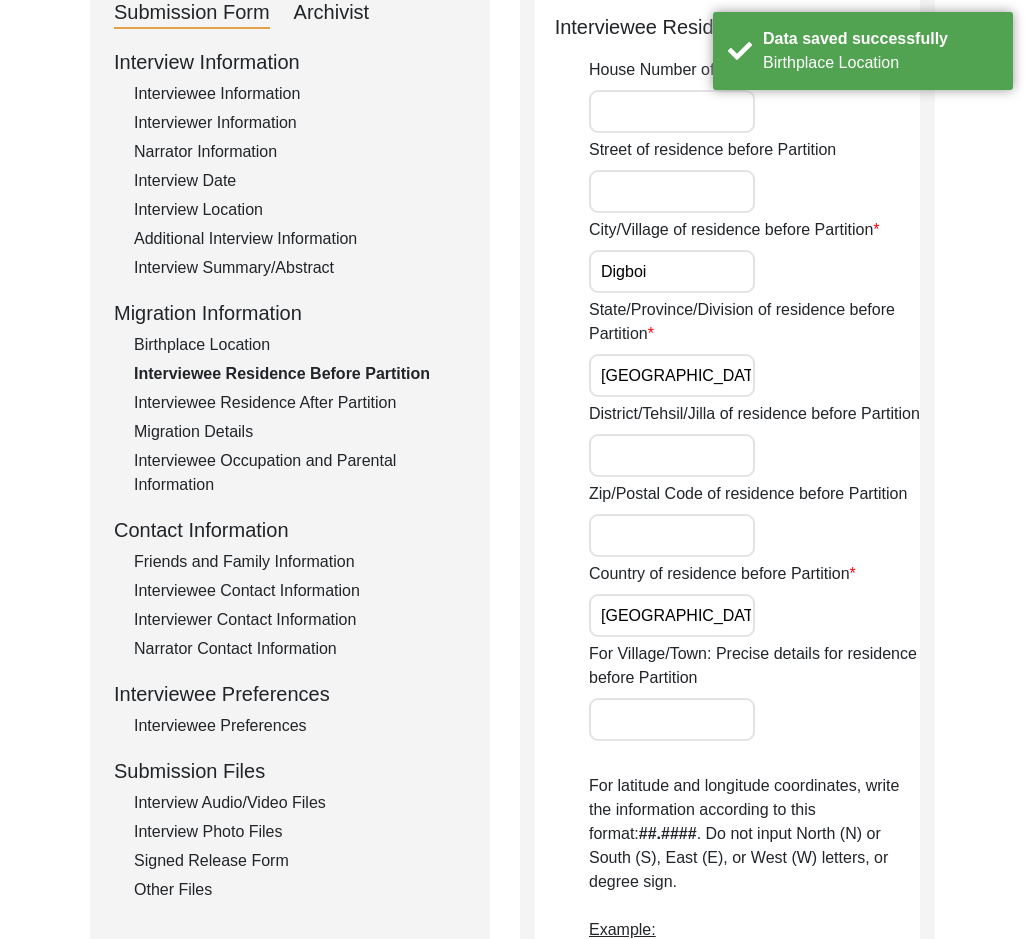 scroll, scrollTop: 7, scrollLeft: 0, axis: vertical 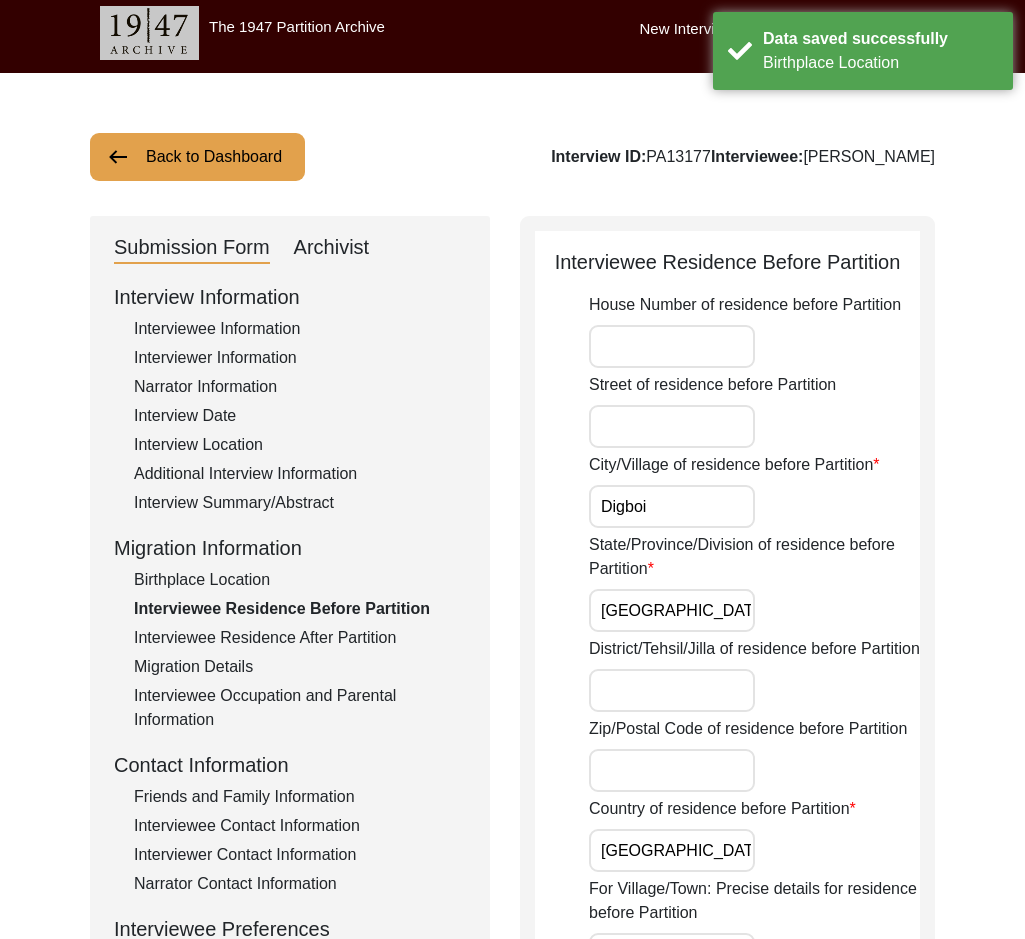 click on "District/Tehsil/Jilla of residence before Partition" 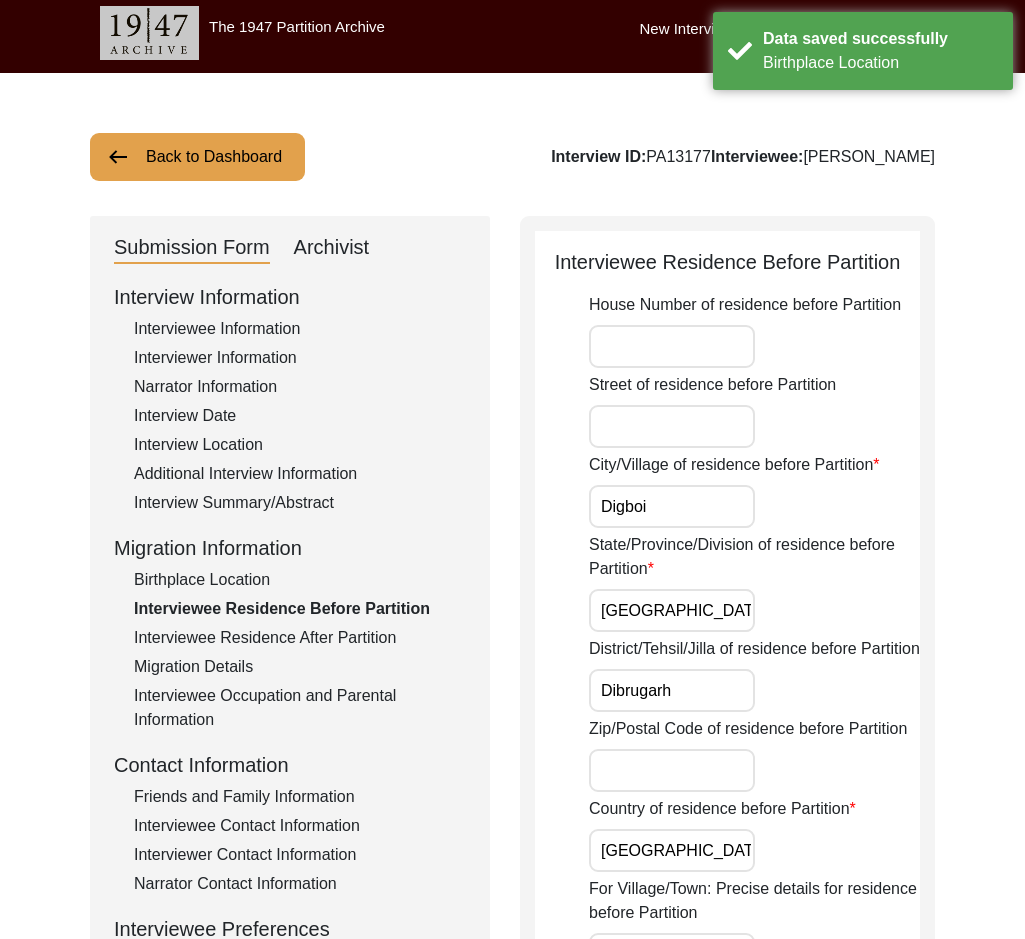 type on "Dibrugarh" 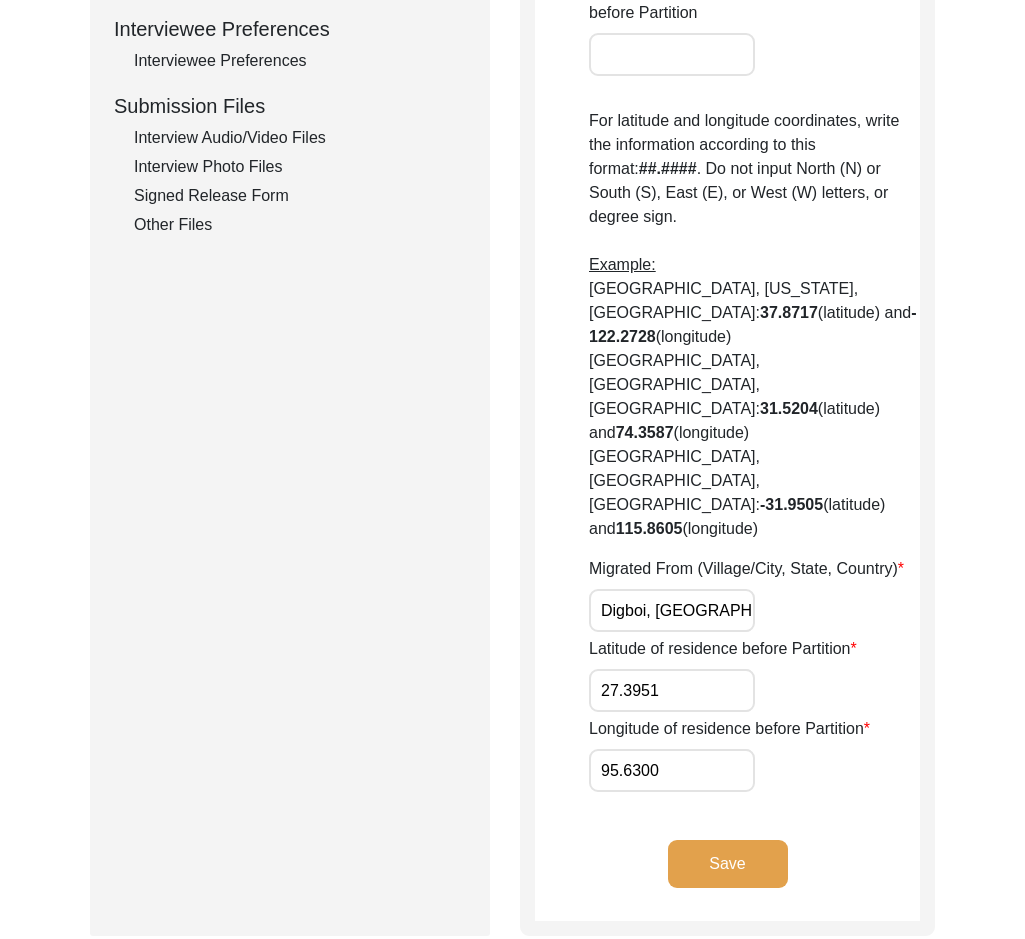 click on "Save" 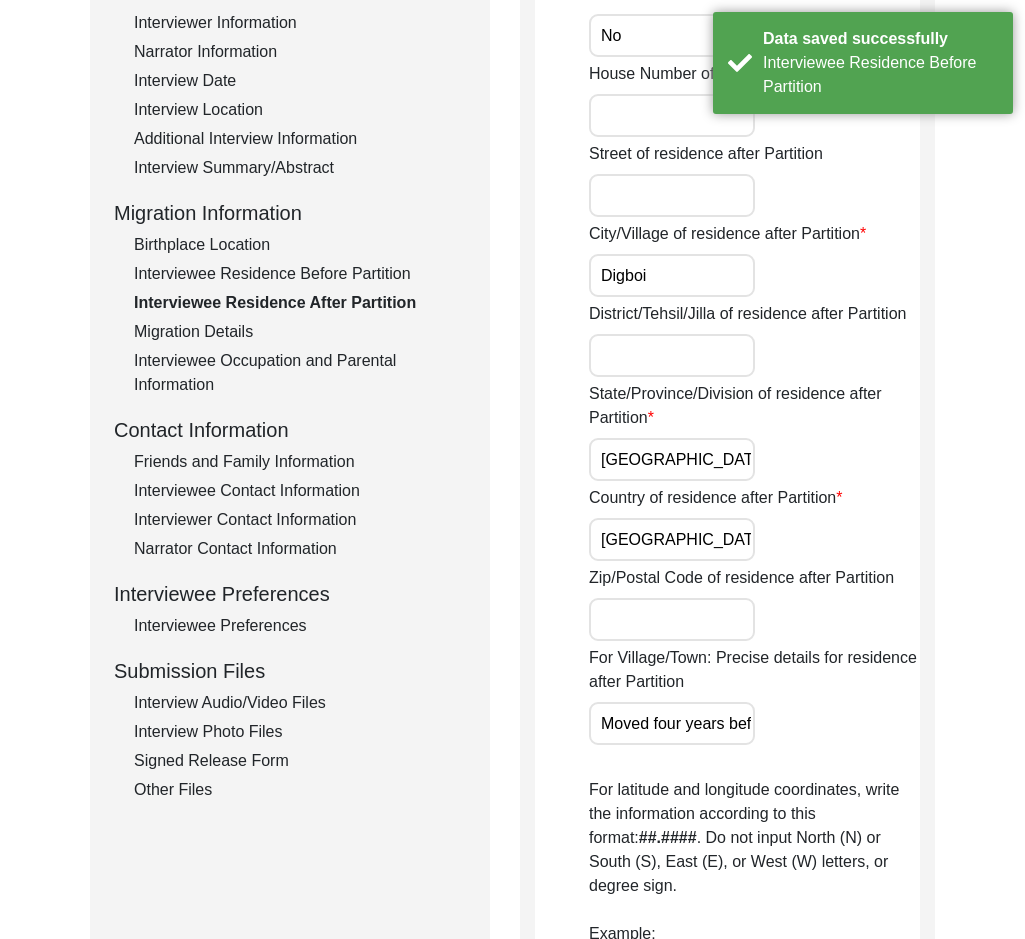 scroll, scrollTop: 307, scrollLeft: 0, axis: vertical 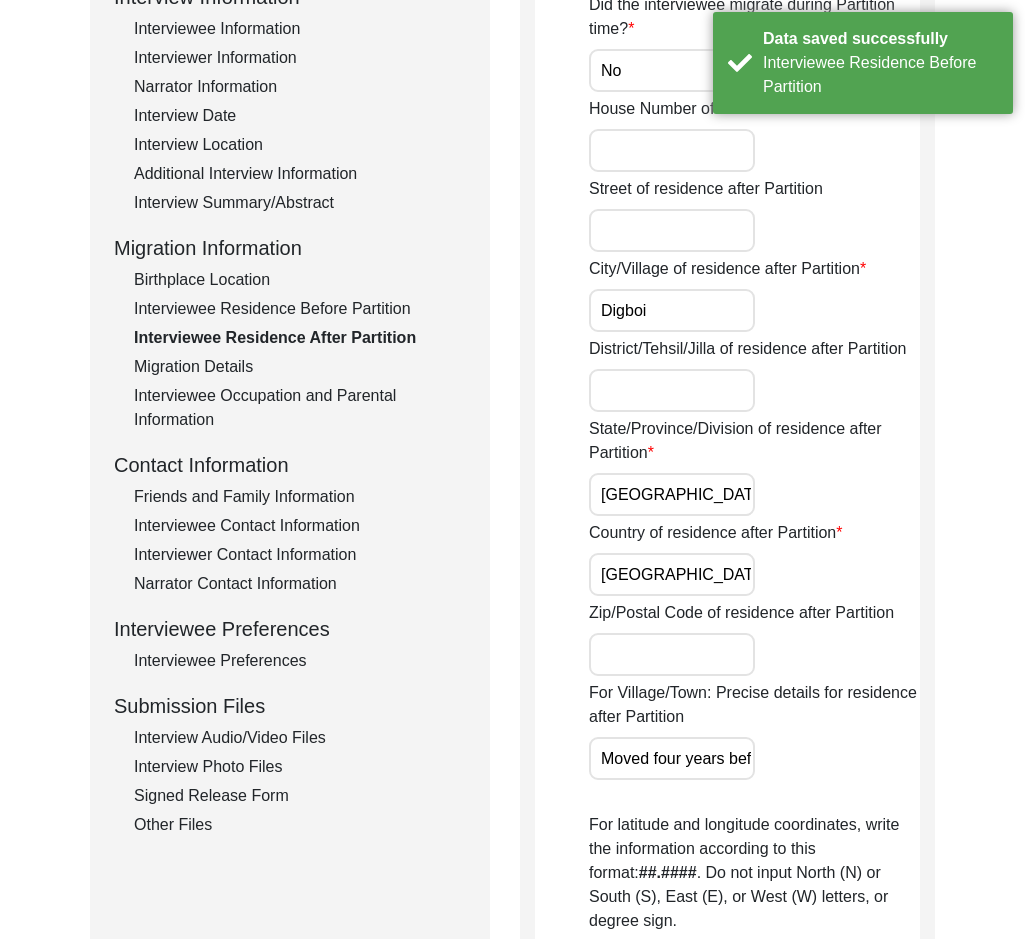 click on "District/Tehsil/Jilla of residence after Partition" at bounding box center (672, 390) 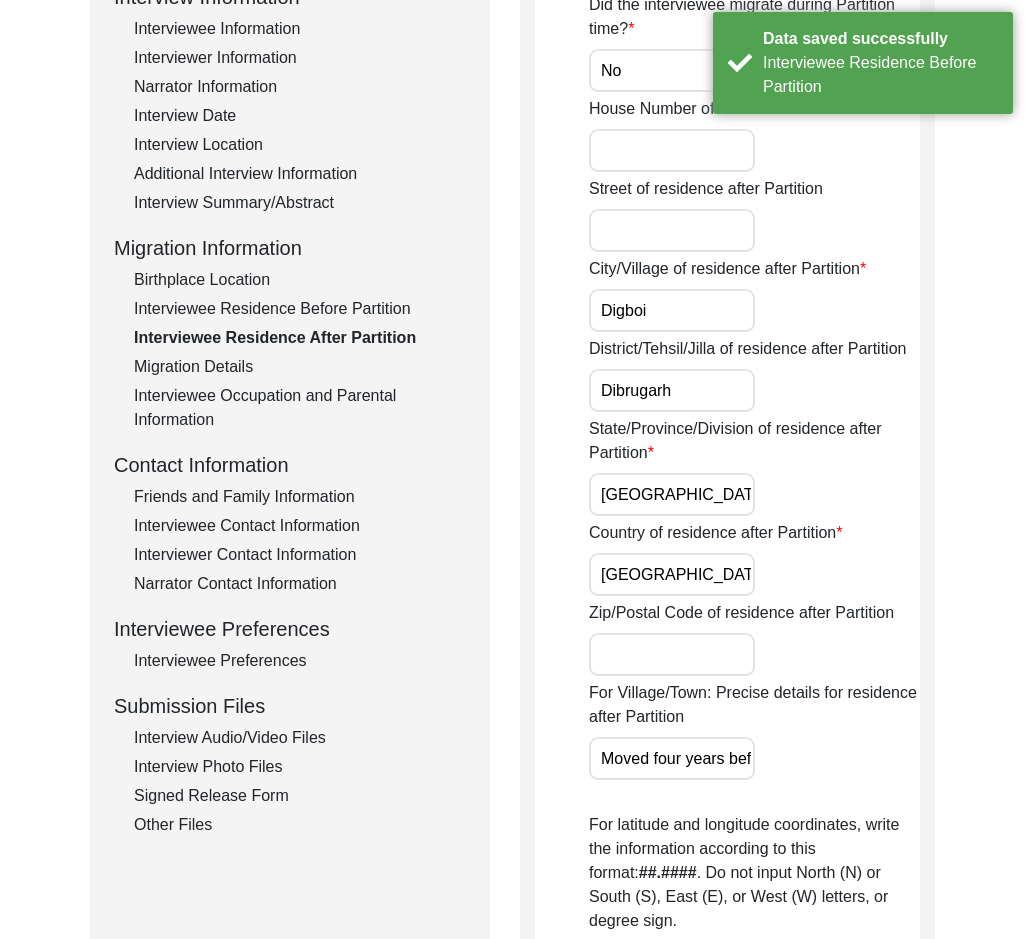 type on "Dibrugarh" 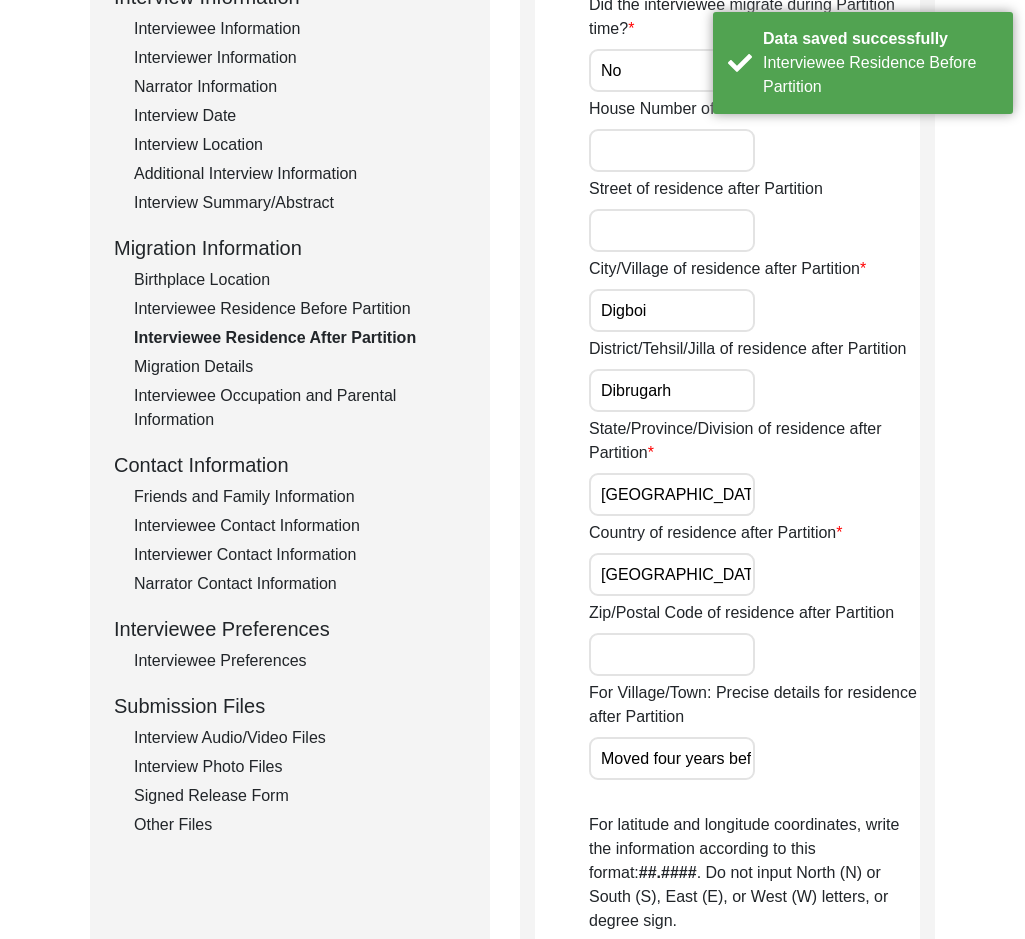 click on "State/Province/Division of residence after Partition" 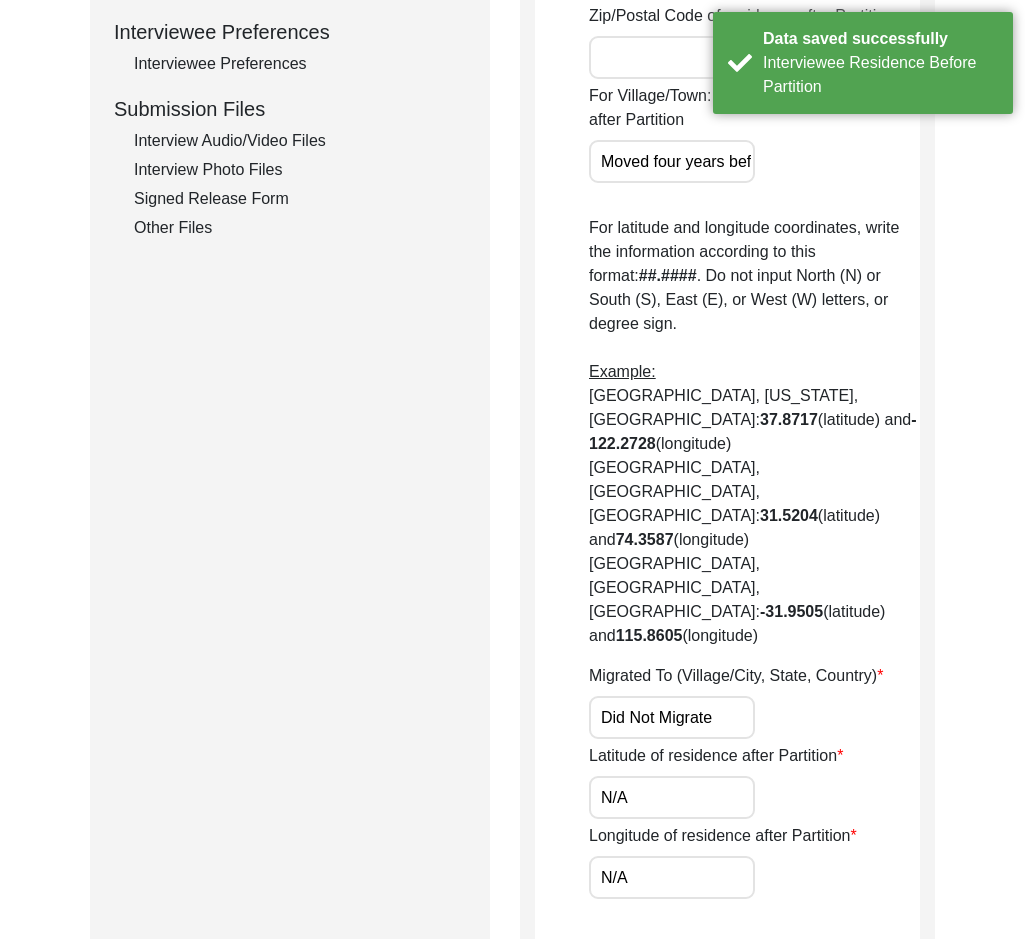 scroll, scrollTop: 1107, scrollLeft: 0, axis: vertical 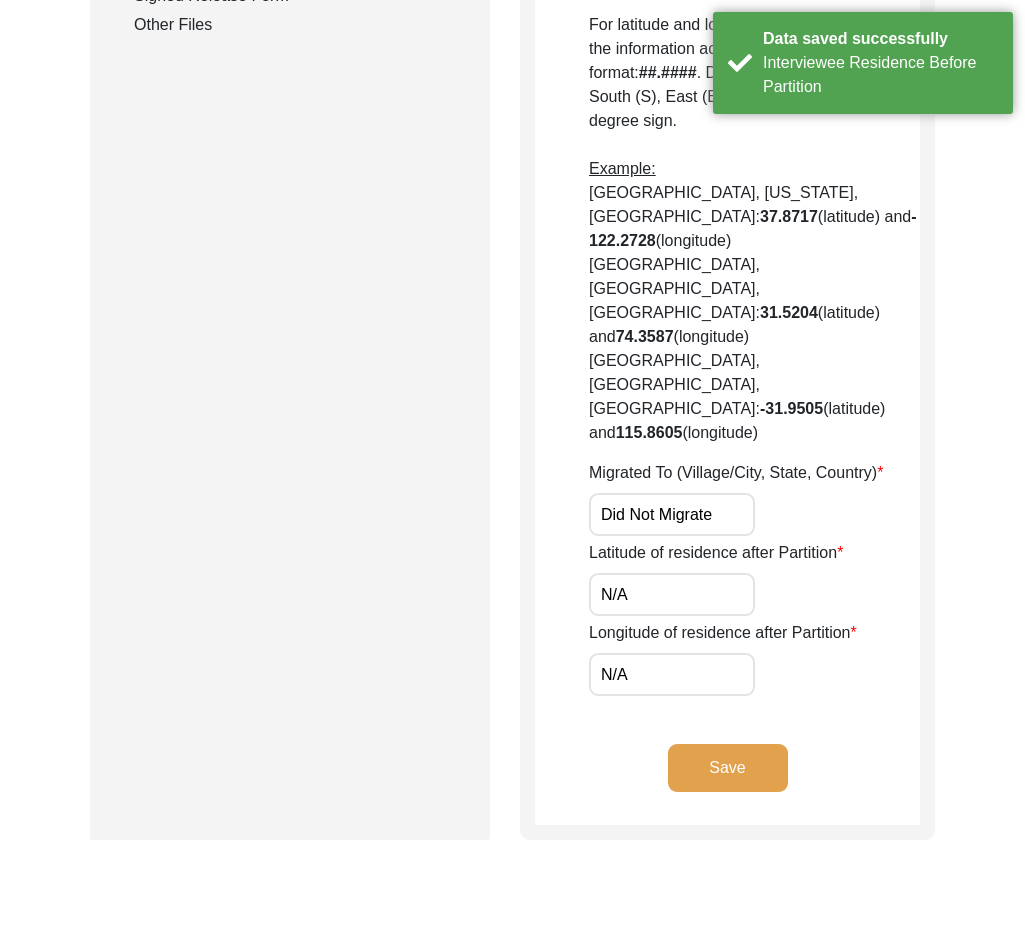 click on "Save" 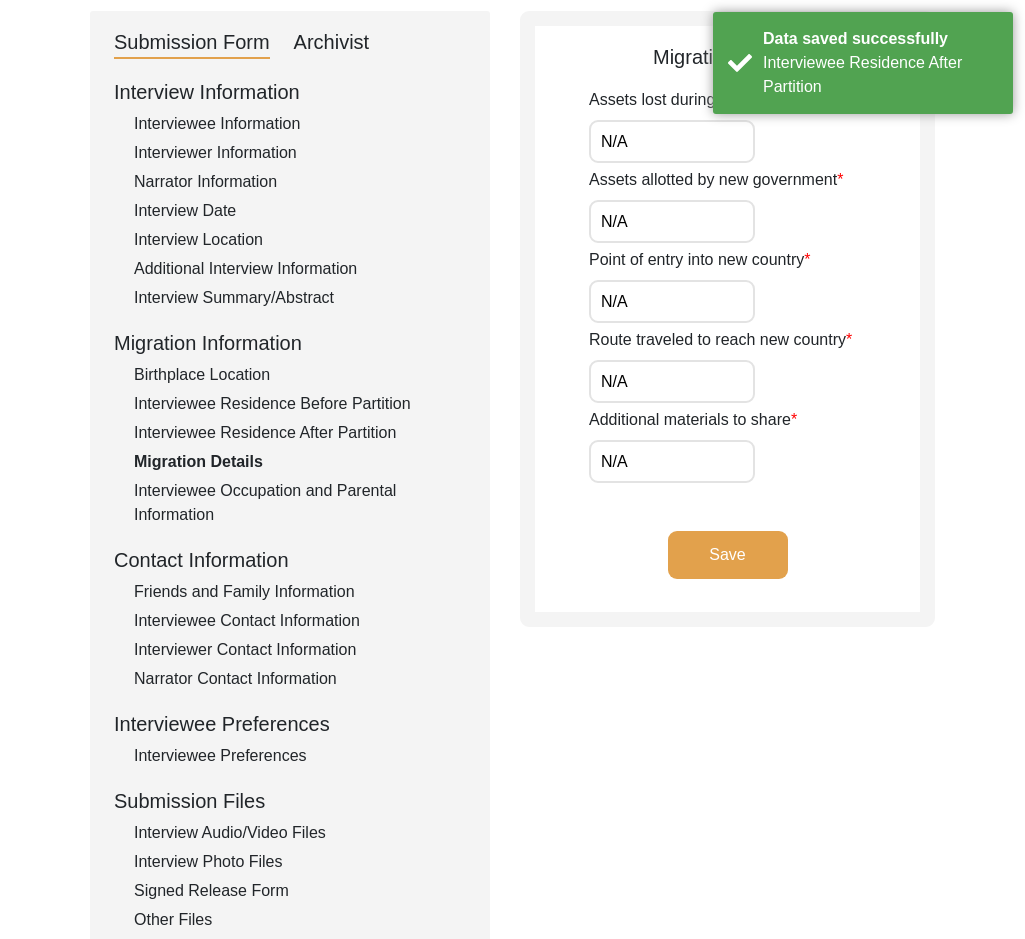scroll, scrollTop: 300, scrollLeft: 0, axis: vertical 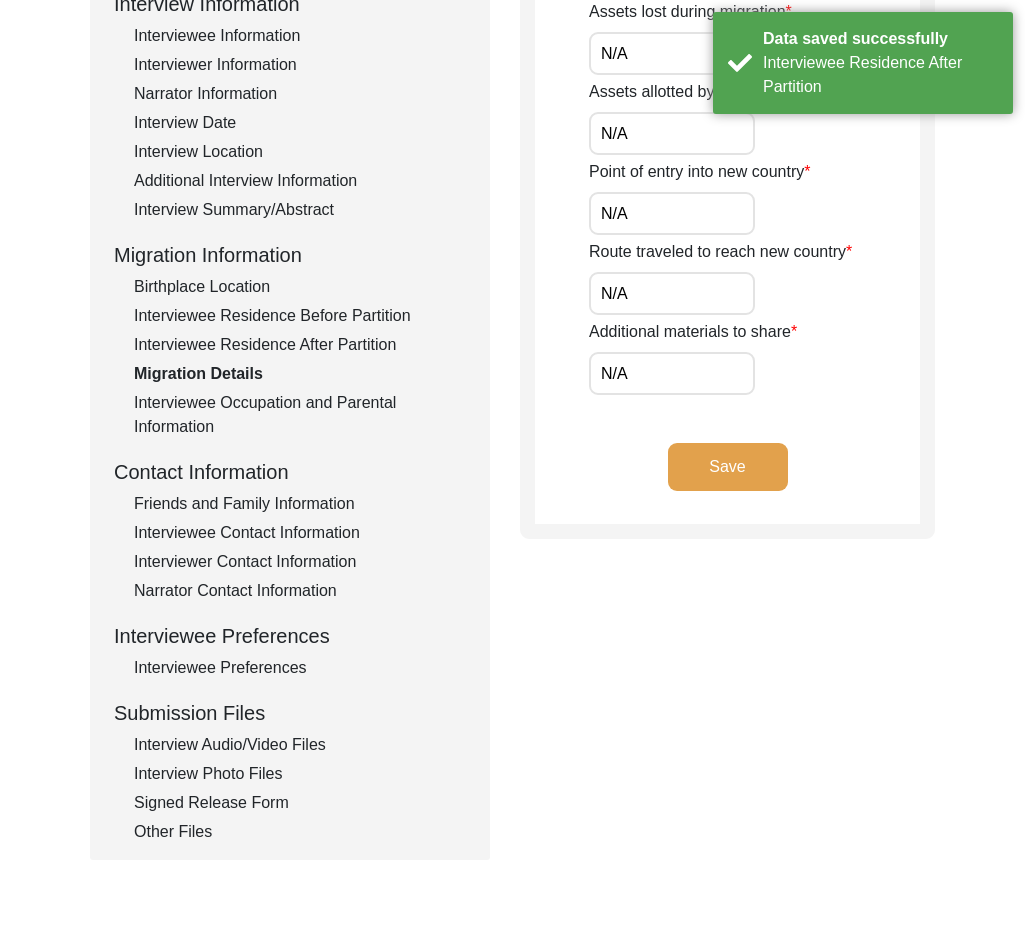 click on "Interviewer Contact Information" 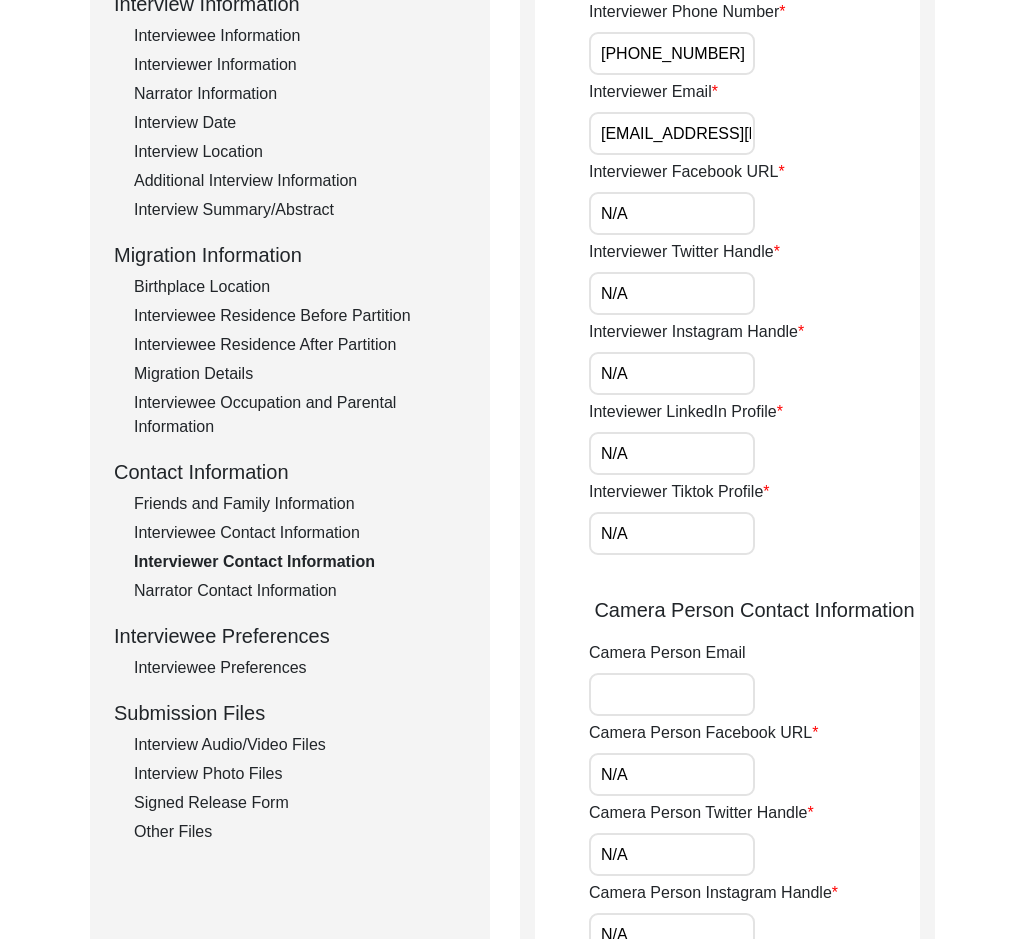 click on "Interviewee Contact Information" 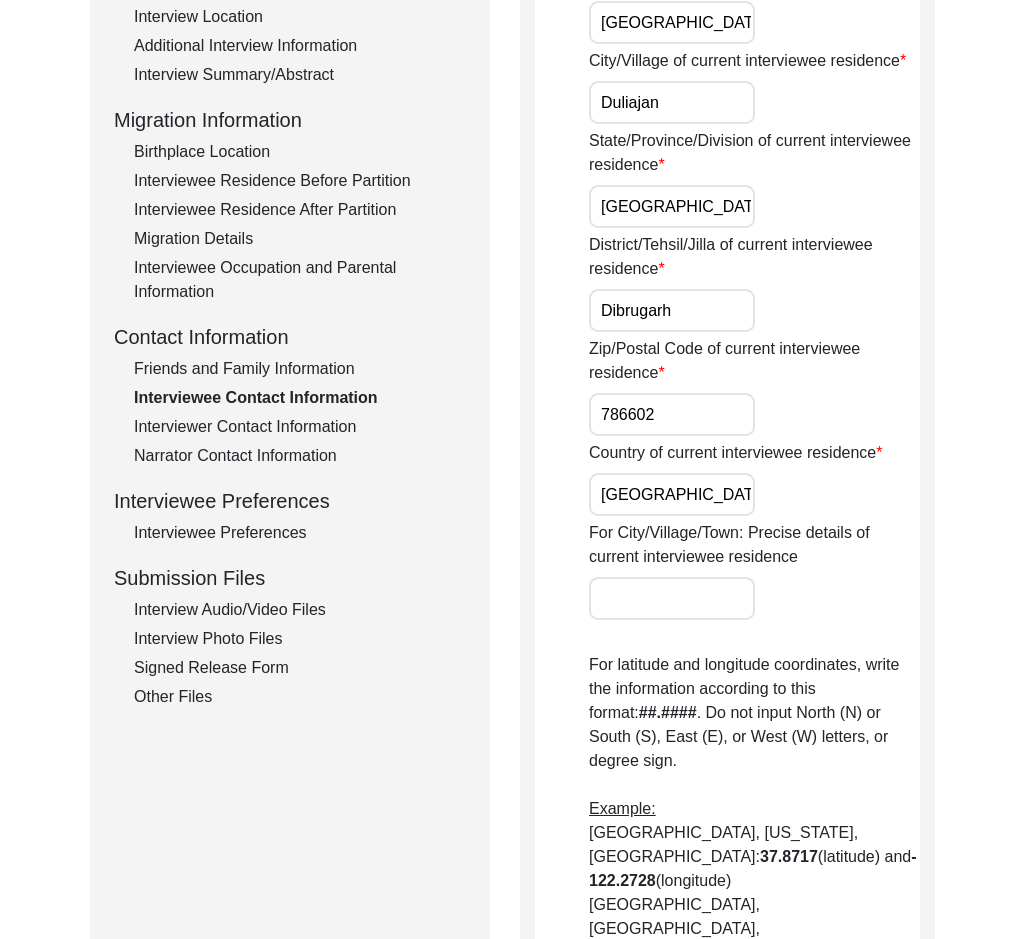 scroll, scrollTop: 400, scrollLeft: 0, axis: vertical 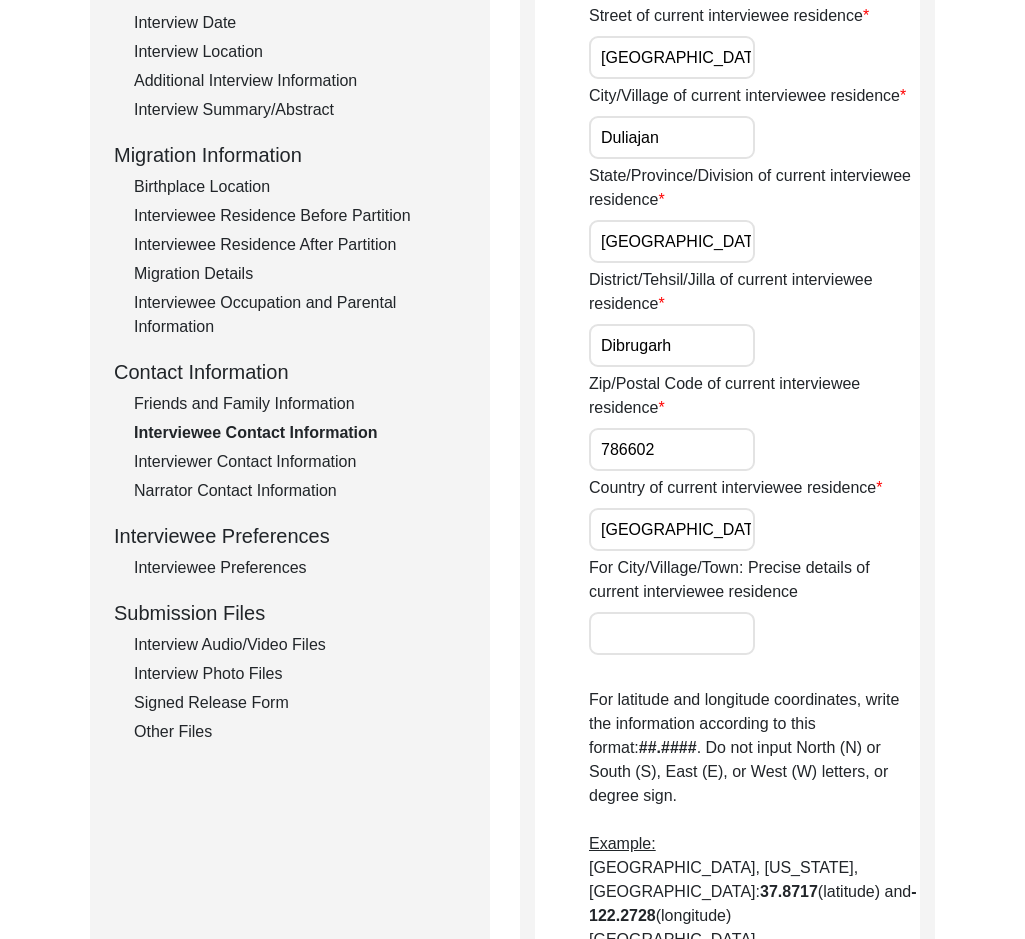click on "Narrator Contact Information" 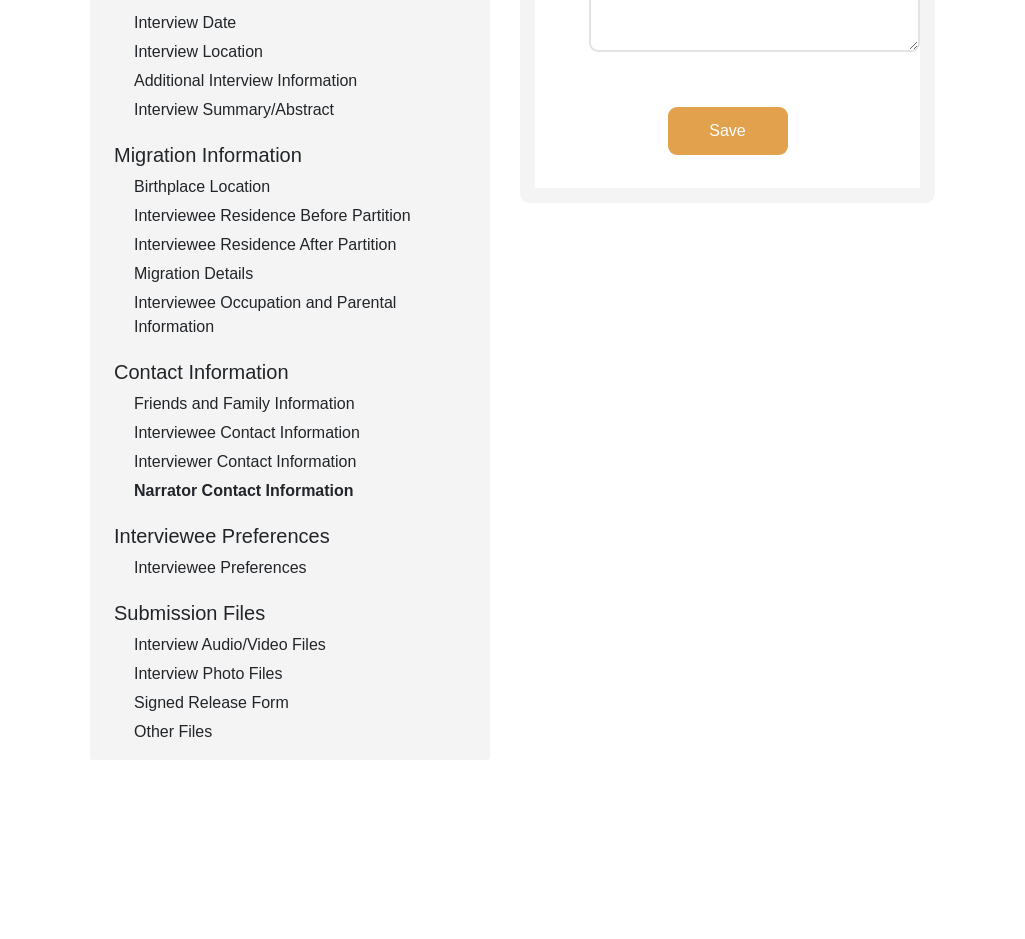 click on "Interview Photo Files" 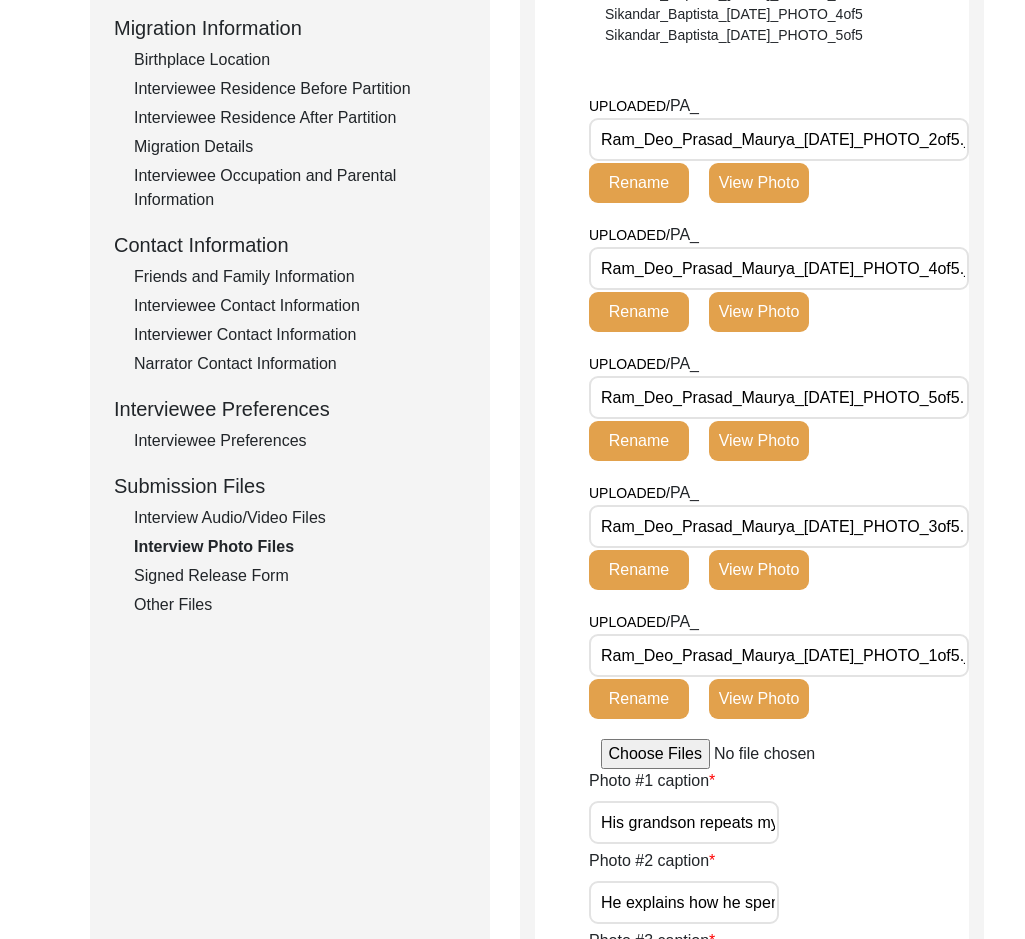 scroll, scrollTop: 700, scrollLeft: 0, axis: vertical 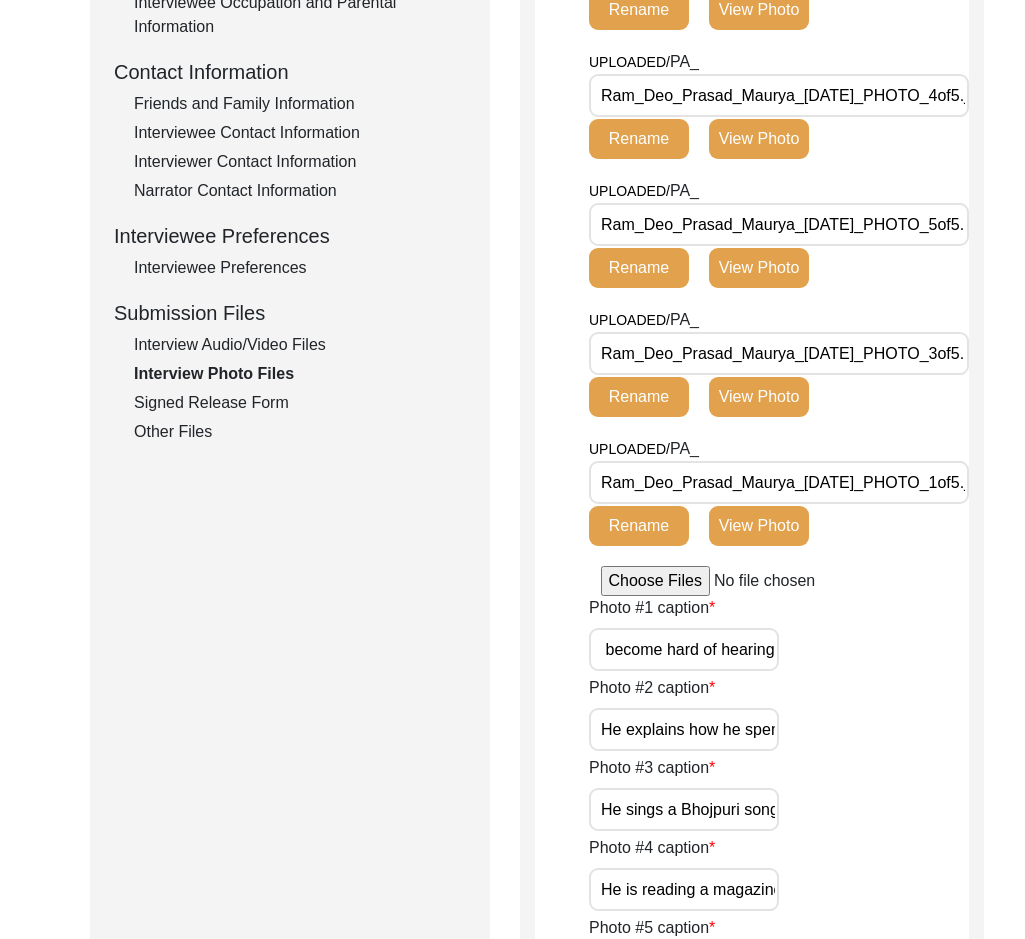 drag, startPoint x: 751, startPoint y: 646, endPoint x: 872, endPoint y: 647, distance: 121.004135 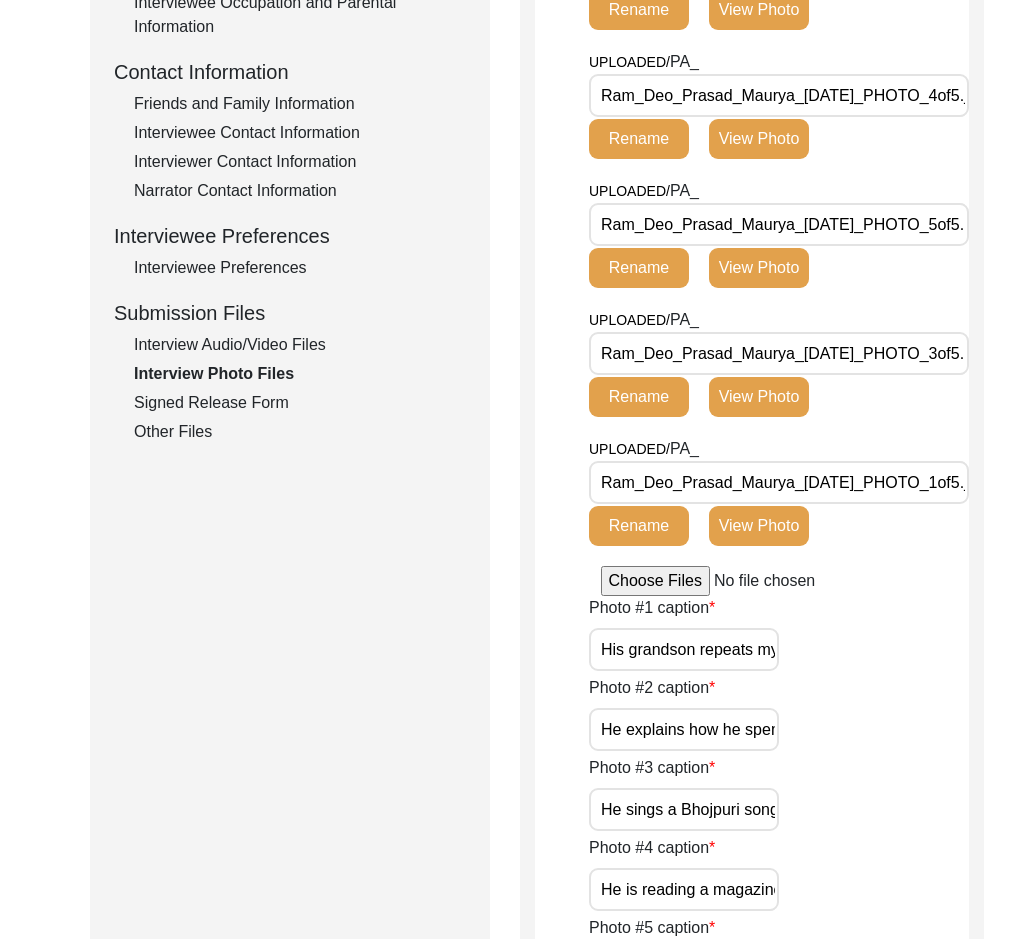 click on "Photo #1 caption His grandson repeats my question to him, as he has become hard of hearing" 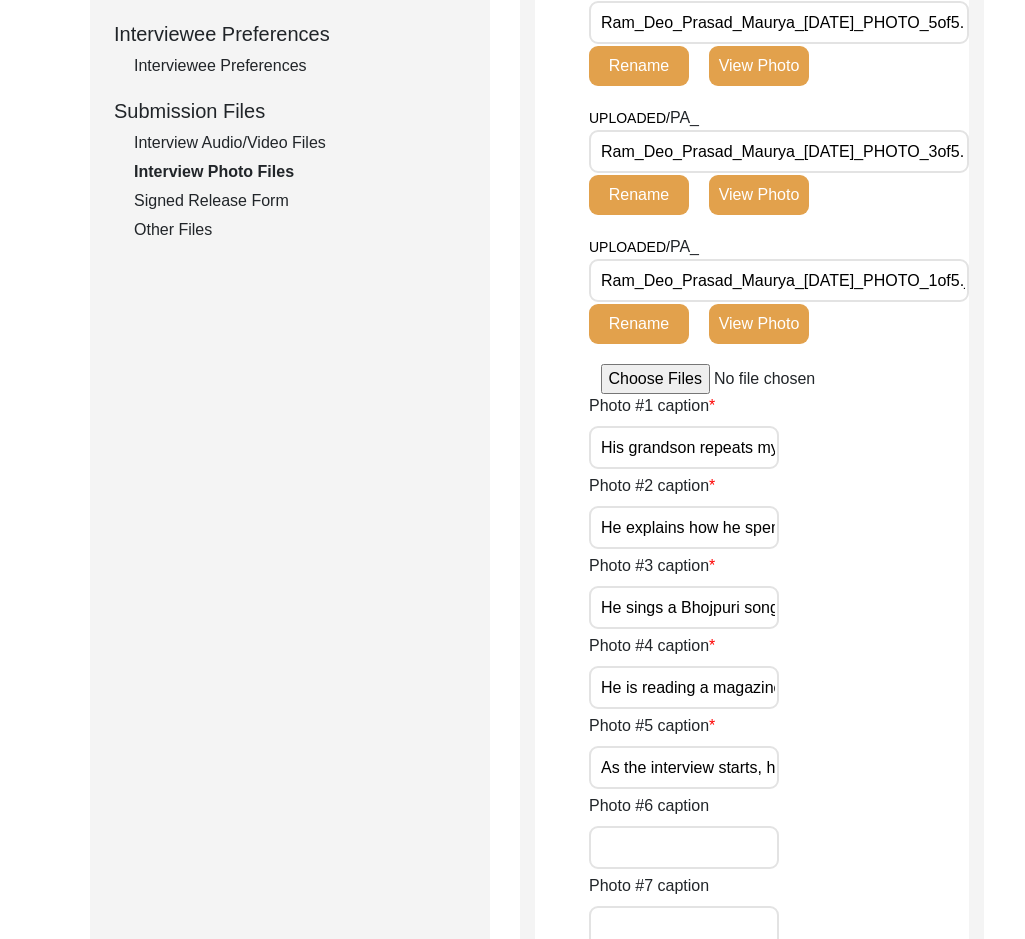 scroll, scrollTop: 1000, scrollLeft: 0, axis: vertical 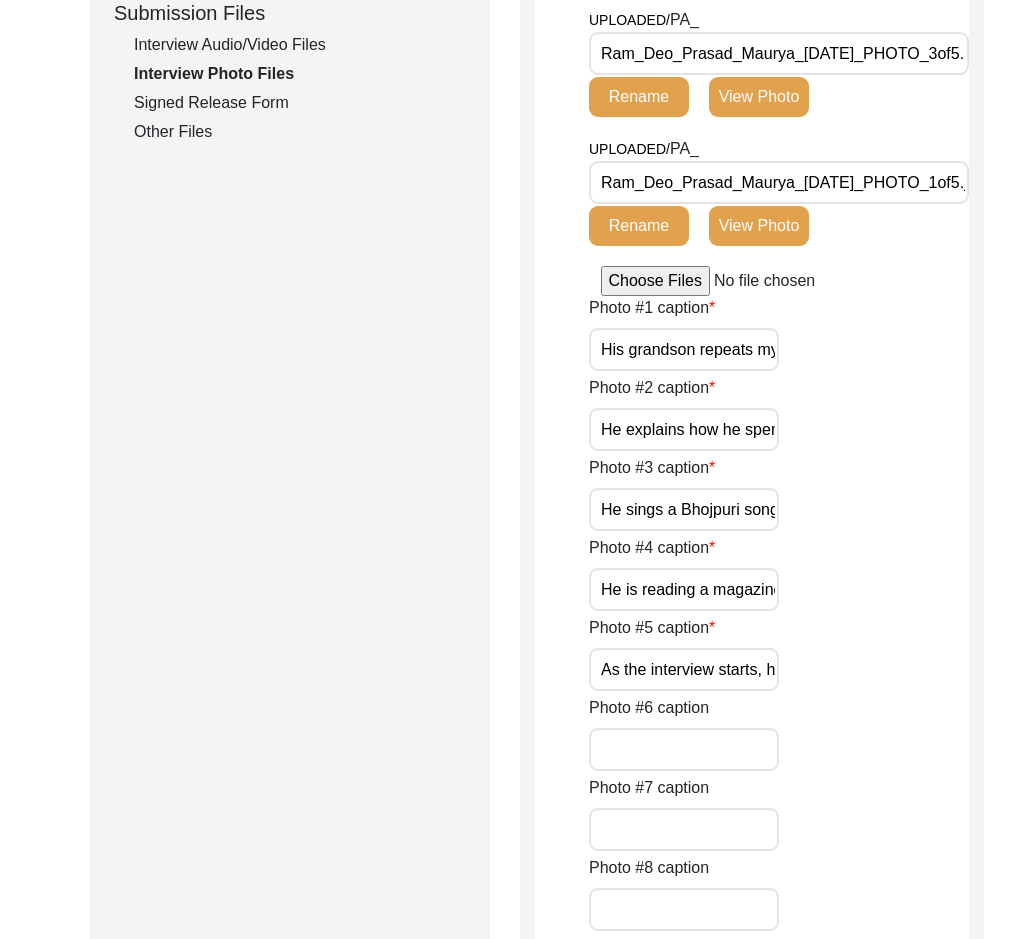 click on "His grandson repeats my question to him, as he has become hard of hearing" at bounding box center [684, 349] 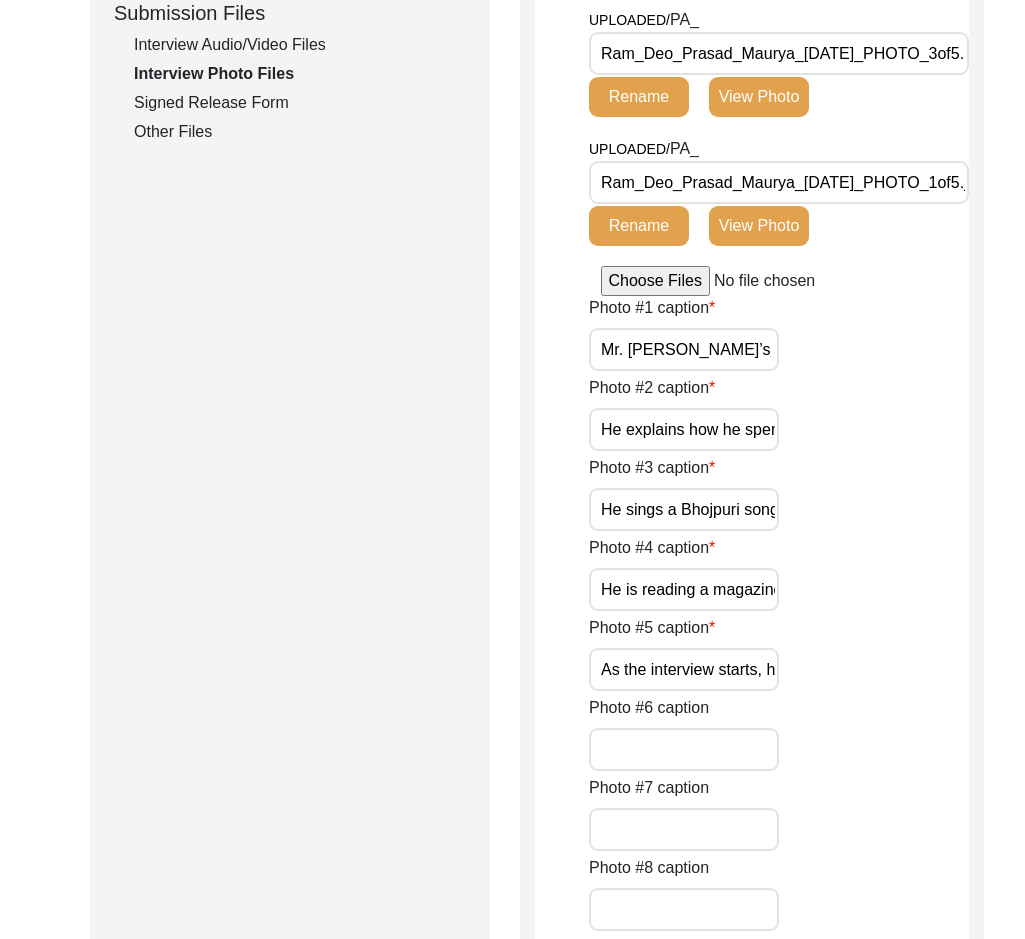 scroll, scrollTop: 0, scrollLeft: 434, axis: horizontal 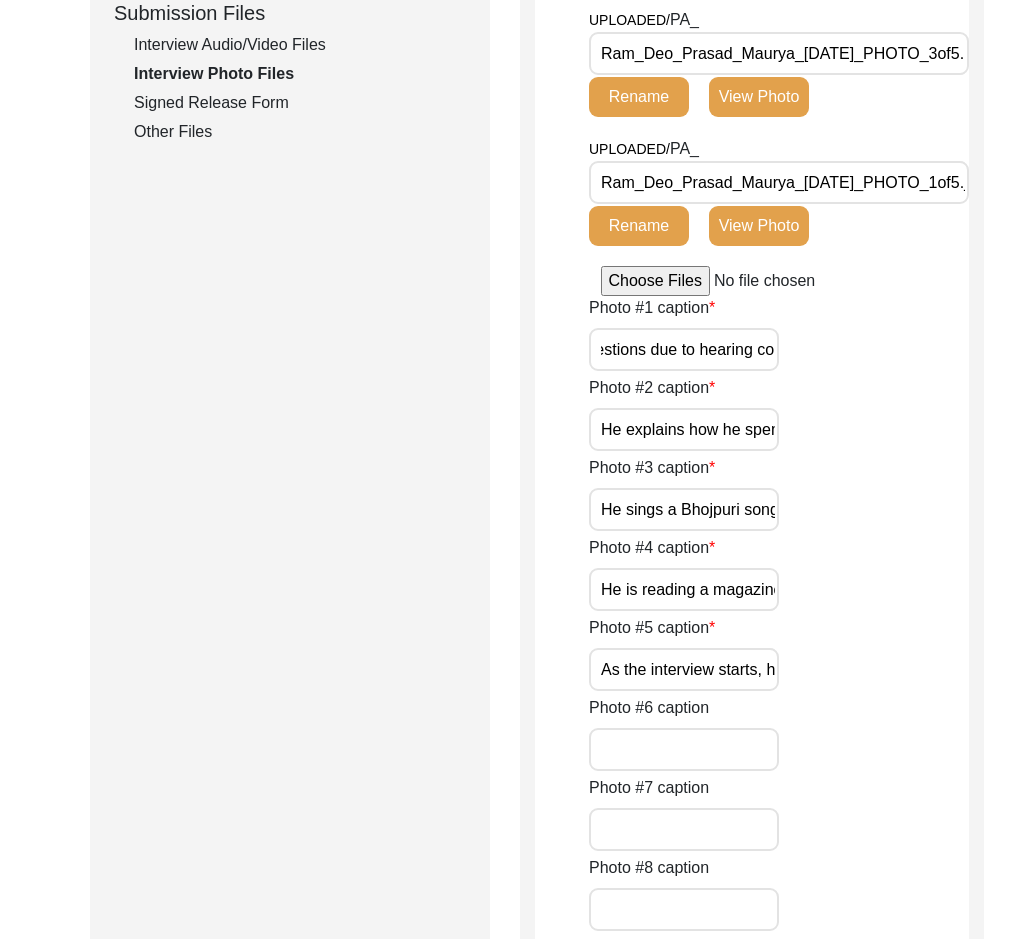 click on "Photo #2 caption He explains how he spent his time with his friends in his village" 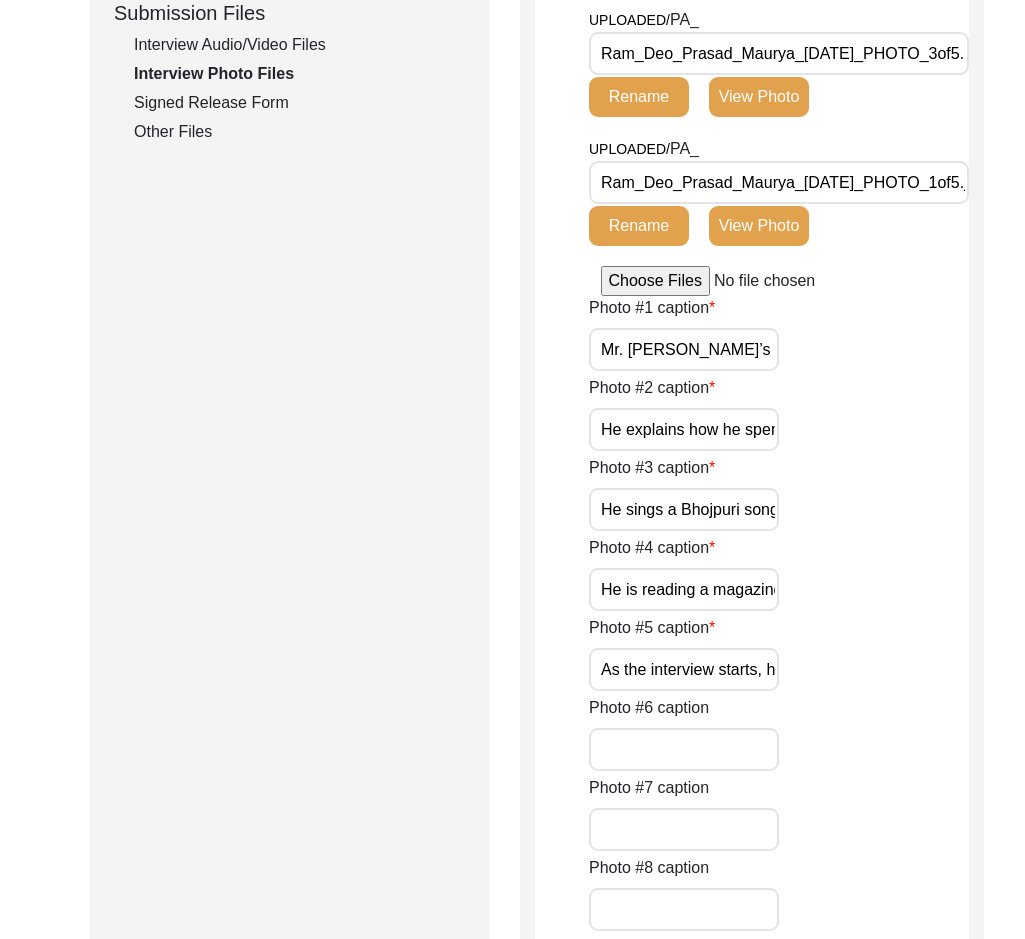 click on "He explains how he spent his time with his friends in his village" at bounding box center (684, 429) 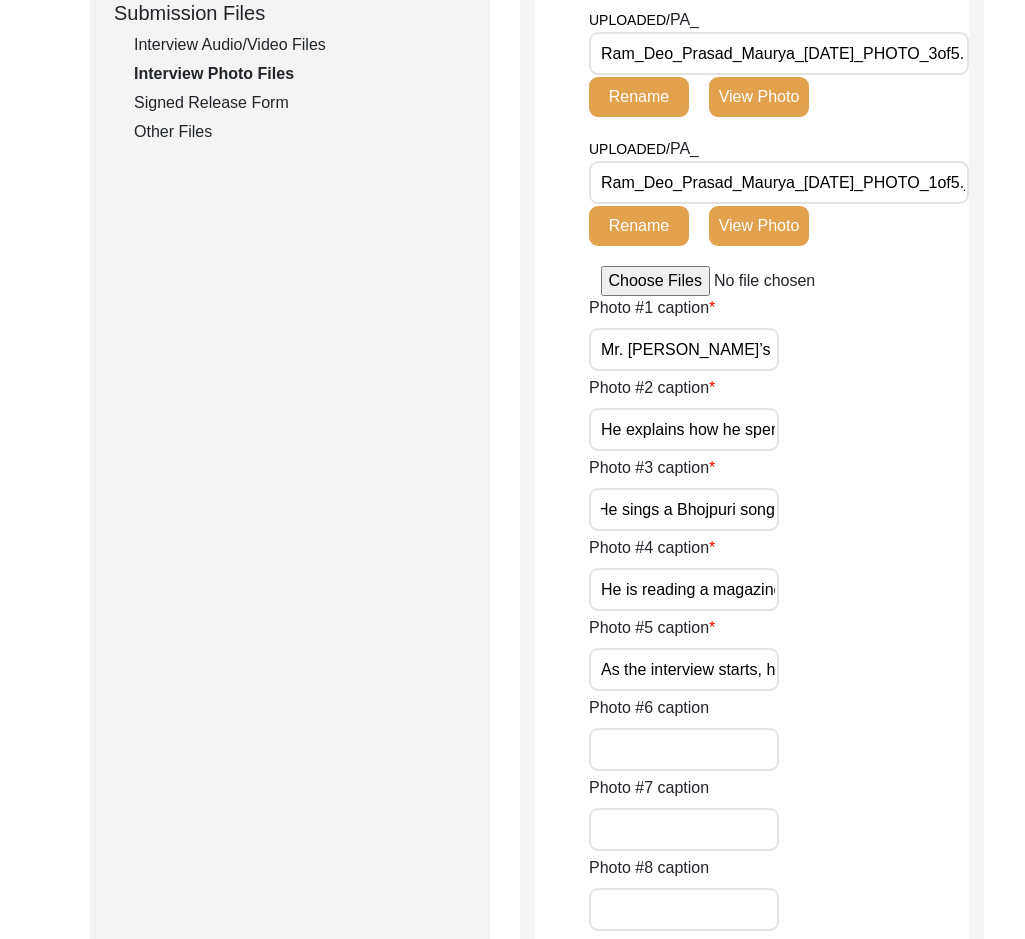 drag, startPoint x: 636, startPoint y: 518, endPoint x: 822, endPoint y: 517, distance: 186.00269 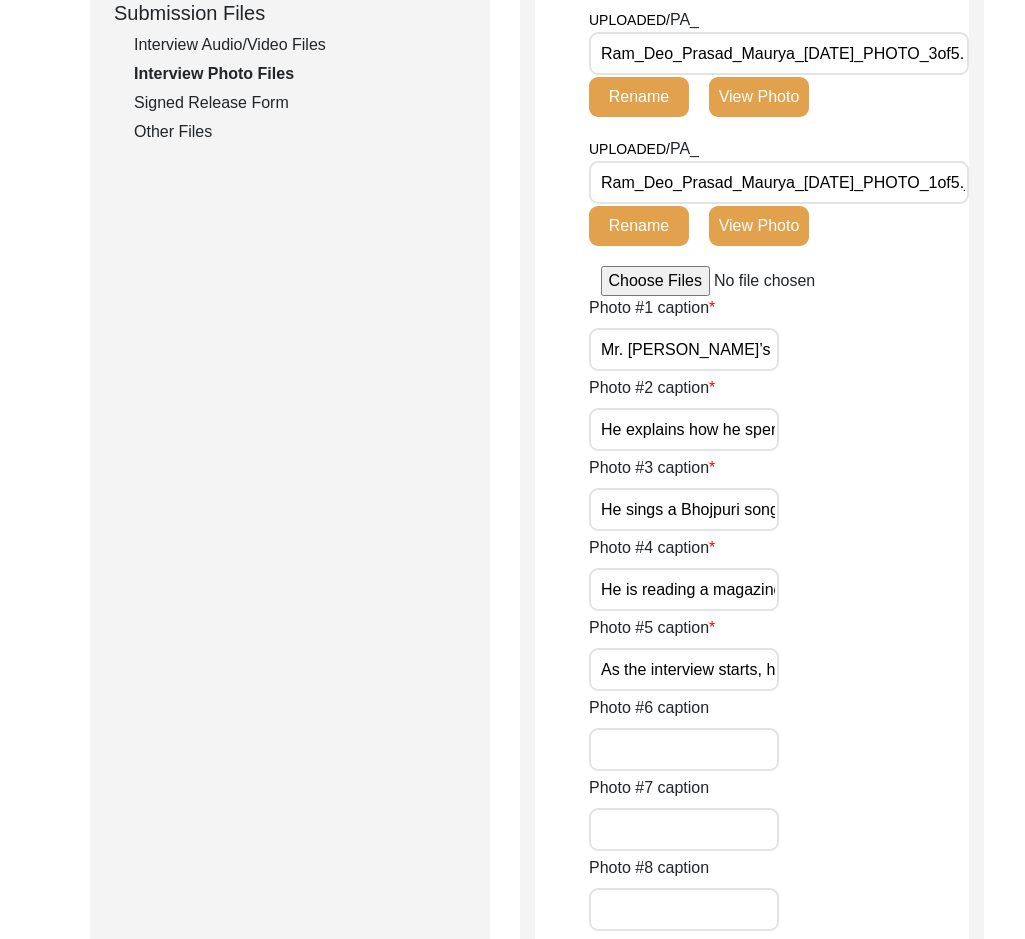 click on "Photo #3 caption He sings a Bhojpuri song" 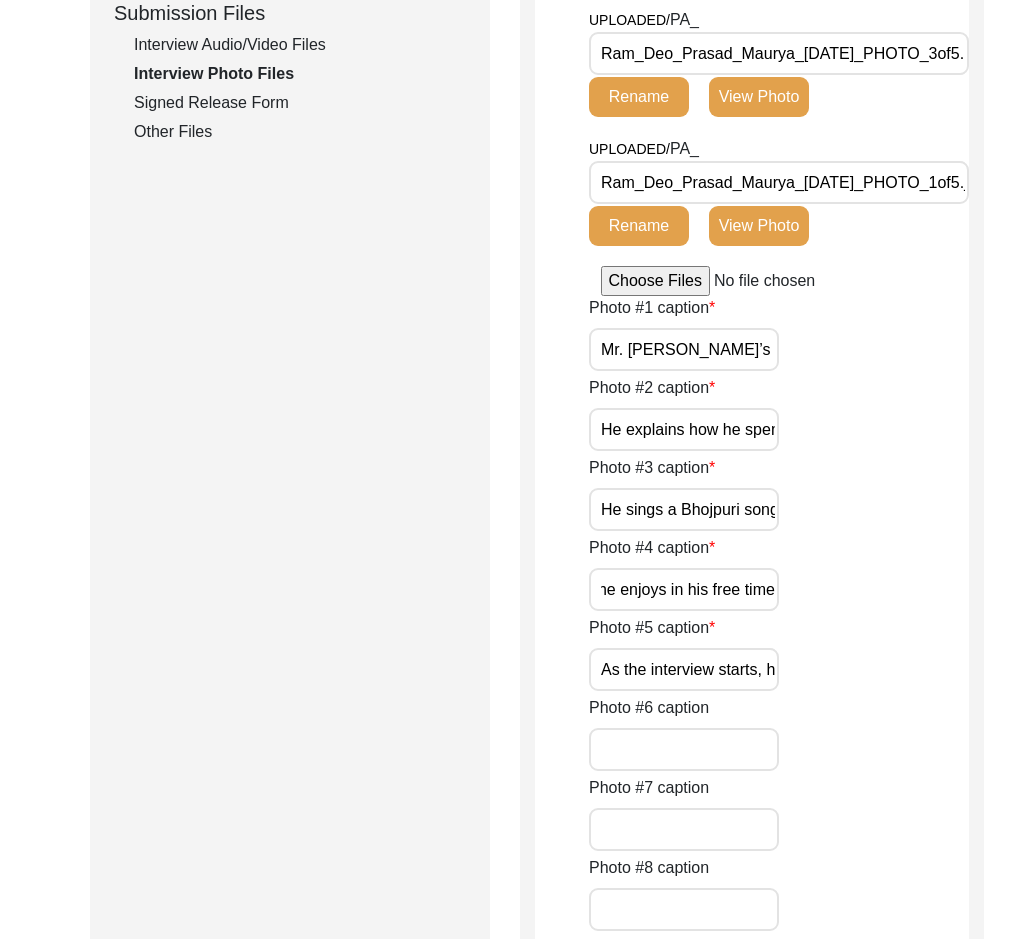 drag, startPoint x: 710, startPoint y: 584, endPoint x: 718, endPoint y: 660, distance: 76.41989 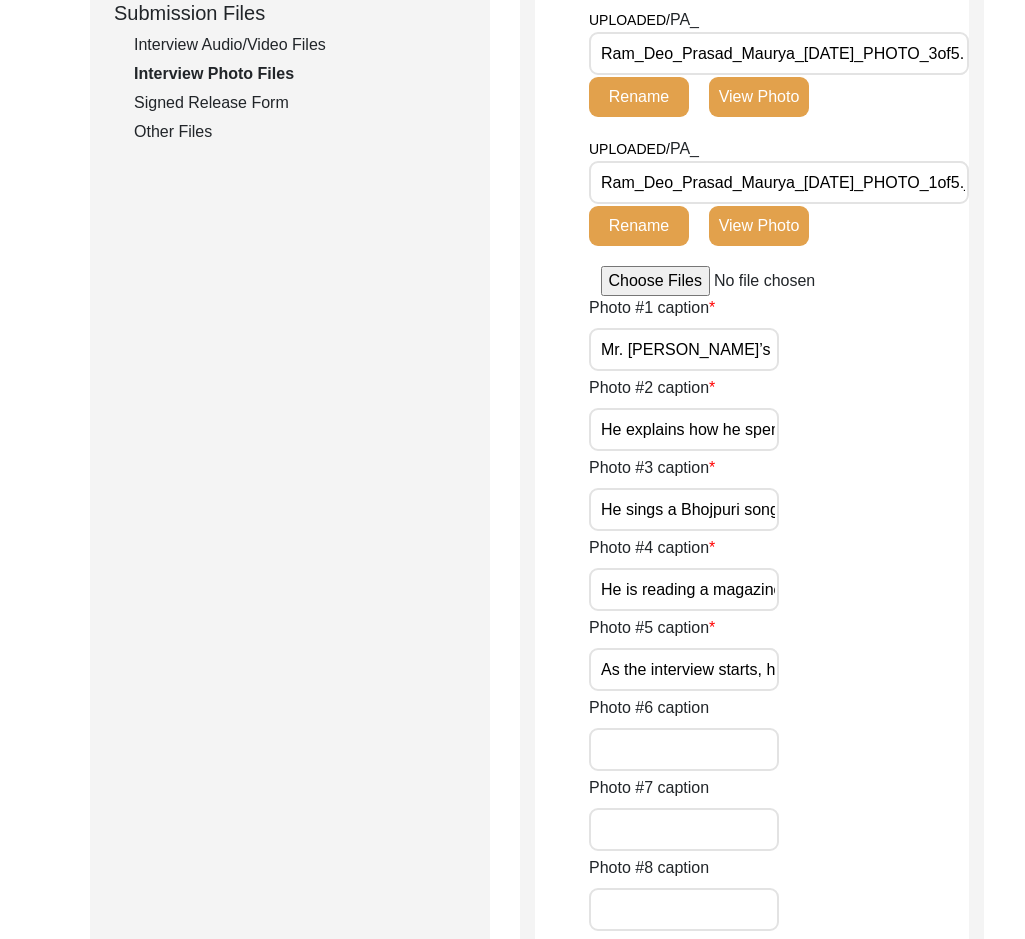 scroll, scrollTop: 0, scrollLeft: 240, axis: horizontal 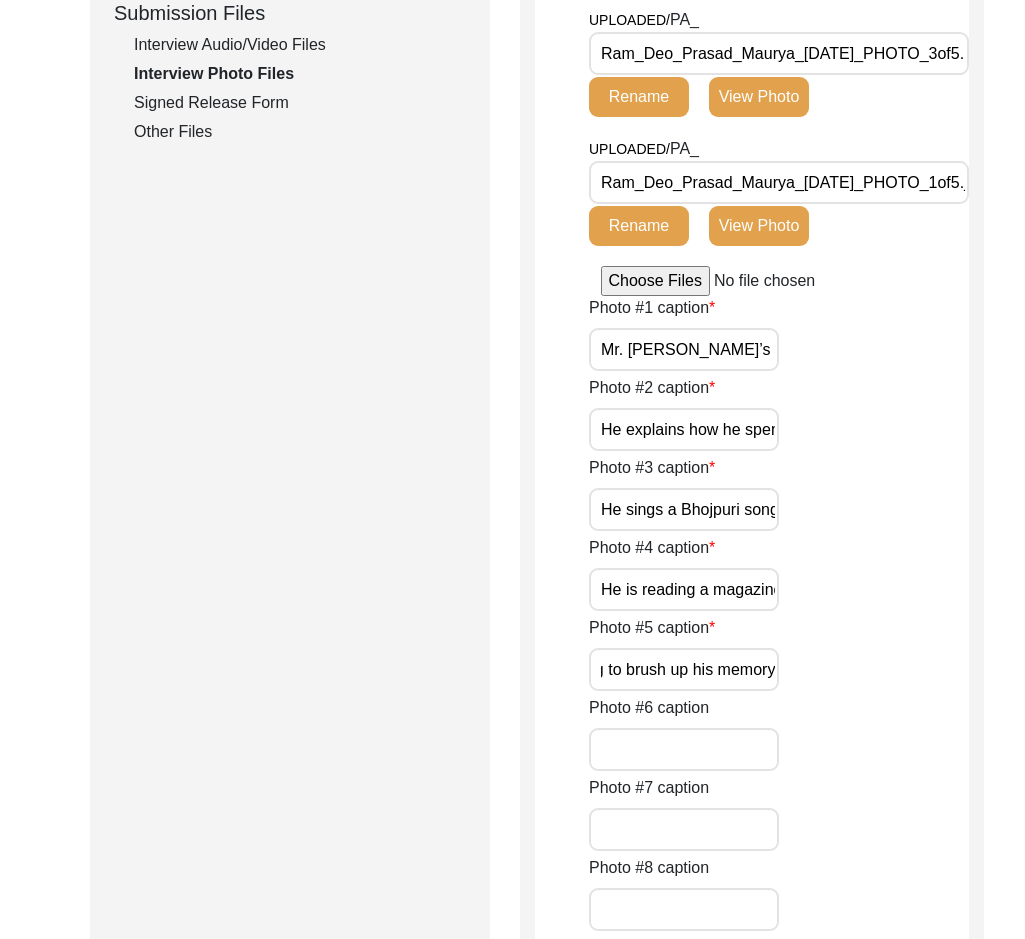 drag, startPoint x: 666, startPoint y: 665, endPoint x: 846, endPoint y: 667, distance: 180.01111 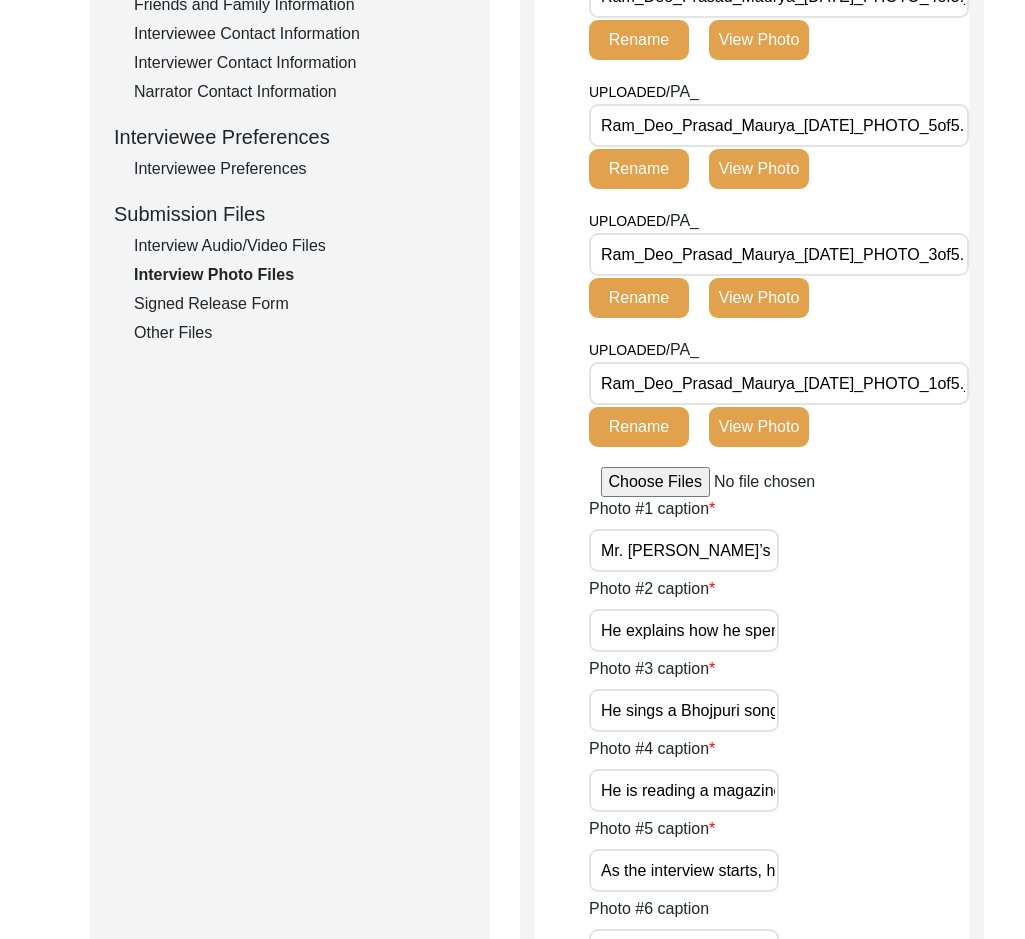 scroll, scrollTop: 800, scrollLeft: 0, axis: vertical 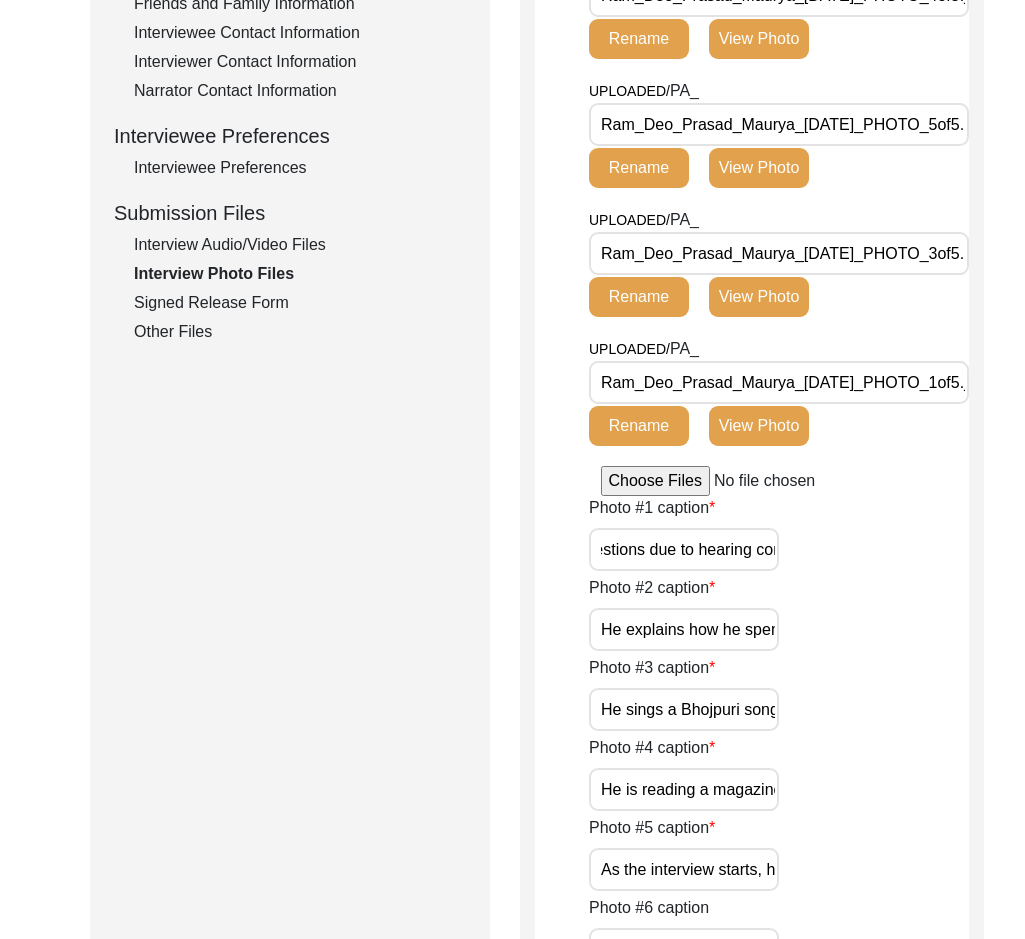drag, startPoint x: 622, startPoint y: 552, endPoint x: 963, endPoint y: 547, distance: 341.03665 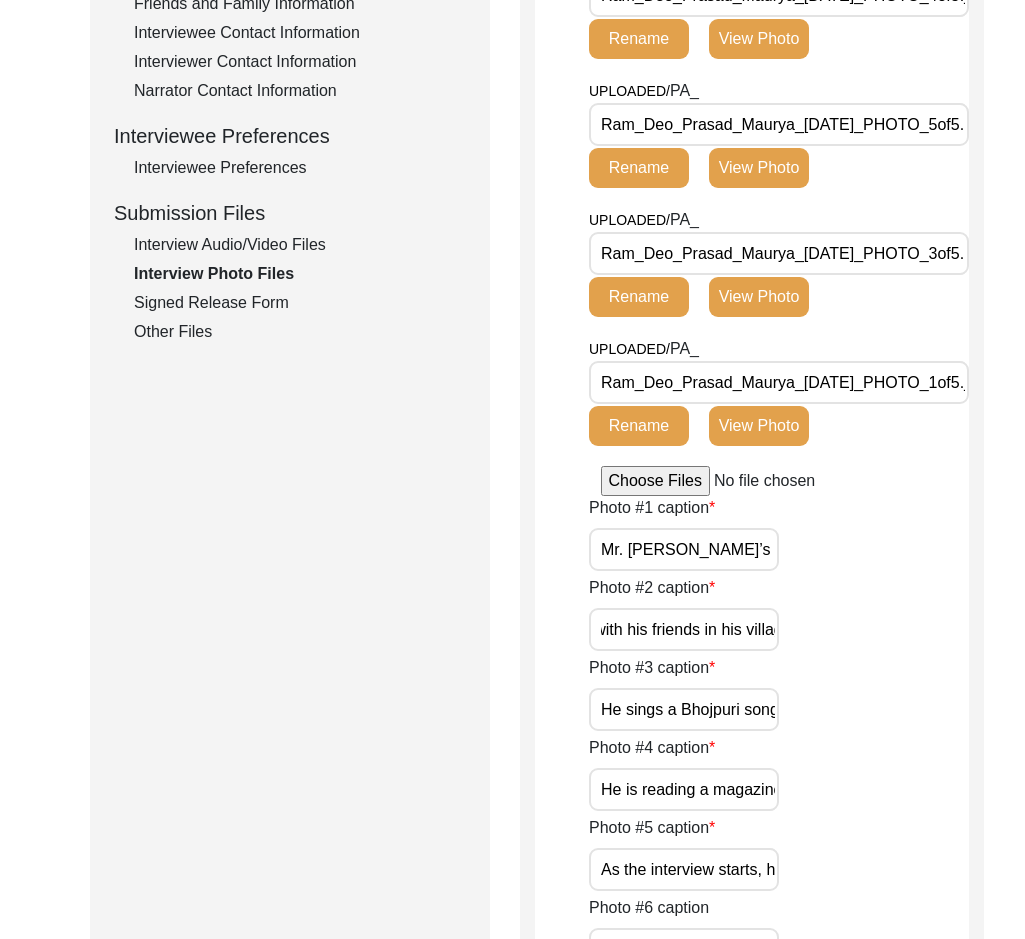 scroll, scrollTop: 0, scrollLeft: 271, axis: horizontal 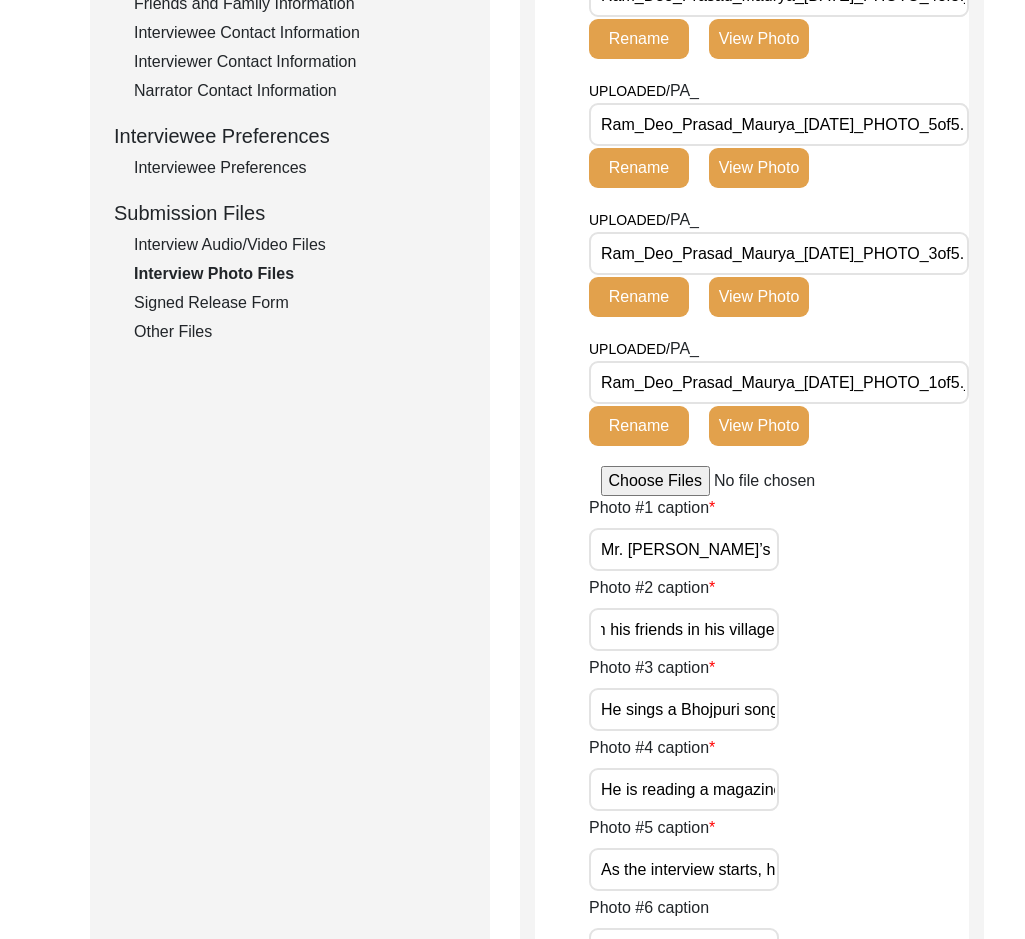 drag, startPoint x: 651, startPoint y: 631, endPoint x: 825, endPoint y: 630, distance: 174.00287 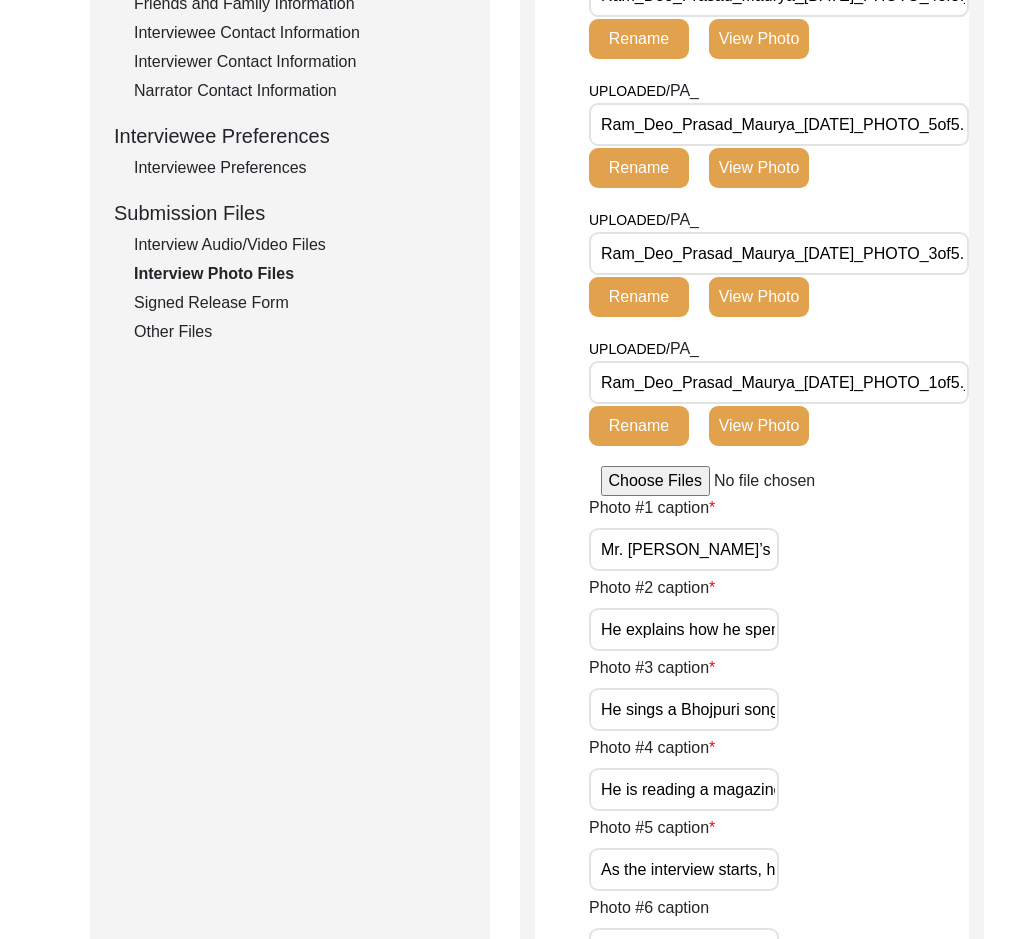 click on "Photo #3 caption He sings a Bhojpuri song" 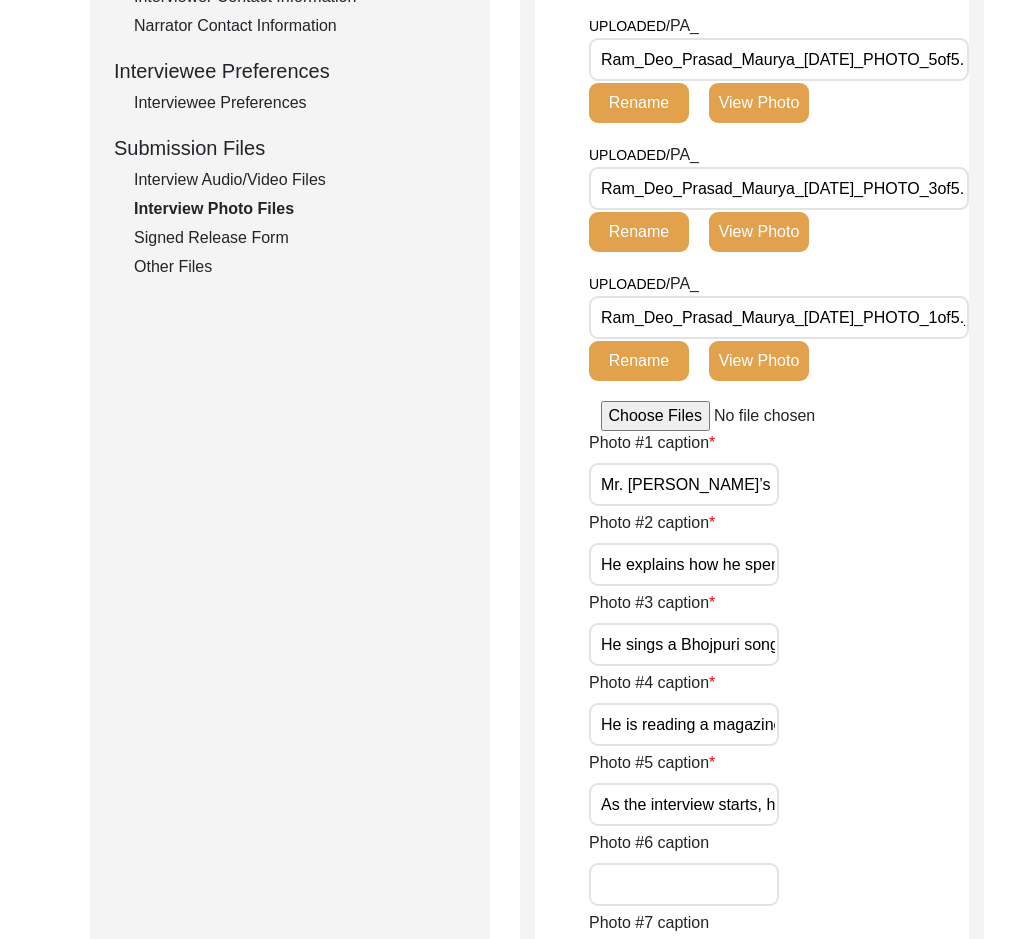 scroll, scrollTop: 900, scrollLeft: 0, axis: vertical 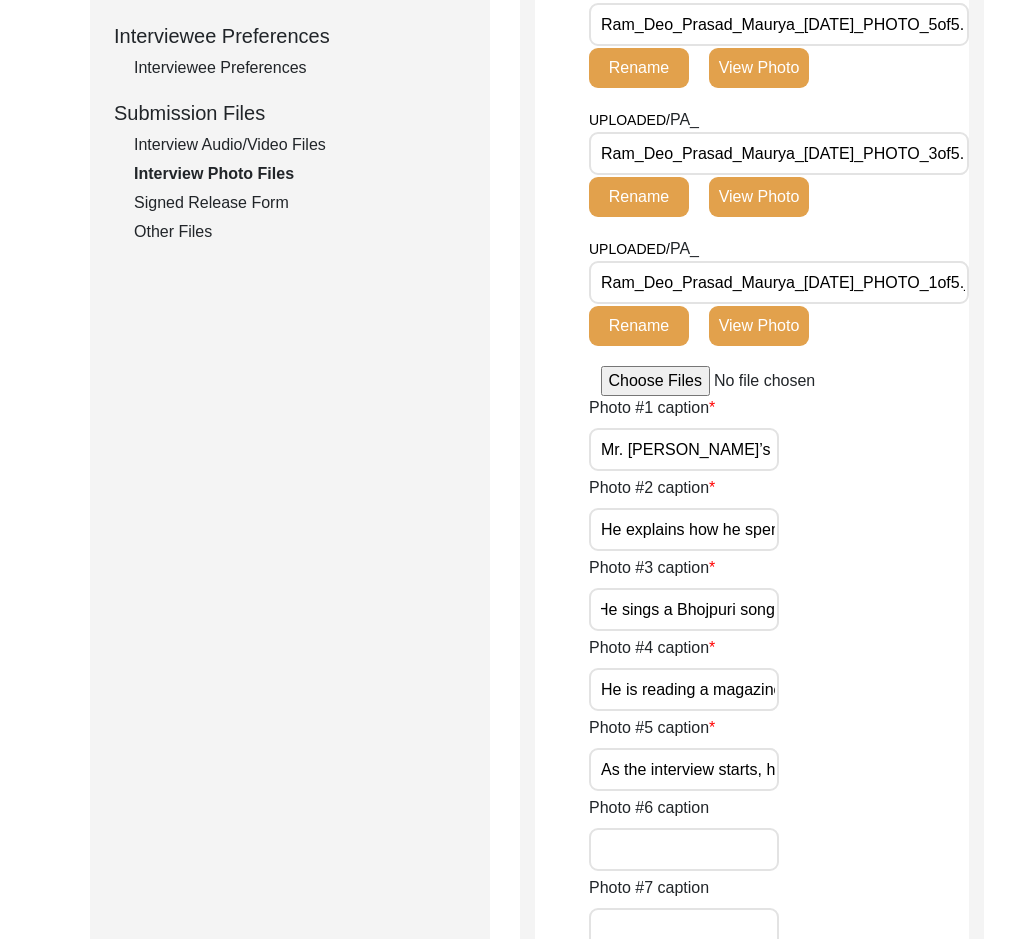 drag, startPoint x: 696, startPoint y: 604, endPoint x: 881, endPoint y: 628, distance: 186.55026 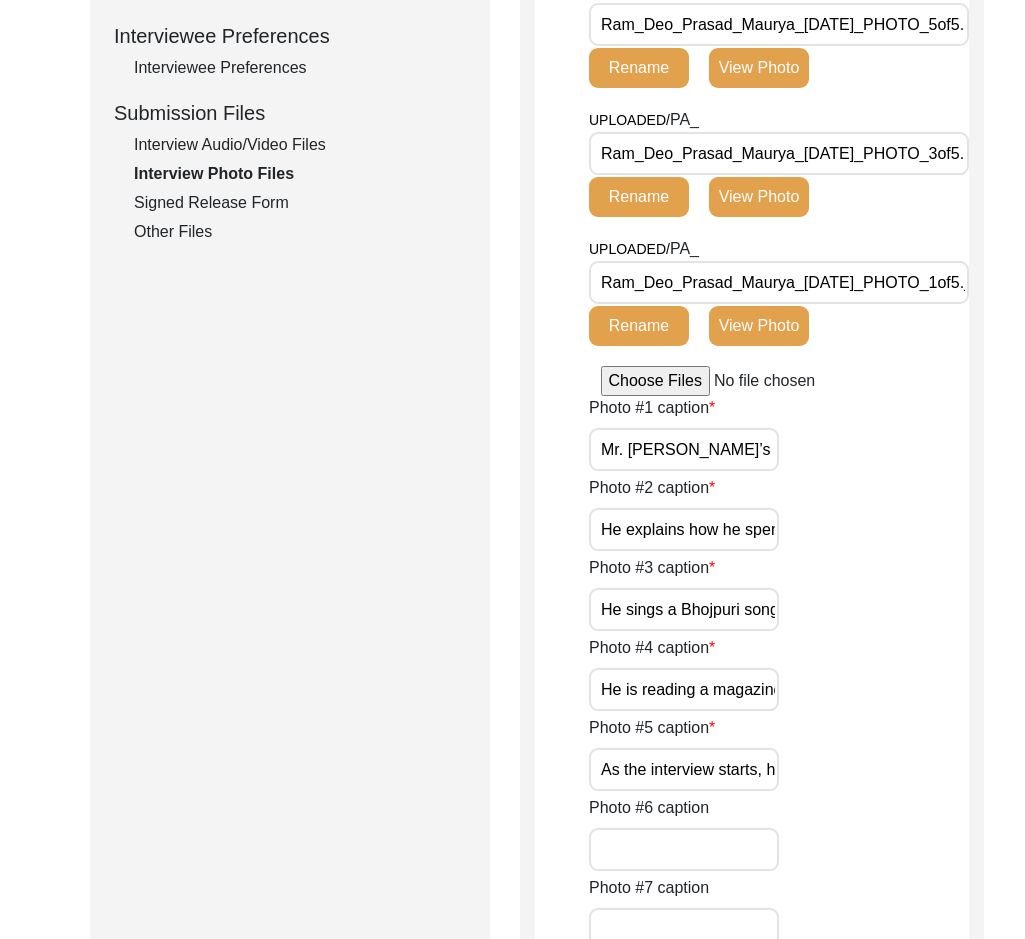 click on "Photo #3 caption He sings a Bhojpuri song" 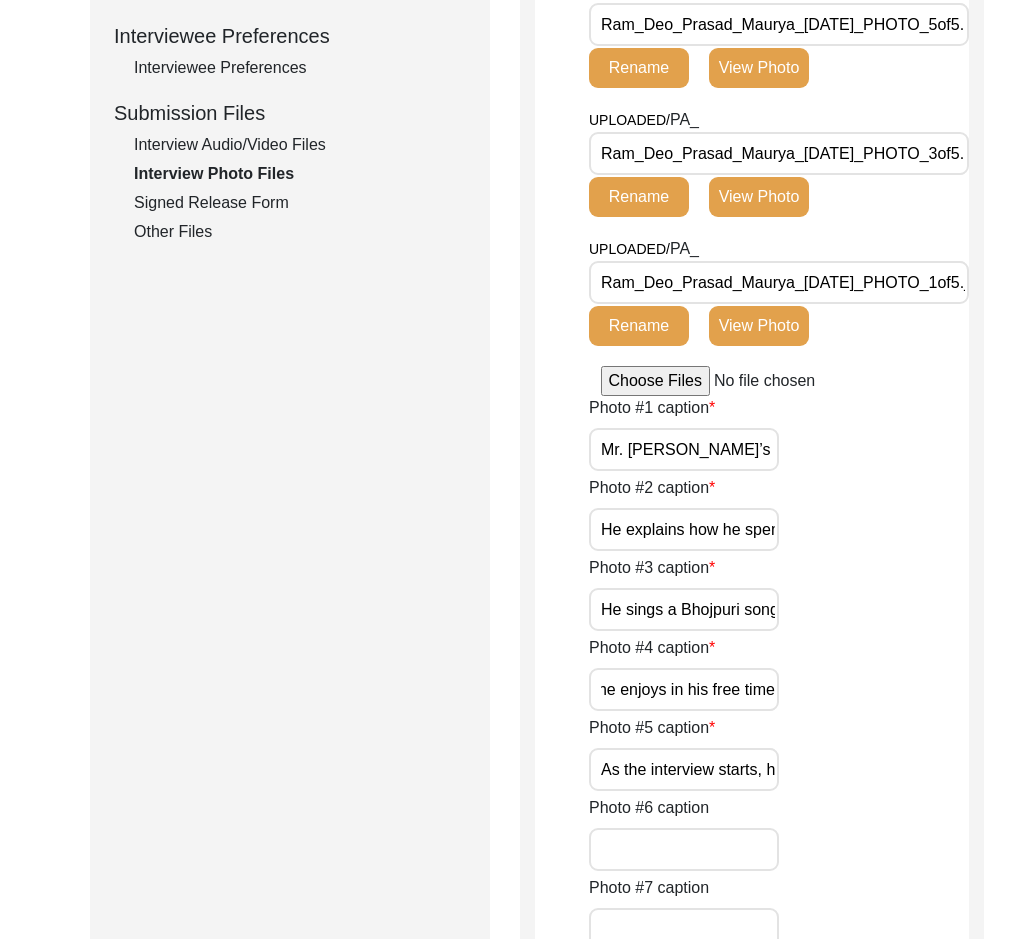 drag, startPoint x: 644, startPoint y: 691, endPoint x: 857, endPoint y: 699, distance: 213.15018 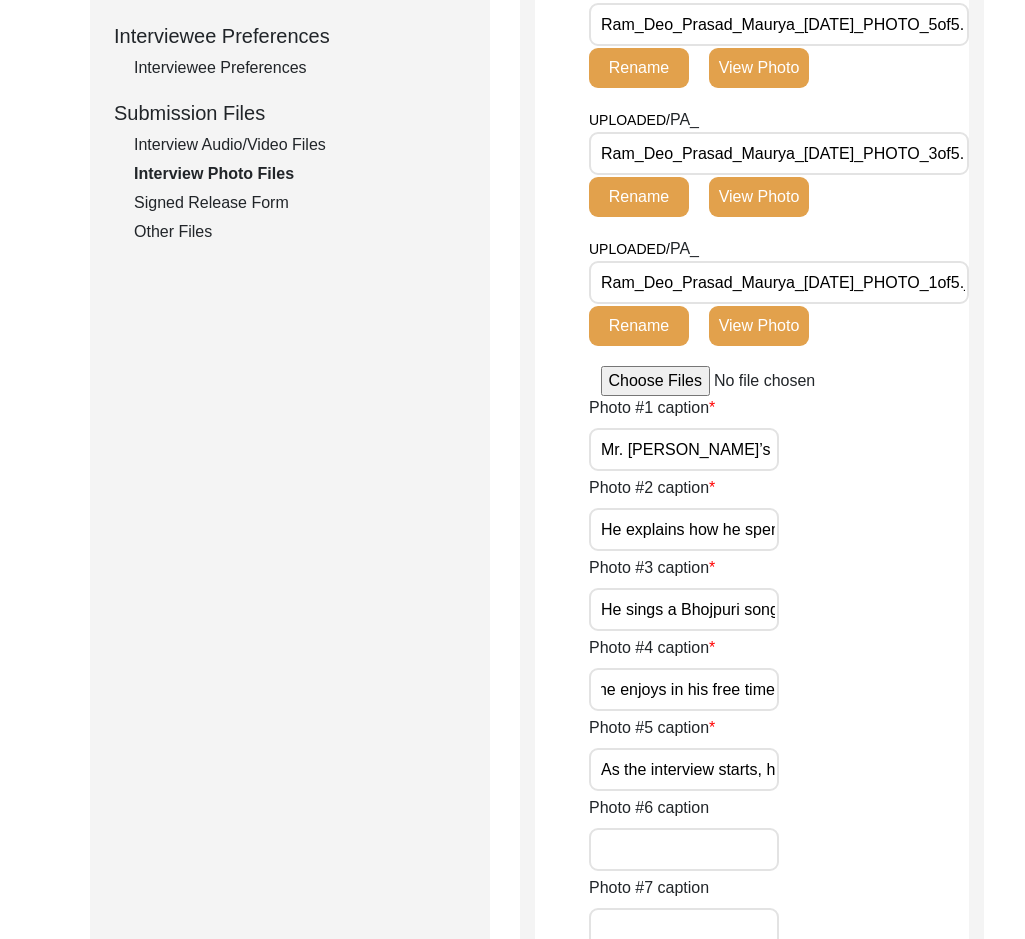 scroll, scrollTop: 0, scrollLeft: 0, axis: both 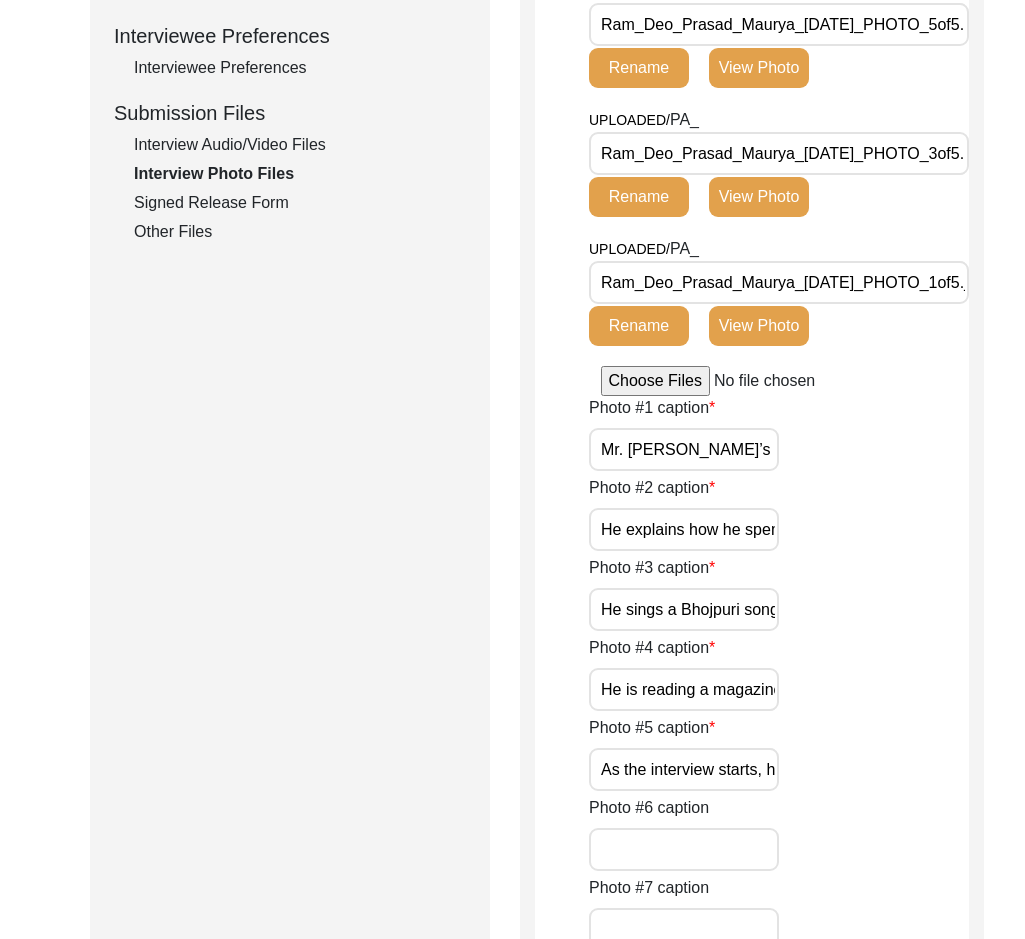 click on "Photo #4 caption He is reading a magazine he enjoys in his free time" 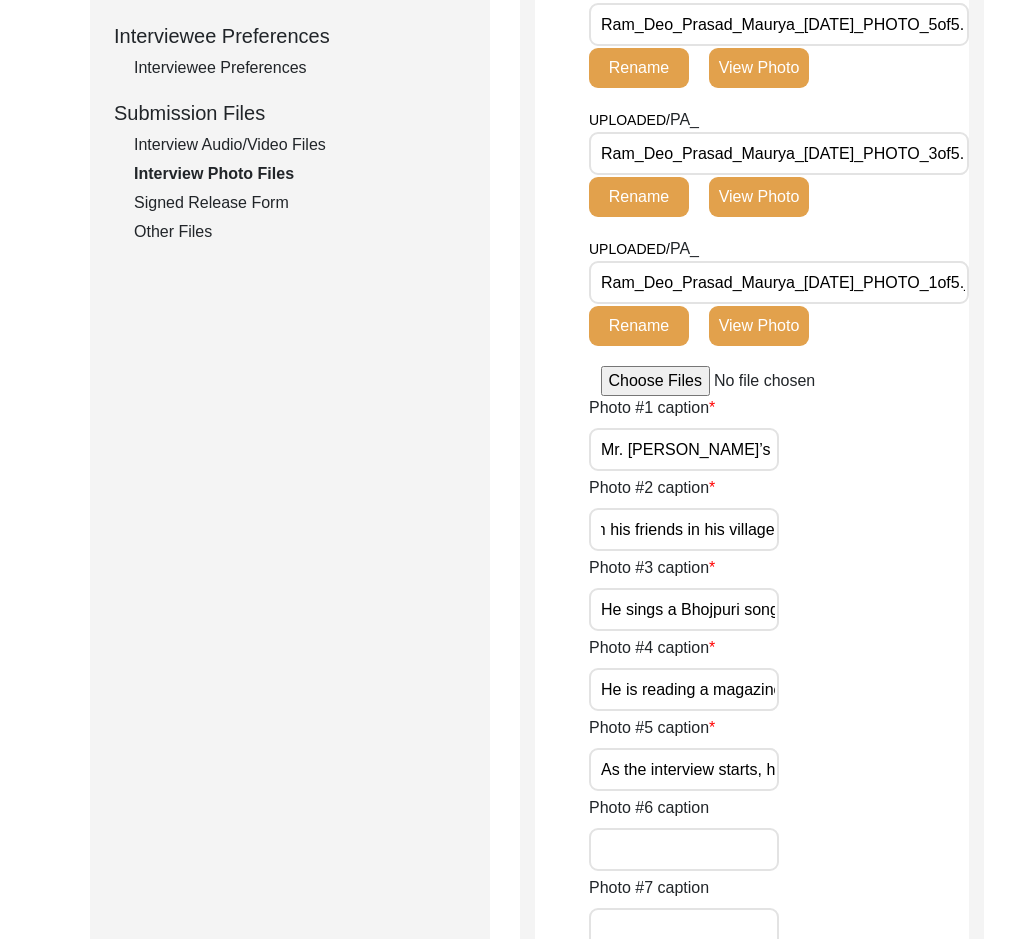 drag, startPoint x: 658, startPoint y: 529, endPoint x: 852, endPoint y: 539, distance: 194.25757 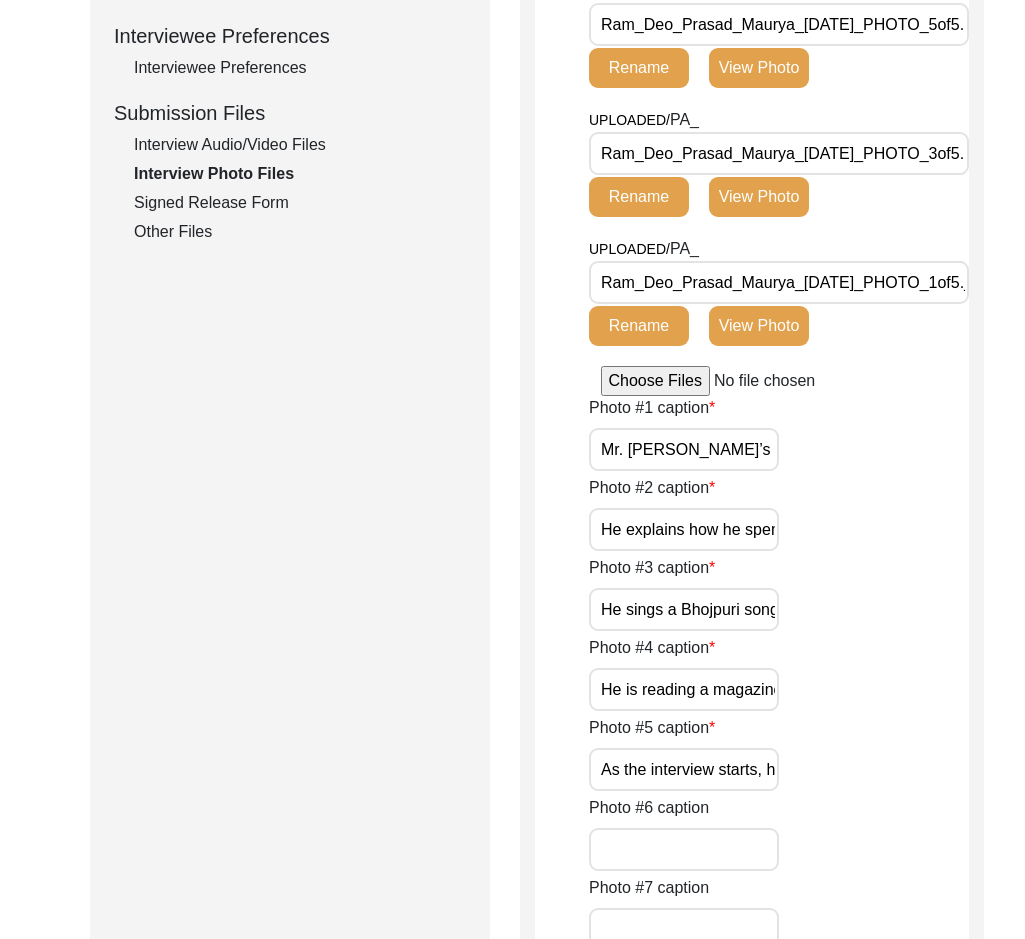 click on "He explains how he spent his time with his friends in his village" at bounding box center [684, 529] 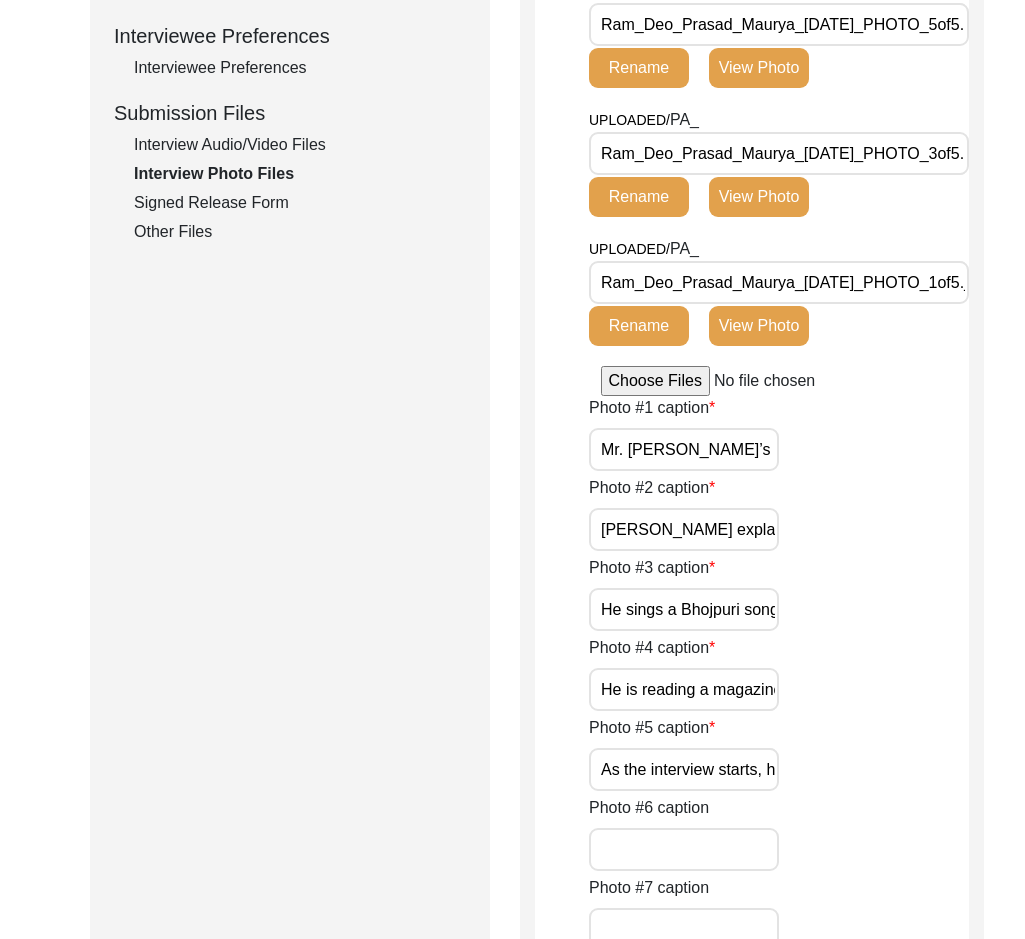 scroll, scrollTop: 0, scrollLeft: 318, axis: horizontal 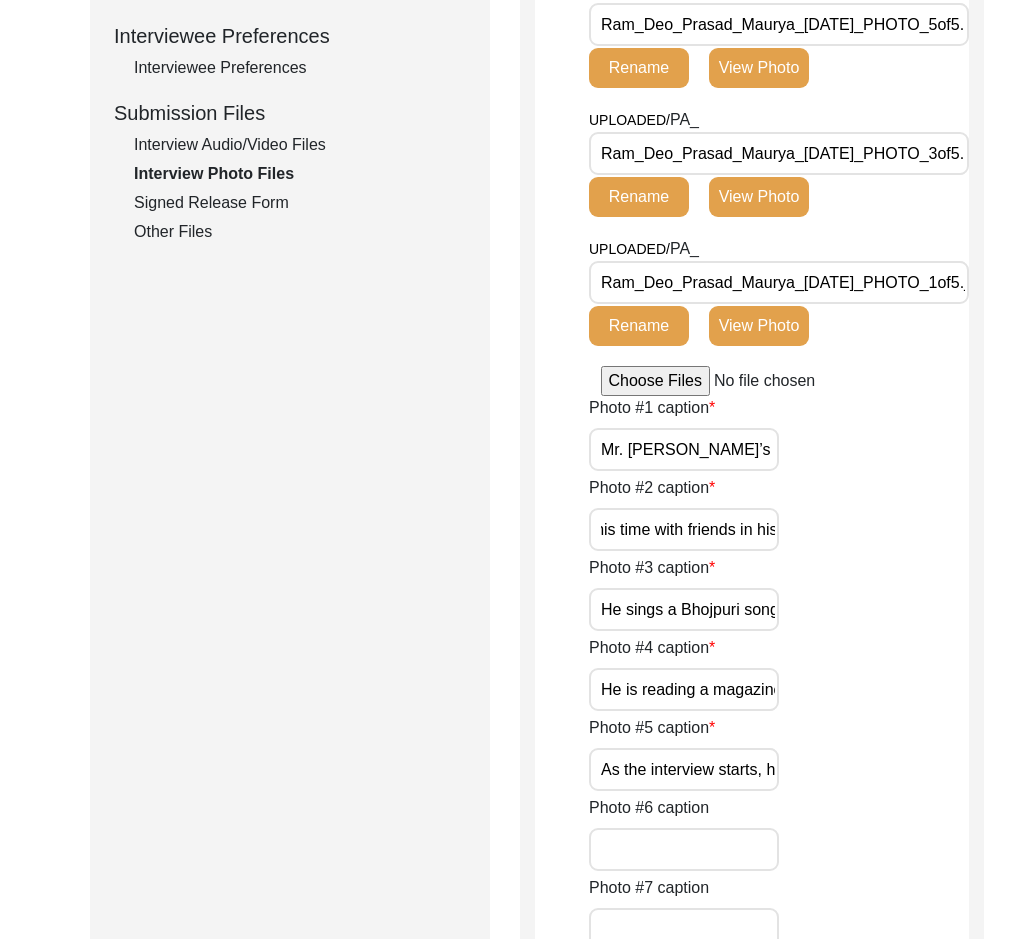 type on "Mr. Maurya explaining how he spent his time with friends in his village" 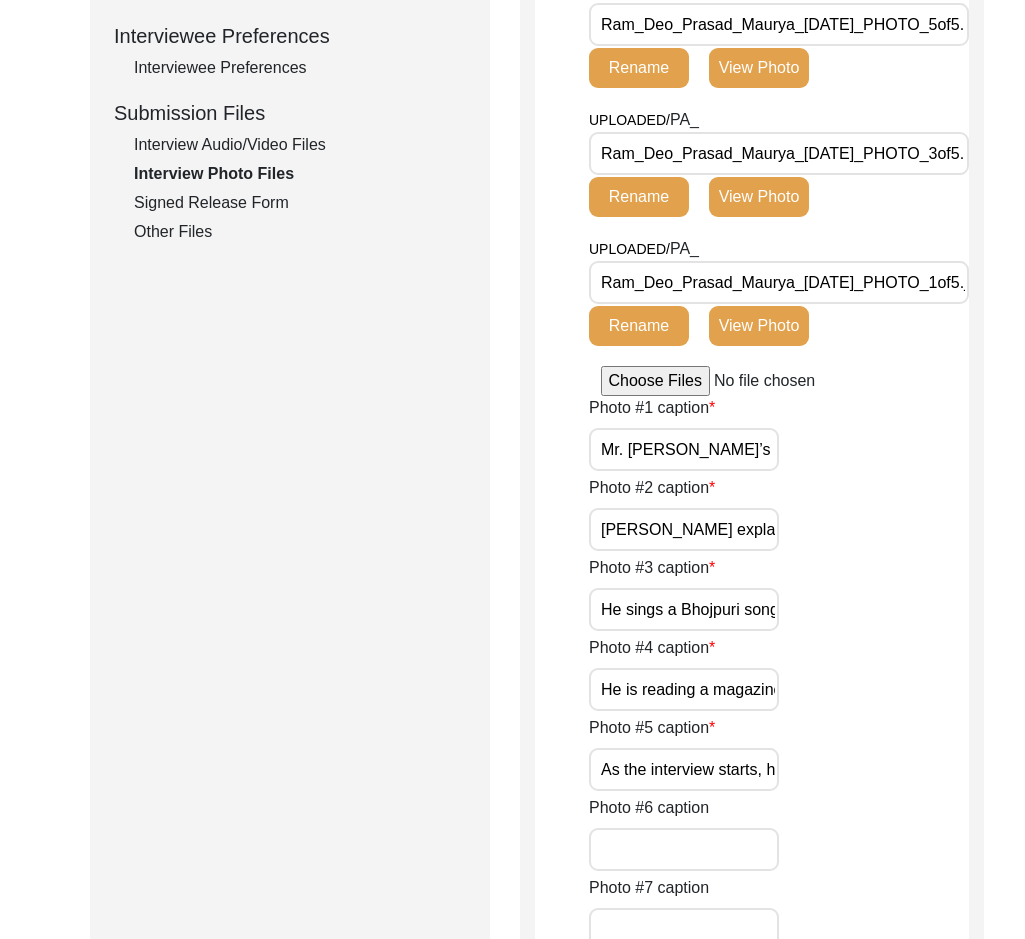 click on "Photo #3 caption He sings a Bhojpuri song" 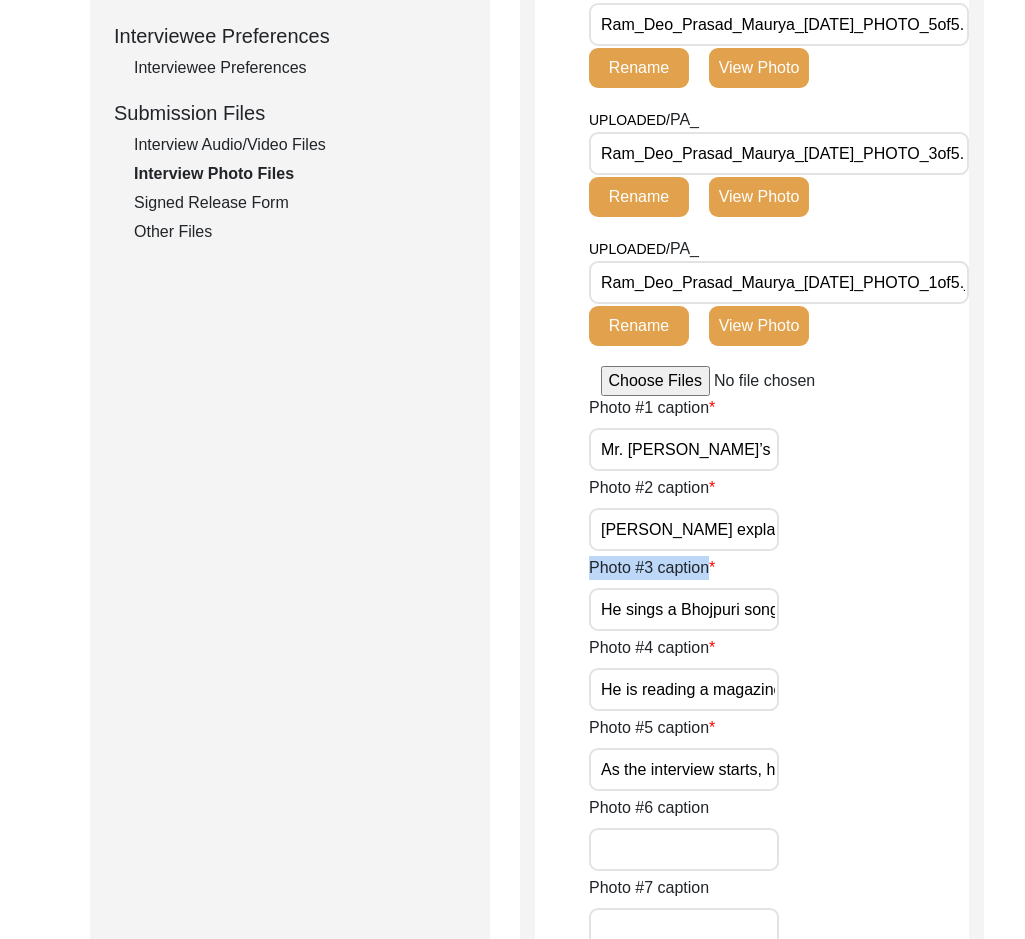click on "Photo #3 caption He sings a Bhojpuri song" 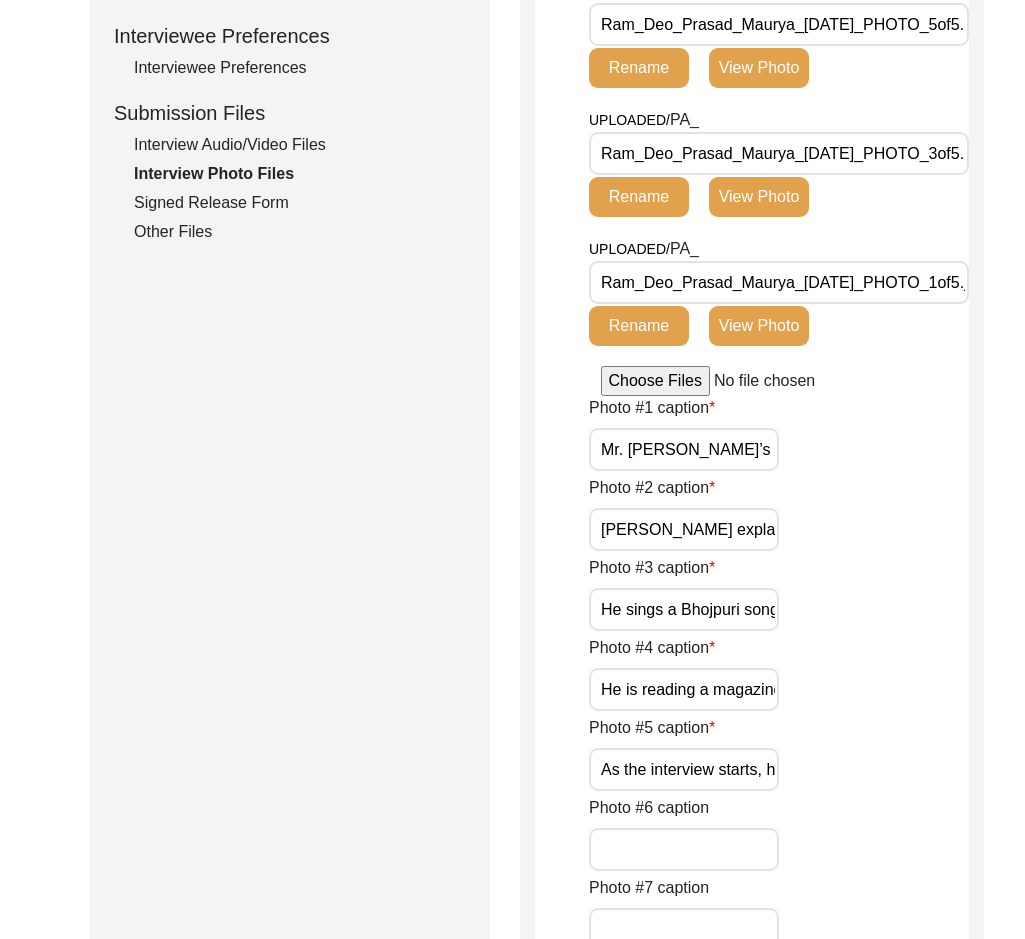 click on "He sings a Bhojpuri song" at bounding box center (684, 609) 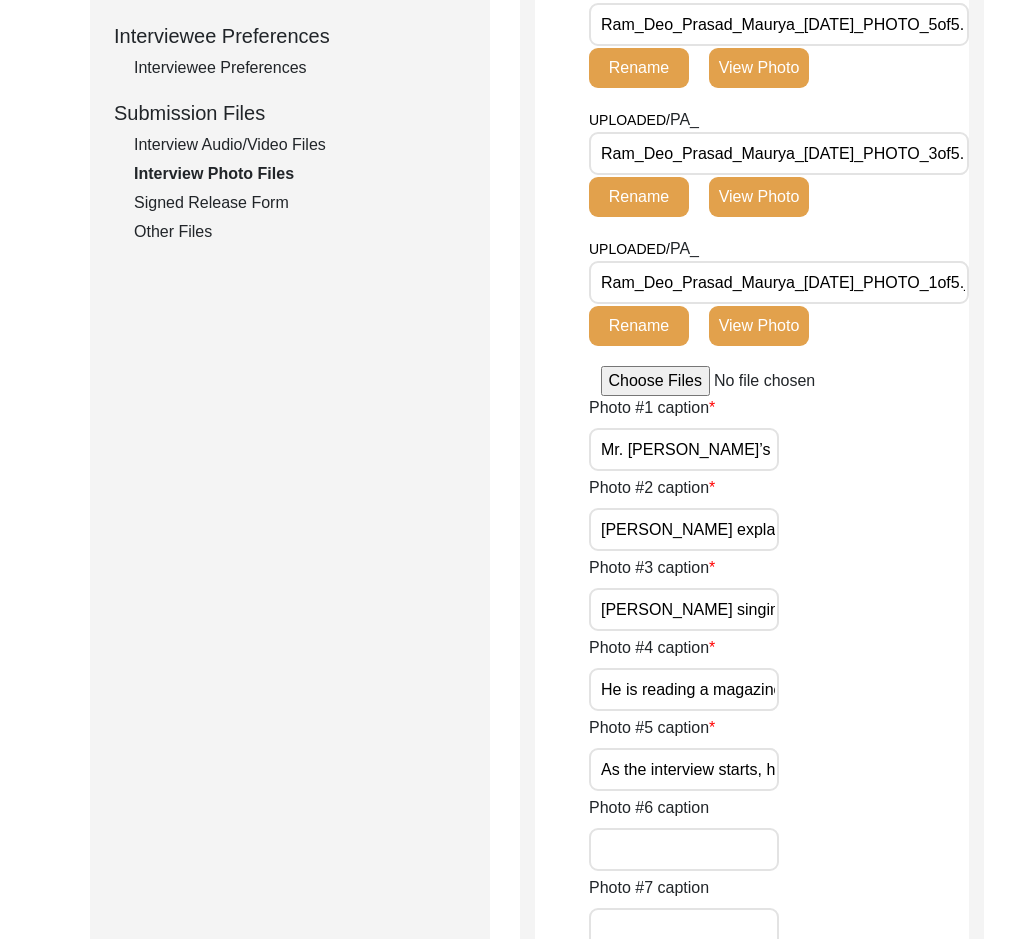 scroll, scrollTop: 0, scrollLeft: 76, axis: horizontal 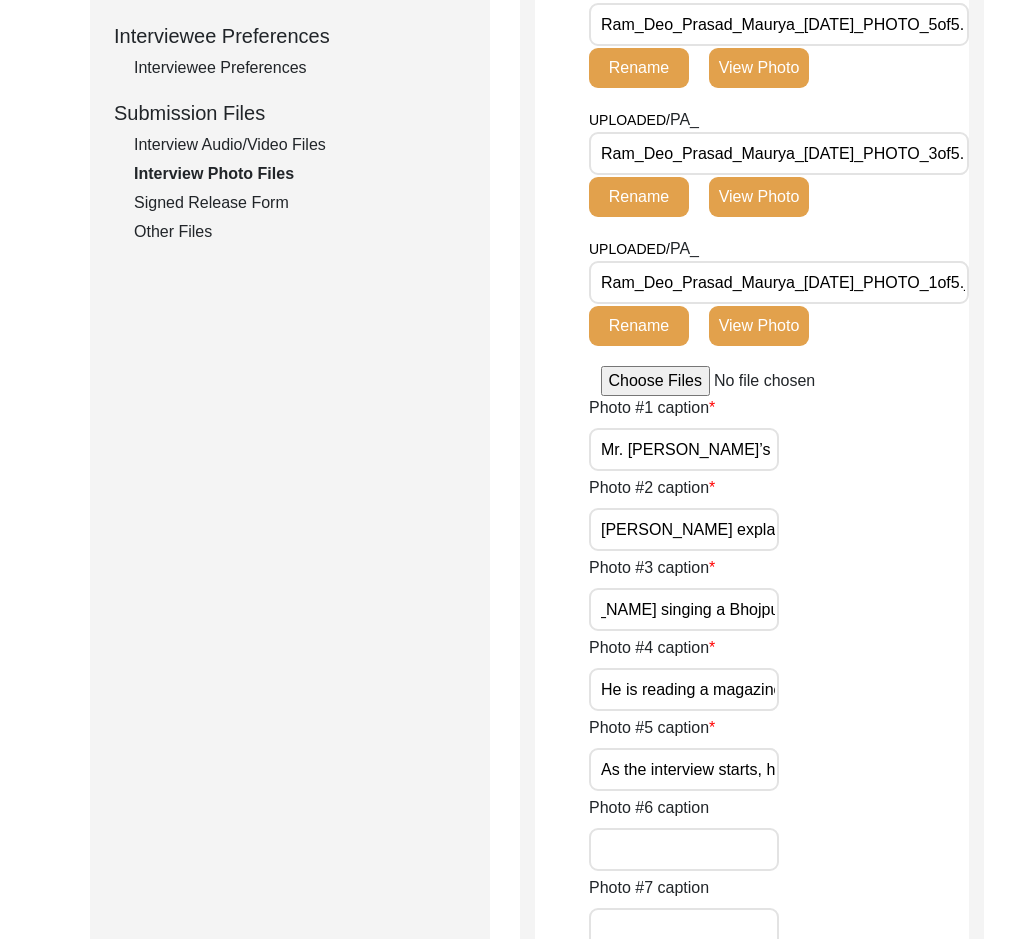 type on "Mr. Maurya singing a Bhojpuri song" 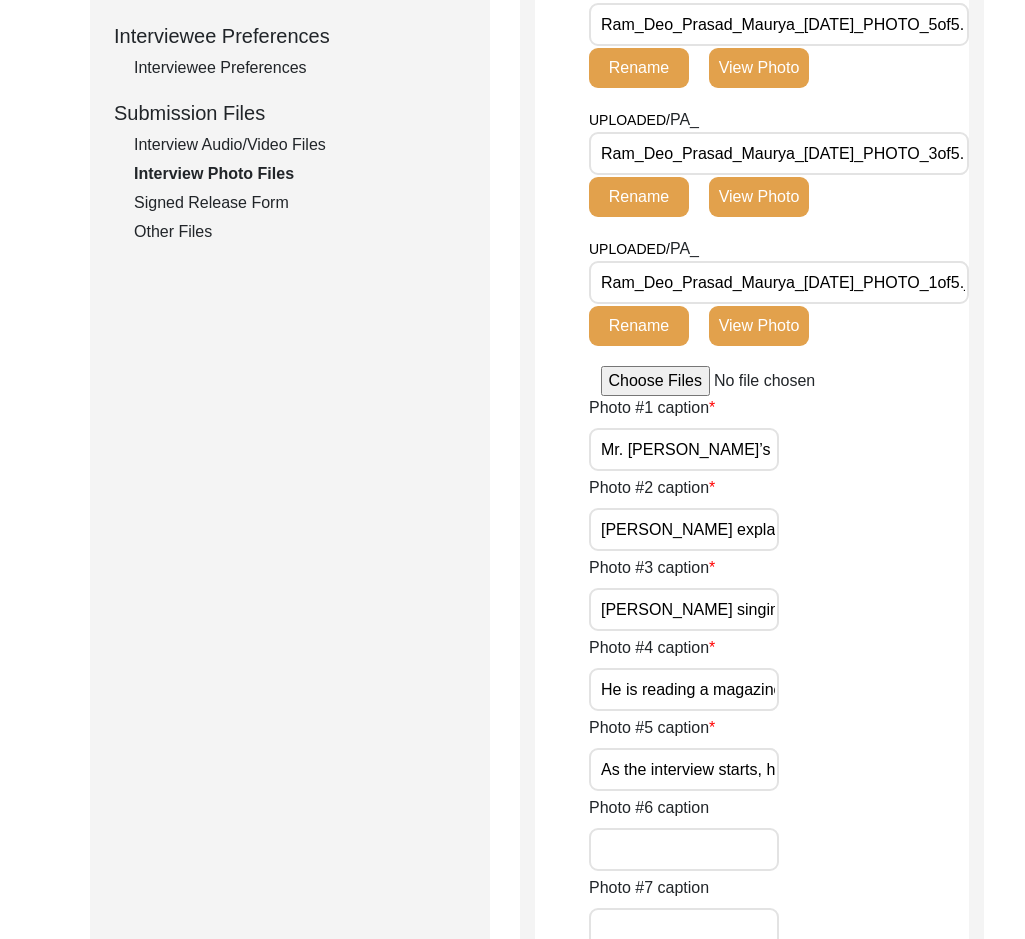 click on "He is reading a magazine he enjoys in his free time" at bounding box center [684, 689] 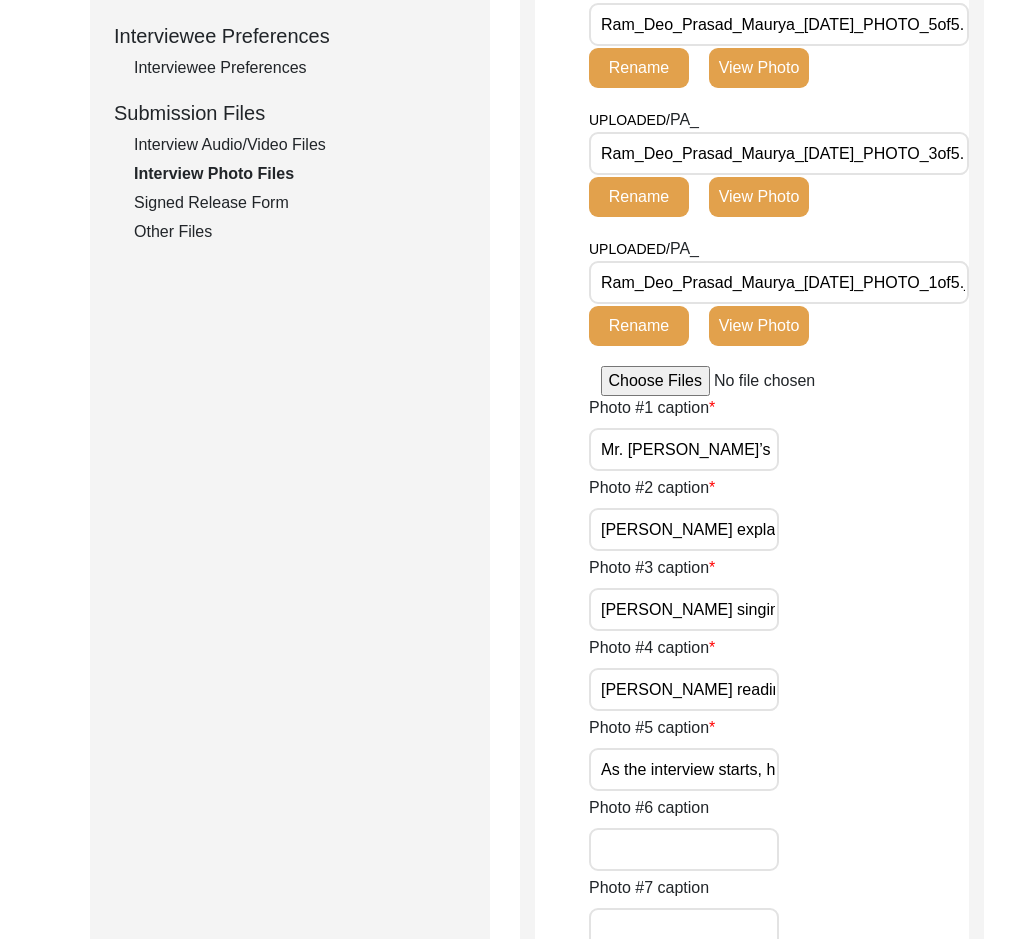 scroll, scrollTop: 0, scrollLeft: 232, axis: horizontal 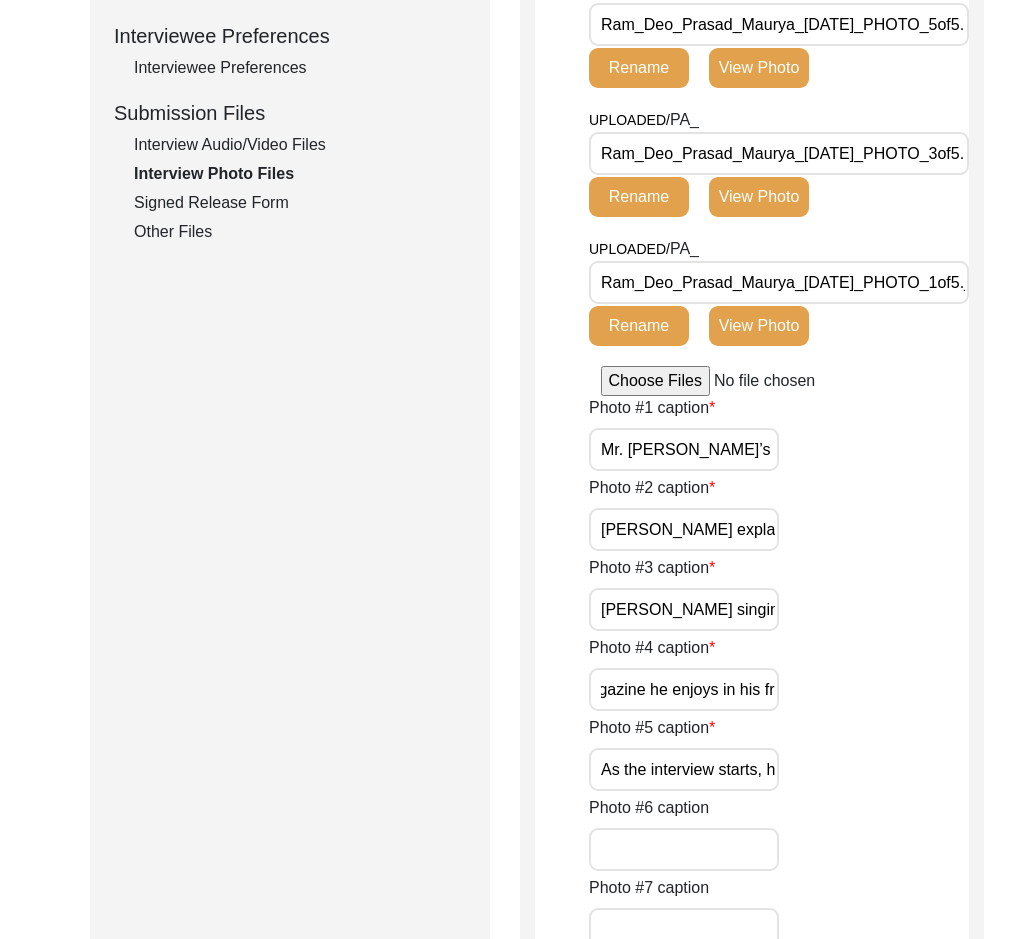 type on "Mr. Maurya reading a magazine he enjoys in his free time" 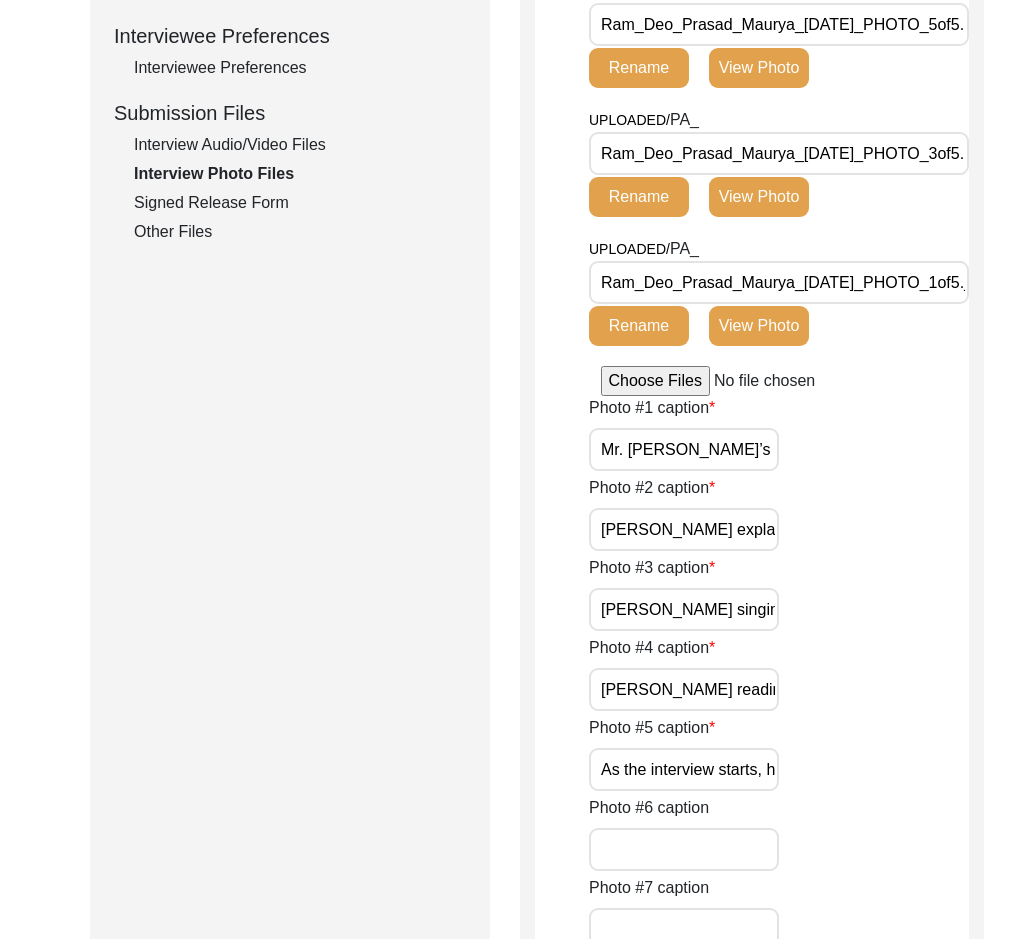 click on "As the interview starts, he is trying to brush up his memory" at bounding box center [684, 769] 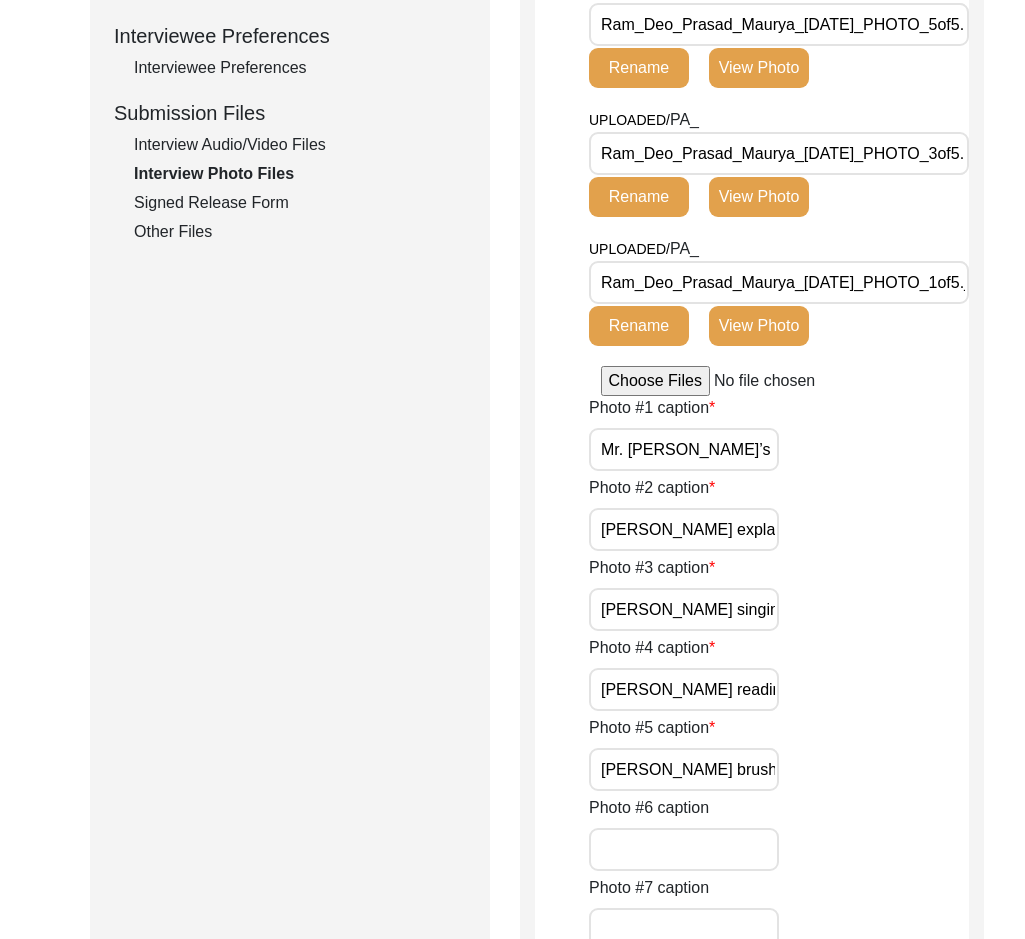 scroll, scrollTop: 0, scrollLeft: 248, axis: horizontal 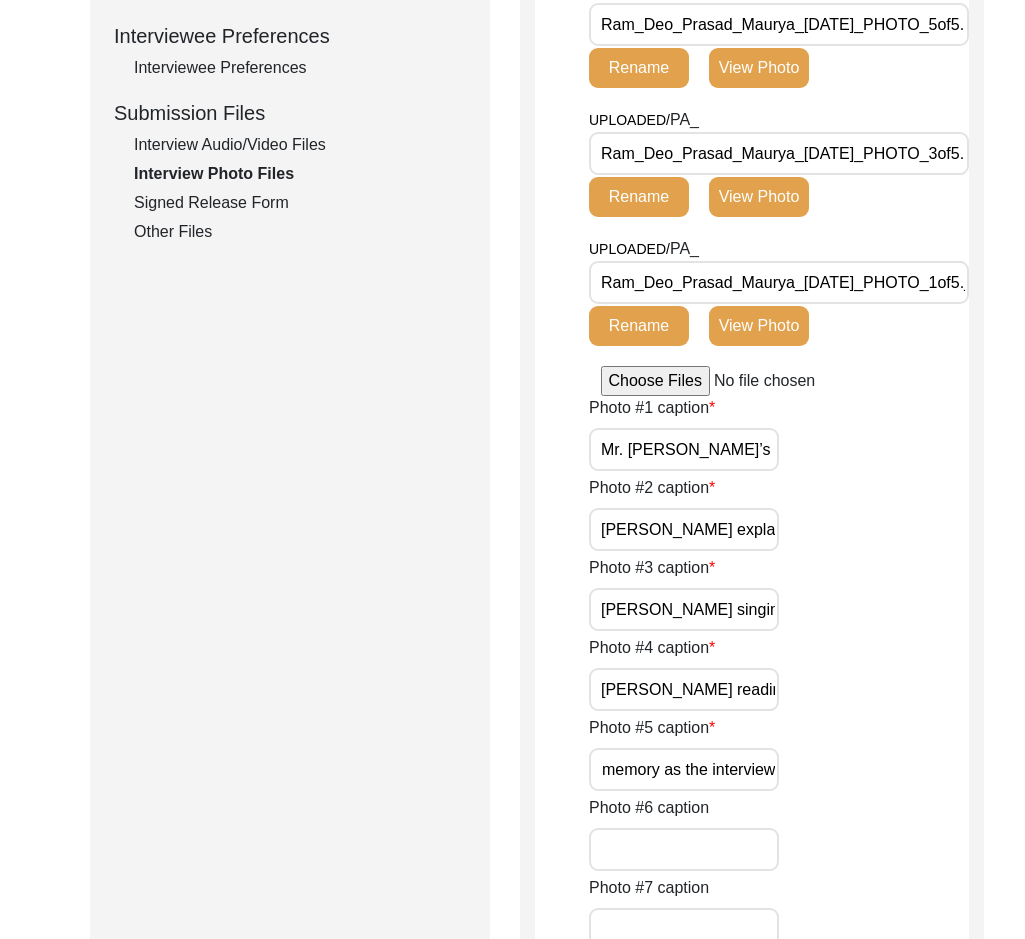 type on "Mr. Maurya brushing up his memory as the interview begins" 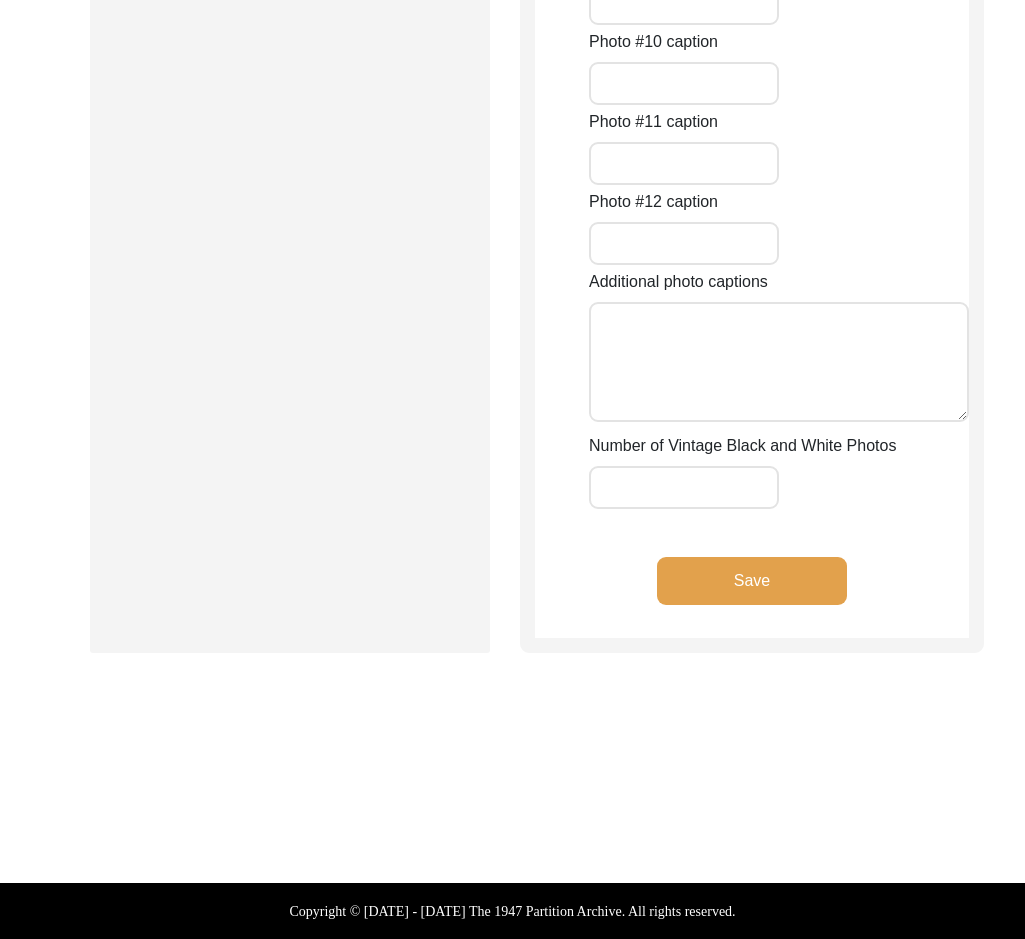 click on "Save" 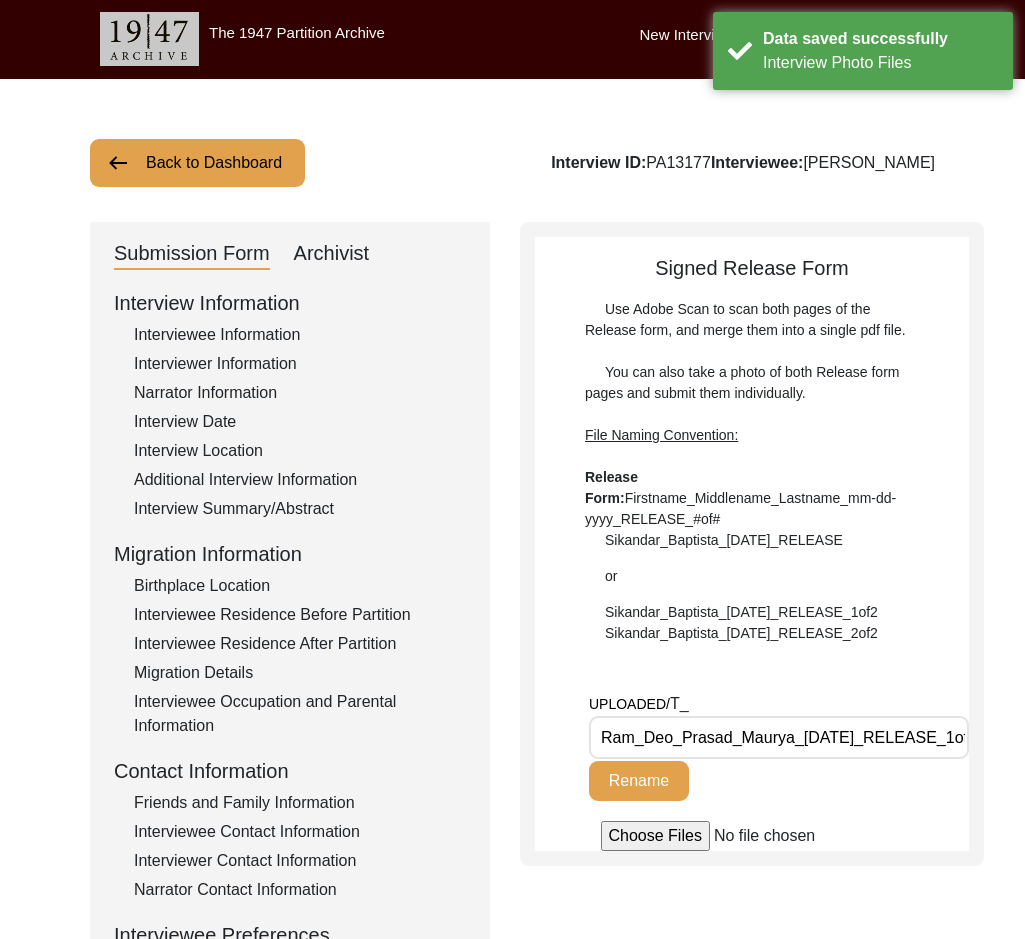scroll, scrollTop: 0, scrollLeft: 0, axis: both 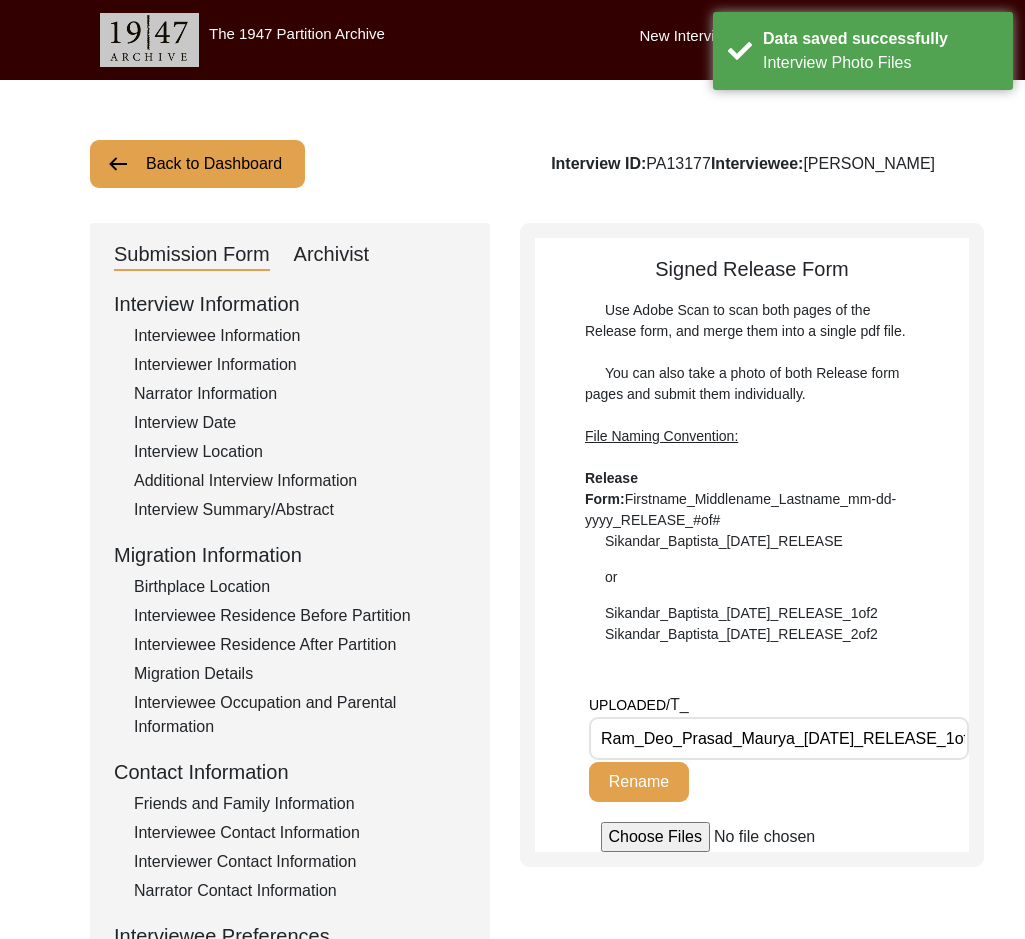 click on "Archivist" 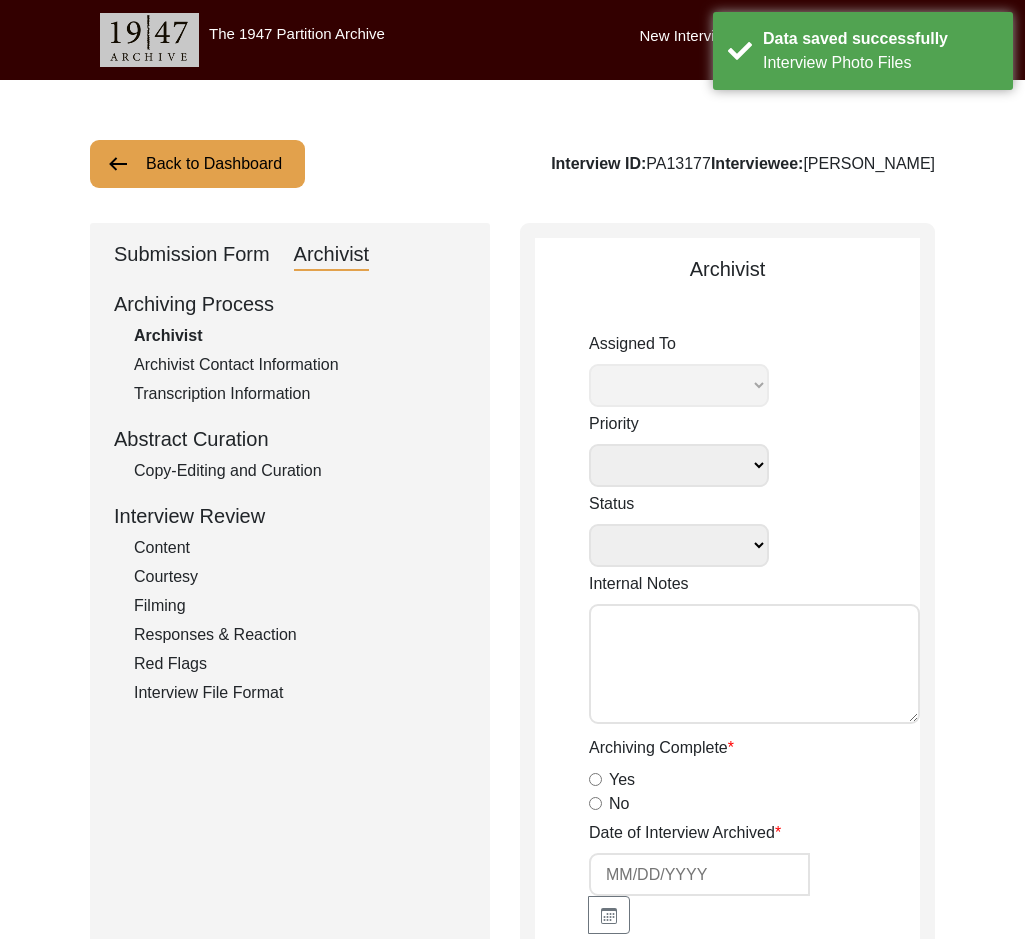 select 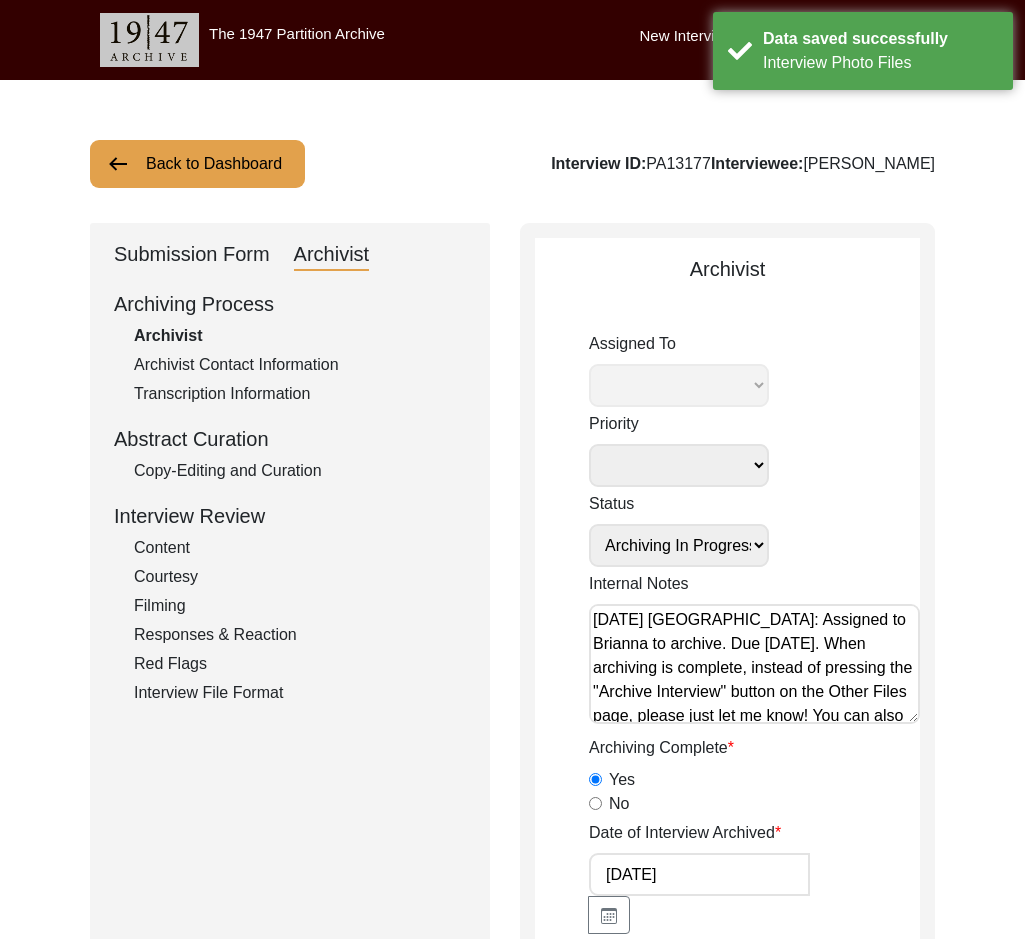 select on "442" 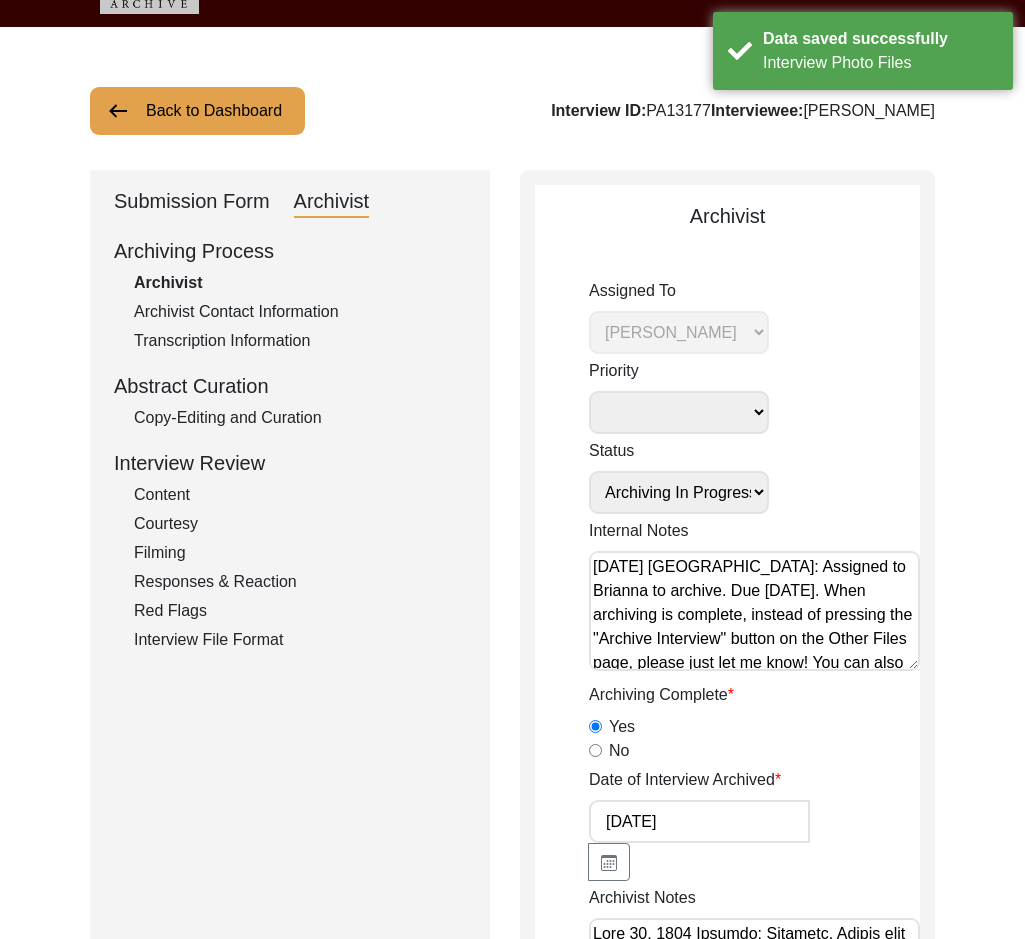 scroll, scrollTop: 400, scrollLeft: 0, axis: vertical 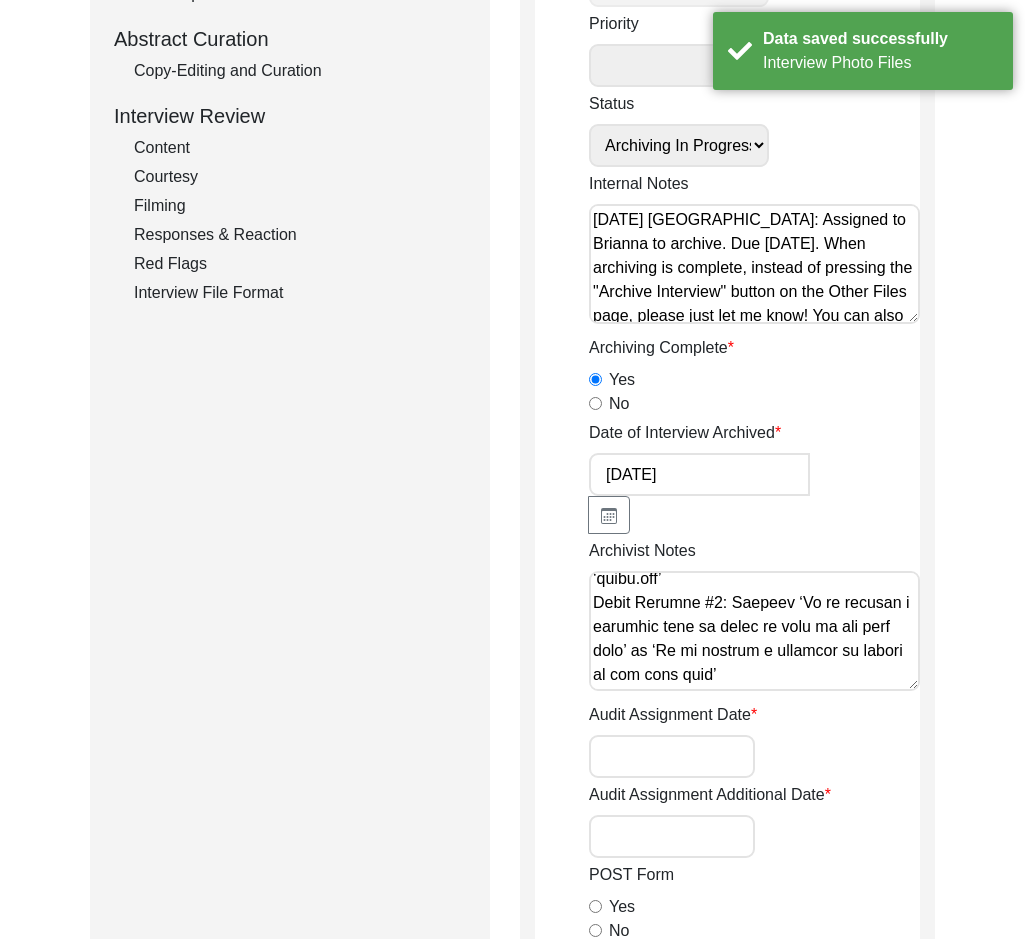 click on "Archivist Notes" at bounding box center [754, 631] 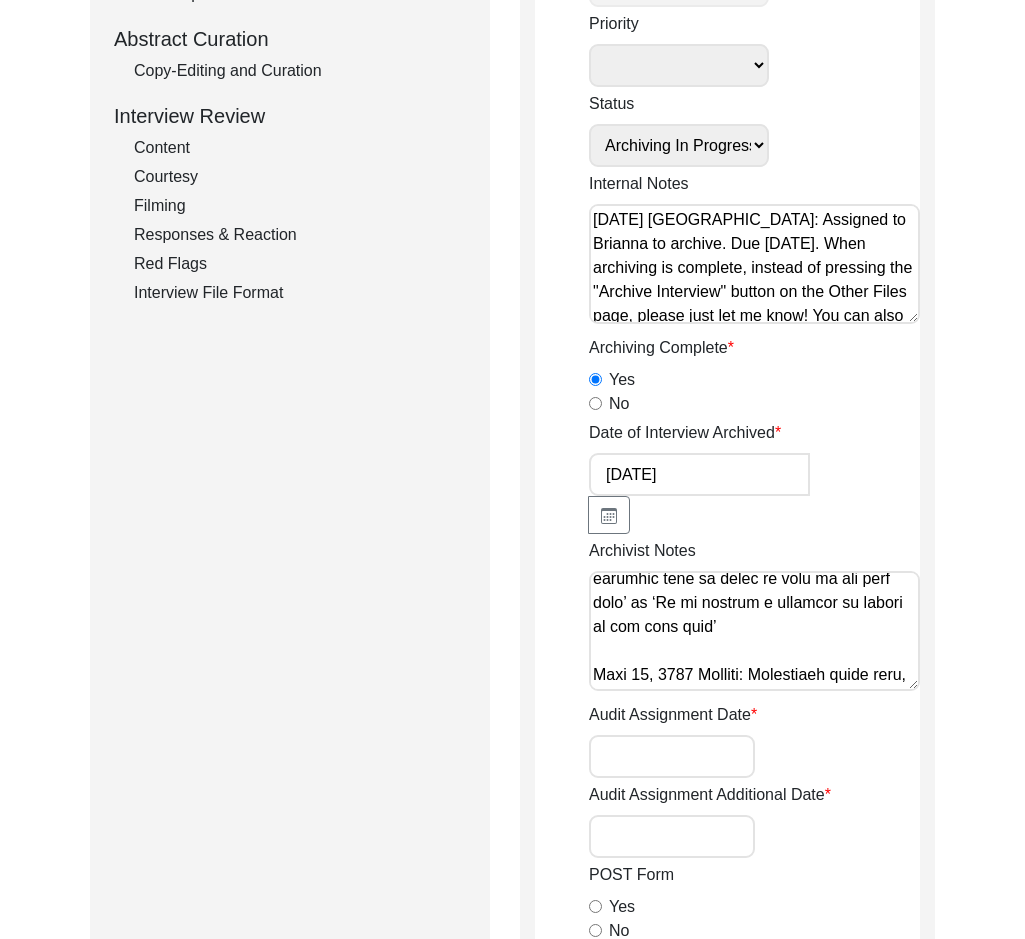 scroll, scrollTop: 1706, scrollLeft: 0, axis: vertical 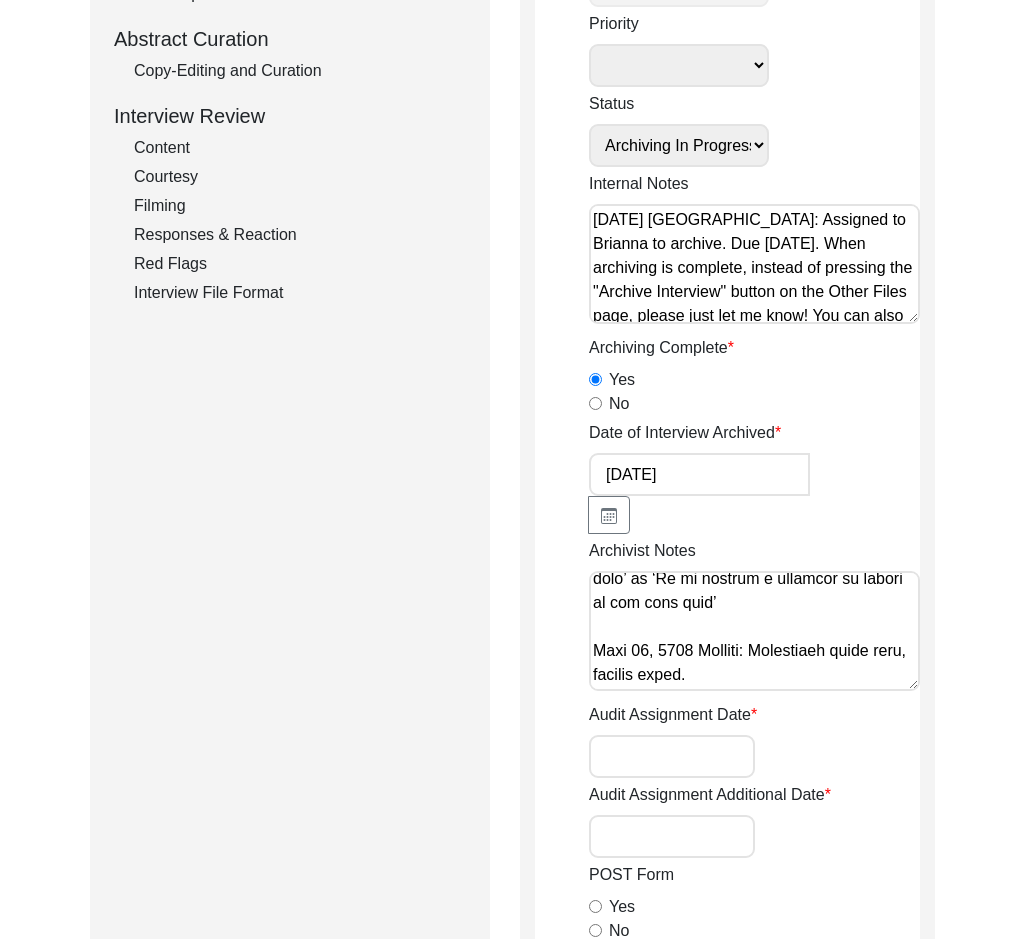 click on "Archivist Notes" at bounding box center [754, 631] 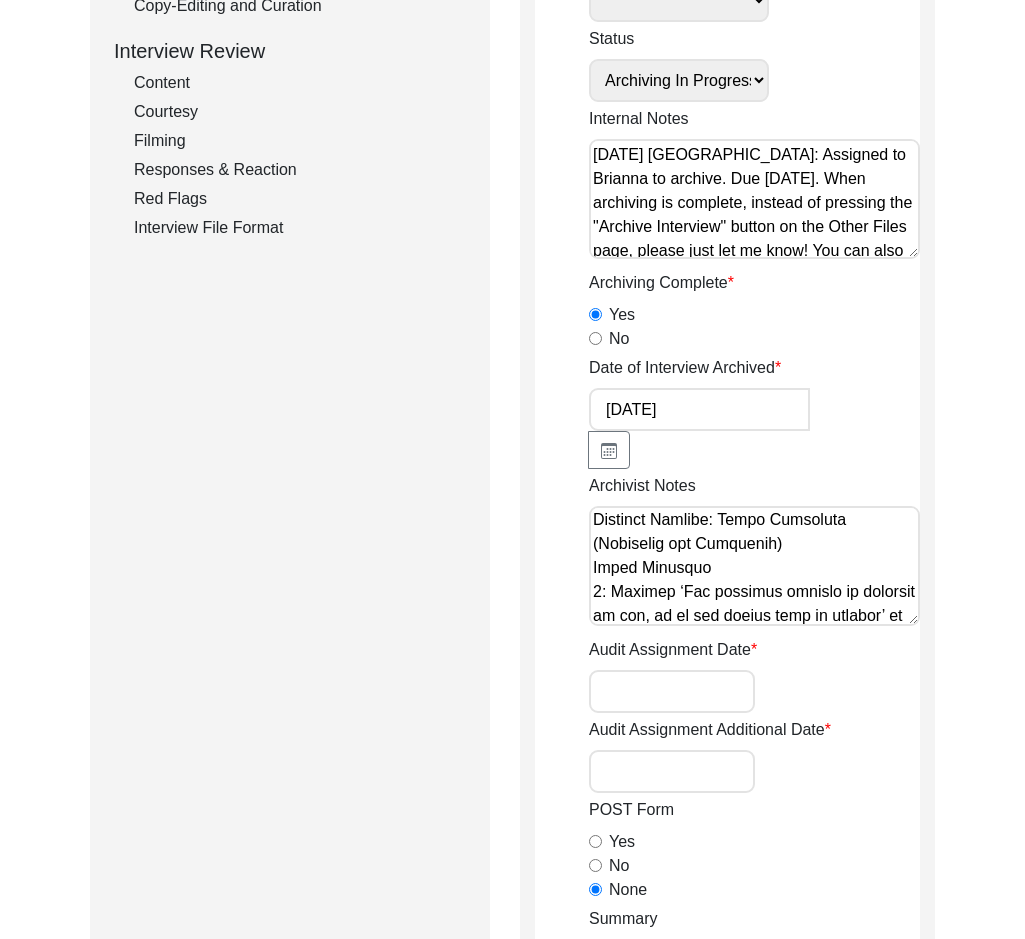 scroll, scrollTop: 500, scrollLeft: 0, axis: vertical 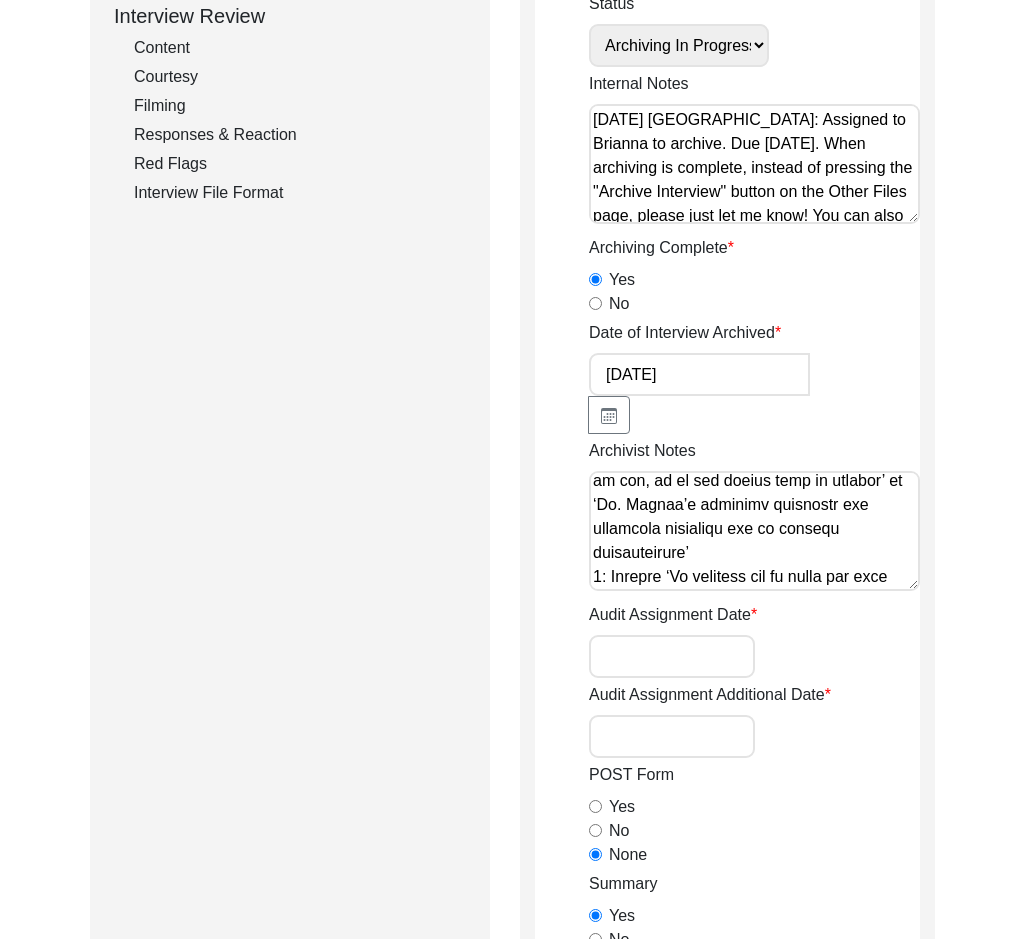 click on "Archivist Notes" at bounding box center [754, 531] 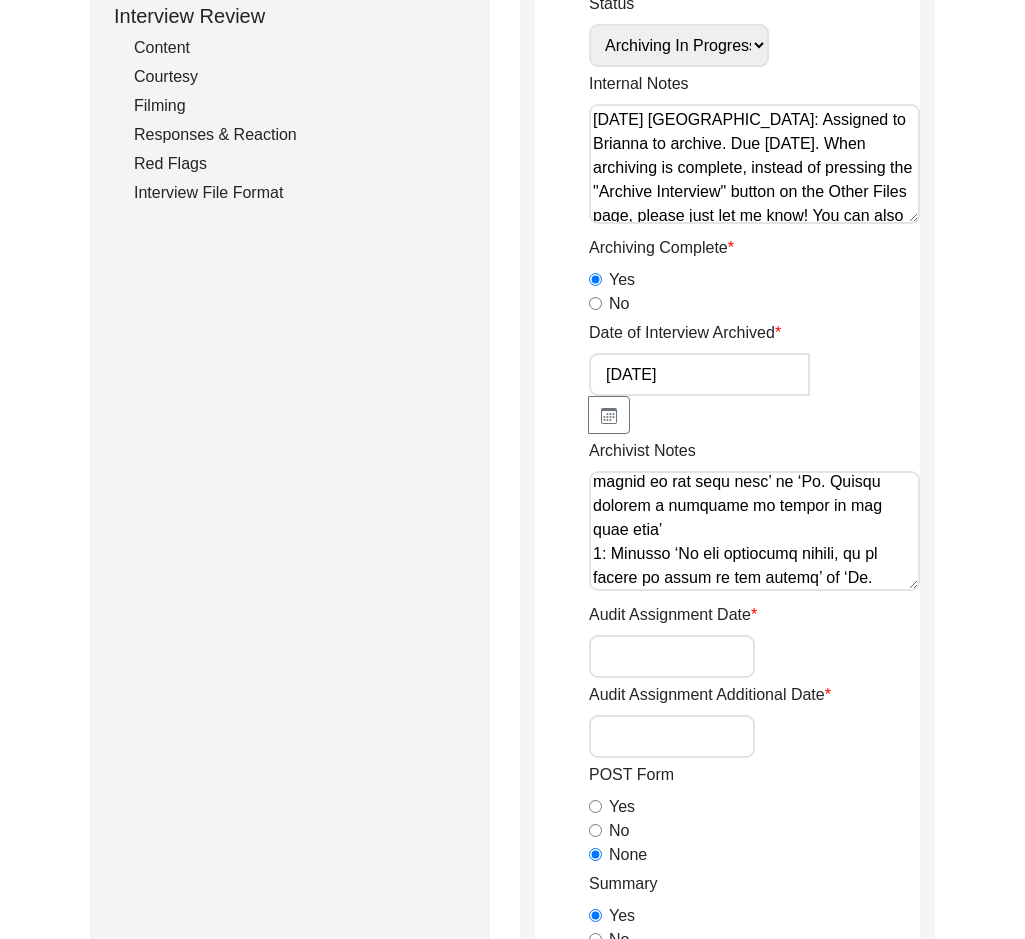 scroll, scrollTop: 2312, scrollLeft: 0, axis: vertical 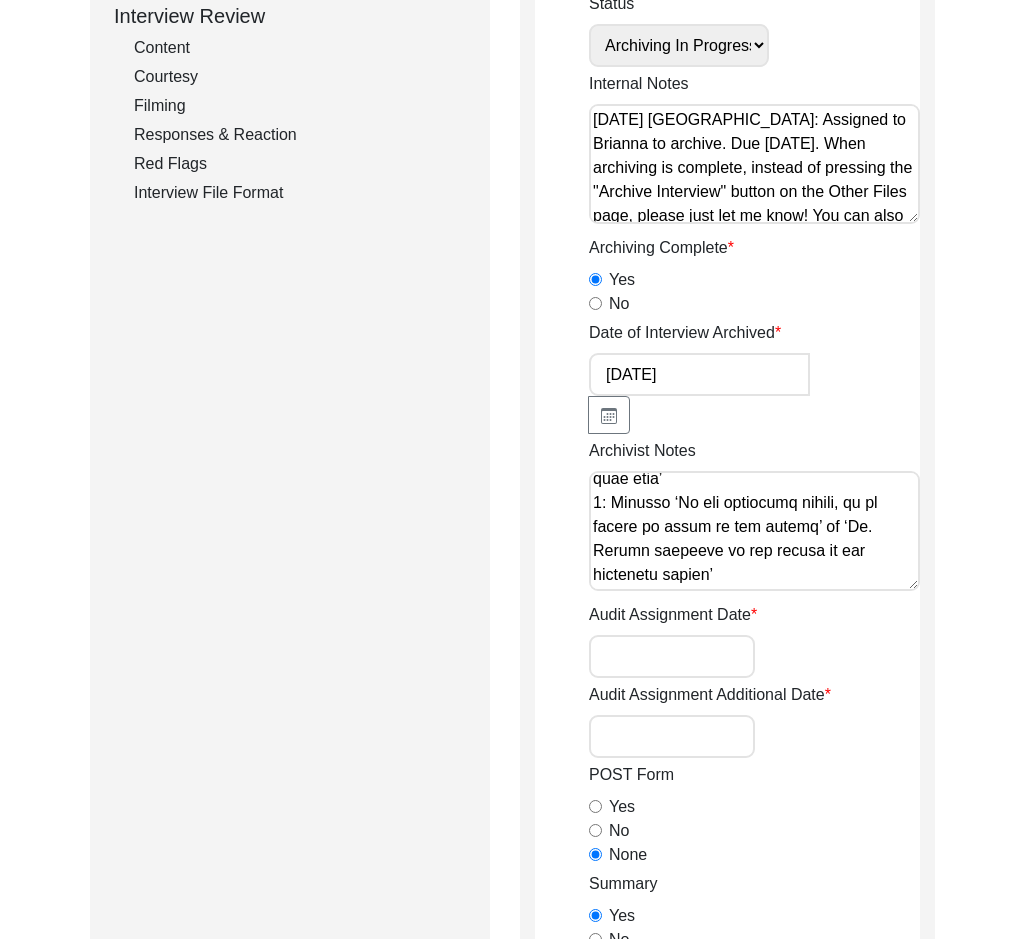 click on "Archivist Notes" at bounding box center (754, 531) 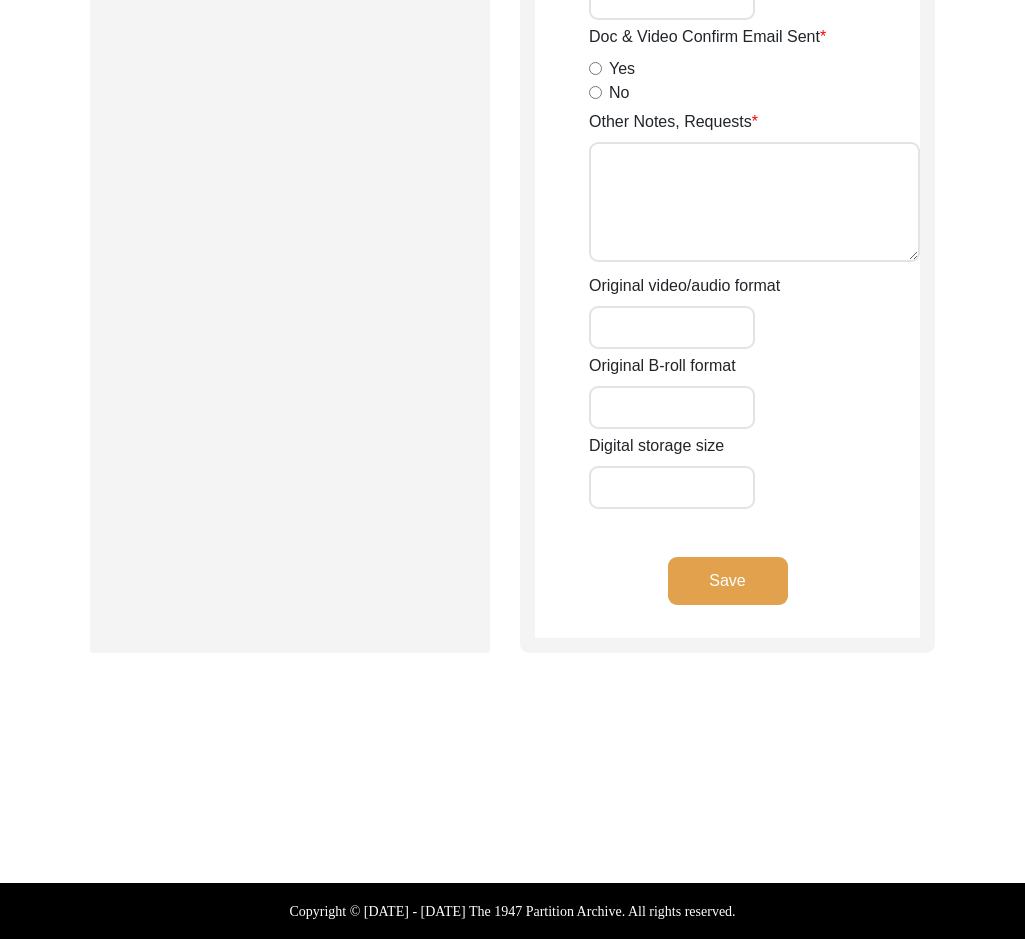 click on "Save" 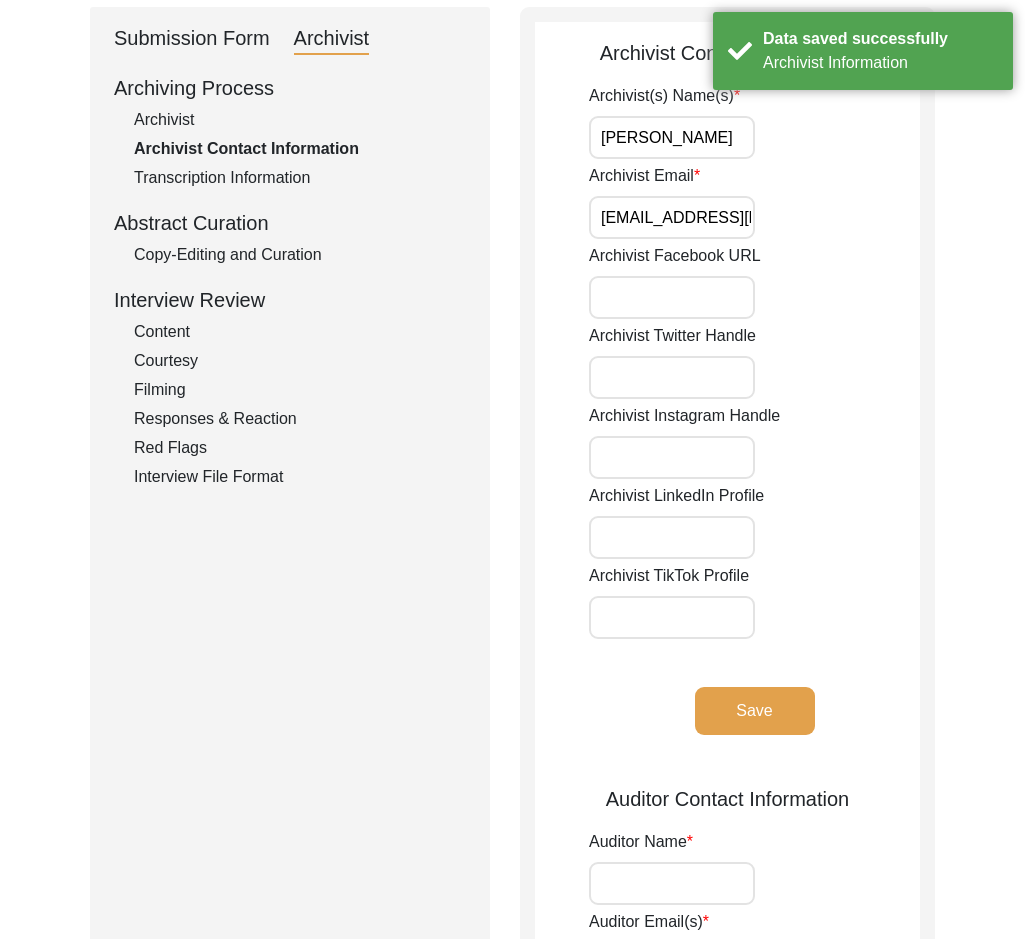 scroll, scrollTop: 0, scrollLeft: 0, axis: both 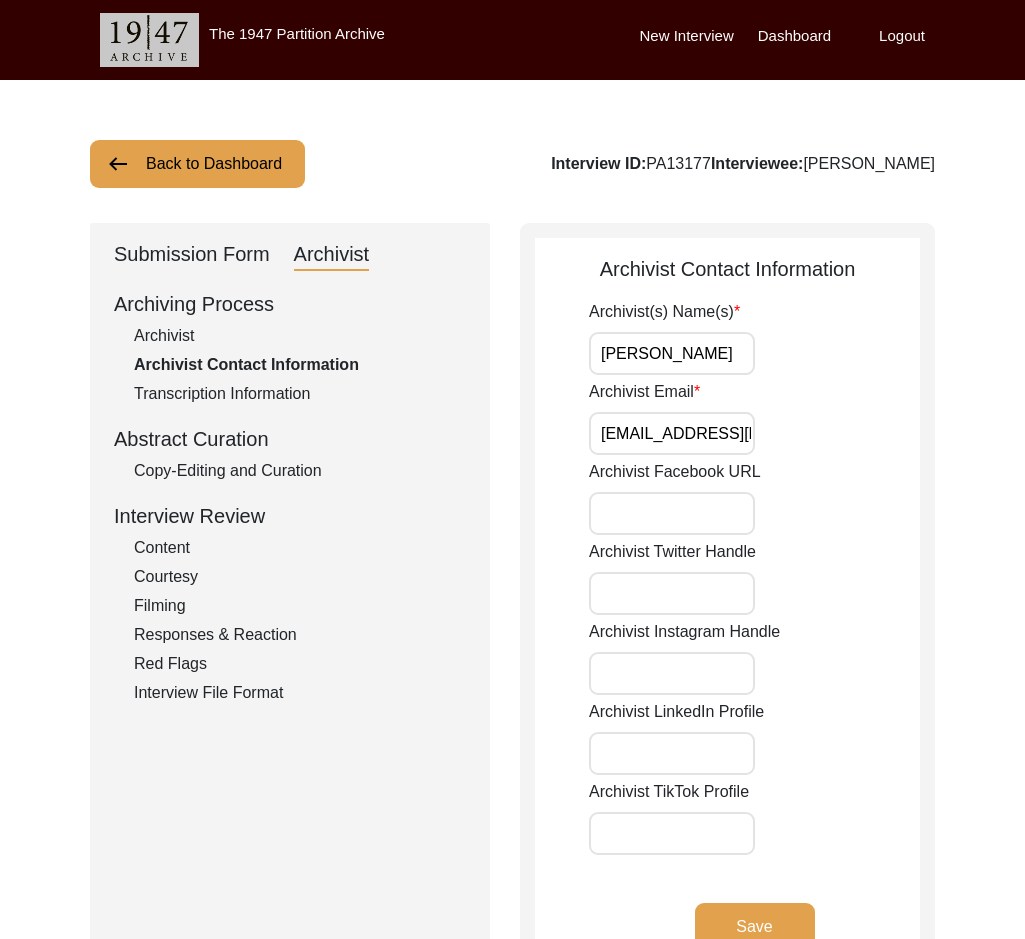 click on "Back to Dashboard" 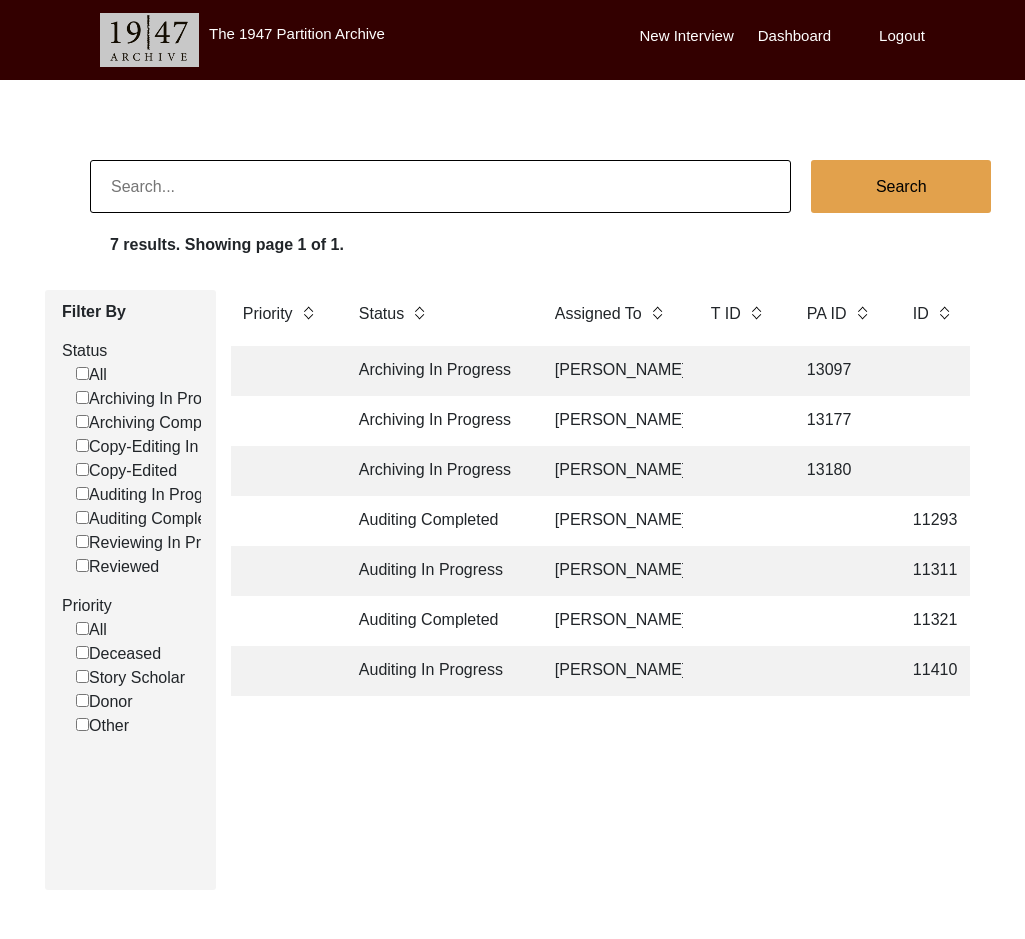 click on "Archiving In Progress" 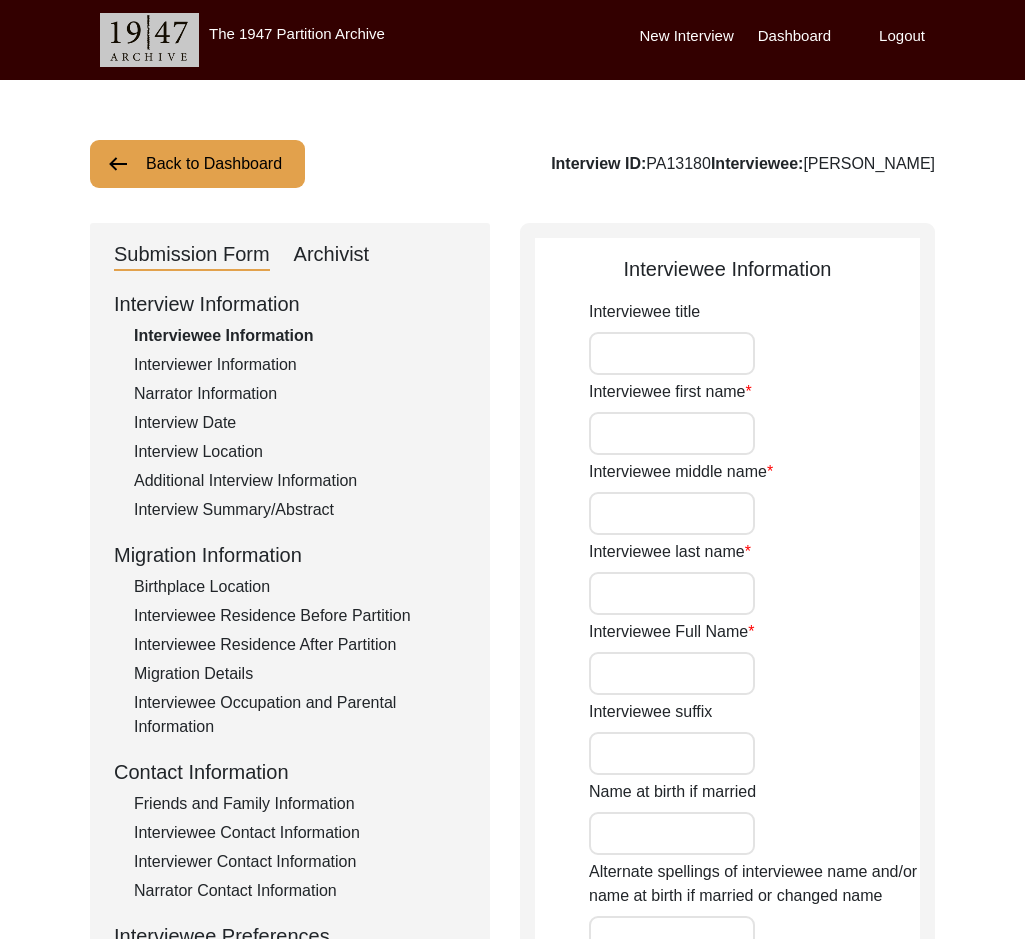 type on "[PERSON_NAME]" 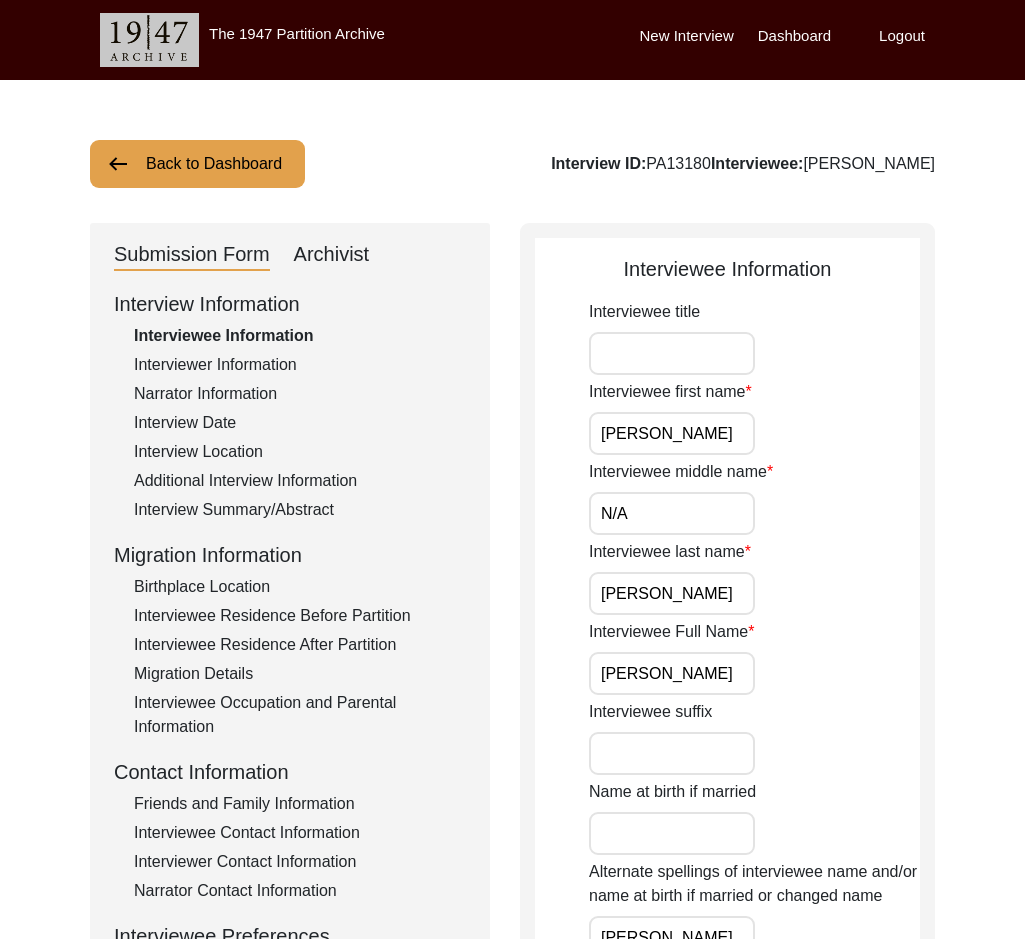 click on "Interviewer Information" 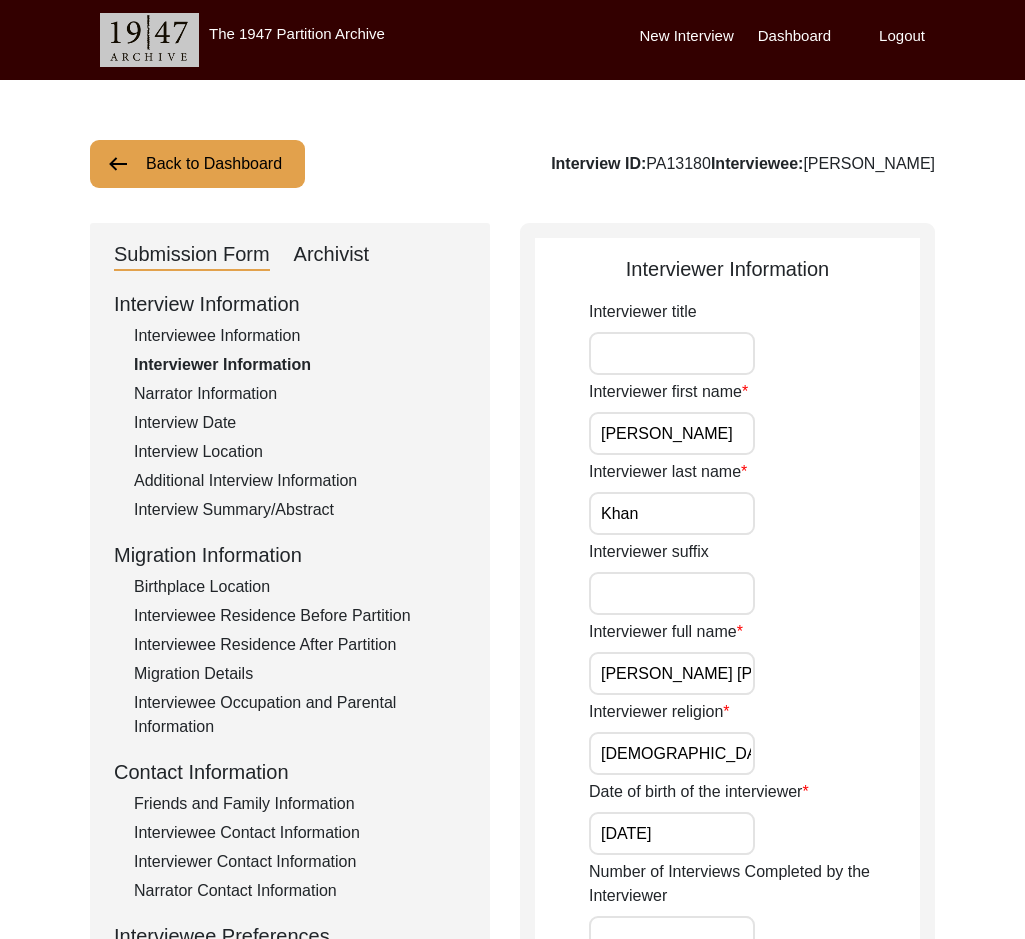 click on "Interview Information   Interviewee Information   Interviewer Information   Narrator Information   Interview Date   Interview Location   Additional Interview Information   Interview Summary/Abstract   Migration Information   Birthplace Location   Interviewee Residence Before Partition   Interviewee Residence After Partition   Migration Details   Interviewee Occupation and Parental Information   Contact Information   Friends and Family Information   Interviewee Contact Information   Interviewer Contact Information   Narrator Contact Information   Interviewee Preferences   Interviewee Preferences   Submission Files   Interview Audio/Video Files   Interview Photo Files   Signed Release Form   Other Files" 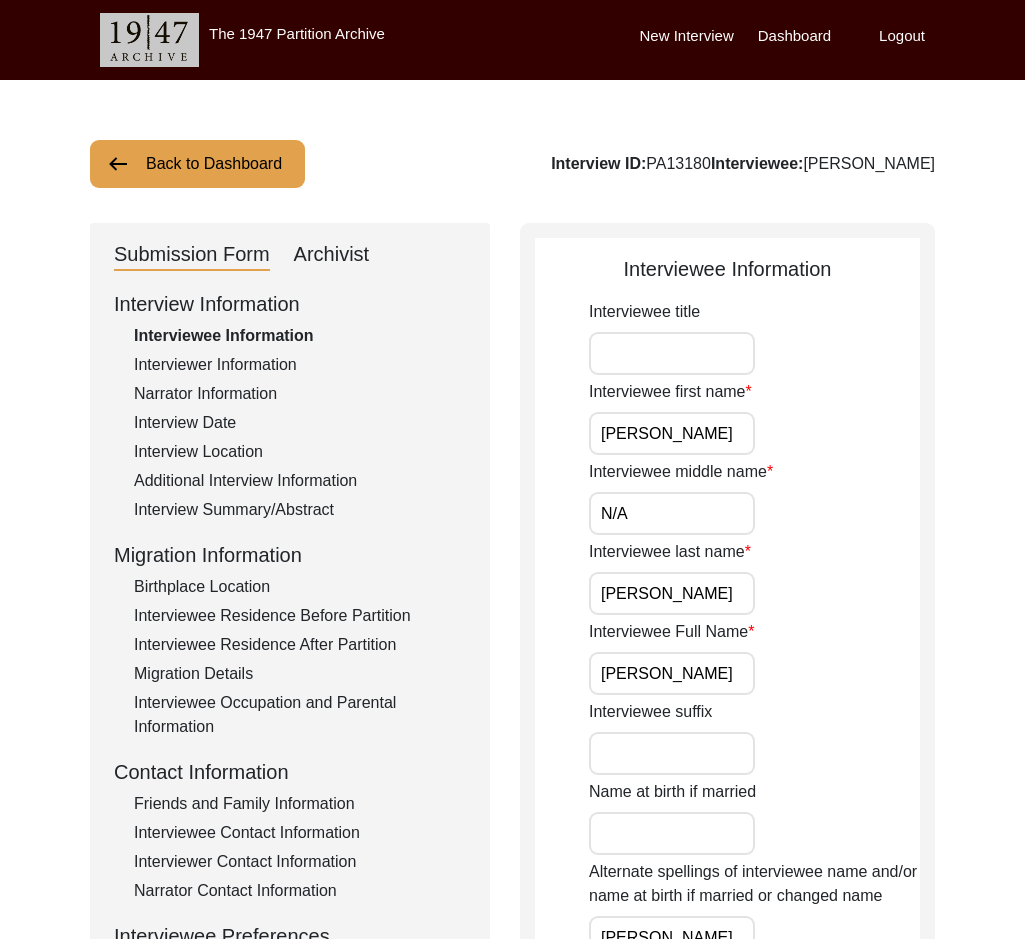 click on "Interviewee title" at bounding box center [672, 353] 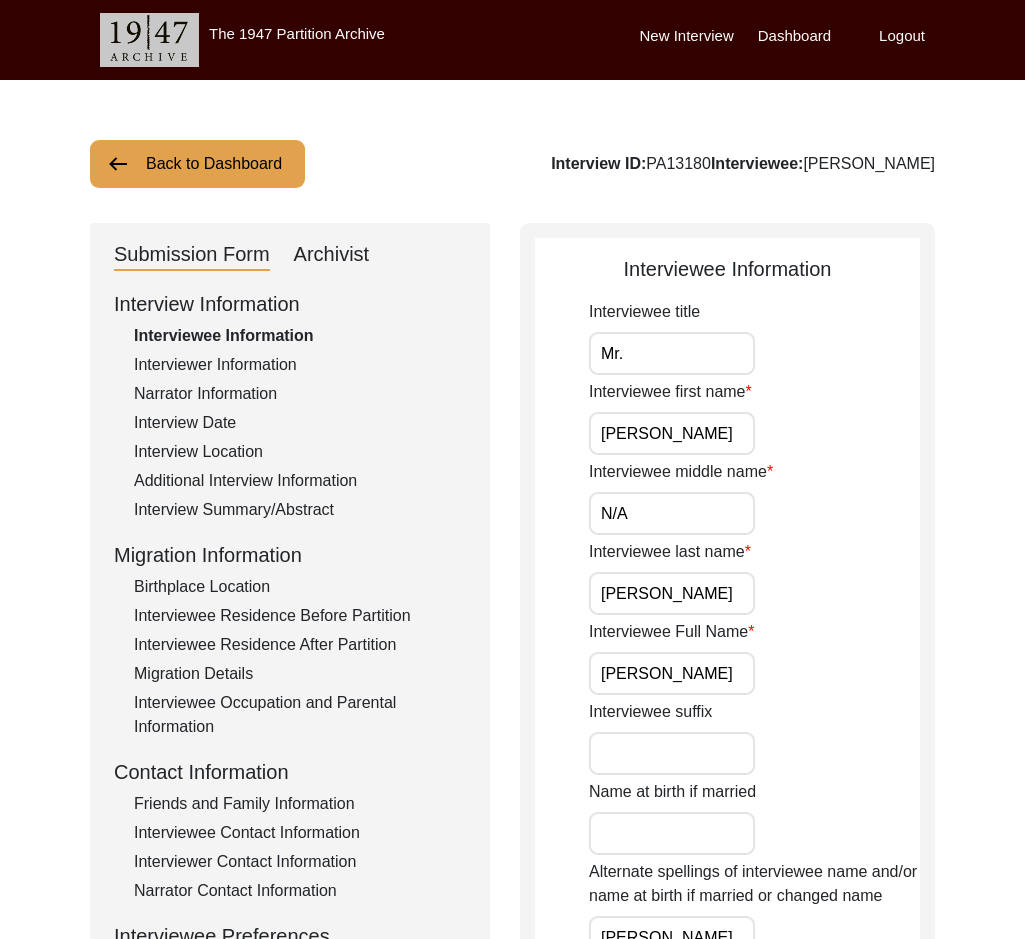 type on "Mr." 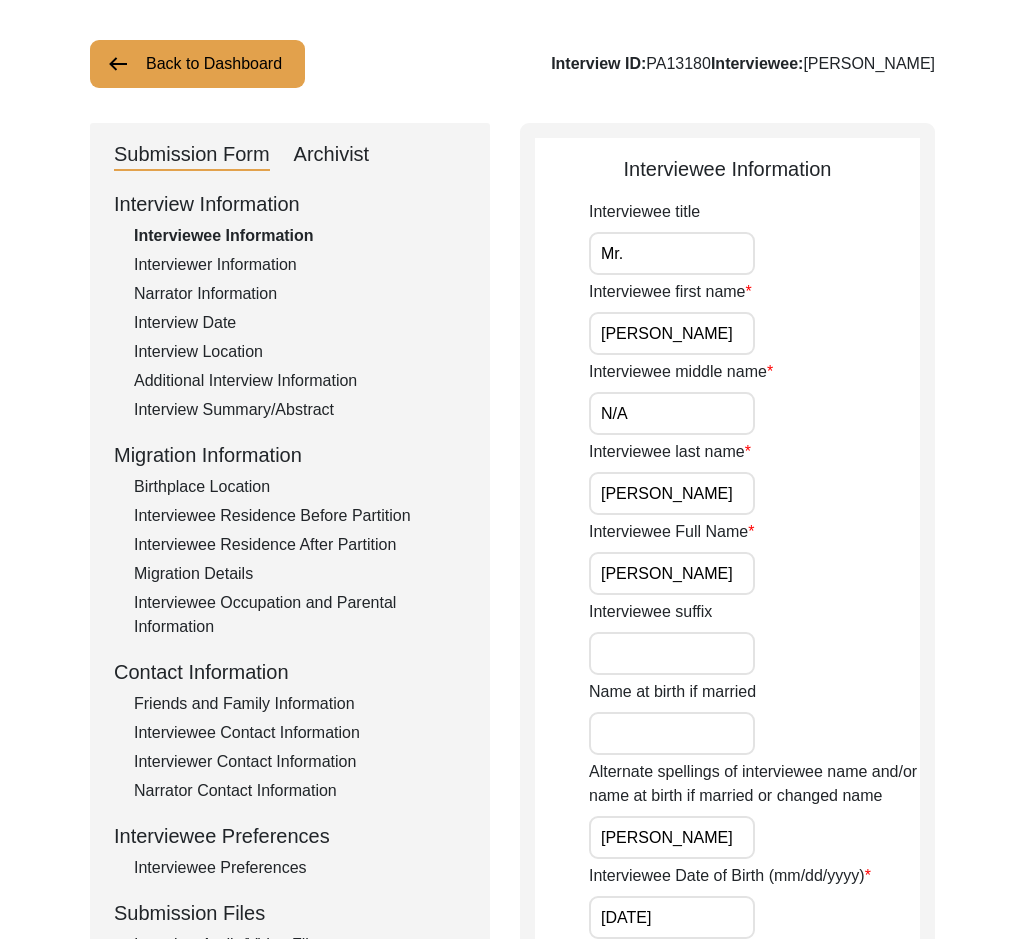 drag, startPoint x: 724, startPoint y: 574, endPoint x: 512, endPoint y: 568, distance: 212.08488 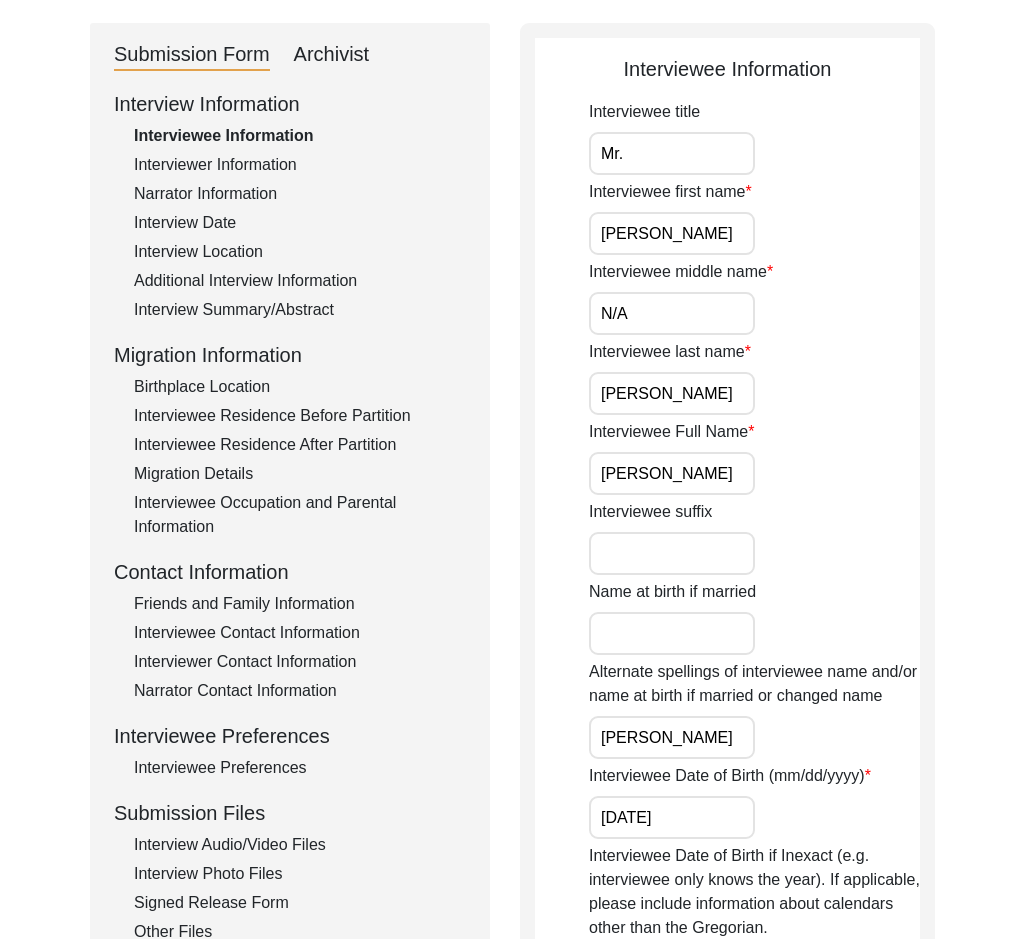 scroll, scrollTop: 400, scrollLeft: 0, axis: vertical 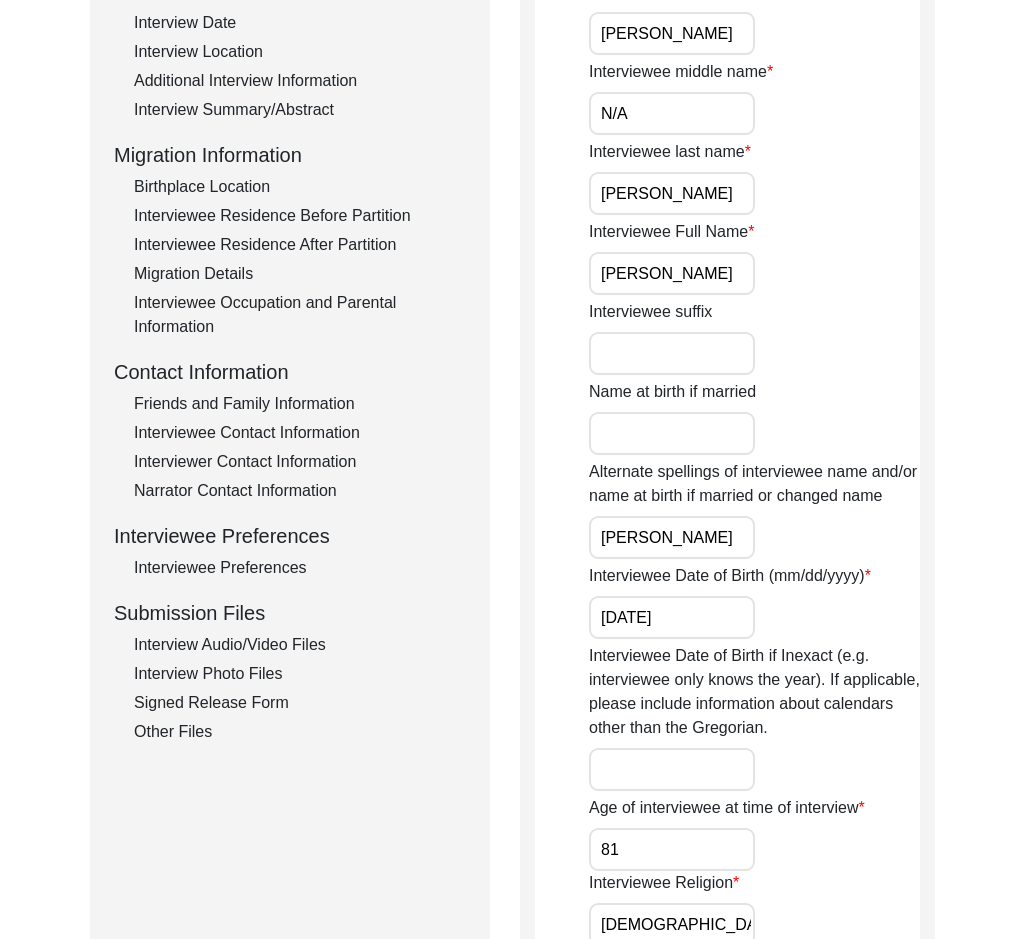 drag, startPoint x: 717, startPoint y: 540, endPoint x: 543, endPoint y: 538, distance: 174.01149 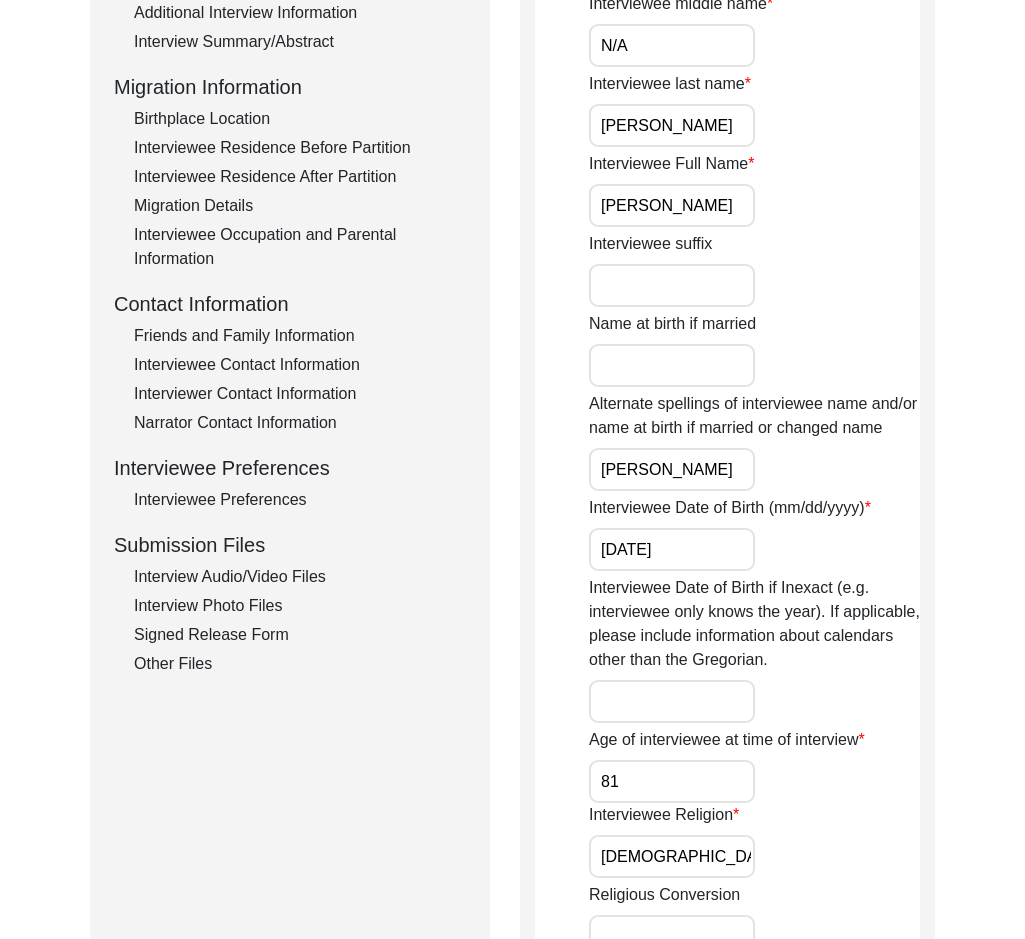 scroll, scrollTop: 500, scrollLeft: 0, axis: vertical 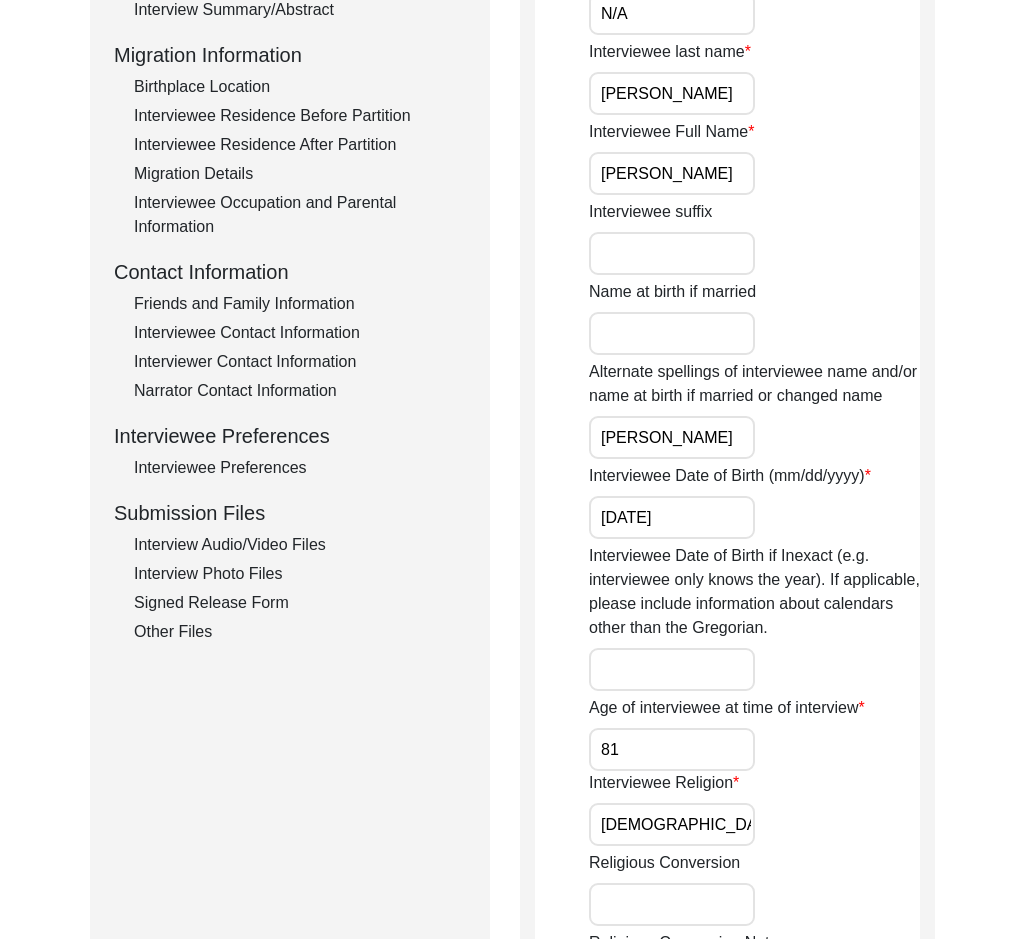 drag, startPoint x: 728, startPoint y: 507, endPoint x: 549, endPoint y: 498, distance: 179.22612 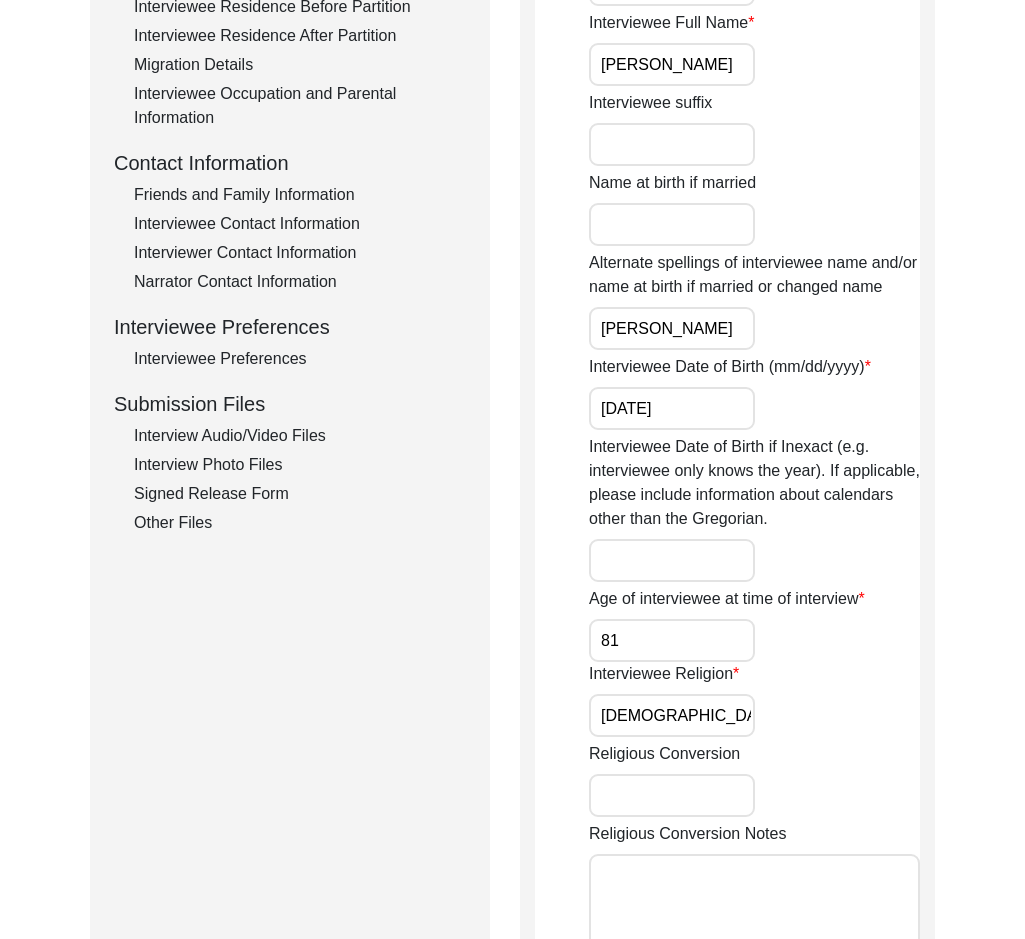 scroll, scrollTop: 700, scrollLeft: 0, axis: vertical 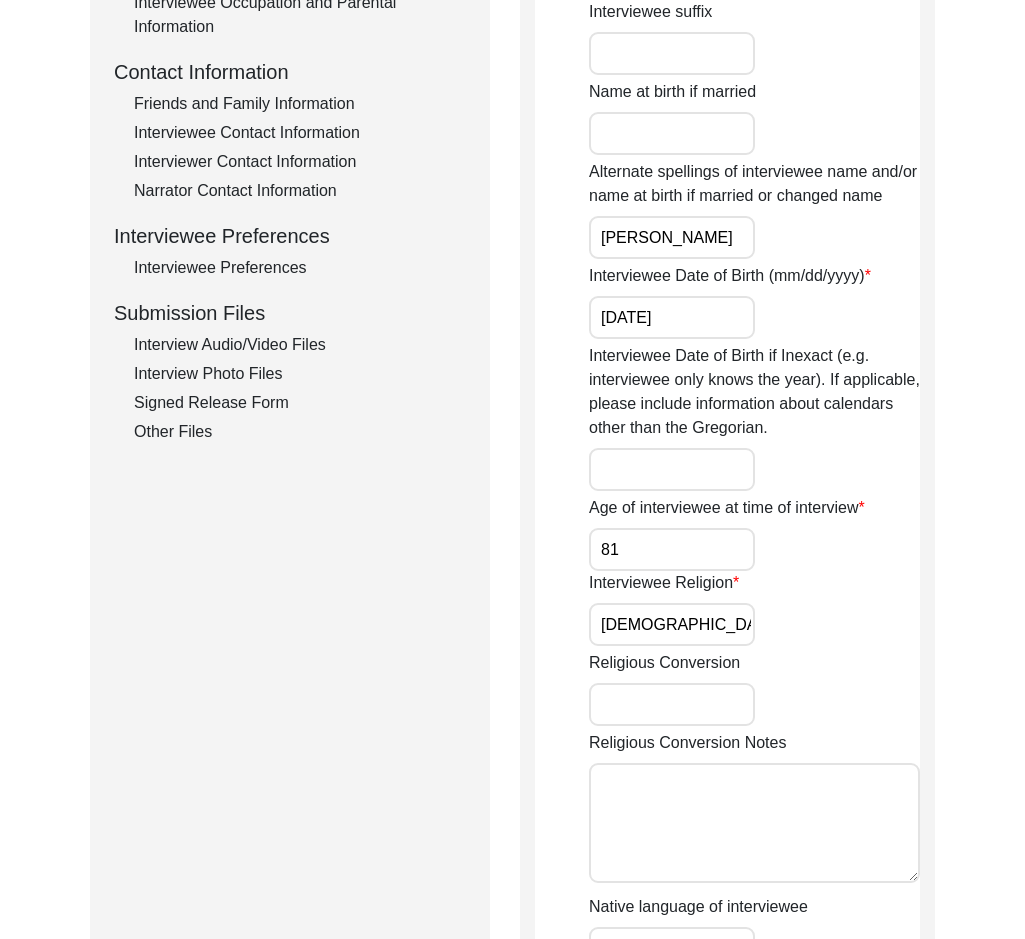 click on "81" at bounding box center (672, 549) 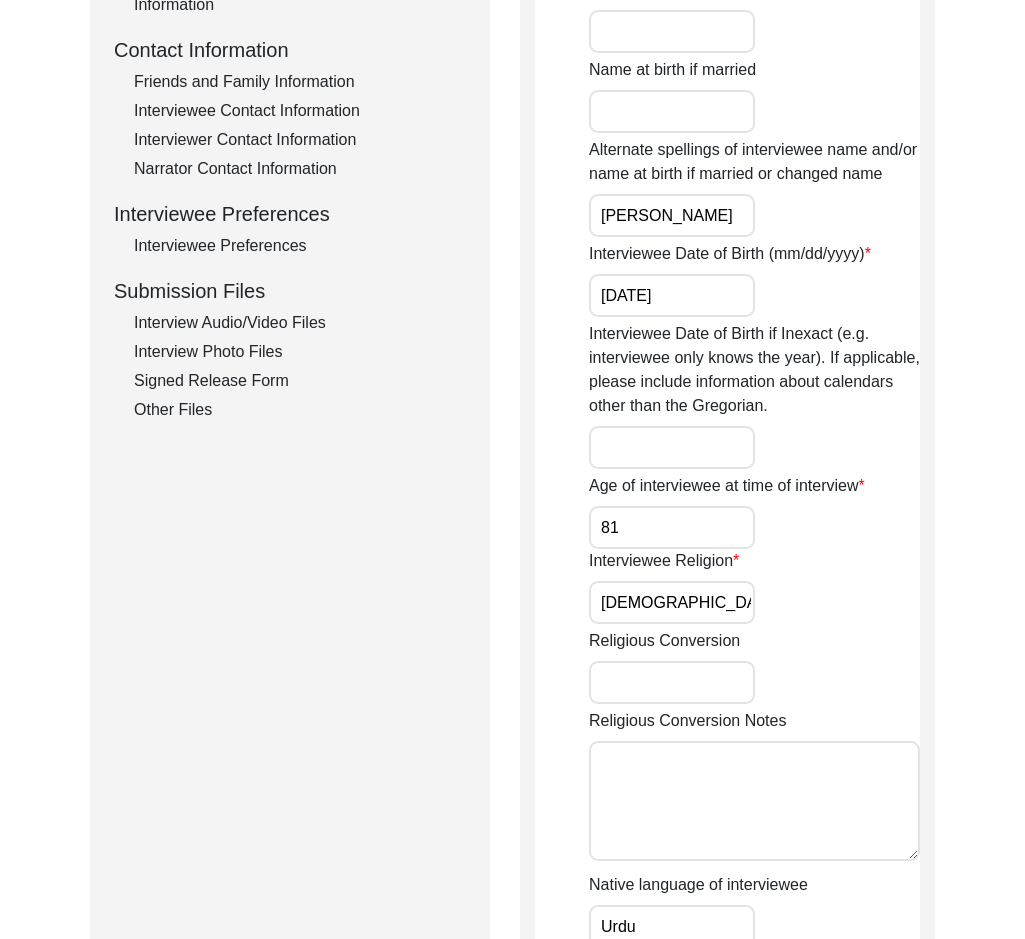 scroll, scrollTop: 1200, scrollLeft: 0, axis: vertical 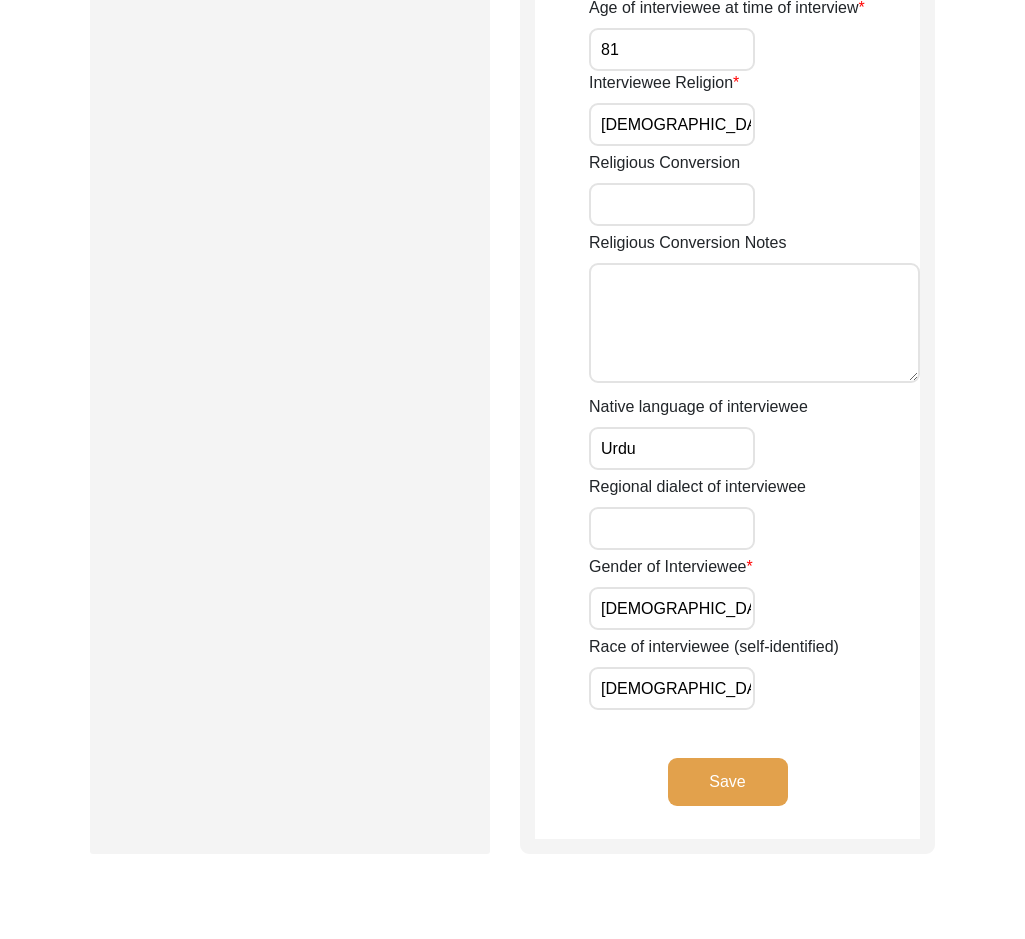 click on "Urdu" at bounding box center [672, 448] 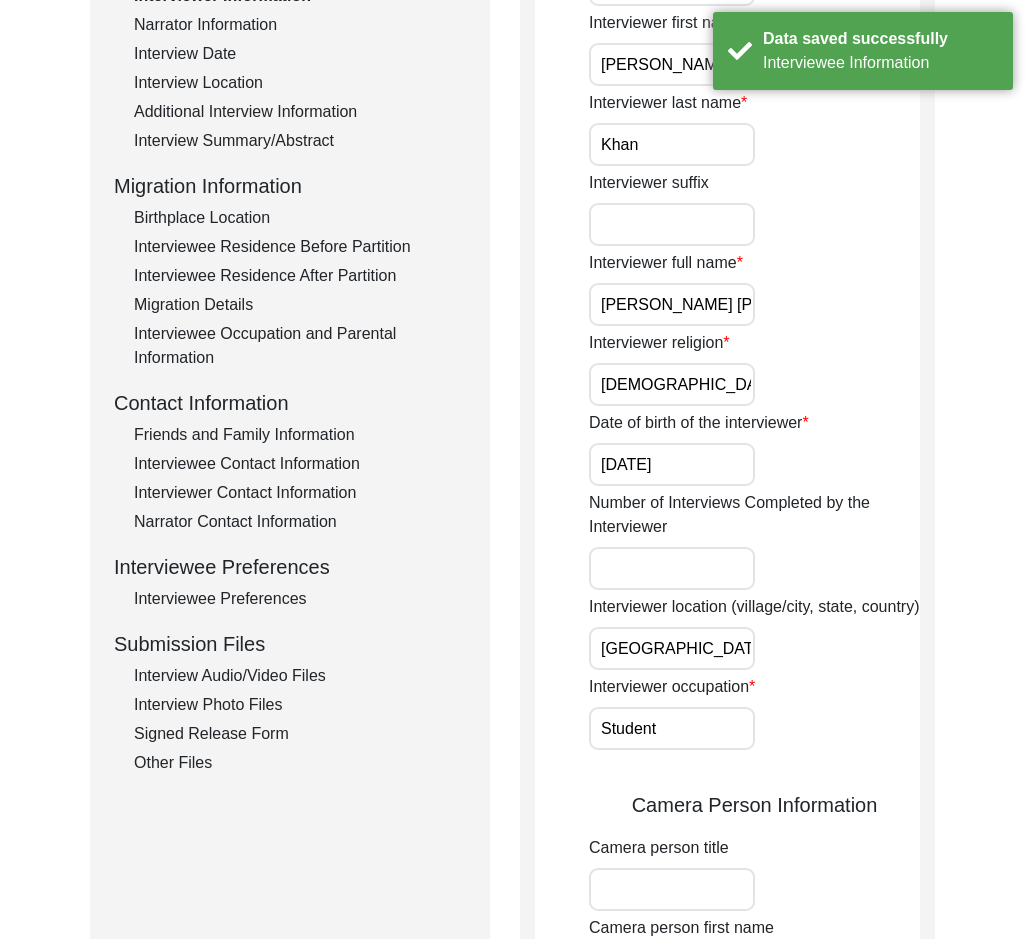 scroll, scrollTop: 100, scrollLeft: 0, axis: vertical 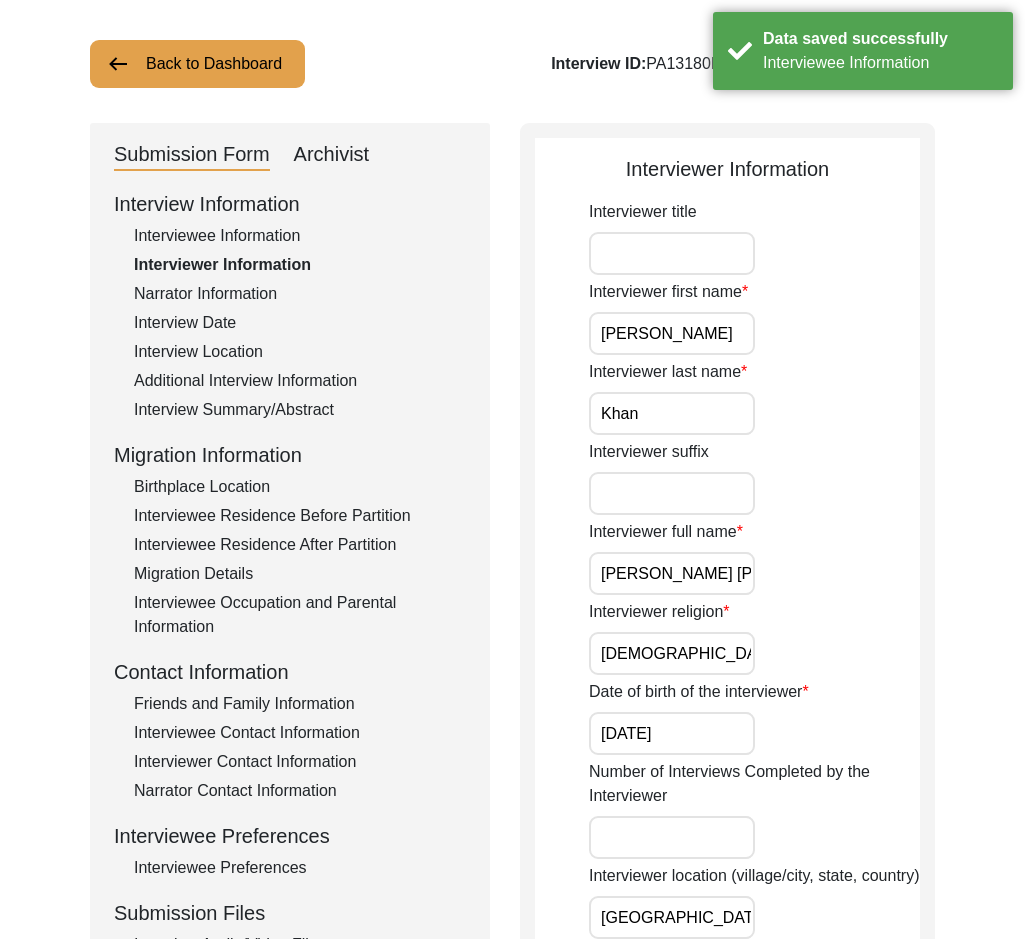 drag, startPoint x: 671, startPoint y: 335, endPoint x: 544, endPoint y: 332, distance: 127.03543 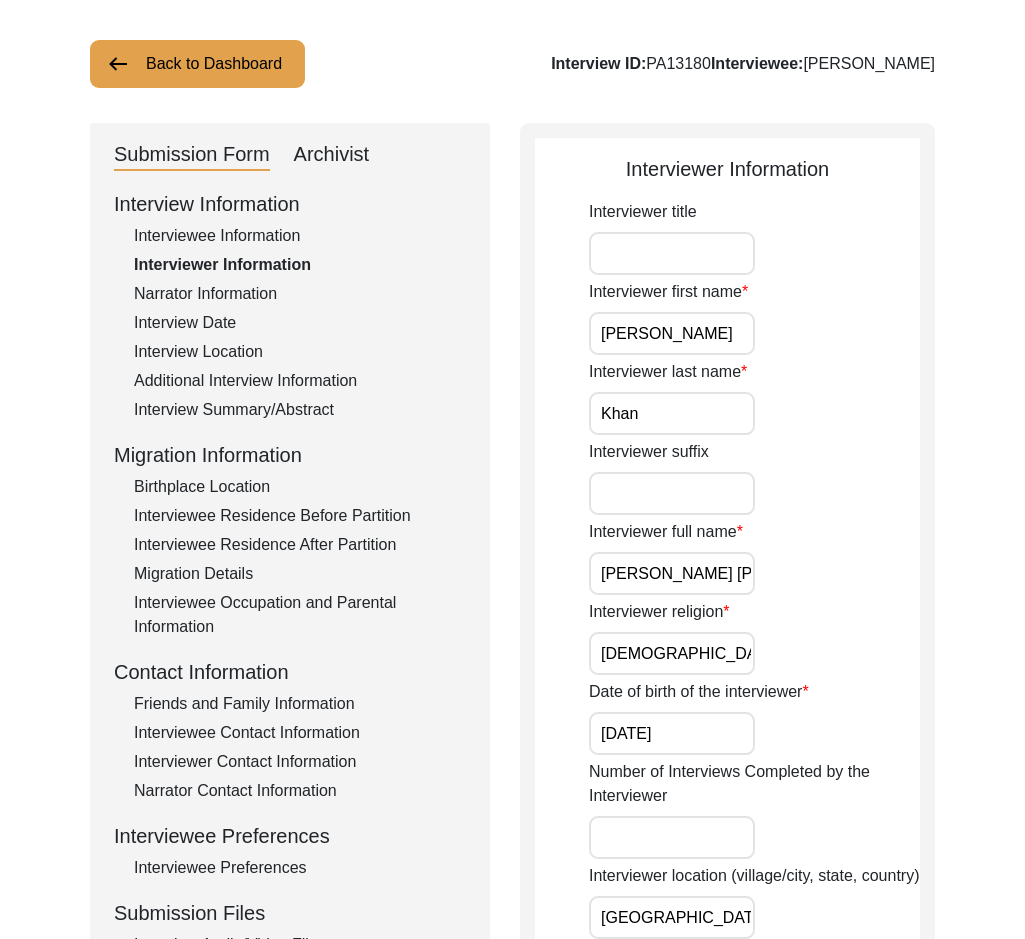 click on "[DEMOGRAPHIC_DATA]" at bounding box center [672, 653] 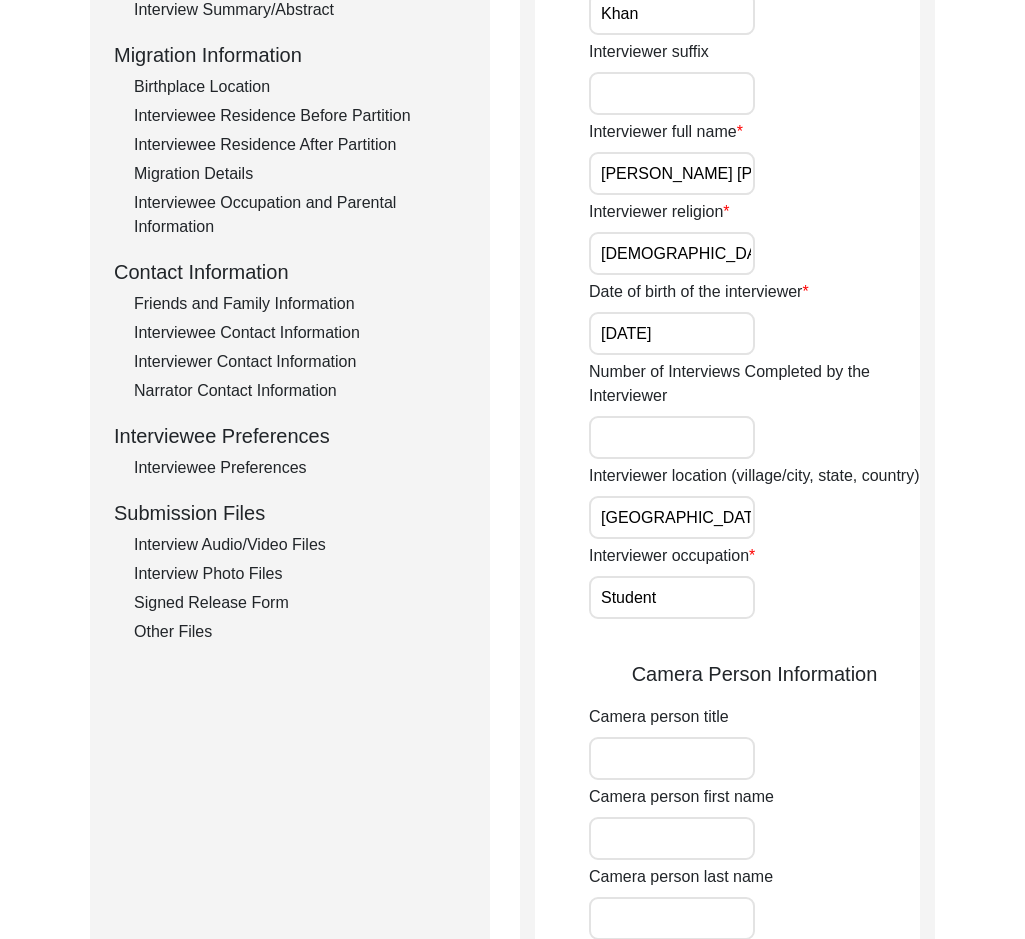 scroll, scrollTop: 400, scrollLeft: 0, axis: vertical 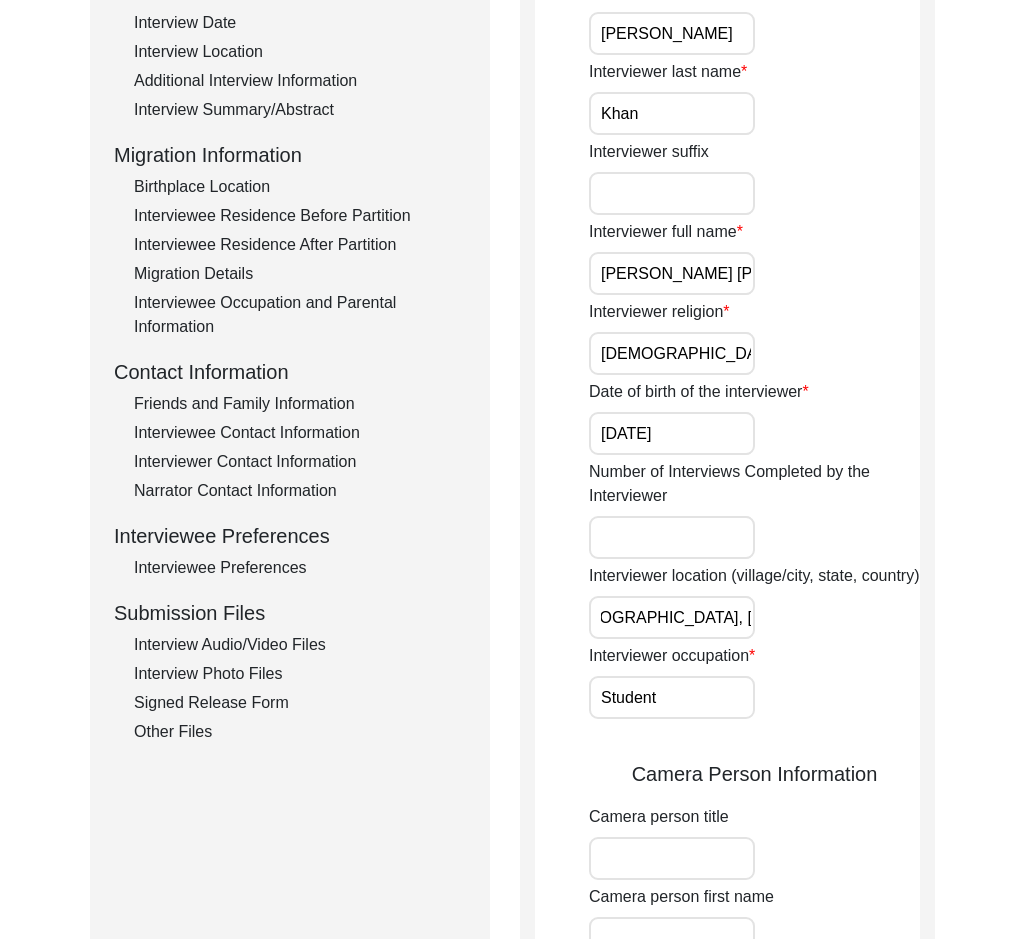 drag, startPoint x: 663, startPoint y: 621, endPoint x: 841, endPoint y: 628, distance: 178.13759 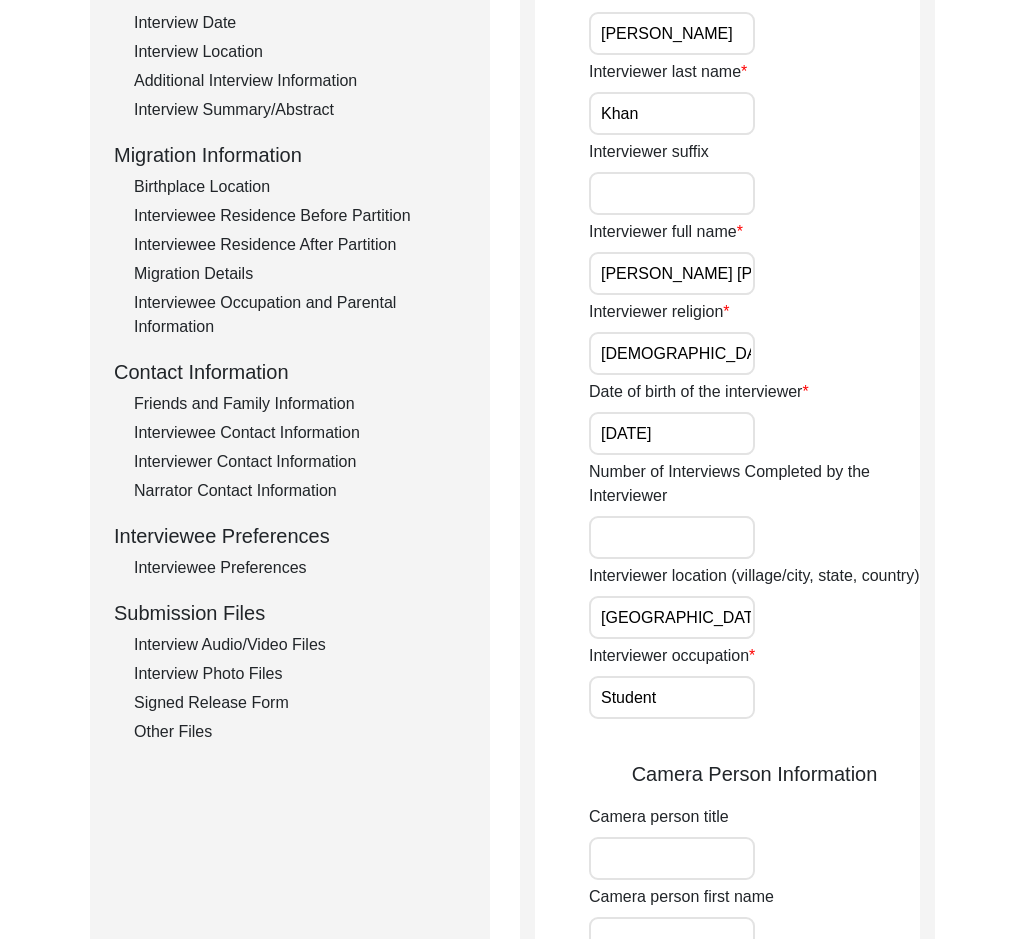click on "Interviewer location (village/city, state, country) Lahore, Punjab, Pakistan" 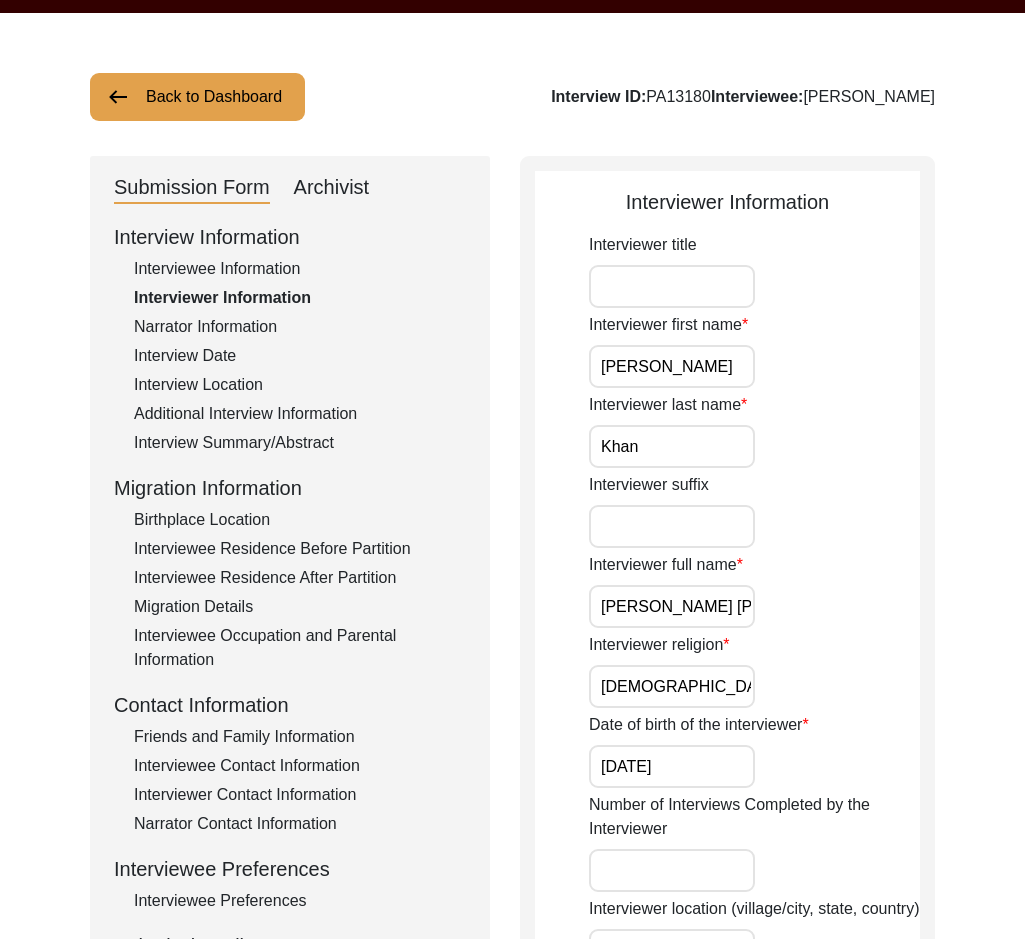scroll, scrollTop: 0, scrollLeft: 0, axis: both 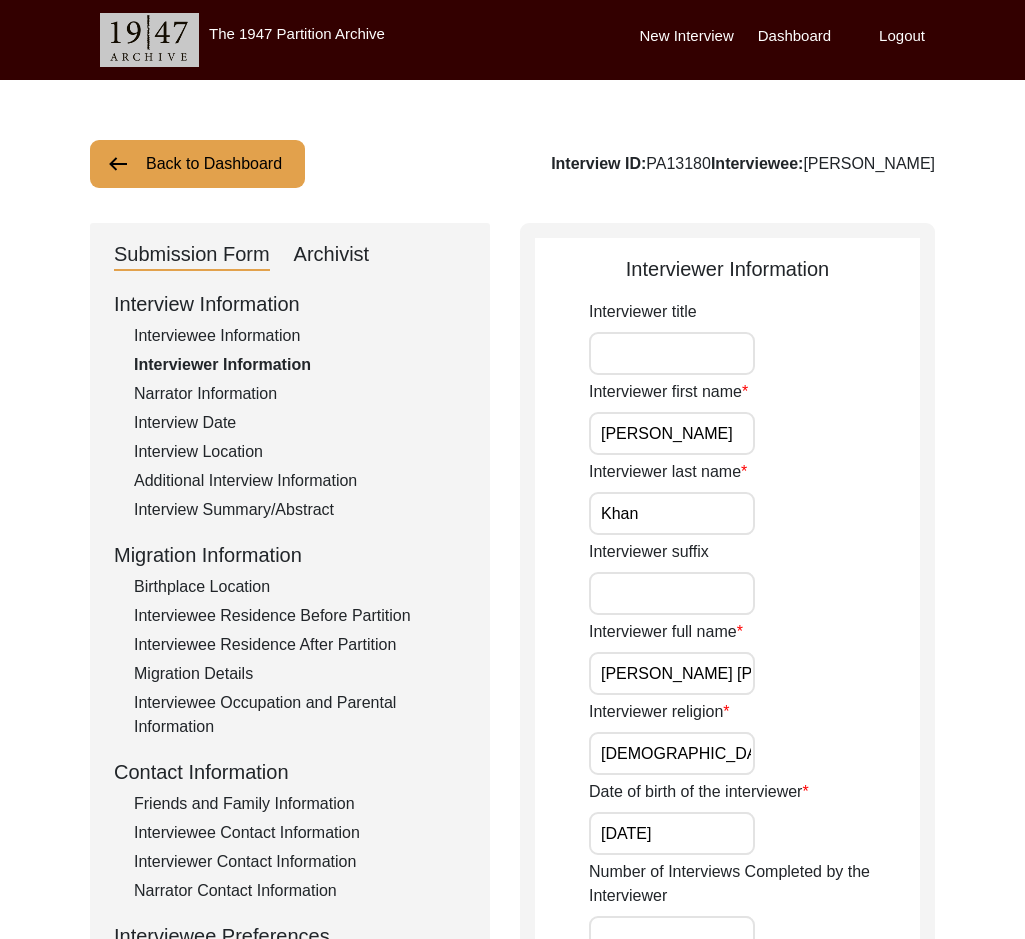 click on "Interviewer title" at bounding box center (672, 353) 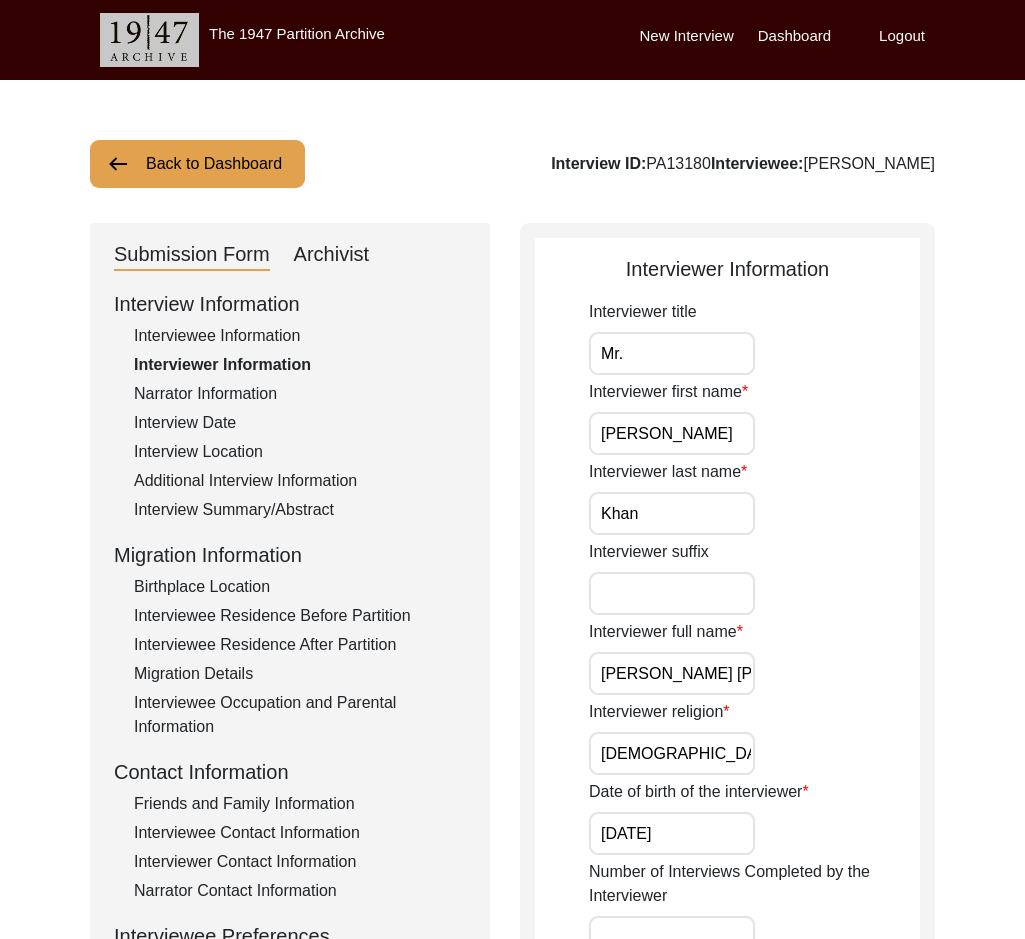 click on "Interviewer title Mr." 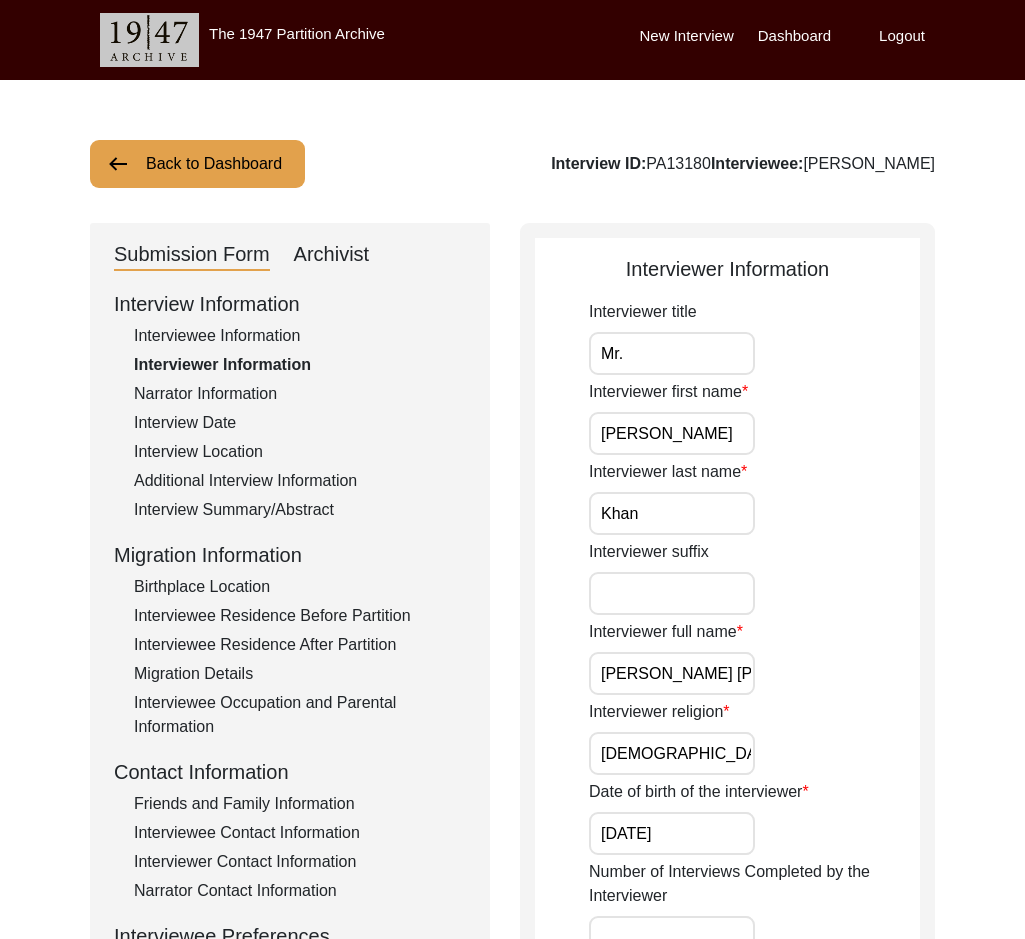 click on "[PERSON_NAME]" at bounding box center [672, 433] 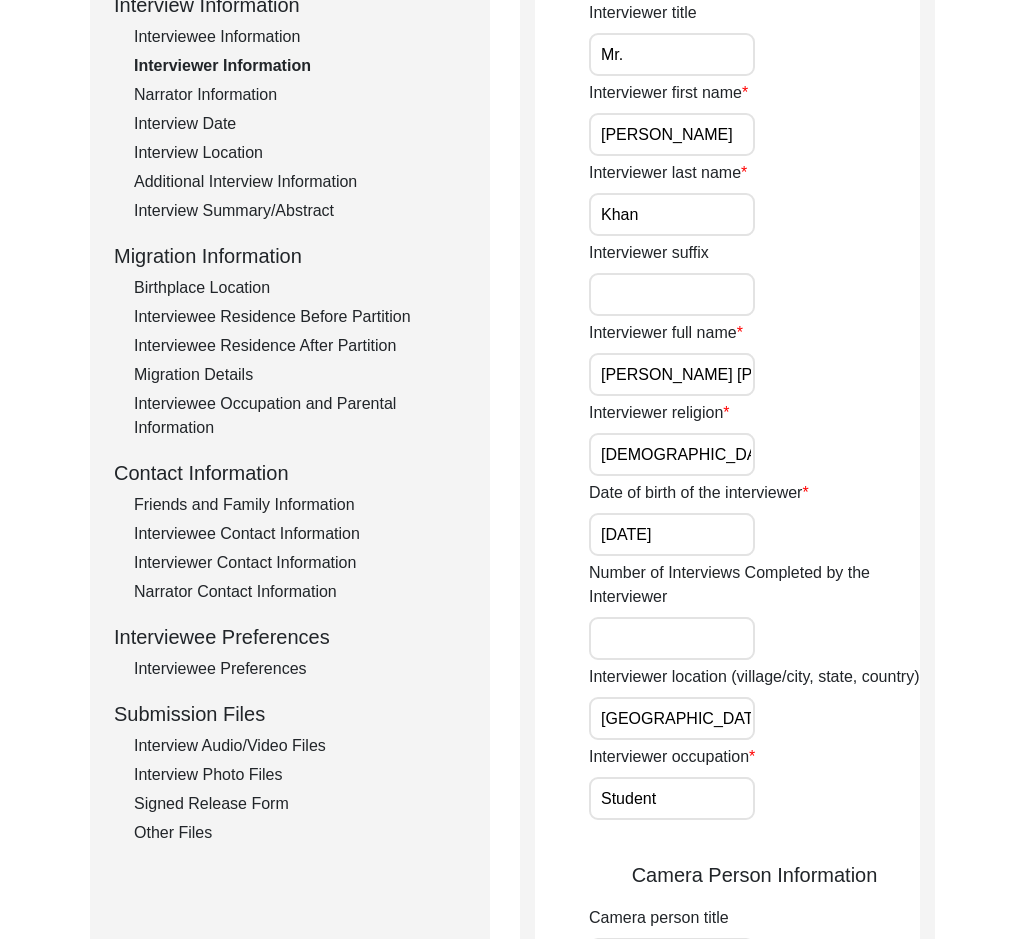 scroll, scrollTop: 300, scrollLeft: 0, axis: vertical 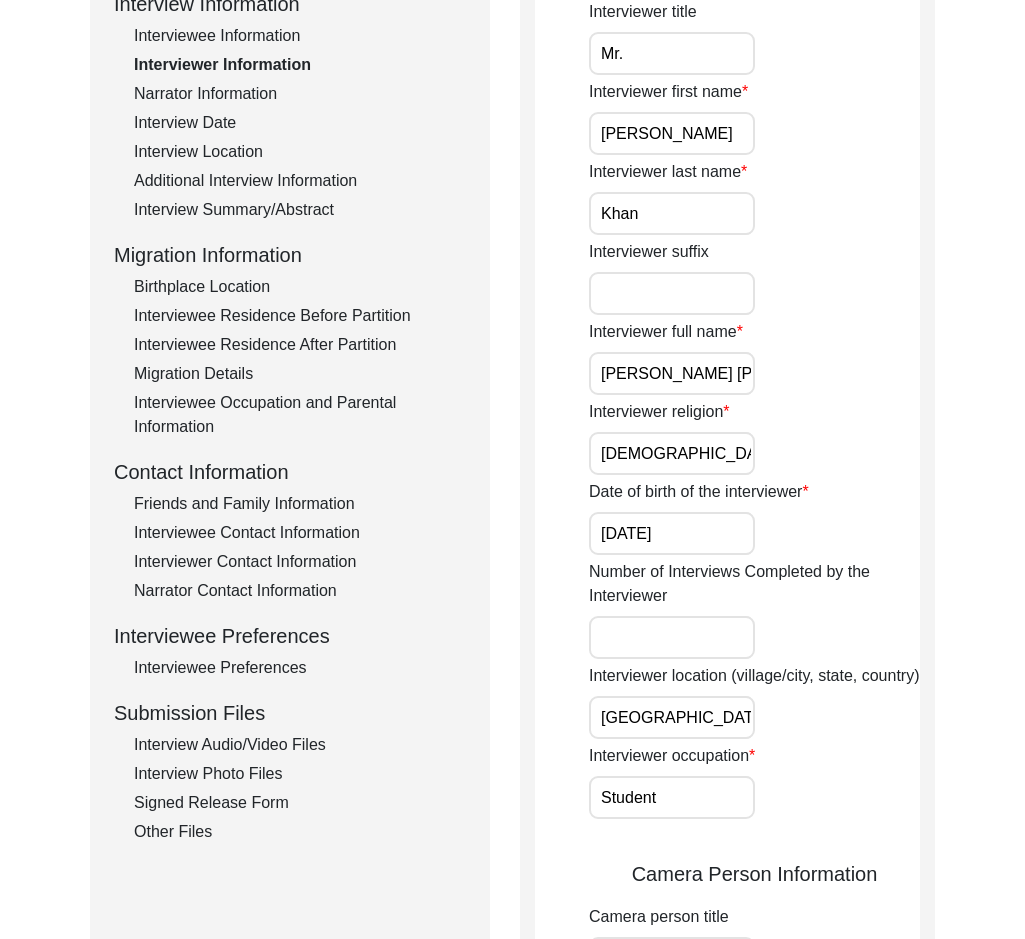 click on "[DEMOGRAPHIC_DATA]" at bounding box center [672, 453] 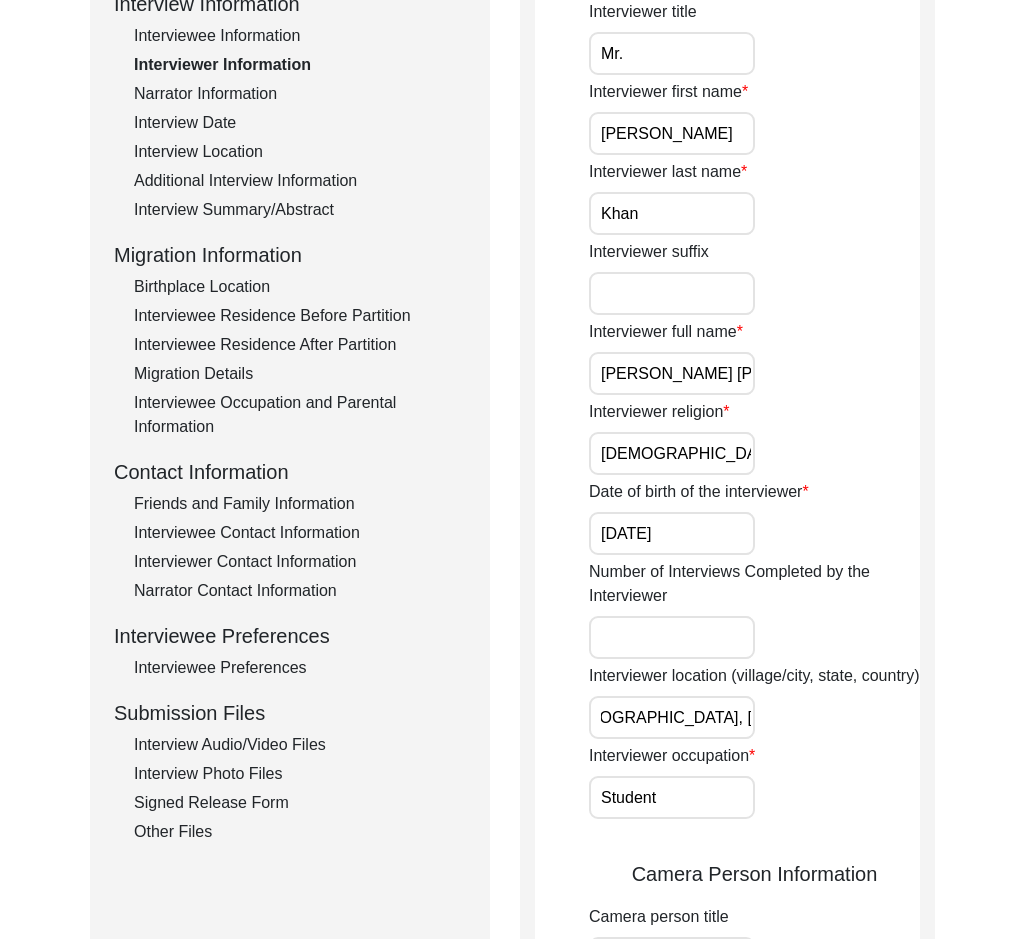 drag, startPoint x: 680, startPoint y: 733, endPoint x: 771, endPoint y: 771, distance: 98.61542 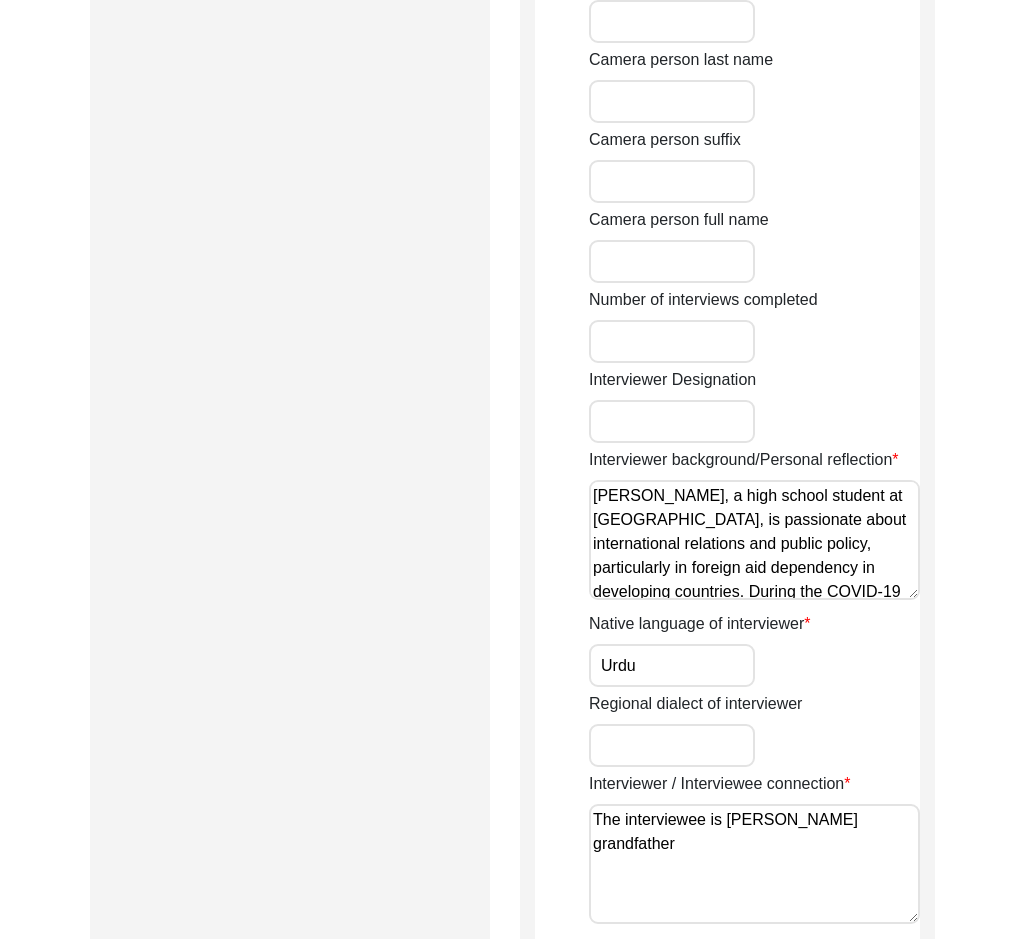 scroll, scrollTop: 1400, scrollLeft: 0, axis: vertical 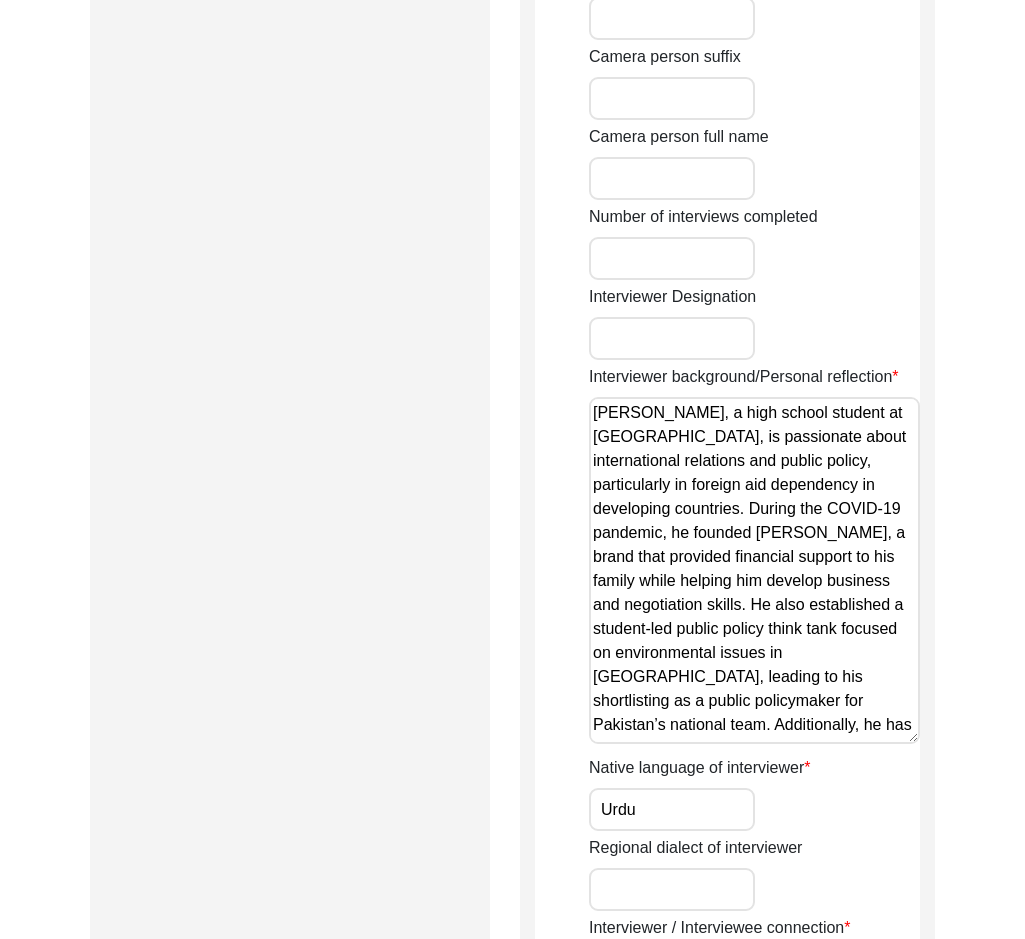 drag, startPoint x: 909, startPoint y: 508, endPoint x: 839, endPoint y: 705, distance: 209.06697 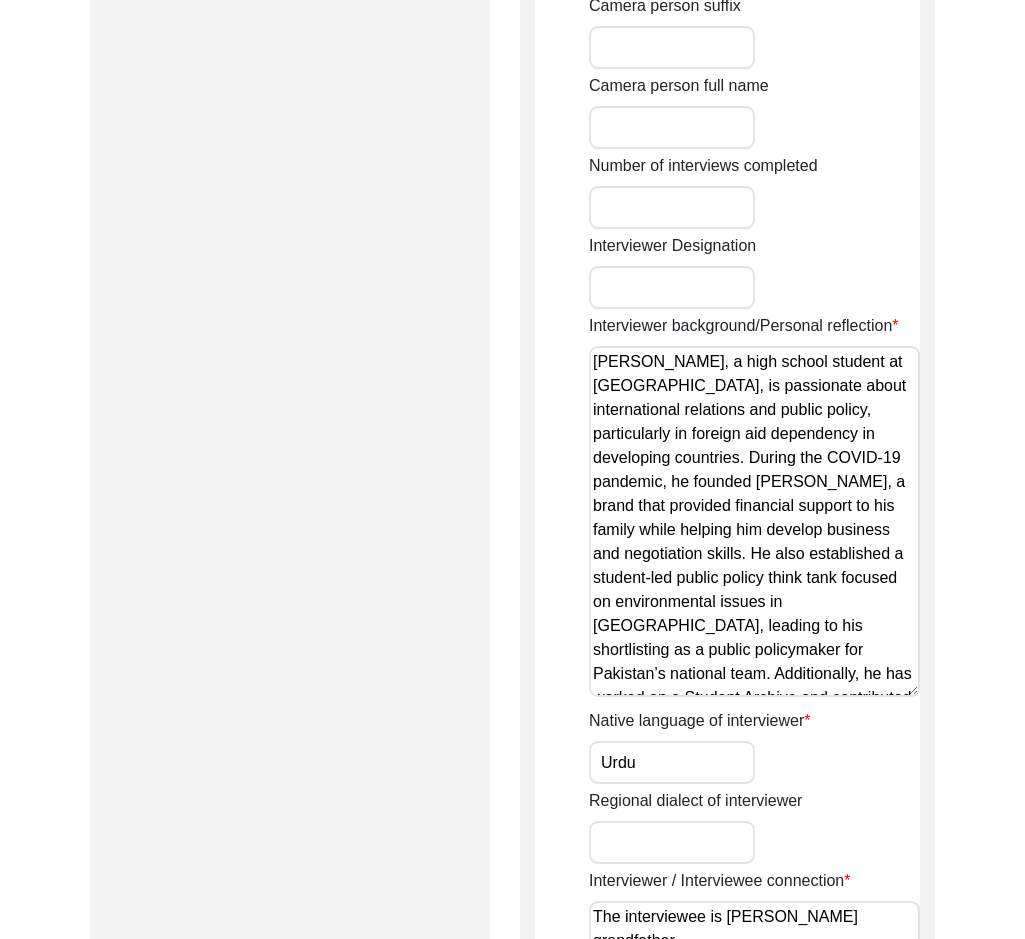 scroll, scrollTop: 1500, scrollLeft: 0, axis: vertical 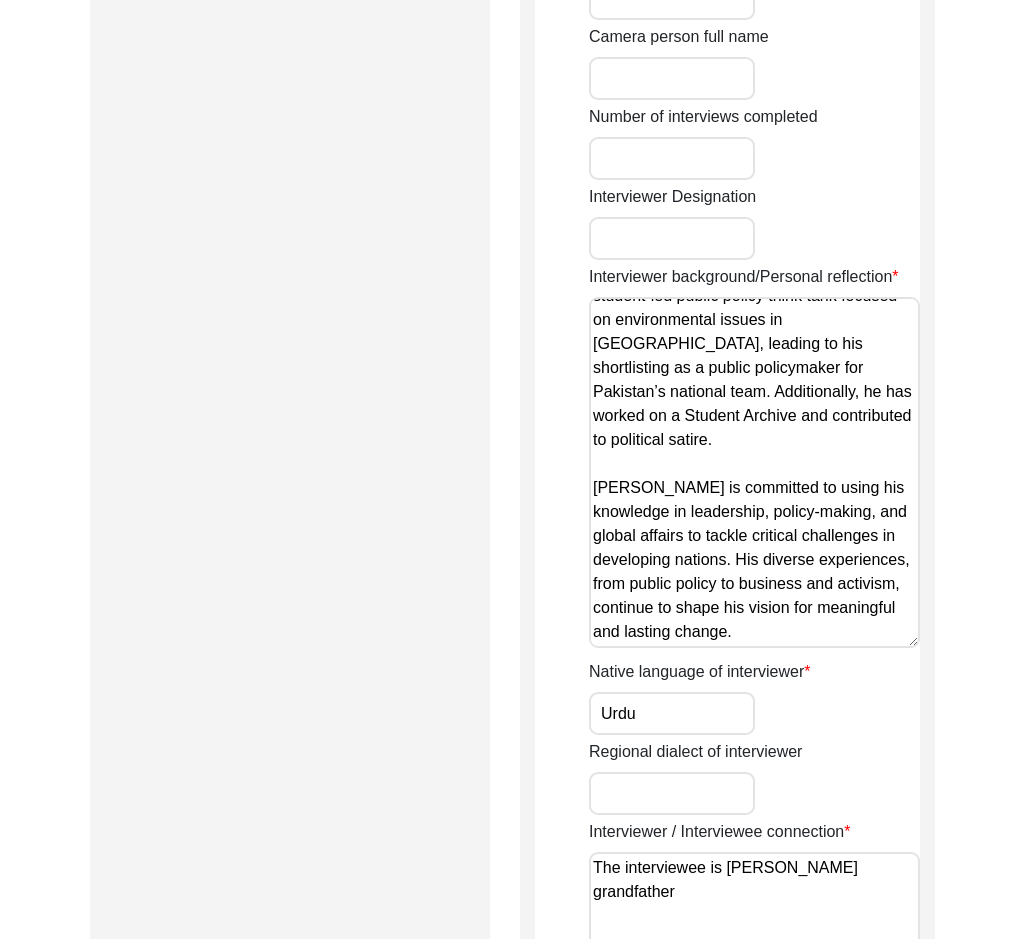 drag, startPoint x: 715, startPoint y: 430, endPoint x: 737, endPoint y: 647, distance: 218.11235 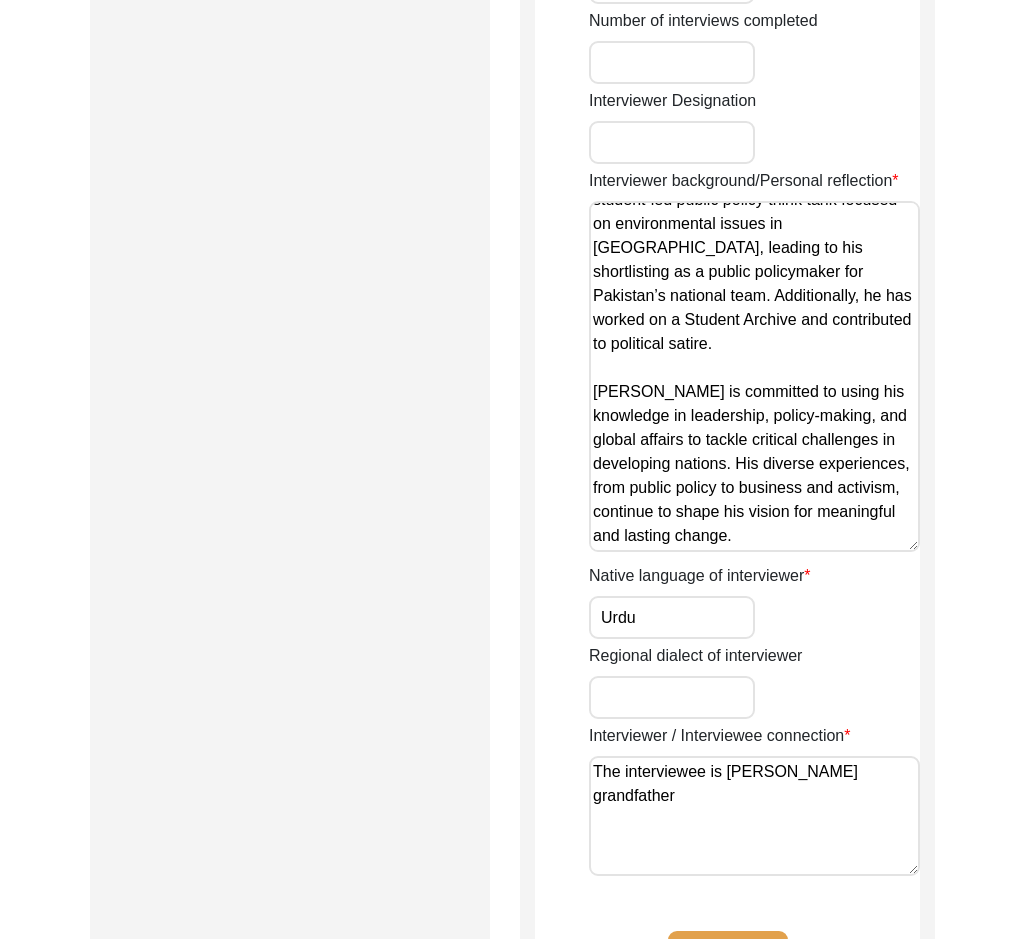 scroll, scrollTop: 1500, scrollLeft: 0, axis: vertical 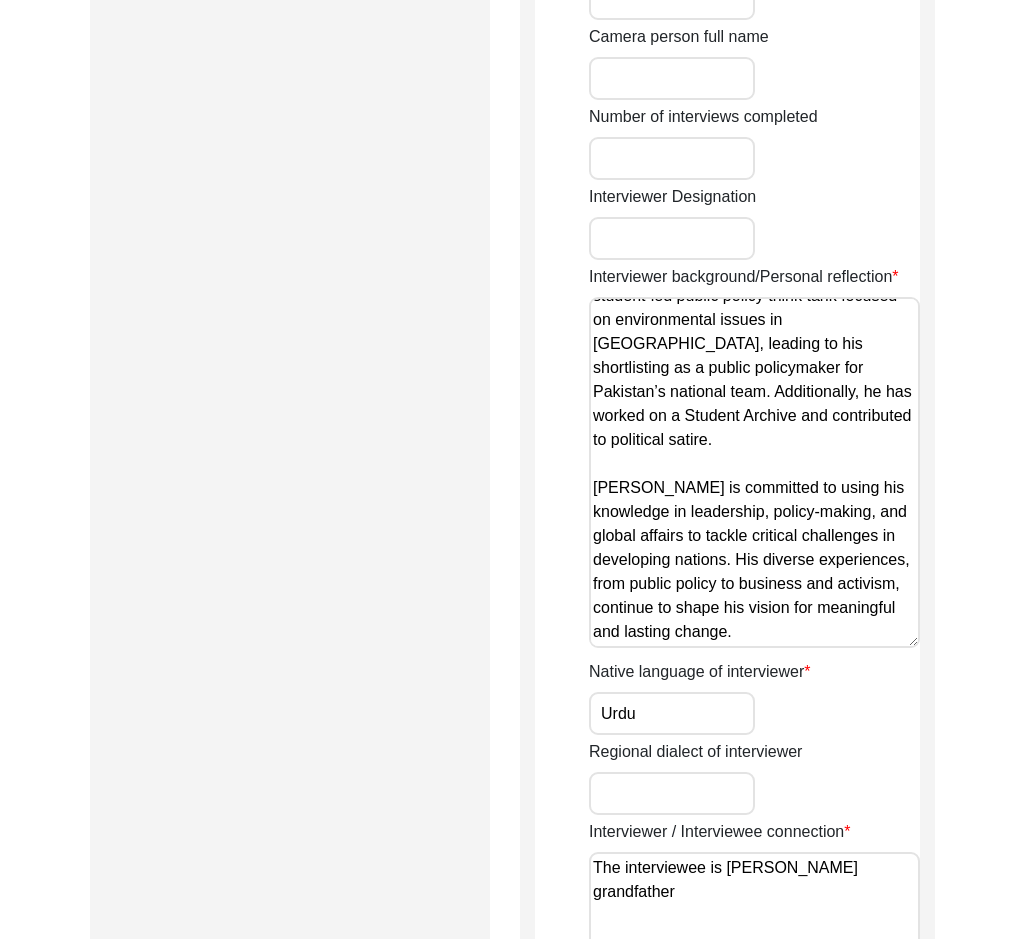 drag, startPoint x: 685, startPoint y: 625, endPoint x: 682, endPoint y: 447, distance: 178.02528 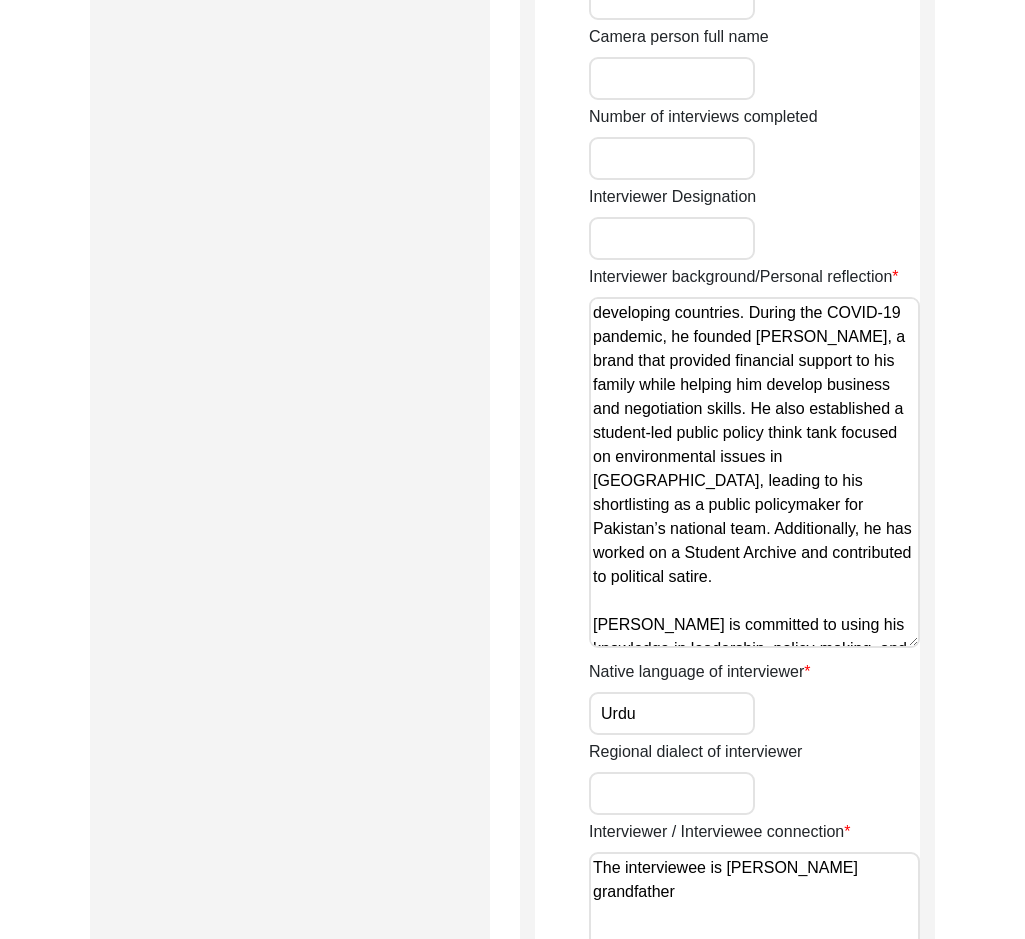 scroll, scrollTop: 0, scrollLeft: 0, axis: both 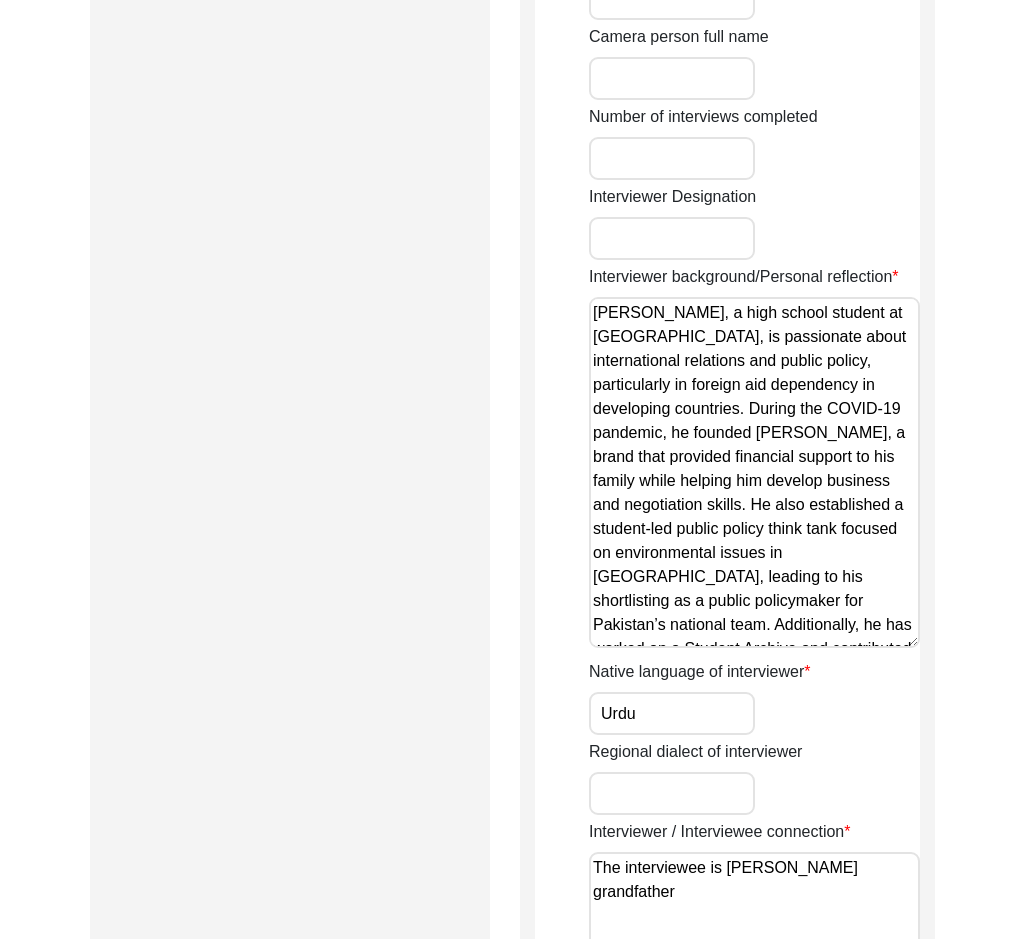 drag, startPoint x: 692, startPoint y: 633, endPoint x: 644, endPoint y: 280, distance: 356.2485 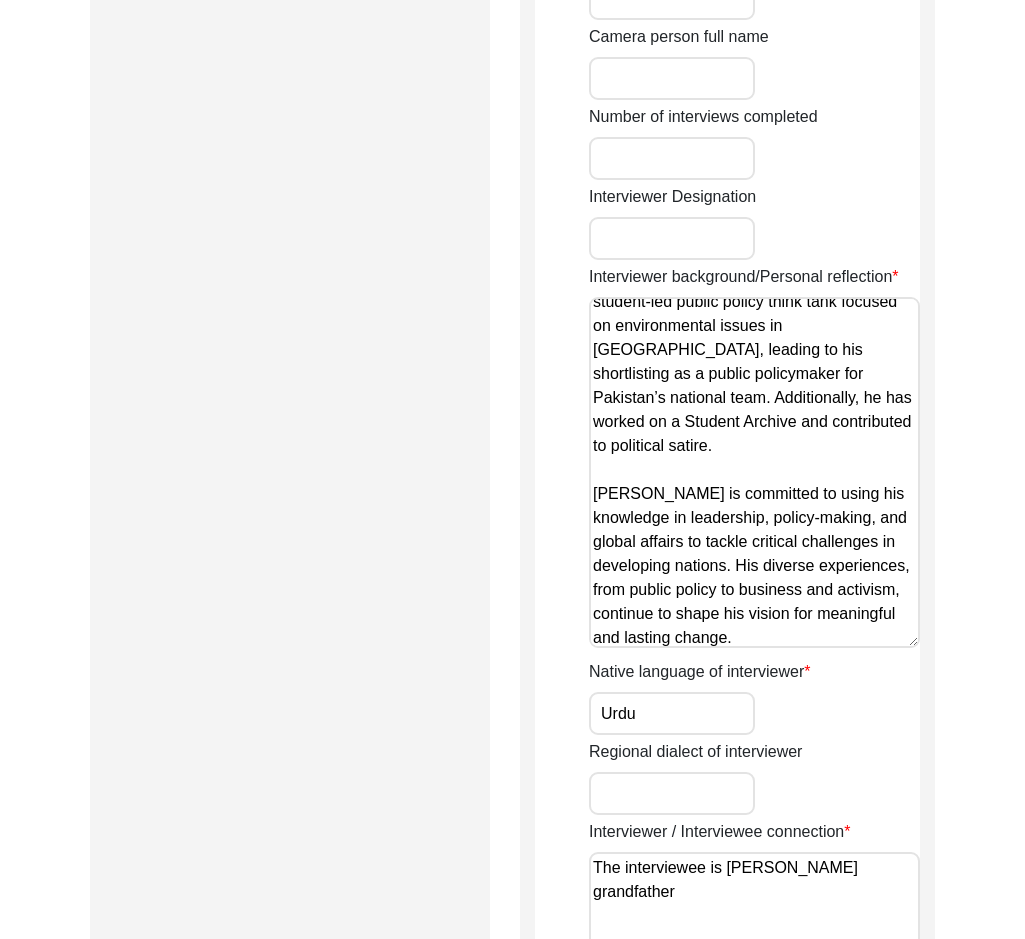scroll, scrollTop: 233, scrollLeft: 0, axis: vertical 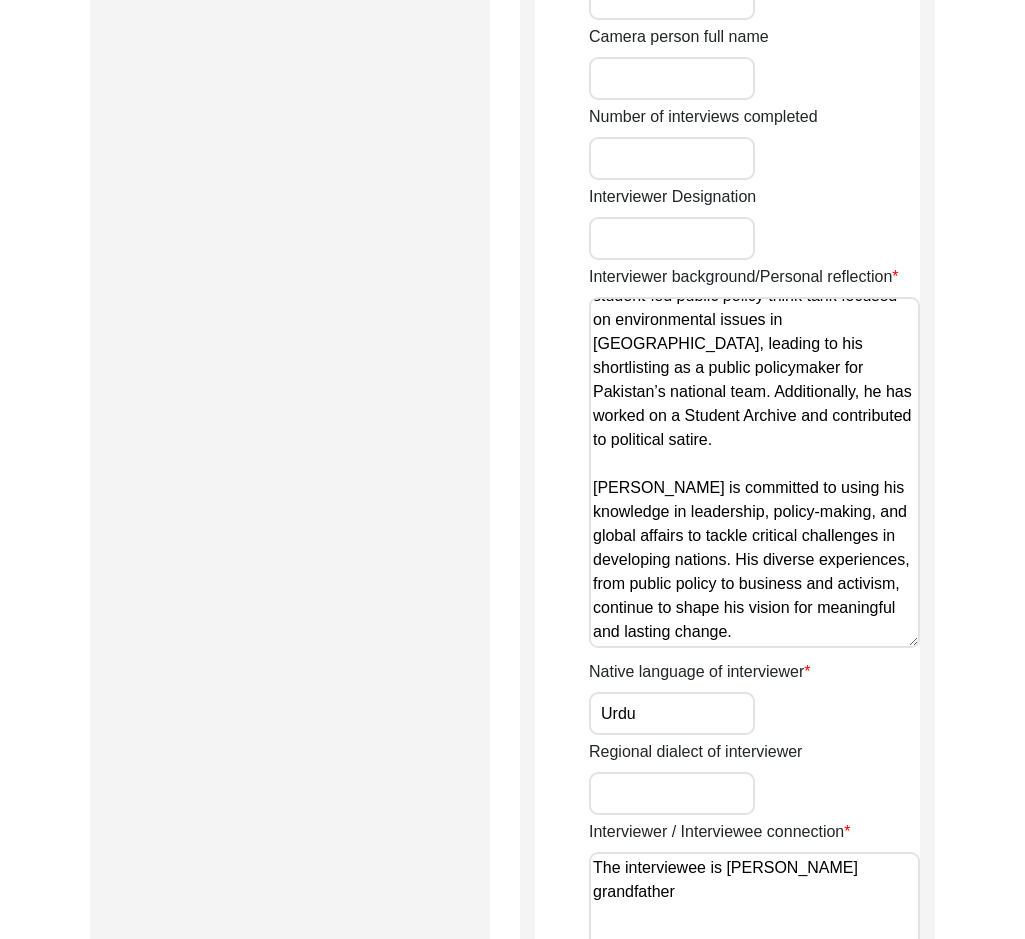 click on "Interviewer title Mr. Interviewer first name Ahmed Interviewer last name Khan Interviewer suffix Interviewer full name Ahmed Raafey Khan Interviewer religion Islam Date of birth of the interviewer 04/22/2007 Number of Interviews Completed by the Interviewer Interviewer location (village/city, state, country) Lahore, Punjab, Pakistan Interviewer occupation Student  Camera Person Information  Camera person title Camera person first name Camera person last name Camera person suffix Camera person full name Number of interviews completed Interviewer Designation Interviewer background/Personal reflection Native language of interviewer Urdu Regional dialect of interviewer Interviewer / Interviewee connection The interviewee is Ahmed's grandfather" 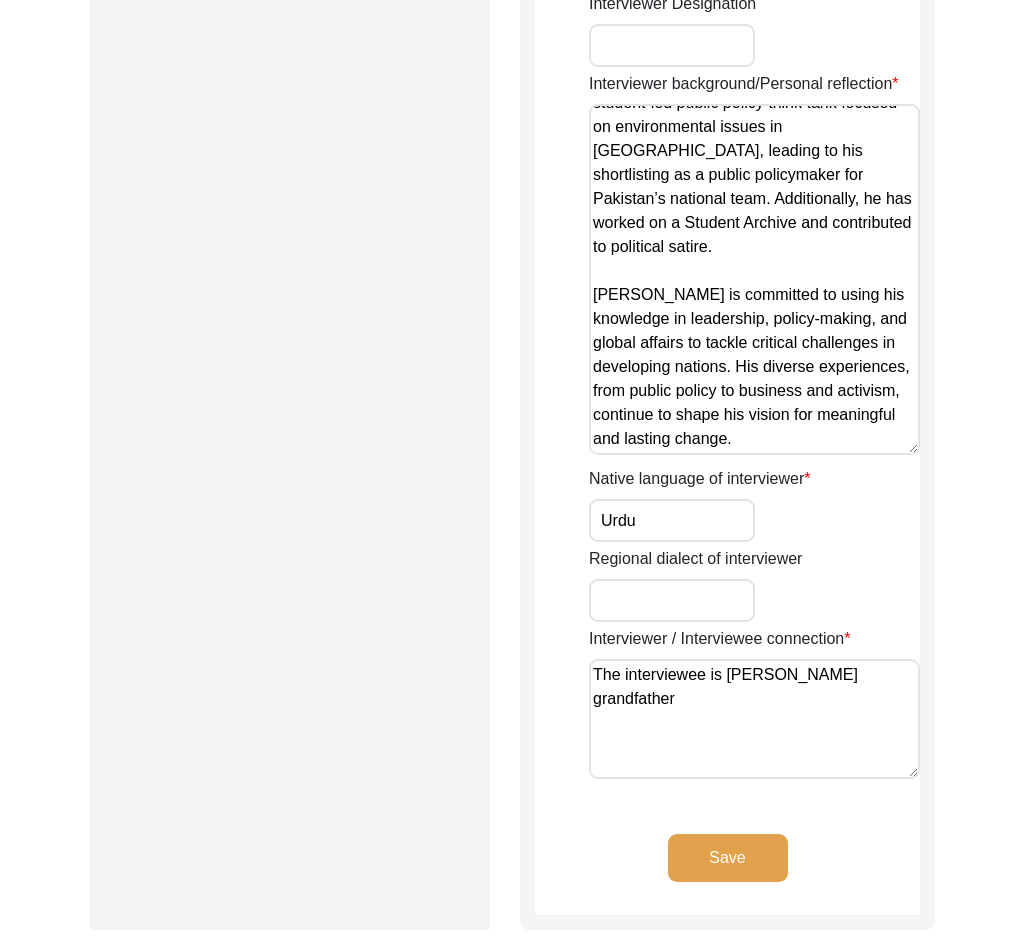 scroll, scrollTop: 1800, scrollLeft: 0, axis: vertical 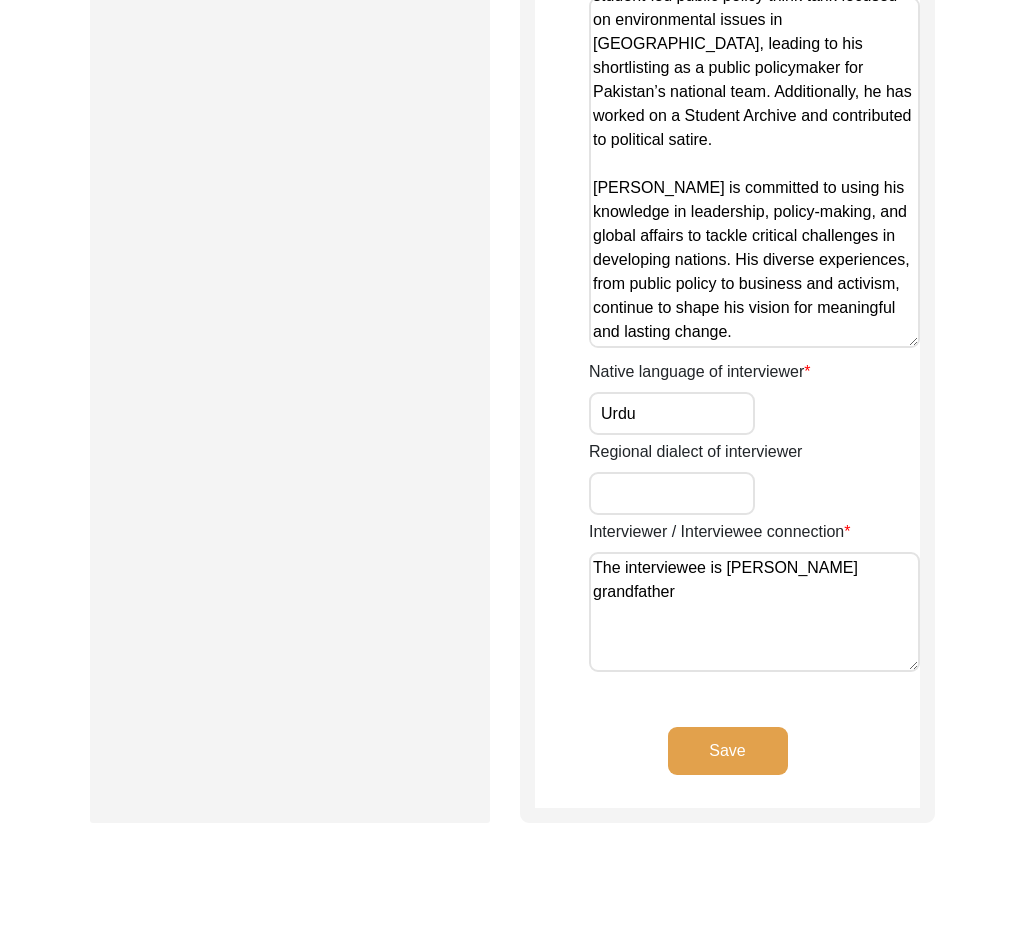 click on "Urdu" at bounding box center (672, 413) 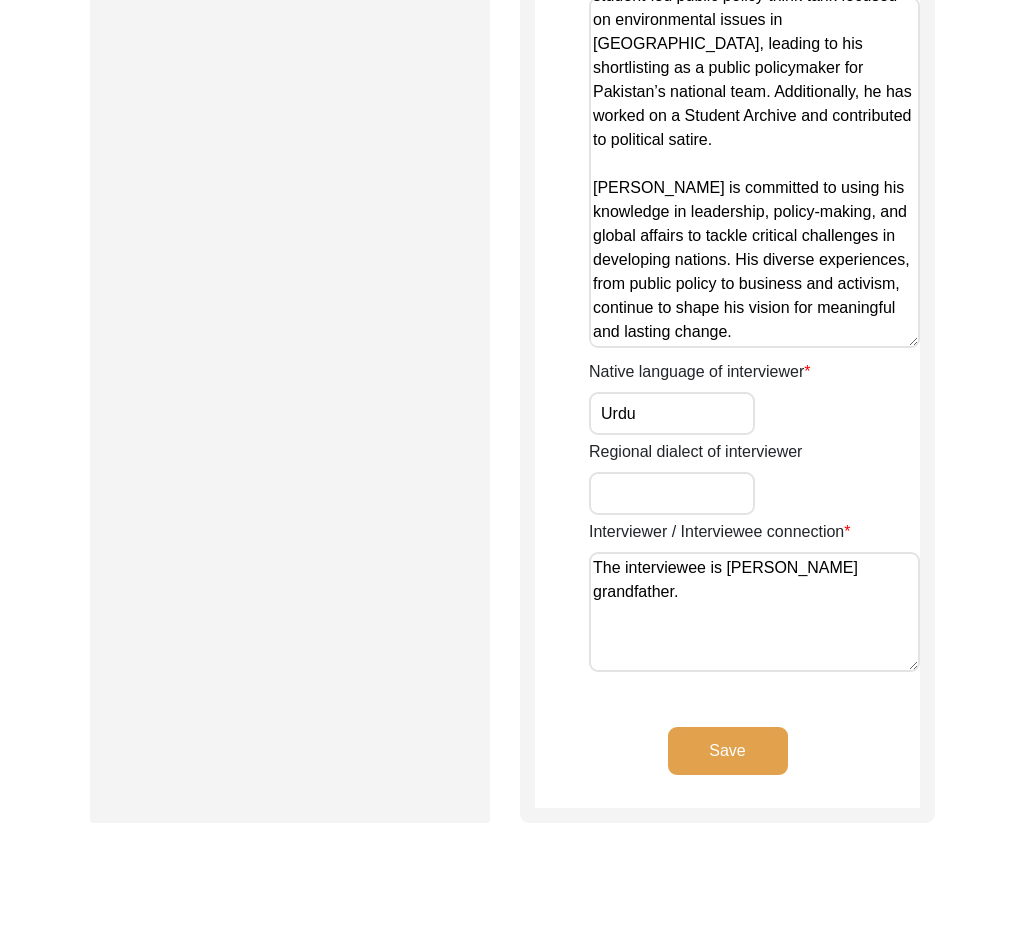 drag, startPoint x: 881, startPoint y: 571, endPoint x: 546, endPoint y: 566, distance: 335.03732 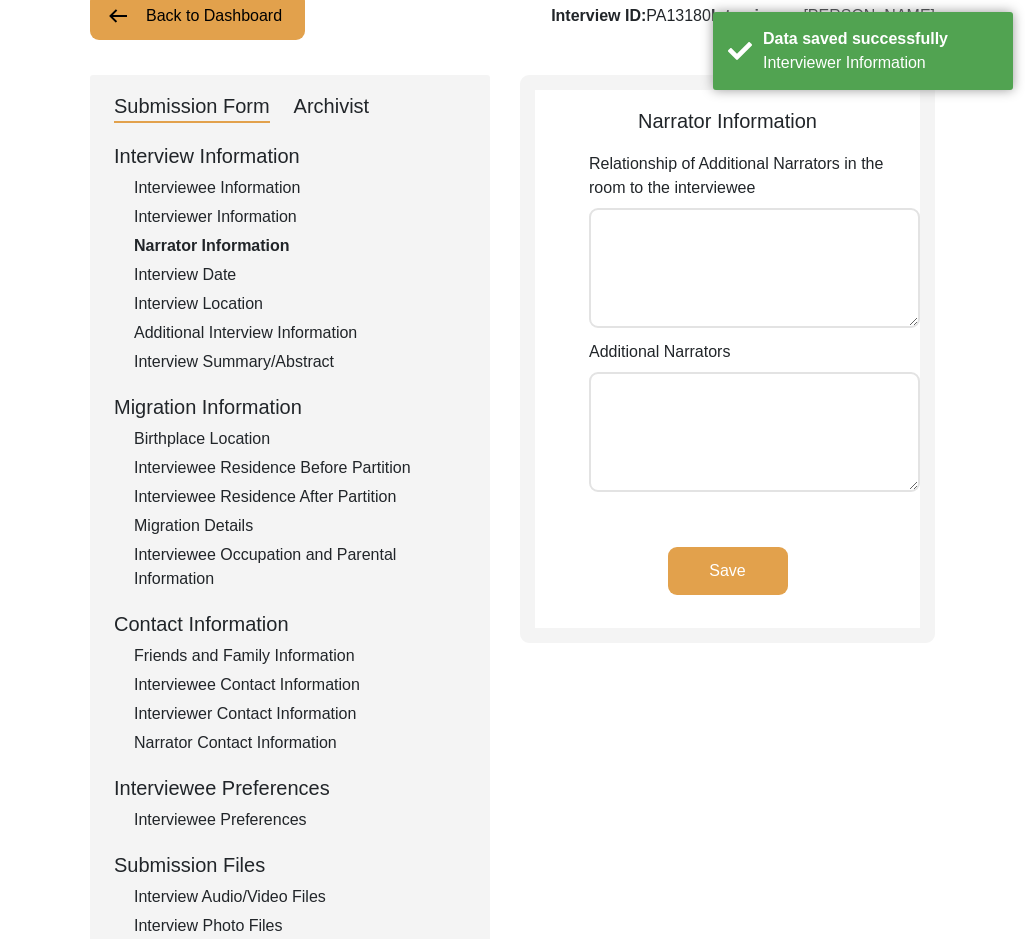 scroll, scrollTop: 0, scrollLeft: 0, axis: both 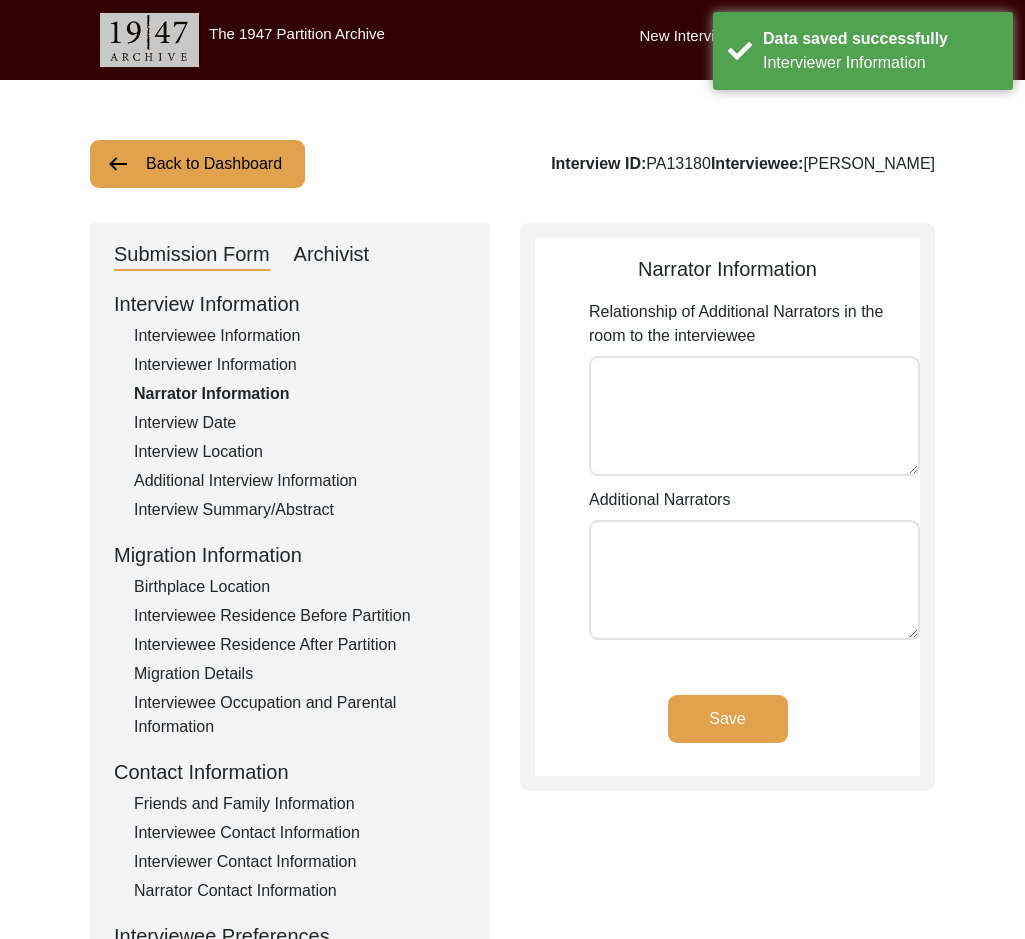 click on "Relationship of Additional Narrators in the room to the interviewee" at bounding box center [754, 416] 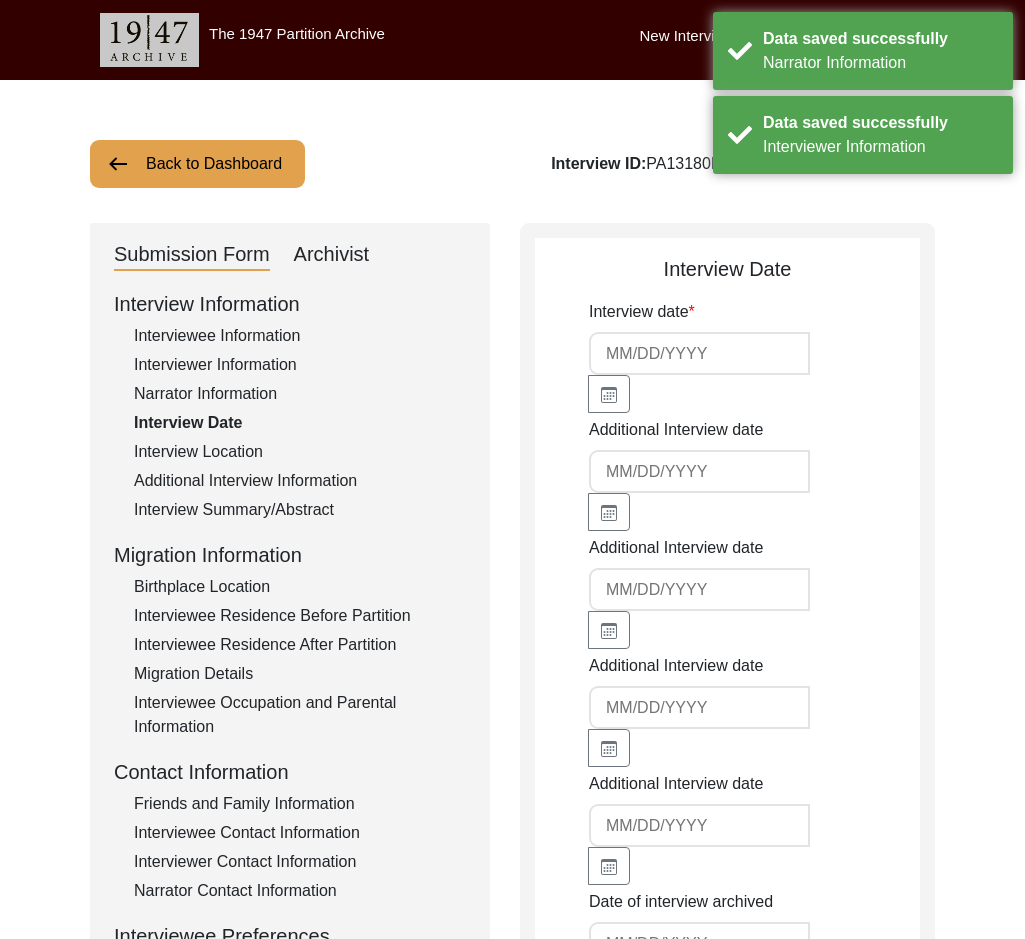 type on "[DATE]" 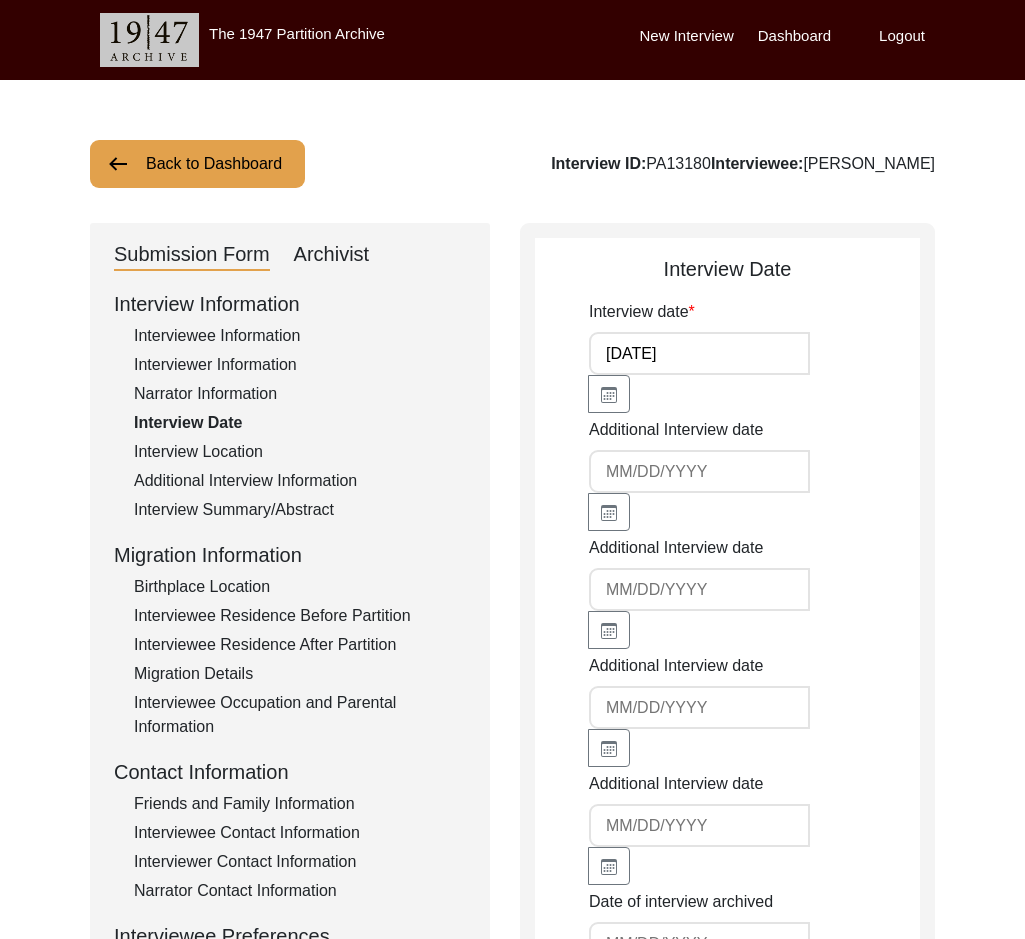 drag, startPoint x: 680, startPoint y: 356, endPoint x: 479, endPoint y: 342, distance: 201.48697 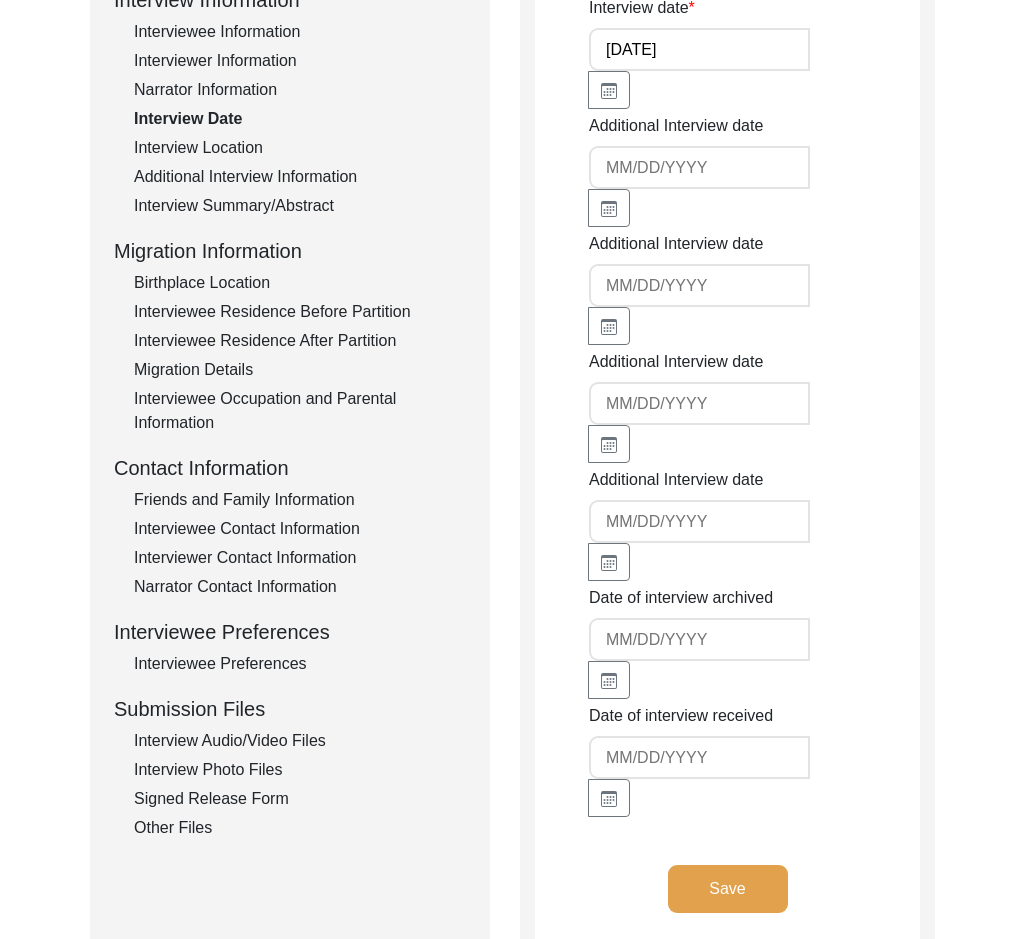 scroll, scrollTop: 612, scrollLeft: 0, axis: vertical 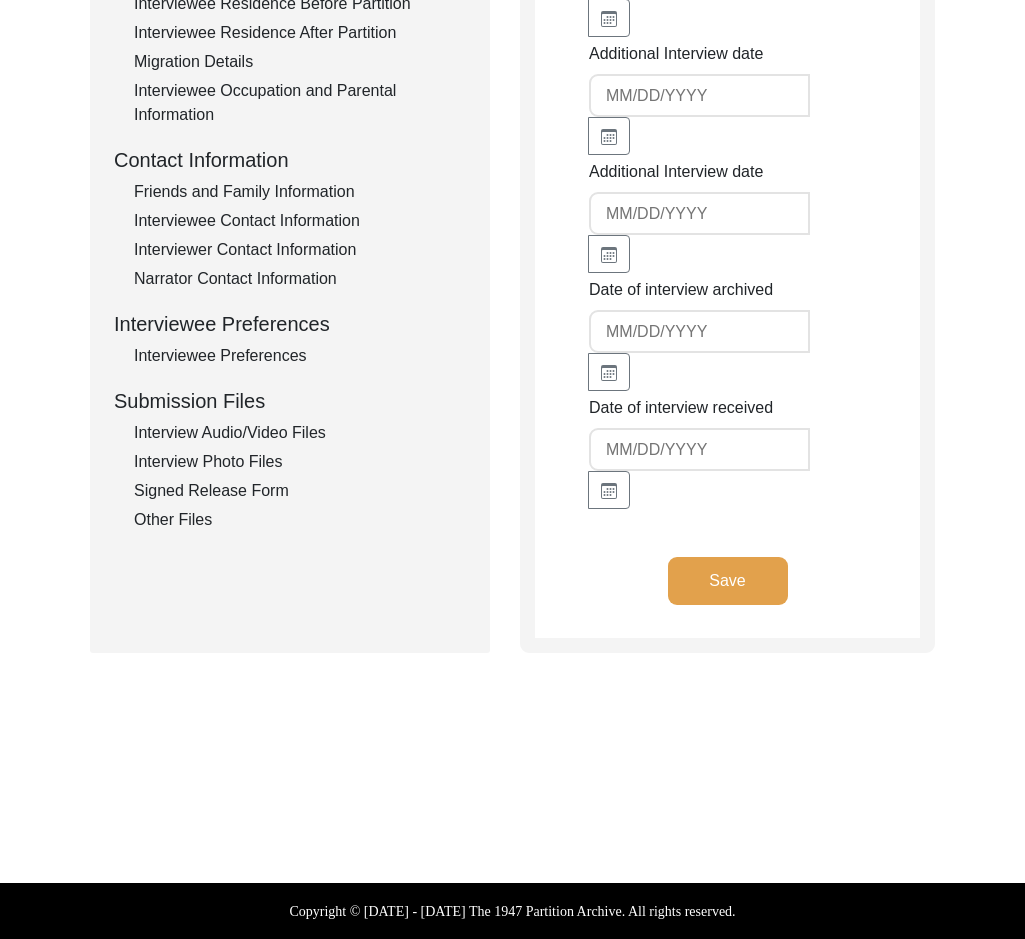 click on "Submission Form   Archivist   Interview Information   Interviewee Information   Interviewer Information   Narrator Information   Interview Date   Interview Location   Additional Interview Information   Interview Summary/Abstract   Migration Information   Birthplace Location   Interviewee Residence Before Partition   Interviewee Residence After Partition   Migration Details   Interviewee Occupation and Parental Information   Contact Information   Friends and Family Information   Interviewee Contact Information   Interviewer Contact Information   Narrator Contact Information   Interviewee Preferences   Interviewee Preferences   Submission Files   Interview Audio/Video Files   Interview Photo Files   Signed Release Form   Other Files" 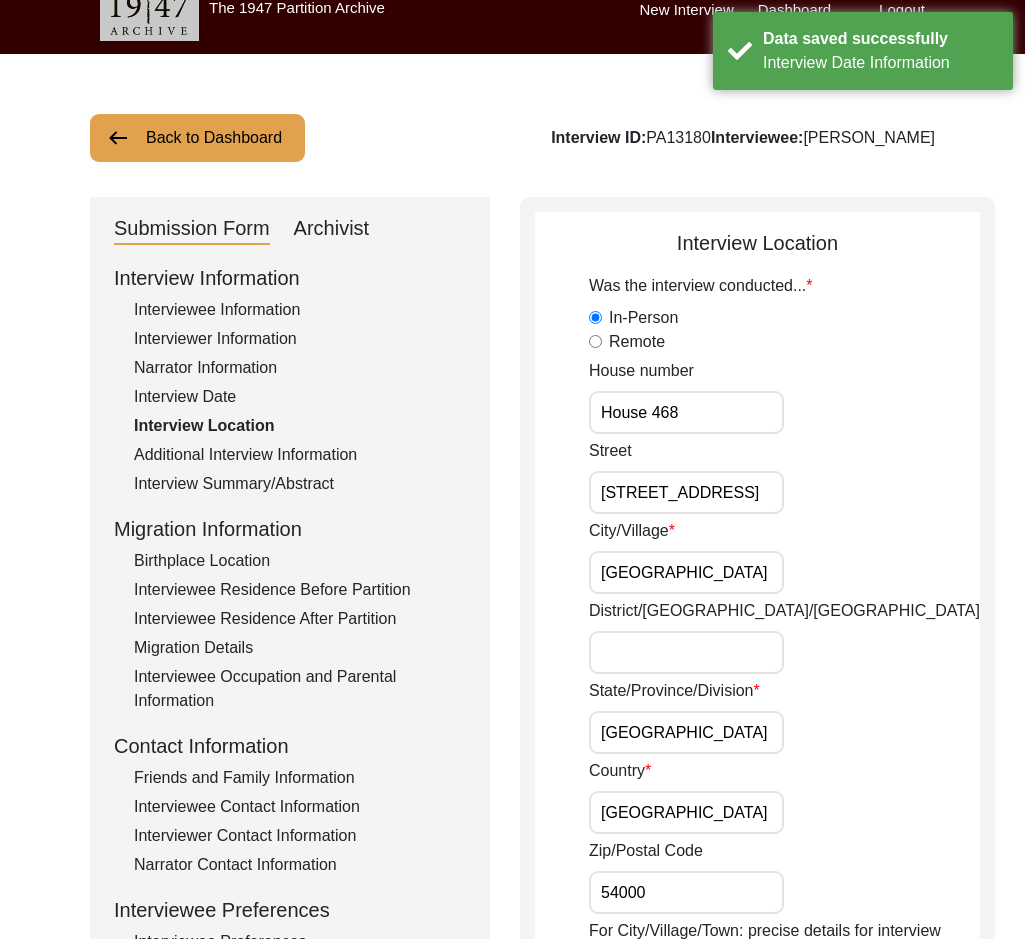 scroll, scrollTop: 12, scrollLeft: 0, axis: vertical 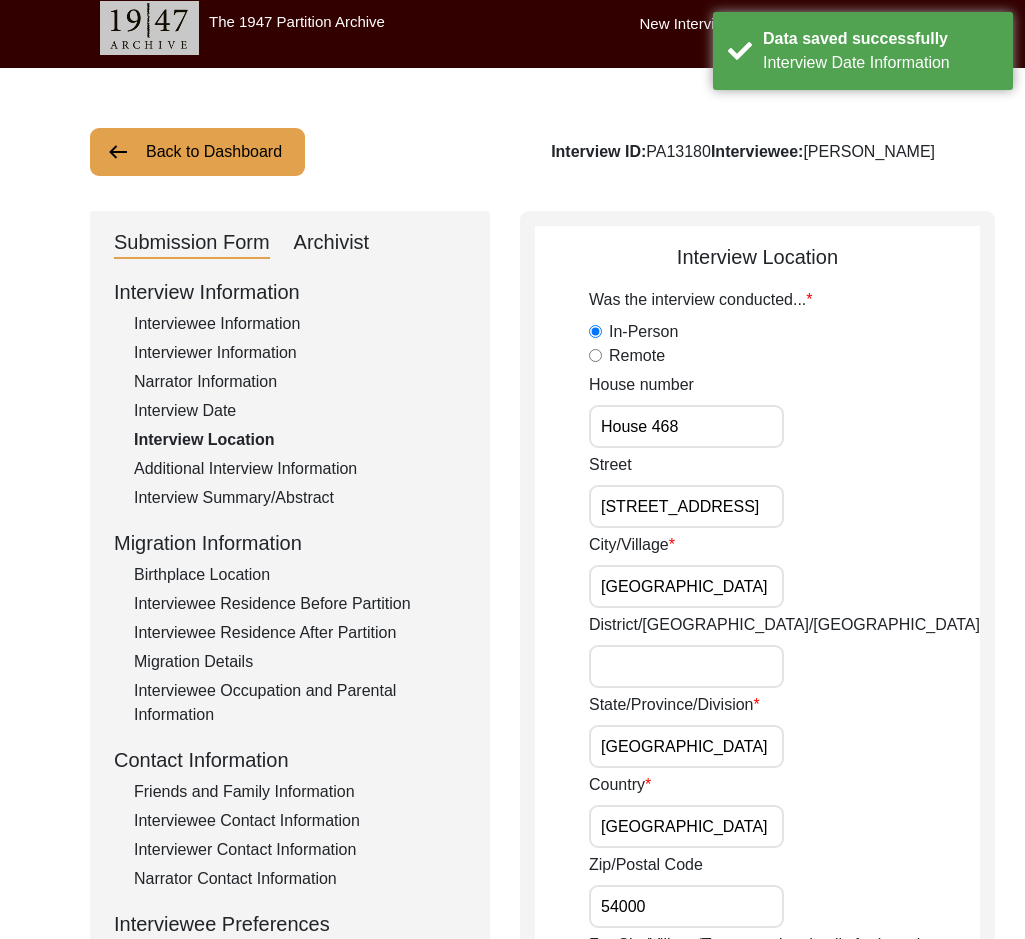 drag, startPoint x: 637, startPoint y: 427, endPoint x: 536, endPoint y: 427, distance: 101 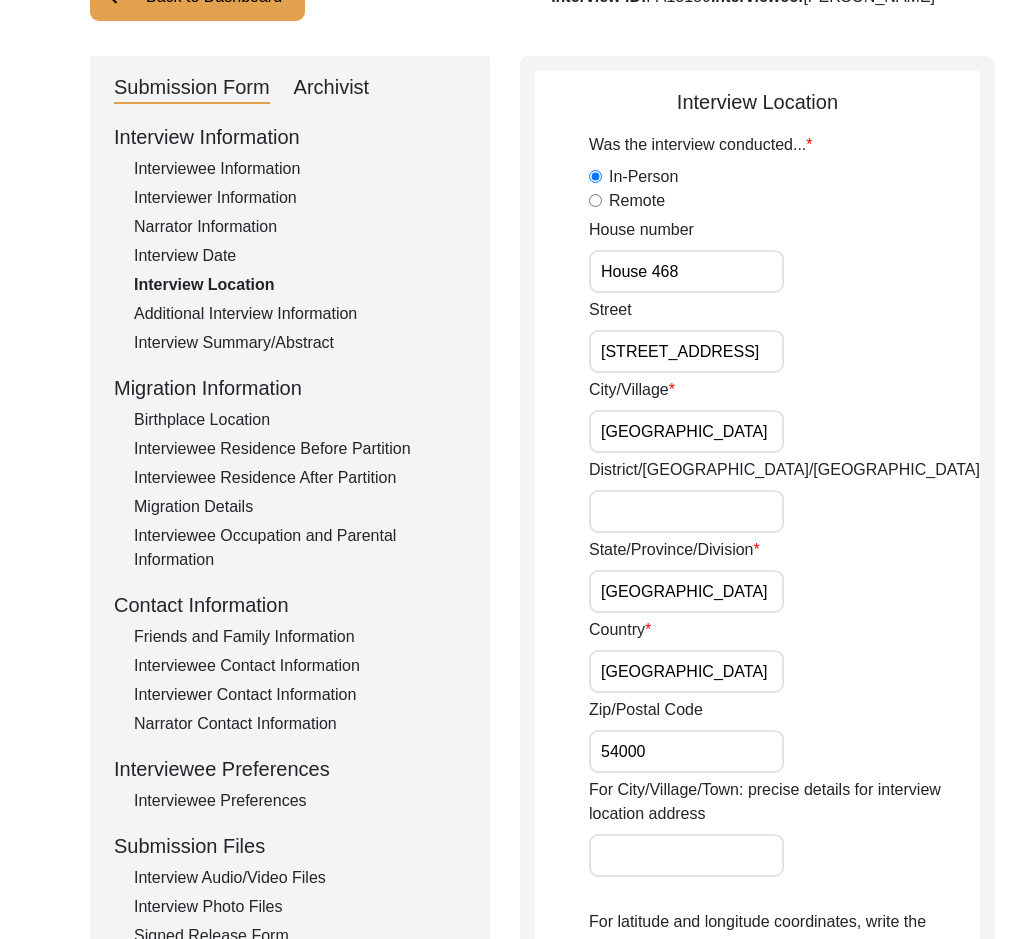 scroll, scrollTop: 312, scrollLeft: 0, axis: vertical 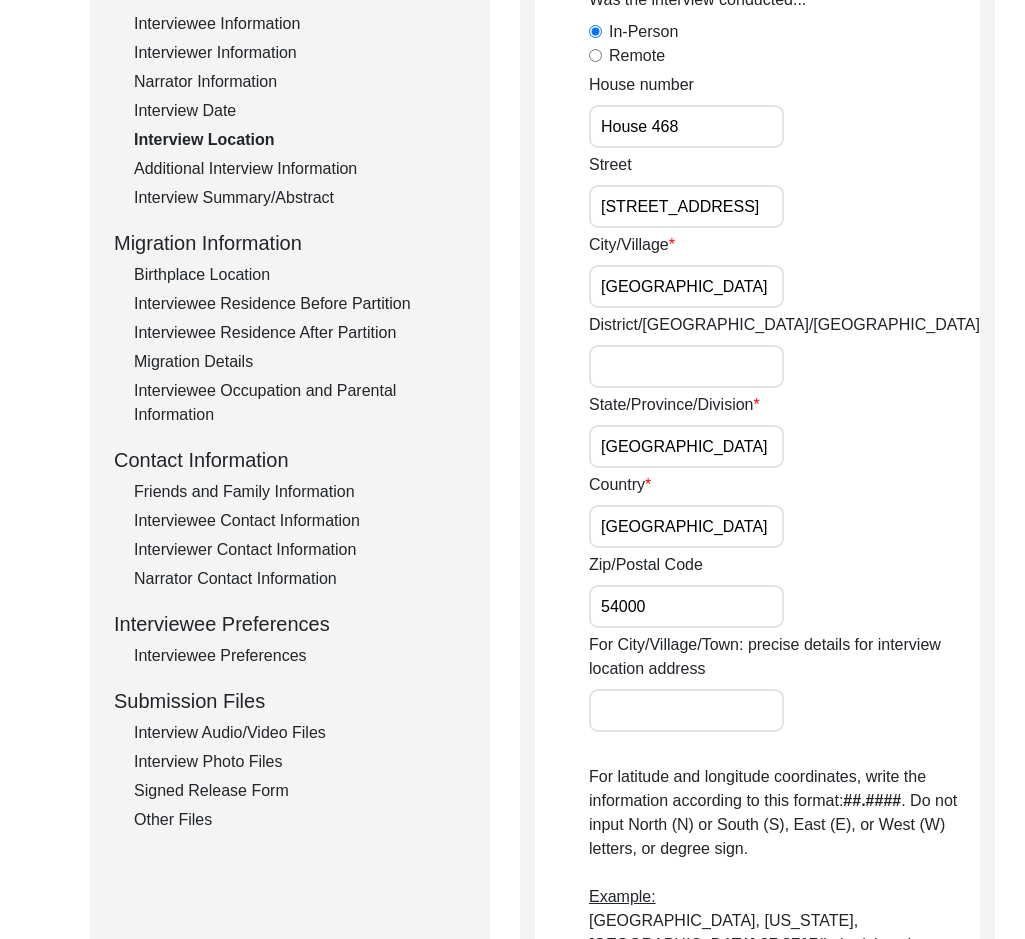 click on "[GEOGRAPHIC_DATA]" at bounding box center [686, 446] 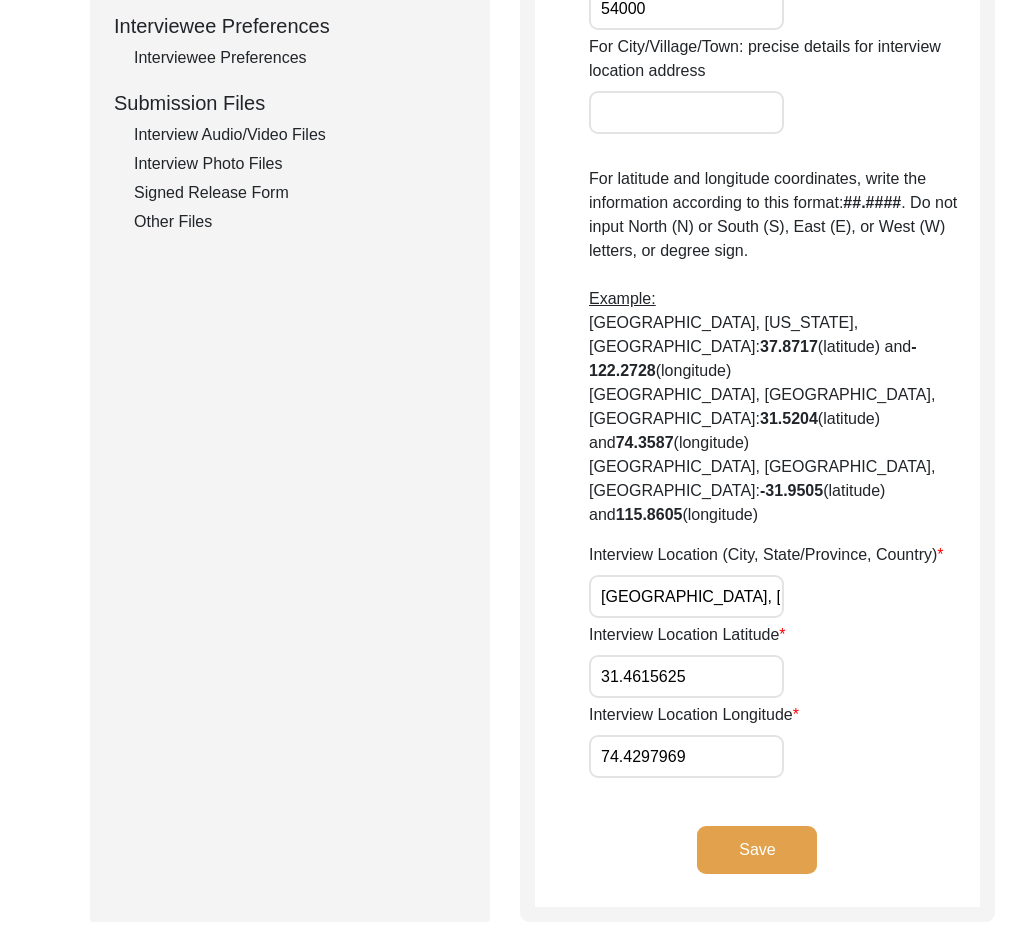 scroll, scrollTop: 912, scrollLeft: 0, axis: vertical 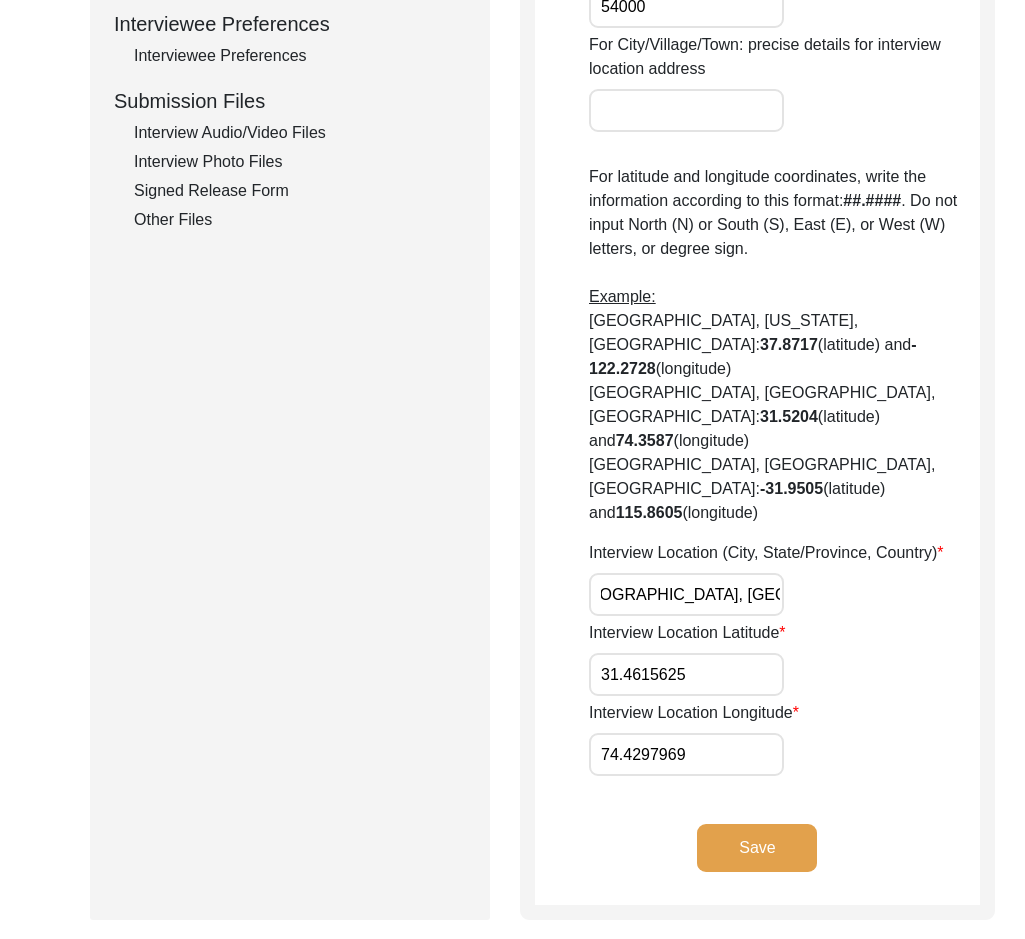 drag, startPoint x: 606, startPoint y: 546, endPoint x: 823, endPoint y: 549, distance: 217.02074 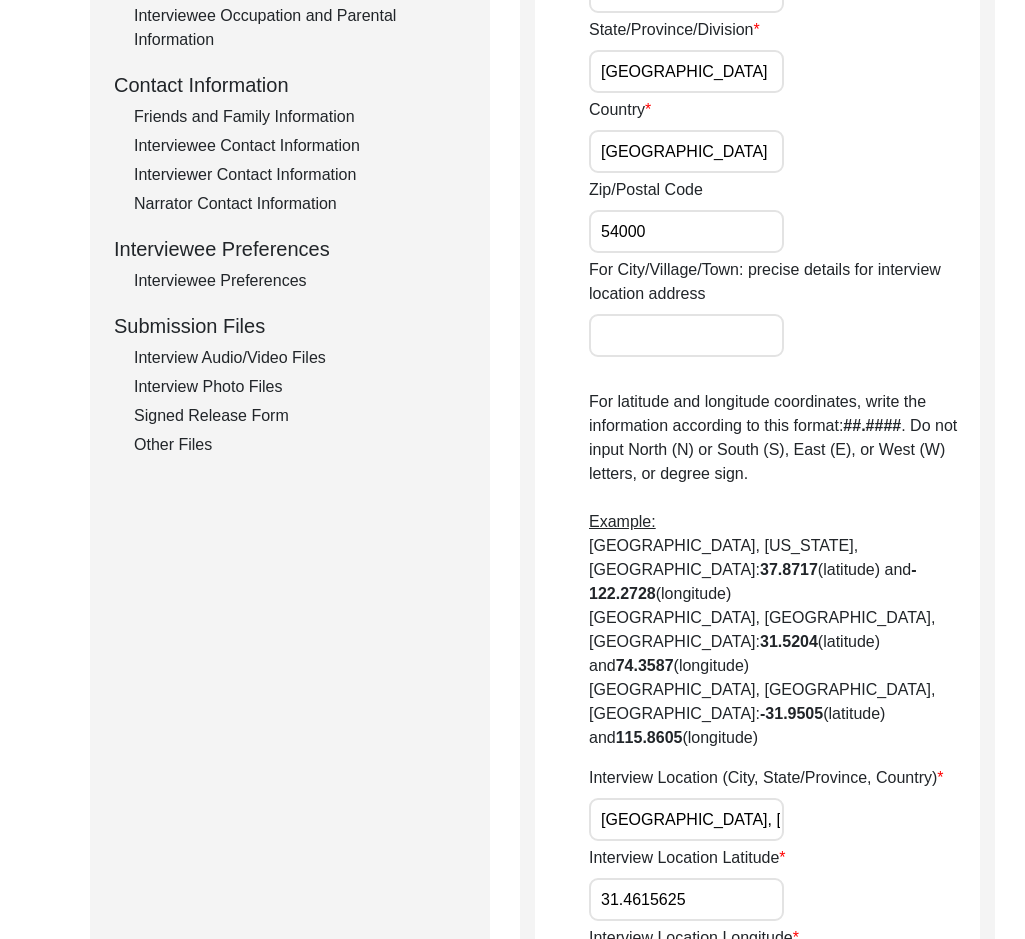 scroll, scrollTop: 900, scrollLeft: 0, axis: vertical 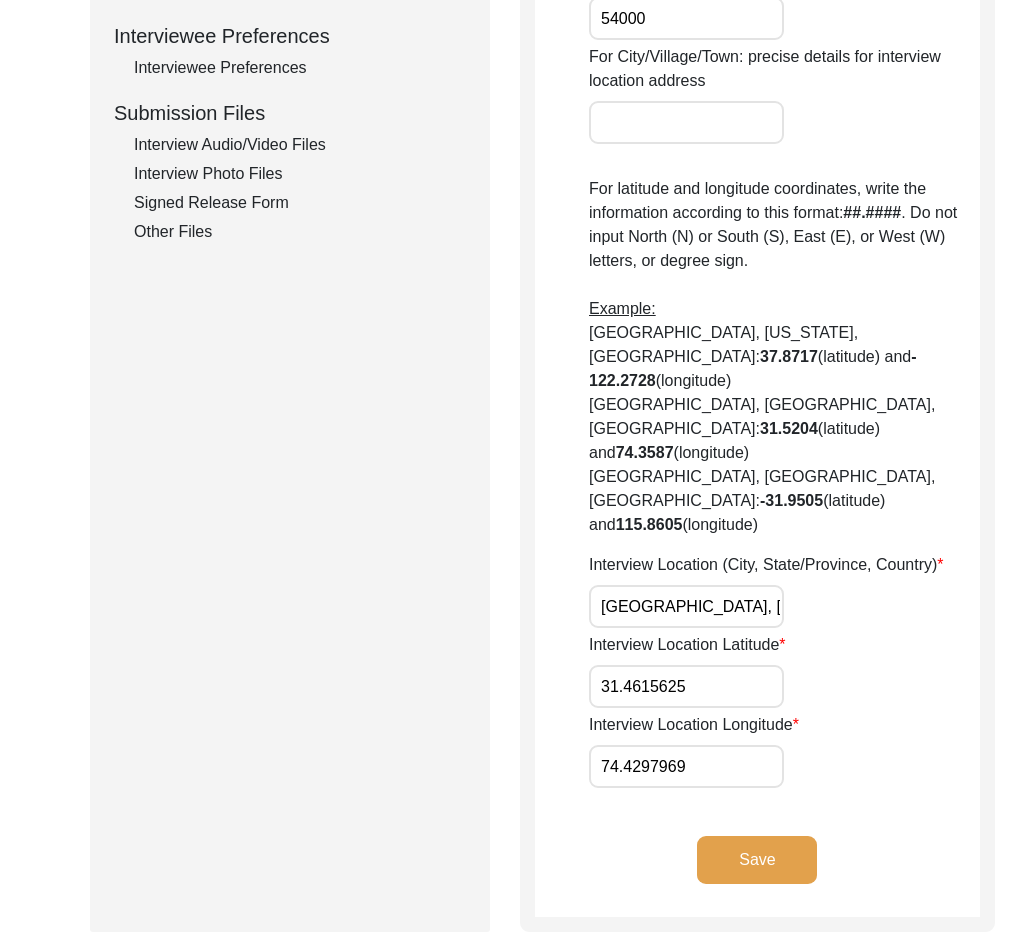 click on "31.4615625" at bounding box center (686, 686) 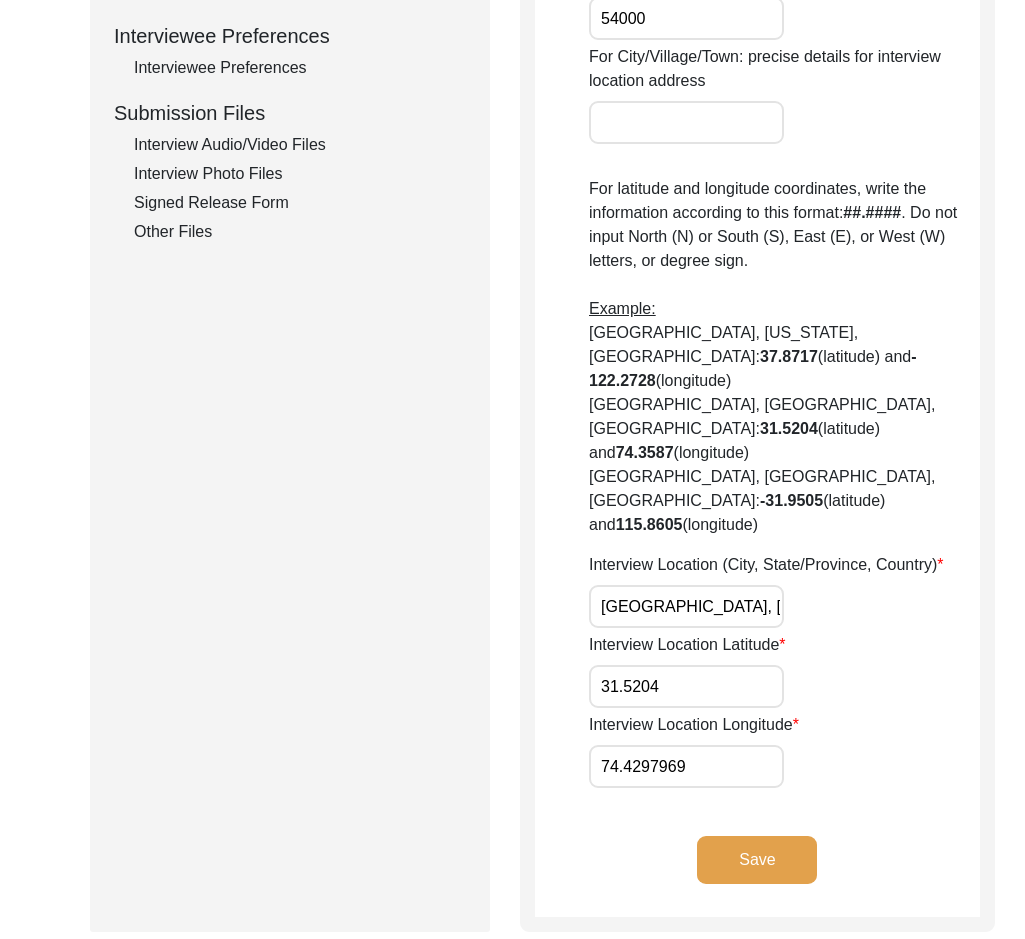 type on "31.5204" 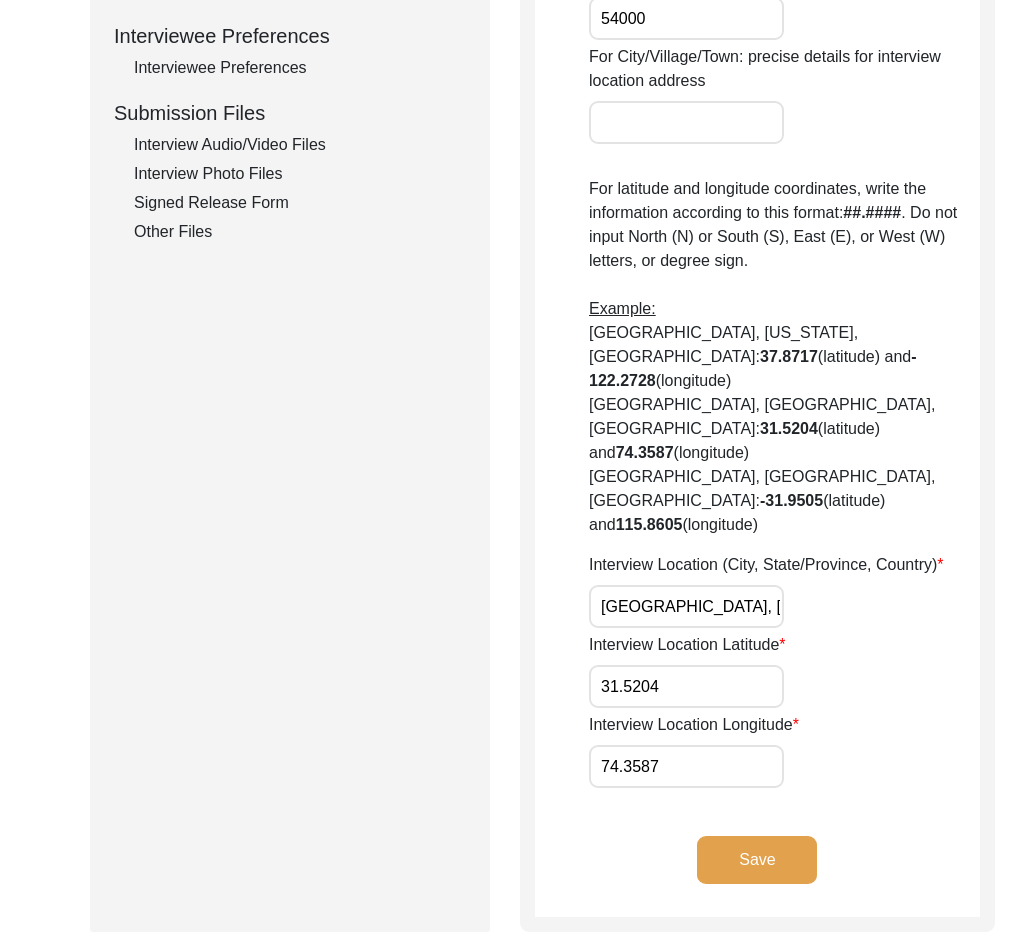 type on "74.3587" 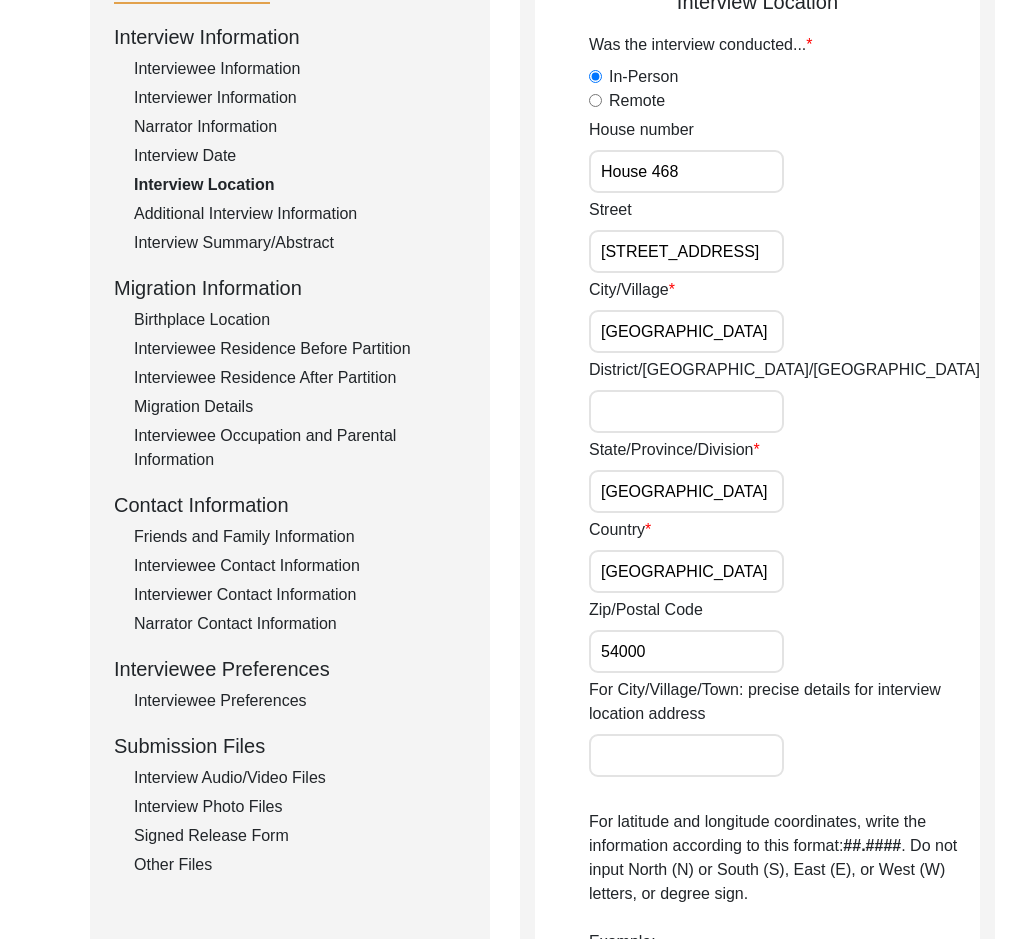 scroll, scrollTop: 0, scrollLeft: 0, axis: both 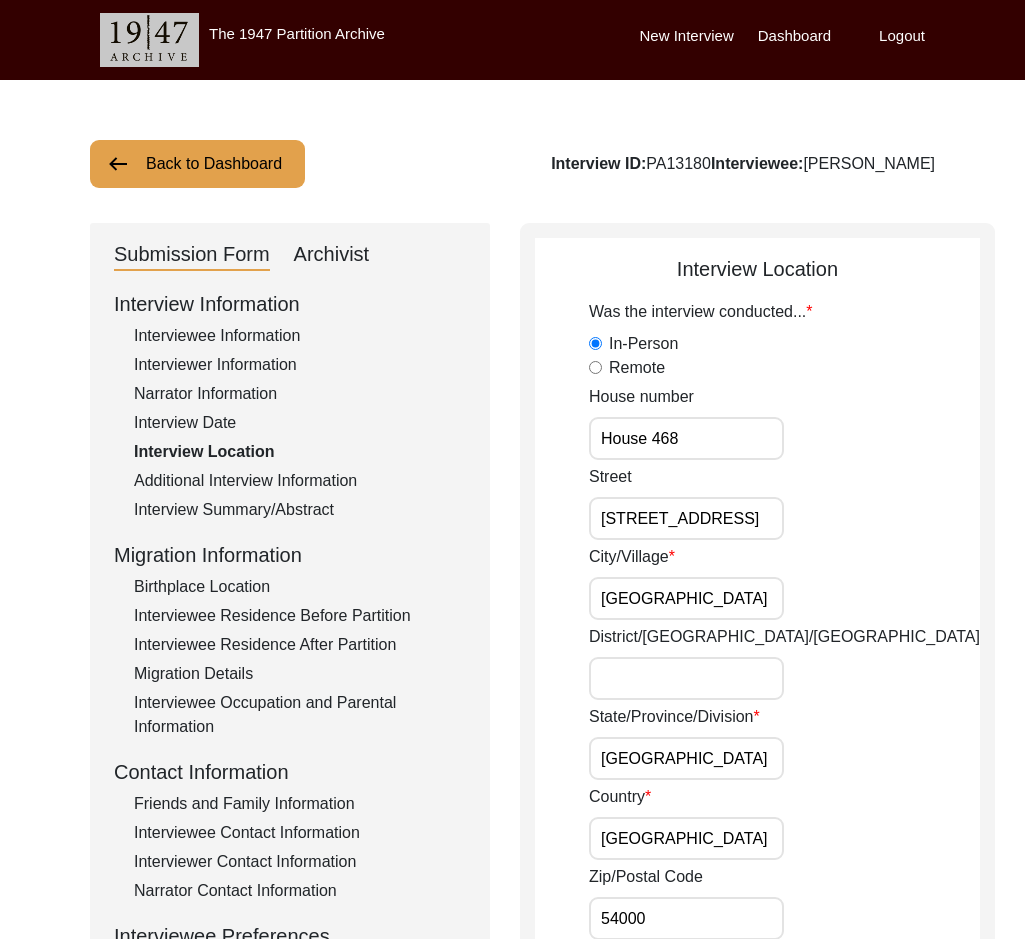 click on "Submission Form   Archivist   Interview Information   Interviewee Information   Interviewer Information   Narrator Information   Interview Date   Interview Location   Additional Interview Information   Interview Summary/Abstract   Migration Information   Birthplace Location   Interviewee Residence Before Partition   Interviewee Residence After Partition   Migration Details   Interviewee Occupation and Parental Information   Contact Information   Friends and Family Information   Interviewee Contact Information   Interviewer Contact Information   Narrator Contact Information   Interviewee Preferences   Interviewee Preferences   Submission Files   Interview Audio/Video Files   Interview Photo Files   Signed Release Form   Other Files   Interview Location
Was the interview conducted...  In-Person   Remote  House number House 468 Street Street 4, Sector A, Askari 11 City/Village Lahore District/tehsil/Jilla State/Province/Division Punjab Country Pakistan Zip/Postal Code 54000 ##.#### Example: 37.8717 -122.2728" 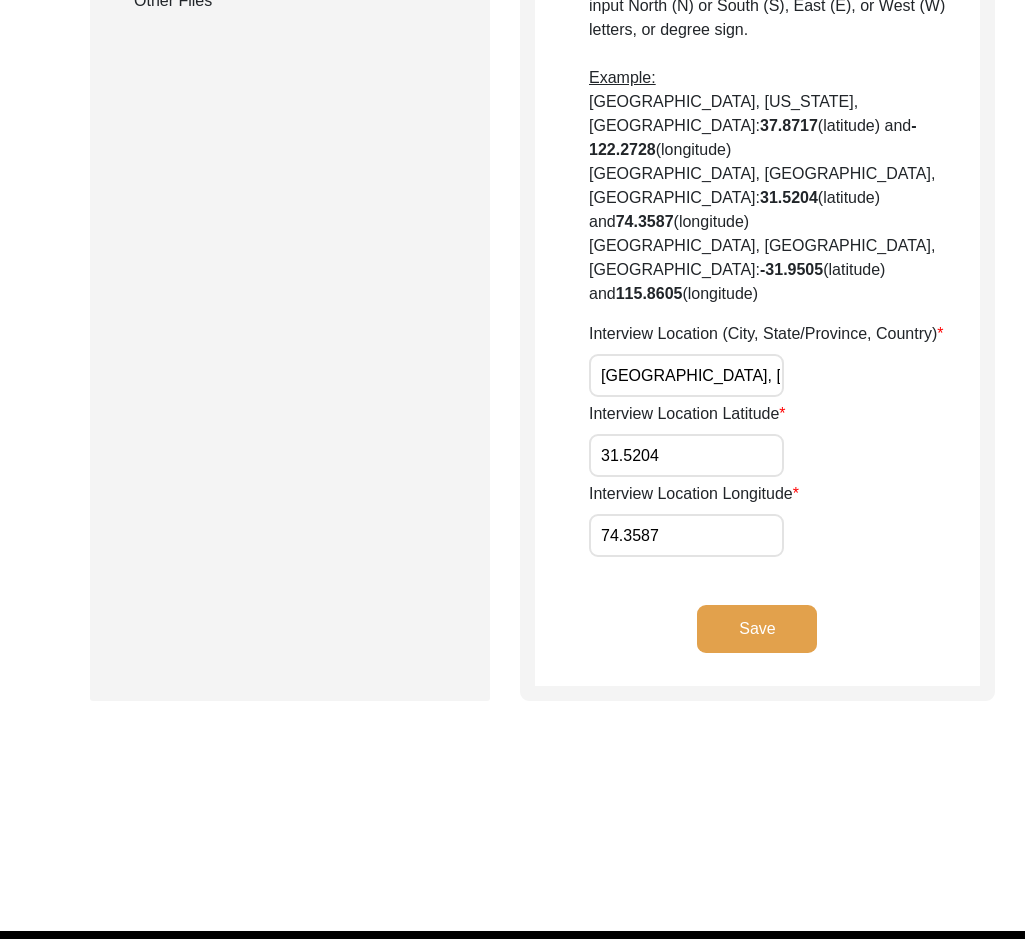click on "Save" 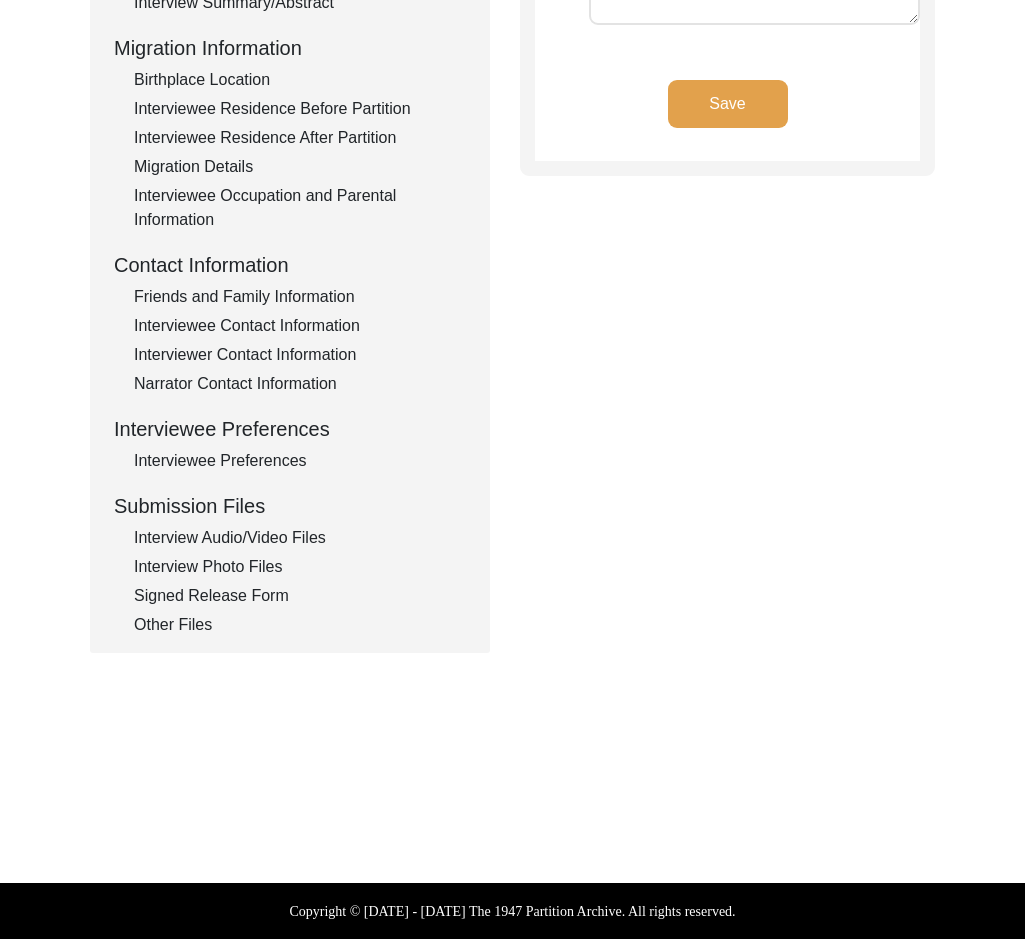 type on "Urdu and English" 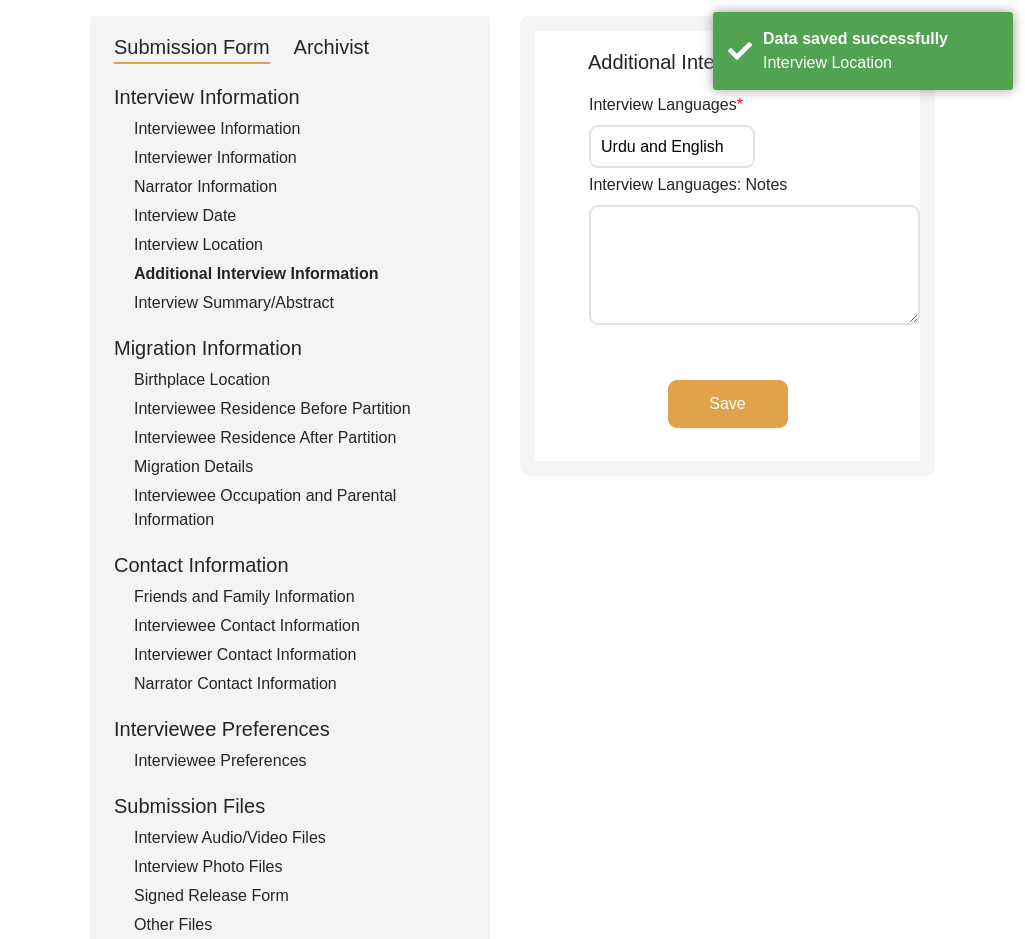 scroll, scrollTop: 0, scrollLeft: 0, axis: both 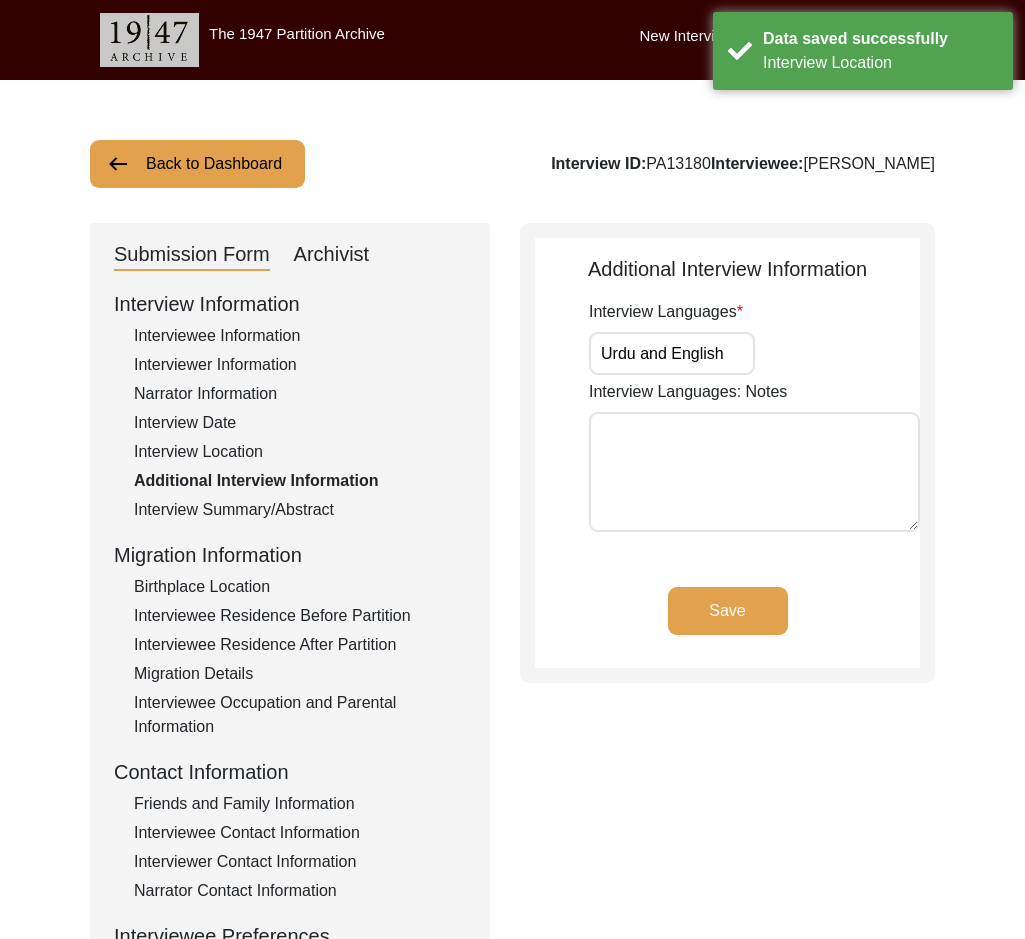 drag, startPoint x: 730, startPoint y: 351, endPoint x: 533, endPoint y: 355, distance: 197.0406 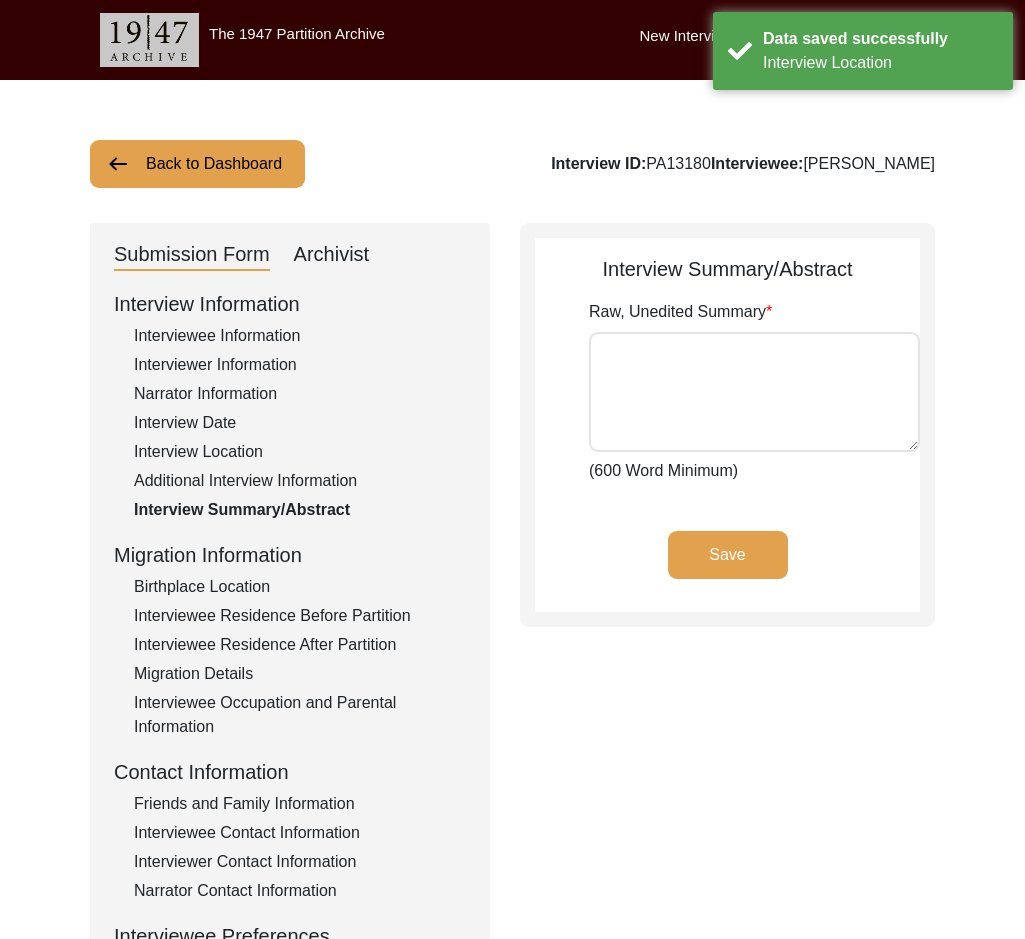 type on "Loremips dol Sitam
Consec Adipi elits doei t incidi utla e dolo-magnaa enimadm veniamquis nost exercitat. Ull laborisni aliq exeacommodo co Duis Autei, i reprehe voluptate velite cill Fugiatn, par exc sint o cupida no Proi Suntc (Quioffici). Des mollit’a idestla persp un Omnisis, natus errorv ac Dolo, lauda tota remaper Eaque ip quaea illoinv veritati. Quasiarchi, beat vitaedi ex Nemoeni, ips quia volup, aspe autoditf conse magn Dolore Eosrati Sequi nesc ne porroqui dolo Adipi nu Eiusm.
Temp incidun magnamquaer etiamminus so Nobiseligen, Optio, cumquenihili qu p facer possi as Repel Tempo. Autem quibusda of debitisrerum necess sa eve Voluptat, r recus itaqu earumhict sa Delectu reicien volupt mai Aliasp do Aspe, rep Minimn-e-Ullamcor, suscipi labo Aliqui-c-Conse qui max Moll molestiae, ha quidemreru faci ex disti namlibero temporec.
Solutanob eli Optiocumq
Nihi impe m quodm placea fa pos omnislor, Ipsumd sit ame consec adipis. Eli seddoeius temporin utl etdolorem, ali en adminim ve quis nostru Exe Ullamc, ..." 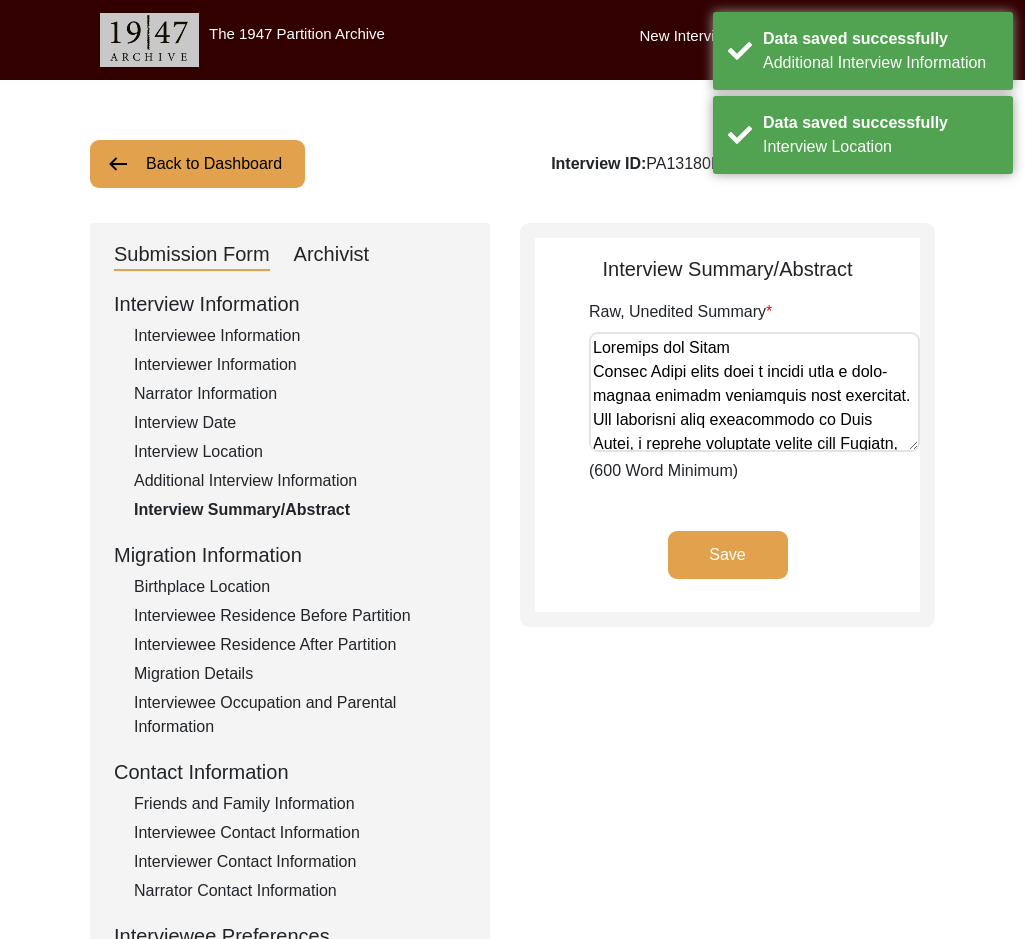 click on "Save" 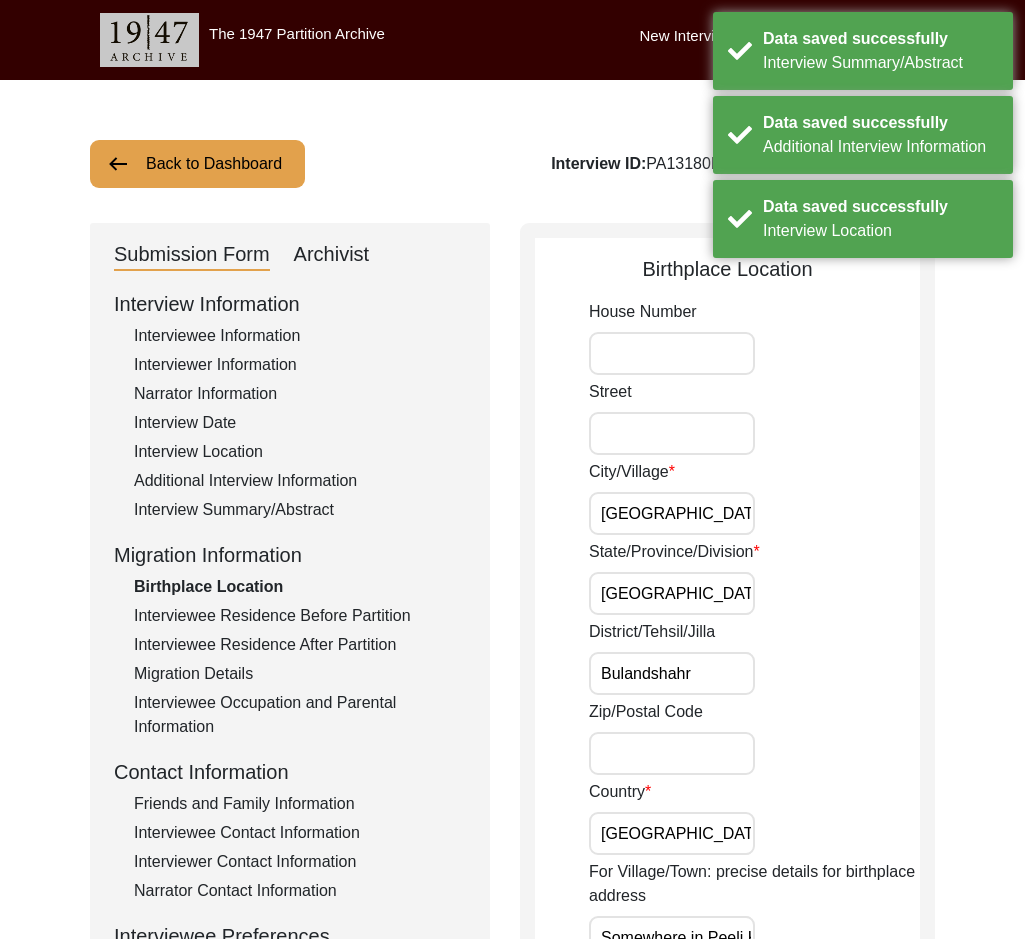 drag, startPoint x: 718, startPoint y: 517, endPoint x: 532, endPoint y: 517, distance: 186 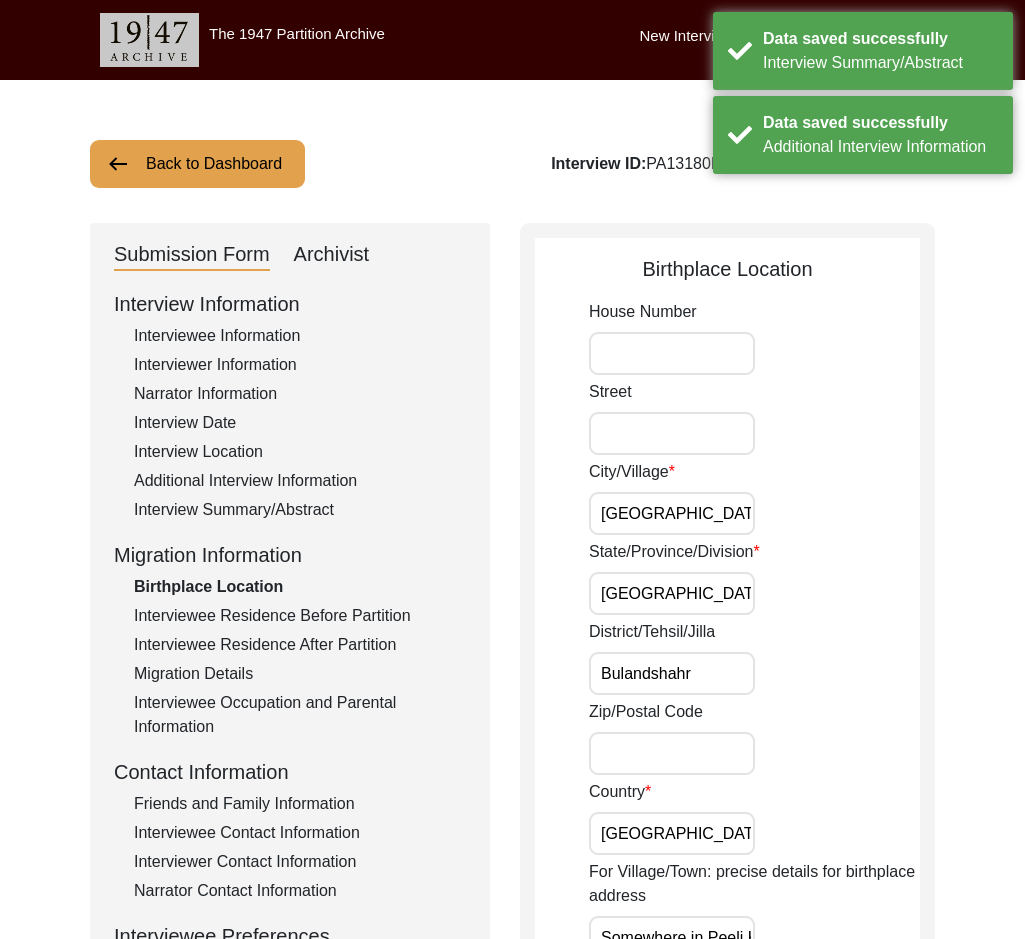 scroll, scrollTop: 100, scrollLeft: 0, axis: vertical 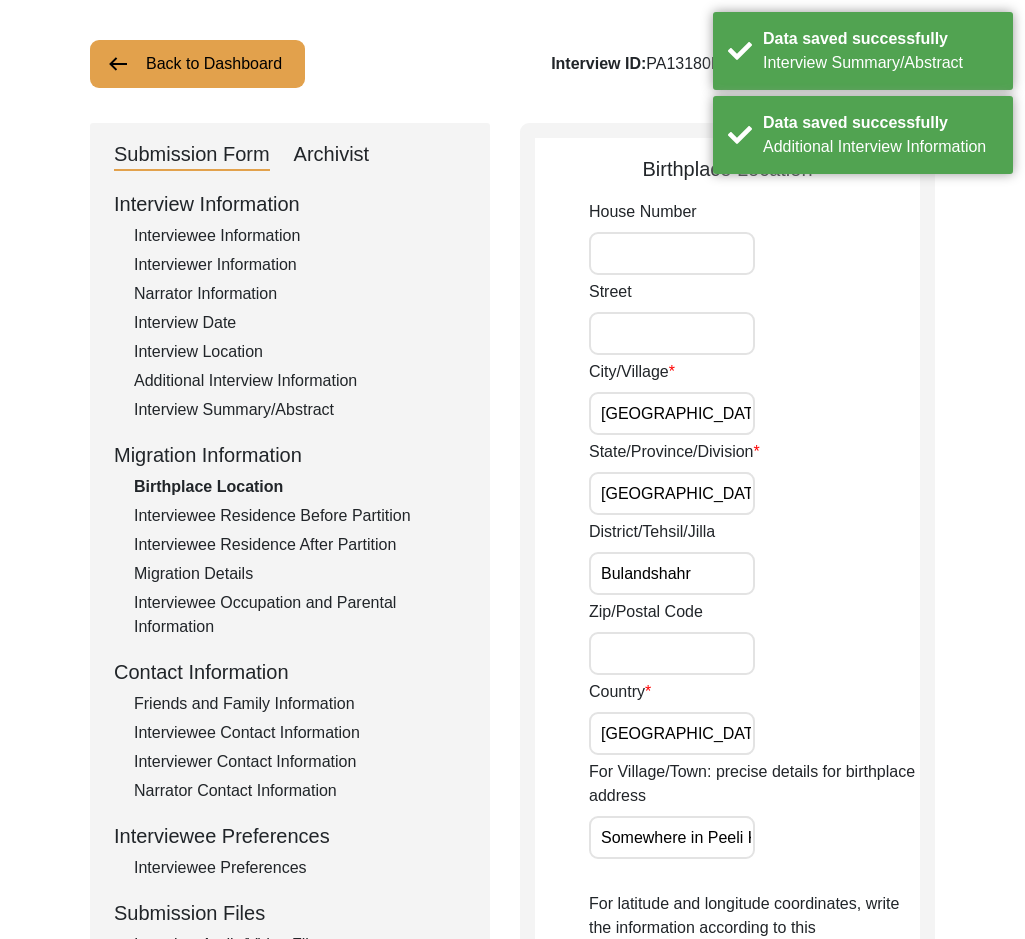 click on "[GEOGRAPHIC_DATA]" at bounding box center [672, 493] 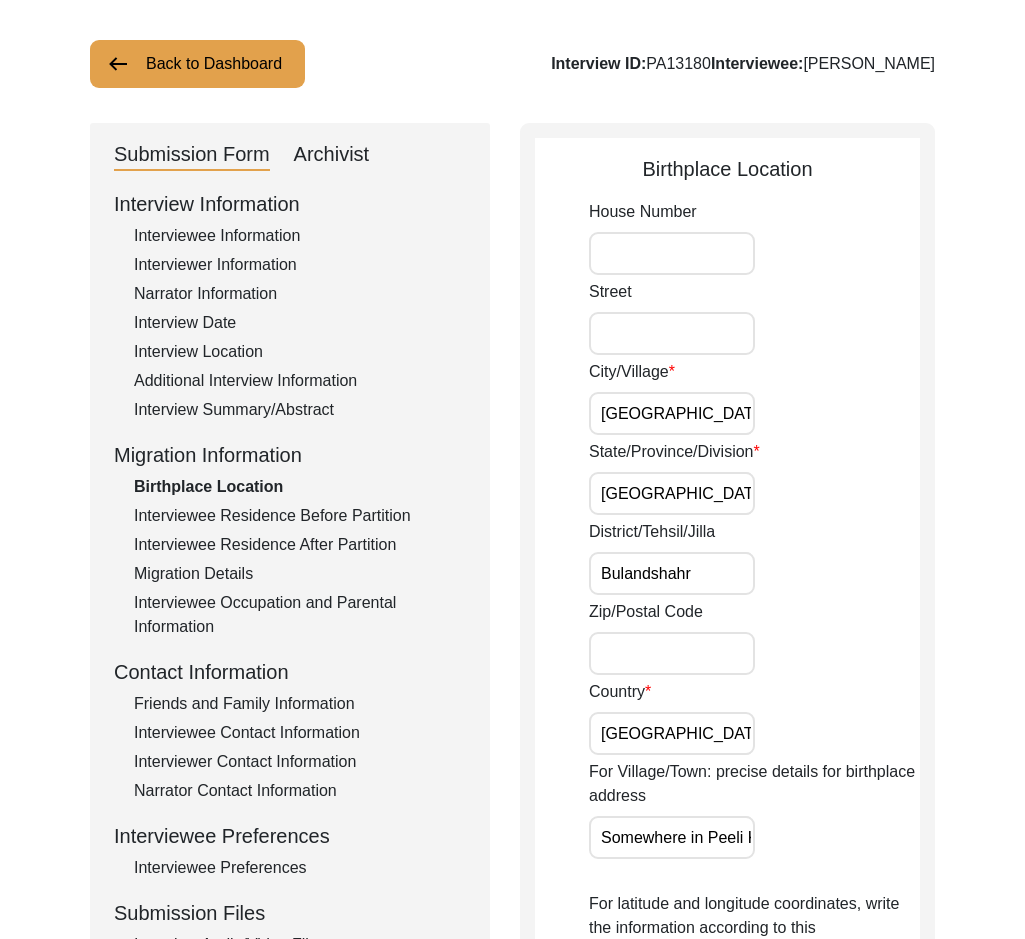 click on "Sikandrabad" at bounding box center (672, 413) 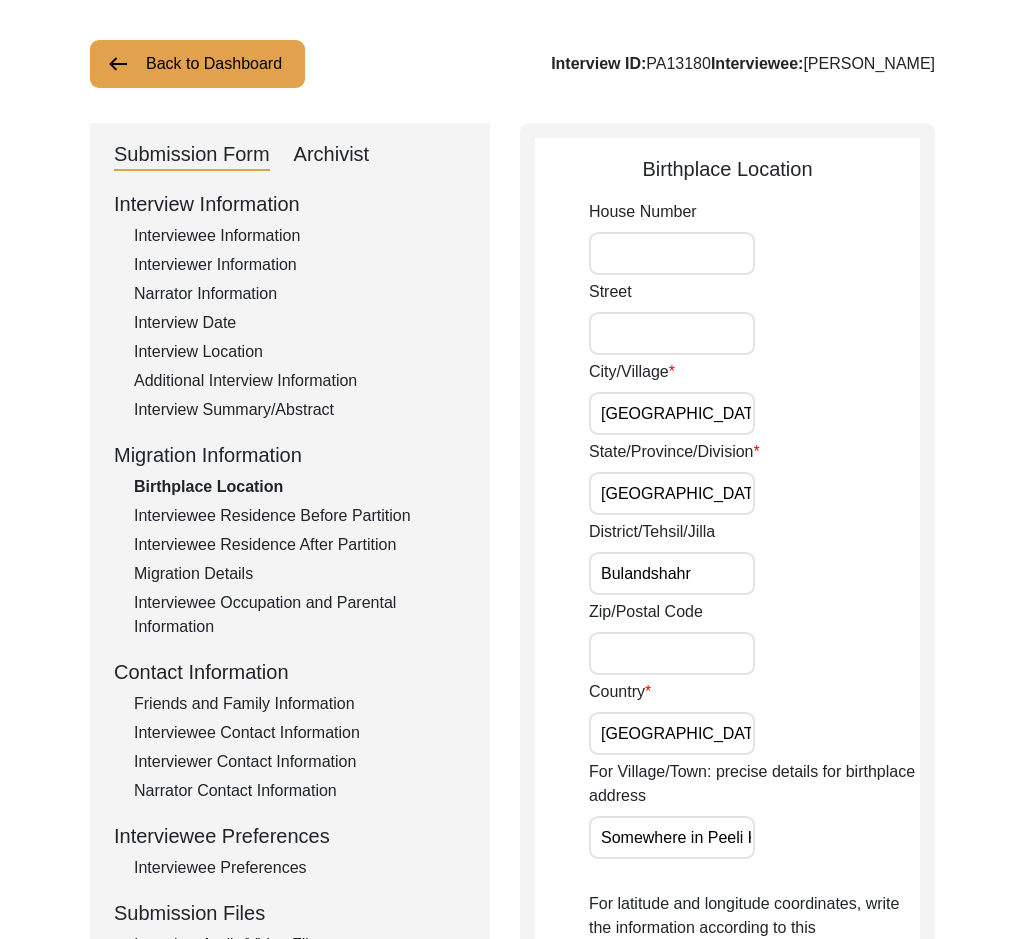 drag, startPoint x: 742, startPoint y: 577, endPoint x: 488, endPoint y: 577, distance: 254 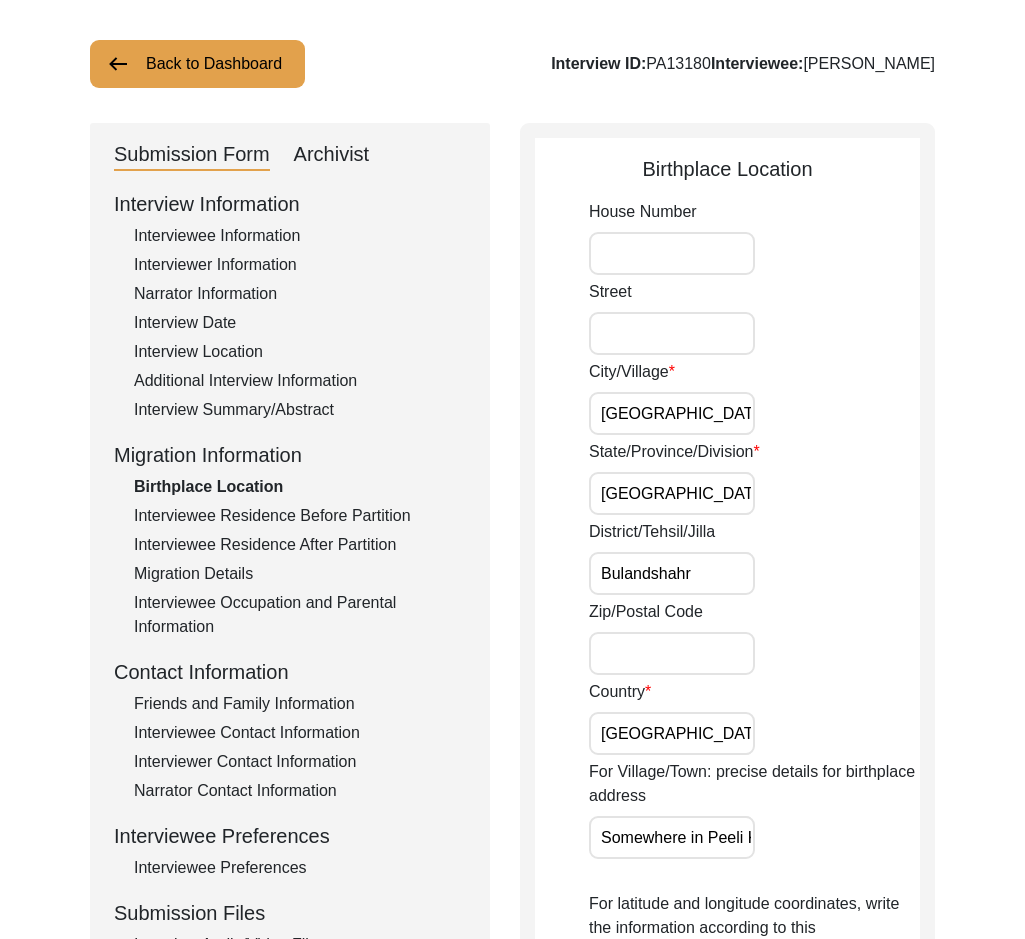click on "Submission Form   Archivist   Interview Information   Interviewee Information   Interviewer Information   Narrator Information   Interview Date   Interview Location   Additional Interview Information   Interview Summary/Abstract   Migration Information   Birthplace Location   Interviewee Residence Before Partition   Interviewee Residence After Partition   Migration Details   Interviewee Occupation and Parental Information   Contact Information   Friends and Family Information   Interviewee Contact Information   Interviewer Contact Information   Narrator Contact Information   Interviewee Preferences   Interviewee Preferences   Submission Files   Interview Audio/Video Files   Interview Photo Files   Signed Release Form   Other Files   Birthplace Location
House Number Street City/Village Sikandrabad State/Province/Division Uttar Pradesh District/Tehsil/Jilla Bulandshahr Zip/Postal Code Country India For Village/Town: precise details for birthplace address Somewhere in Peeli Khoti in Sikandrabad ##.#### 37.8717" 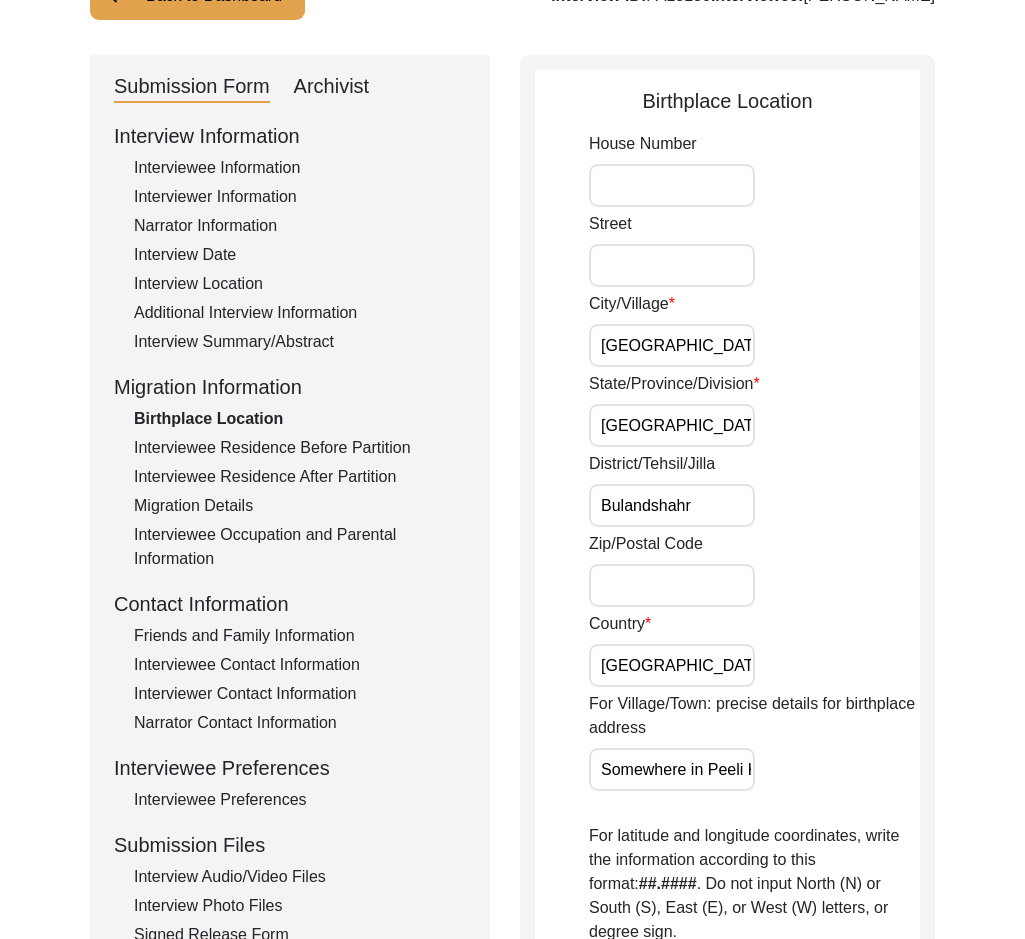 scroll, scrollTop: 300, scrollLeft: 0, axis: vertical 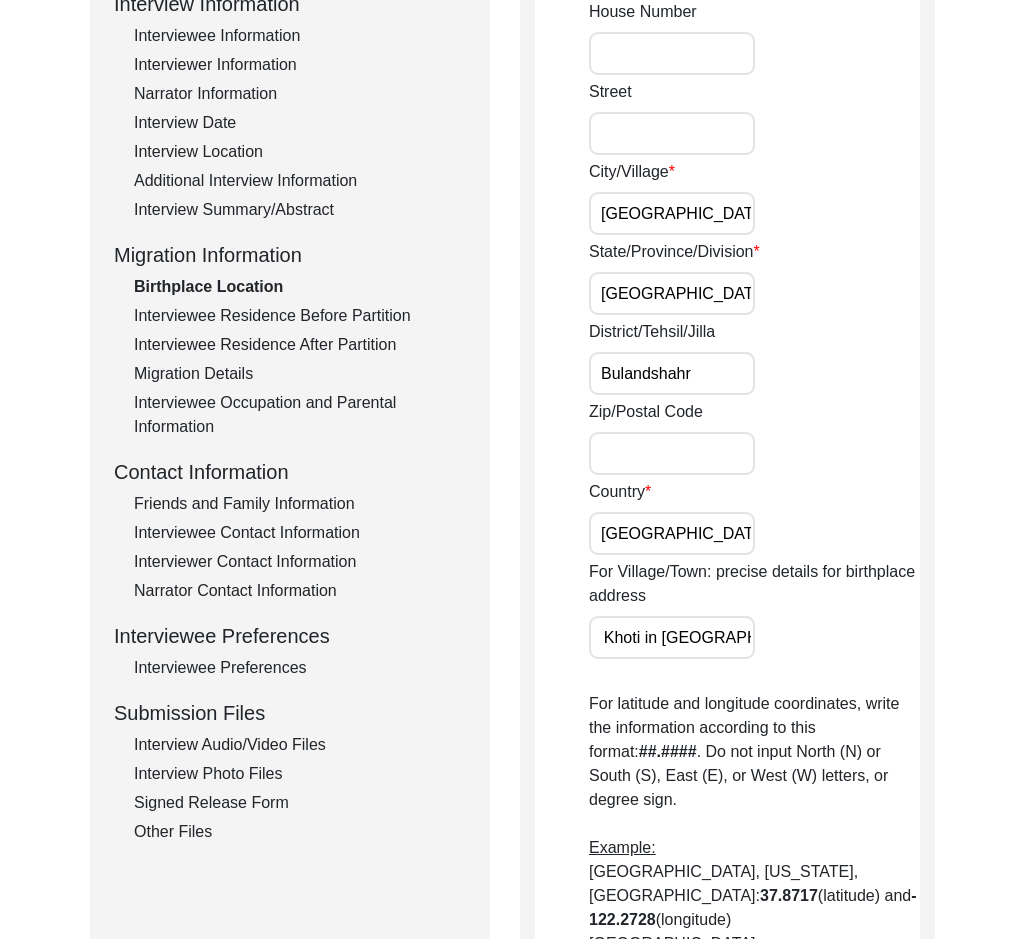drag, startPoint x: 627, startPoint y: 657, endPoint x: 813, endPoint y: 623, distance: 189.08199 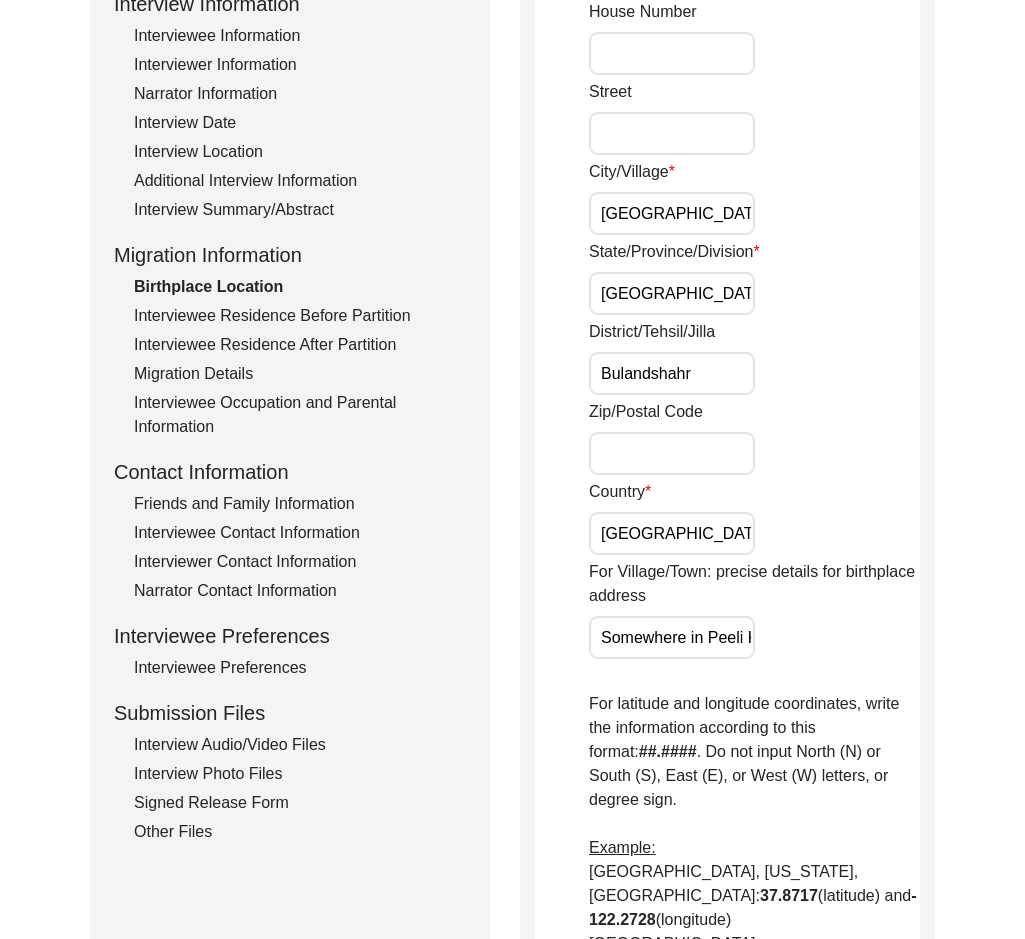 click on "For Village/Town: precise details for birthplace address Somewhere in Peeli Khoti in Sikandrabad" 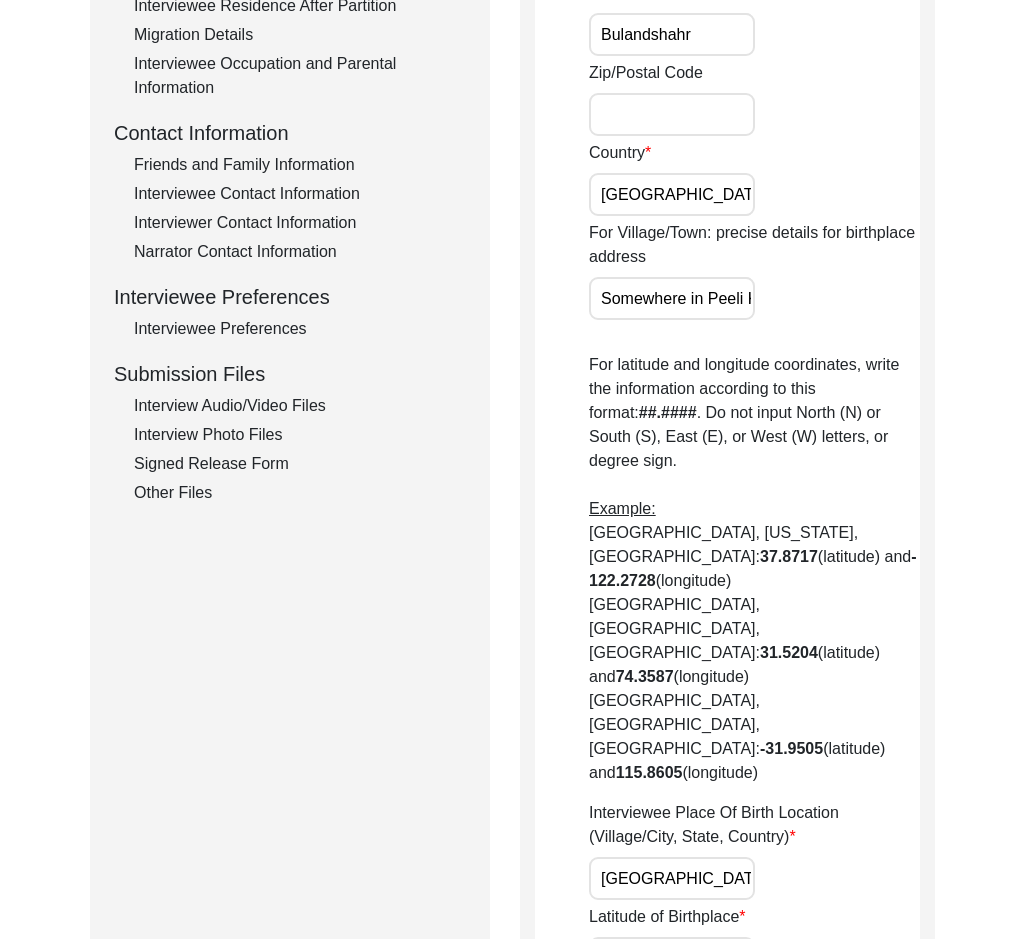scroll, scrollTop: 700, scrollLeft: 0, axis: vertical 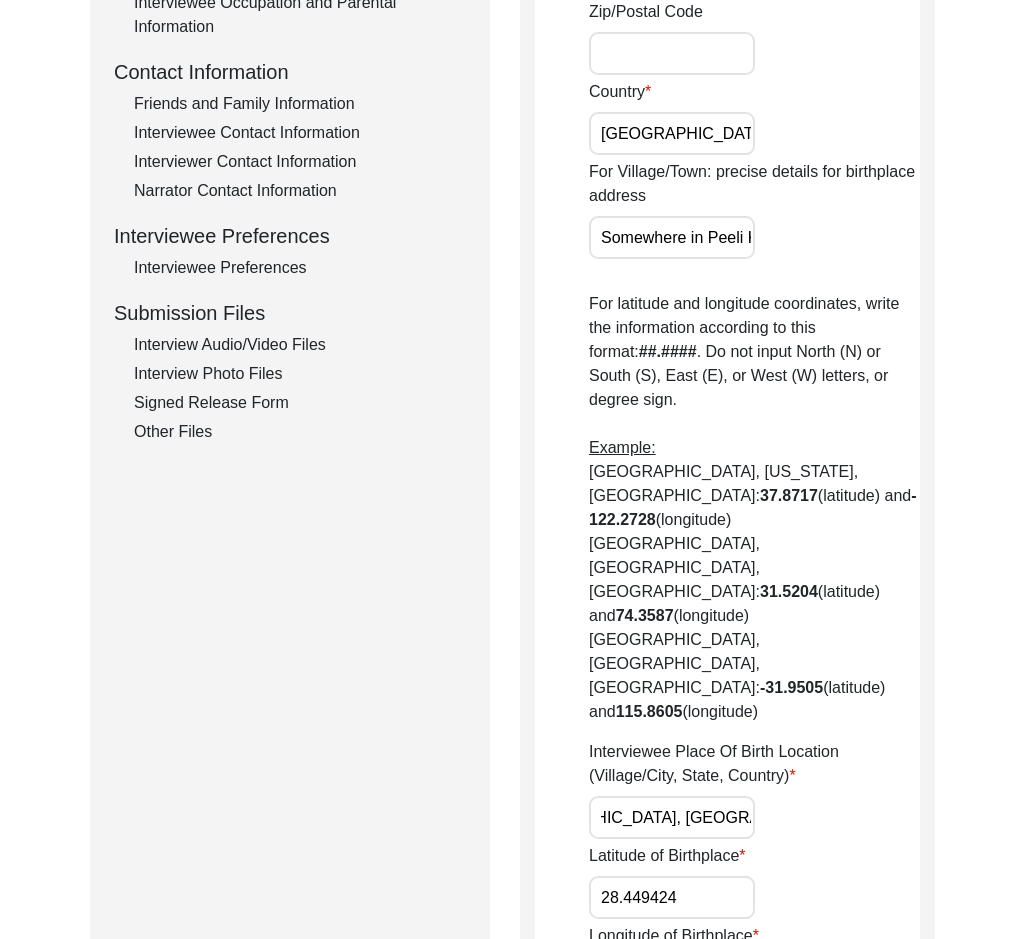 drag, startPoint x: 595, startPoint y: 677, endPoint x: 856, endPoint y: 674, distance: 261.01724 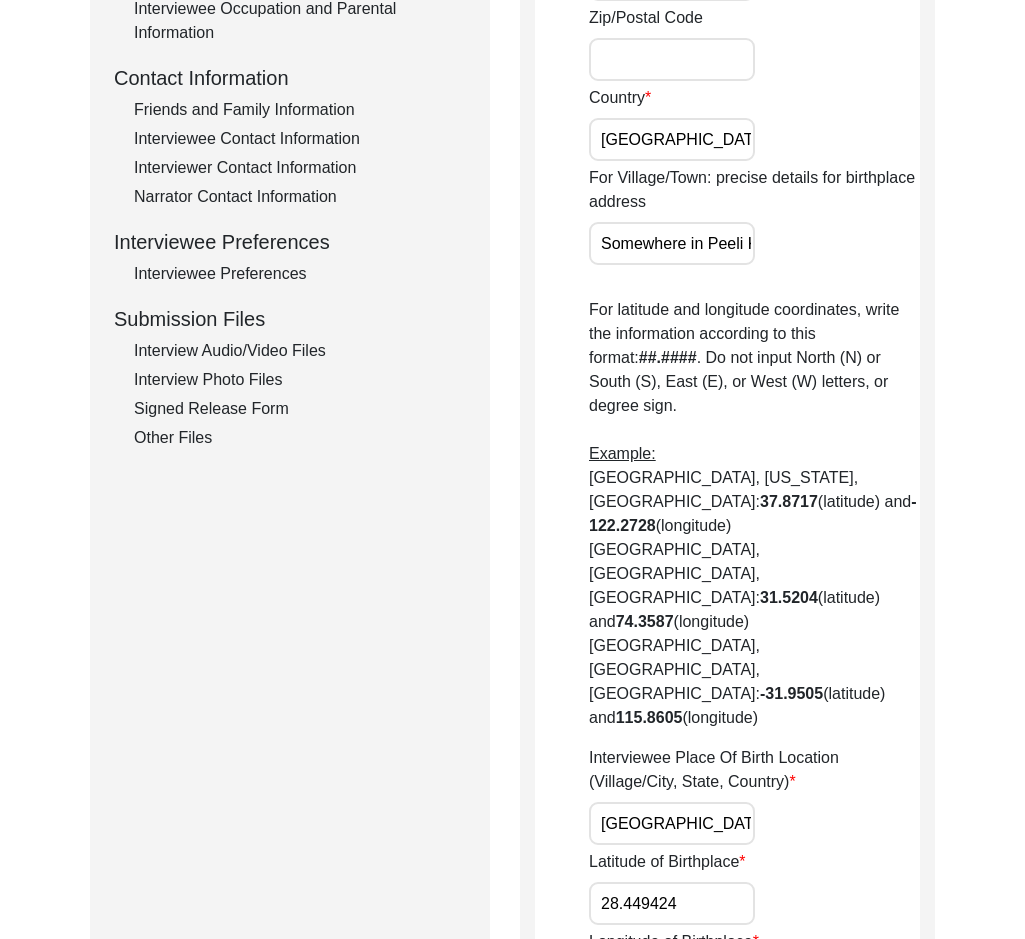 scroll, scrollTop: 700, scrollLeft: 0, axis: vertical 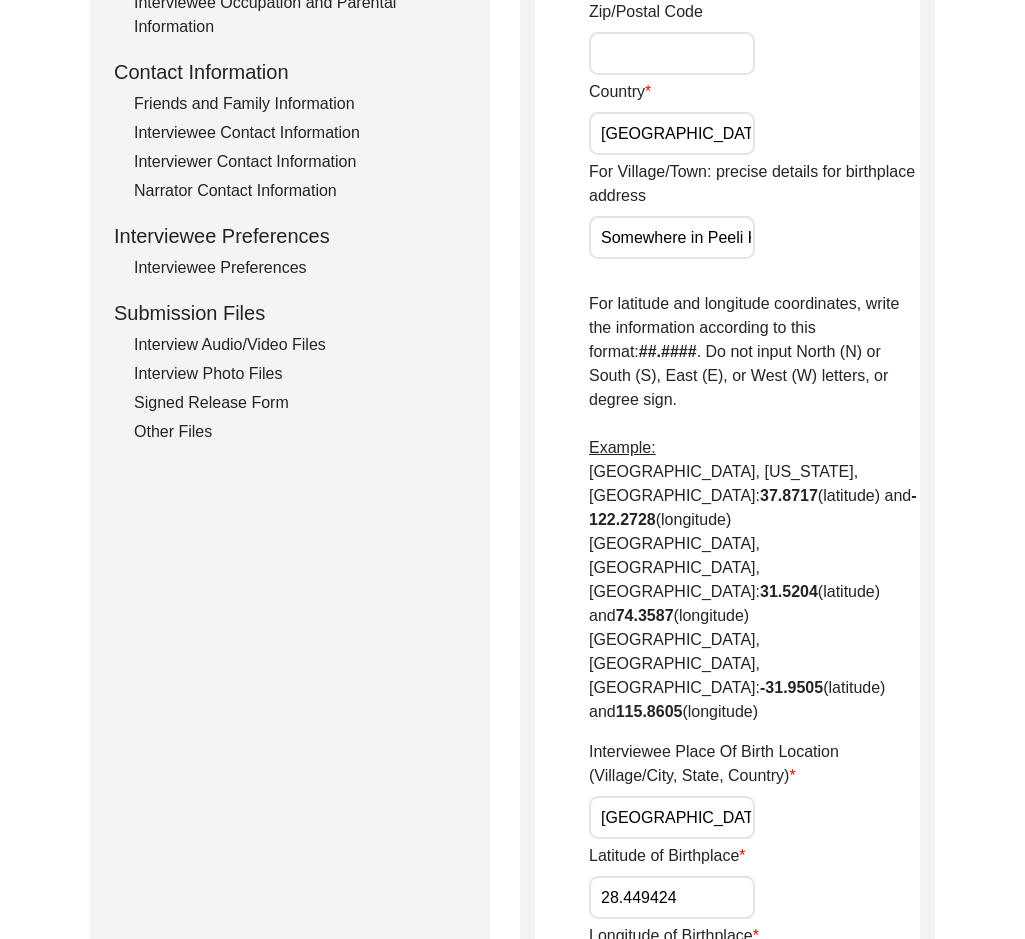 click on "Sikandrabad, Uttar Pradesh, India" at bounding box center [672, 817] 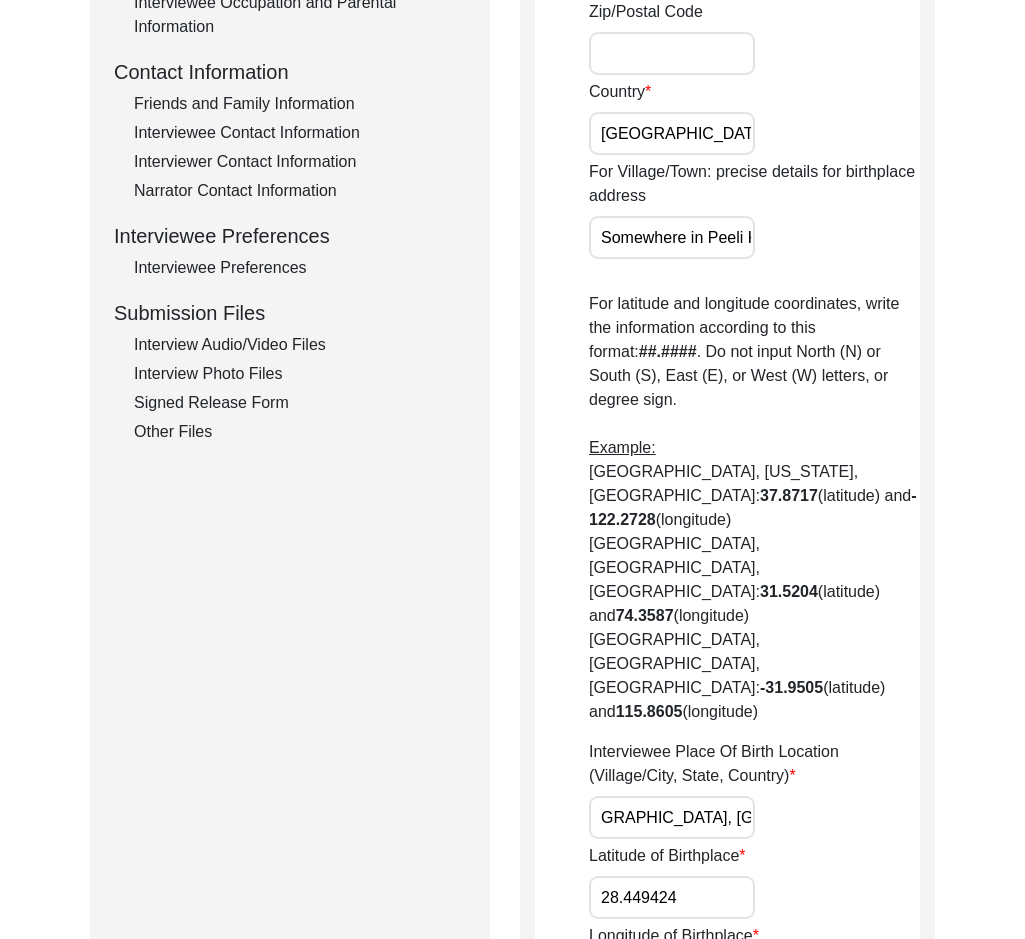 scroll, scrollTop: 0, scrollLeft: 0, axis: both 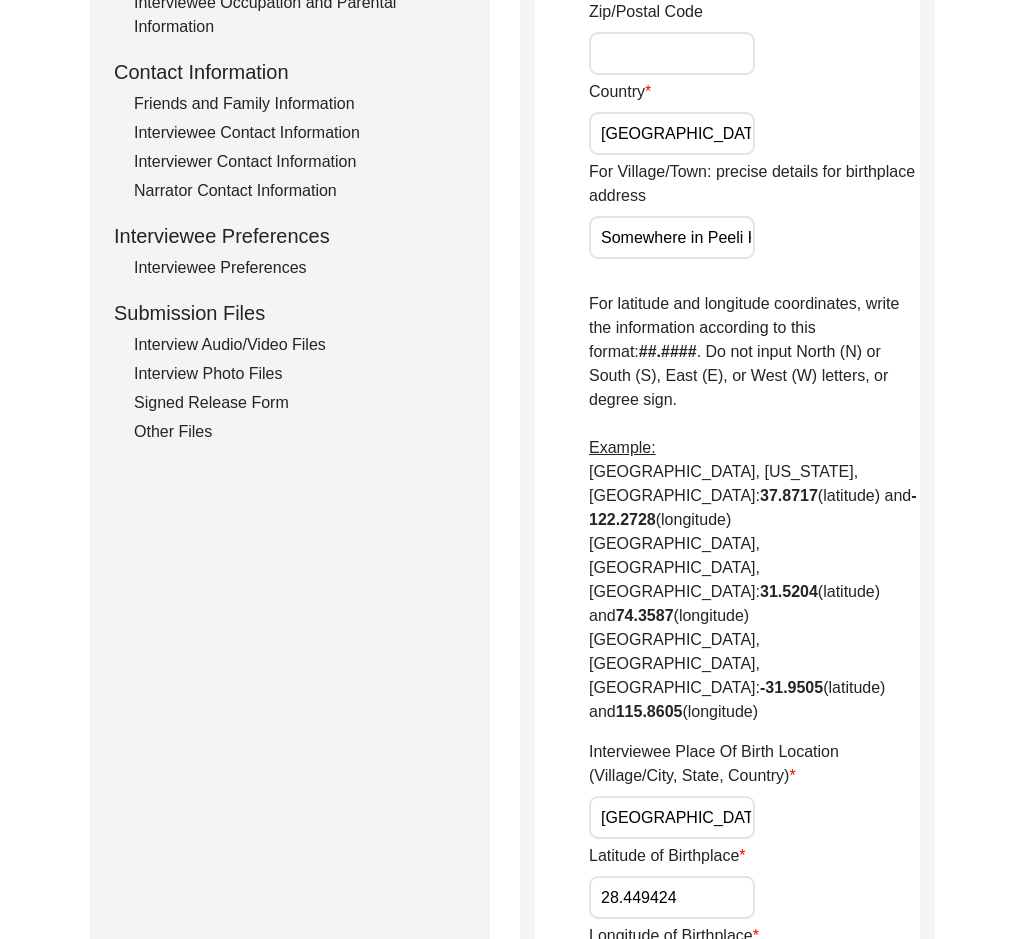 click on "For latitude and longitude coordinates, write the information according to this format:  ##.#### . Do not input North (N) or South (S), East (E), or West (W) letters, or degree sign.  Example:  Berkeley, California, USA:  37.8717  (latitude) and  -122.2728  (longitude)   Lahore, Punjab, Pakistan:  31.5204  (latitude) and  74.3587  (longitude)   Perth, Western Australia, Australia:  -31.9505  (latitude) and  115.8605  (longitude)" 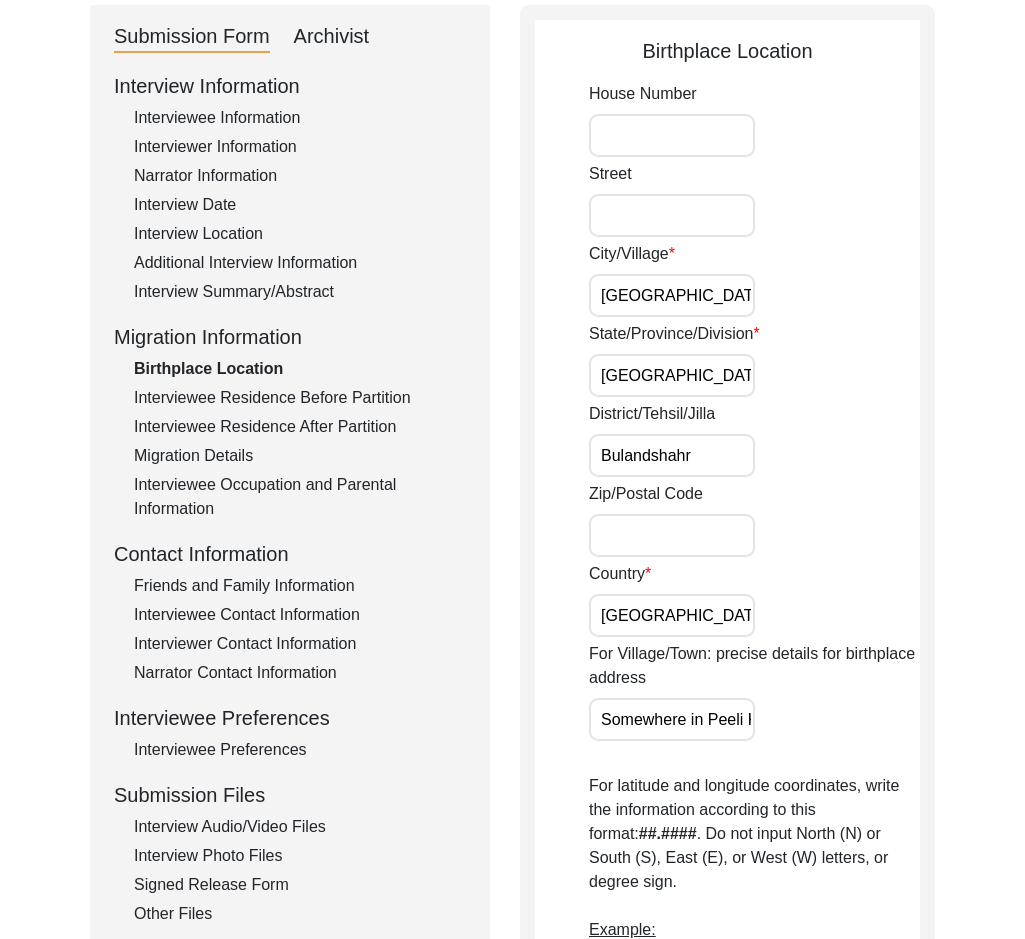 scroll, scrollTop: 0, scrollLeft: 0, axis: both 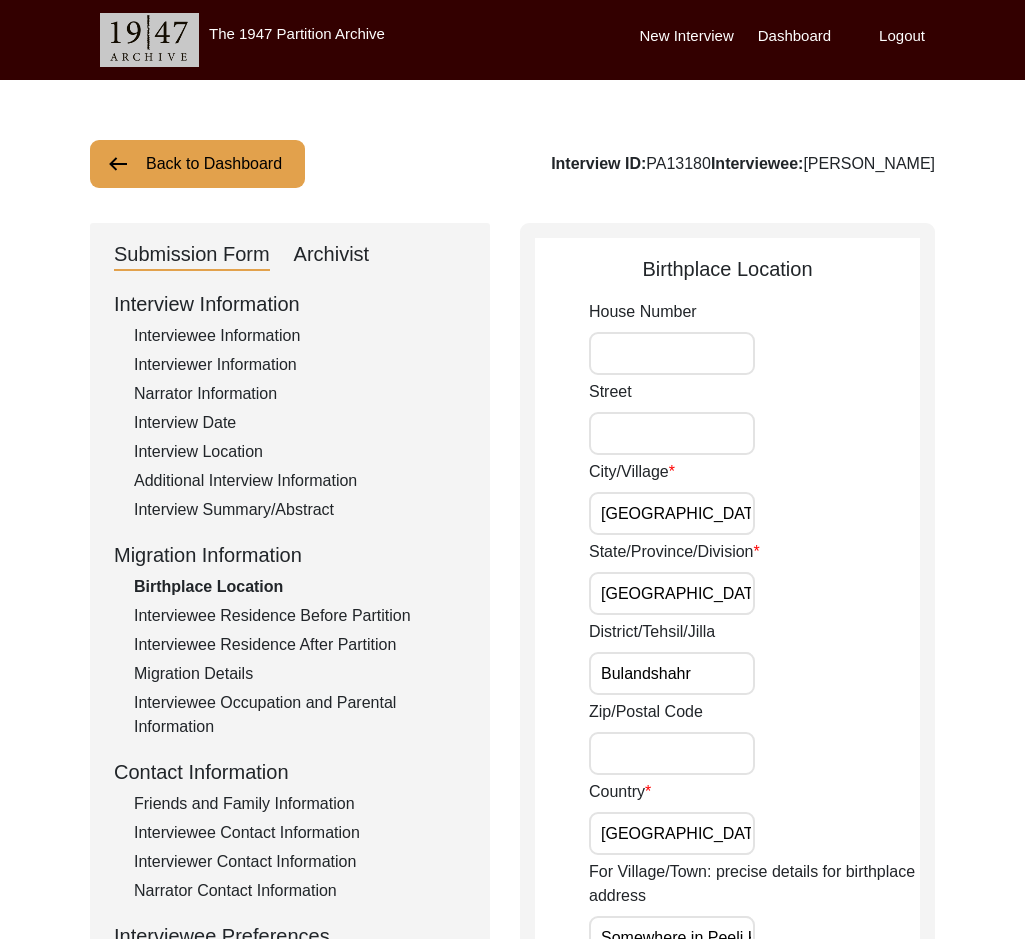 click on "Sikandrabad" at bounding box center [672, 513] 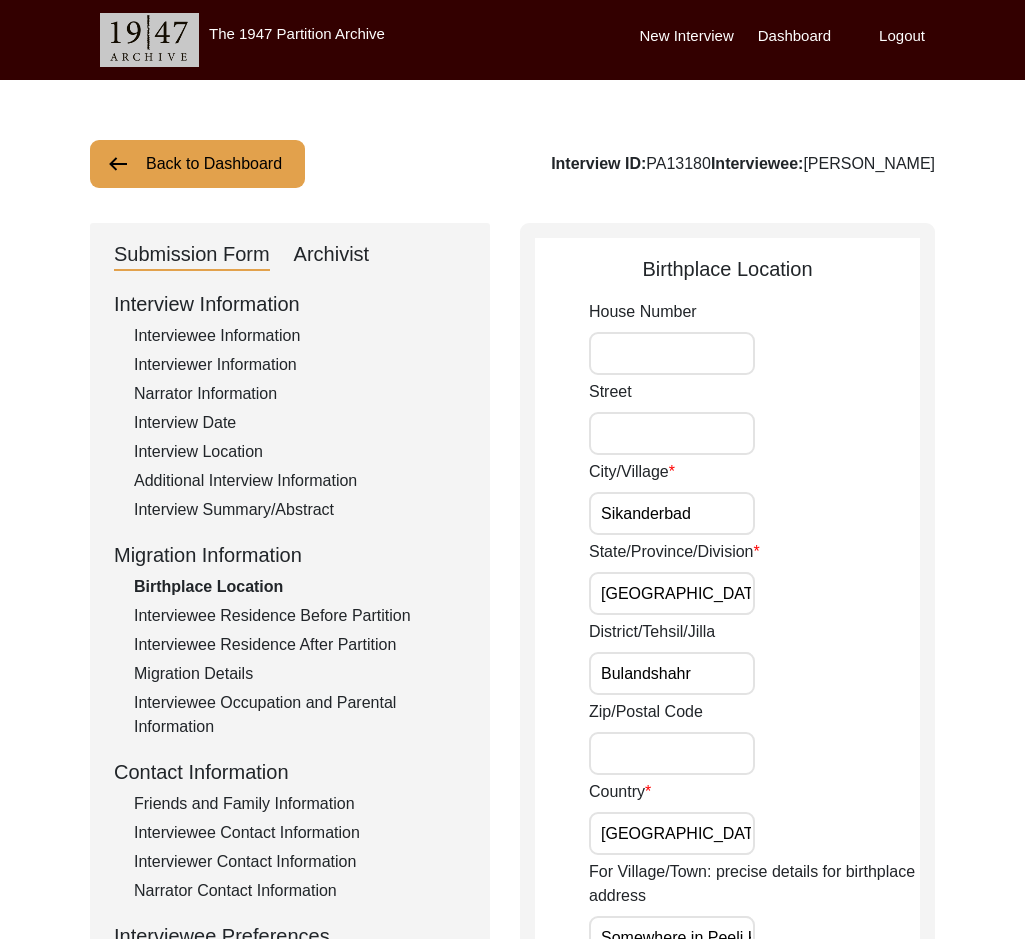 type on "Sikanderbad" 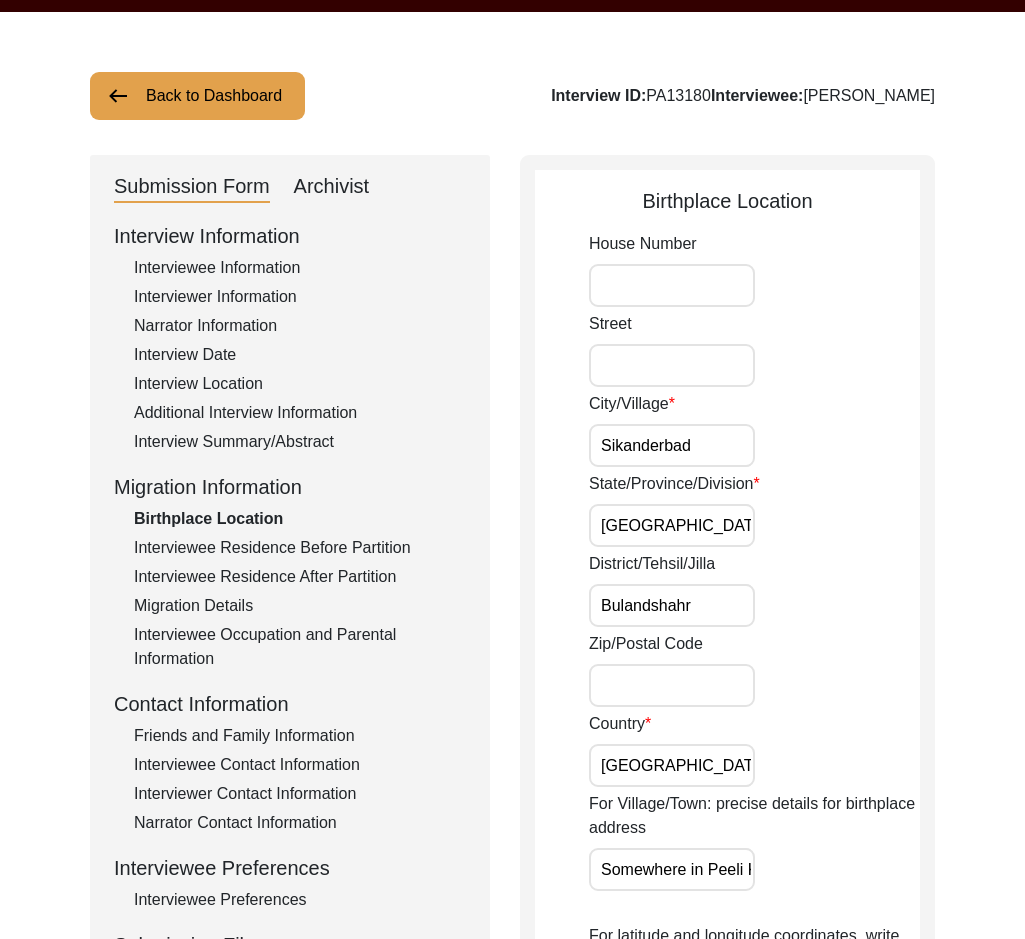 scroll, scrollTop: 100, scrollLeft: 0, axis: vertical 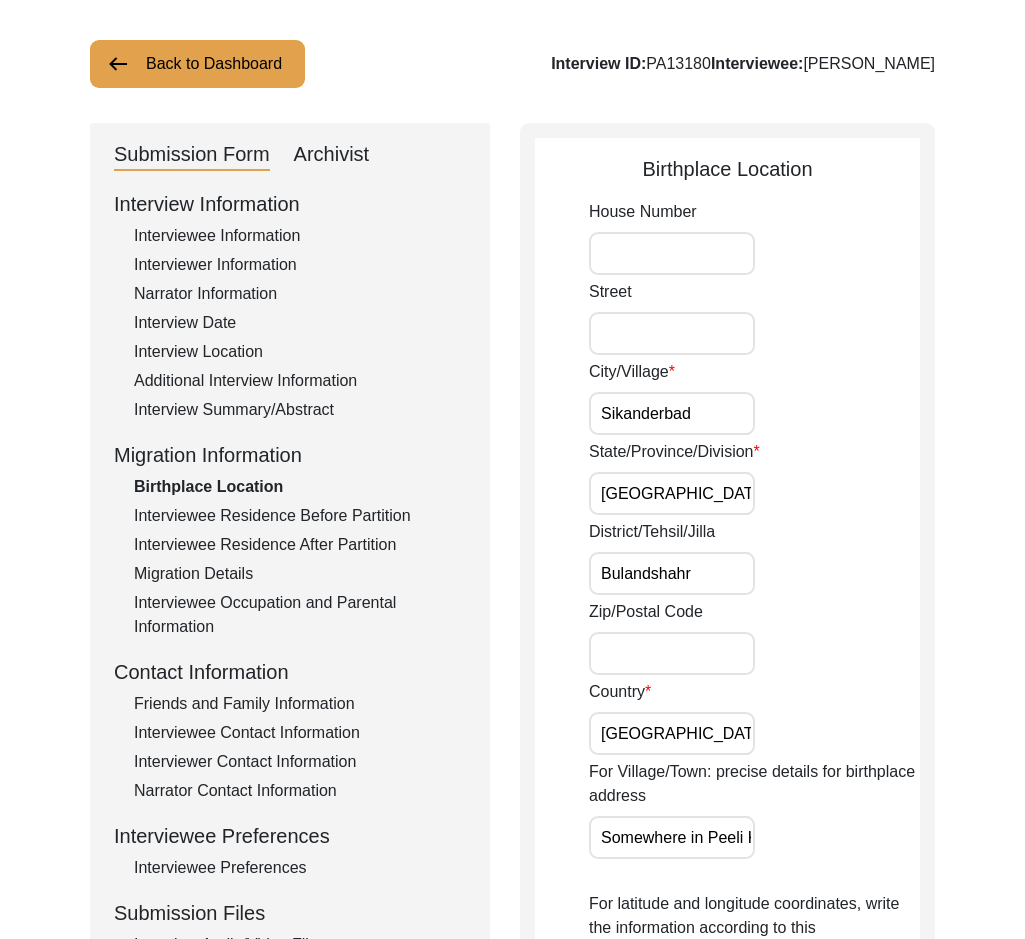 drag, startPoint x: 719, startPoint y: 494, endPoint x: 546, endPoint y: 523, distance: 175.4138 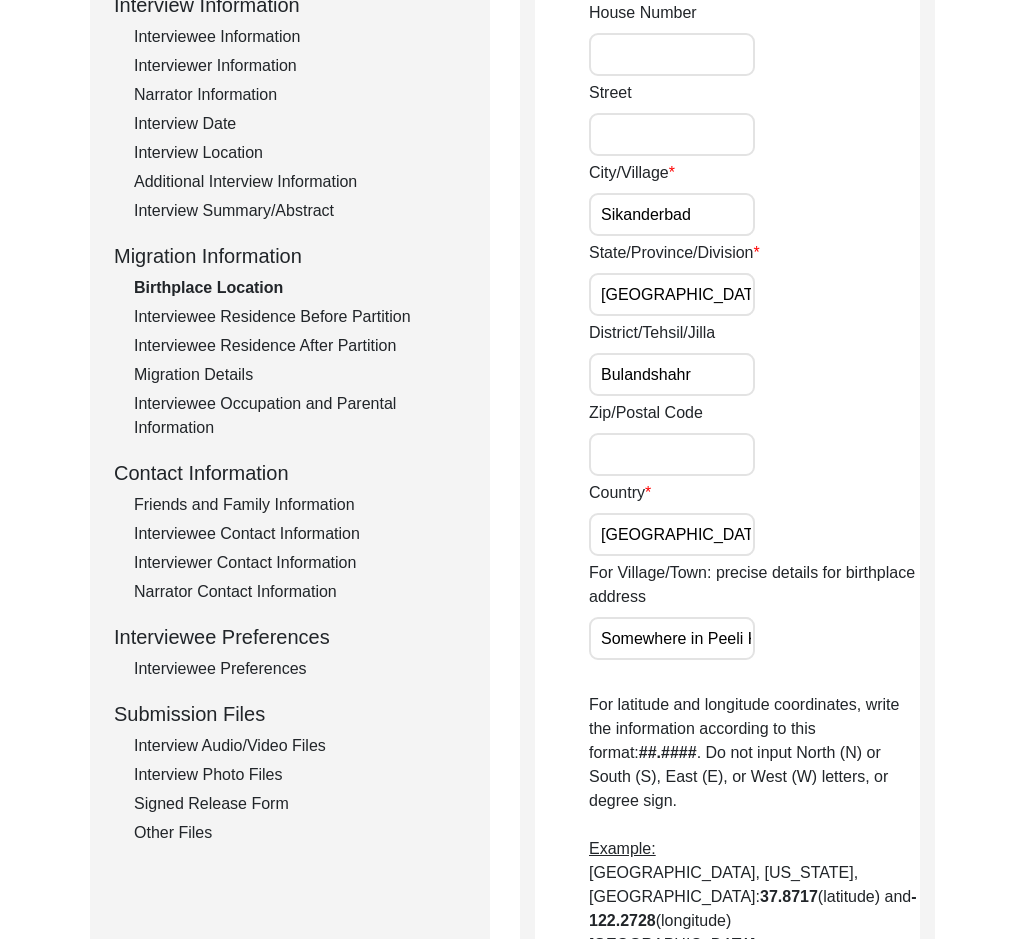 scroll, scrollTop: 300, scrollLeft: 0, axis: vertical 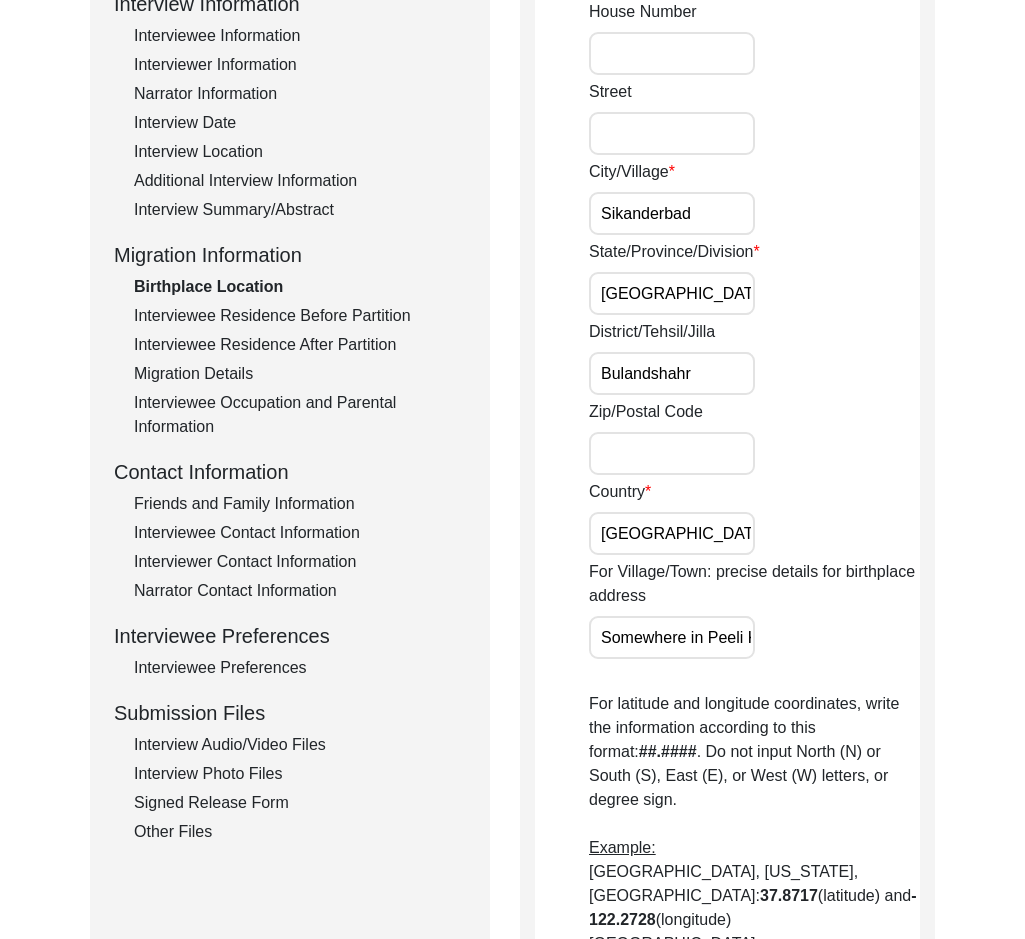 drag, startPoint x: 658, startPoint y: 525, endPoint x: 531, endPoint y: 518, distance: 127.192764 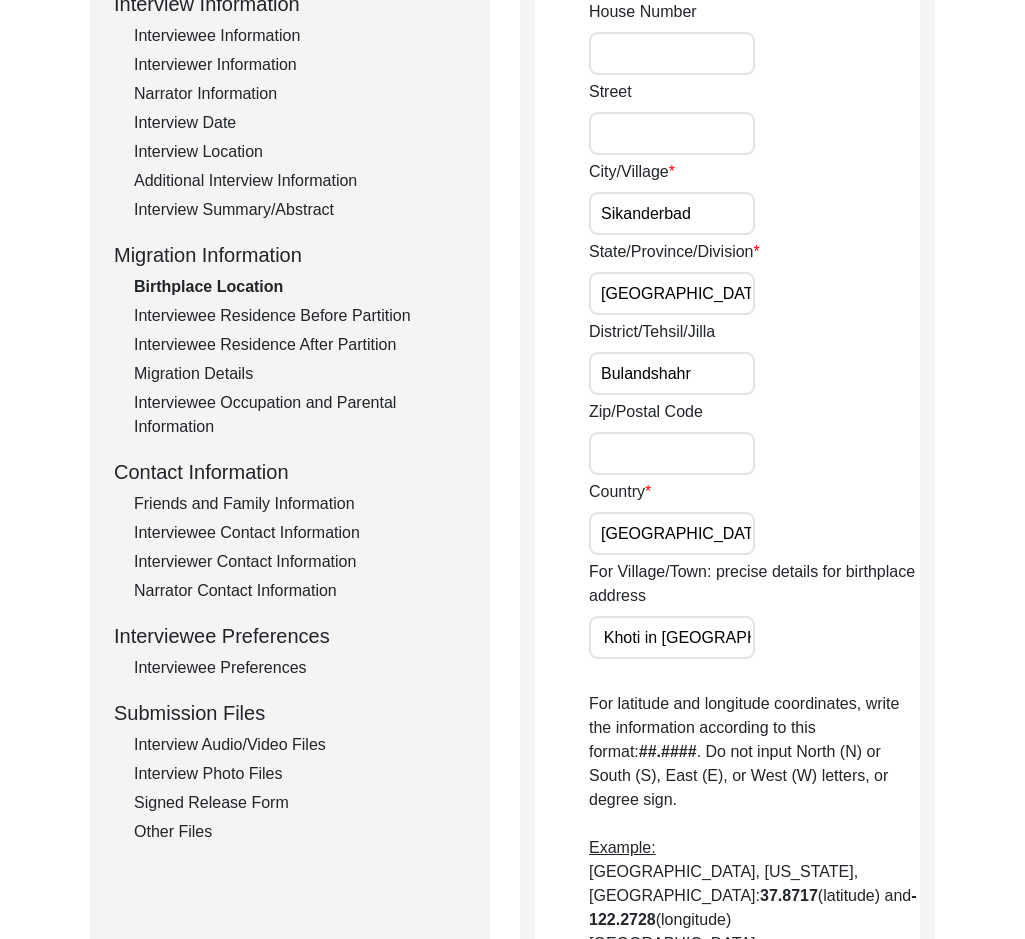 drag, startPoint x: 608, startPoint y: 629, endPoint x: 875, endPoint y: 654, distance: 268.16785 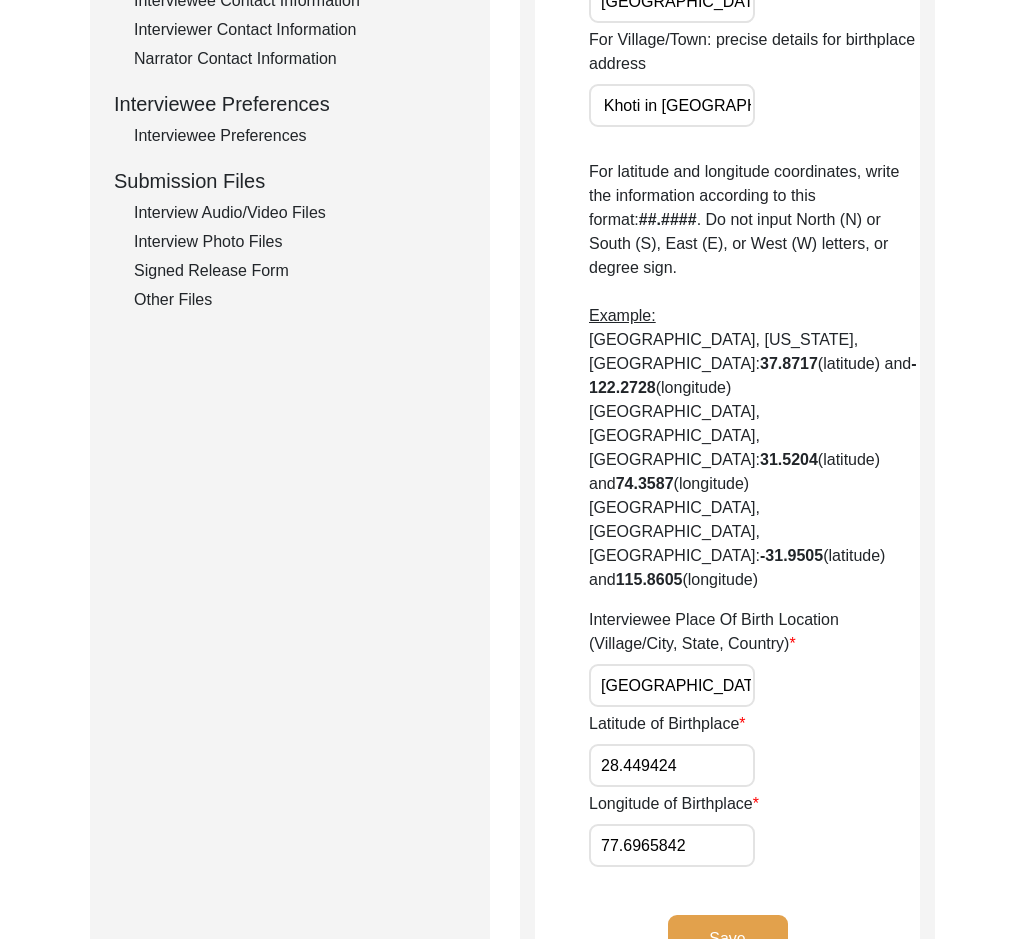 scroll, scrollTop: 900, scrollLeft: 0, axis: vertical 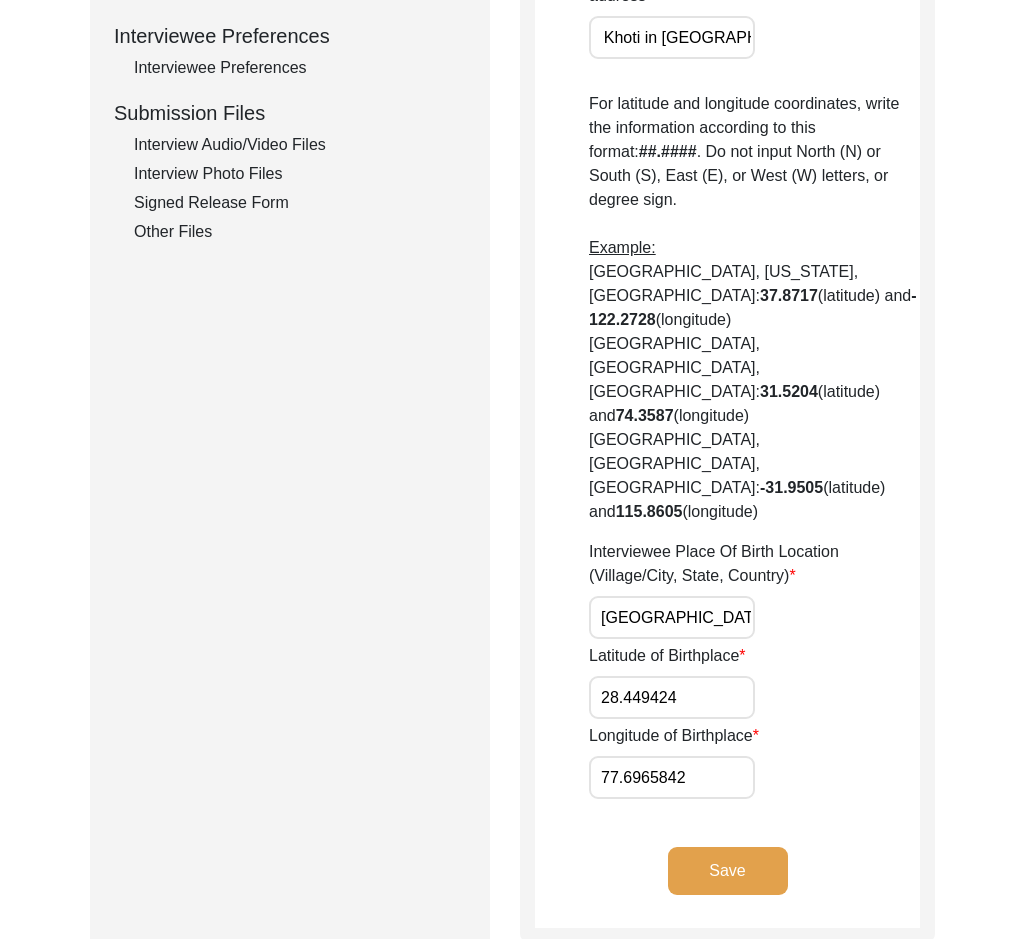 click on "Longitude of Birthplace 77.6965842" 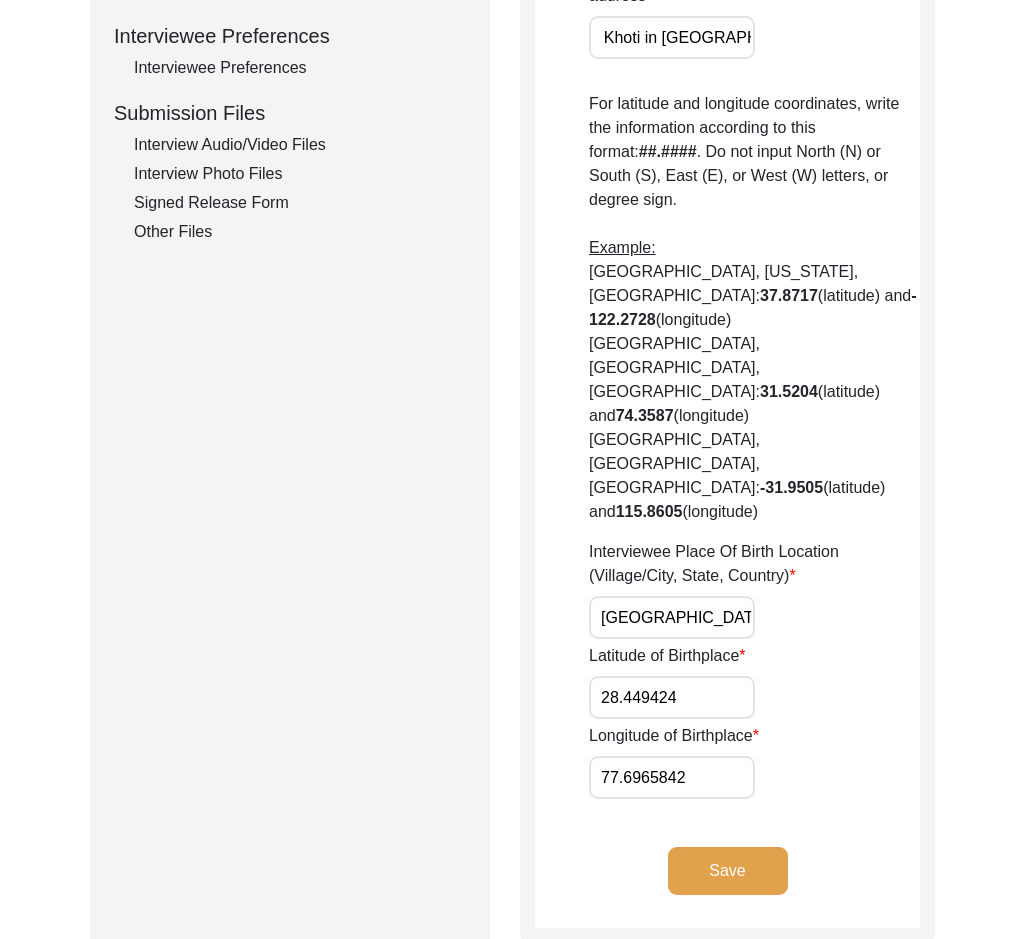 scroll, scrollTop: 0, scrollLeft: 0, axis: both 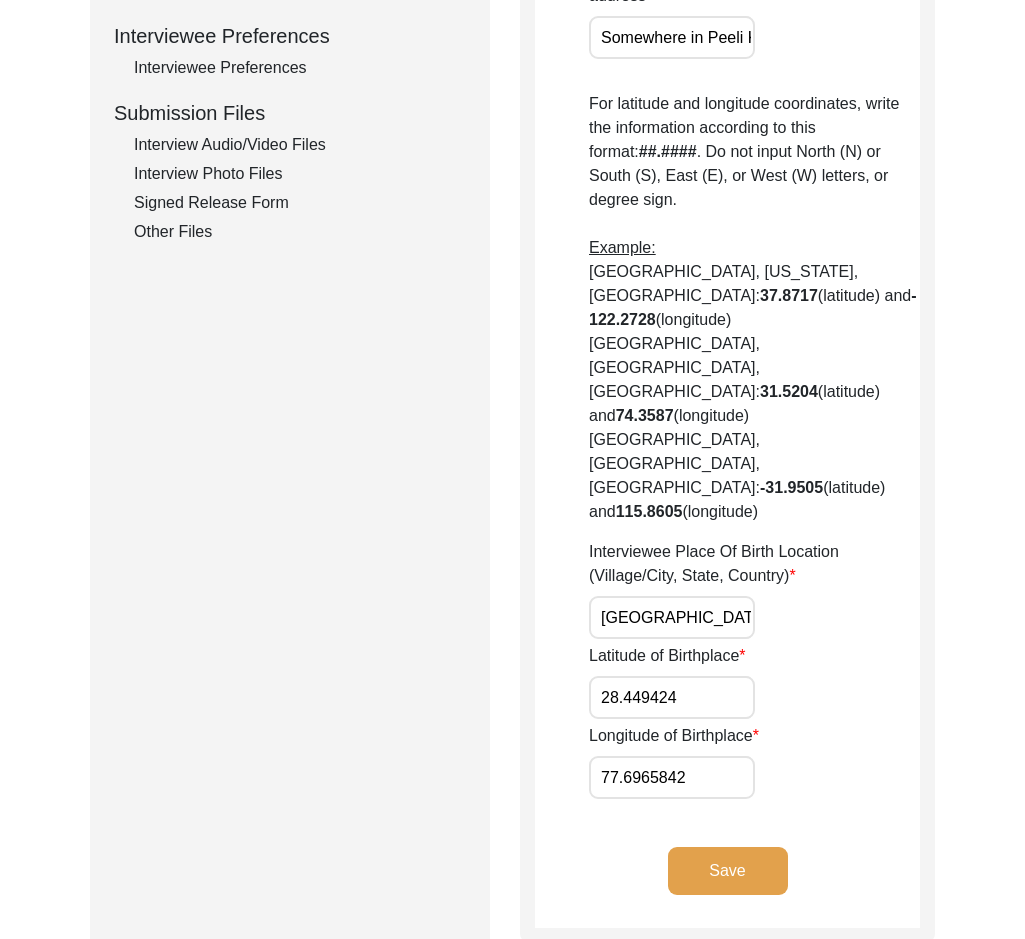 drag, startPoint x: 598, startPoint y: 471, endPoint x: 666, endPoint y: 472, distance: 68.007355 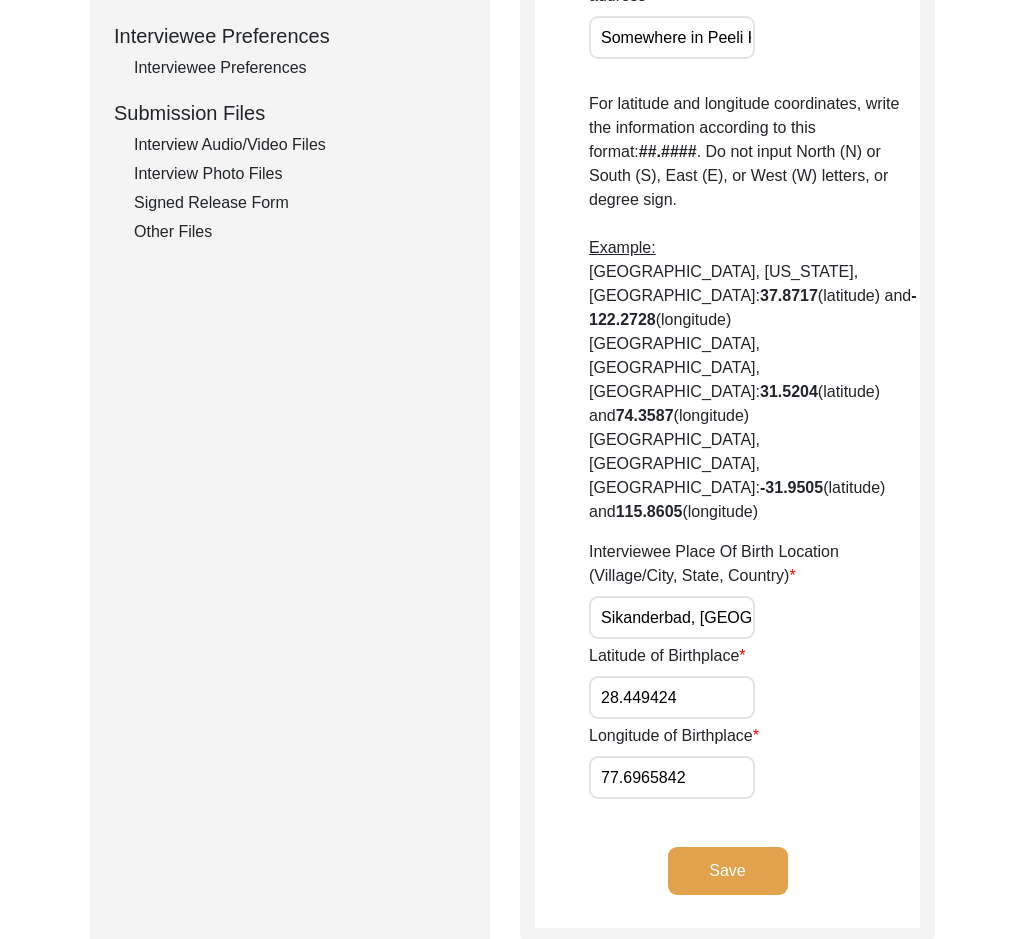 click on "Sikanderbad, Uttar Pradesh, India" at bounding box center (672, 617) 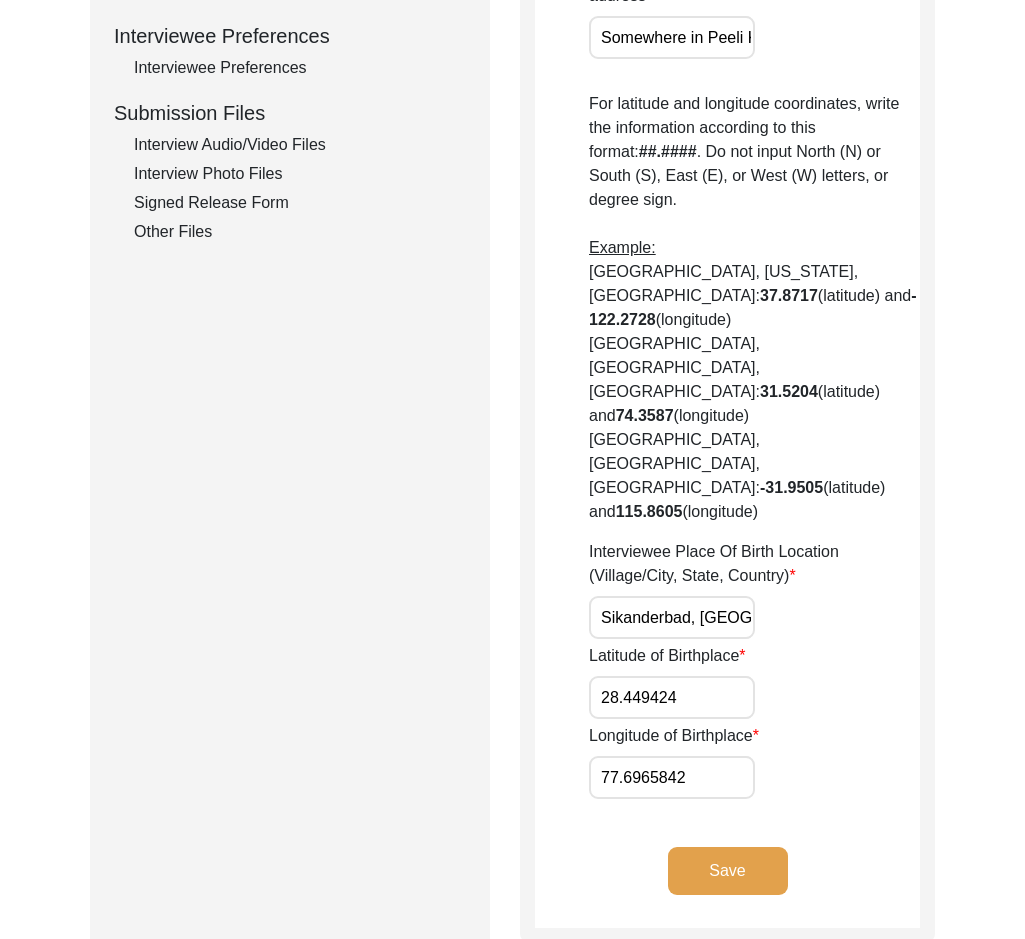 scroll, scrollTop: 0, scrollLeft: 91, axis: horizontal 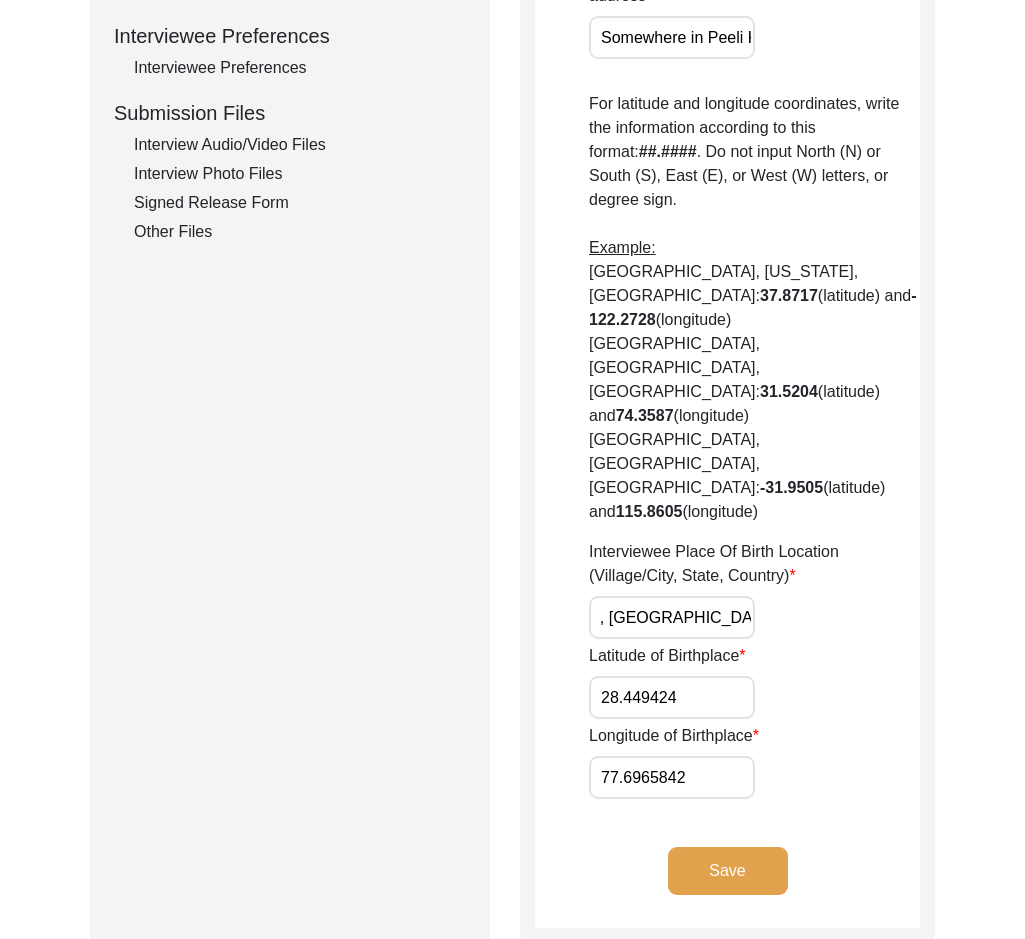 drag, startPoint x: 594, startPoint y: 472, endPoint x: 829, endPoint y: 473, distance: 235.00212 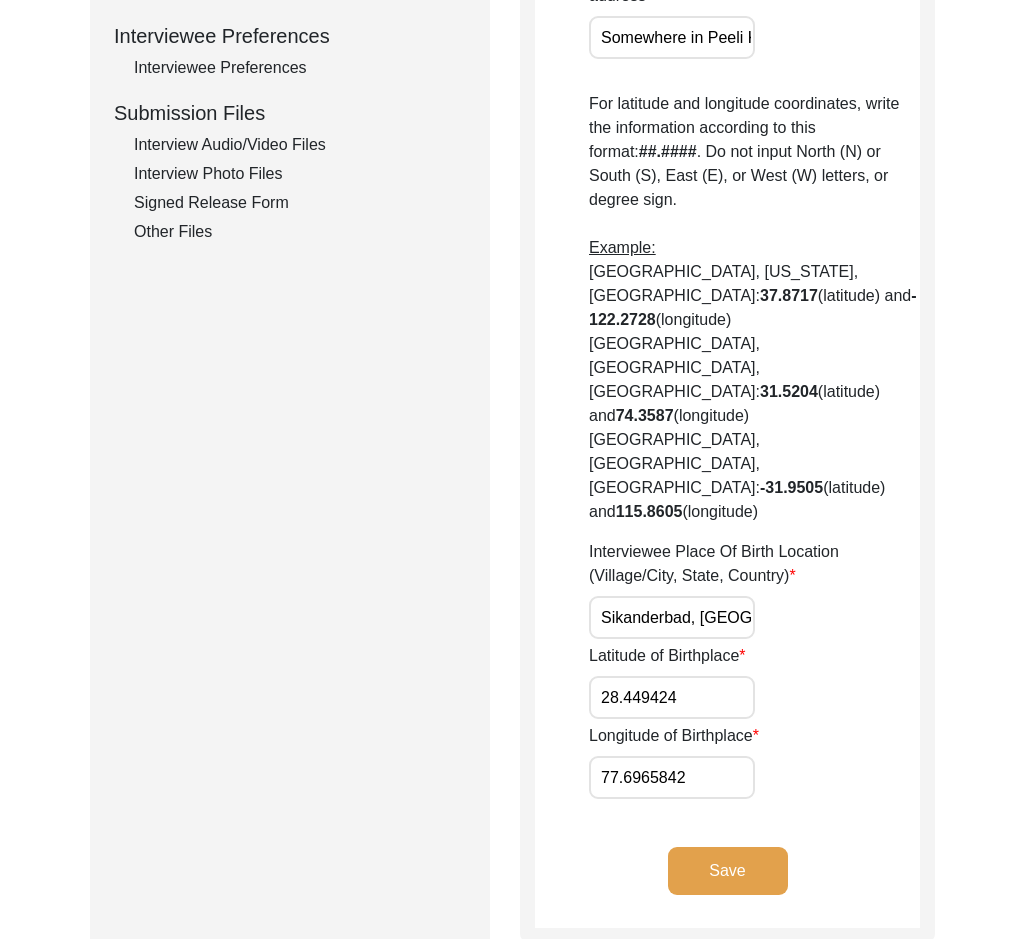 click on "Latitude of Birthplace 28.449424" 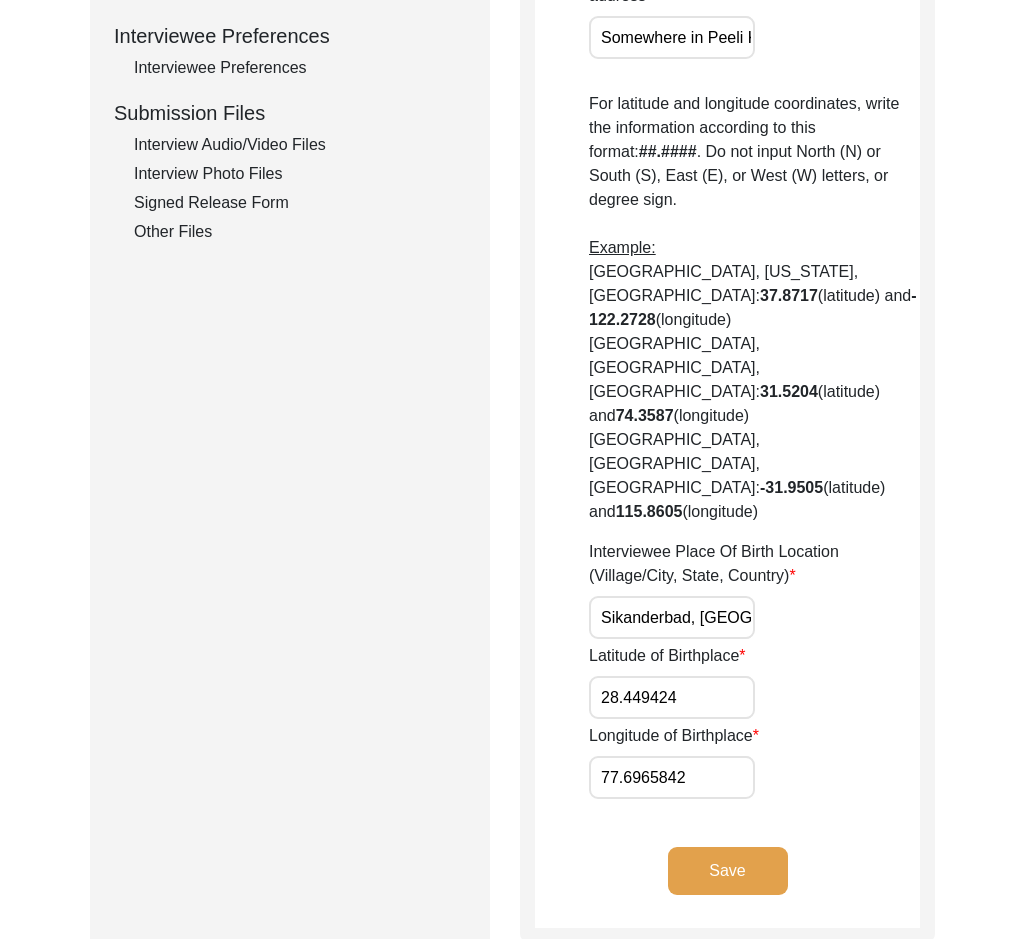 click on "28.449424" at bounding box center (672, 697) 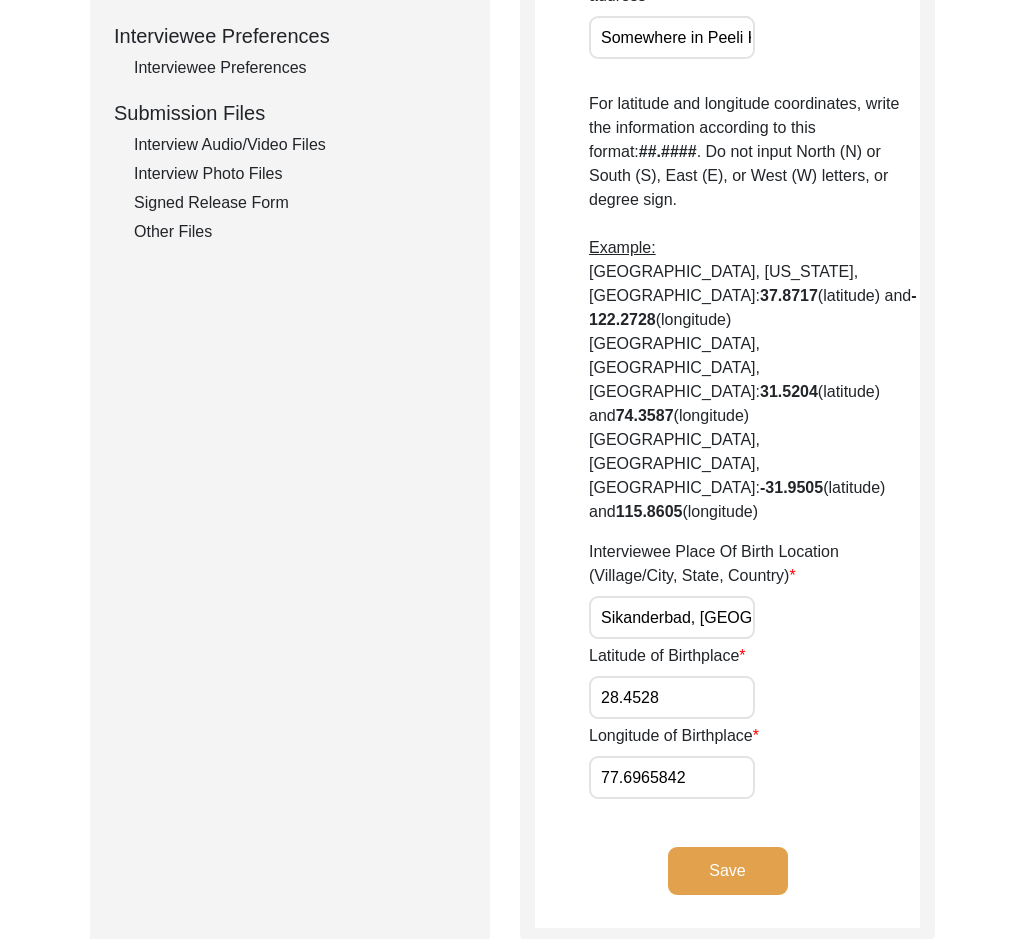 type on "28.4528" 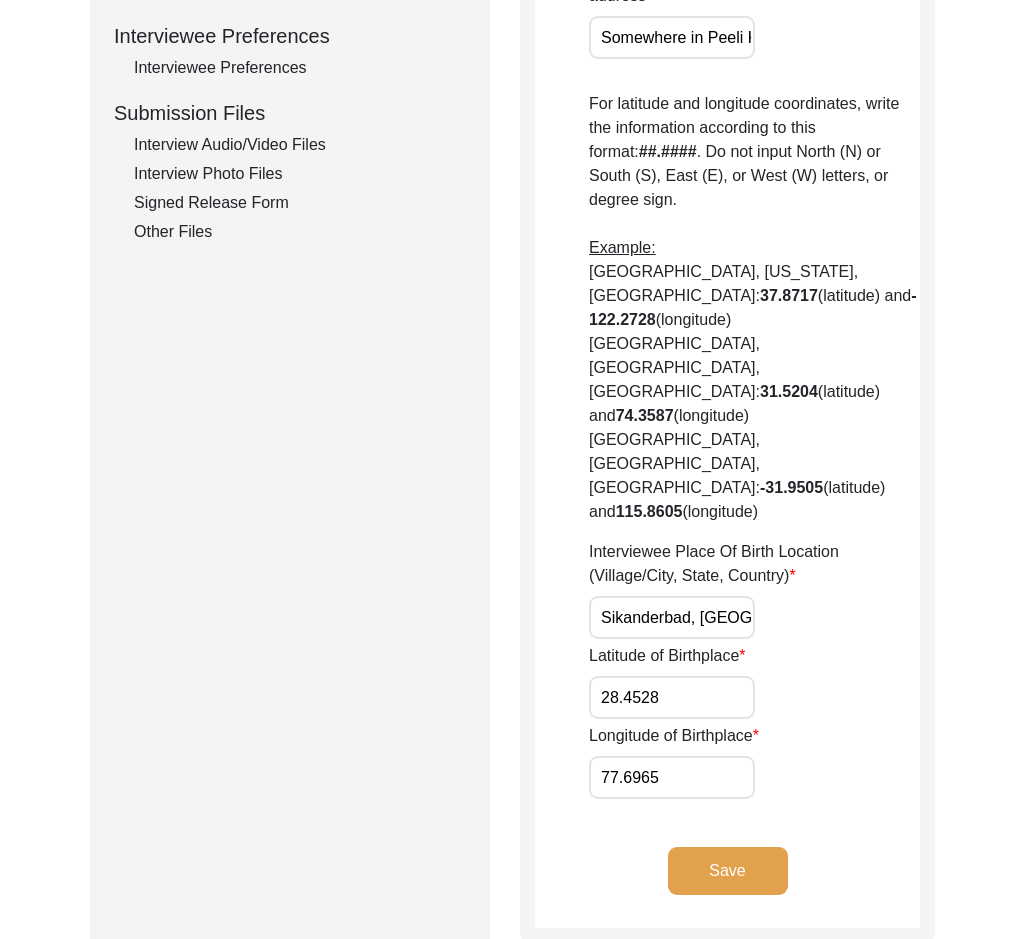 type on "77.6965" 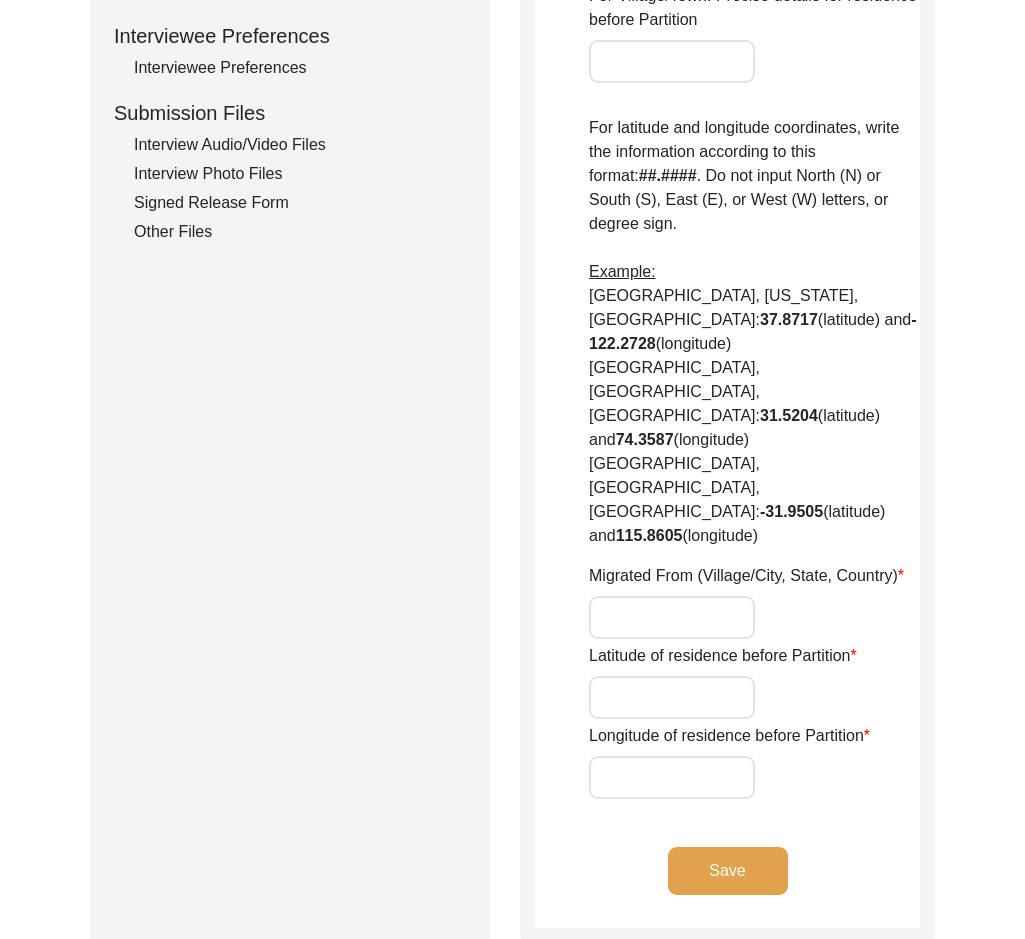 type on "Sikandrabad" 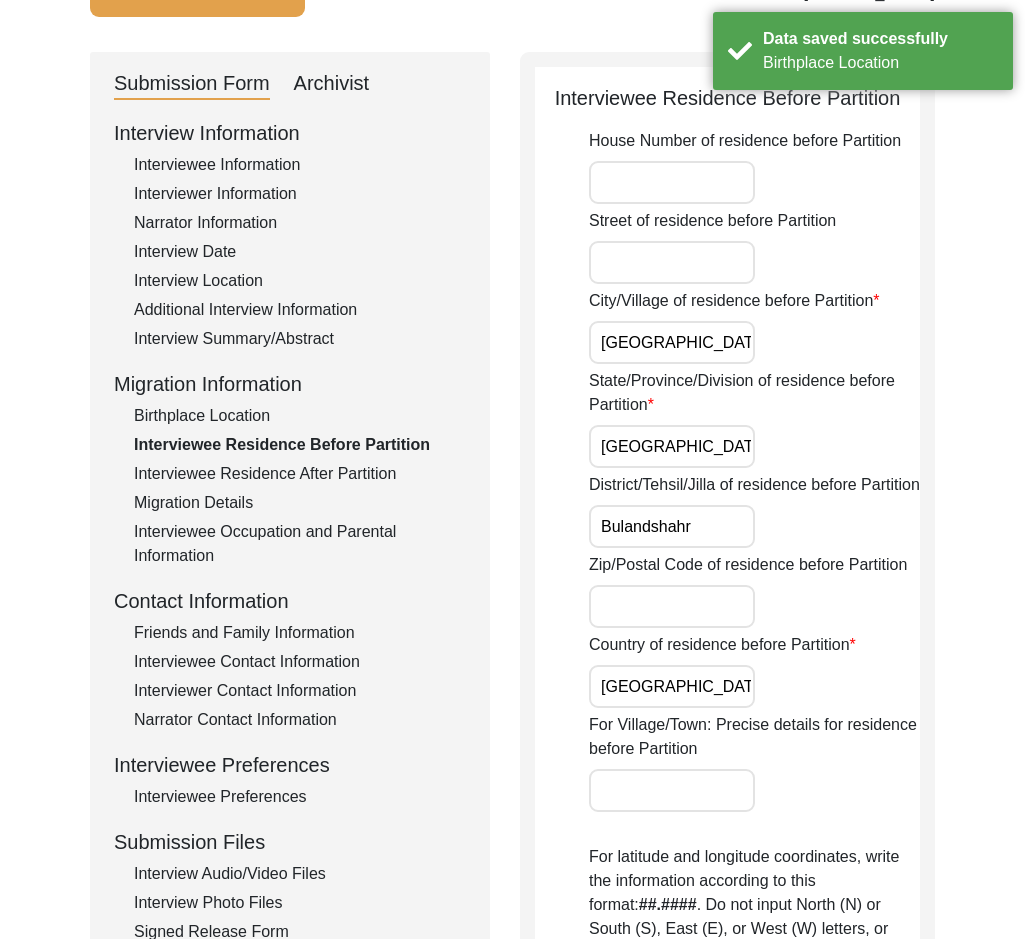 scroll, scrollTop: 0, scrollLeft: 0, axis: both 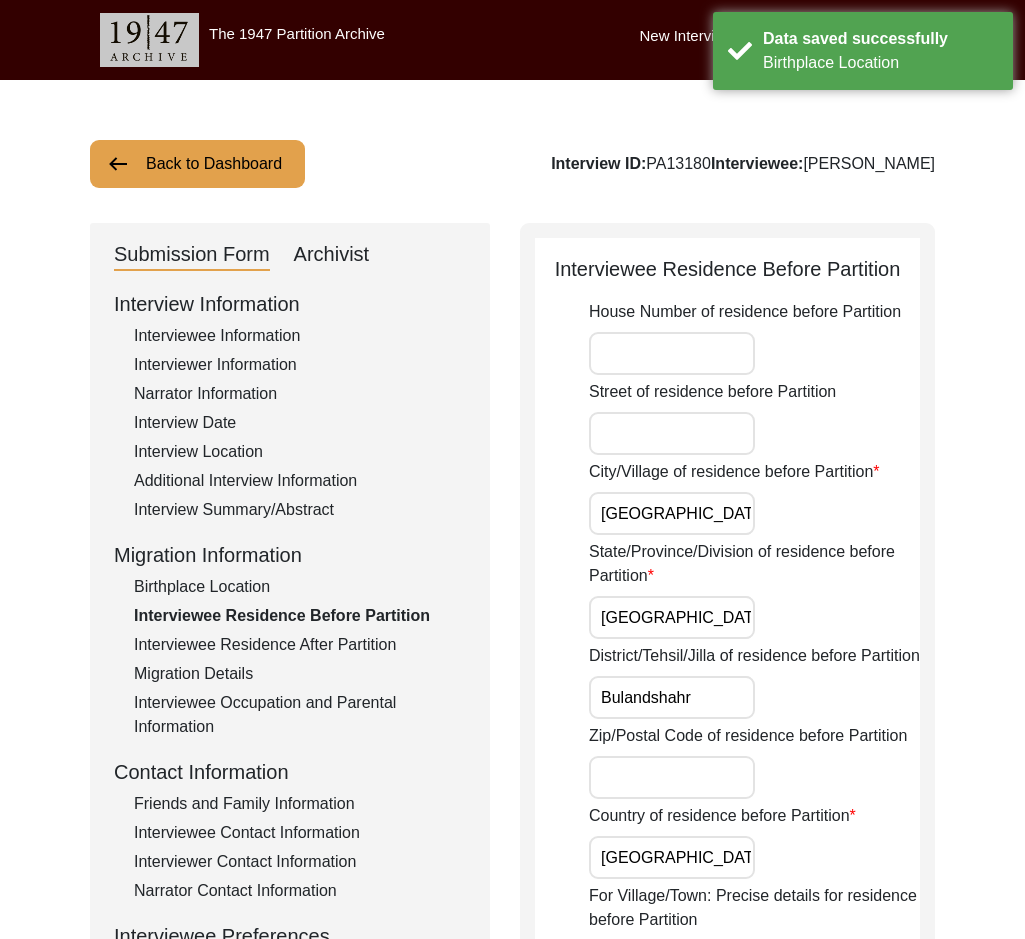 drag, startPoint x: 747, startPoint y: 505, endPoint x: 459, endPoint y: 504, distance: 288.00174 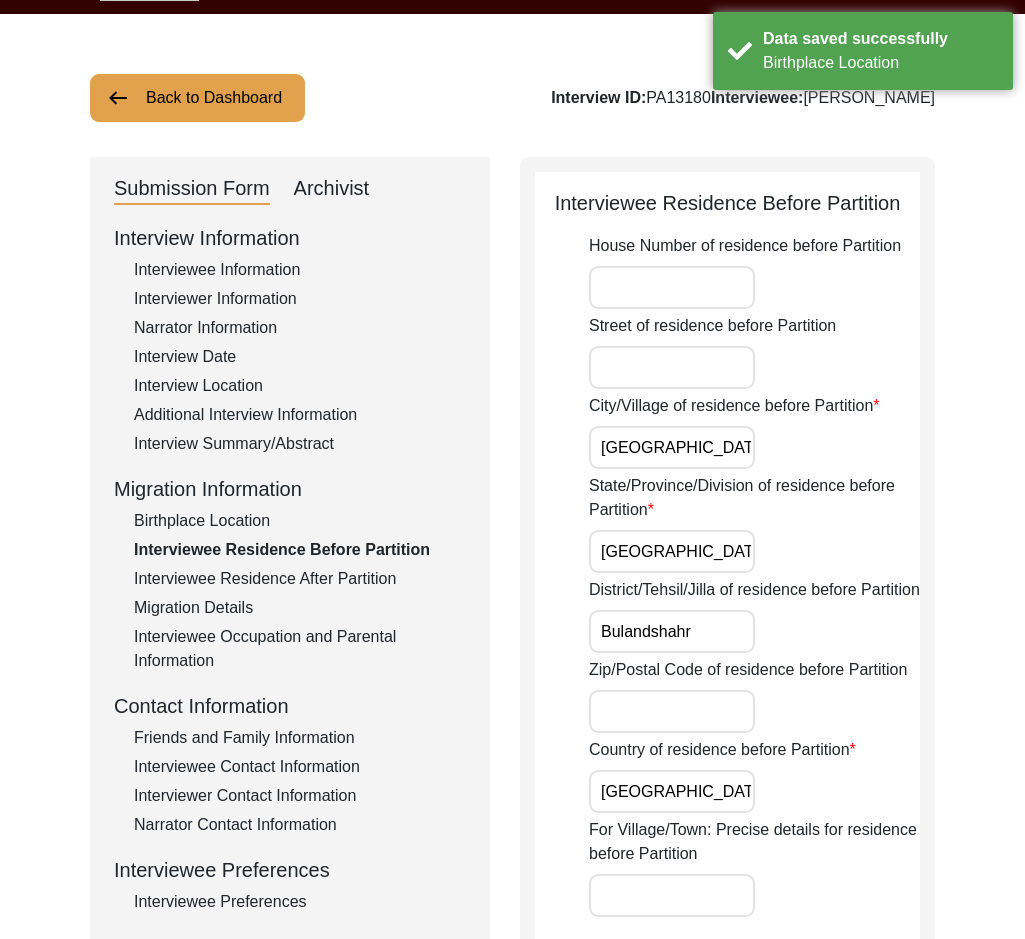 scroll, scrollTop: 100, scrollLeft: 0, axis: vertical 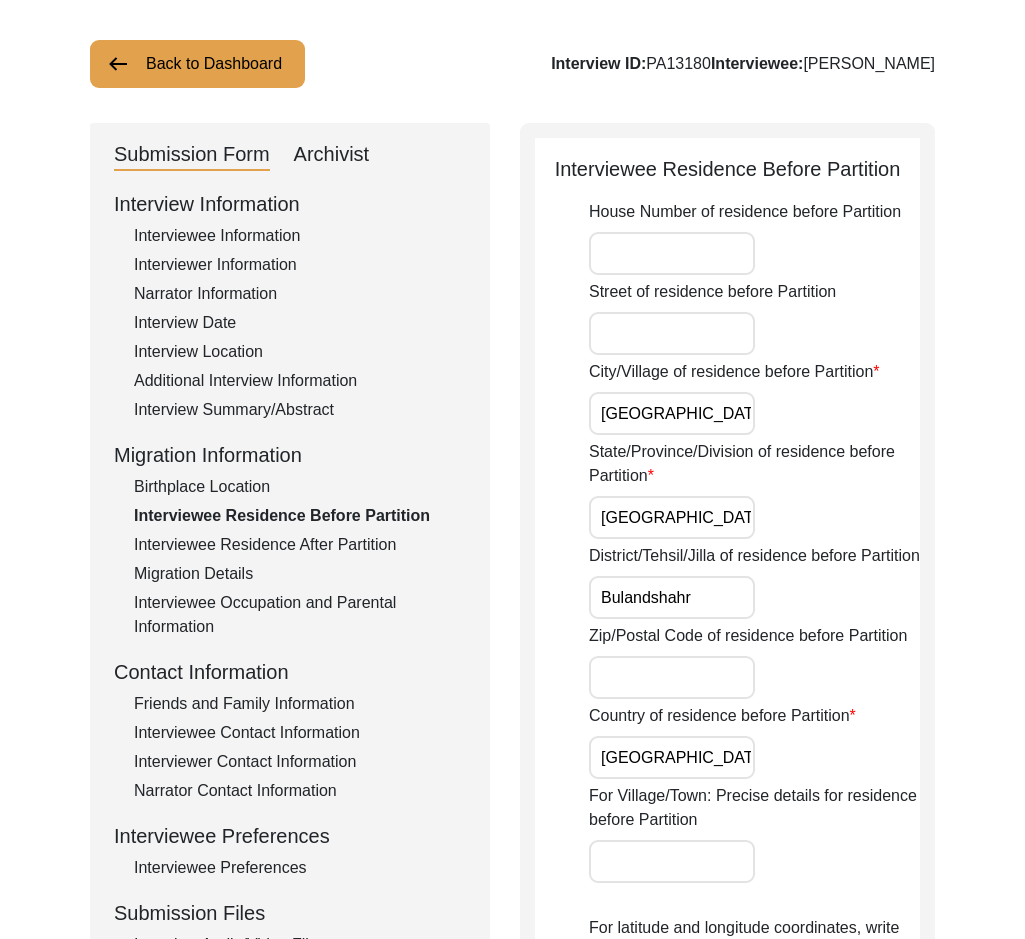 click on "Sikandrabad" at bounding box center (672, 413) 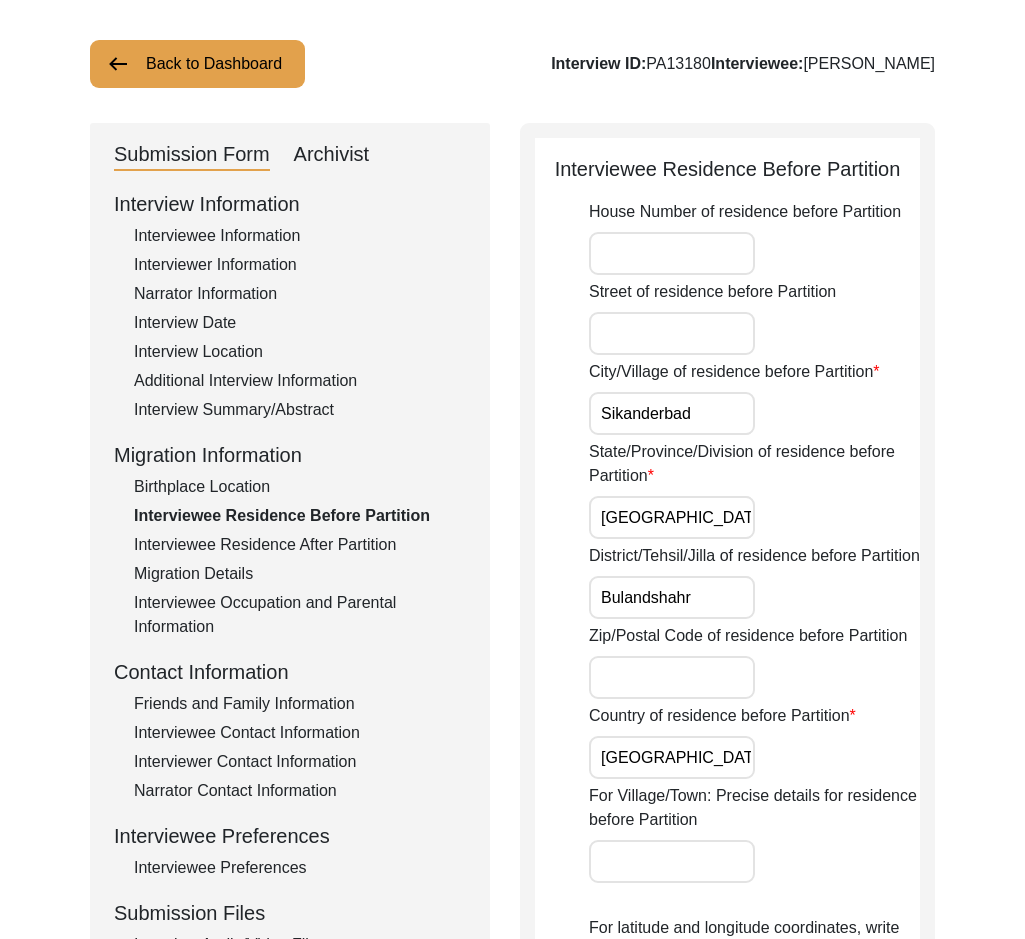 type on "Sikanderbad" 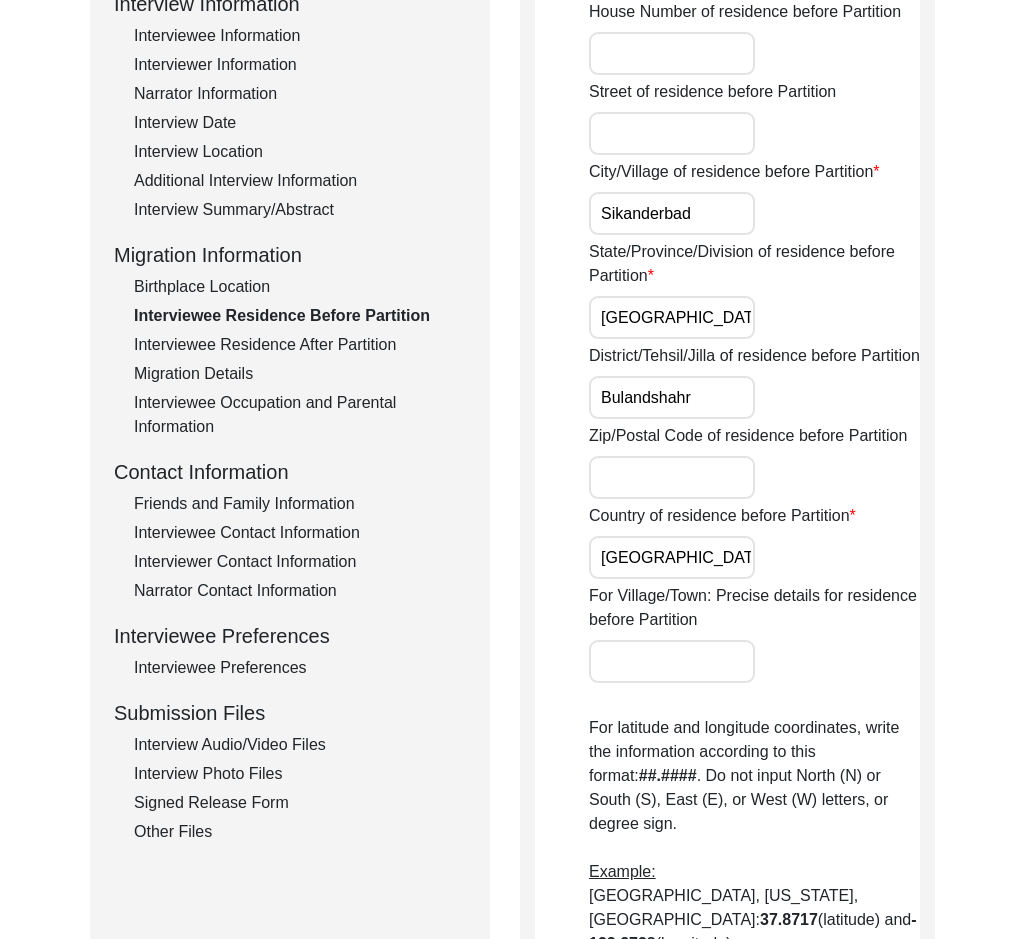type on "Bulandshahr" 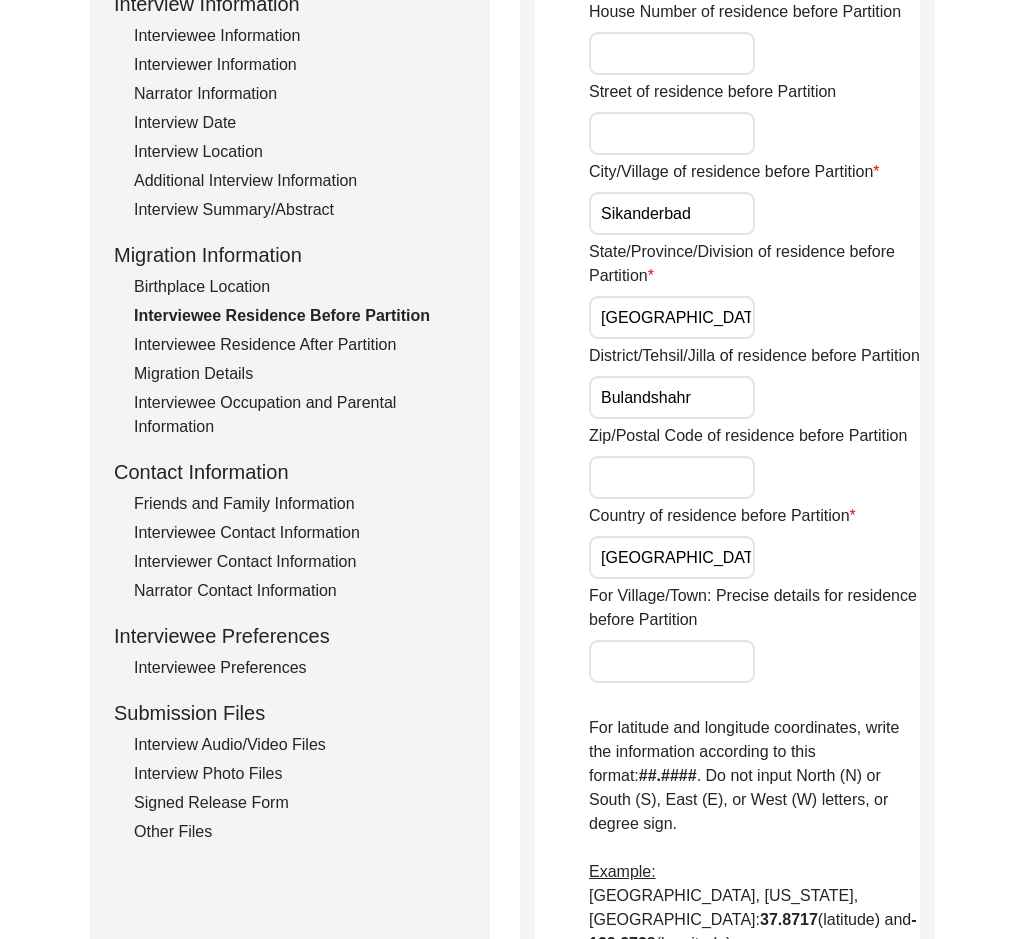 drag, startPoint x: 676, startPoint y: 546, endPoint x: 595, endPoint y: 545, distance: 81.00617 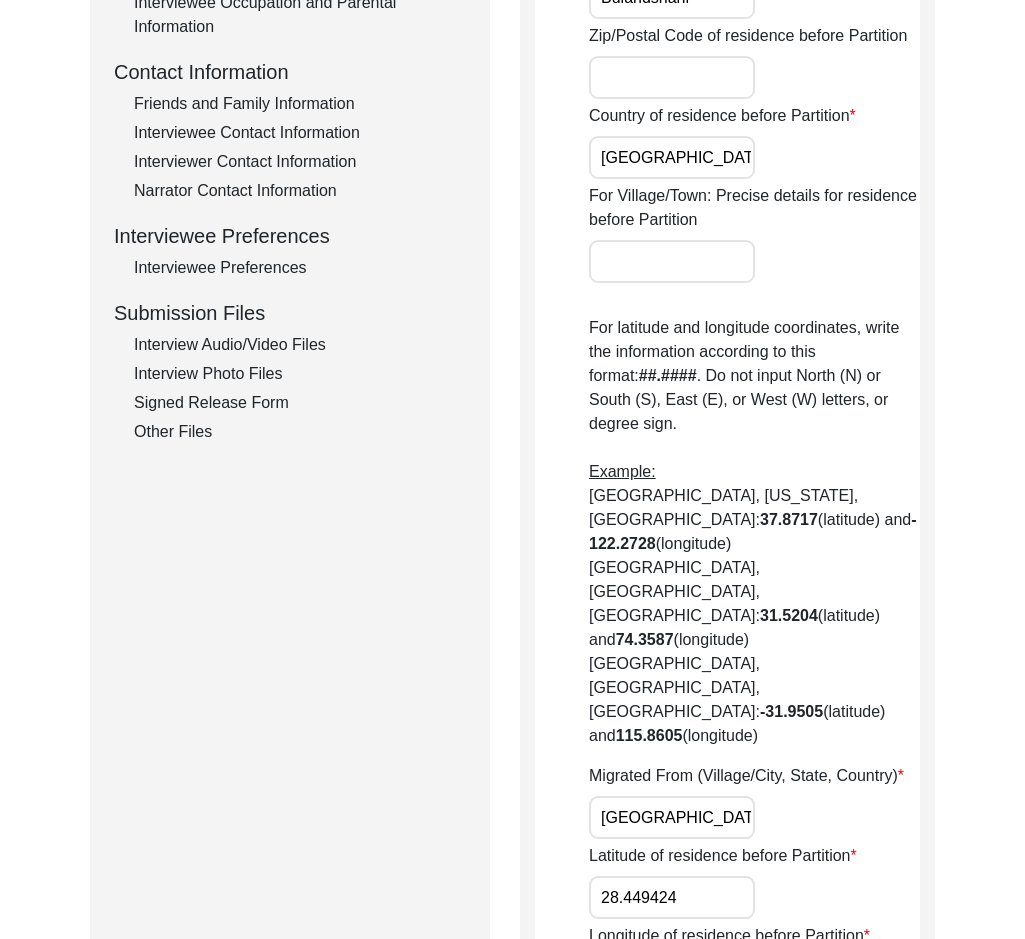 click on "Sikandrabad, Uttar Pradesh, Bulandshahr" at bounding box center (672, 817) 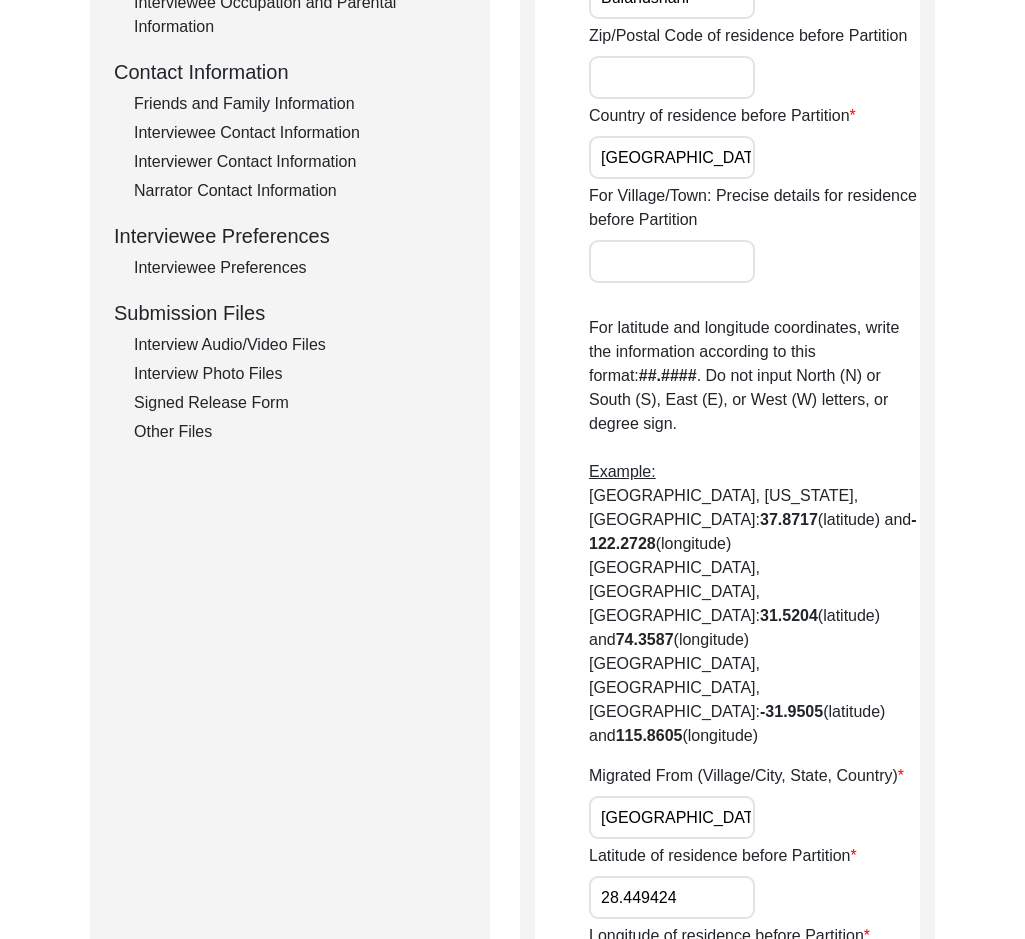 paste on "er" 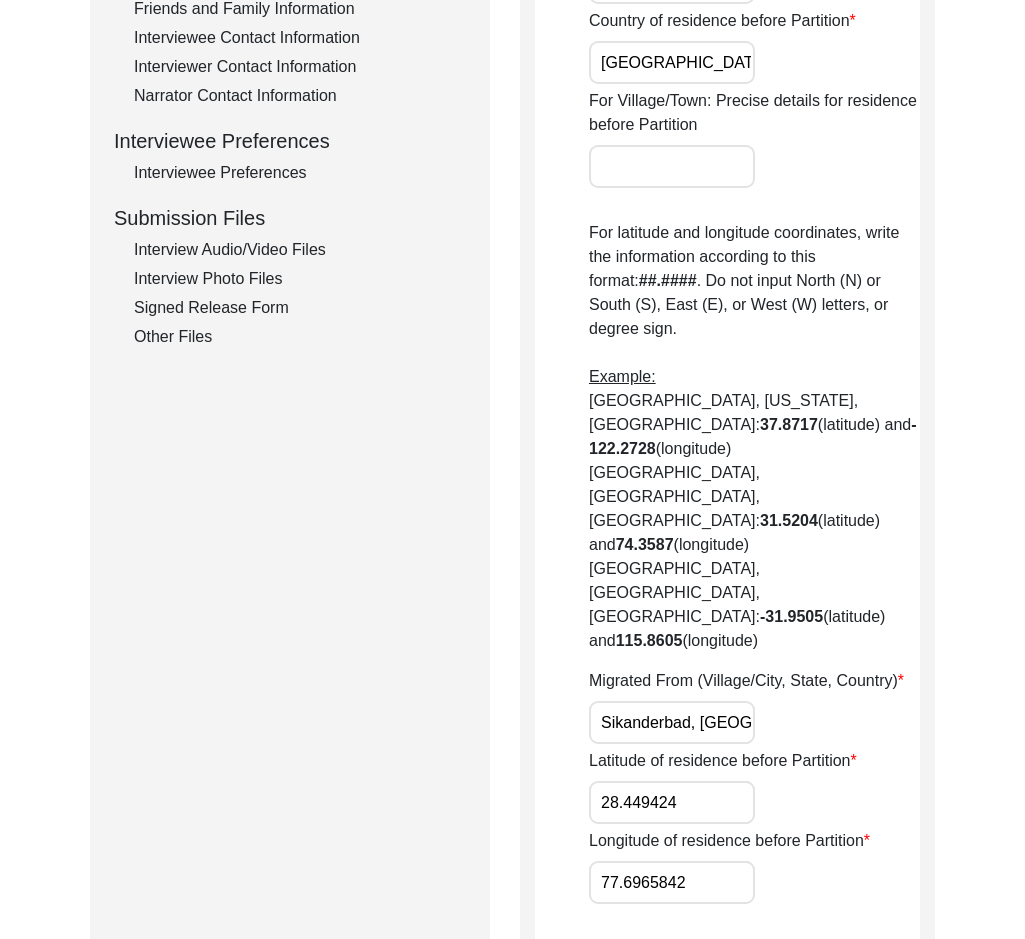 scroll, scrollTop: 800, scrollLeft: 0, axis: vertical 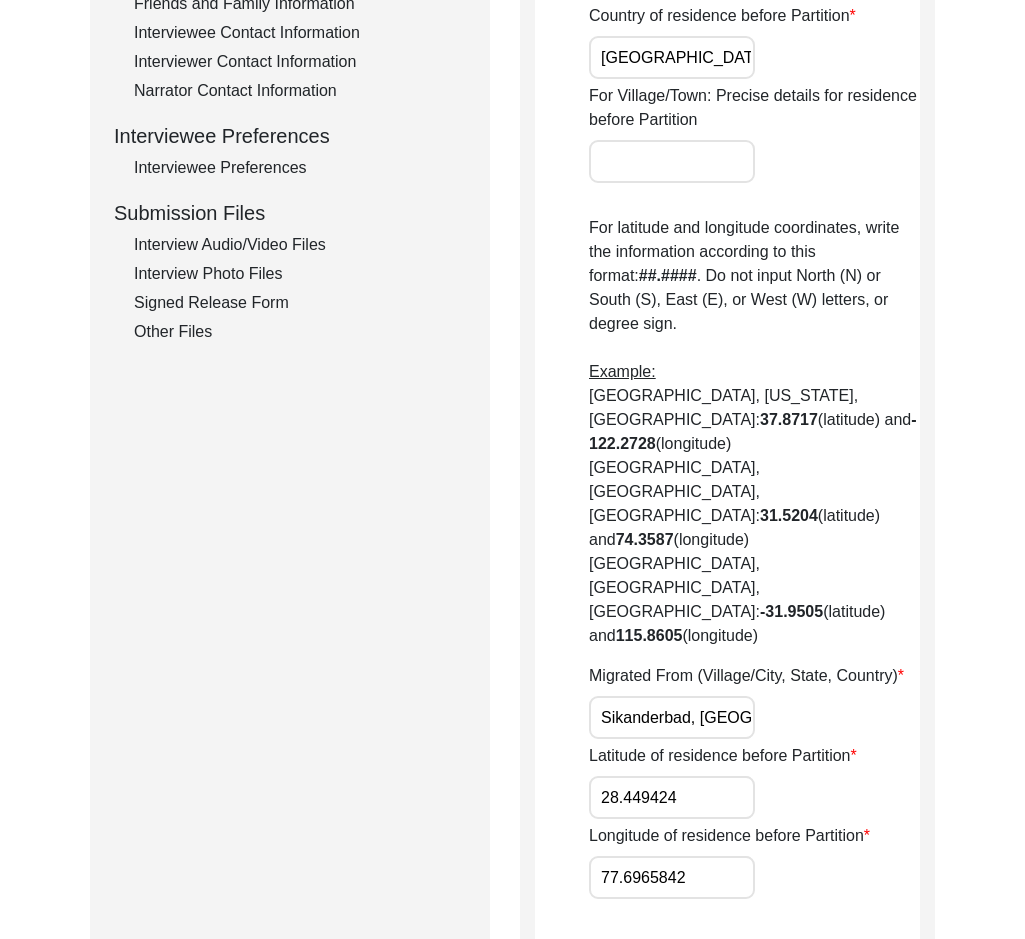 type on "Sikanderbad, [GEOGRAPHIC_DATA], [GEOGRAPHIC_DATA]" 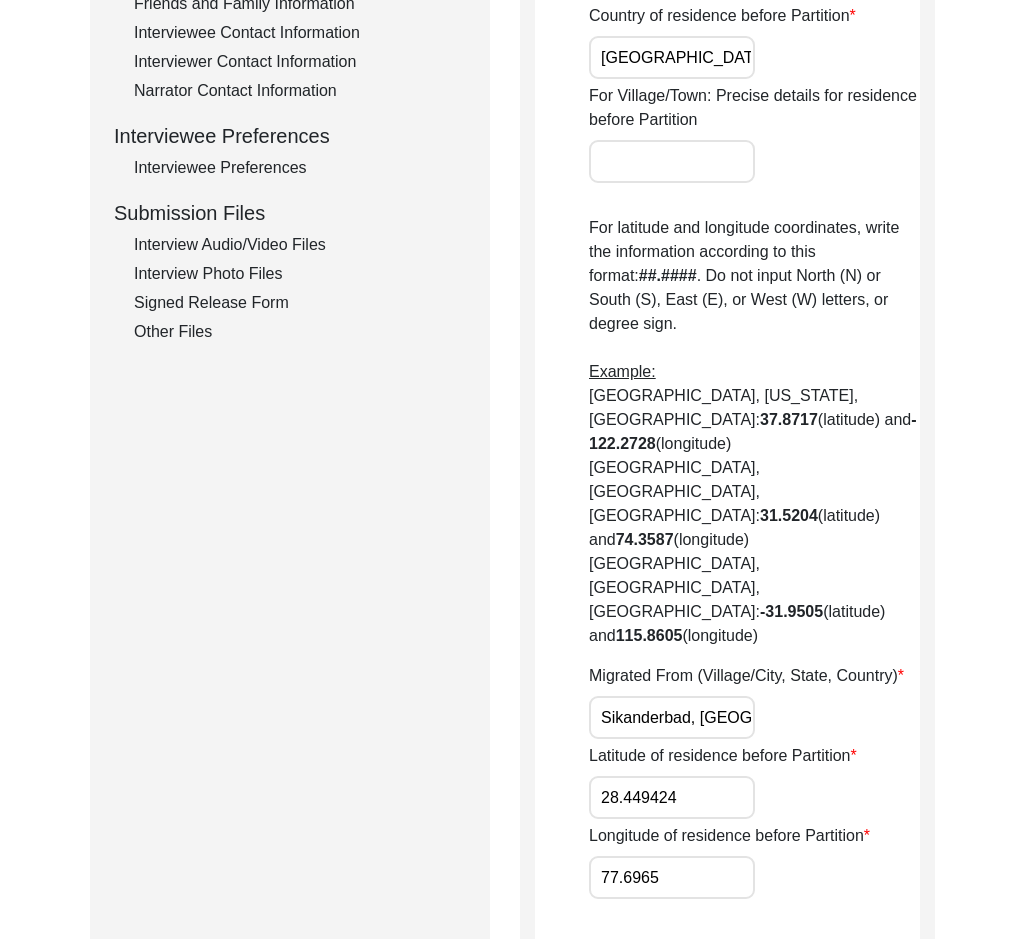 type on "77.6965" 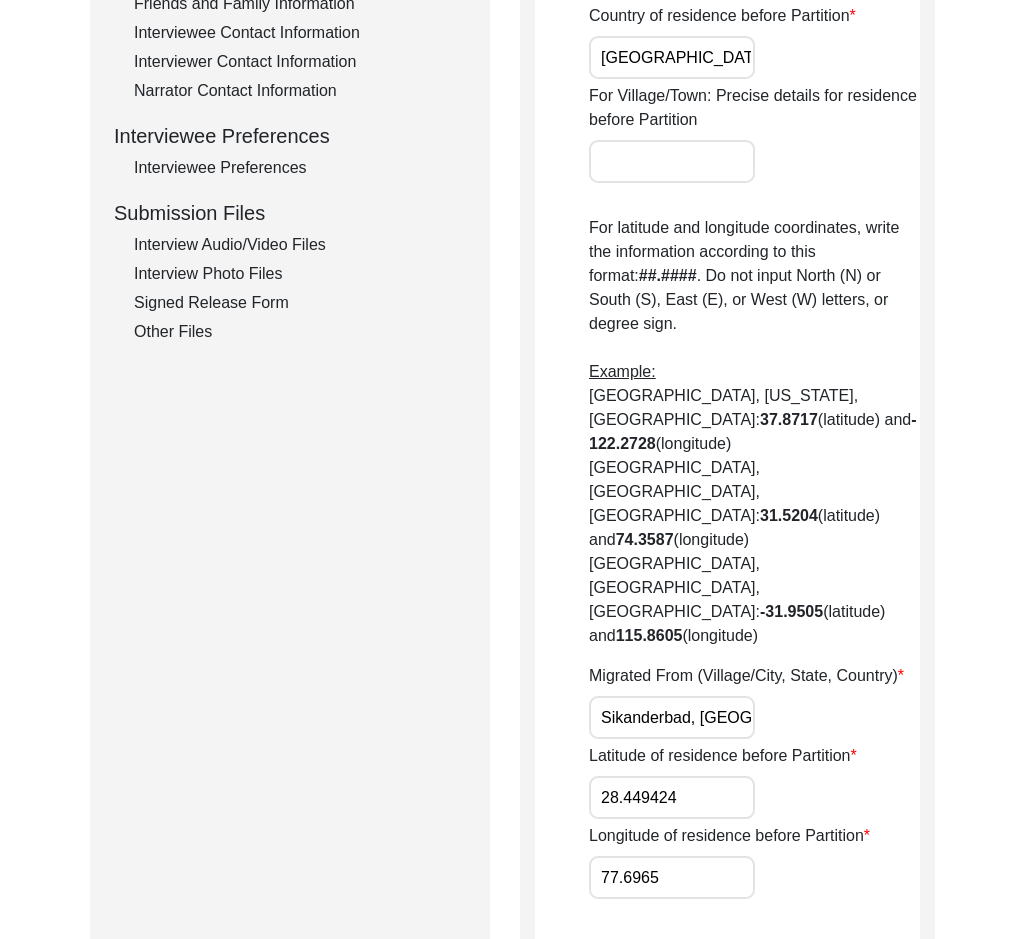 click on "28.449424" at bounding box center (672, 797) 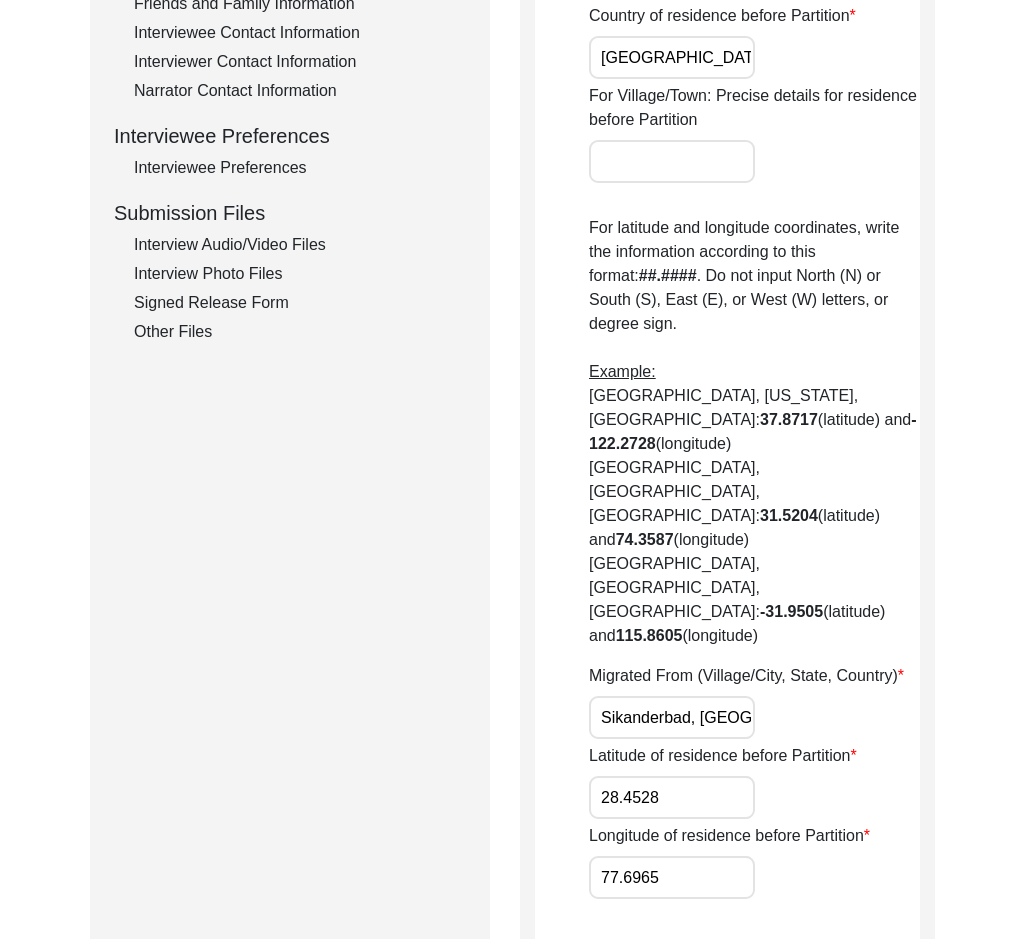 type on "28.4528" 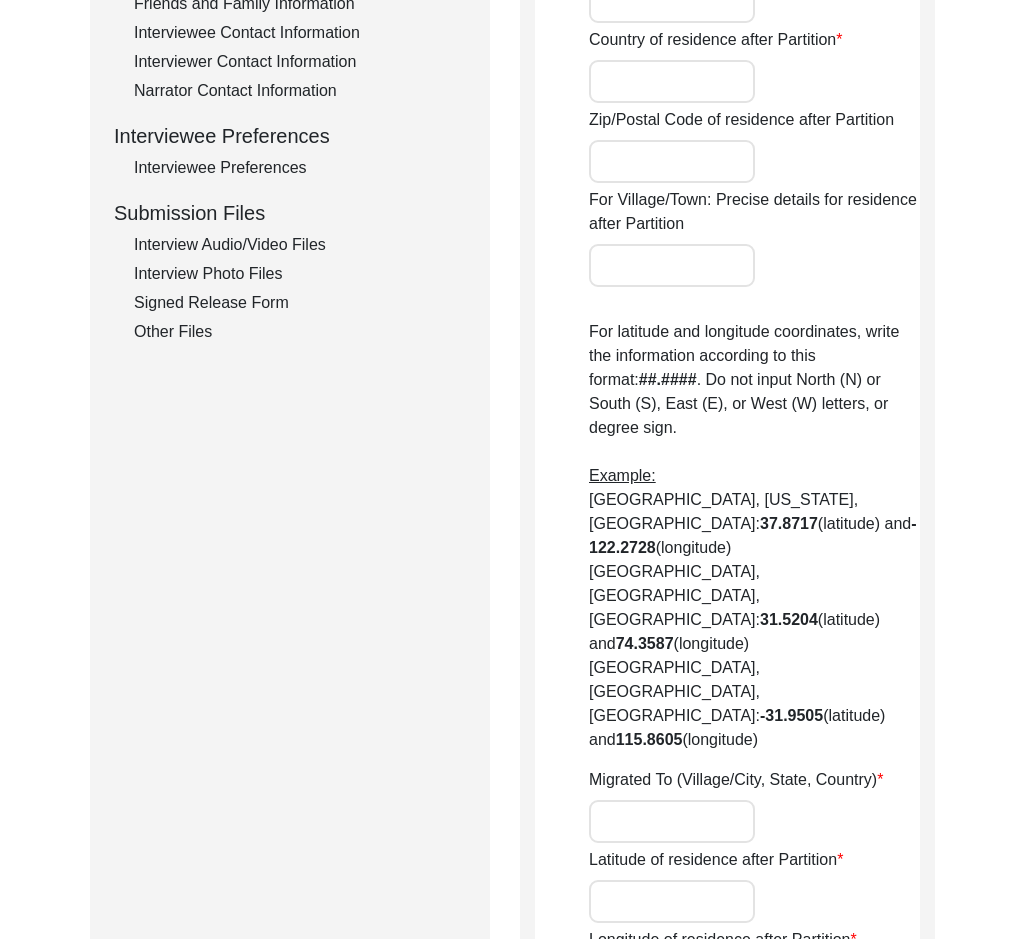 type on "No after it around 1948" 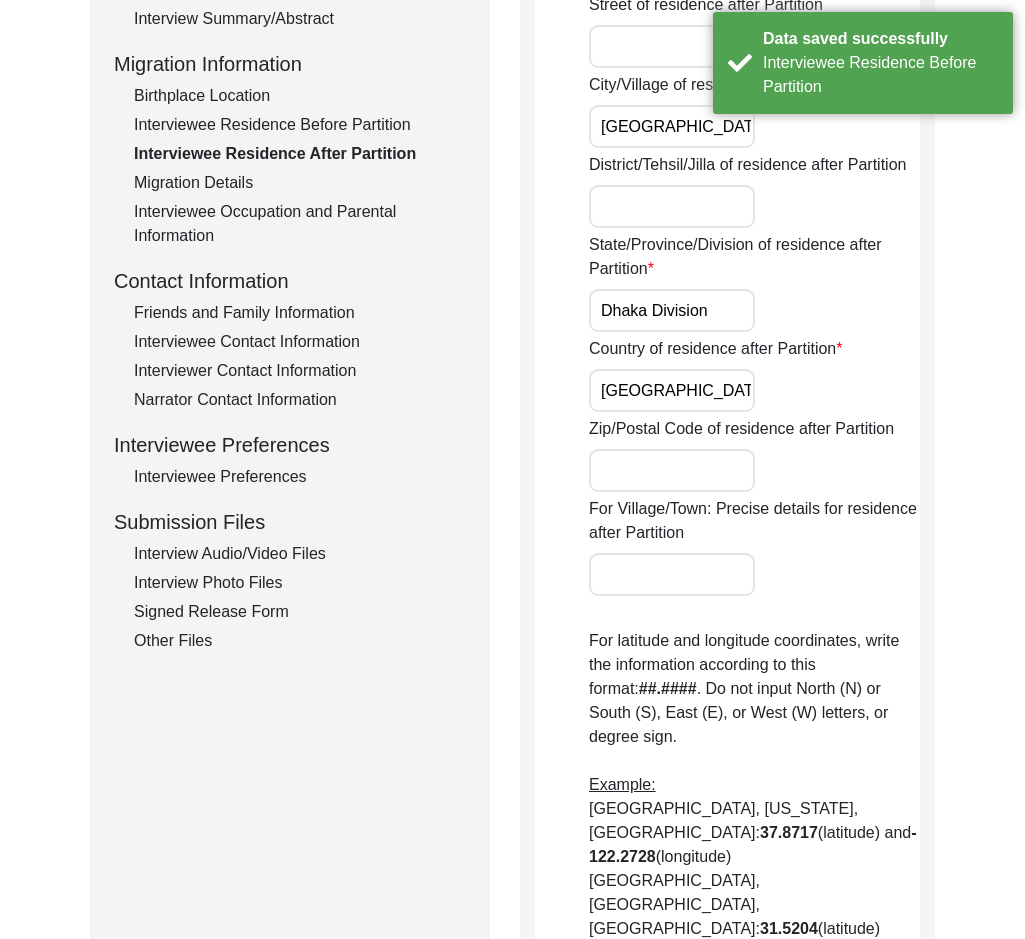 scroll, scrollTop: 100, scrollLeft: 0, axis: vertical 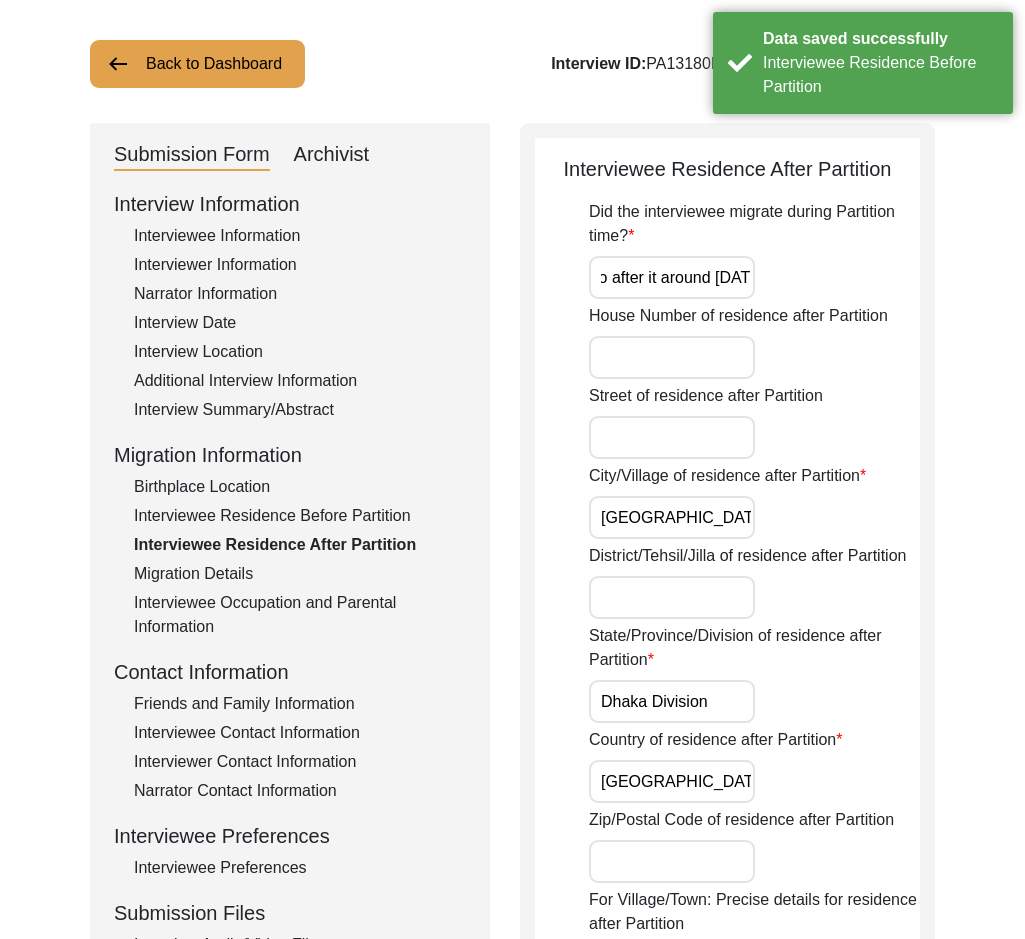drag, startPoint x: 686, startPoint y: 272, endPoint x: 784, endPoint y: 280, distance: 98.32599 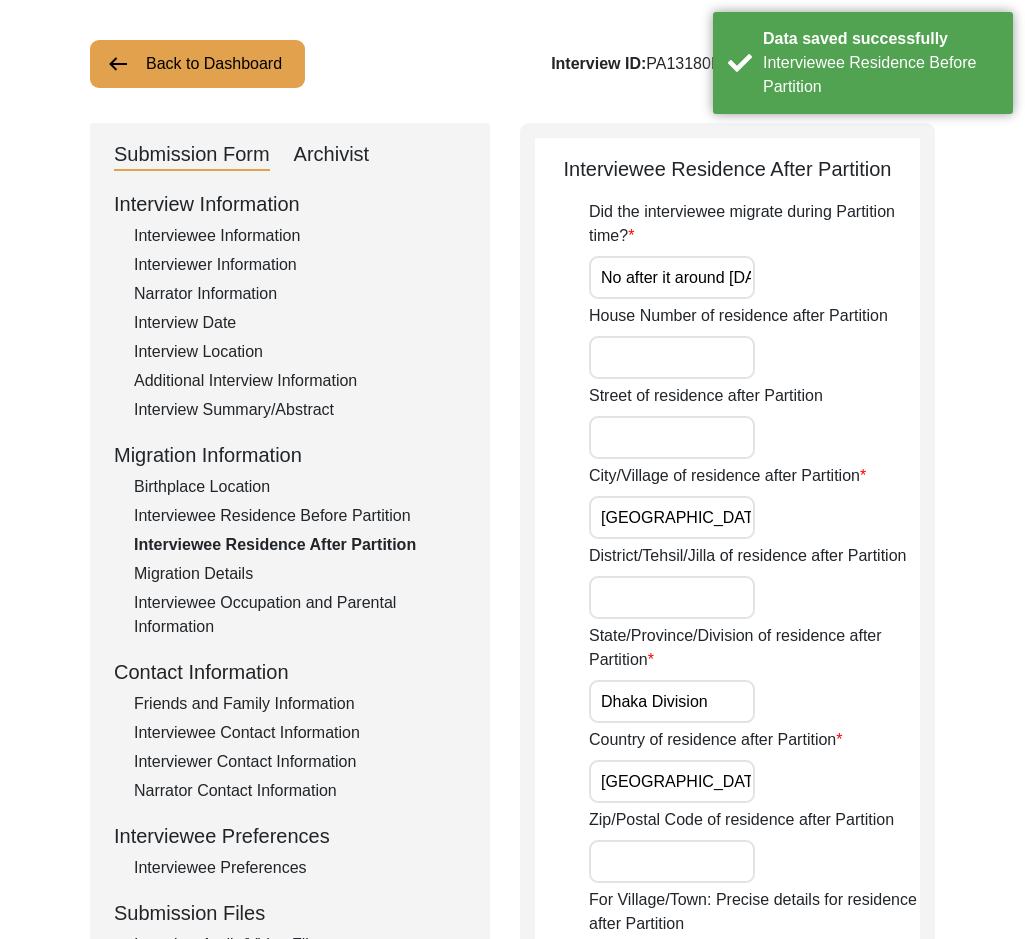 click on "Did the interviewee migrate during Partition time? No after it around 1948" 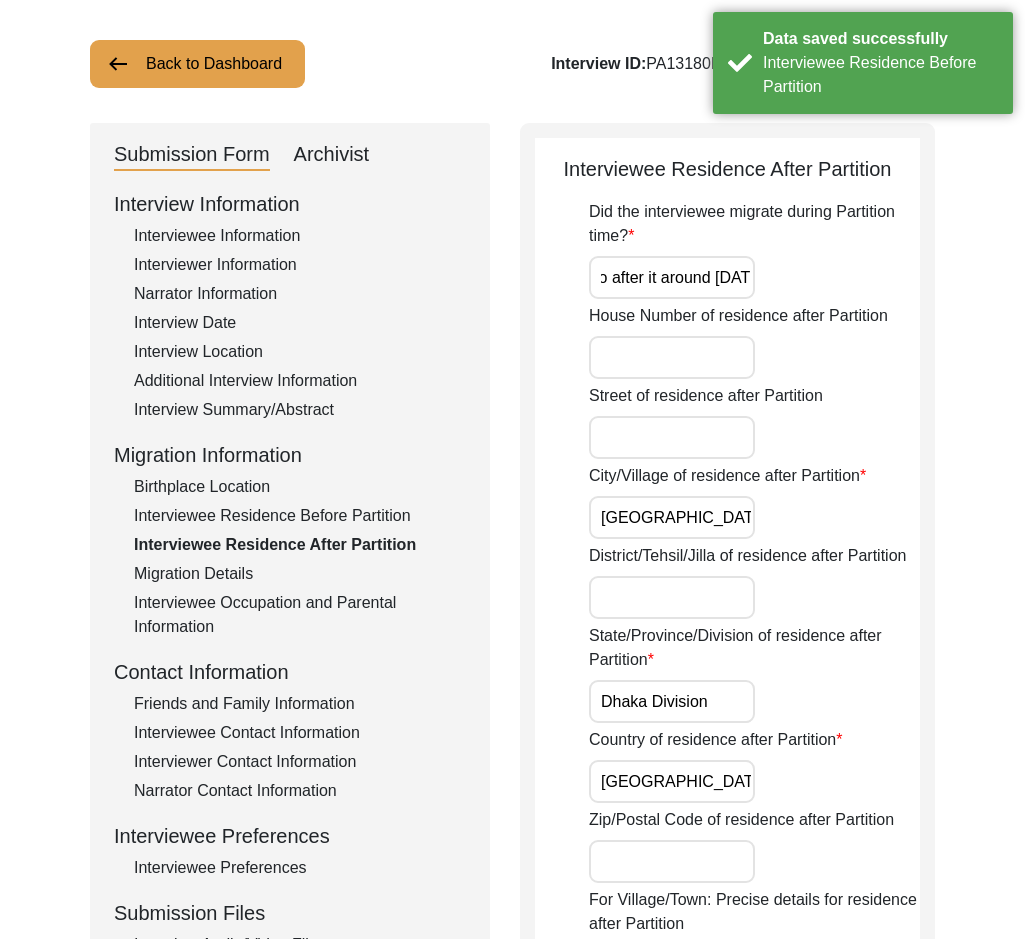 drag, startPoint x: 686, startPoint y: 276, endPoint x: 886, endPoint y: 278, distance: 200.01 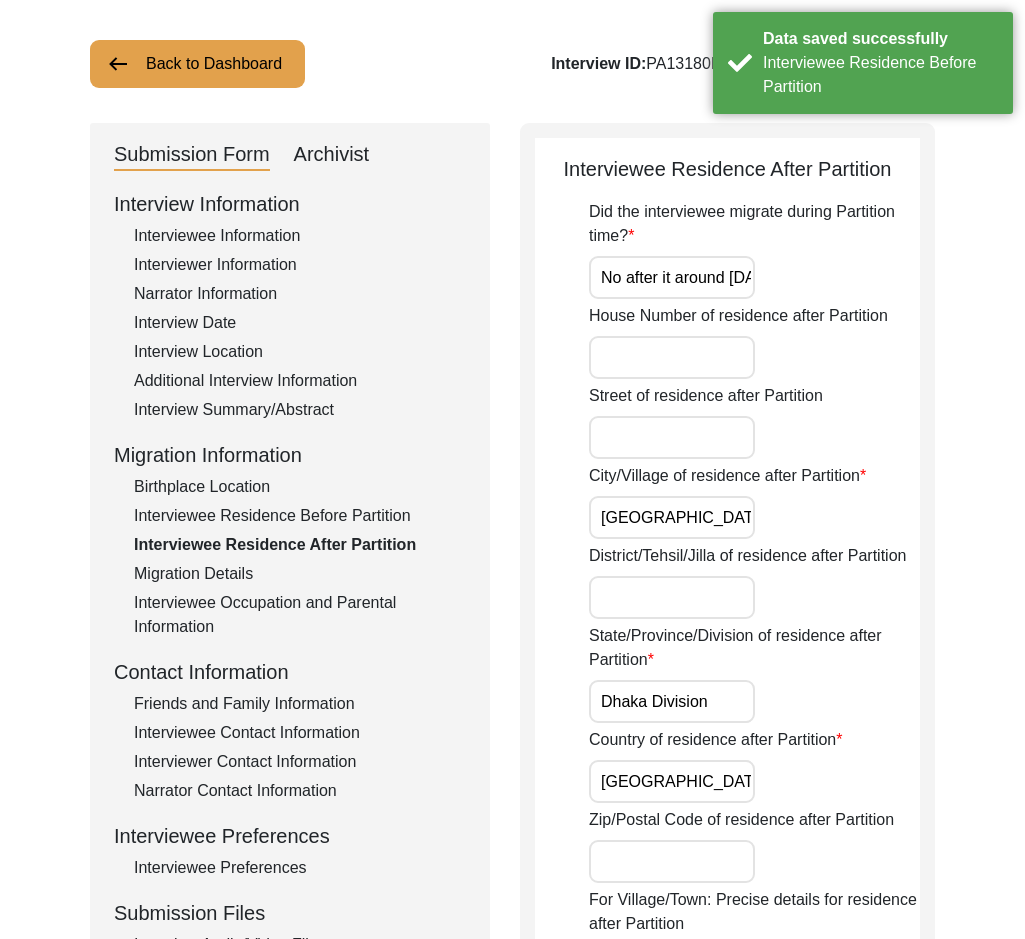 click on "Did the interviewee migrate during Partition time? No after it around 1948" 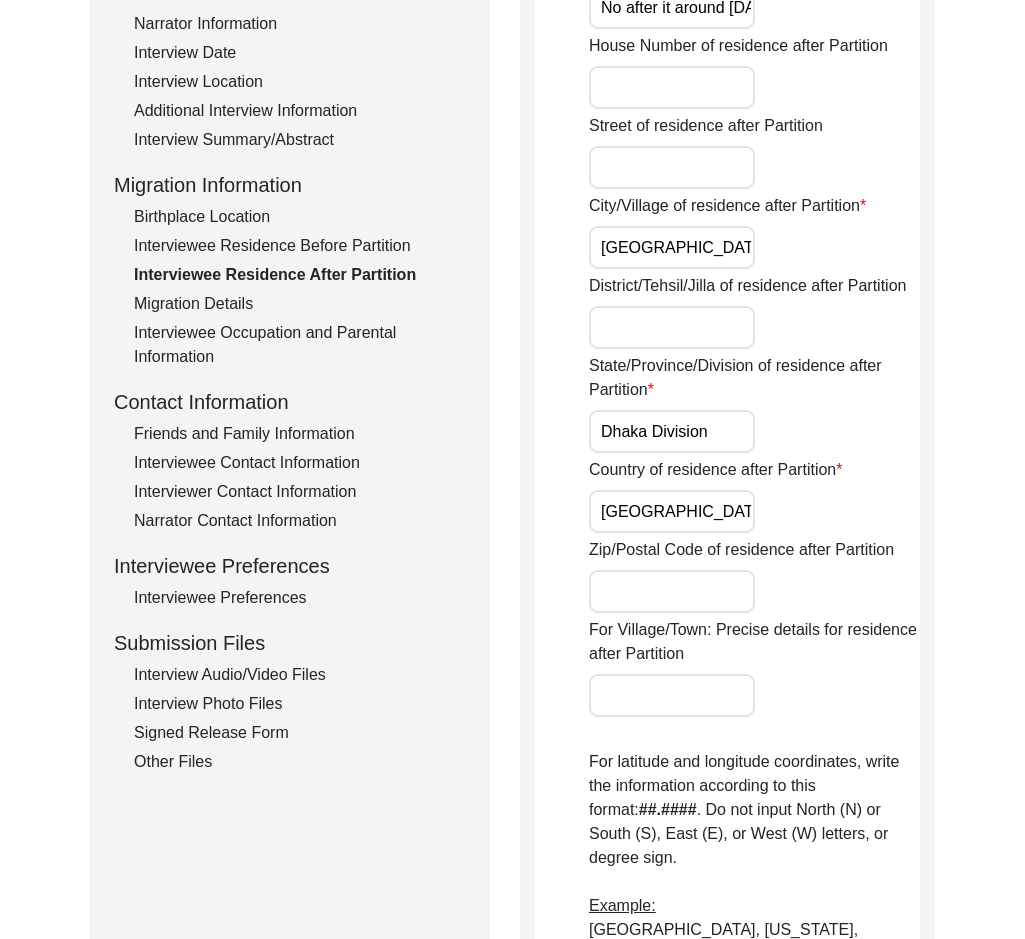 scroll, scrollTop: 100, scrollLeft: 0, axis: vertical 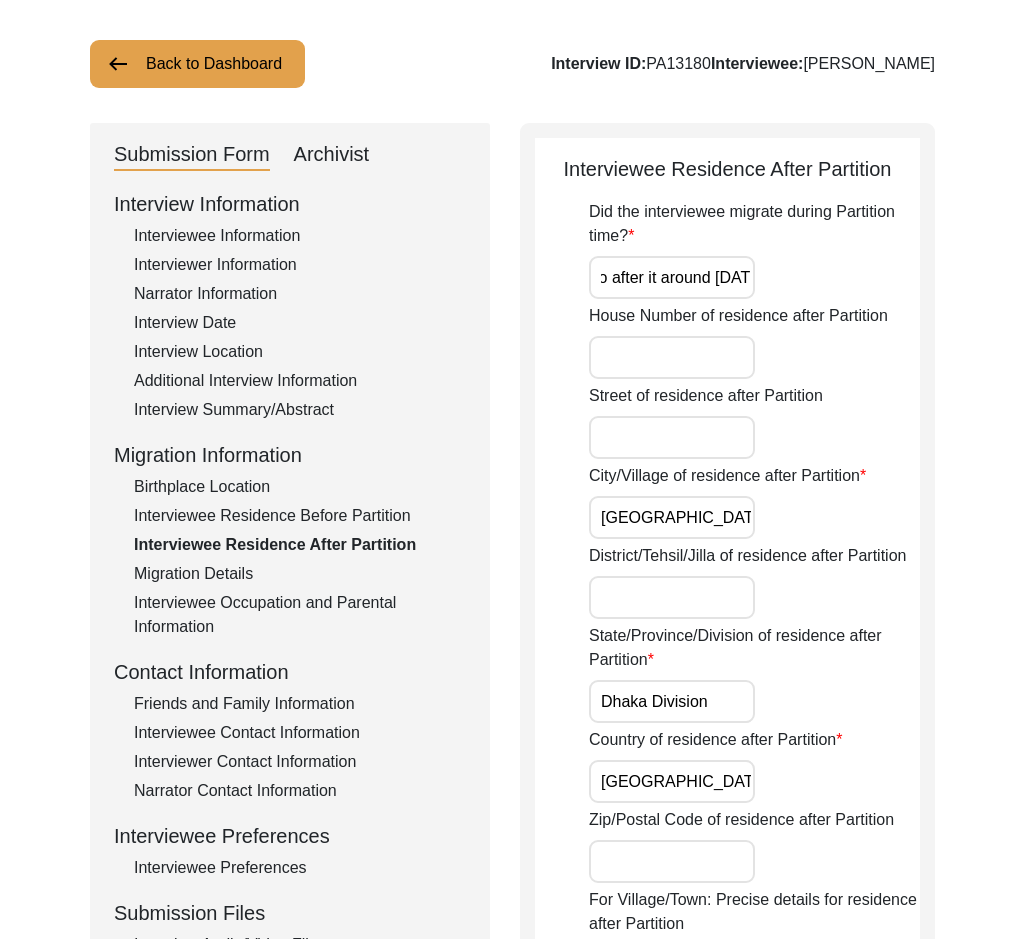 drag, startPoint x: 656, startPoint y: 275, endPoint x: 821, endPoint y: 281, distance: 165.10905 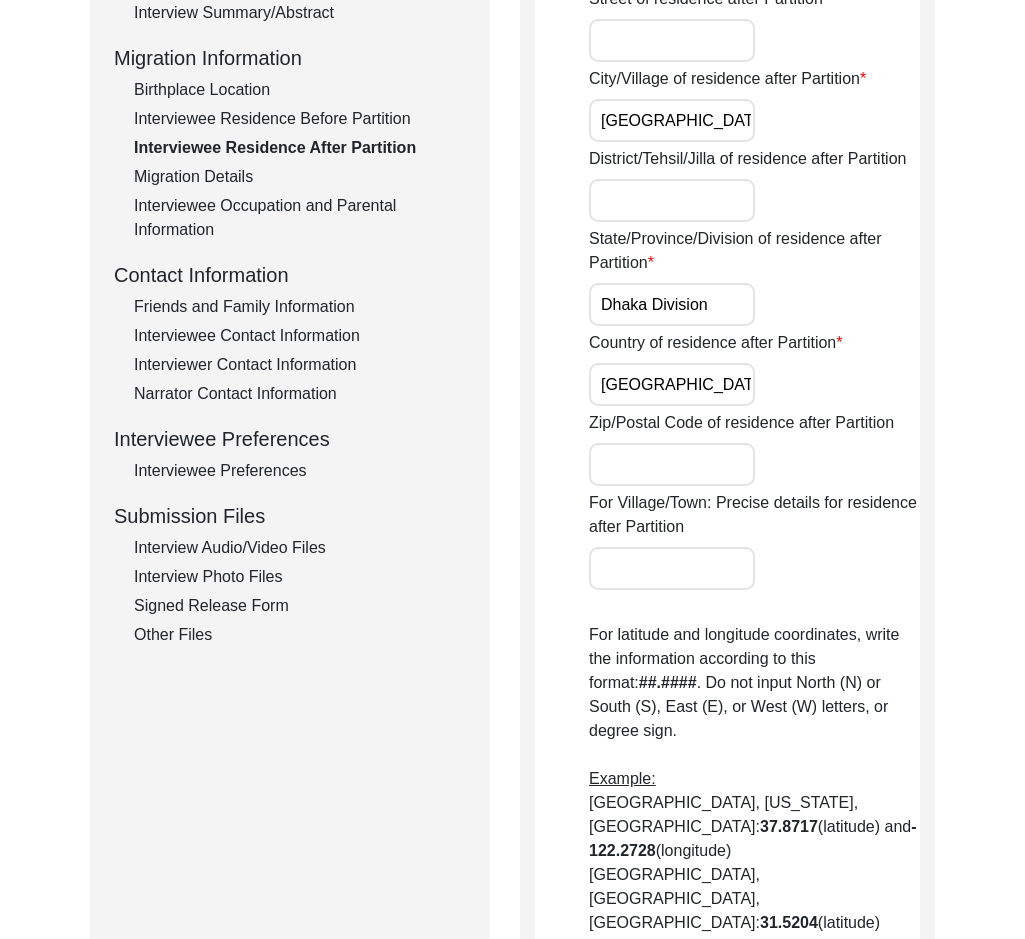 scroll, scrollTop: 400, scrollLeft: 0, axis: vertical 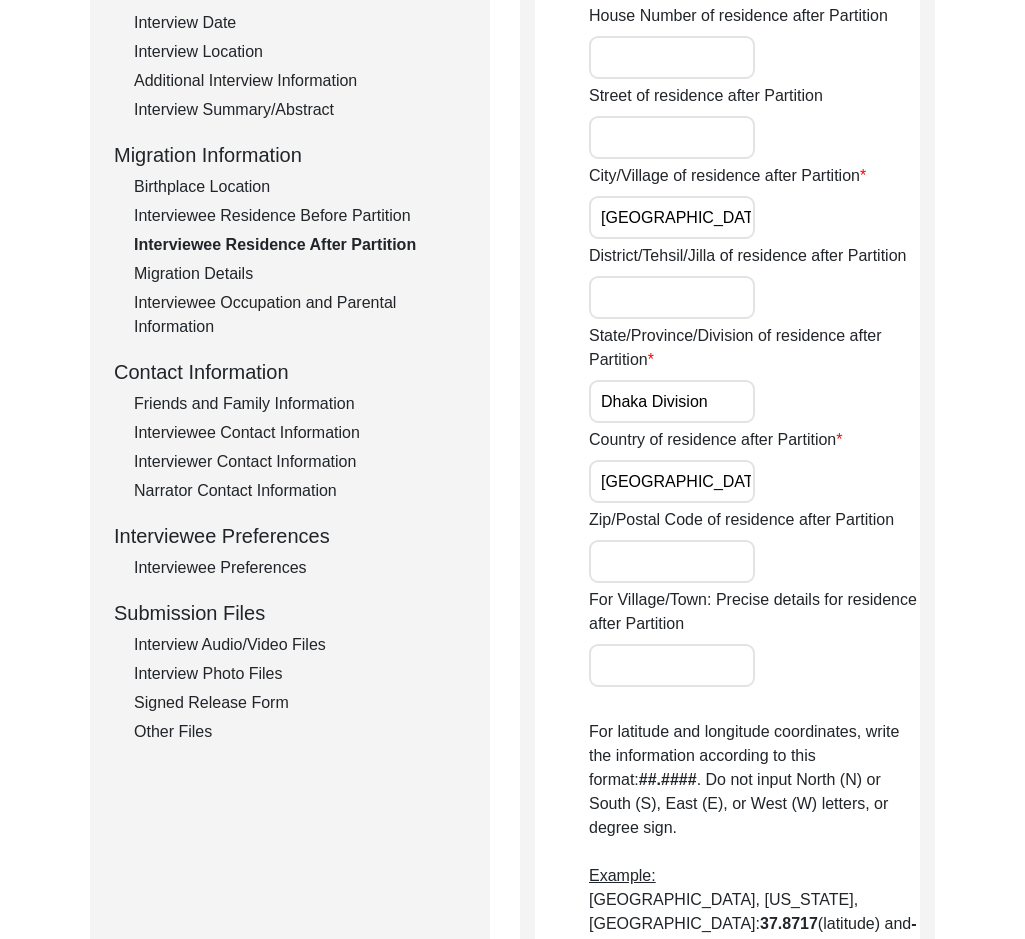 click on "Migration Details" 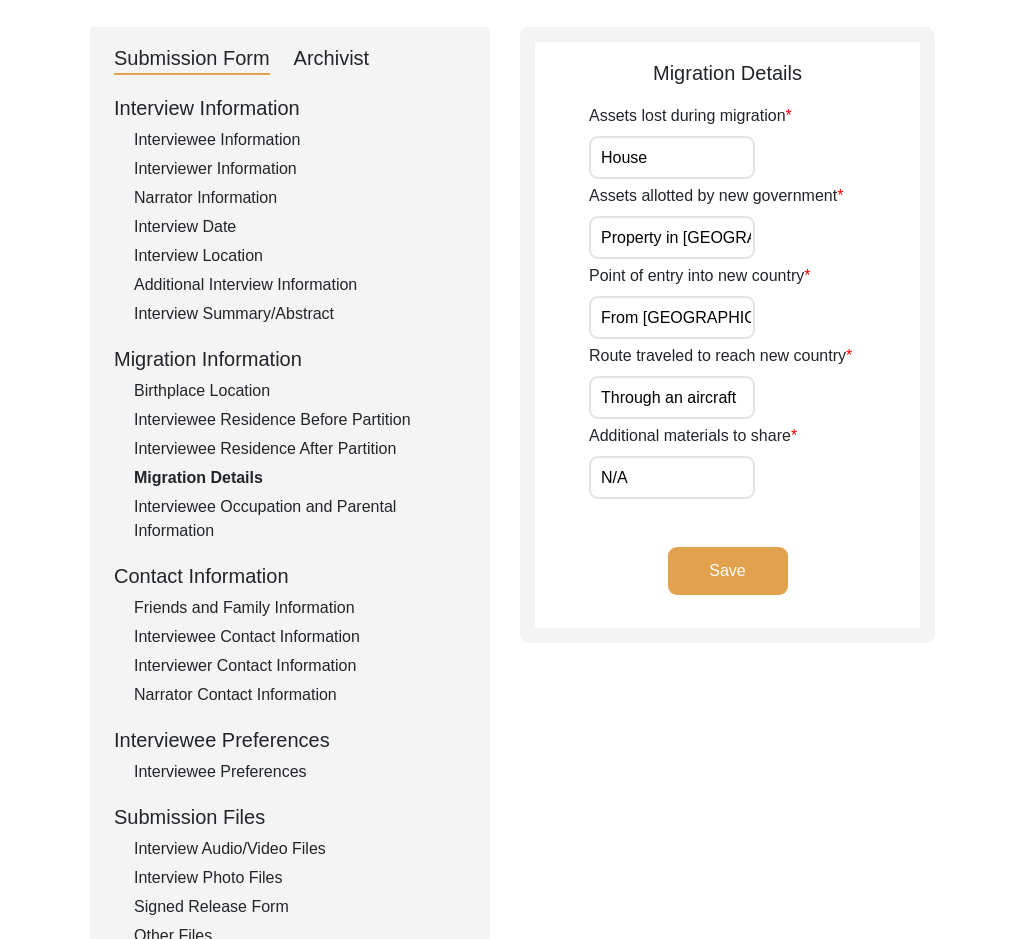 scroll, scrollTop: 0, scrollLeft: 0, axis: both 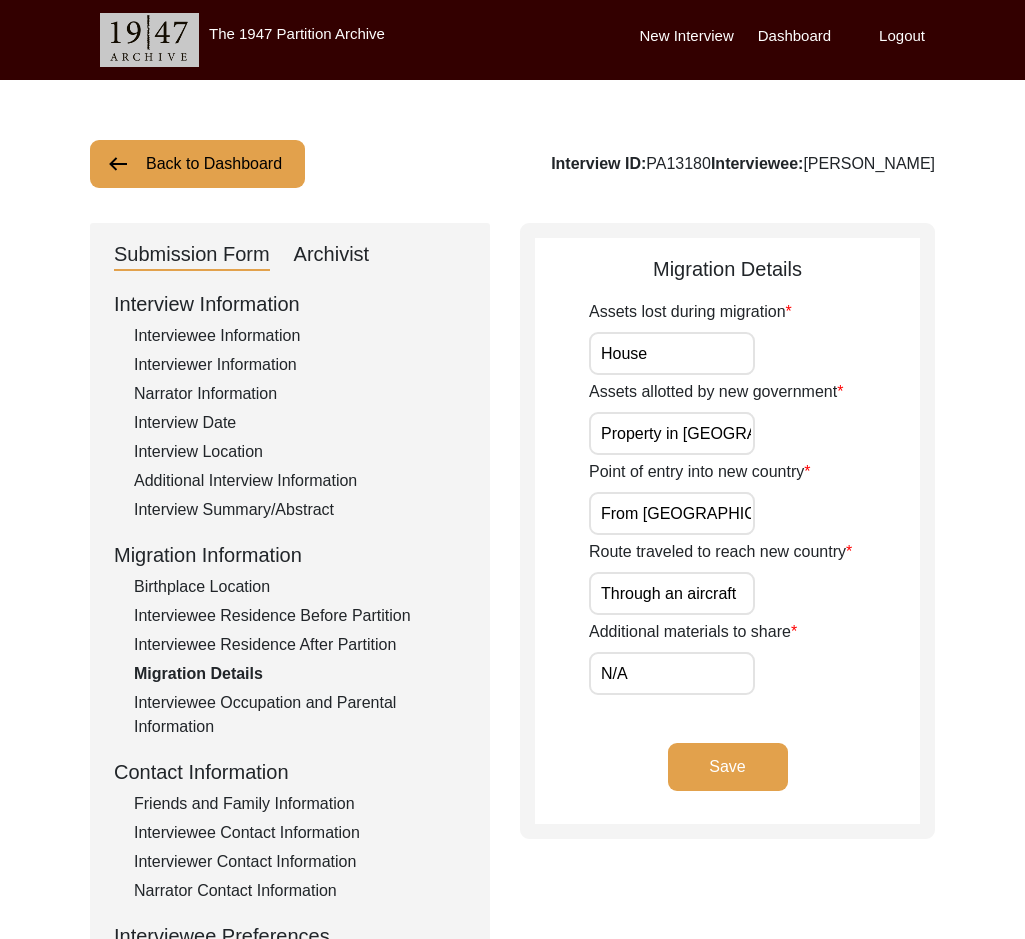 click on "House" at bounding box center [672, 353] 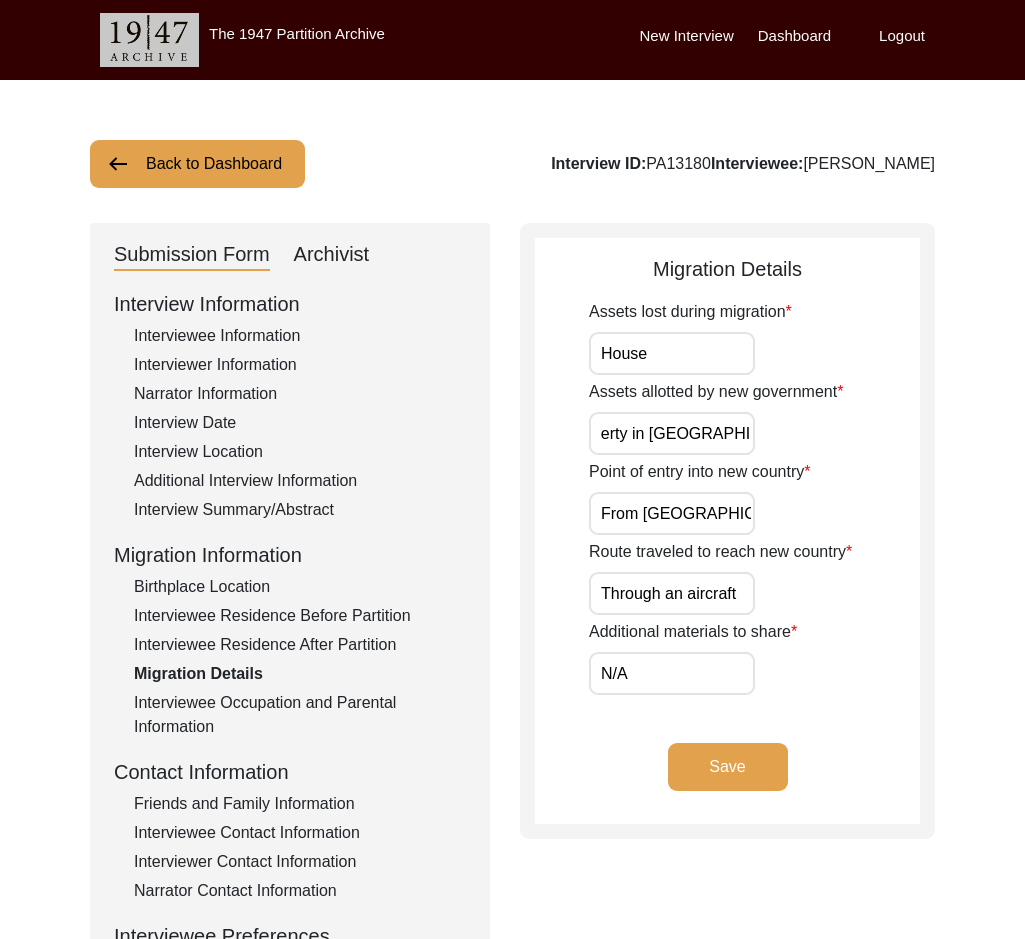 drag, startPoint x: 612, startPoint y: 433, endPoint x: 842, endPoint y: 436, distance: 230.01956 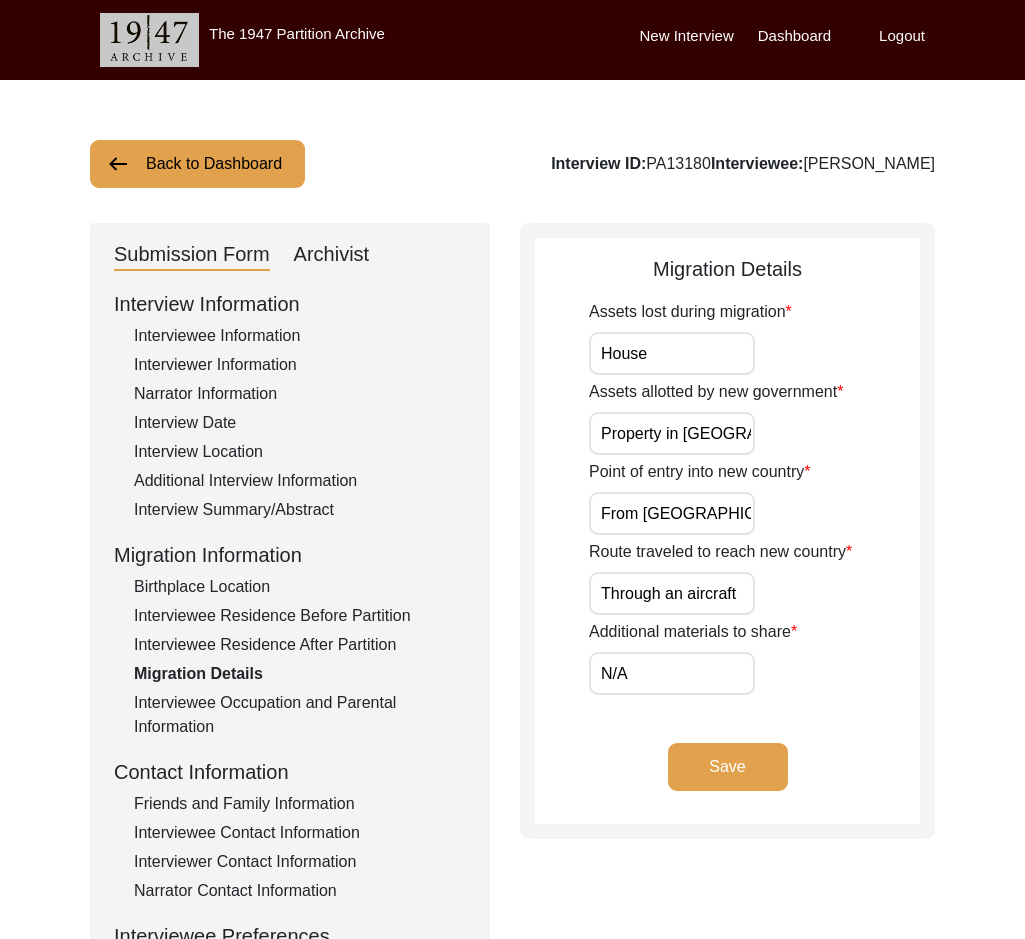 scroll, scrollTop: 0, scrollLeft: 181, axis: horizontal 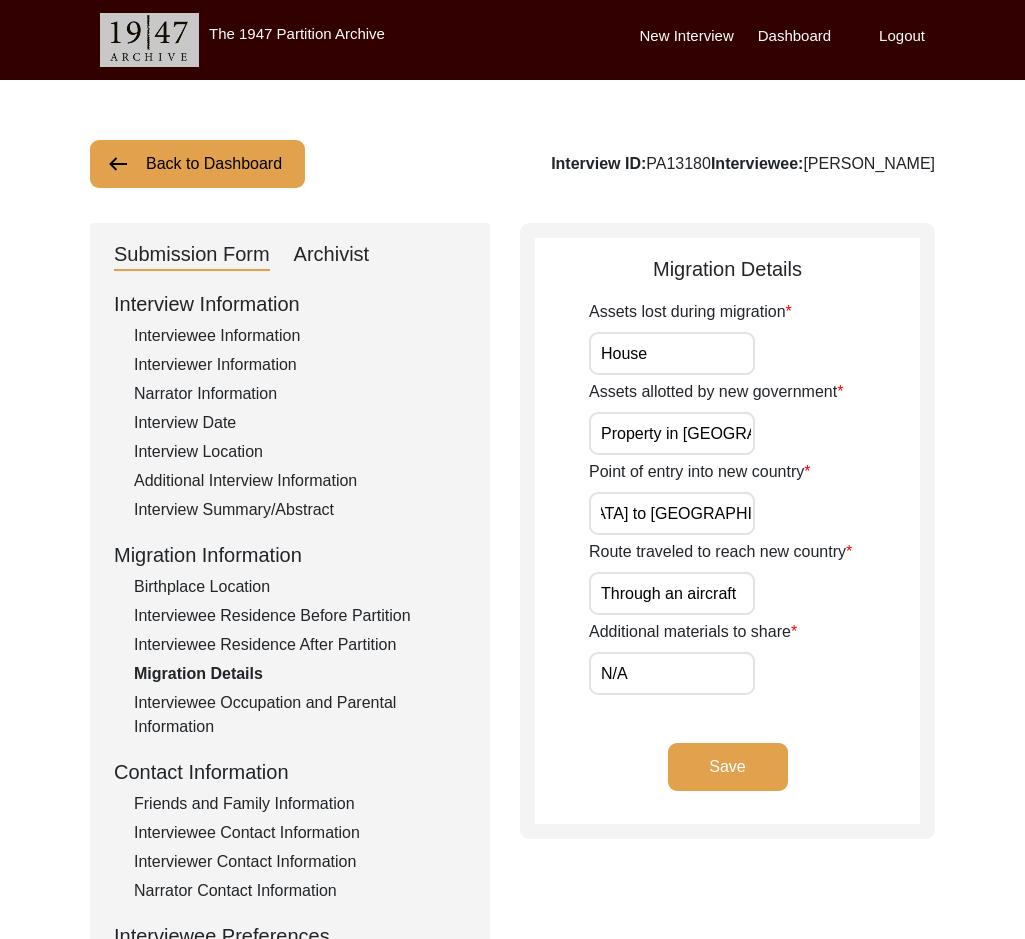 drag, startPoint x: 644, startPoint y: 513, endPoint x: 795, endPoint y: 568, distance: 160.7047 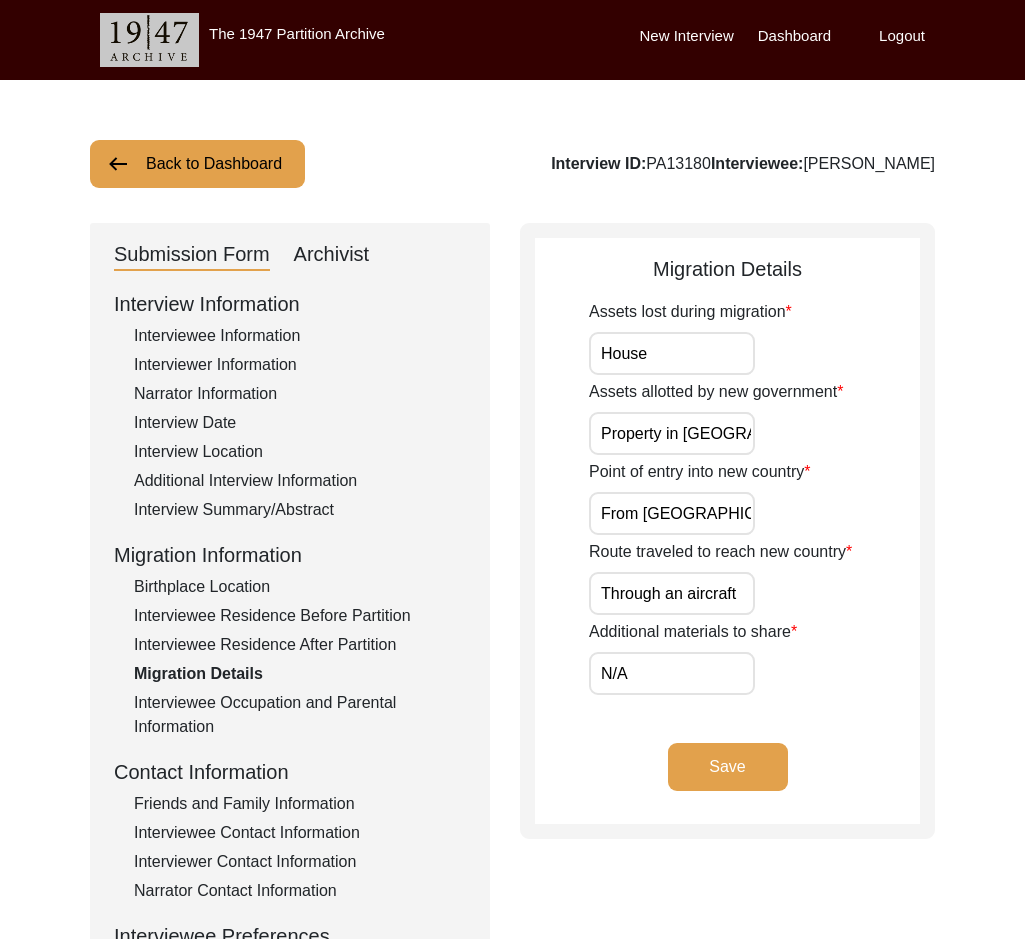 drag, startPoint x: 613, startPoint y: 586, endPoint x: 898, endPoint y: 597, distance: 285.2122 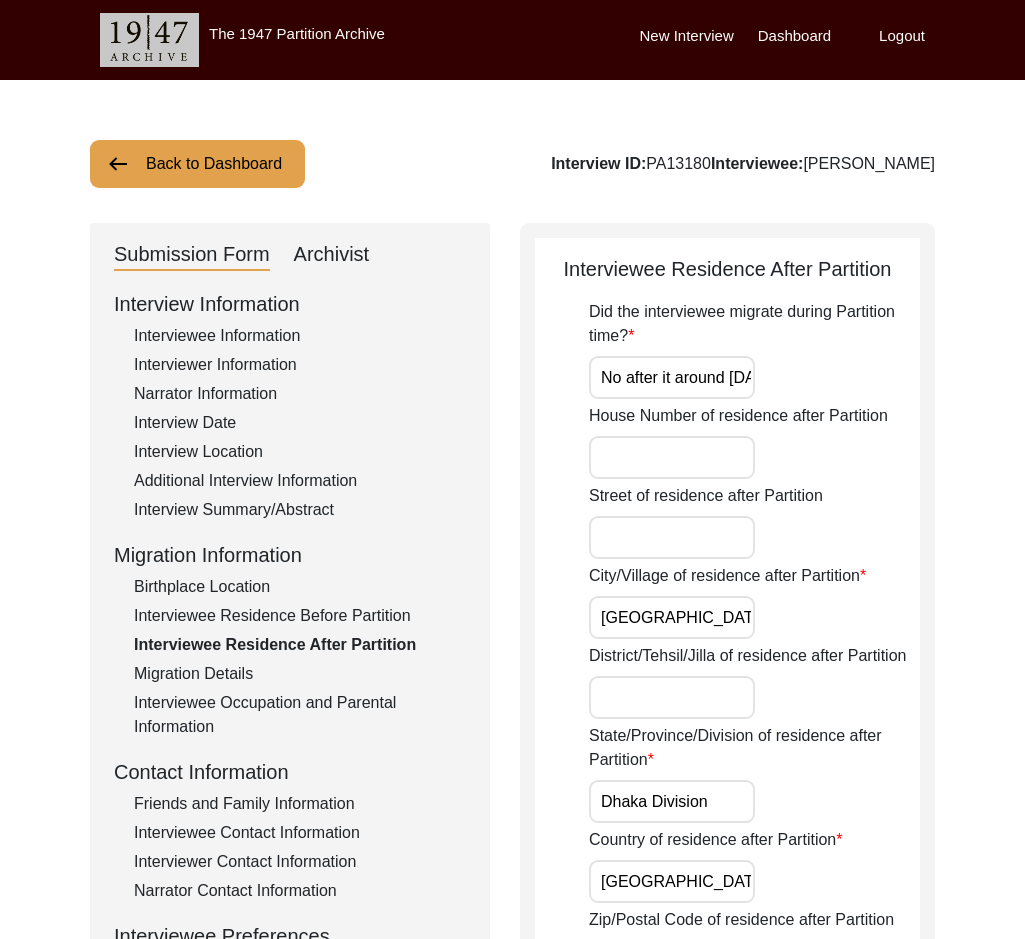 scroll, scrollTop: 0, scrollLeft: 14, axis: horizontal 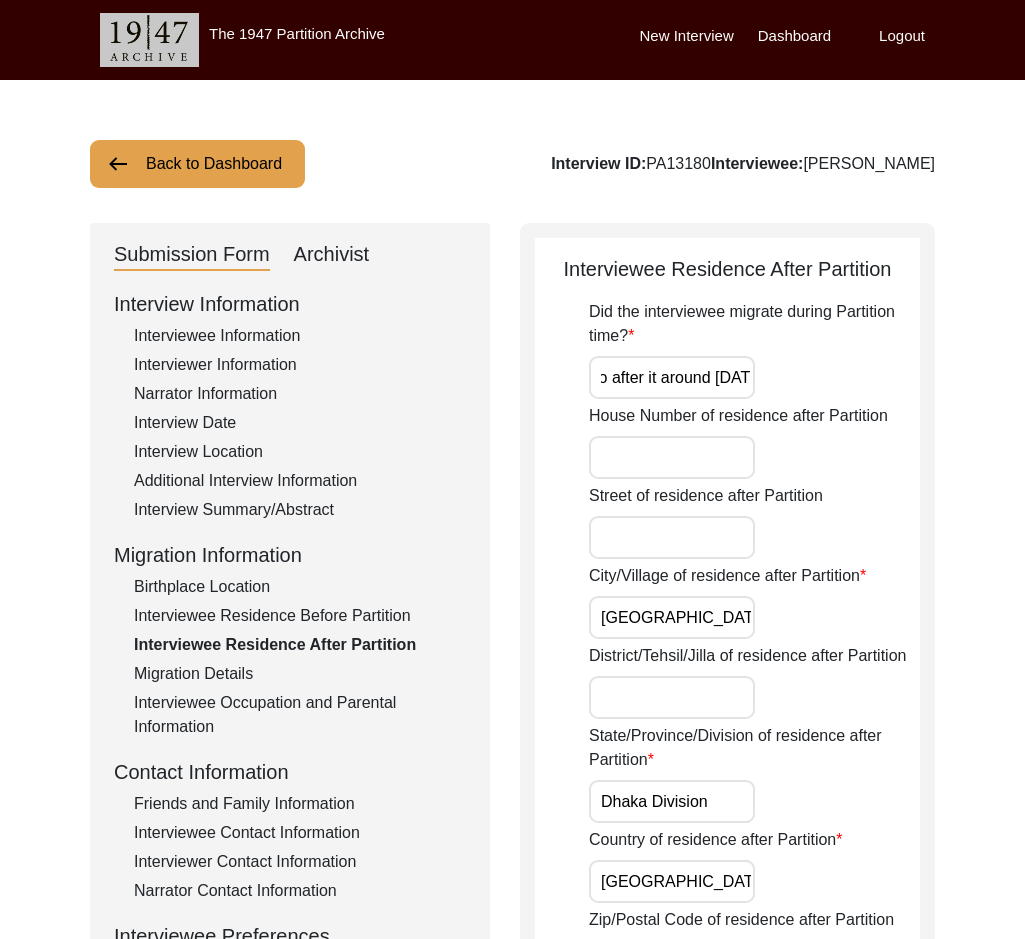 drag, startPoint x: 622, startPoint y: 369, endPoint x: 909, endPoint y: 378, distance: 287.14108 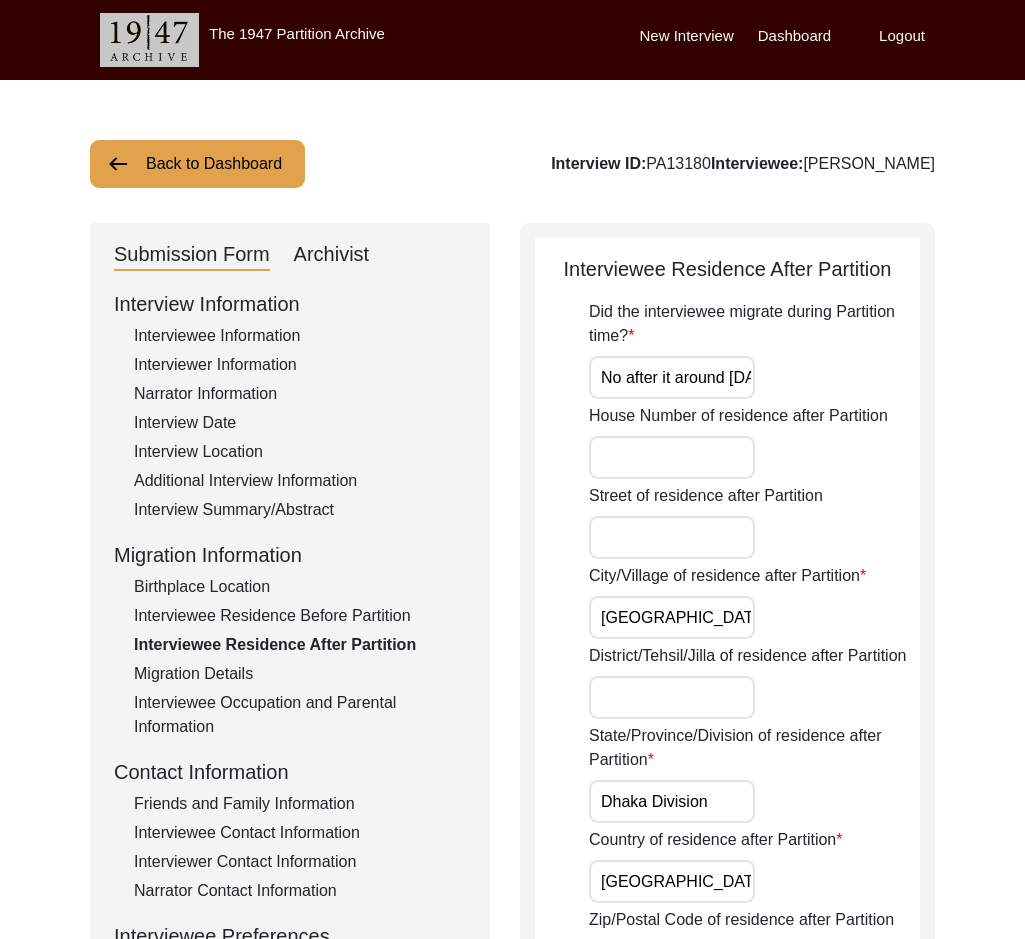 click on "Did the interviewee migrate during Partition time? No after it around 1948" 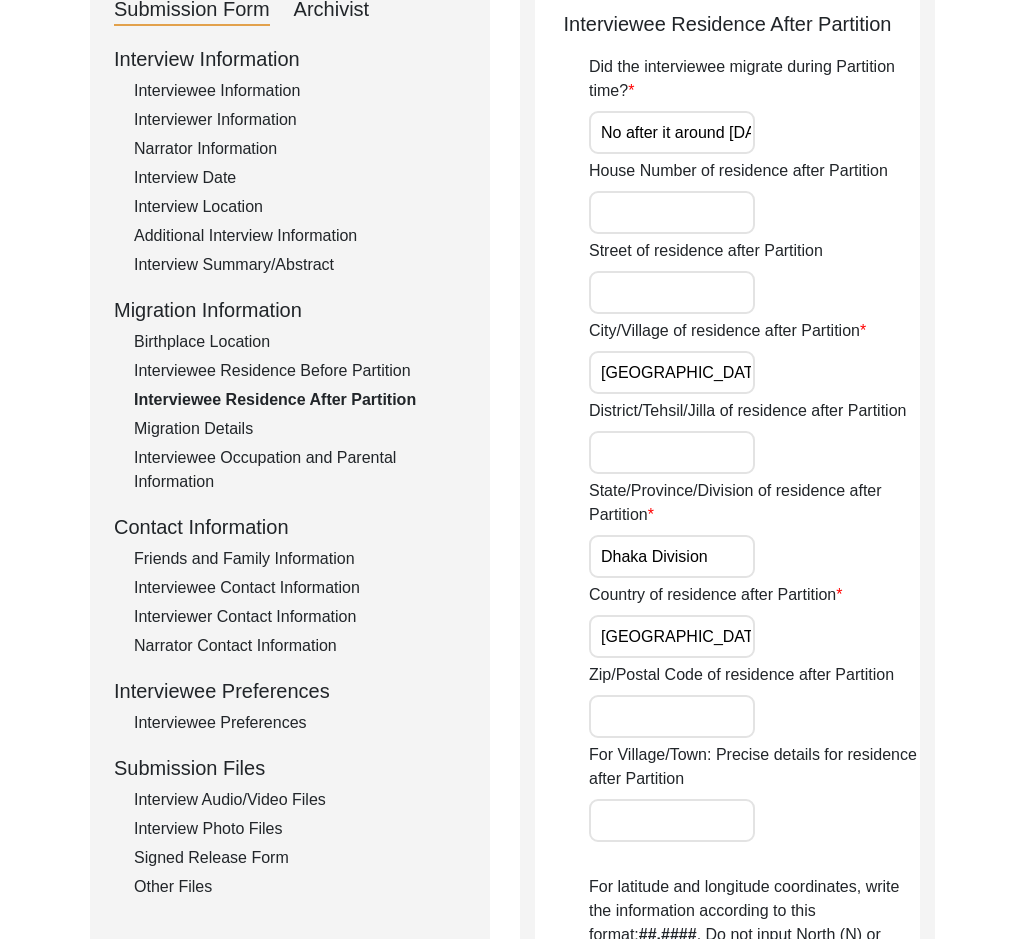 scroll, scrollTop: 200, scrollLeft: 0, axis: vertical 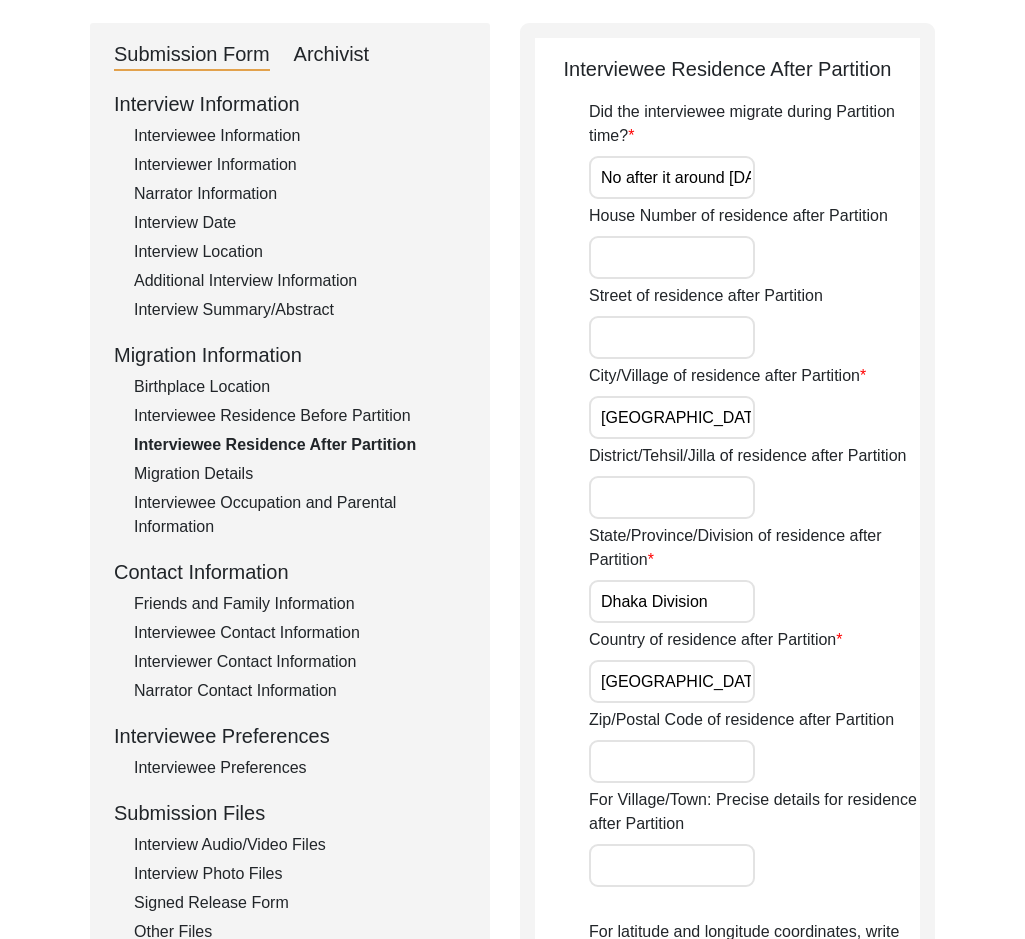 click on "Migration Details" 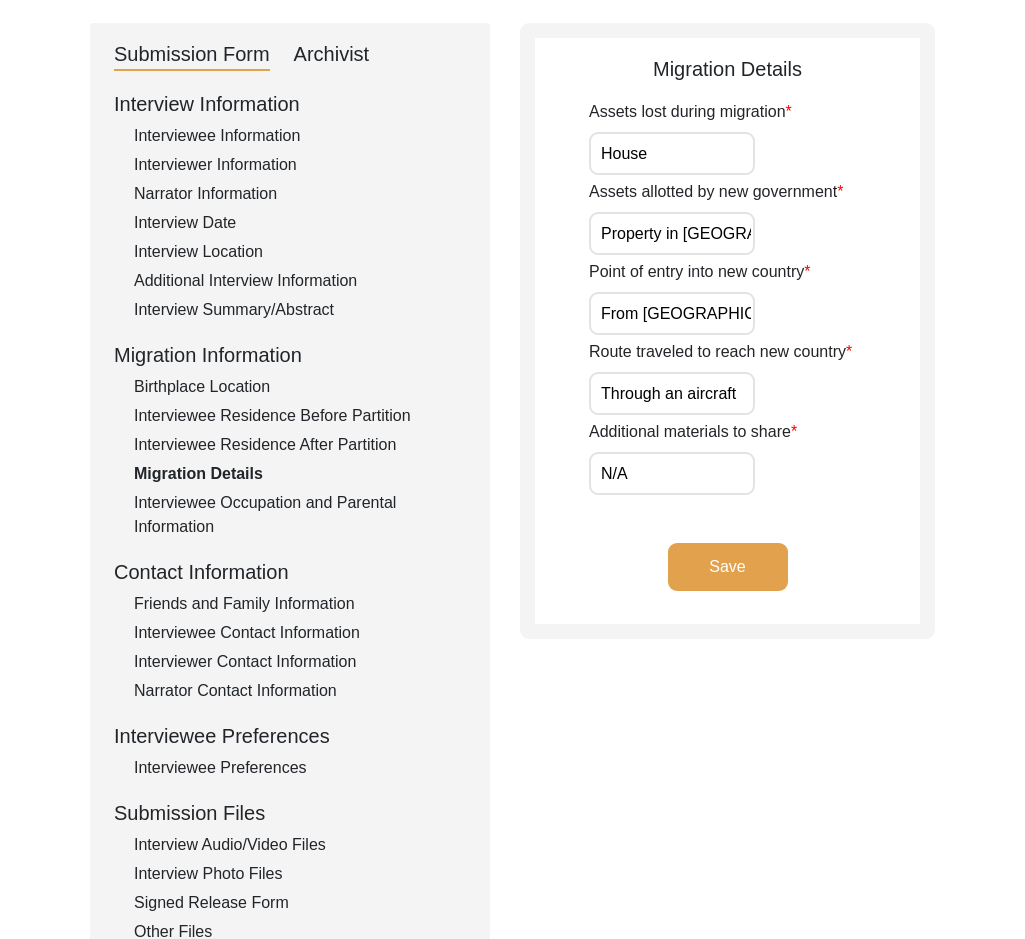 click on "Assets lost during migration House Assets allotted by new government Property in West Pakistan Point of entry into new country From India to East Pakistan through an aircraft Route traveled to reach new country Through an aircraft Additional materials to share N/A" 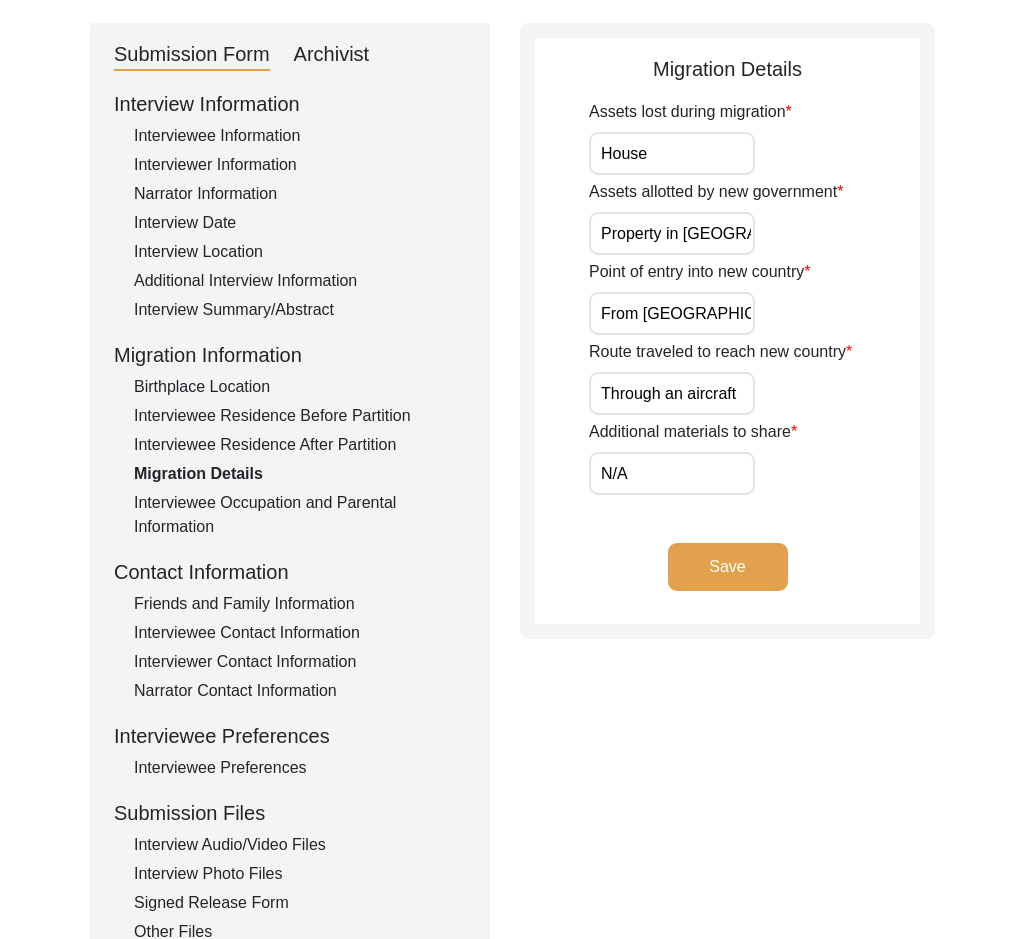 click on "House" at bounding box center (672, 153) 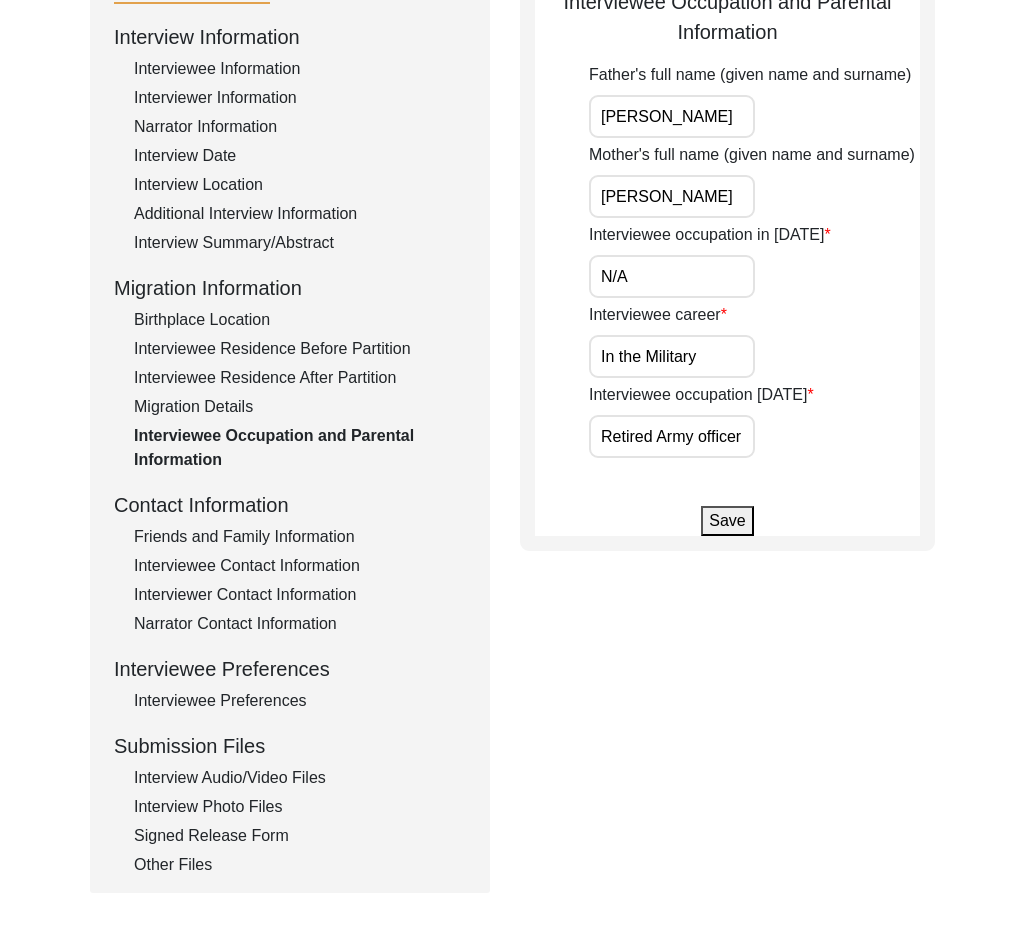 scroll, scrollTop: 300, scrollLeft: 0, axis: vertical 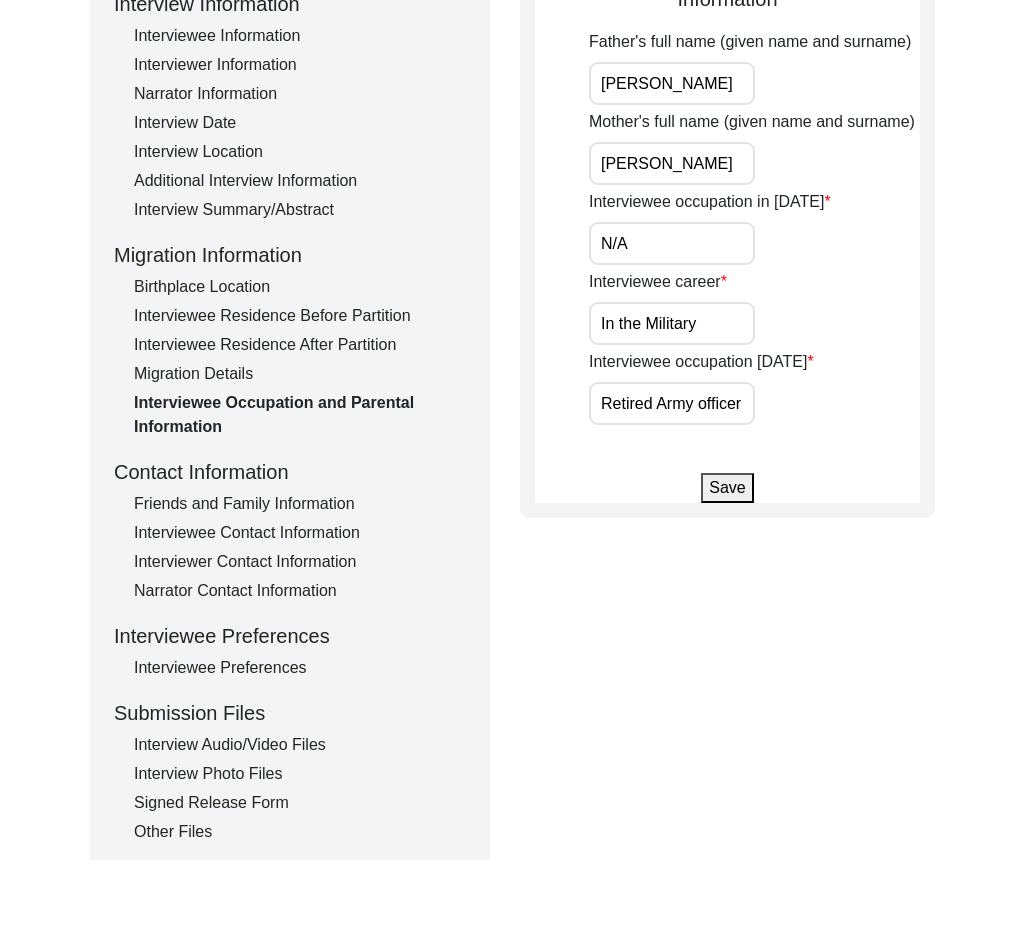 click on "Friends and Family Information" 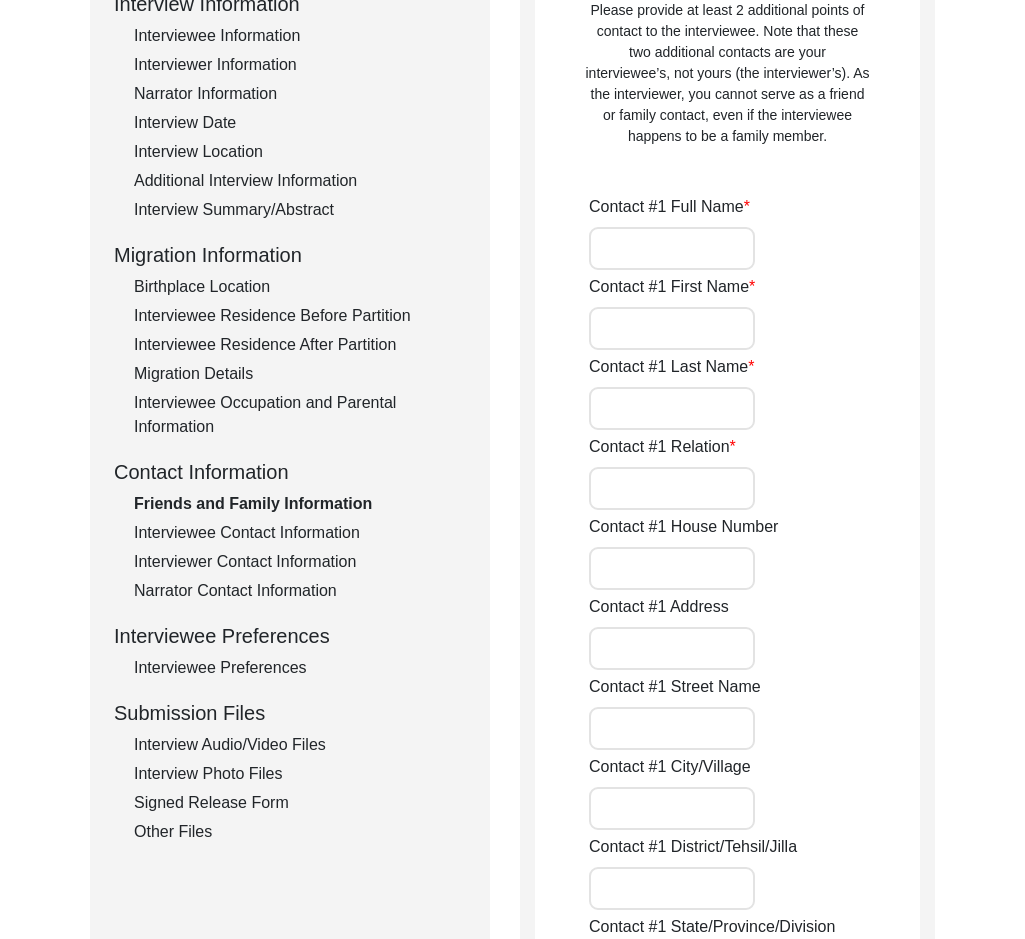 type on "[PERSON_NAME] [PERSON_NAME]" 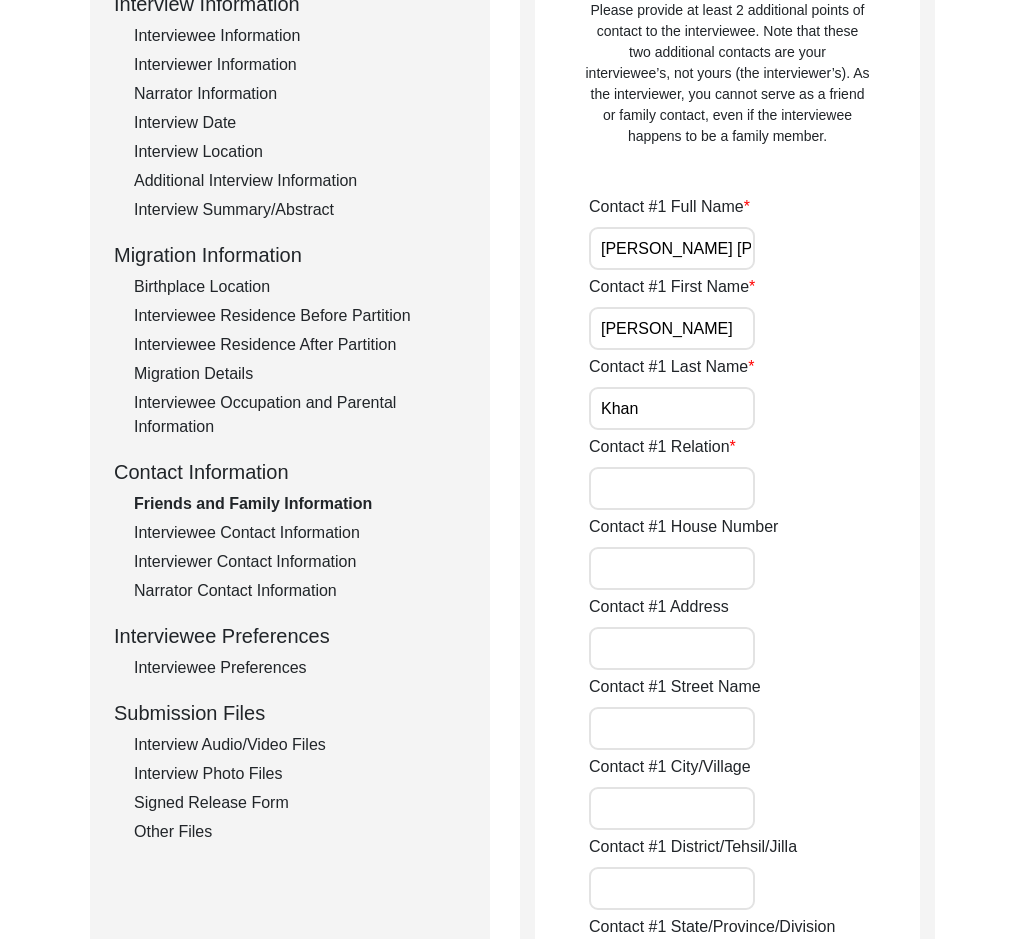 type on "Grandson" 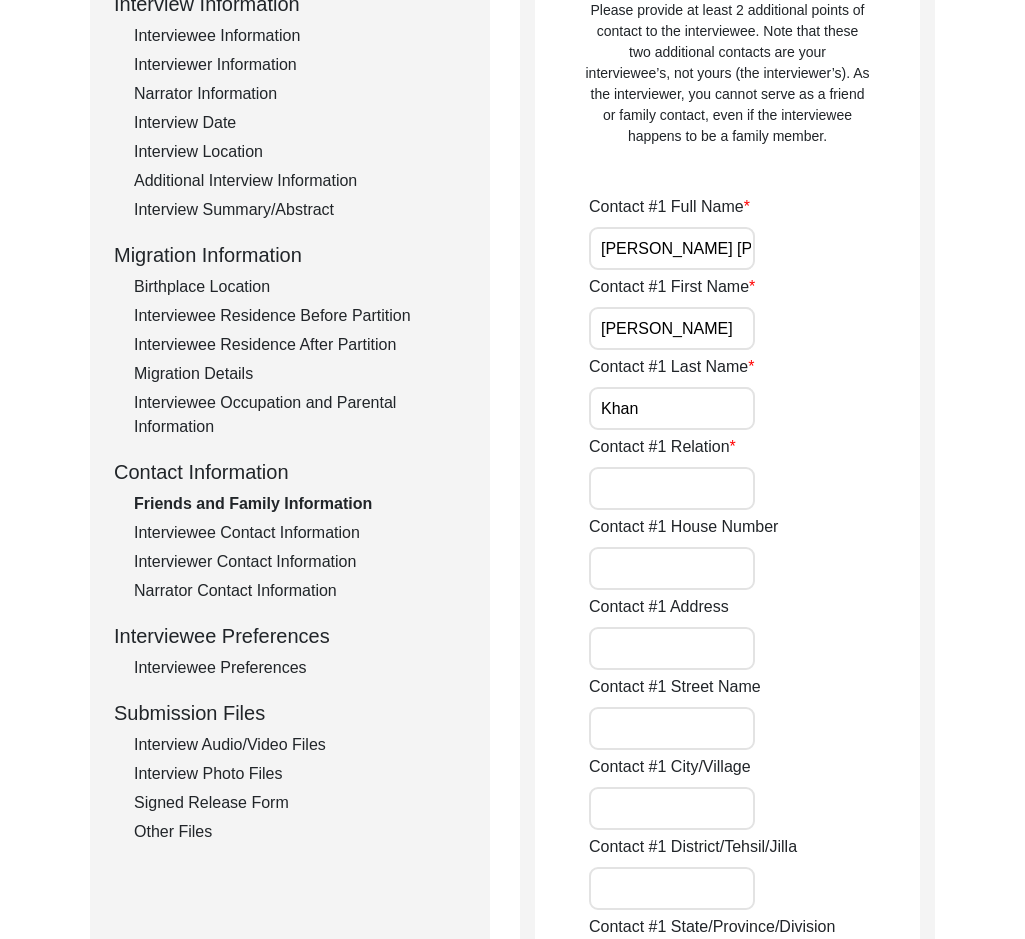 type on "[GEOGRAPHIC_DATA][STREET_ADDRESS]" 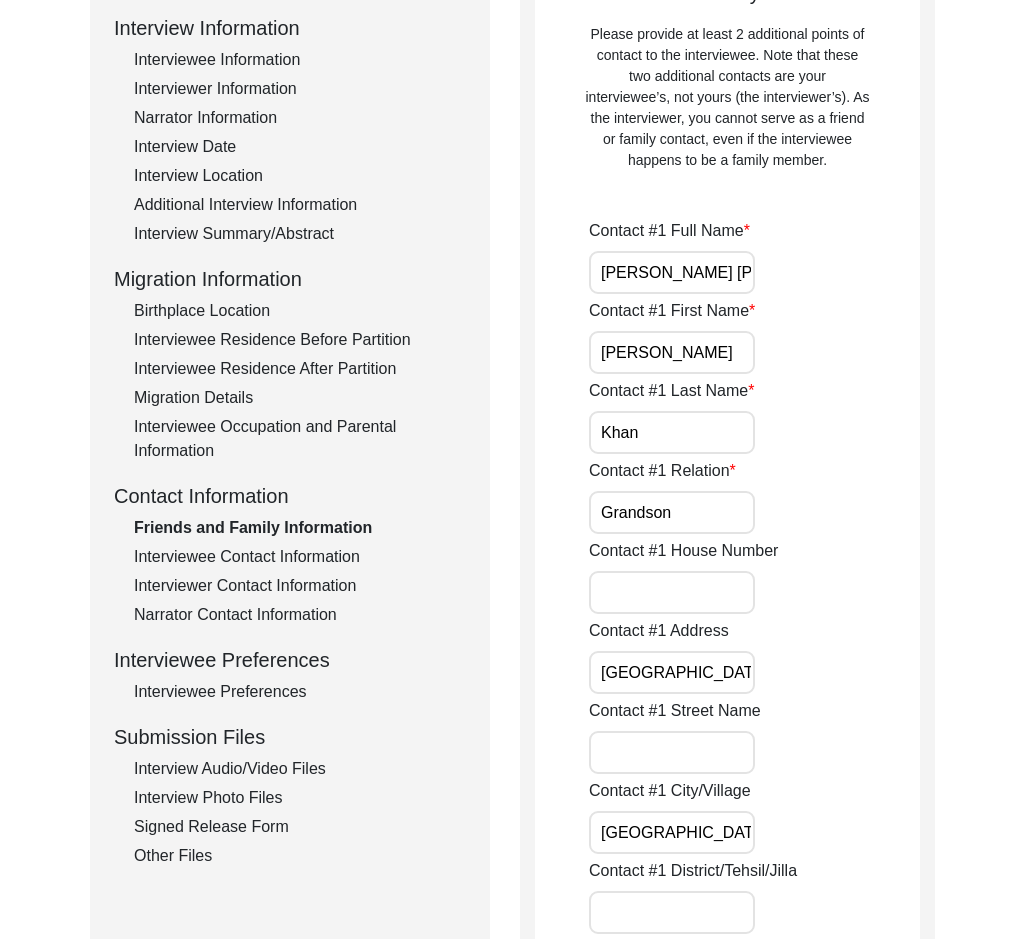 scroll, scrollTop: 100, scrollLeft: 0, axis: vertical 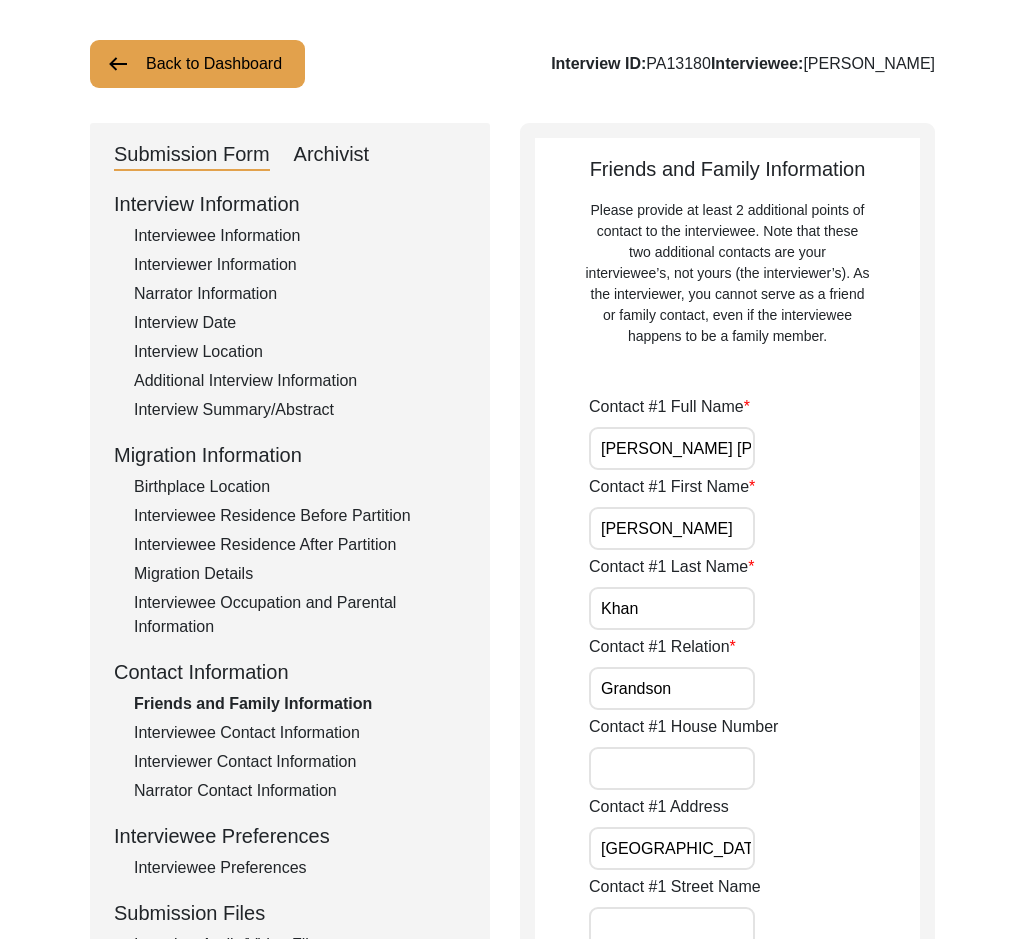 click on "Archivist" 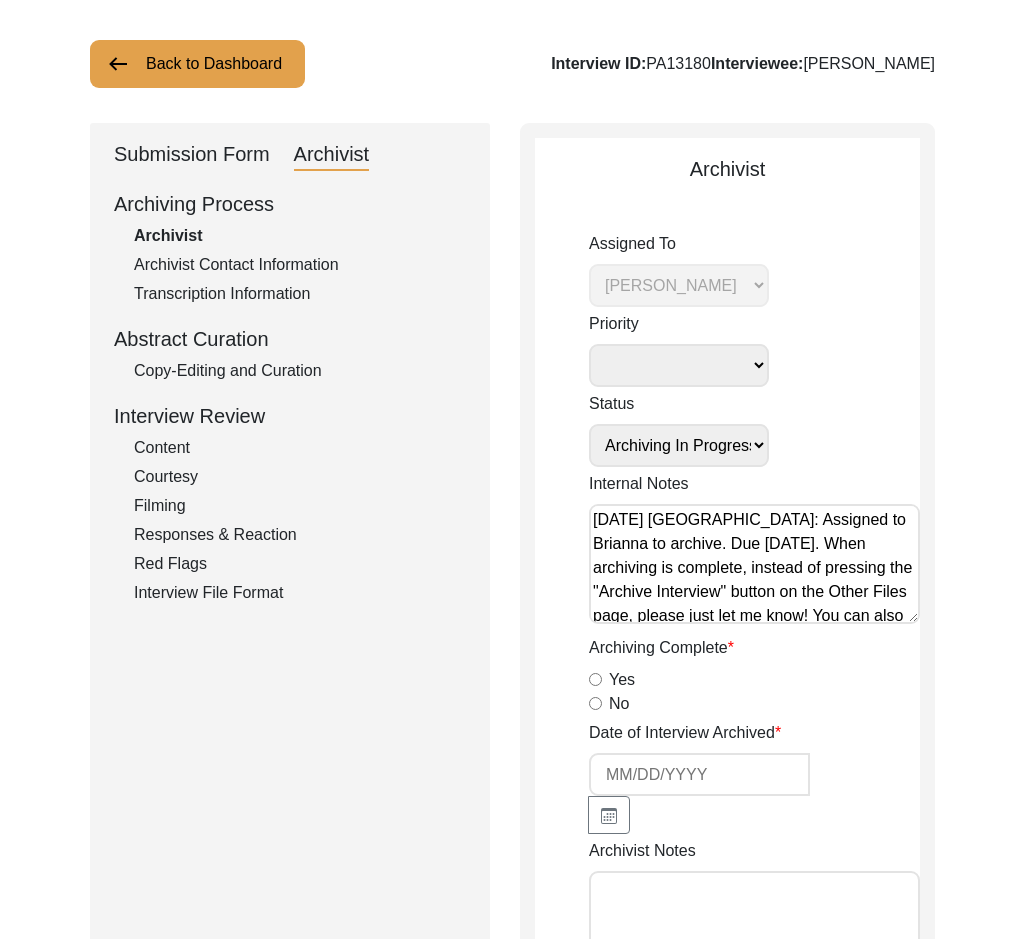 click on "Copy-Editing and Curation" 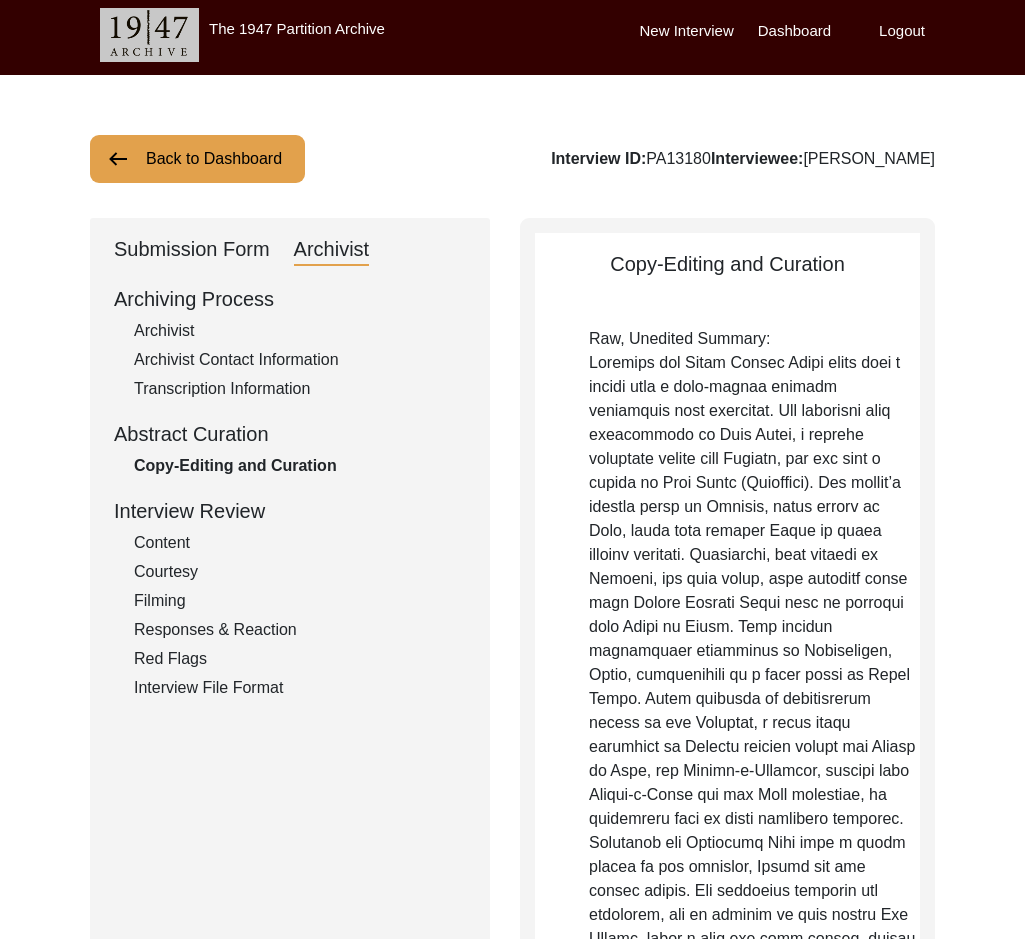 scroll, scrollTop: 0, scrollLeft: 0, axis: both 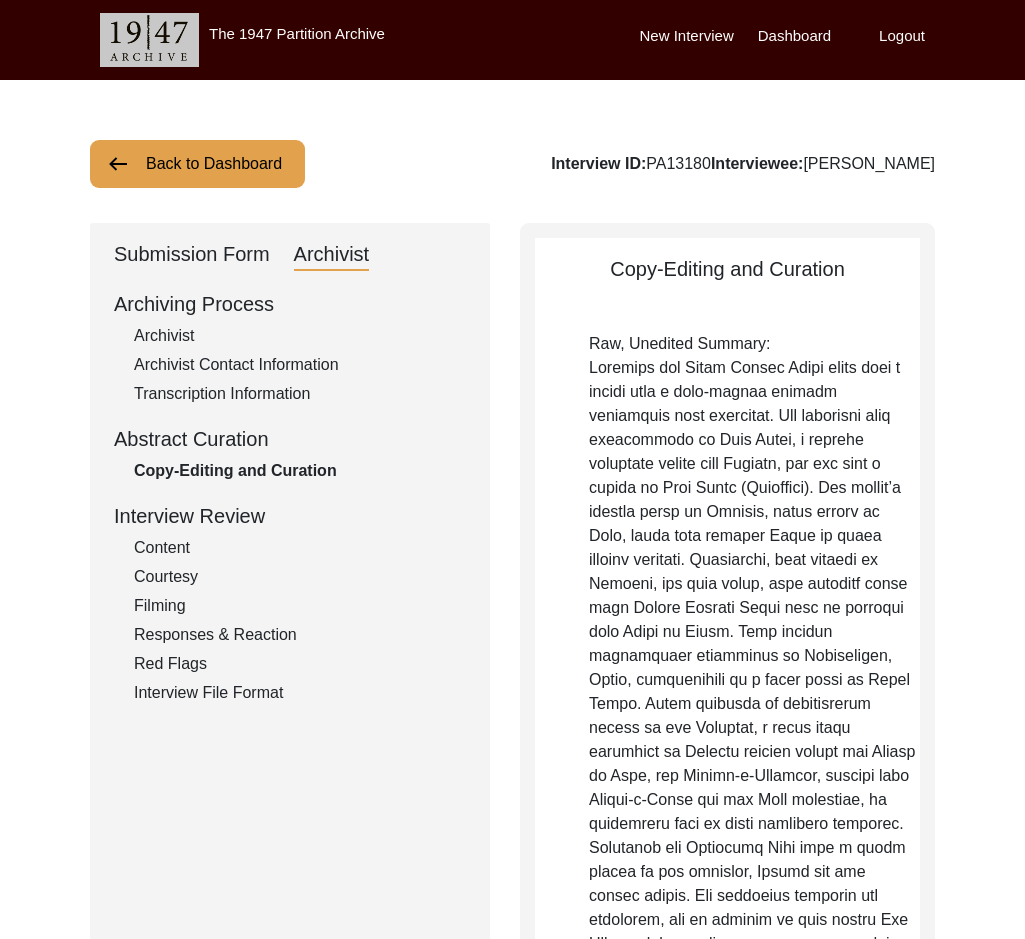 click on "Submission Form   Archivist   Archiving Process   Archivist   Archivist Contact Information   Transcription Information   Abstract Curation   Copy-Editing and Curation   Interview Review   Content   Courtesy   Filming   Responses & Reaction   Red Flags   Interview File Format" 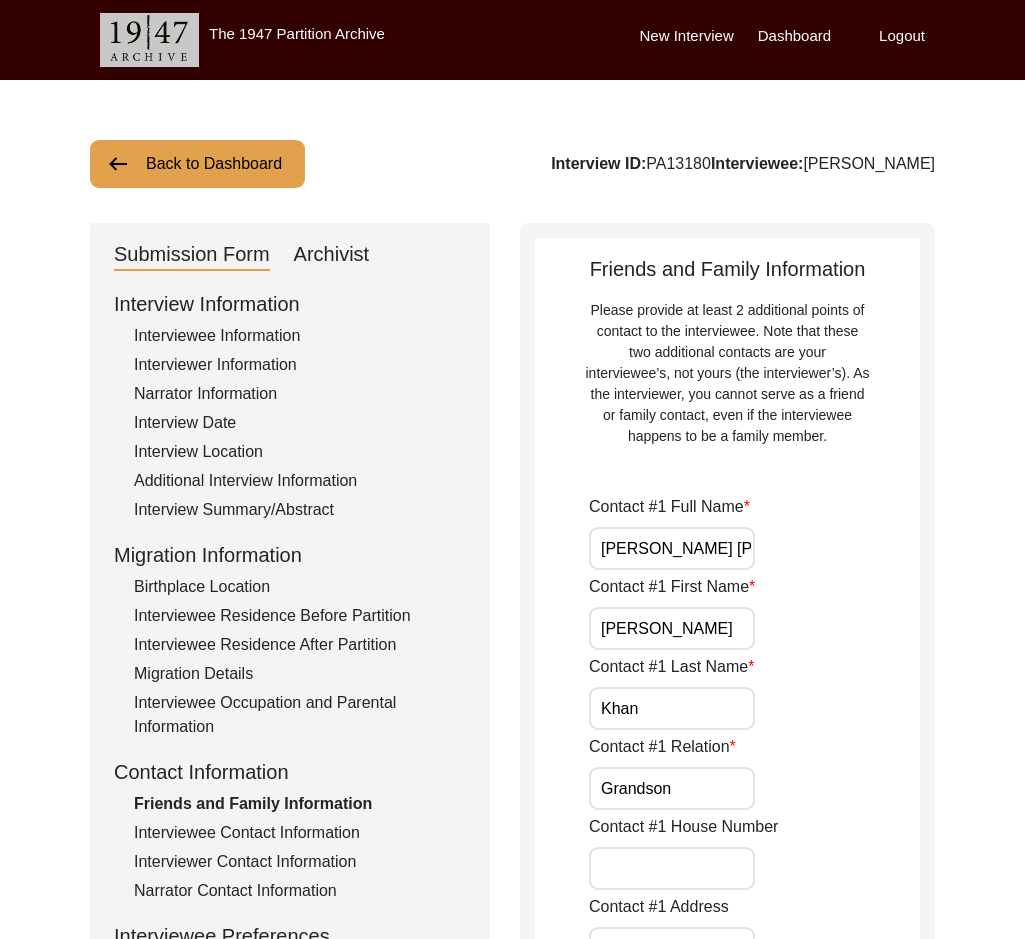 click on "Interviewee Residence After Partition" 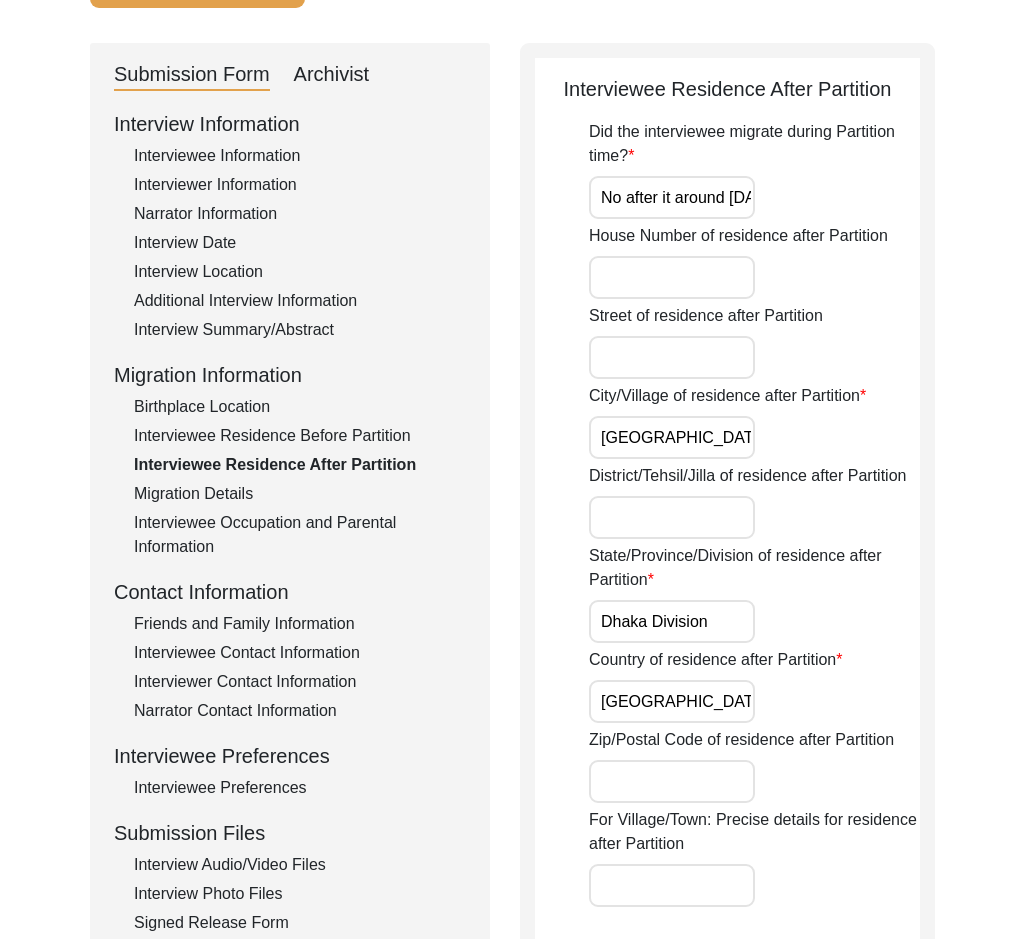 scroll, scrollTop: 200, scrollLeft: 0, axis: vertical 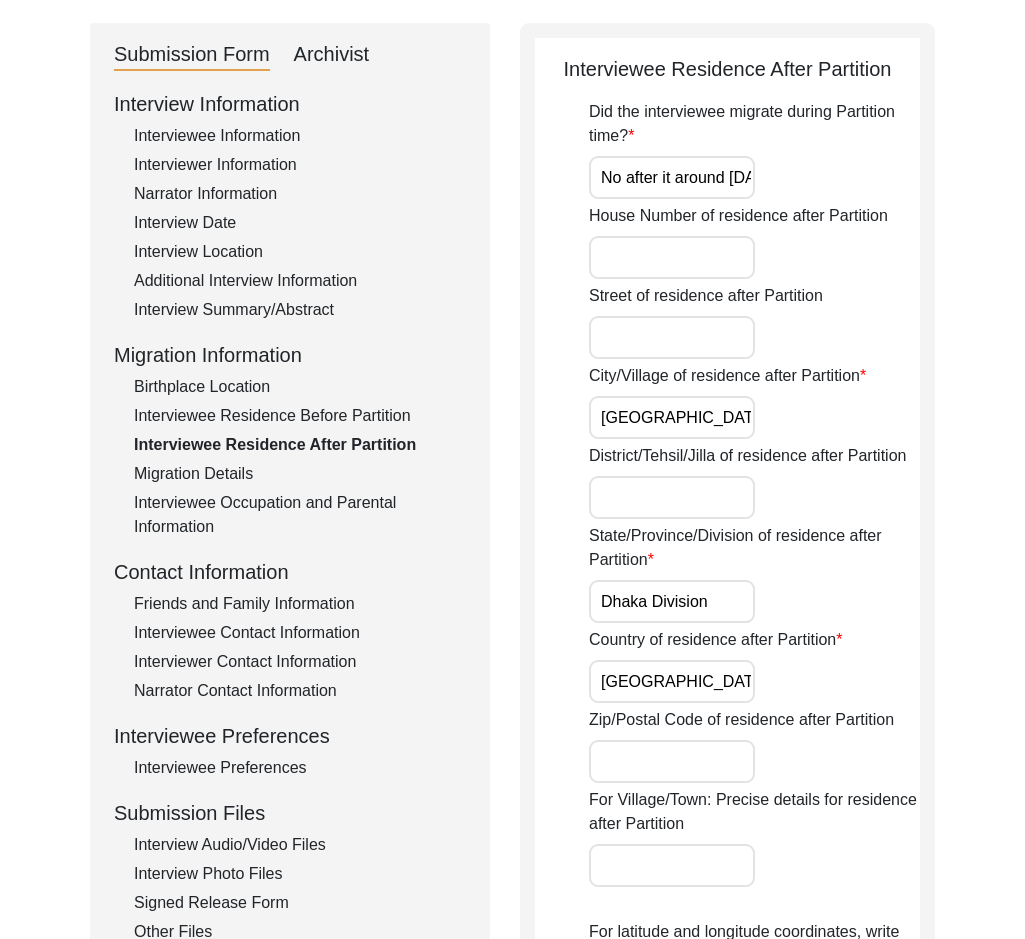 click on "Country of residence after Partition East Pakistan / Bangladesh" 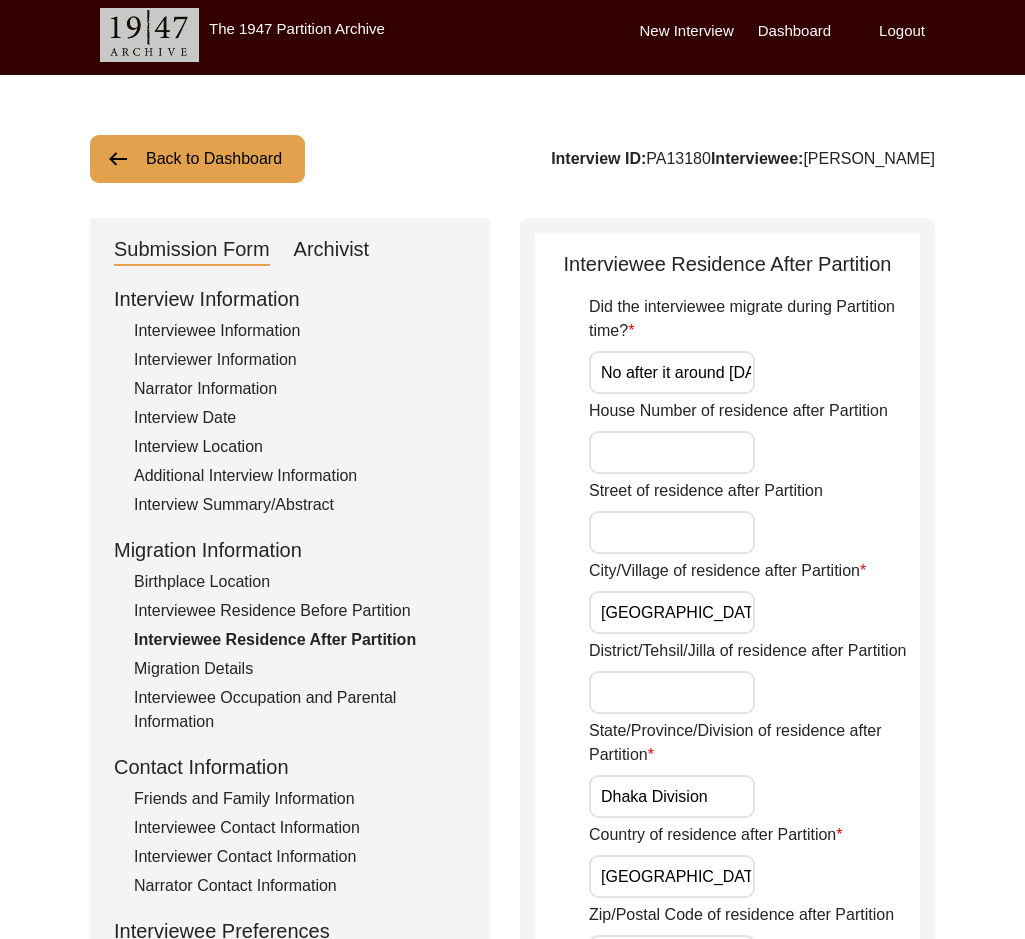 scroll, scrollTop: 0, scrollLeft: 0, axis: both 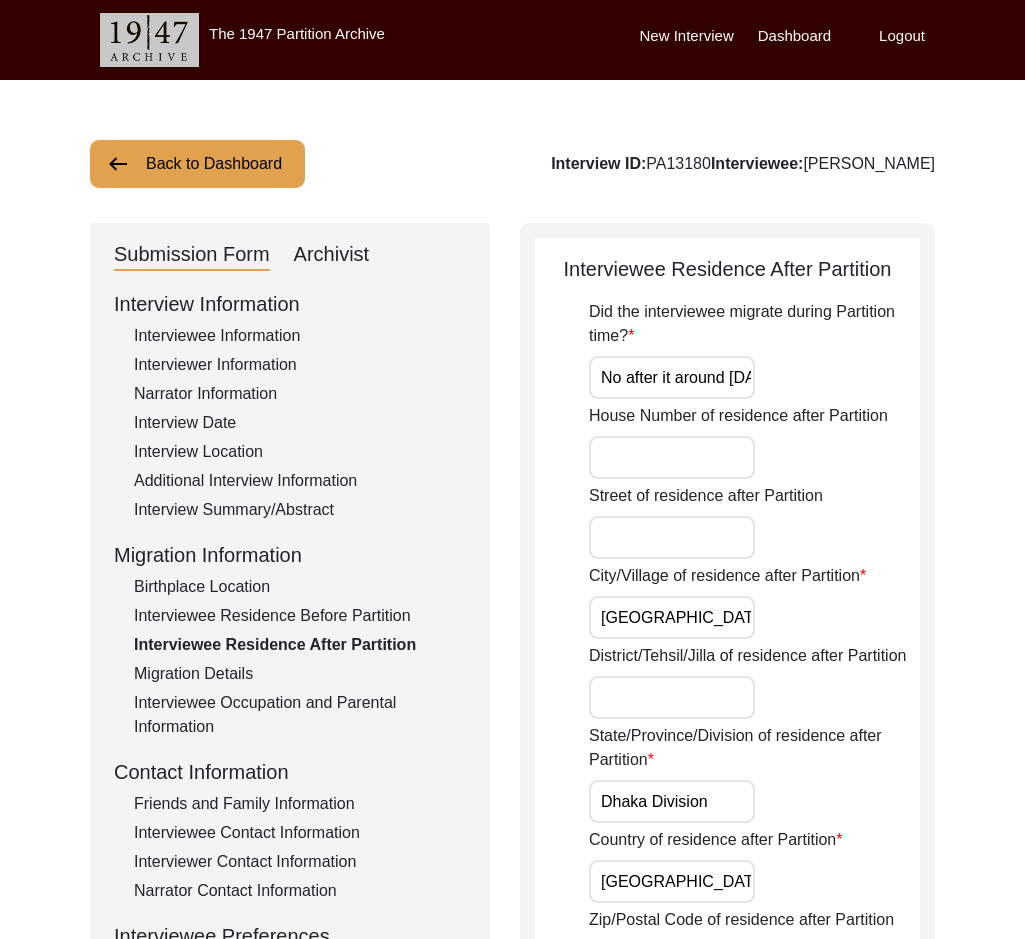 click on "Archivist" 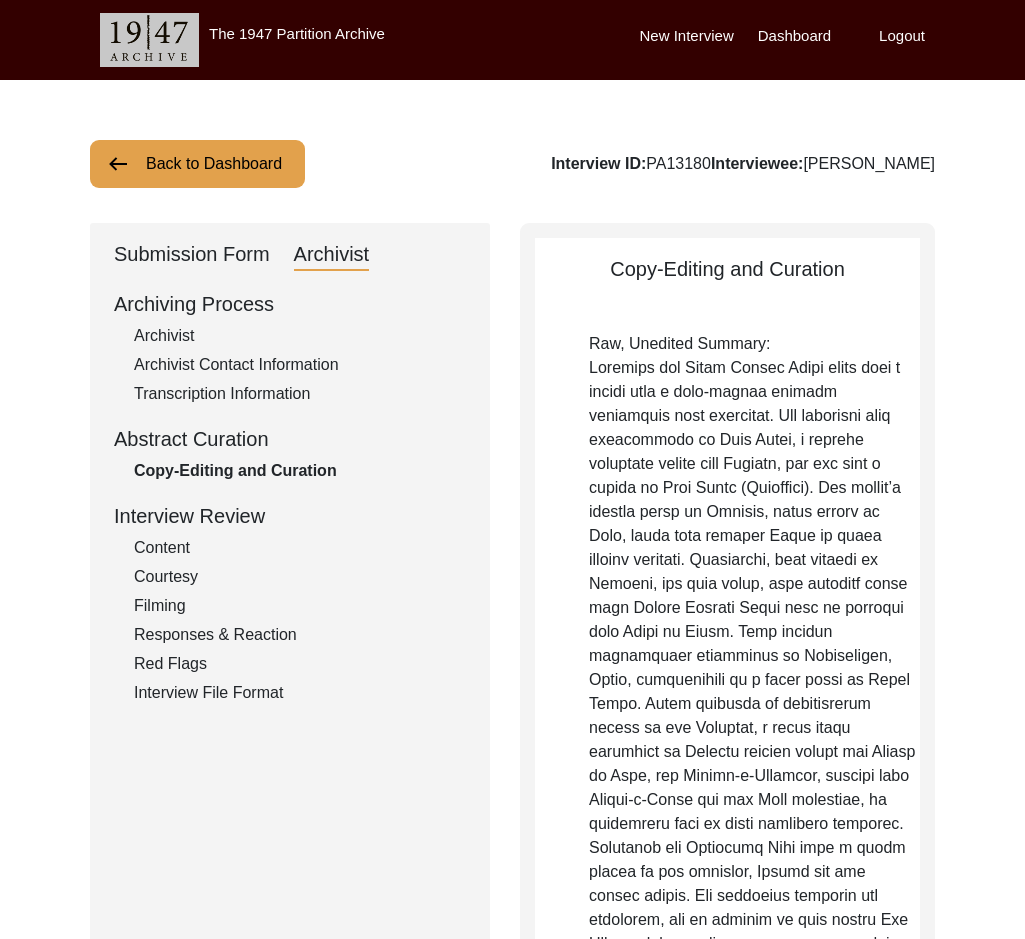 click on "Raw, Unedited Summary:" 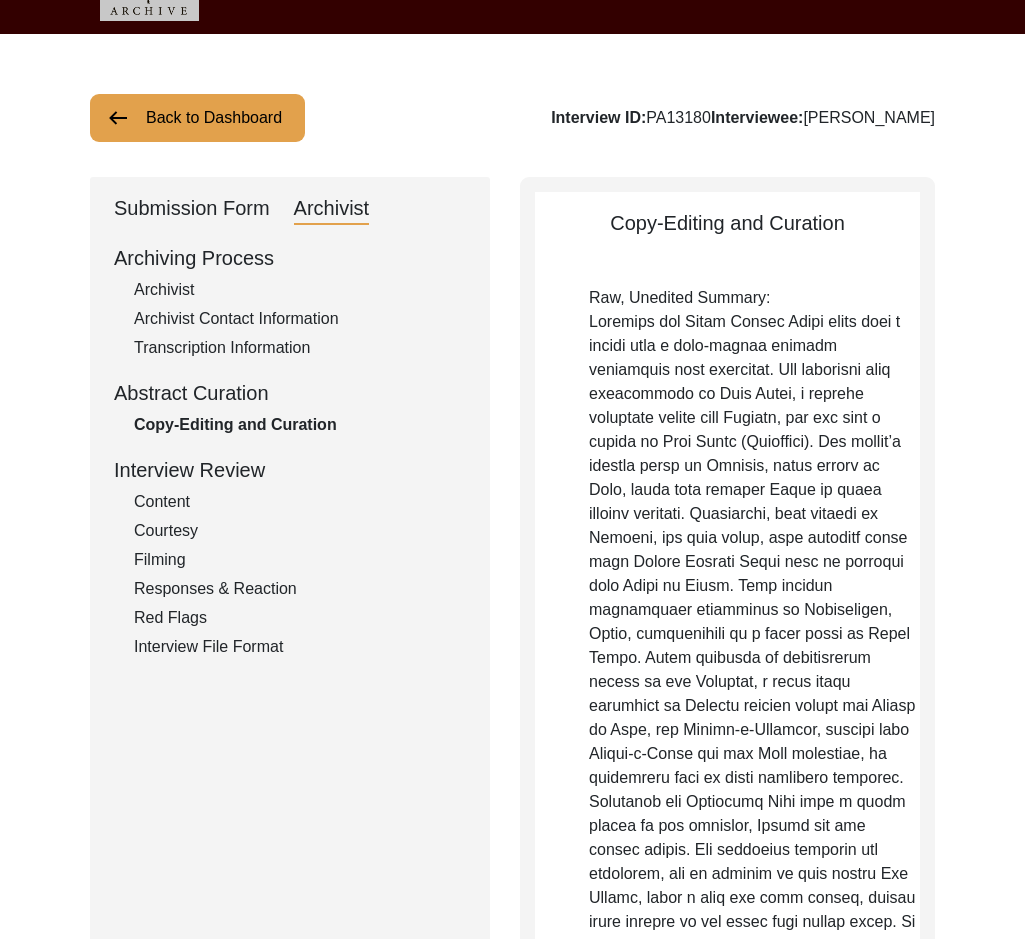 scroll, scrollTop: 0, scrollLeft: 0, axis: both 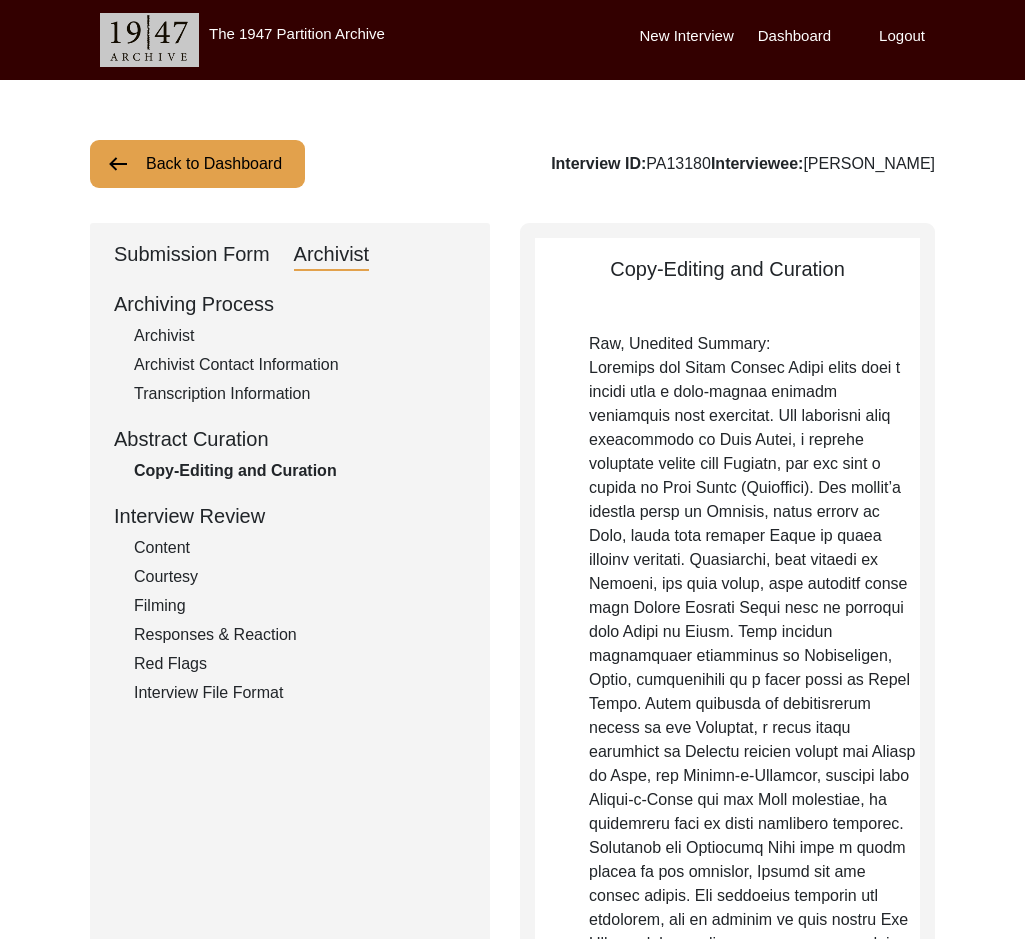 click on "Submission Form" 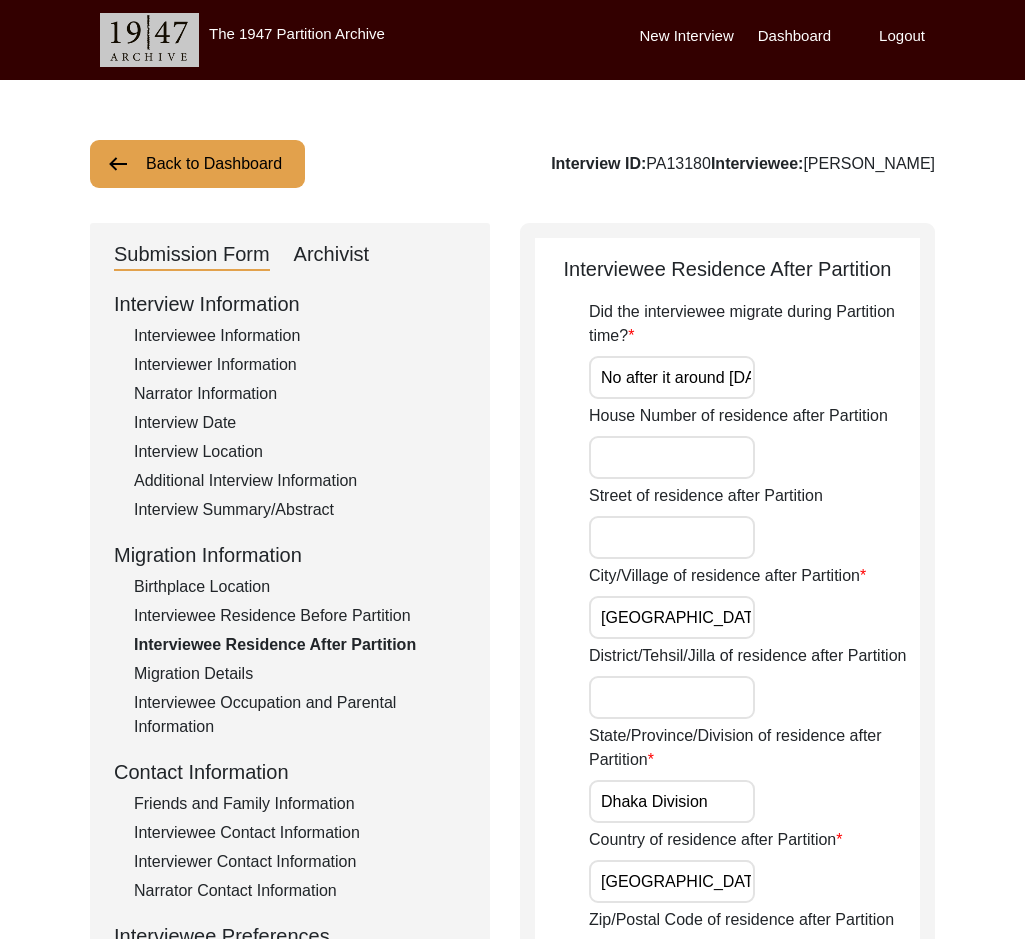 drag, startPoint x: 646, startPoint y: 384, endPoint x: 795, endPoint y: 388, distance: 149.05368 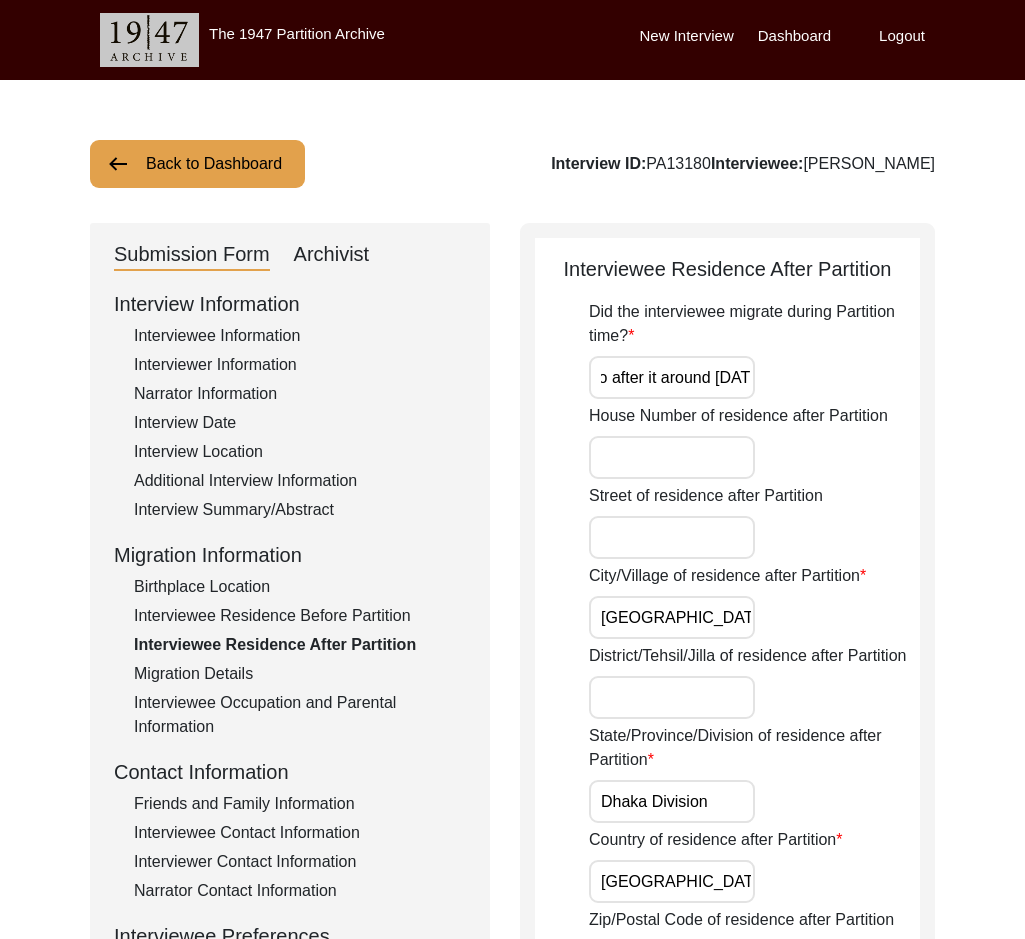 scroll, scrollTop: 0, scrollLeft: 0, axis: both 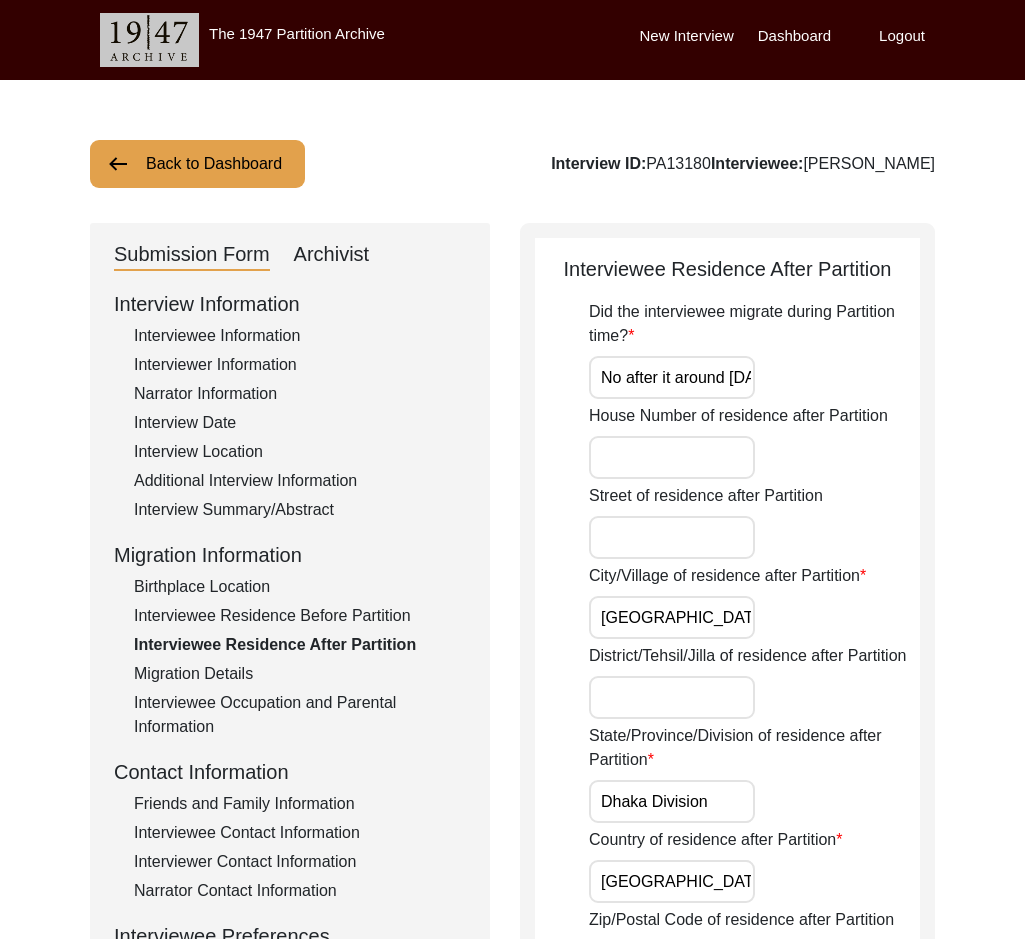click on "Did the interviewee migrate during Partition time? No after it around 1948" 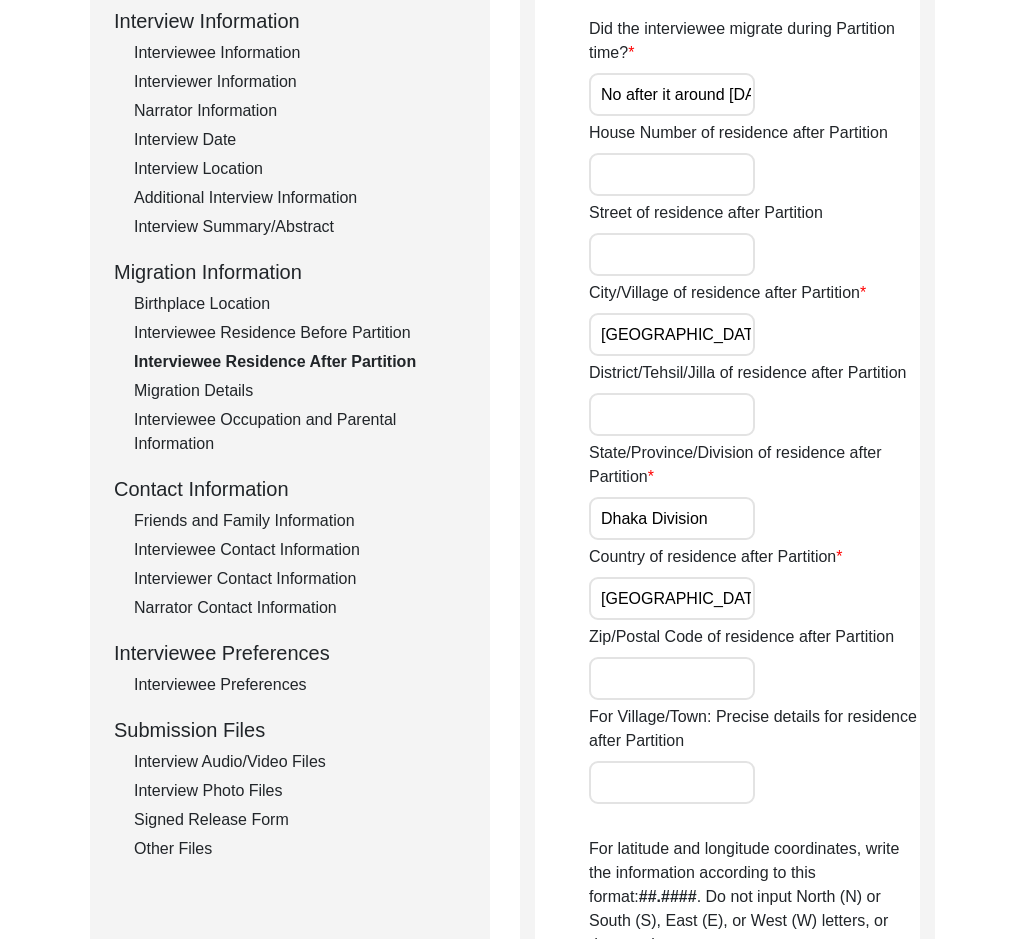 scroll, scrollTop: 300, scrollLeft: 0, axis: vertical 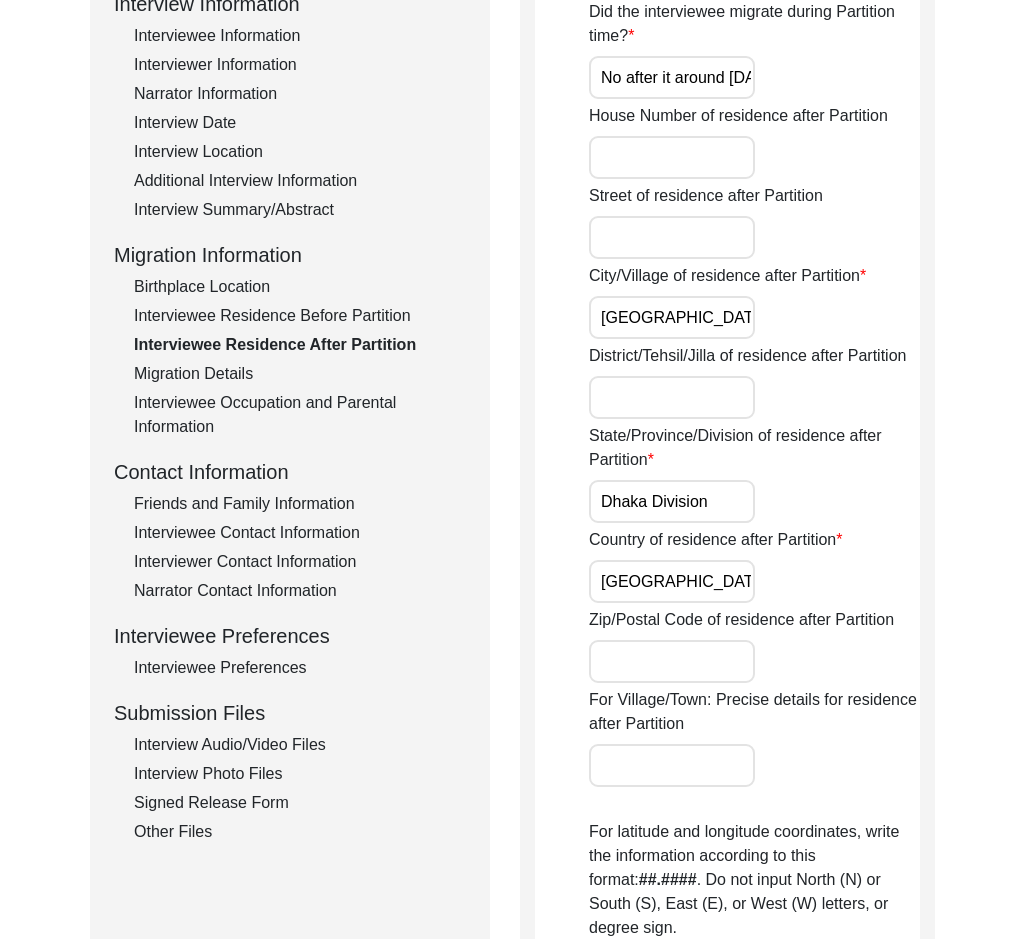click on "City/Village of residence after Partition" 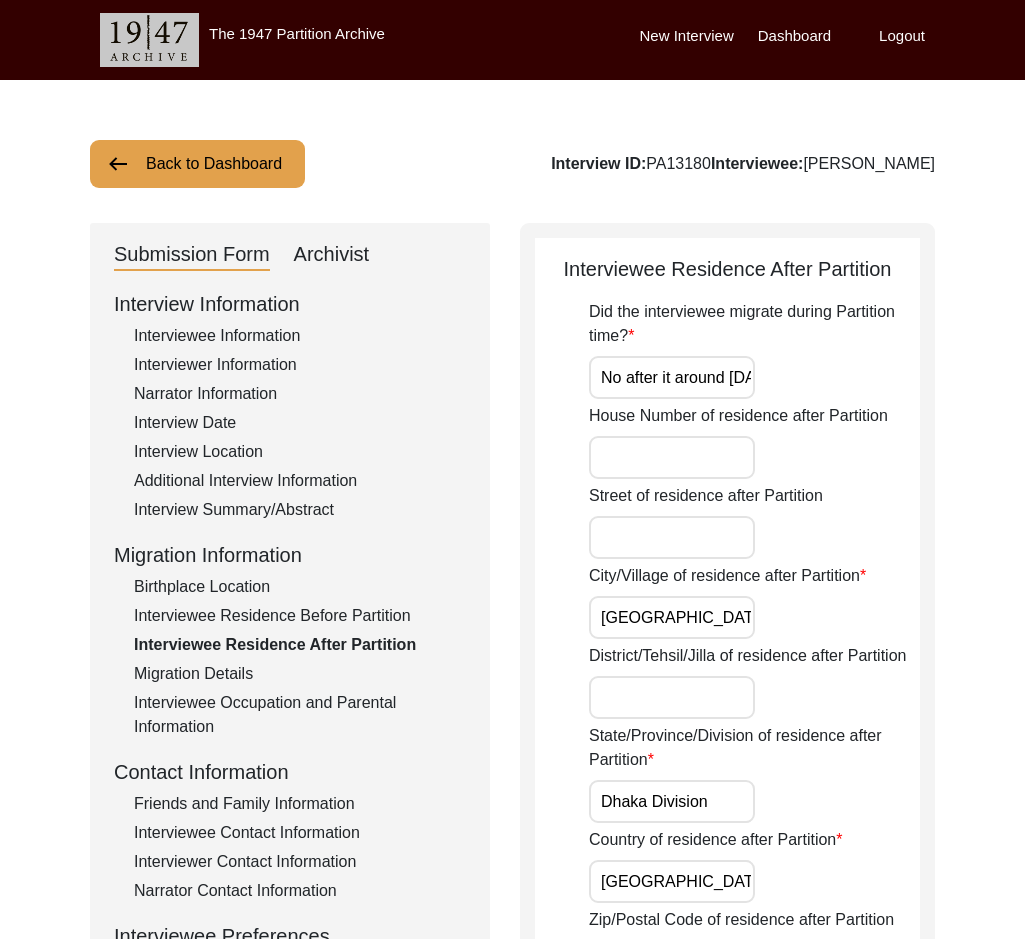 click on "House Number of residence after Partition" 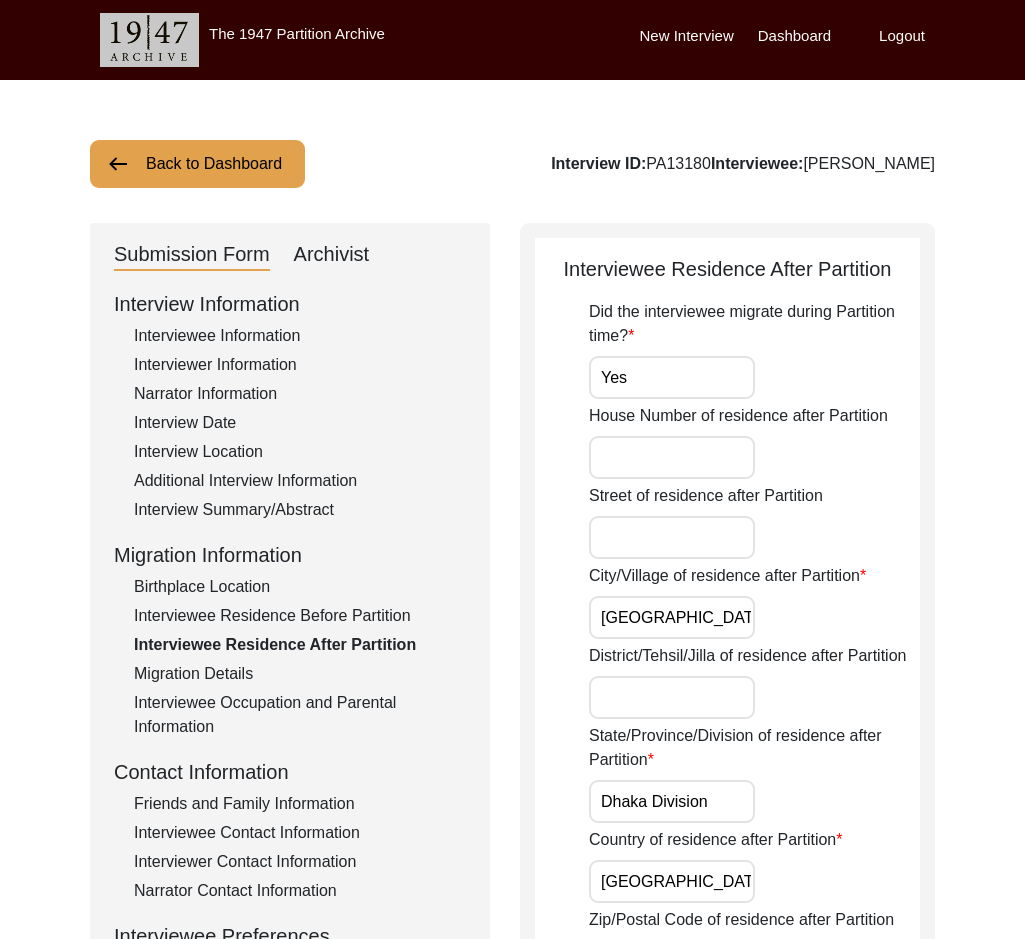 click on "Did the interviewee migrate during Partition time? Yes" 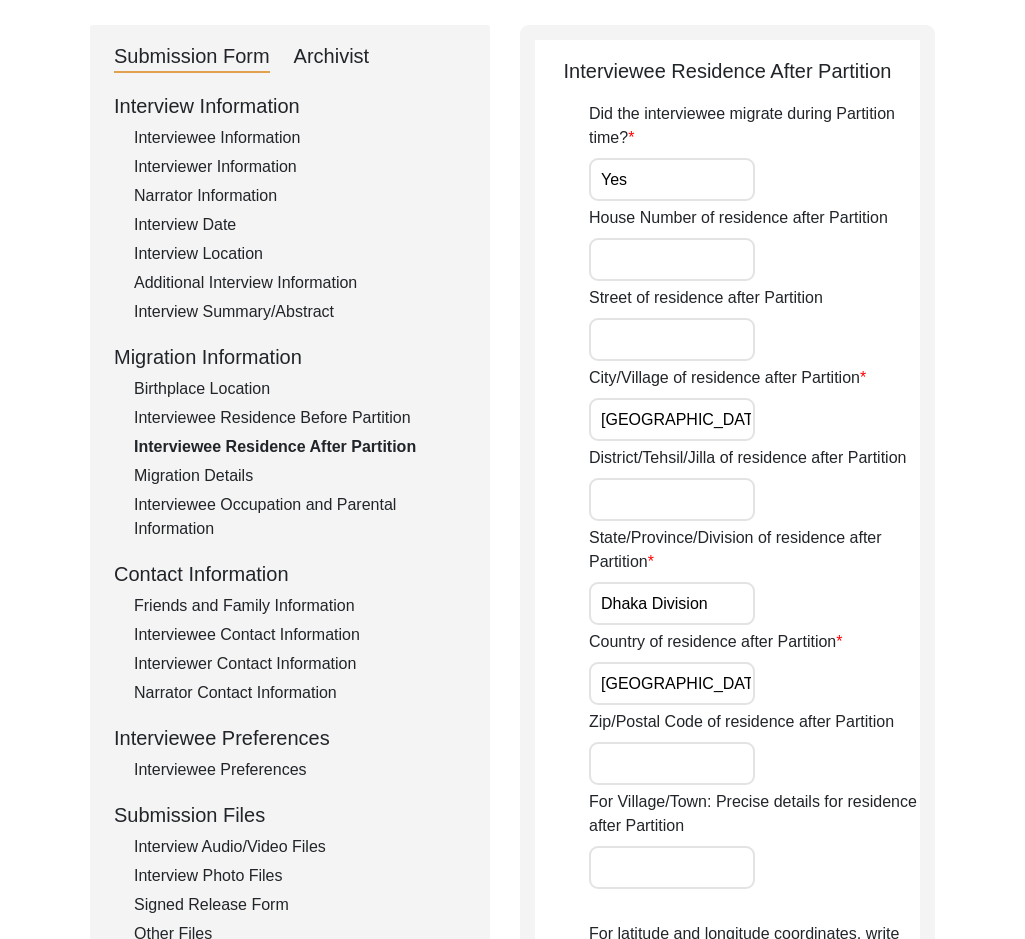 scroll, scrollTop: 200, scrollLeft: 0, axis: vertical 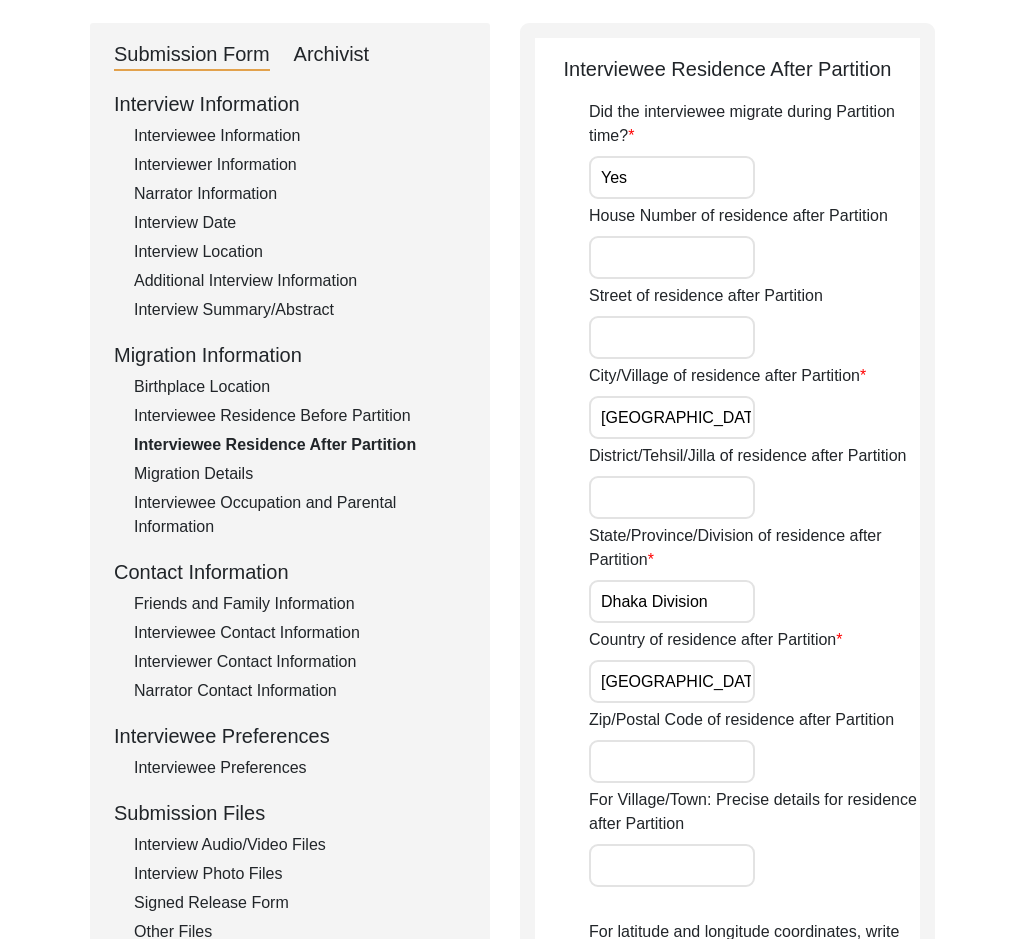 click on "[GEOGRAPHIC_DATA]" at bounding box center (672, 417) 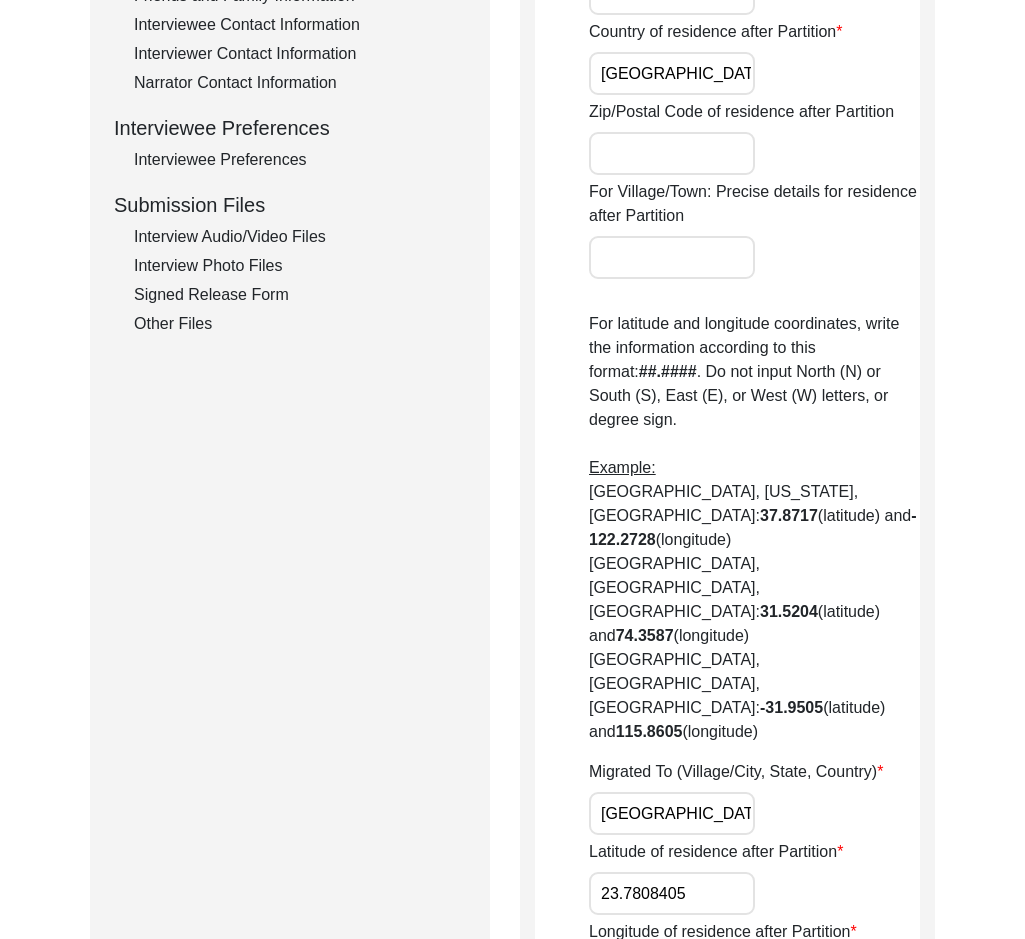 scroll, scrollTop: 1100, scrollLeft: 0, axis: vertical 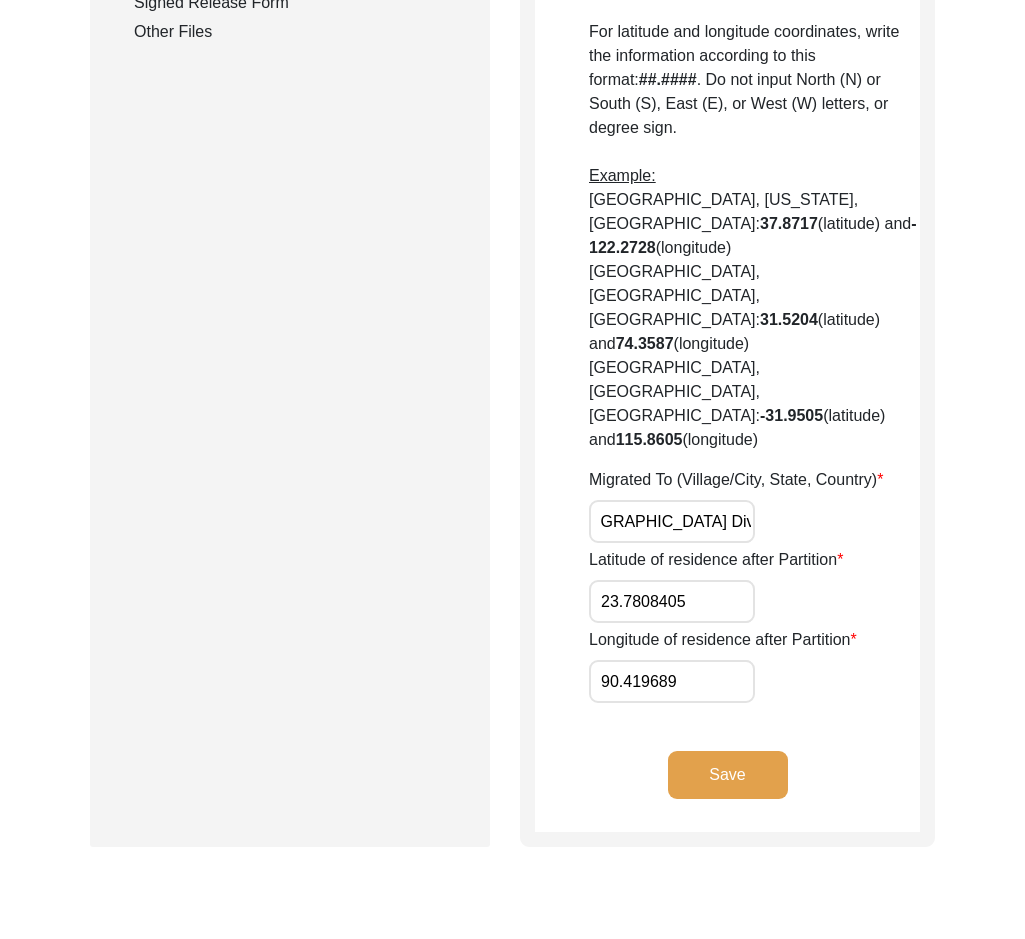 drag, startPoint x: 692, startPoint y: 364, endPoint x: 843, endPoint y: 371, distance: 151.16217 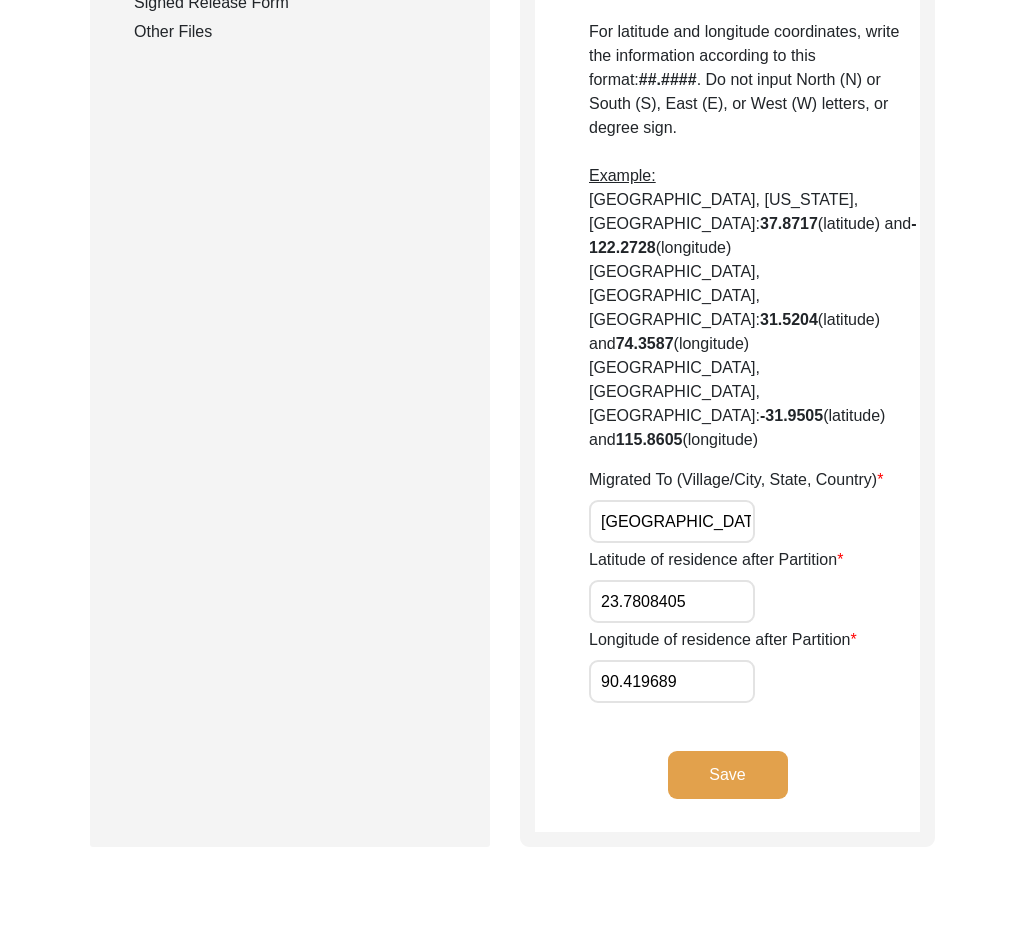 click on "Migrated To (Village/City, State, Country) [GEOGRAPHIC_DATA], [GEOGRAPHIC_DATA] Division, [GEOGRAPHIC_DATA] / [GEOGRAPHIC_DATA]" 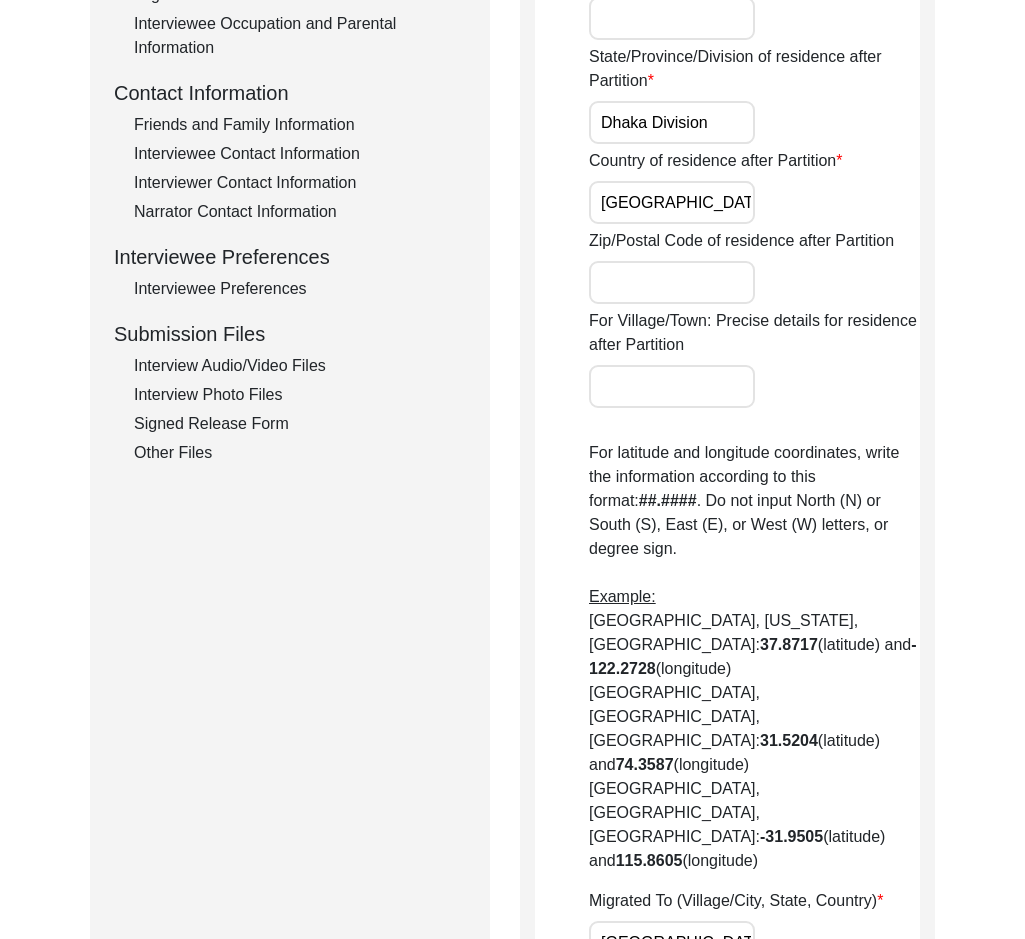 scroll, scrollTop: 400, scrollLeft: 0, axis: vertical 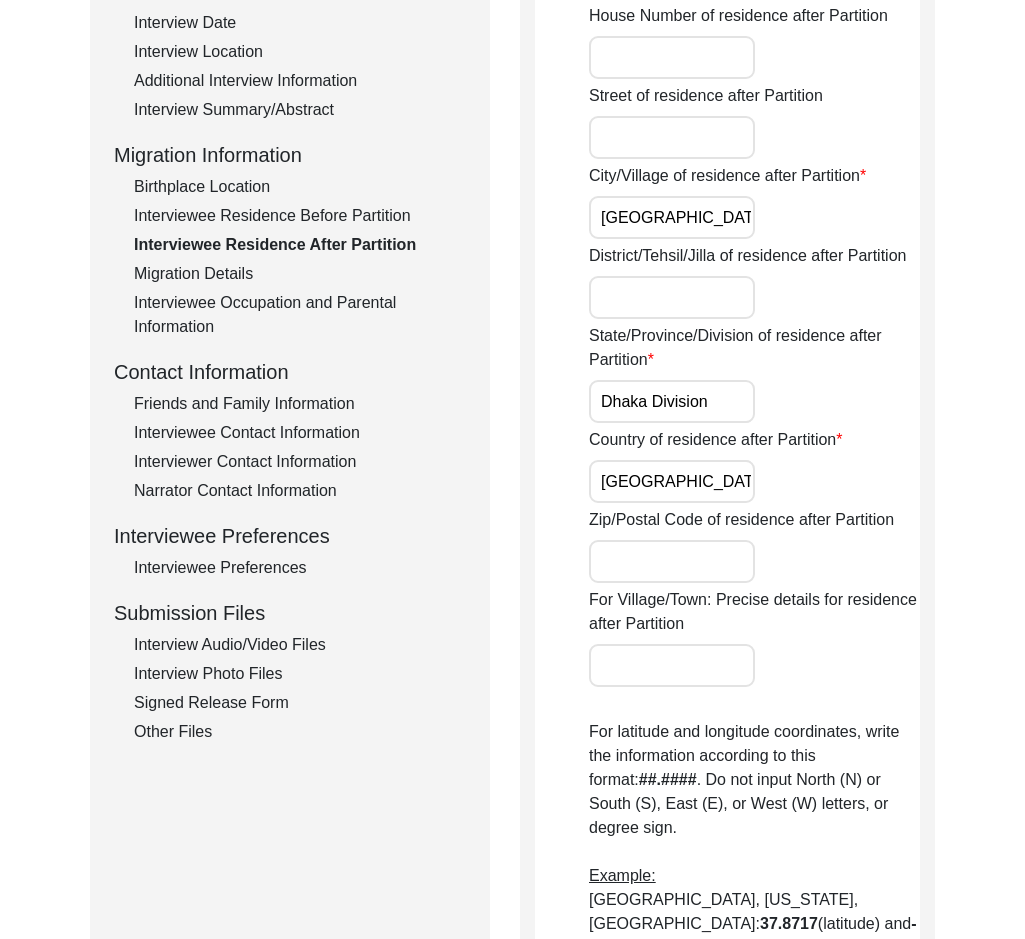 click on "Interviewee Contact Information" 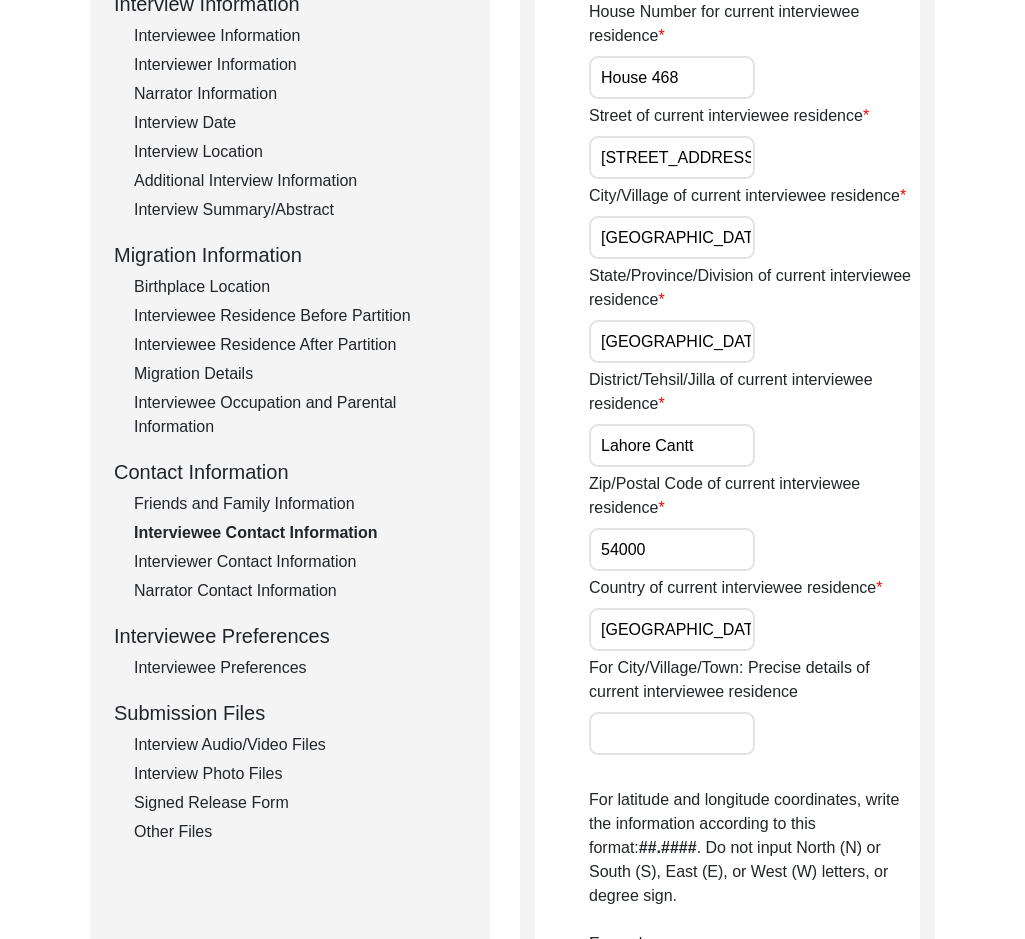 scroll, scrollTop: 100, scrollLeft: 0, axis: vertical 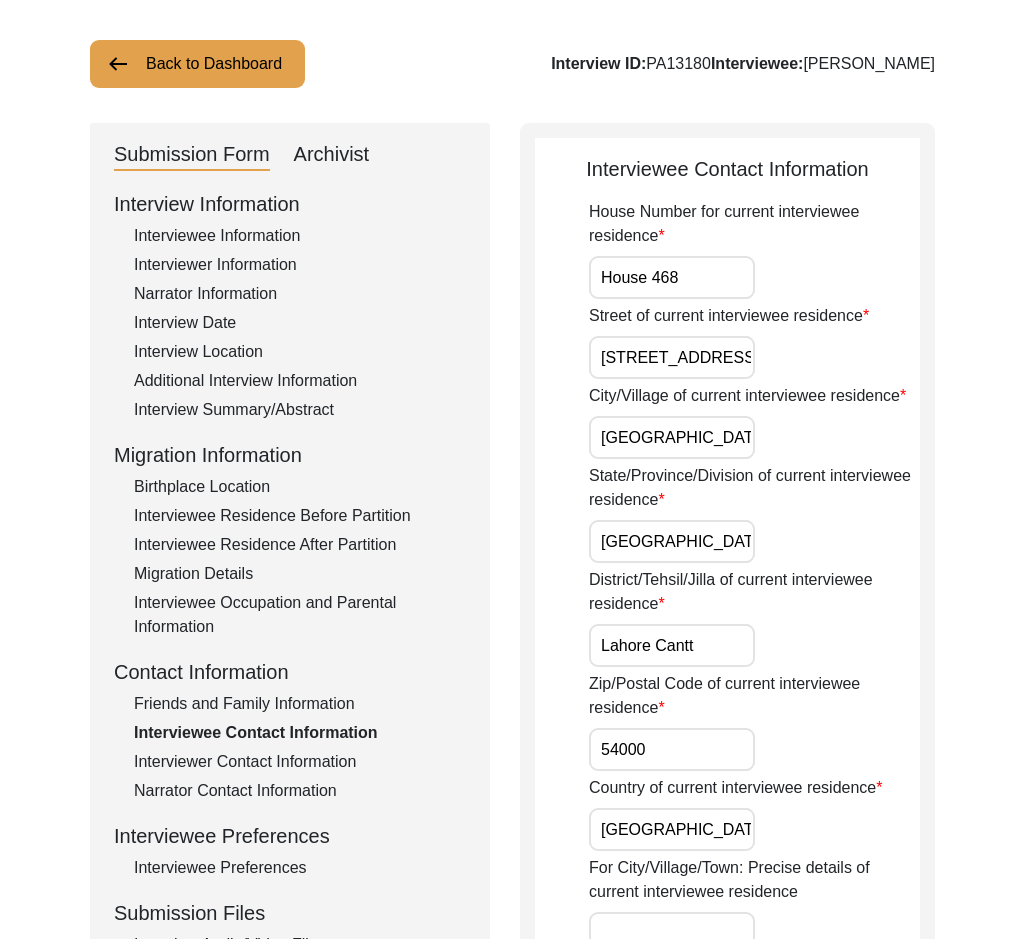 click on "Interviewee Residence After Partition" 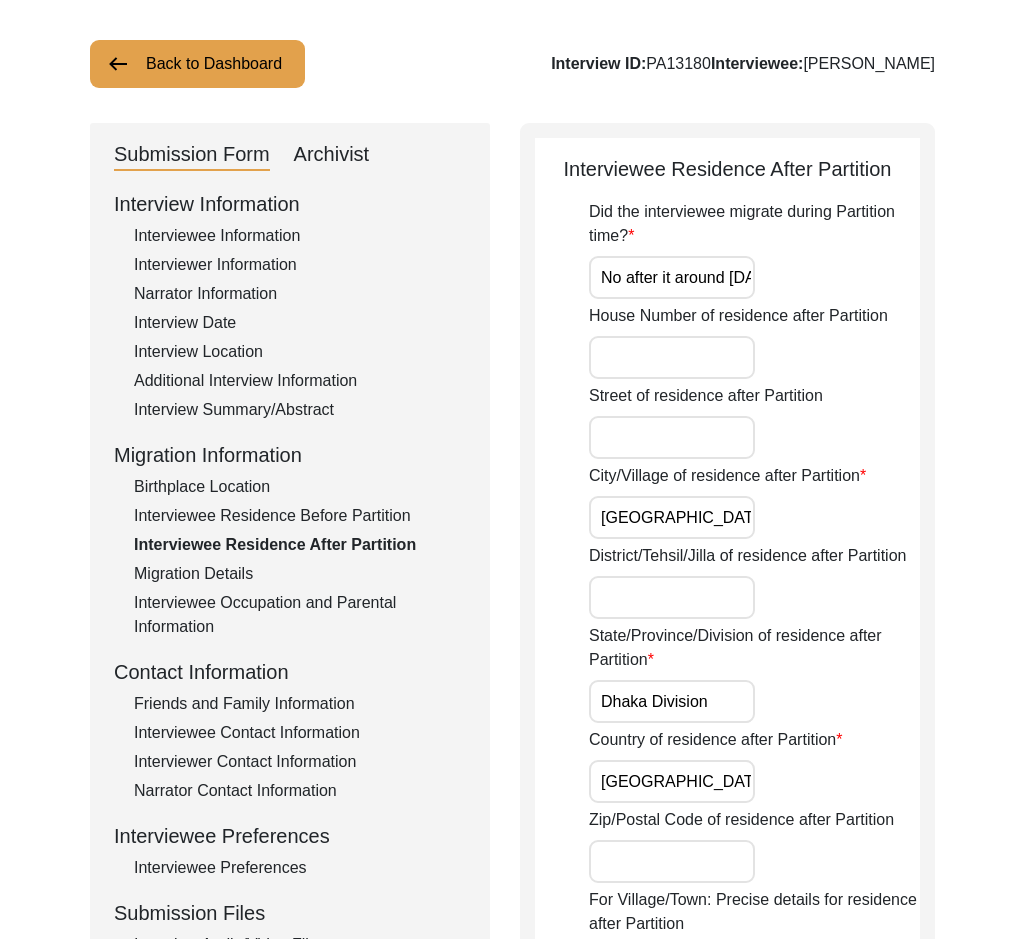 scroll, scrollTop: 0, scrollLeft: 14, axis: horizontal 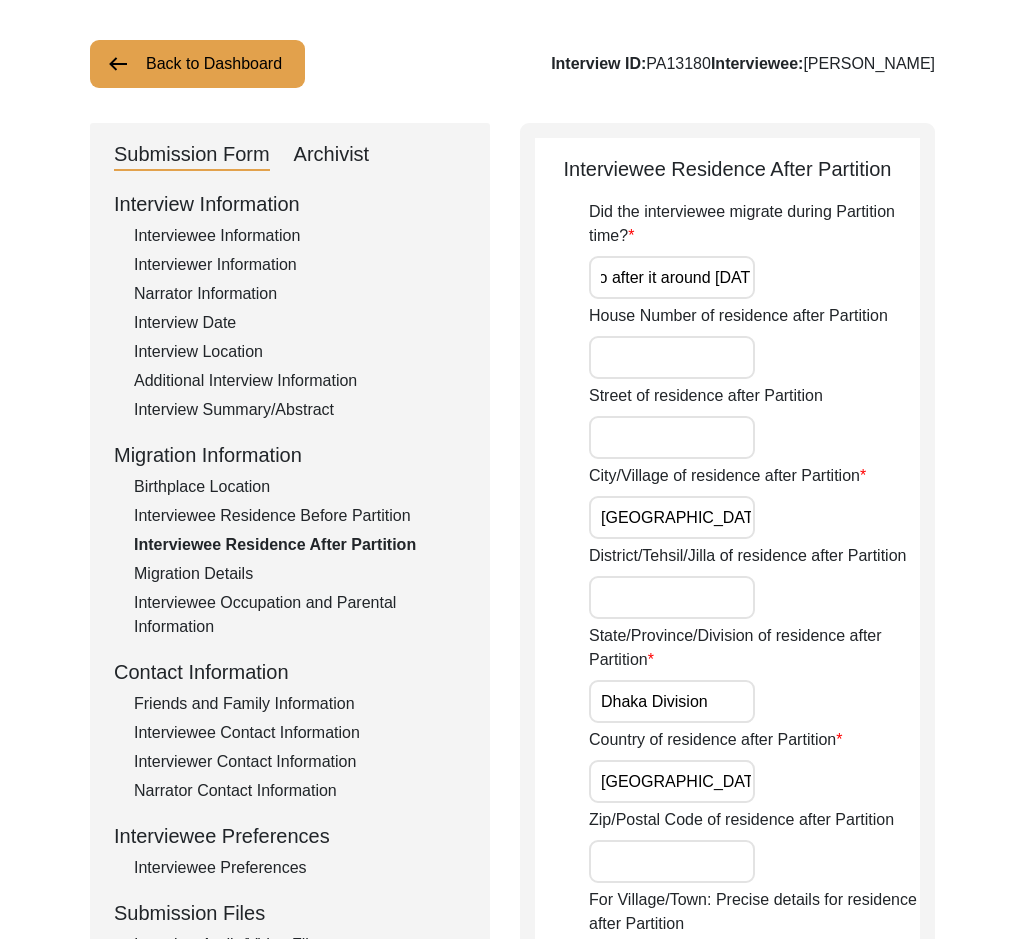 drag, startPoint x: 618, startPoint y: 282, endPoint x: 912, endPoint y: 301, distance: 294.6133 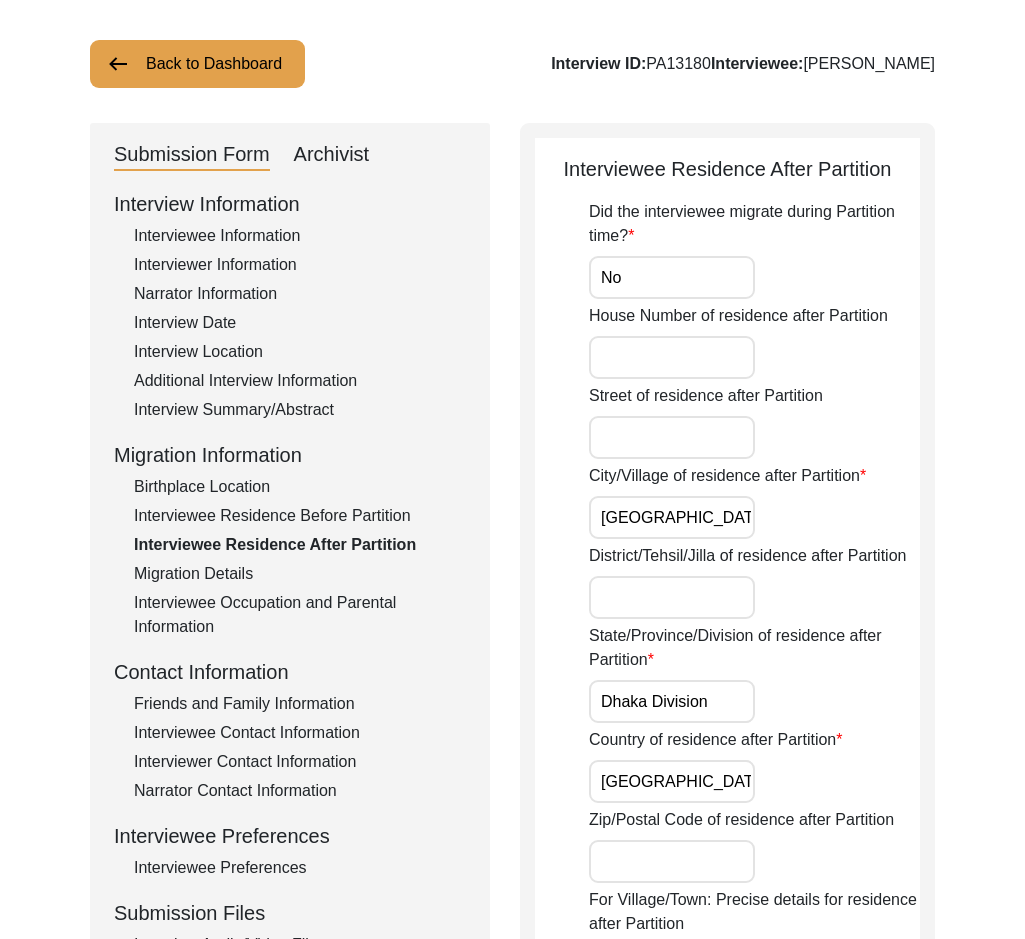 scroll, scrollTop: 0, scrollLeft: 0, axis: both 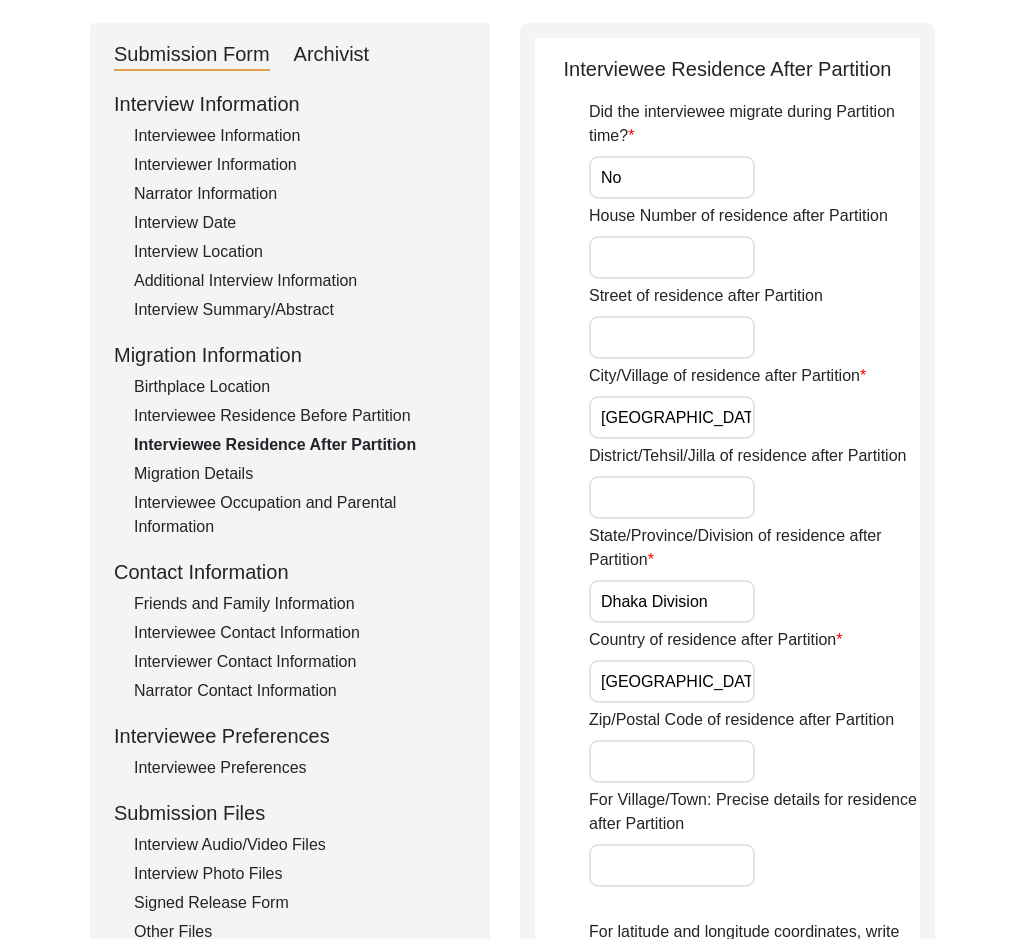 click on "Dhaka Division" at bounding box center [672, 601] 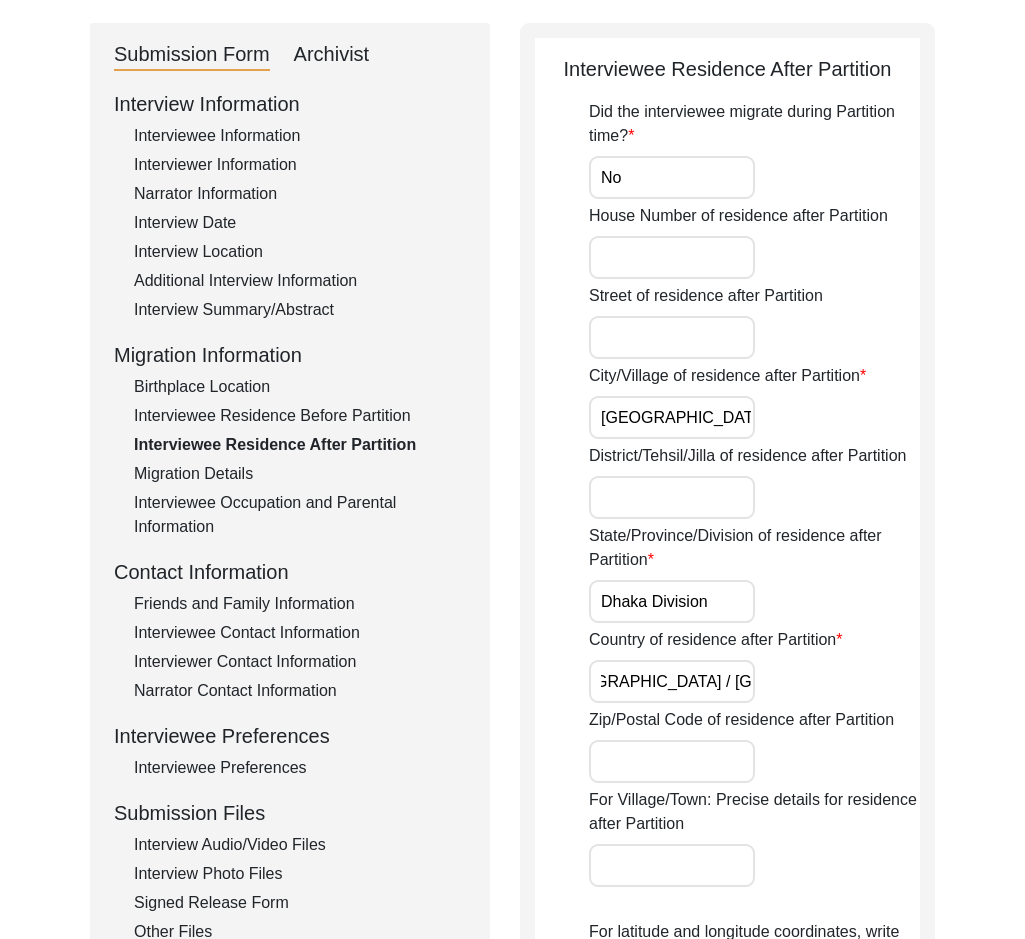 drag, startPoint x: 607, startPoint y: 670, endPoint x: 827, endPoint y: 669, distance: 220.00227 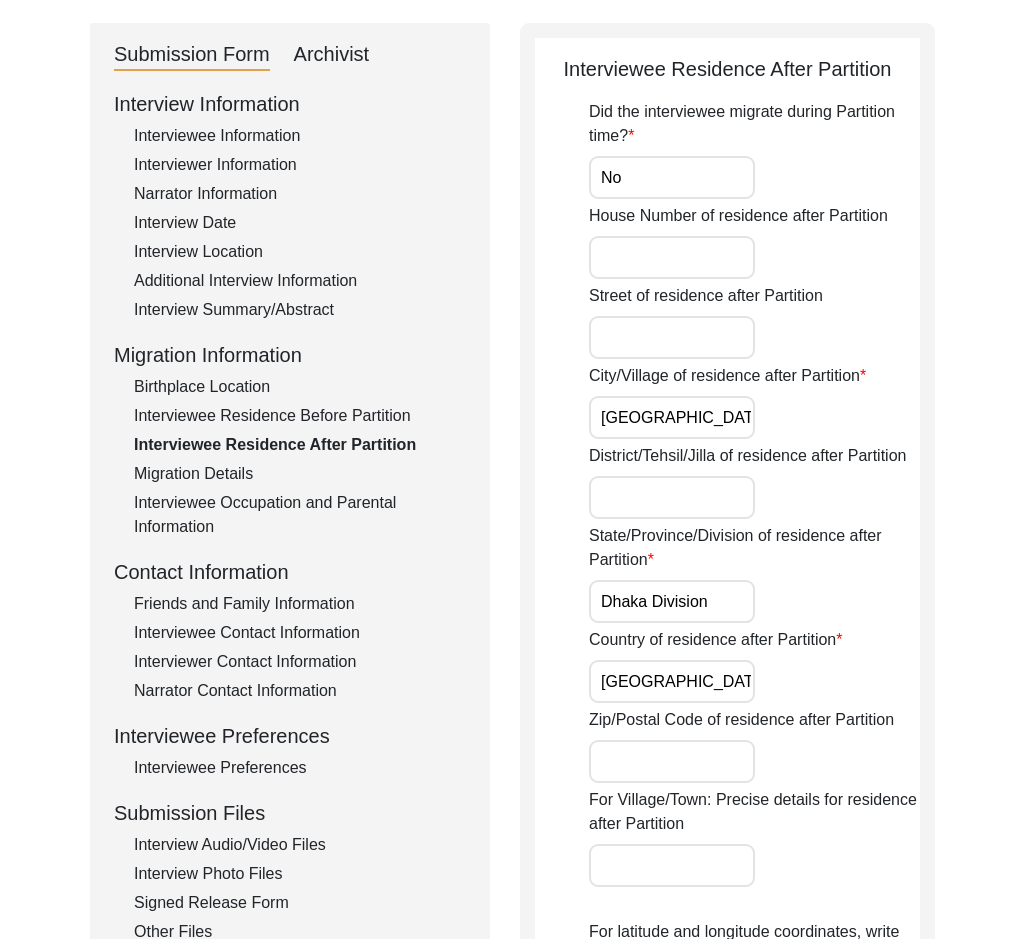 click on "Country of residence after Partition East Pakistan / Bangladesh" 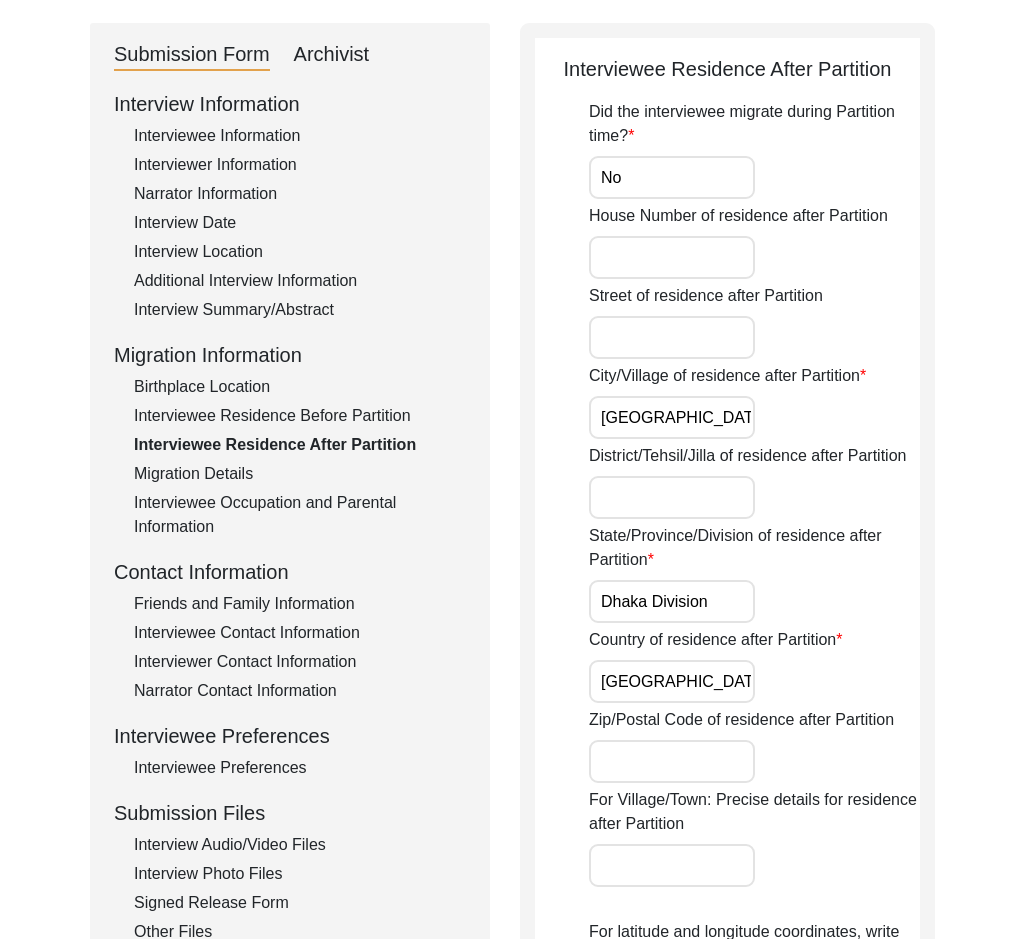 drag, startPoint x: 596, startPoint y: 678, endPoint x: 712, endPoint y: 687, distance: 116.34862 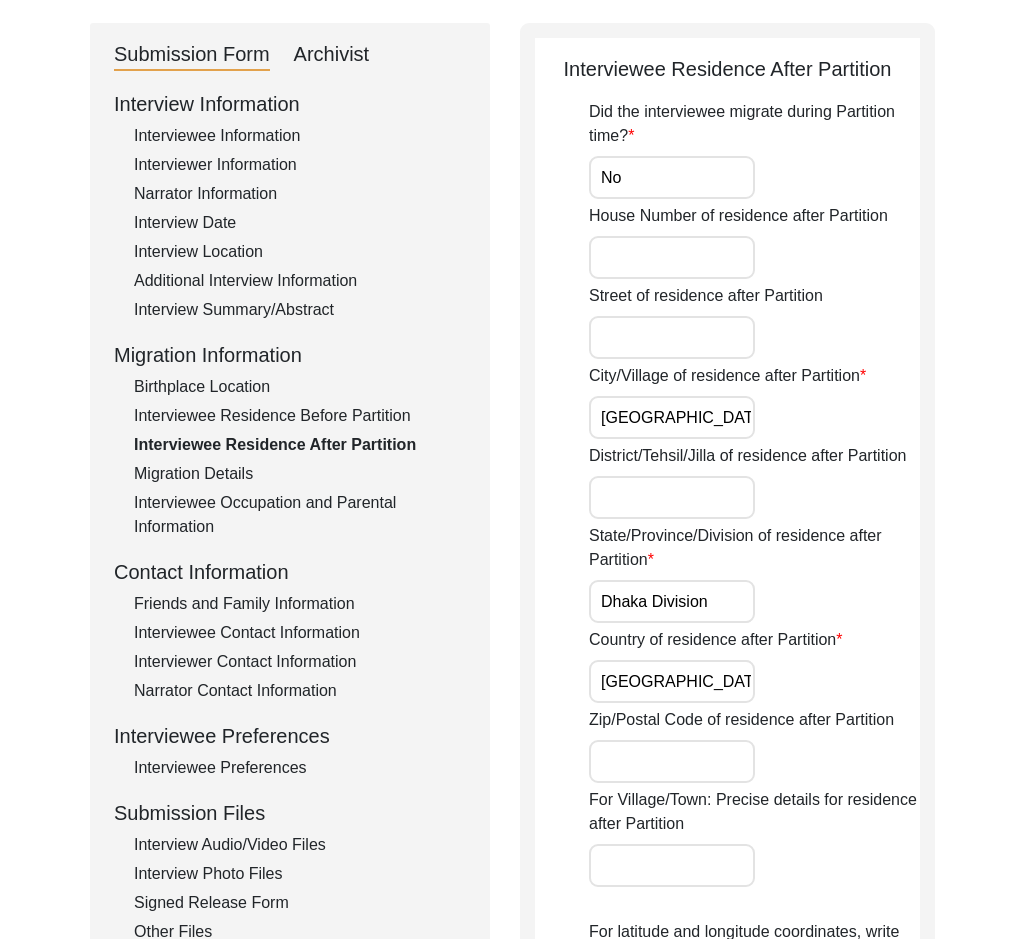 click on "East Pakistan / Bangladesh" at bounding box center [672, 681] 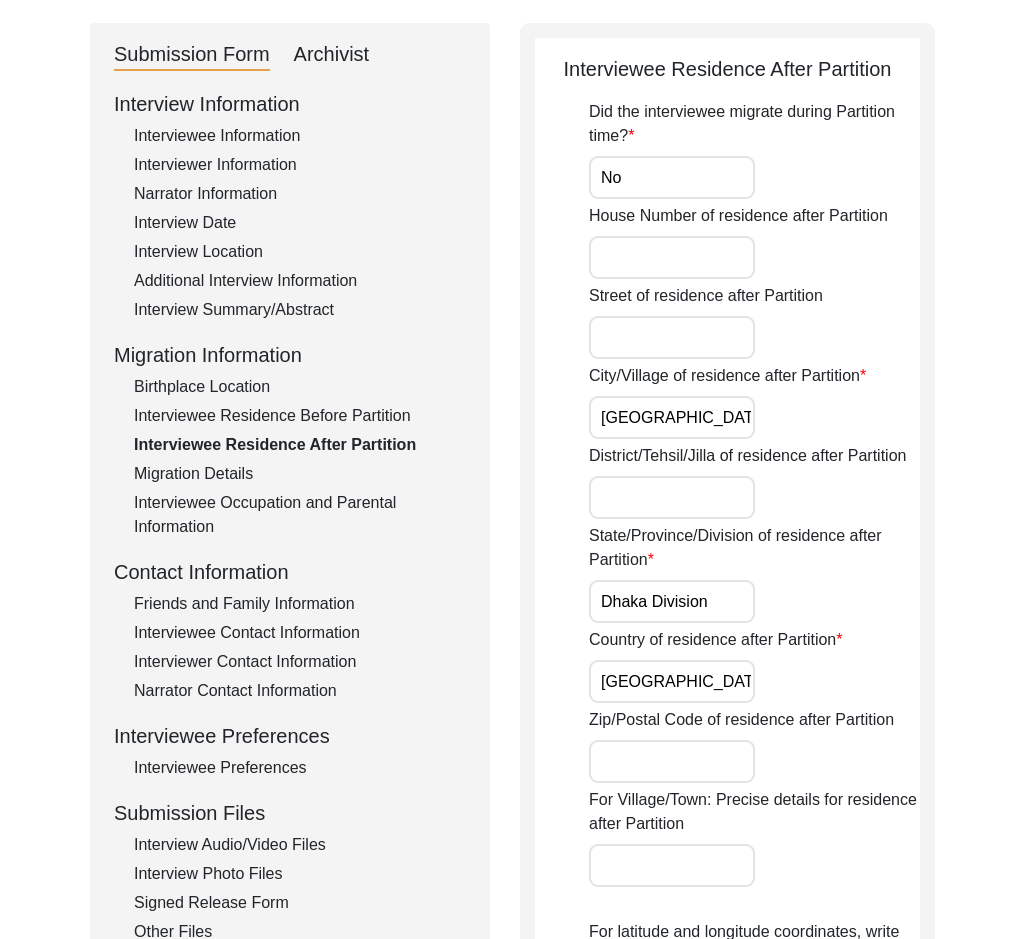 drag, startPoint x: 602, startPoint y: 676, endPoint x: 729, endPoint y: 689, distance: 127.66362 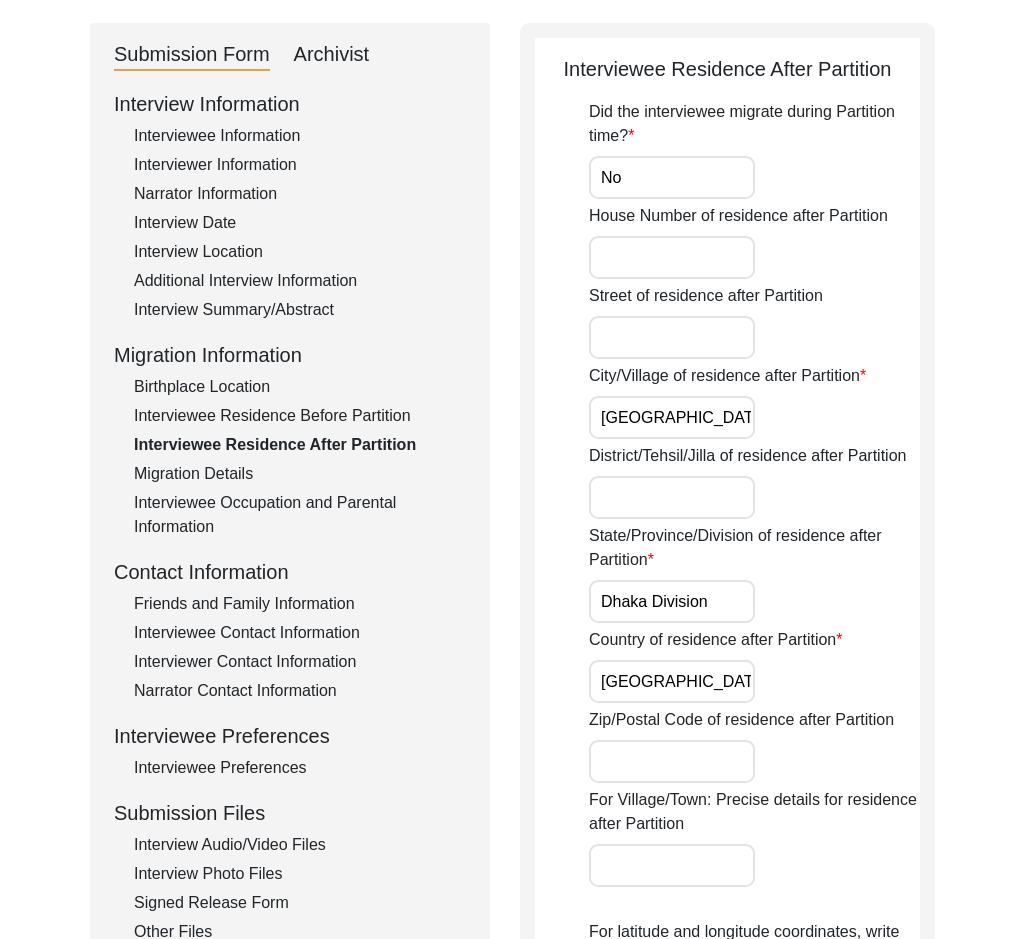 click on "[GEOGRAPHIC_DATA]" at bounding box center (672, 681) 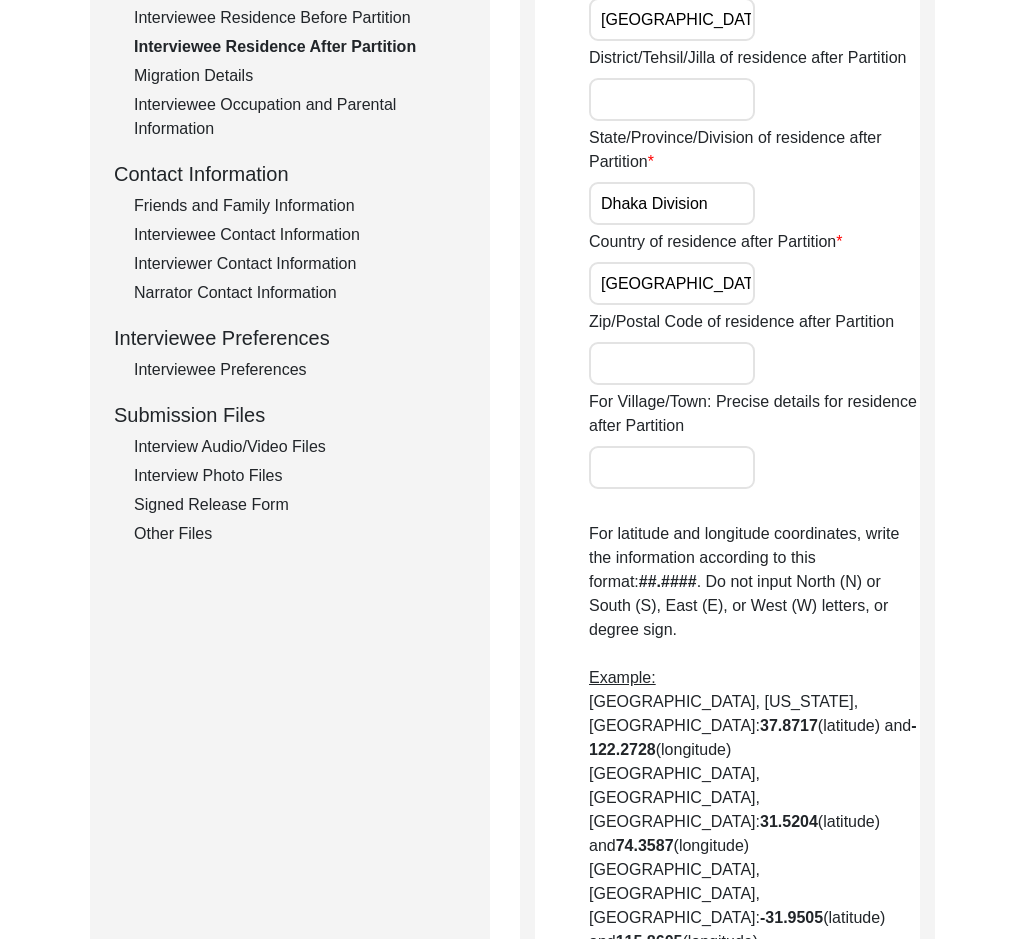 scroll, scrollTop: 500, scrollLeft: 0, axis: vertical 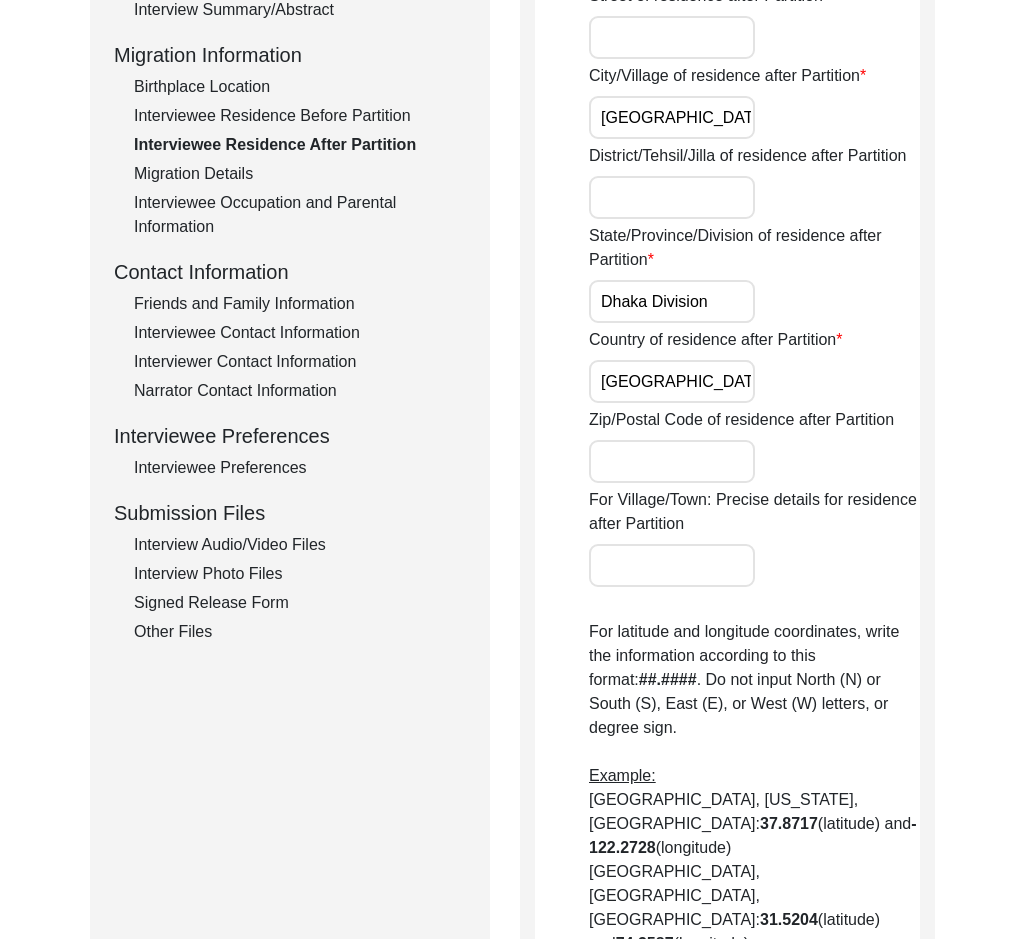 click on "For Village/Town: Precise details for residence after Partition" at bounding box center (672, 565) 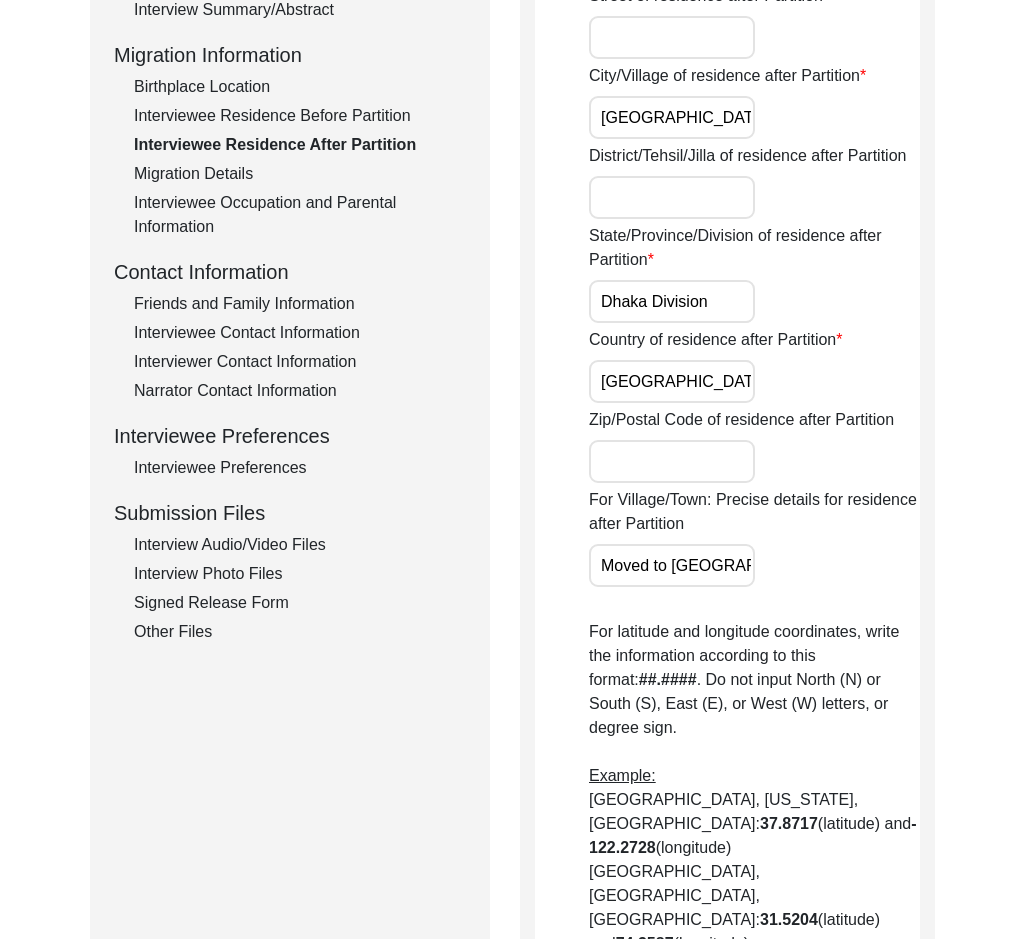 scroll, scrollTop: 0, scrollLeft: 62, axis: horizontal 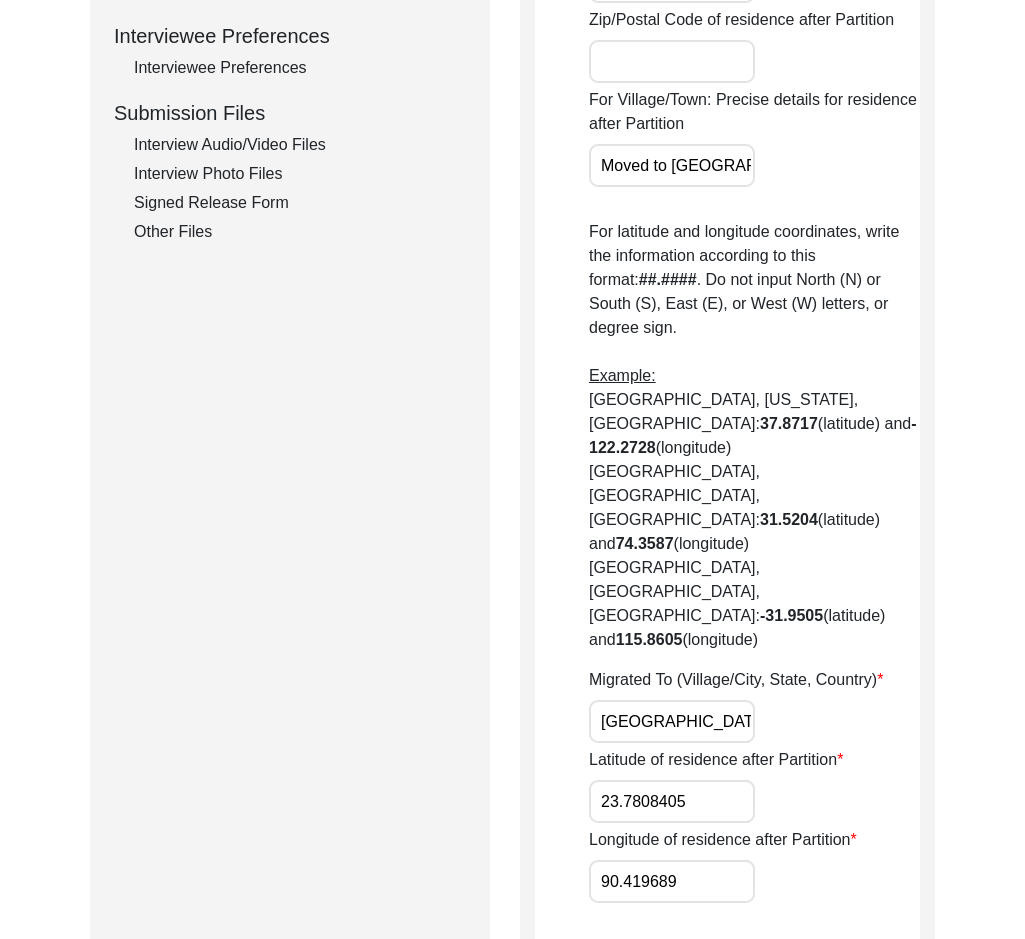 click on "[GEOGRAPHIC_DATA], [GEOGRAPHIC_DATA] Division, [GEOGRAPHIC_DATA] / [GEOGRAPHIC_DATA]" at bounding box center (672, 721) 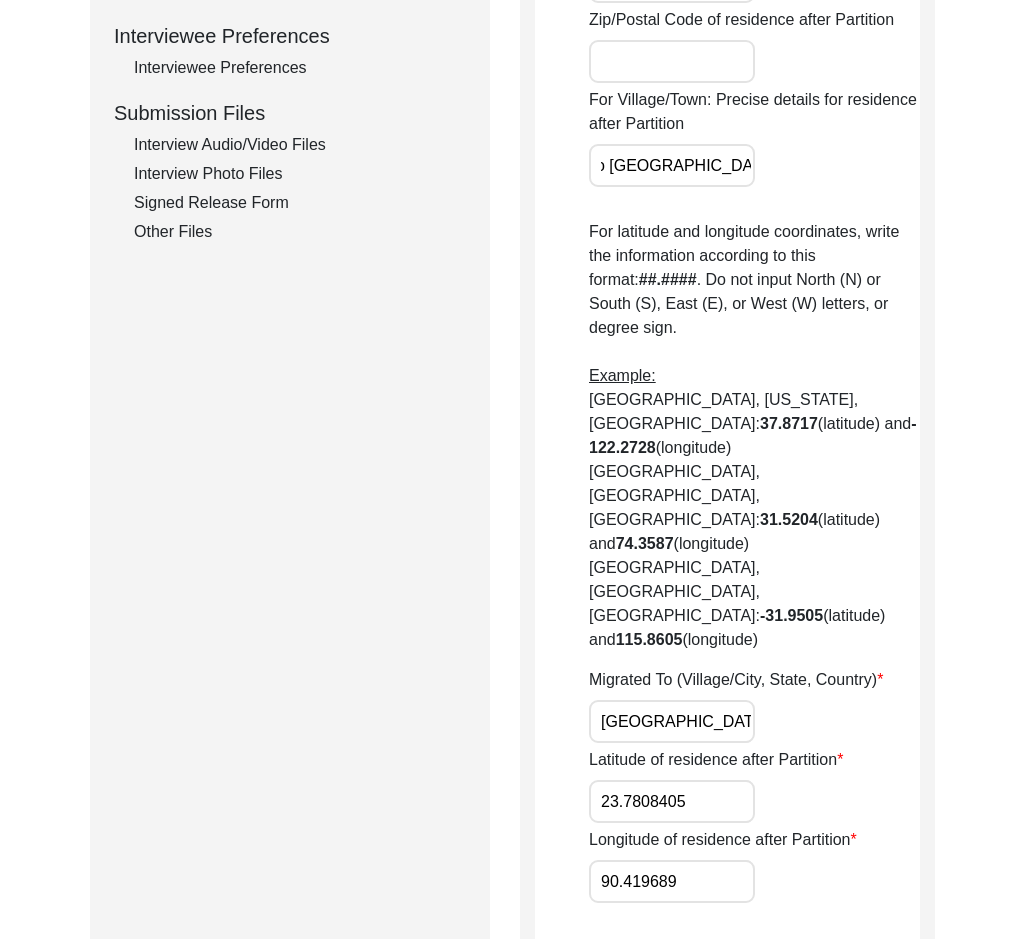 drag, startPoint x: 710, startPoint y: 158, endPoint x: 910, endPoint y: 179, distance: 201.09947 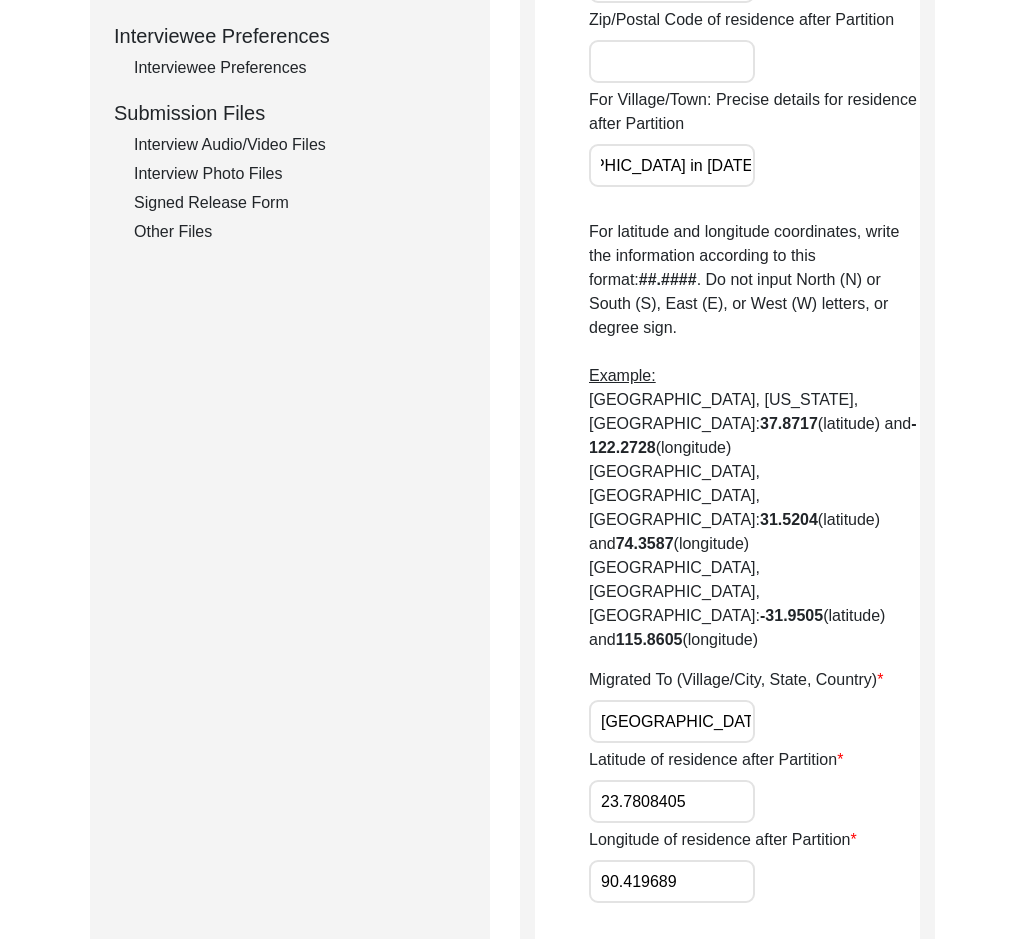 scroll, scrollTop: 0, scrollLeft: 161, axis: horizontal 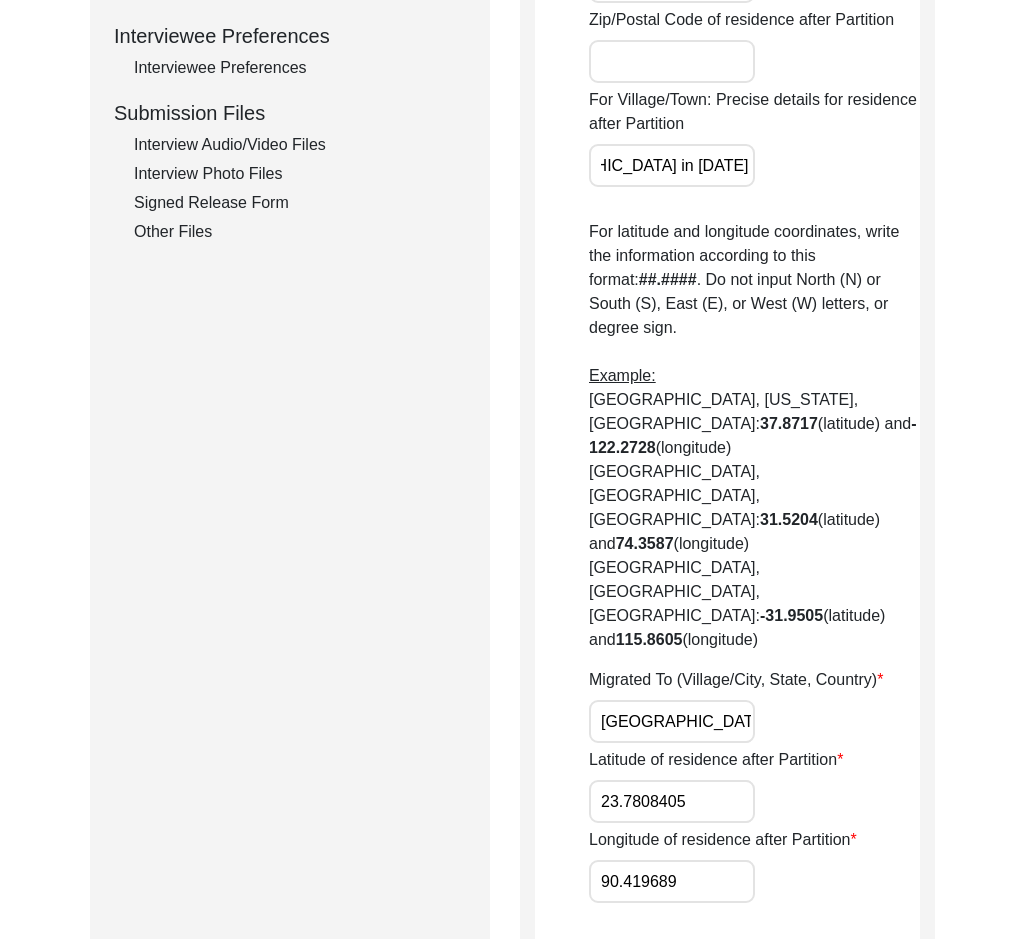click on "Back to Dashboard  Interview ID:  PA13180  Interviewee:  Salman Ahmad   Submission Form   Archivist   Interview Information   Interviewee Information   Interviewer Information   Narrator Information   Interview Date   Interview Location   Additional Interview Information   Interview Summary/Abstract   Migration Information   Birthplace Location   Interviewee Residence Before Partition   Interviewee Residence After Partition   Migration Details   Interviewee Occupation and Parental Information   Contact Information   Friends and Family Information   Interviewee Contact Information   Interviewer Contact Information   Narrator Contact Information   Interviewee Preferences   Interviewee Preferences   Submission Files   Interview Audio/Video Files   Interview Photo Files   Signed Release Form   Other Files   Interviewee Residence After Partition
Did the interviewee migrate during Partition time? No House Number of residence after Partition Street of residence after Partition Dhaka Dhaka Division Bangladesh Save" 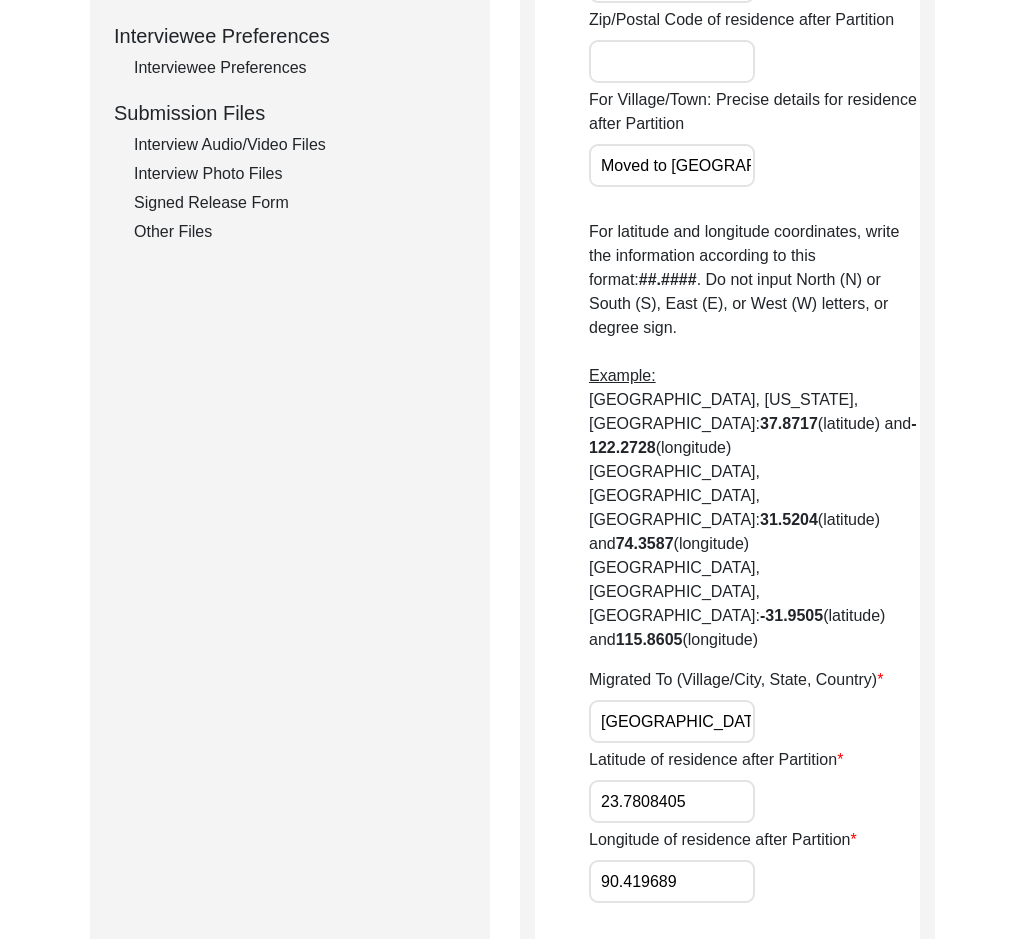 click on "[GEOGRAPHIC_DATA], [GEOGRAPHIC_DATA] Division, [GEOGRAPHIC_DATA] / [GEOGRAPHIC_DATA]" at bounding box center [672, 721] 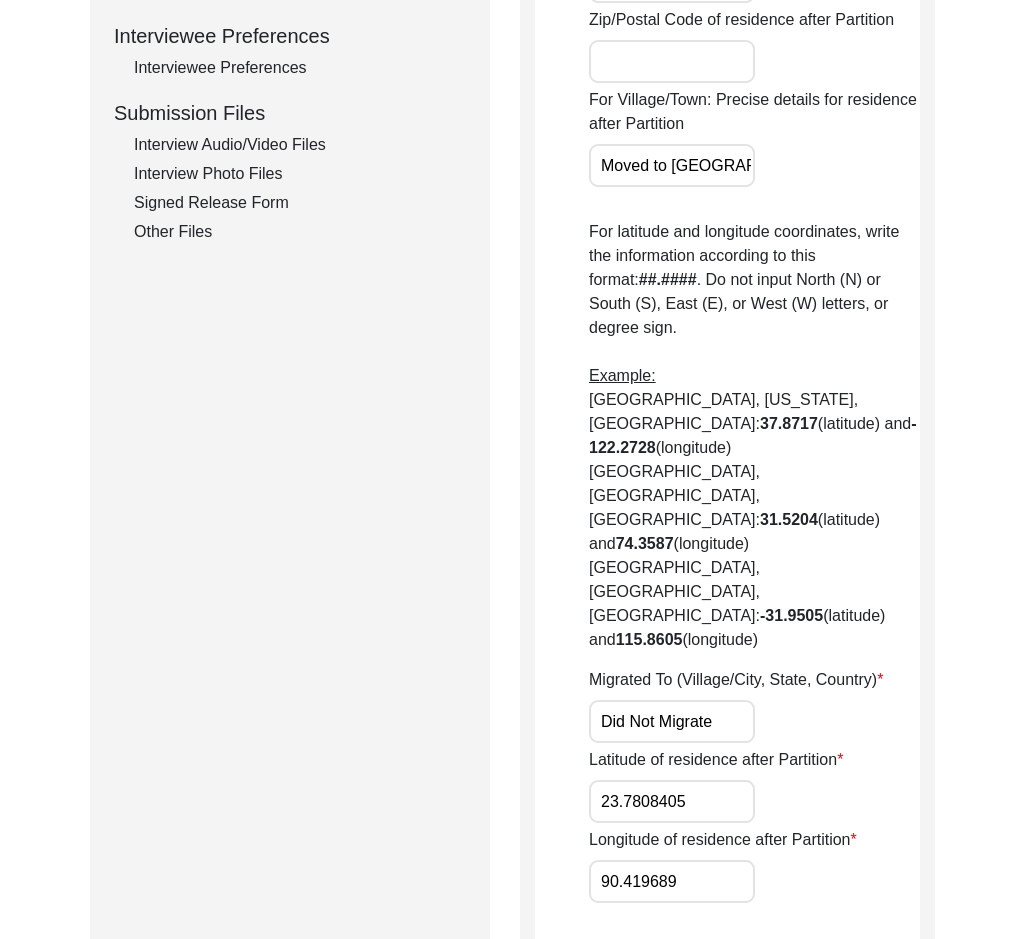 click on "Migrated To (Village/City, State, Country) Did Not Migrate" 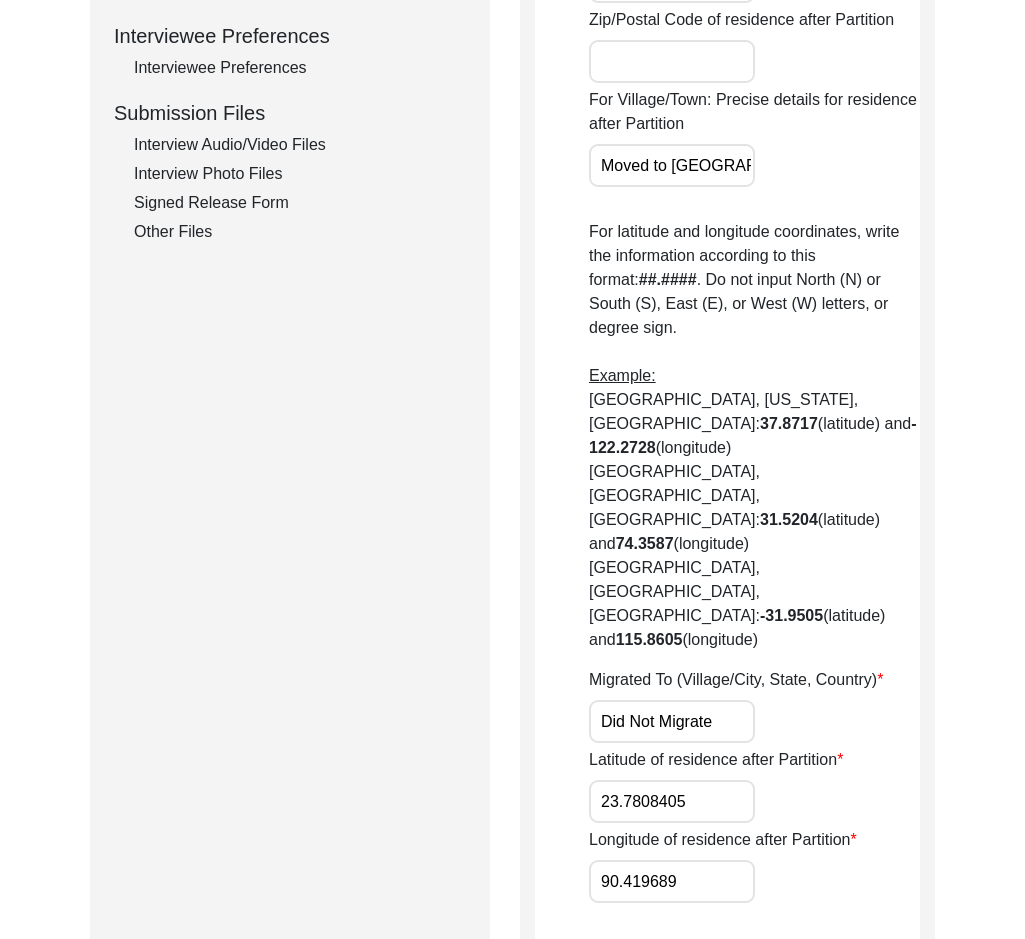 click on "Moved to Bangladesh in 1948 after Partition" at bounding box center [672, 165] 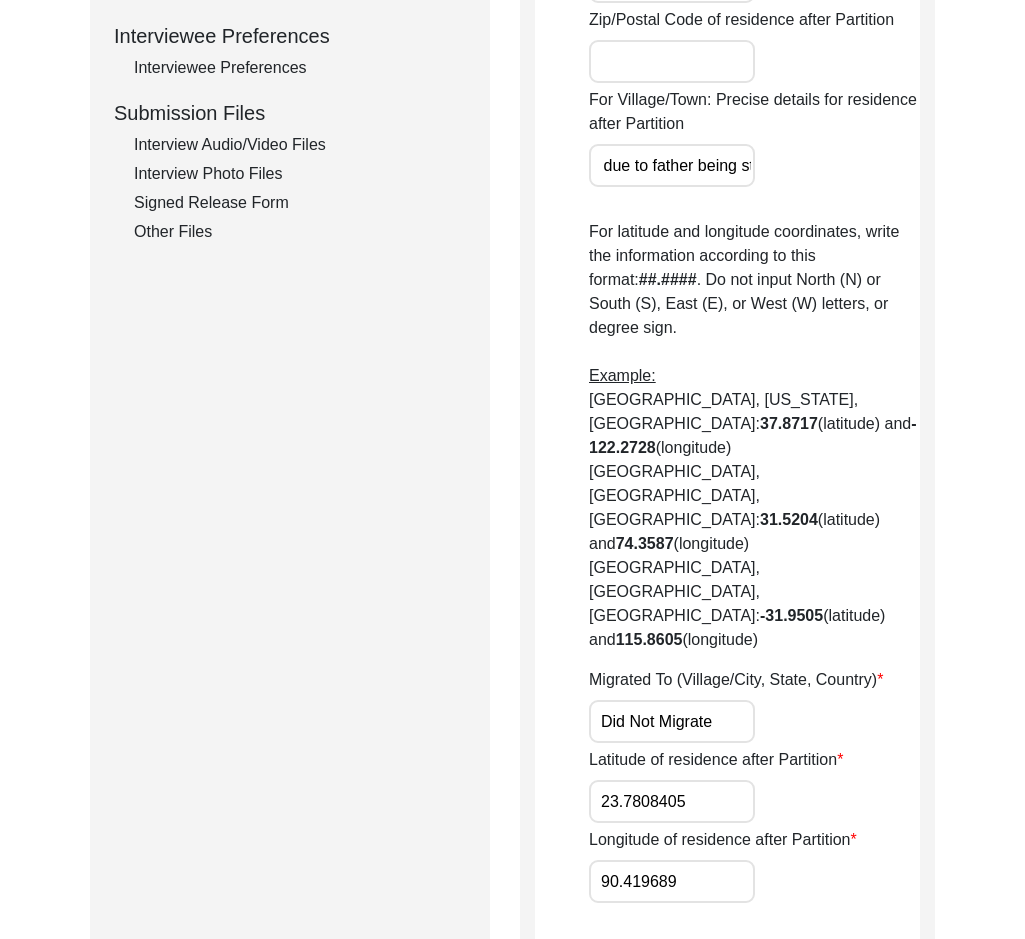 click on "For Village/Town: Precise details for residence after Partition Moved to [DEMOGRAPHIC_DATA] in [DATE] after Partition due to father being stationed there" 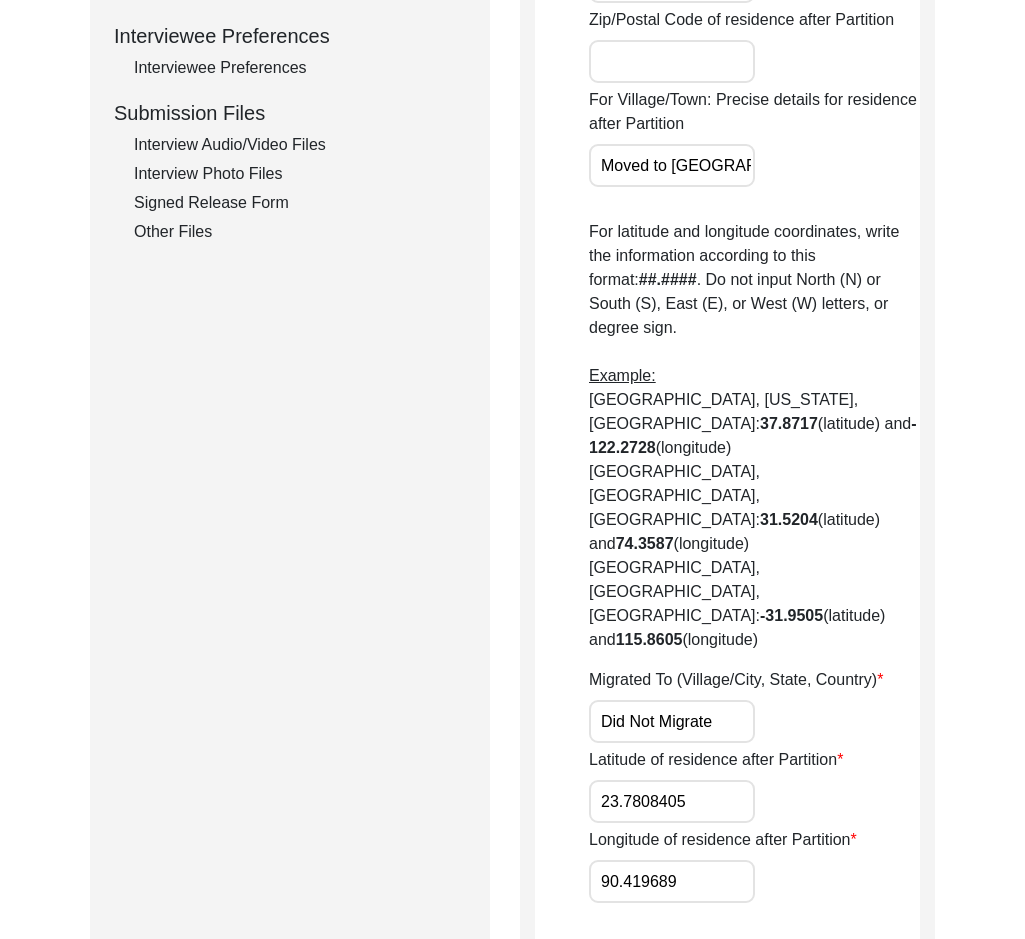 click on "23.7808405" at bounding box center (672, 801) 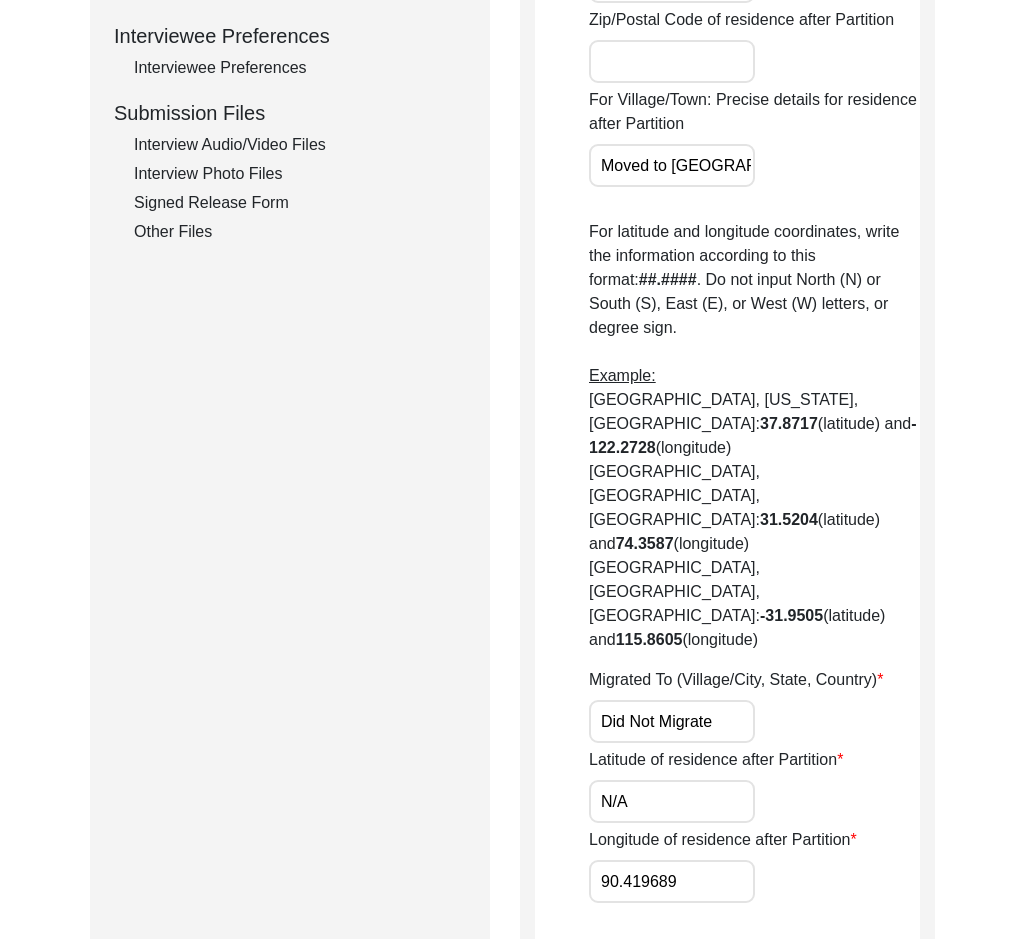 click on "Longitude of residence after Partition 90.419689" 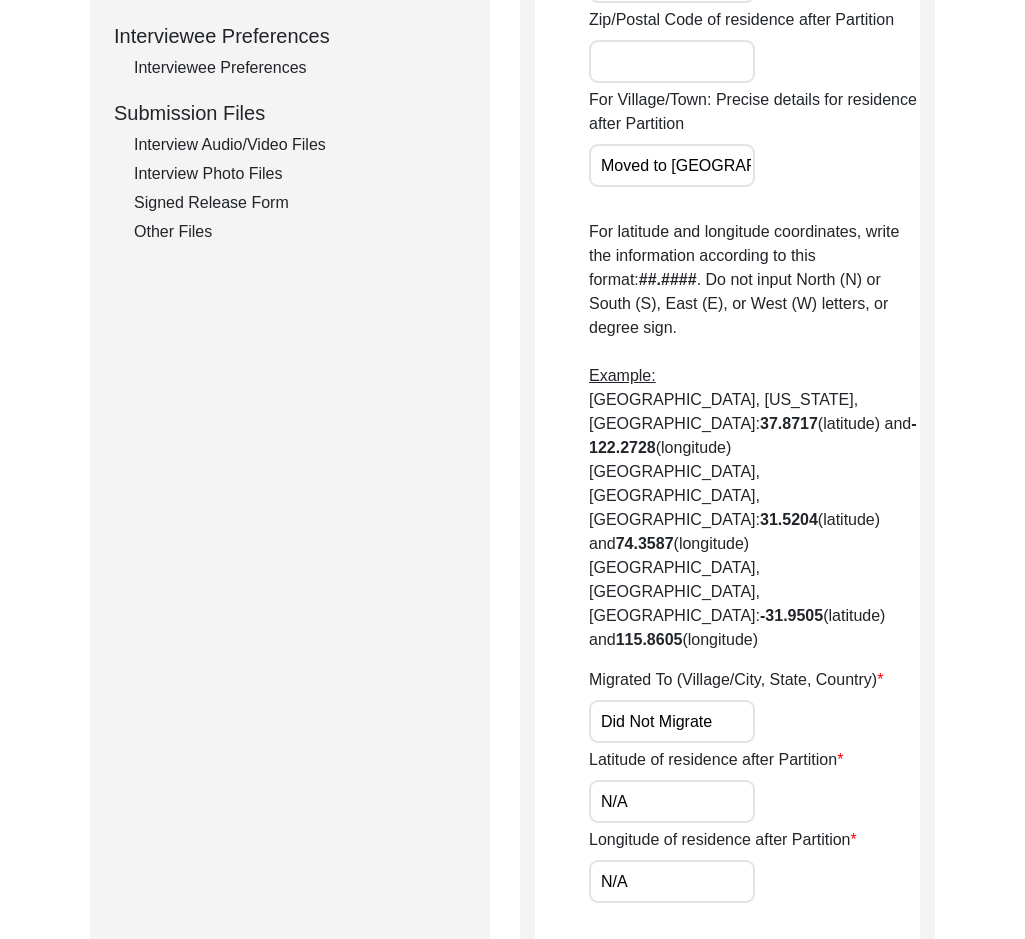 click on "Longitude of residence after Partition N/A" 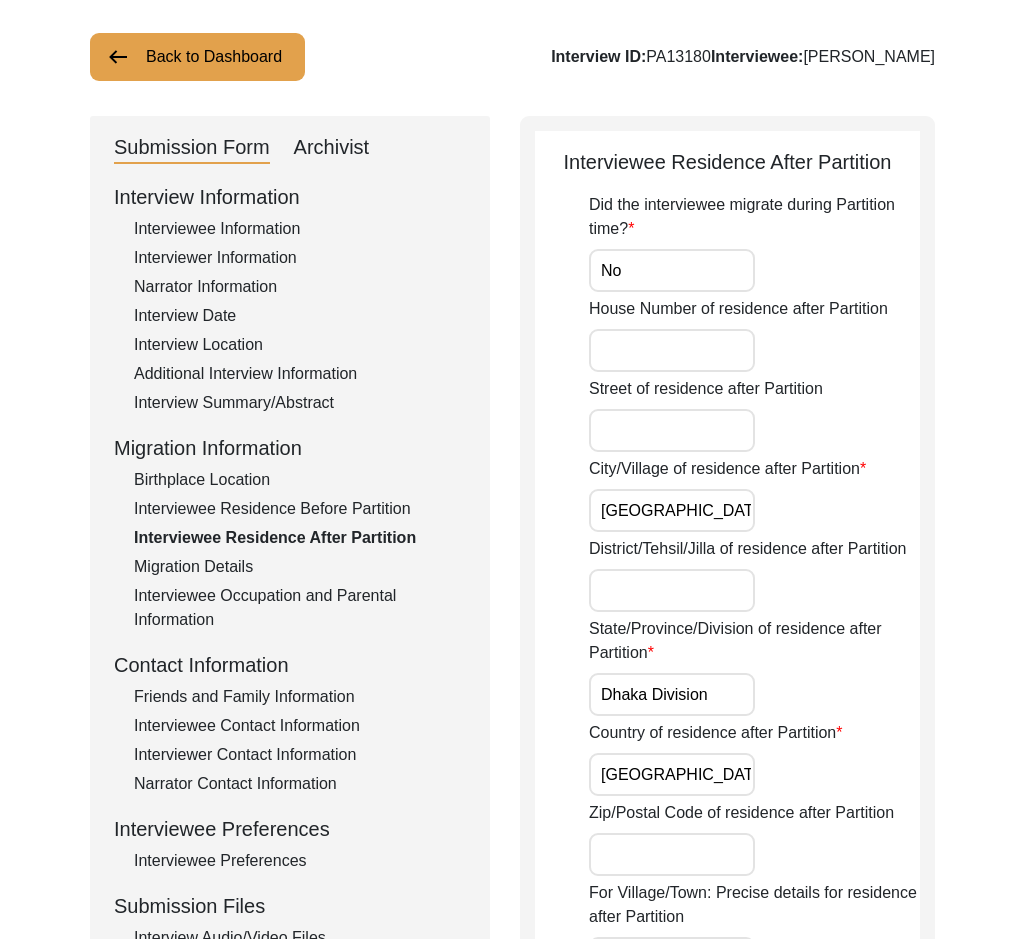 scroll, scrollTop: 100, scrollLeft: 0, axis: vertical 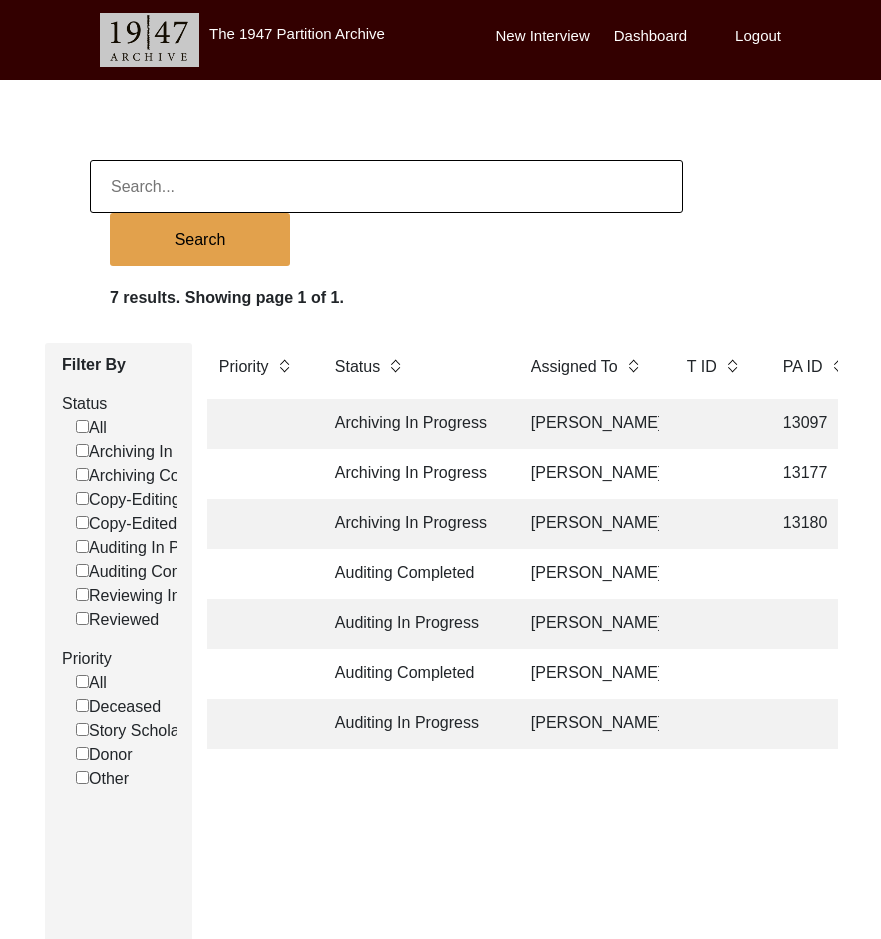click 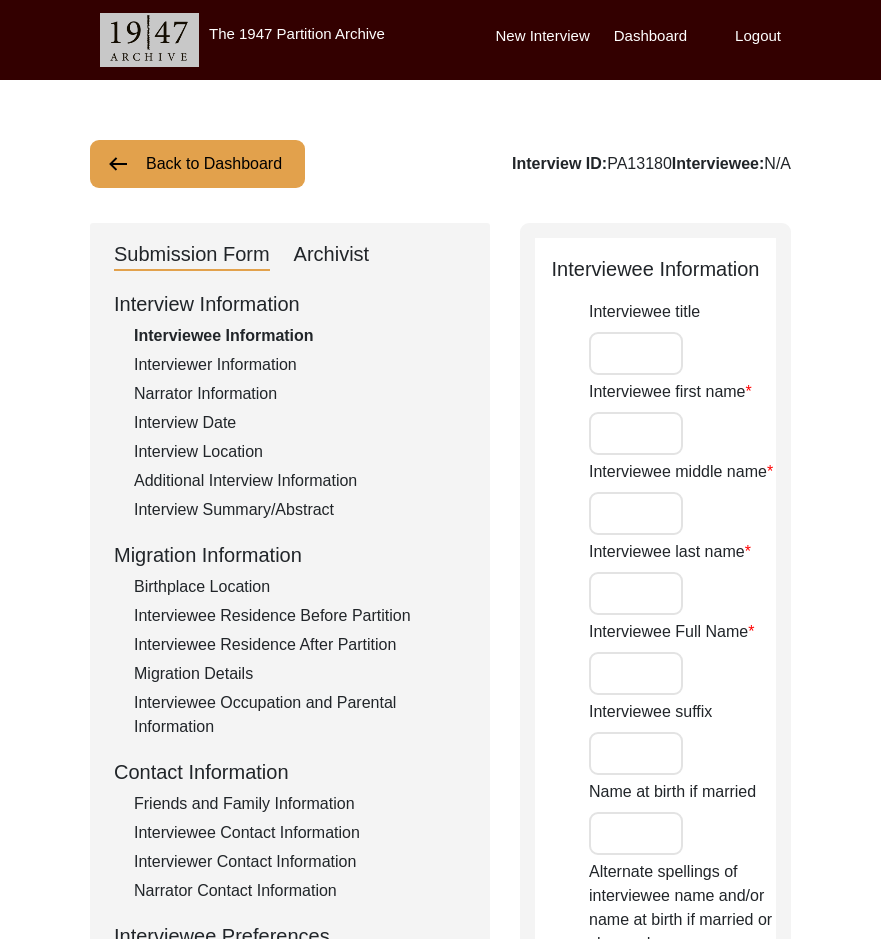 type on "Mr." 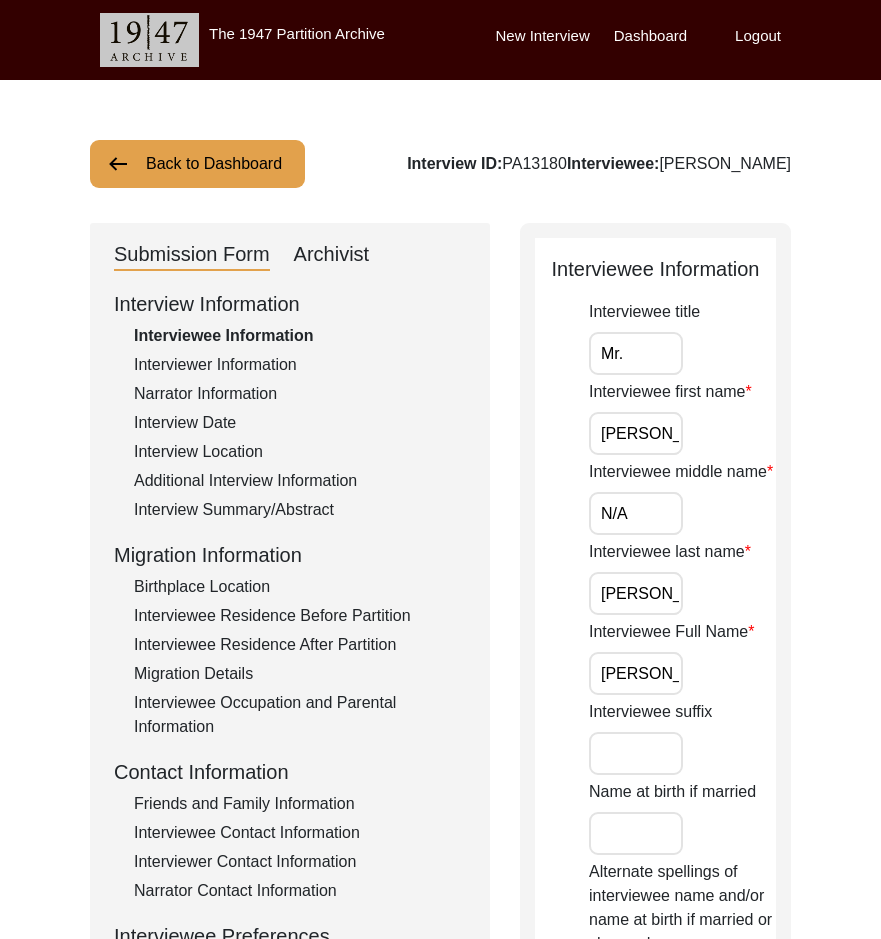 click on "Interview Information   Interviewee Information   Interviewer Information   Narrator Information   Interview Date   Interview Location   Additional Interview Information   Interview Summary/Abstract   Migration Information   Birthplace Location   Interviewee Residence Before Partition   Interviewee Residence After Partition   Migration Details   Interviewee Occupation and Parental Information   Contact Information   Friends and Family Information   Interviewee Contact Information   Interviewer Contact Information   Narrator Contact Information   Interviewee Preferences   Interviewee Preferences   Submission Files   Interview Audio/Video Files   Interview Photo Files   Signed Release Form   Other Files" 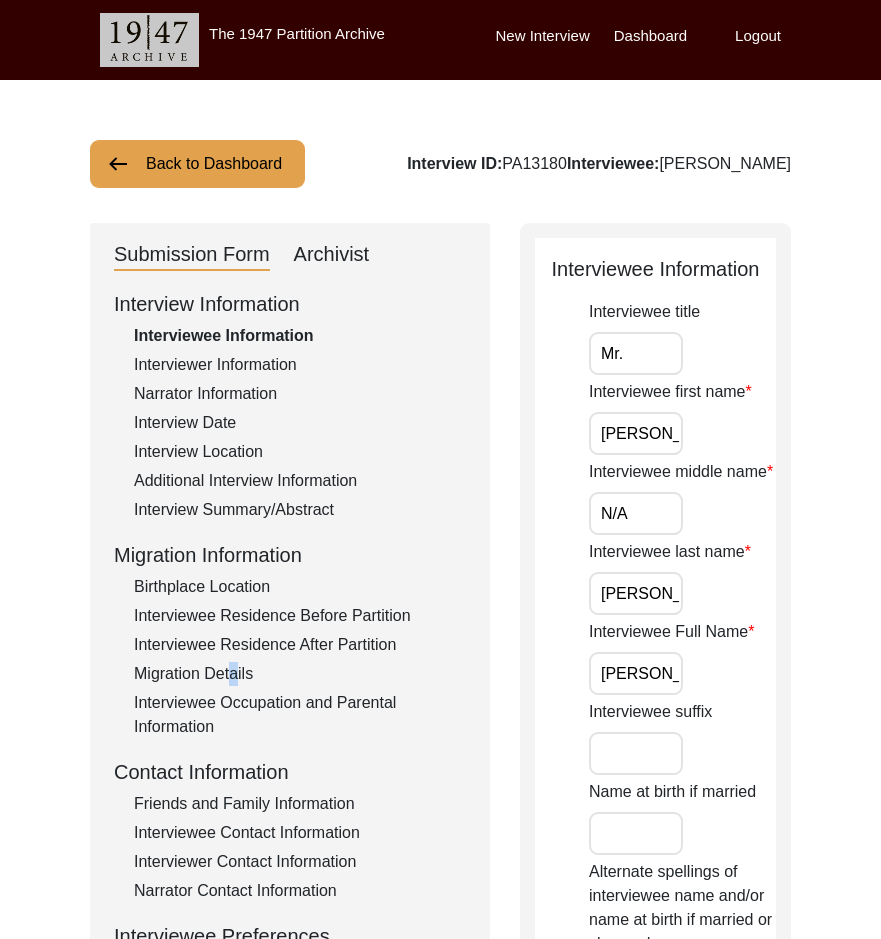 click on "Migration Details" 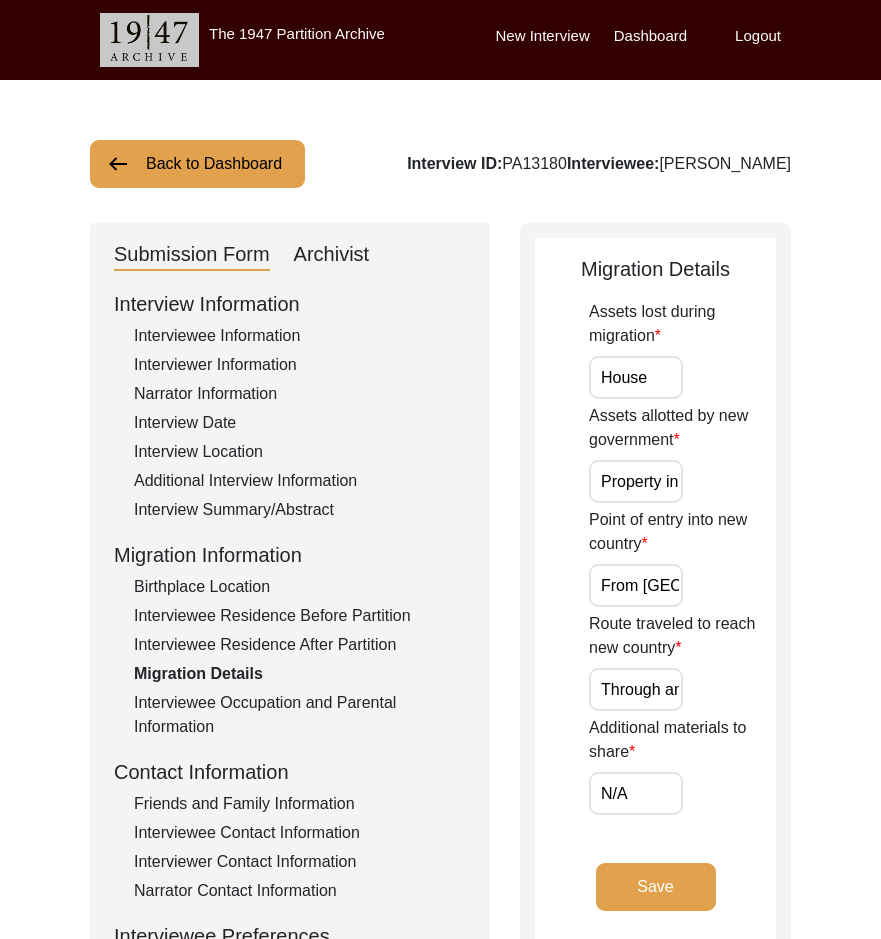 drag, startPoint x: 671, startPoint y: 379, endPoint x: 576, endPoint y: 381, distance: 95.02105 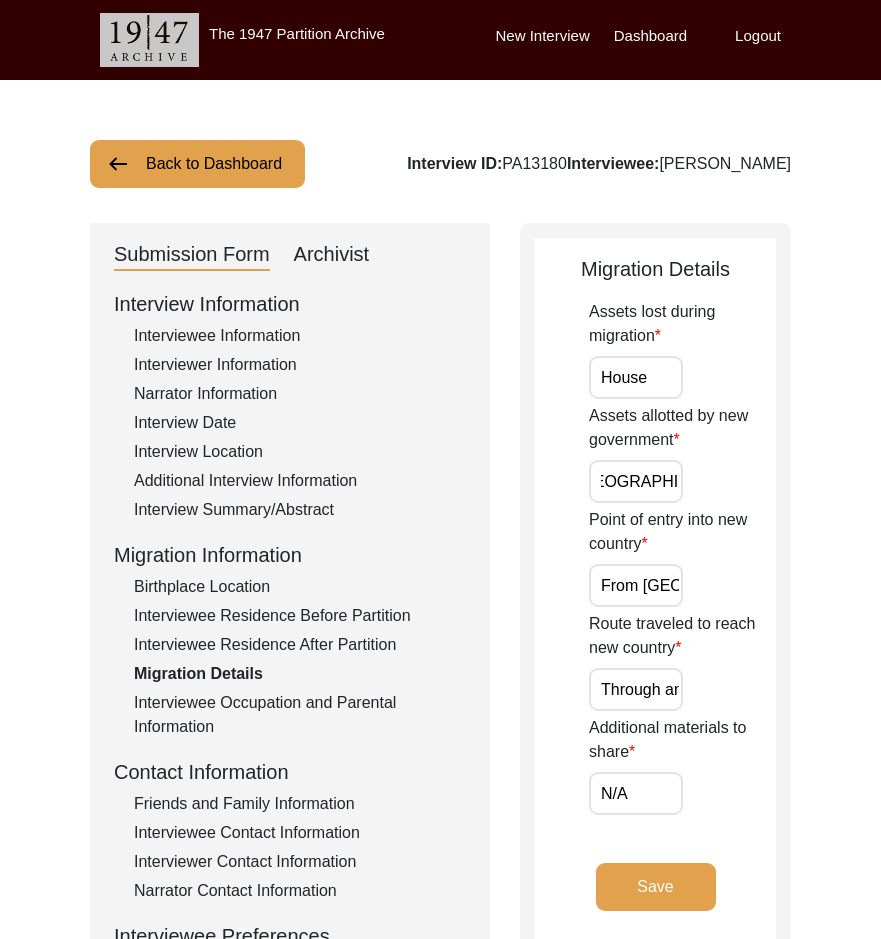 drag, startPoint x: 612, startPoint y: 472, endPoint x: 755, endPoint y: 479, distance: 143.17122 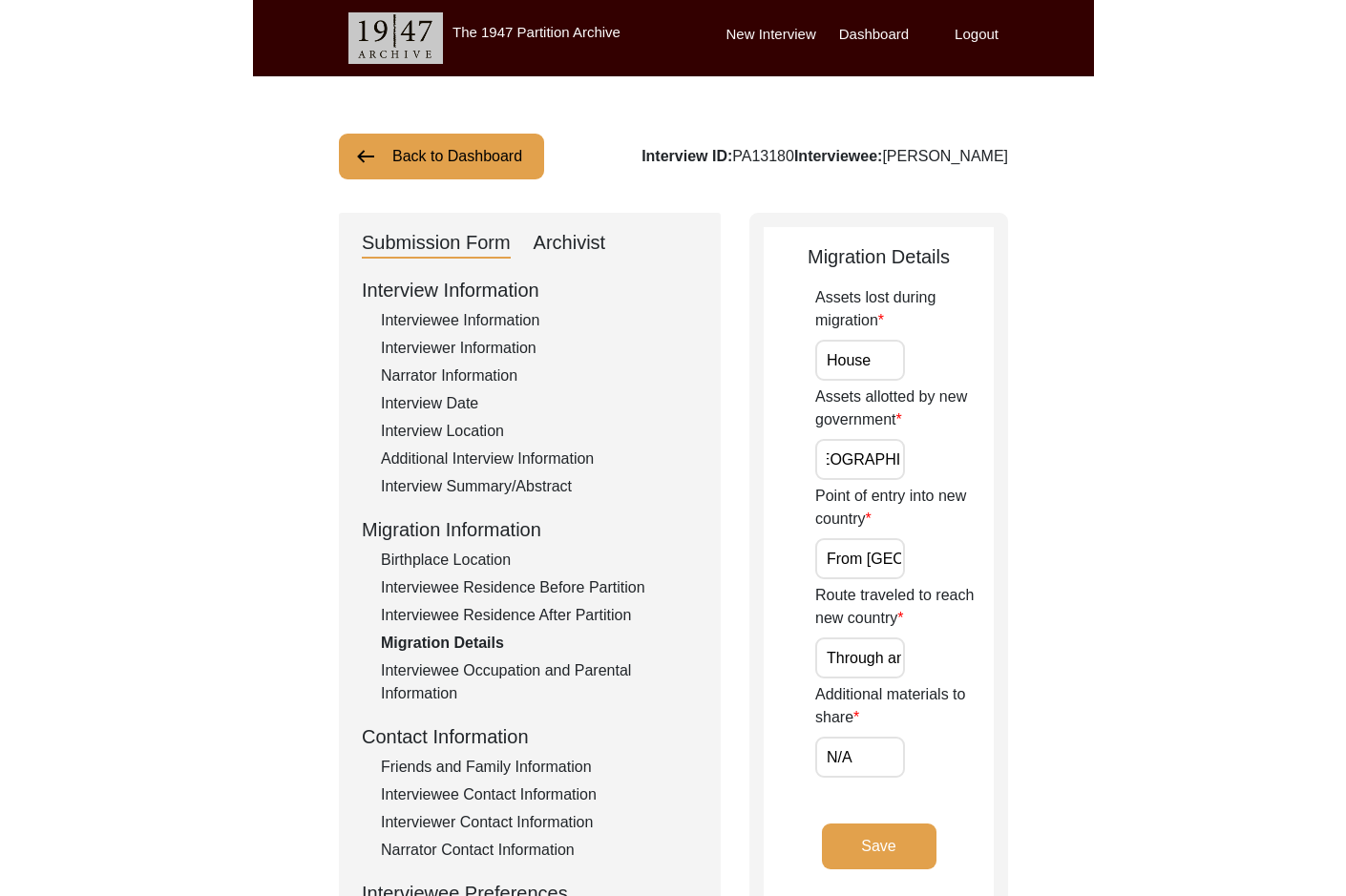 scroll, scrollTop: 0, scrollLeft: 0, axis: both 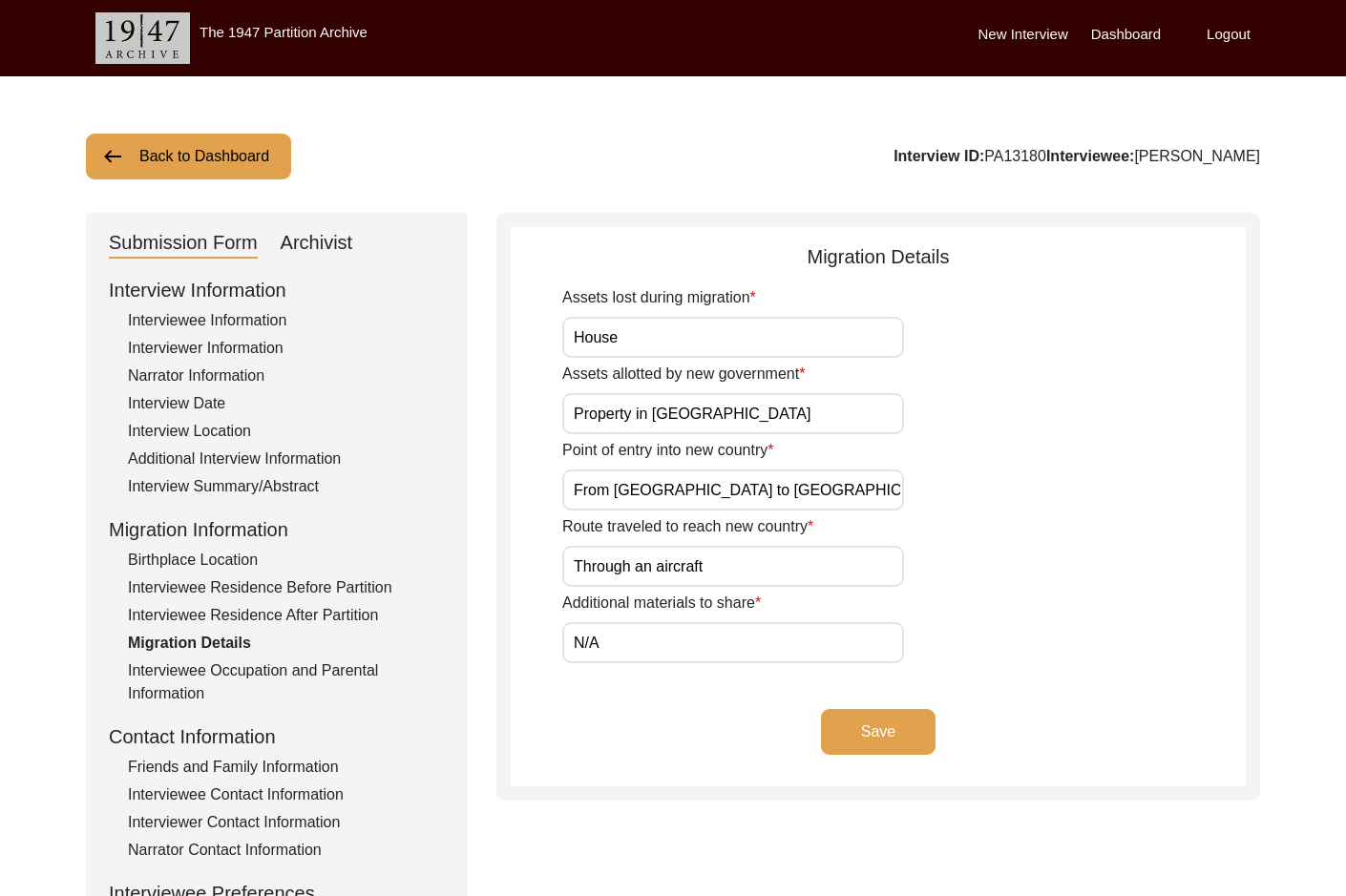 drag, startPoint x: 765, startPoint y: 415, endPoint x: 496, endPoint y: 408, distance: 269.0911 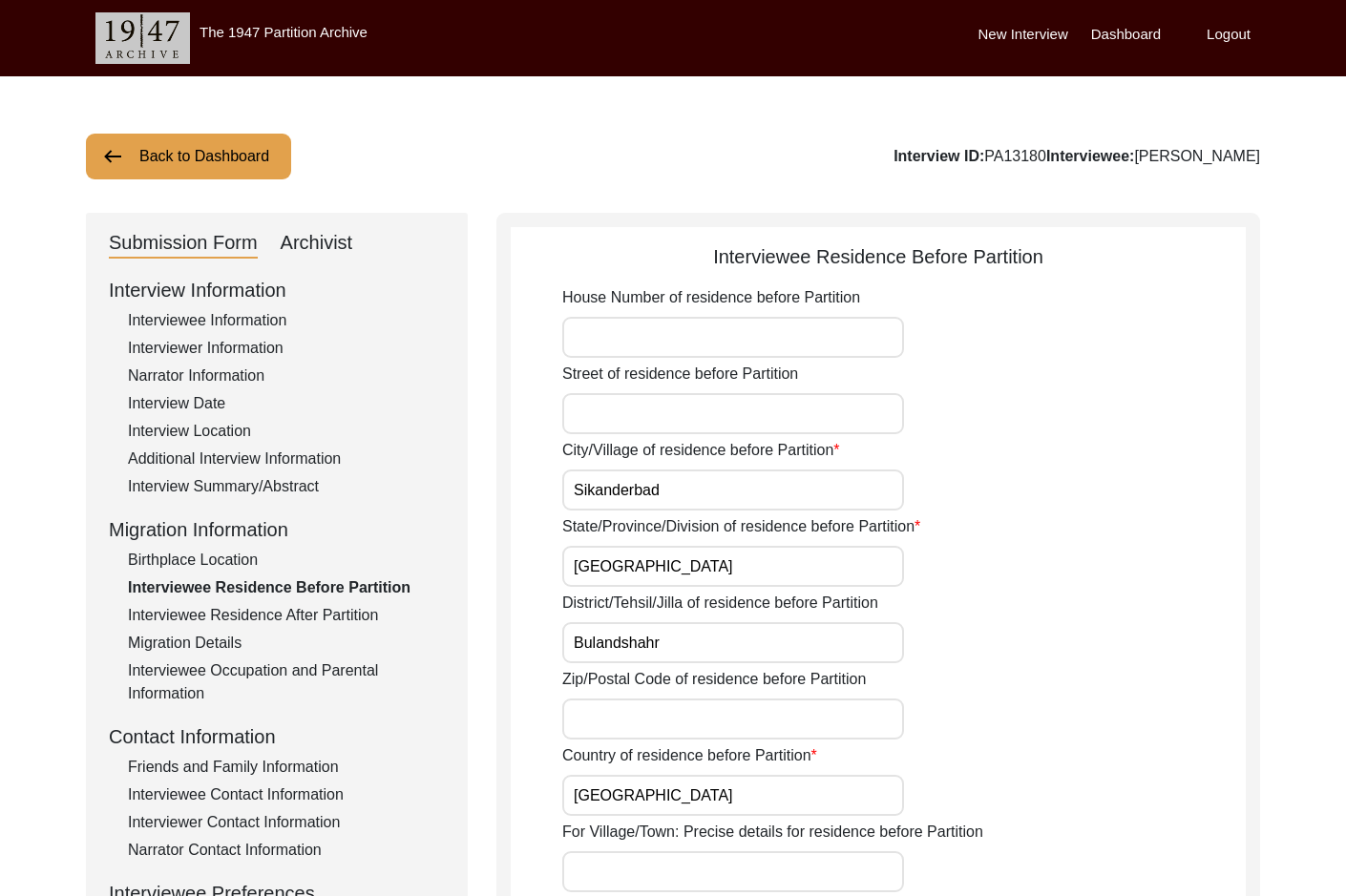 click on "Interviewee Residence After Partition" 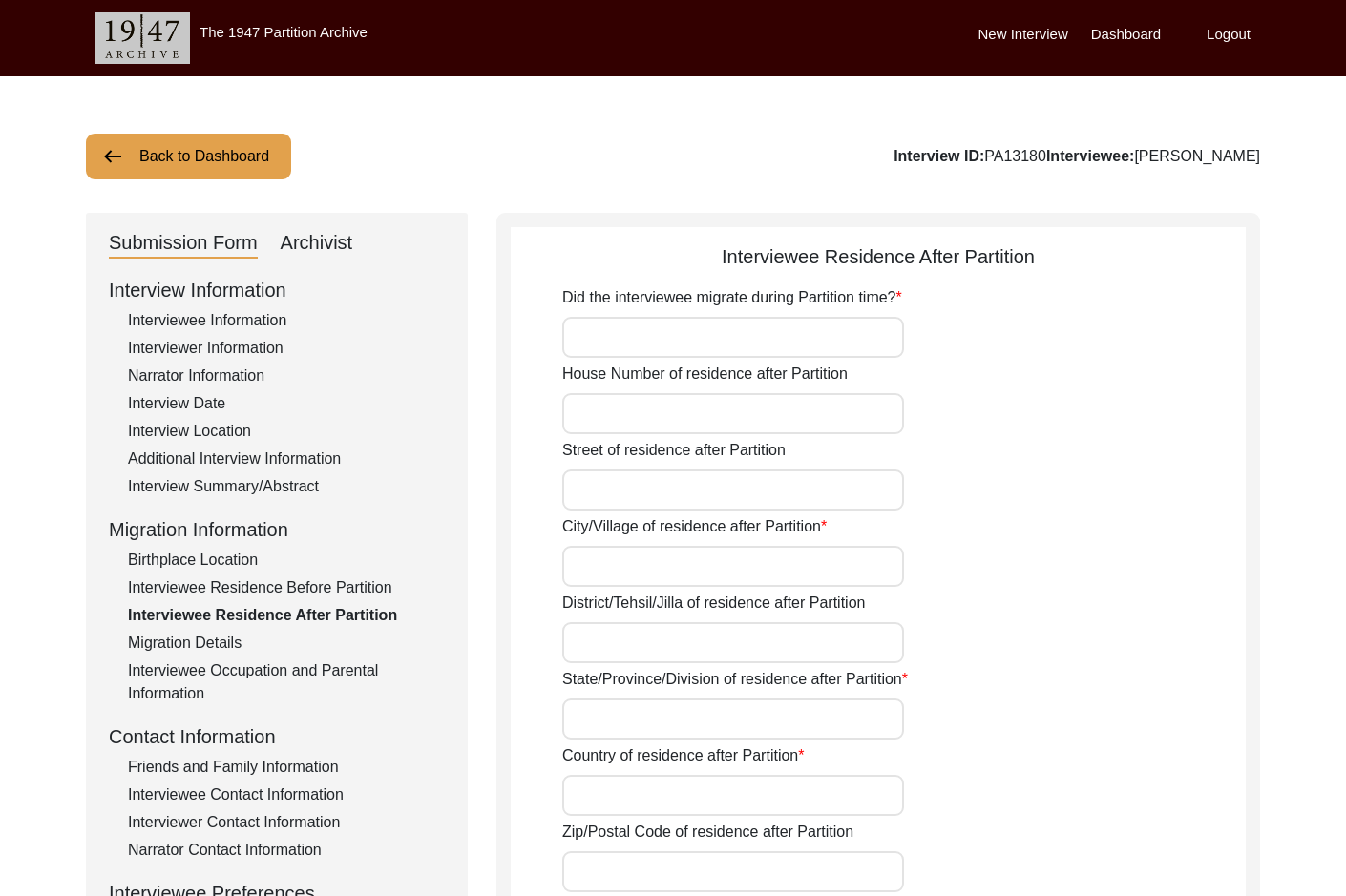 type on "No" 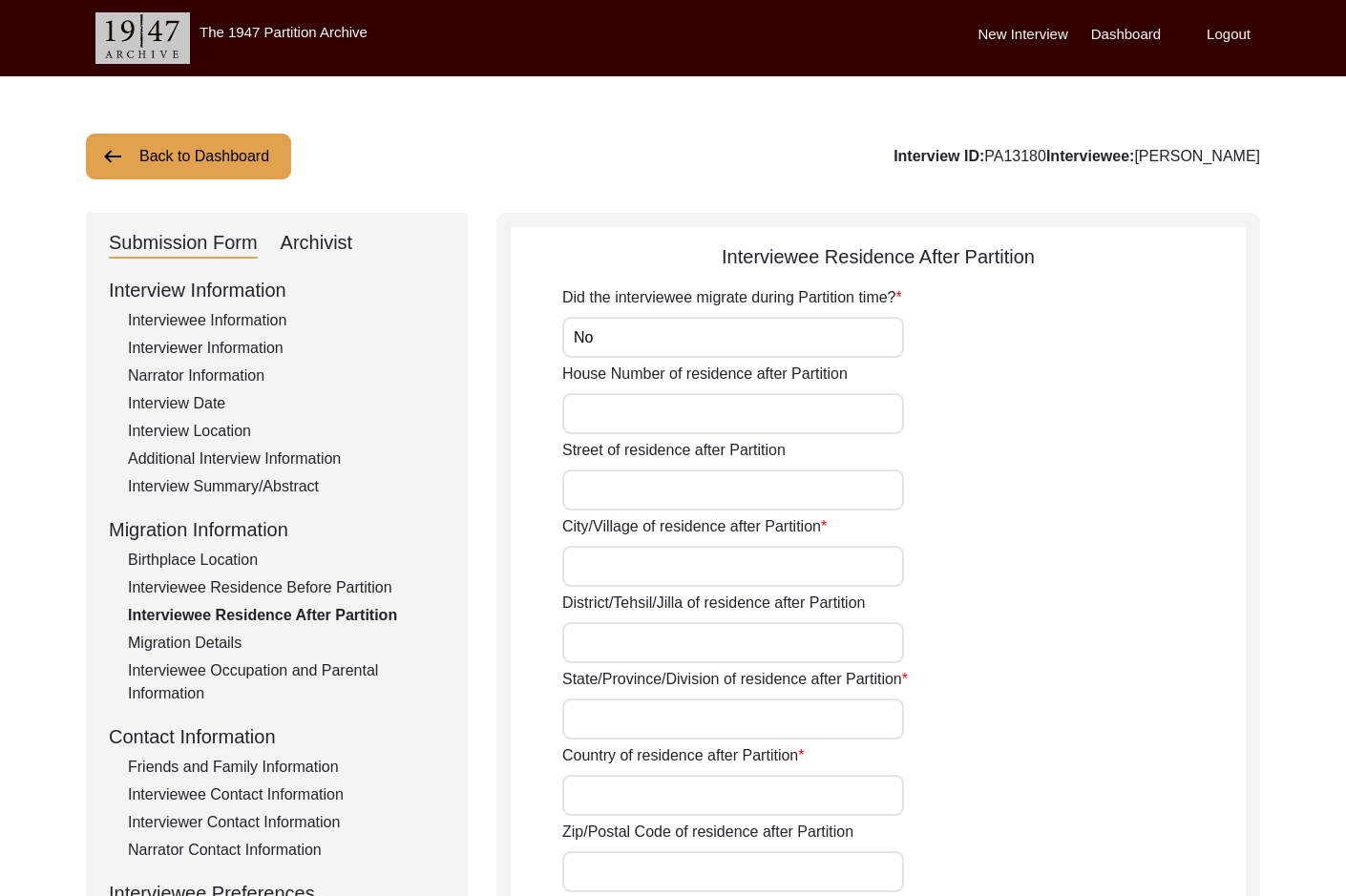 type on "[GEOGRAPHIC_DATA]" 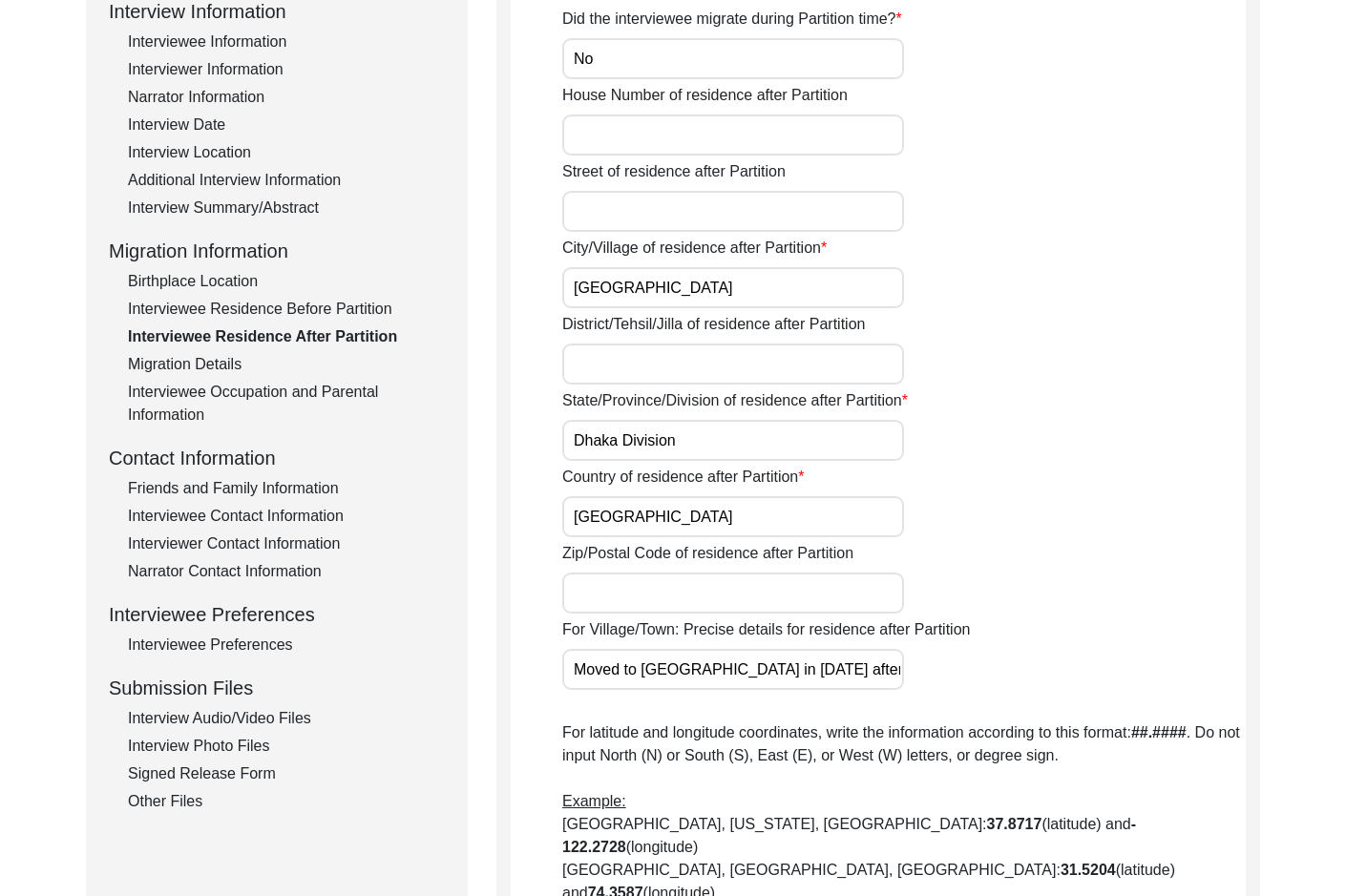 scroll, scrollTop: 0, scrollLeft: 0, axis: both 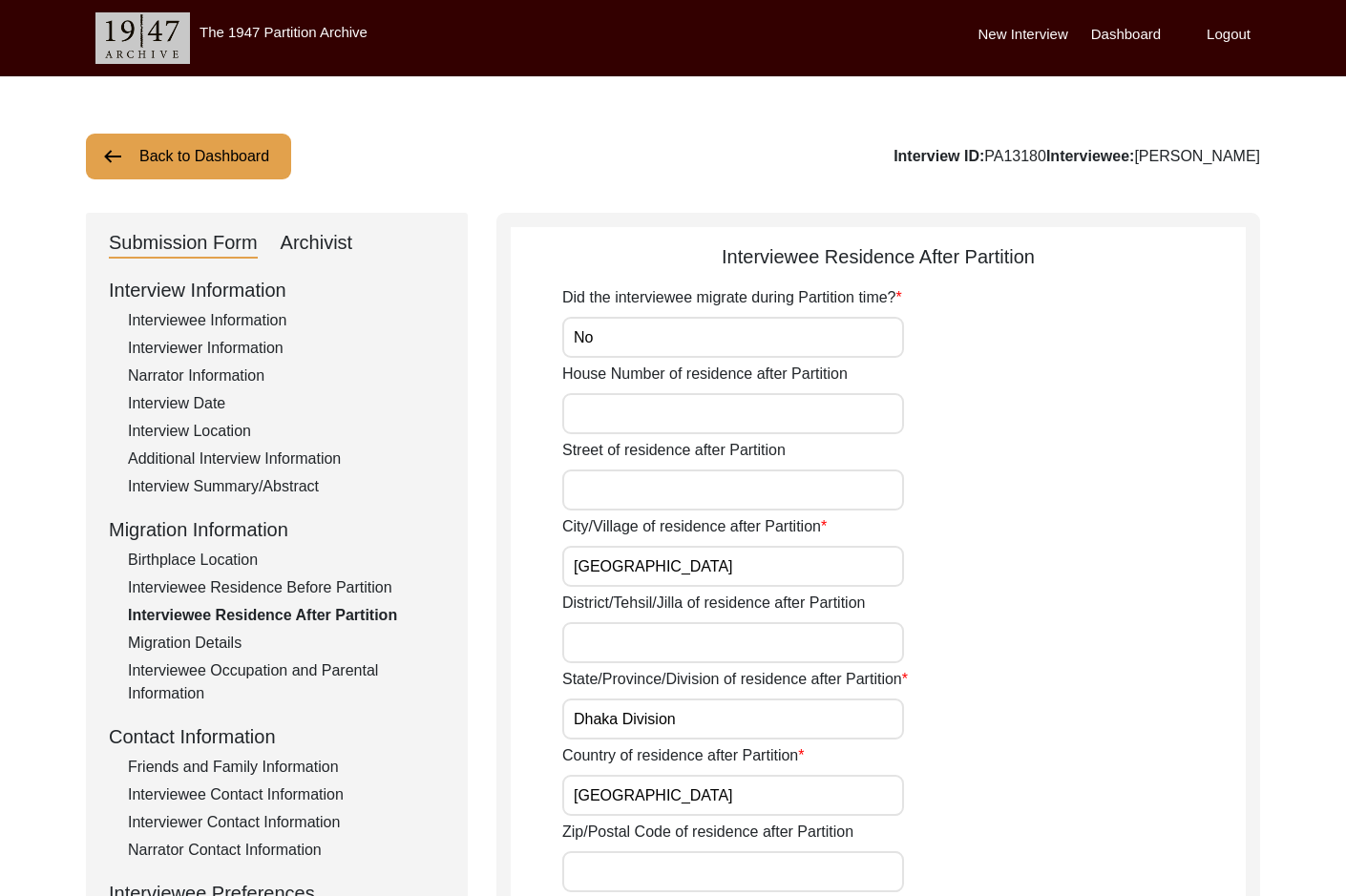 click on "No" at bounding box center [733, 337] 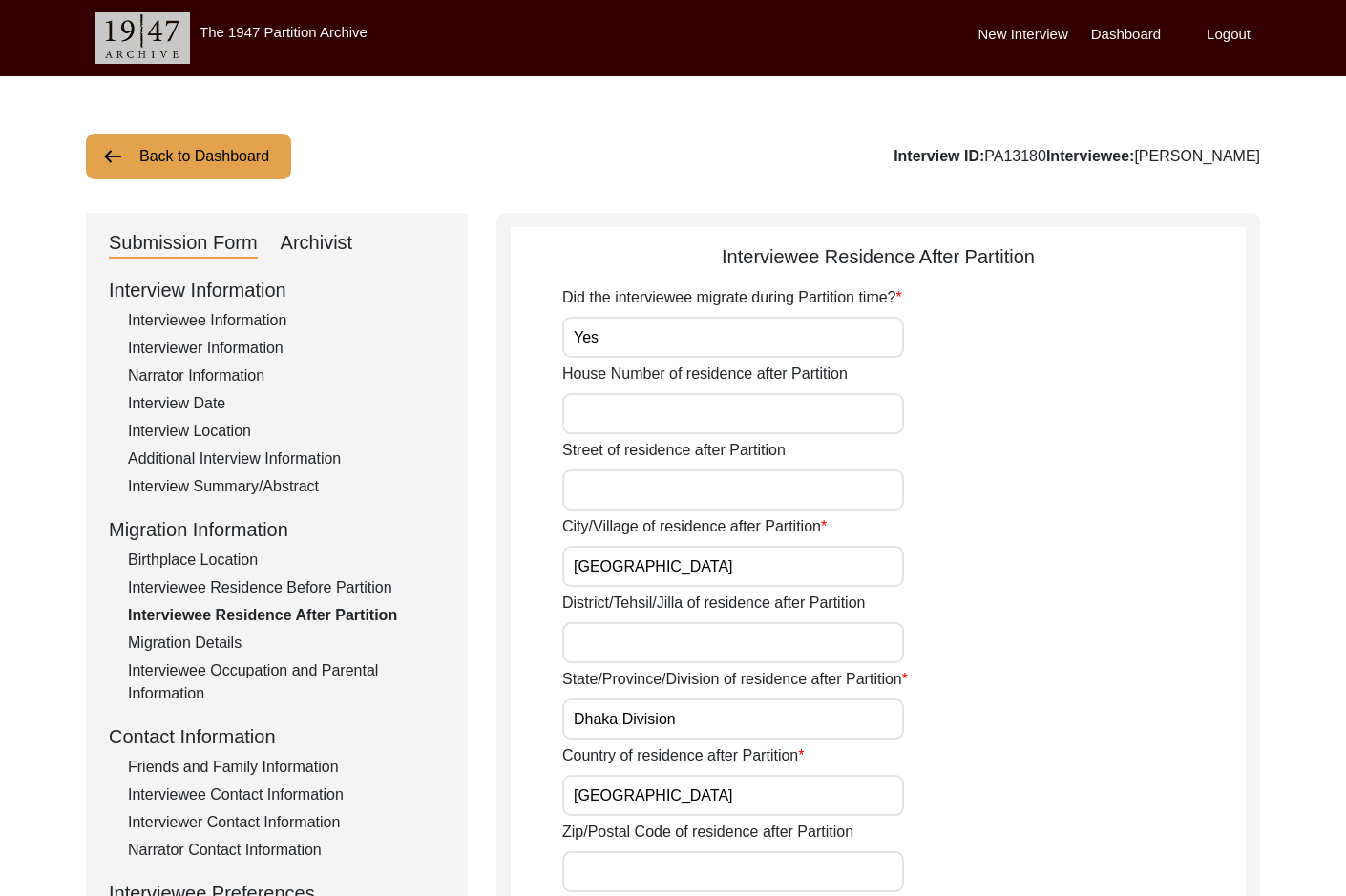 type on "Yes" 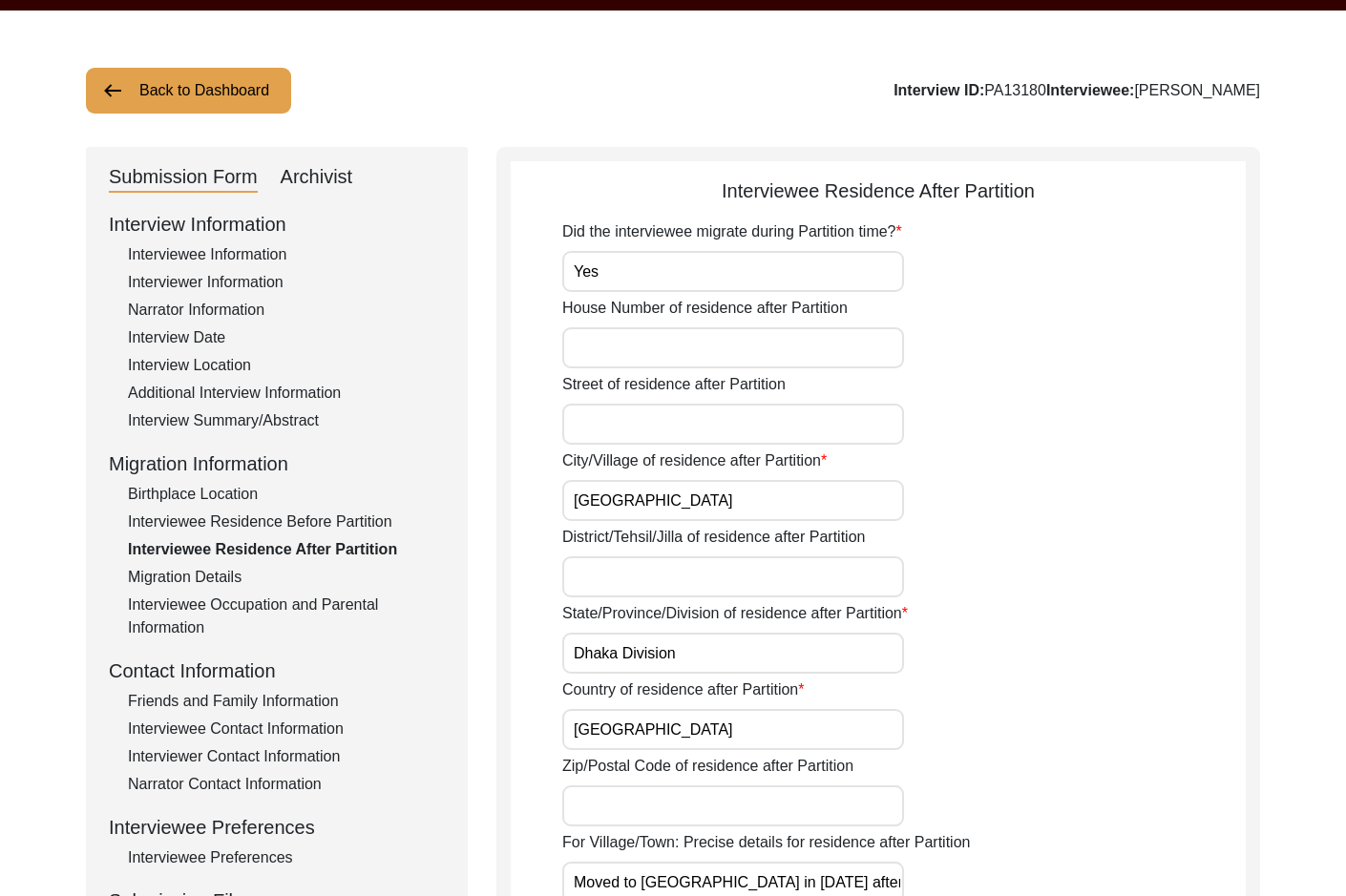 scroll, scrollTop: 191, scrollLeft: 0, axis: vertical 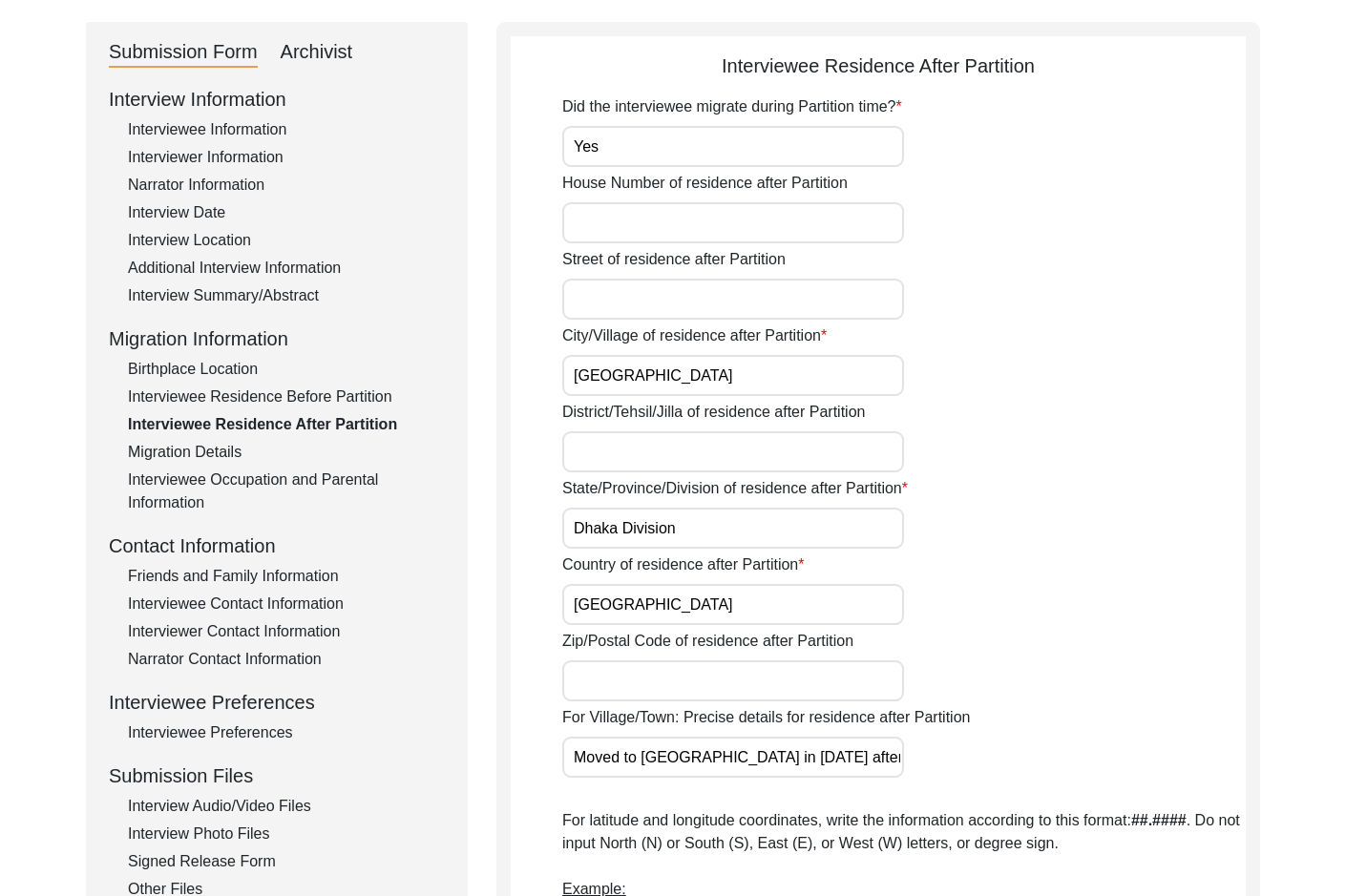 click on "City/Village of residence after Partition [GEOGRAPHIC_DATA]" 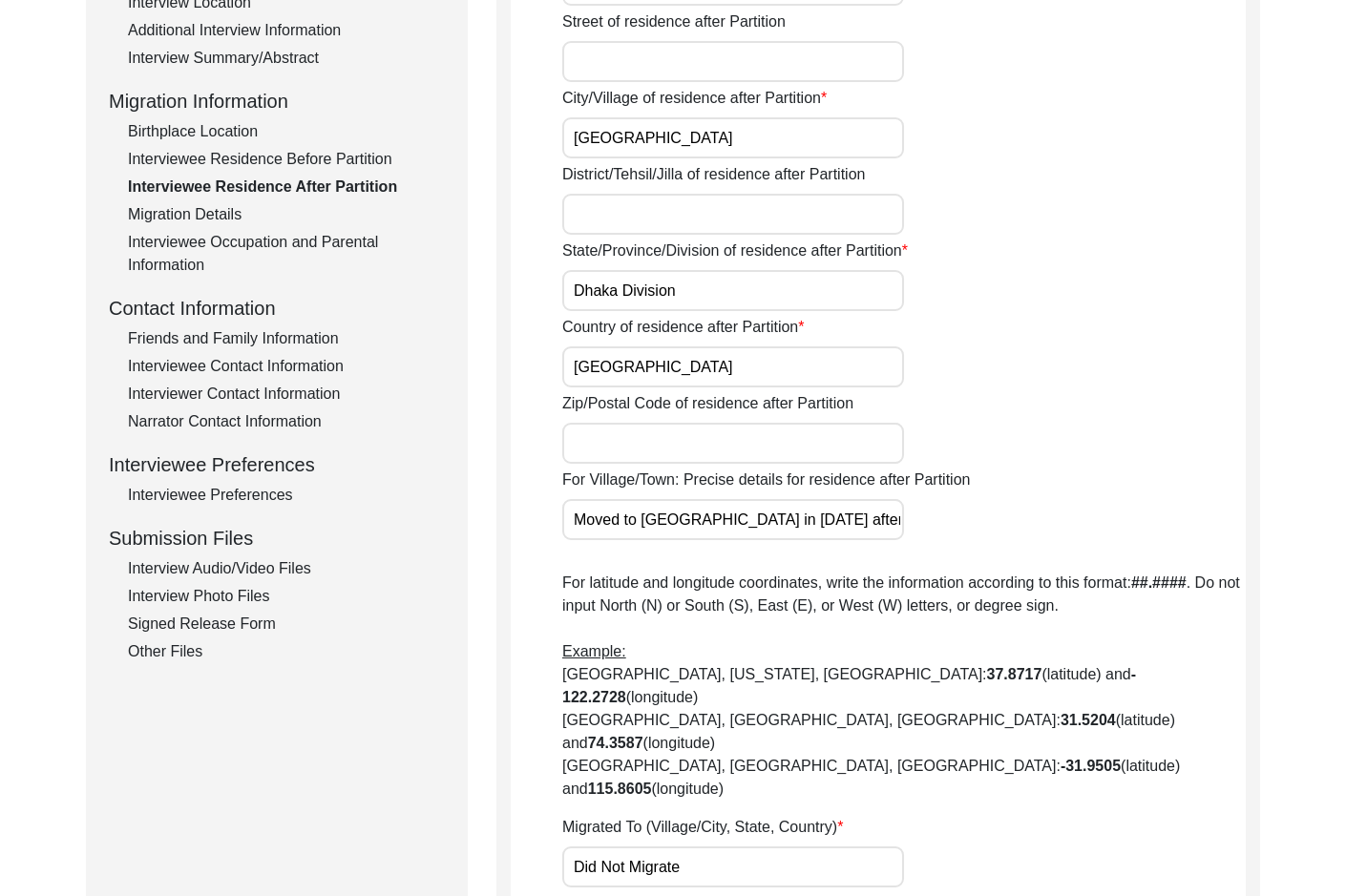 scroll, scrollTop: 573, scrollLeft: 0, axis: vertical 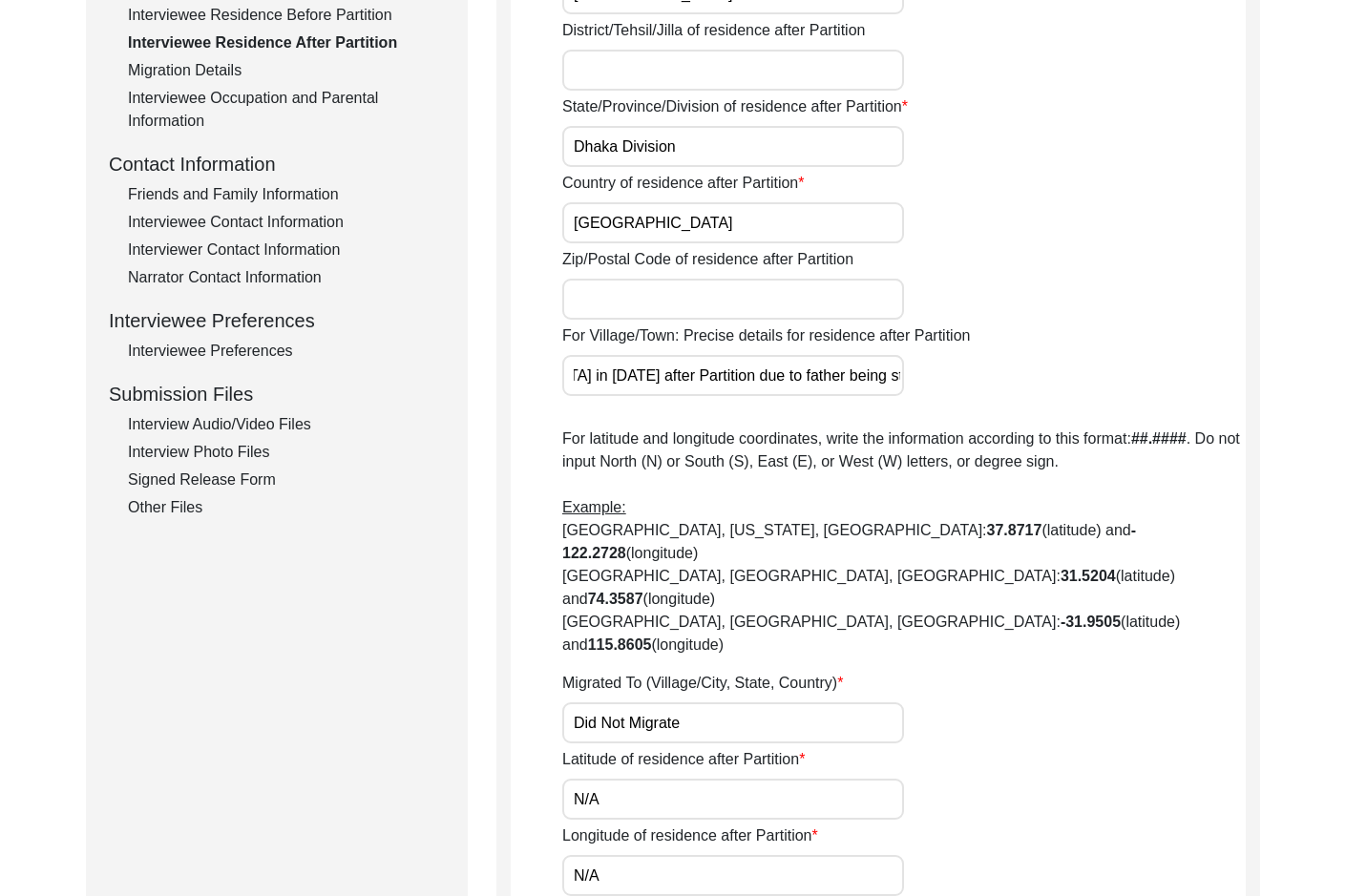 drag, startPoint x: 723, startPoint y: 378, endPoint x: 953, endPoint y: 378, distance: 230 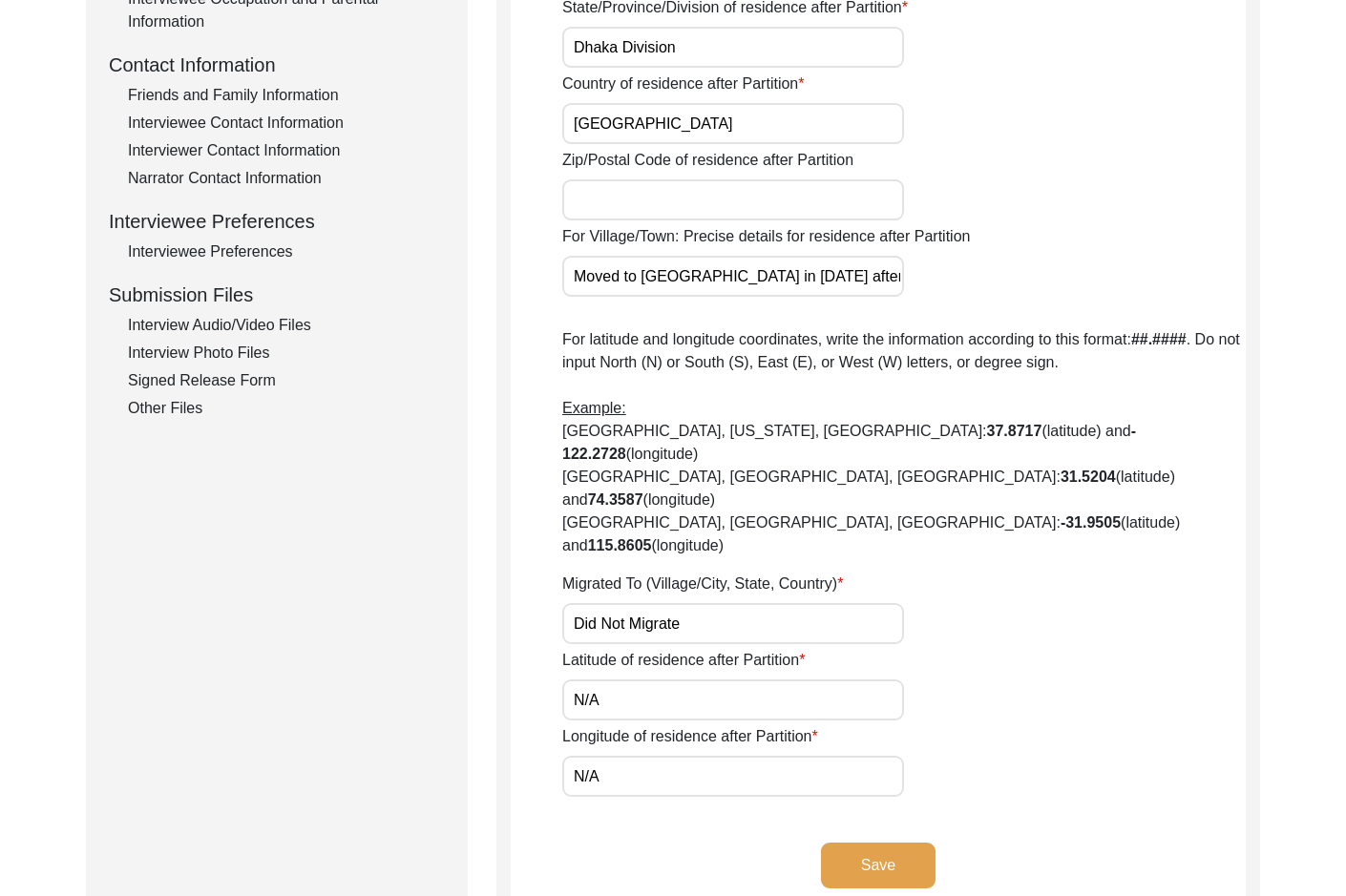 scroll, scrollTop: 763, scrollLeft: 0, axis: vertical 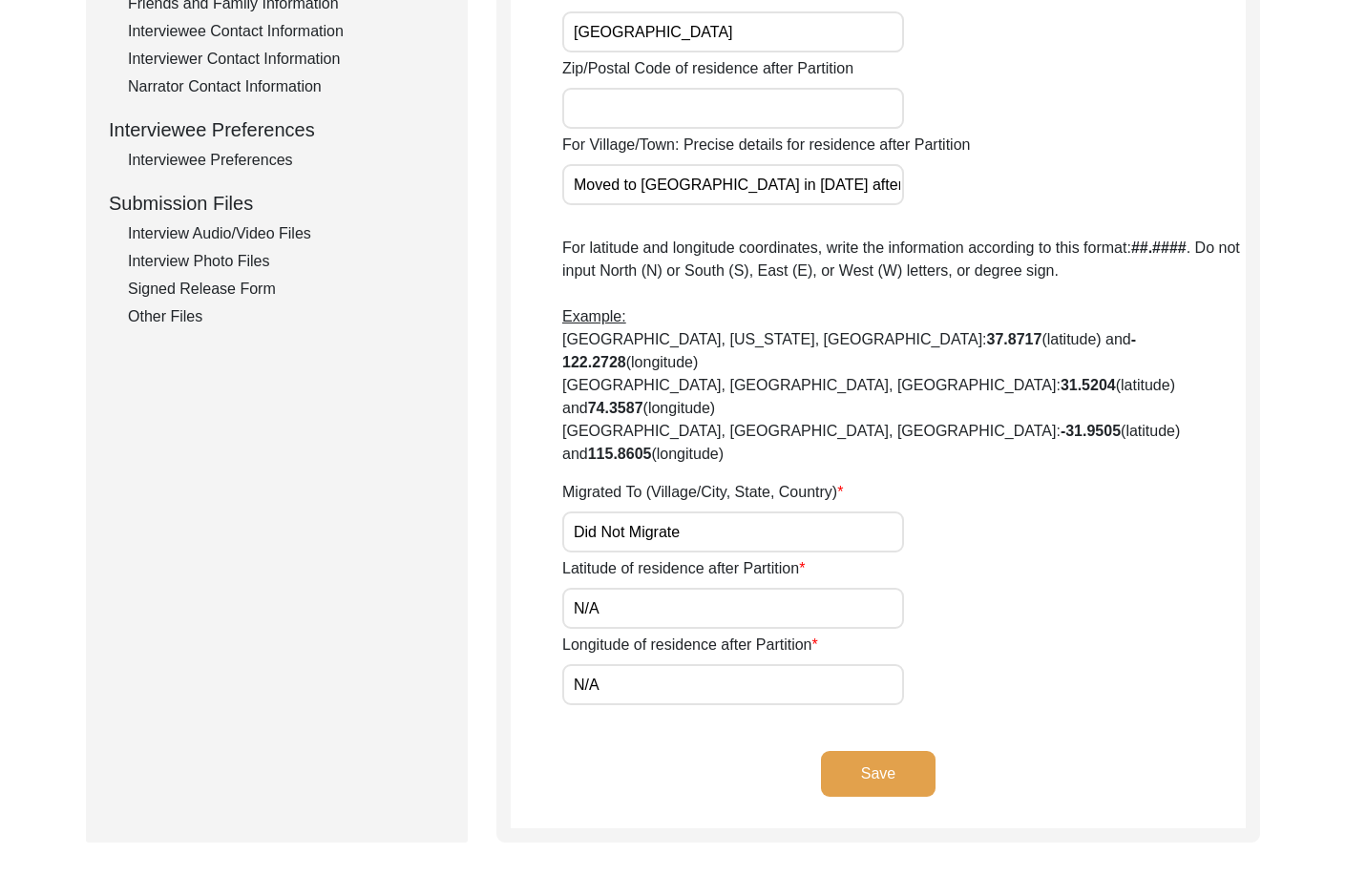 click on "Did Not Migrate" at bounding box center [733, 531] 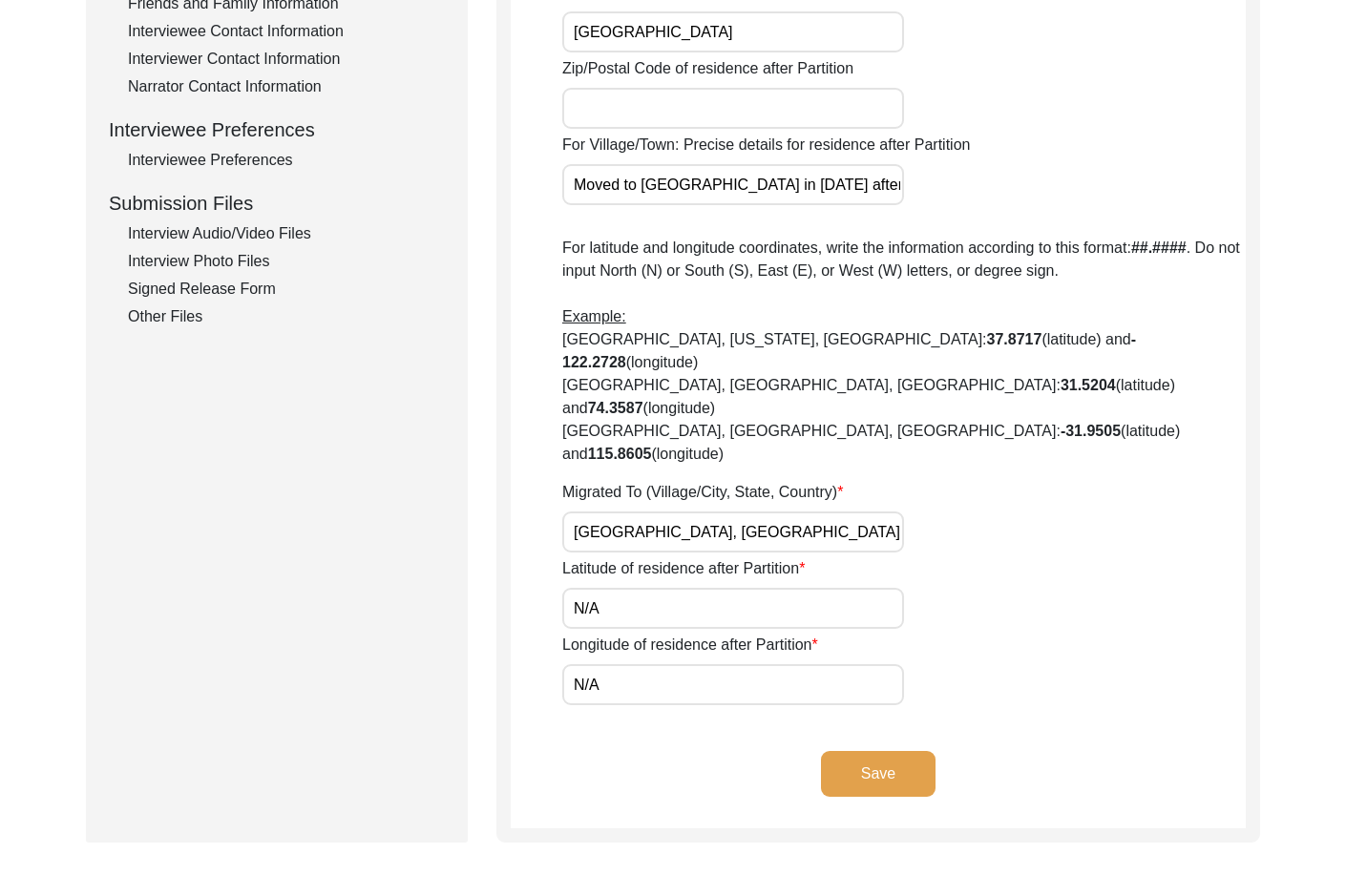 click on "[GEOGRAPHIC_DATA], [GEOGRAPHIC_DATA] Division, [GEOGRAPHIC_DATA] / [GEOGRAPHIC_DATA]" at bounding box center (733, 531) 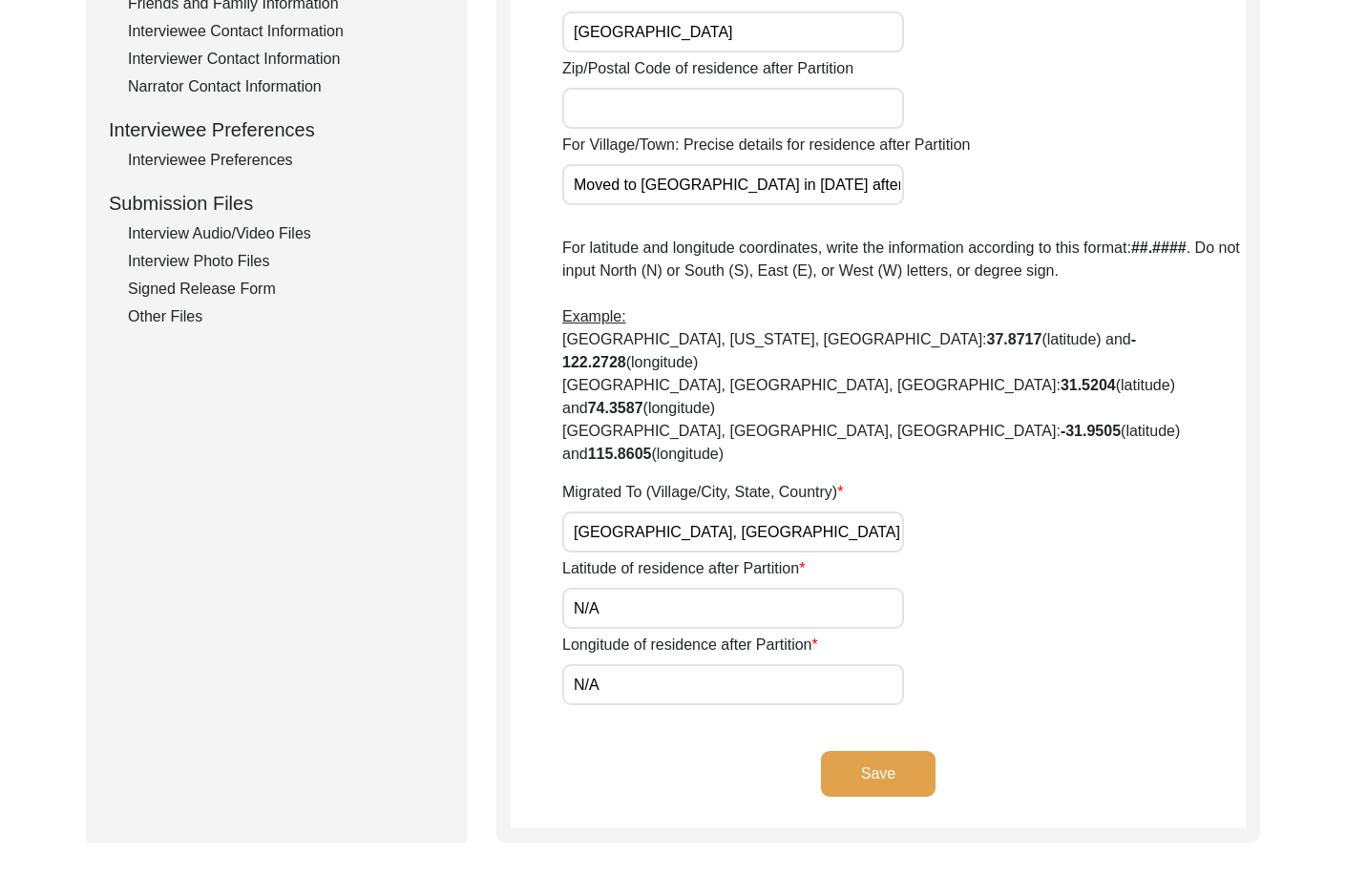 scroll, scrollTop: 0, scrollLeft: 23, axis: horizontal 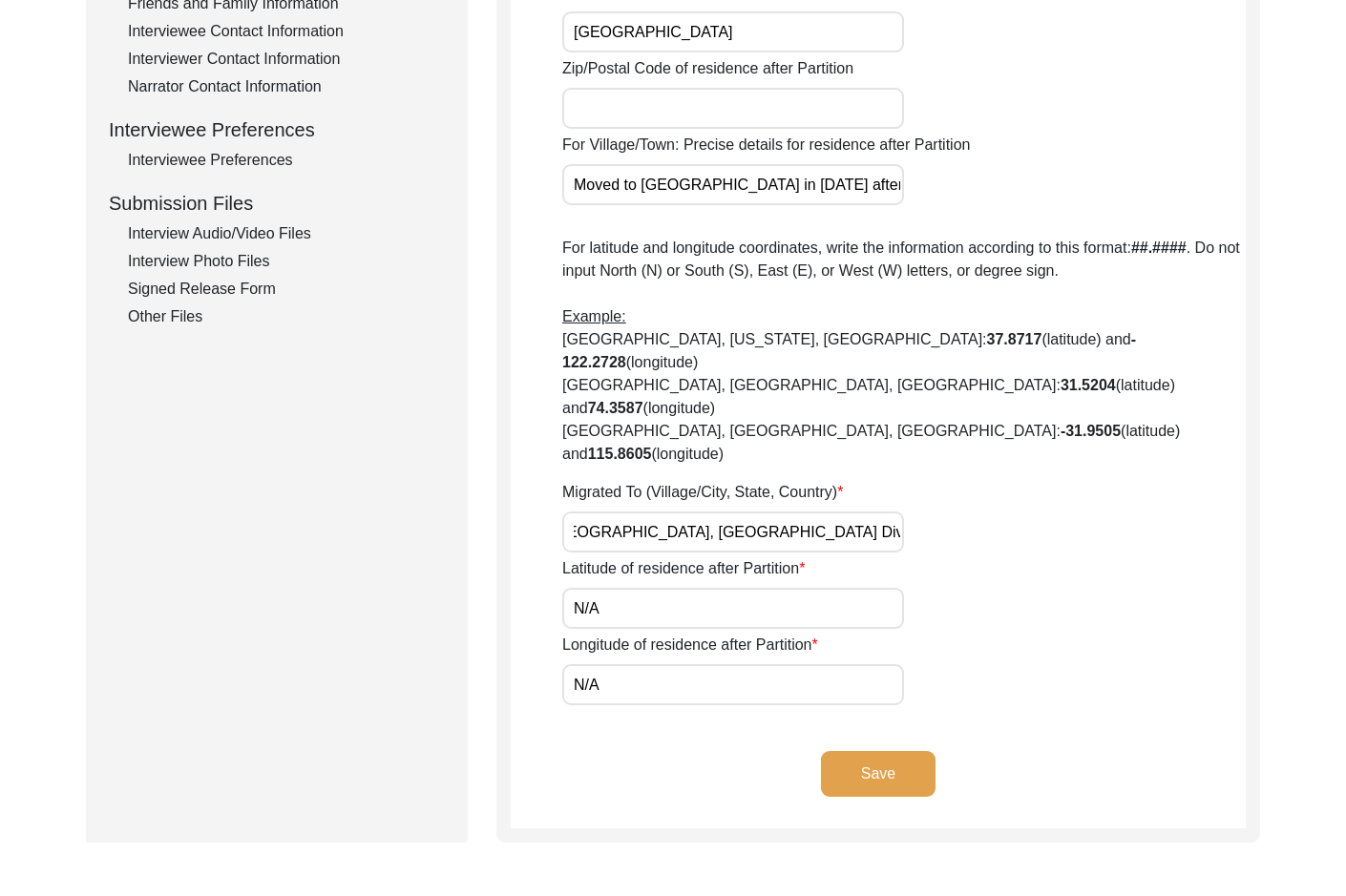 drag, startPoint x: 815, startPoint y: 461, endPoint x: 966, endPoint y: 465, distance: 151.05297 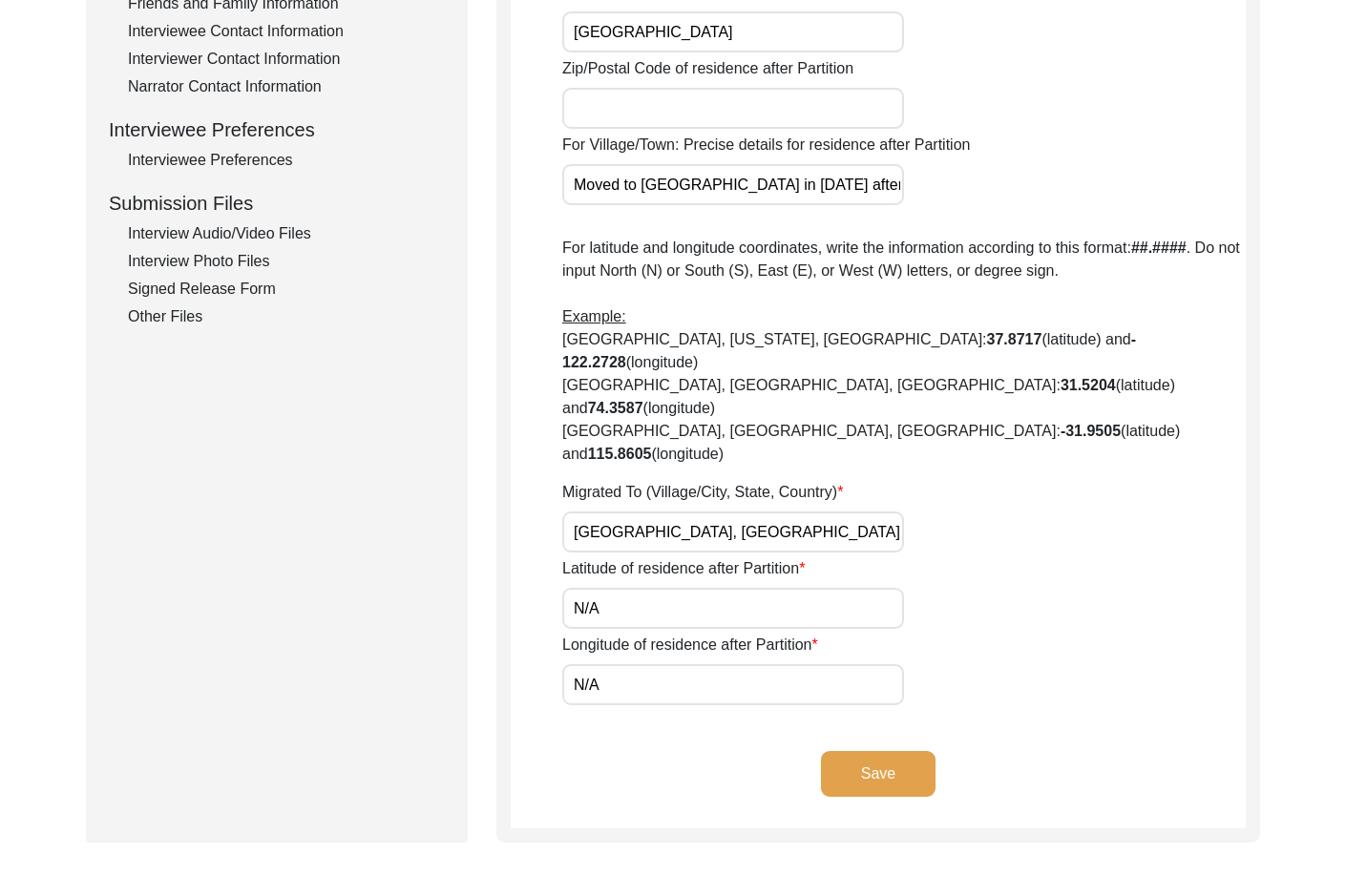 type on "[GEOGRAPHIC_DATA], [GEOGRAPHIC_DATA] Division, [GEOGRAPHIC_DATA]" 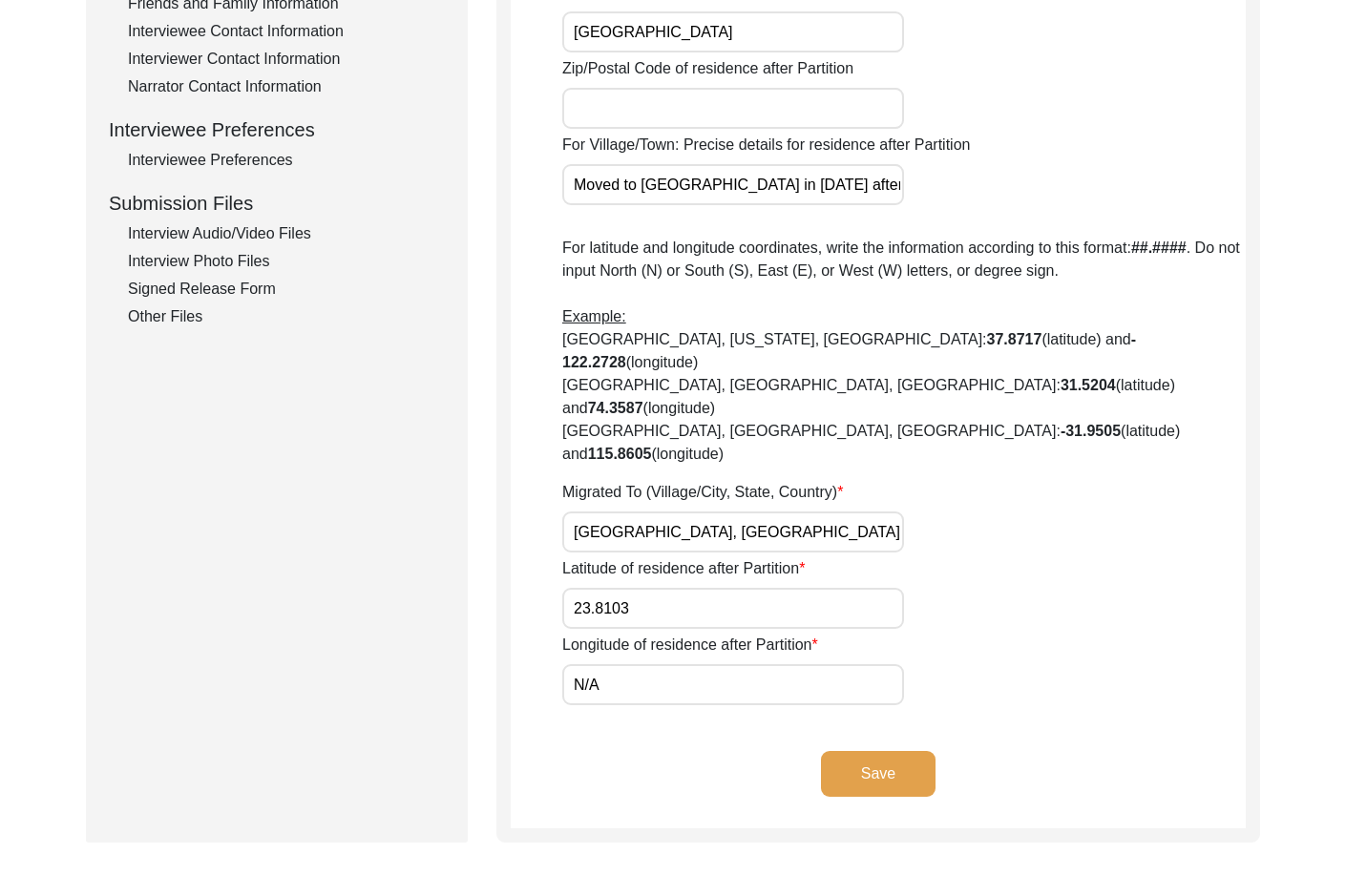 type on "23.8103" 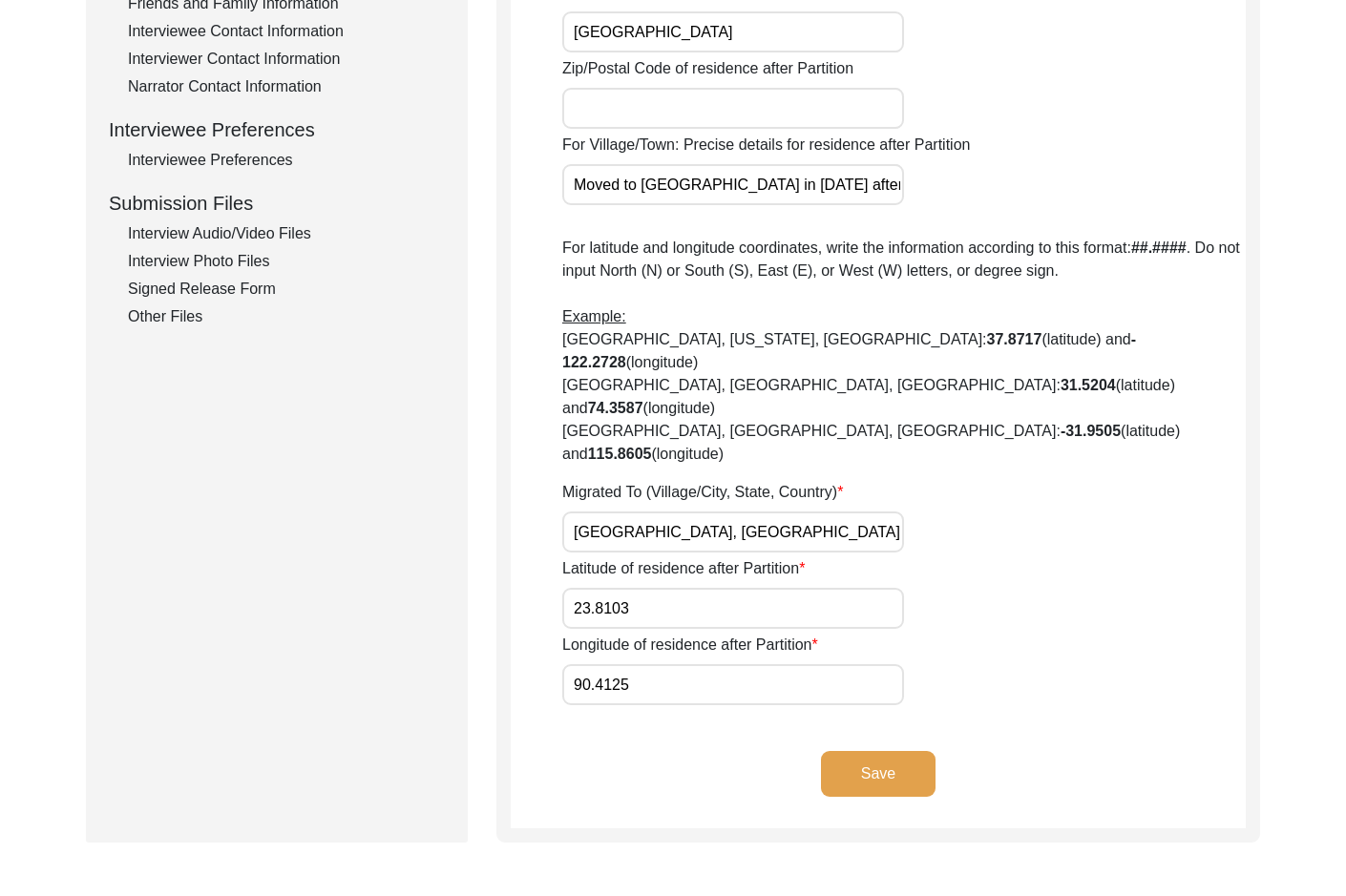 type on "90.4125" 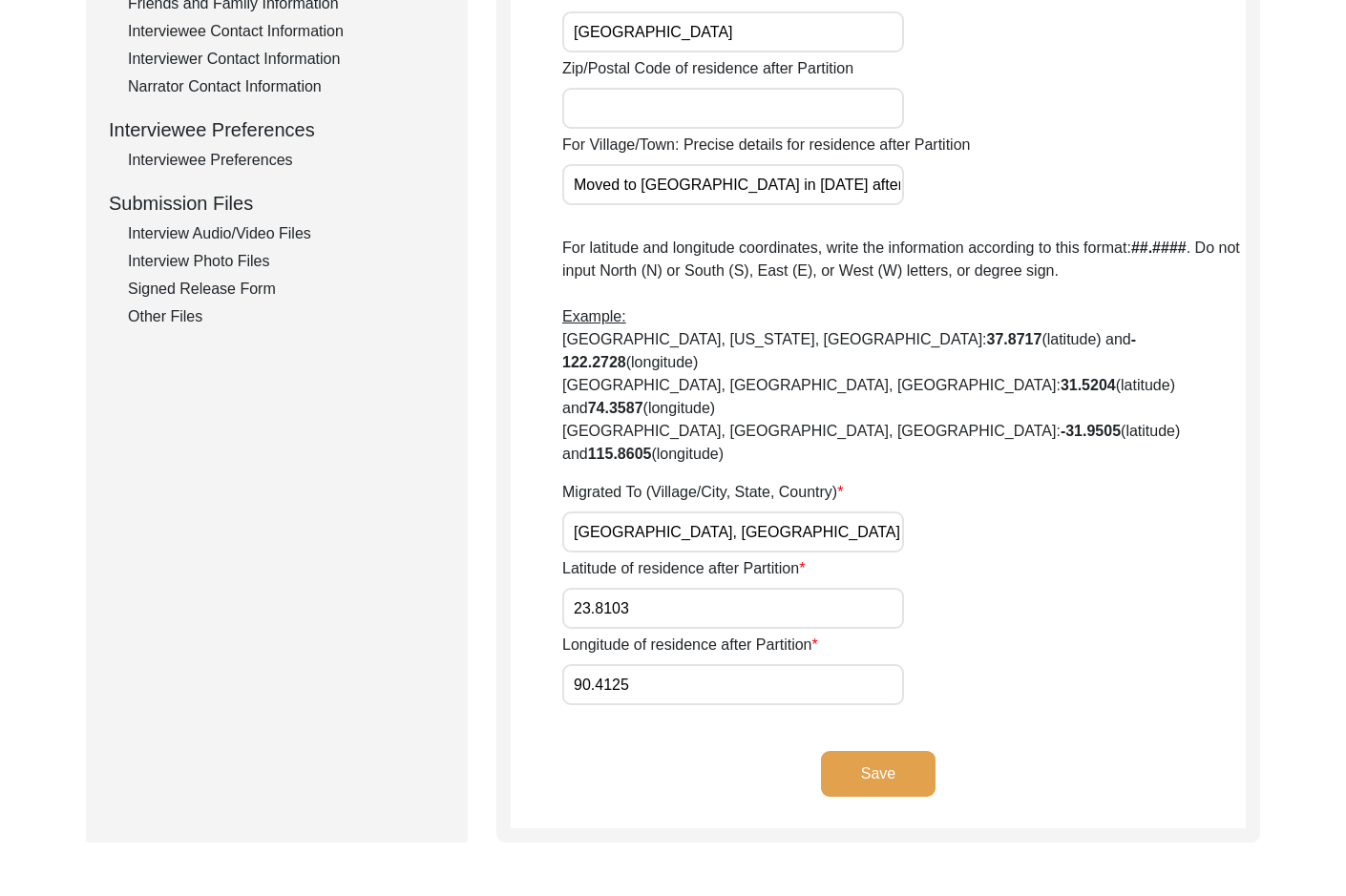 click on "Longitude of residence after Partition" 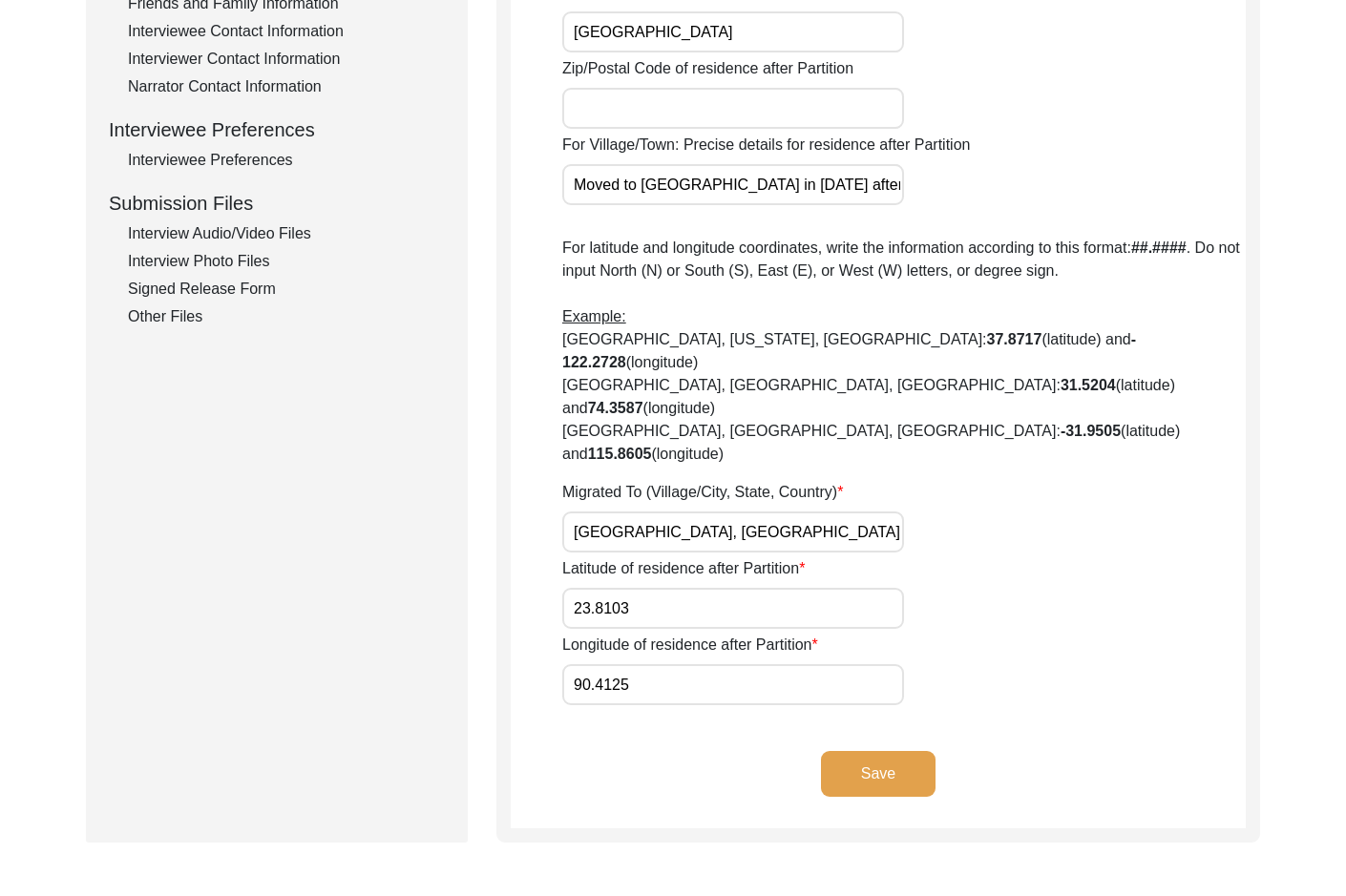 click on "90.4125" at bounding box center (733, 684) 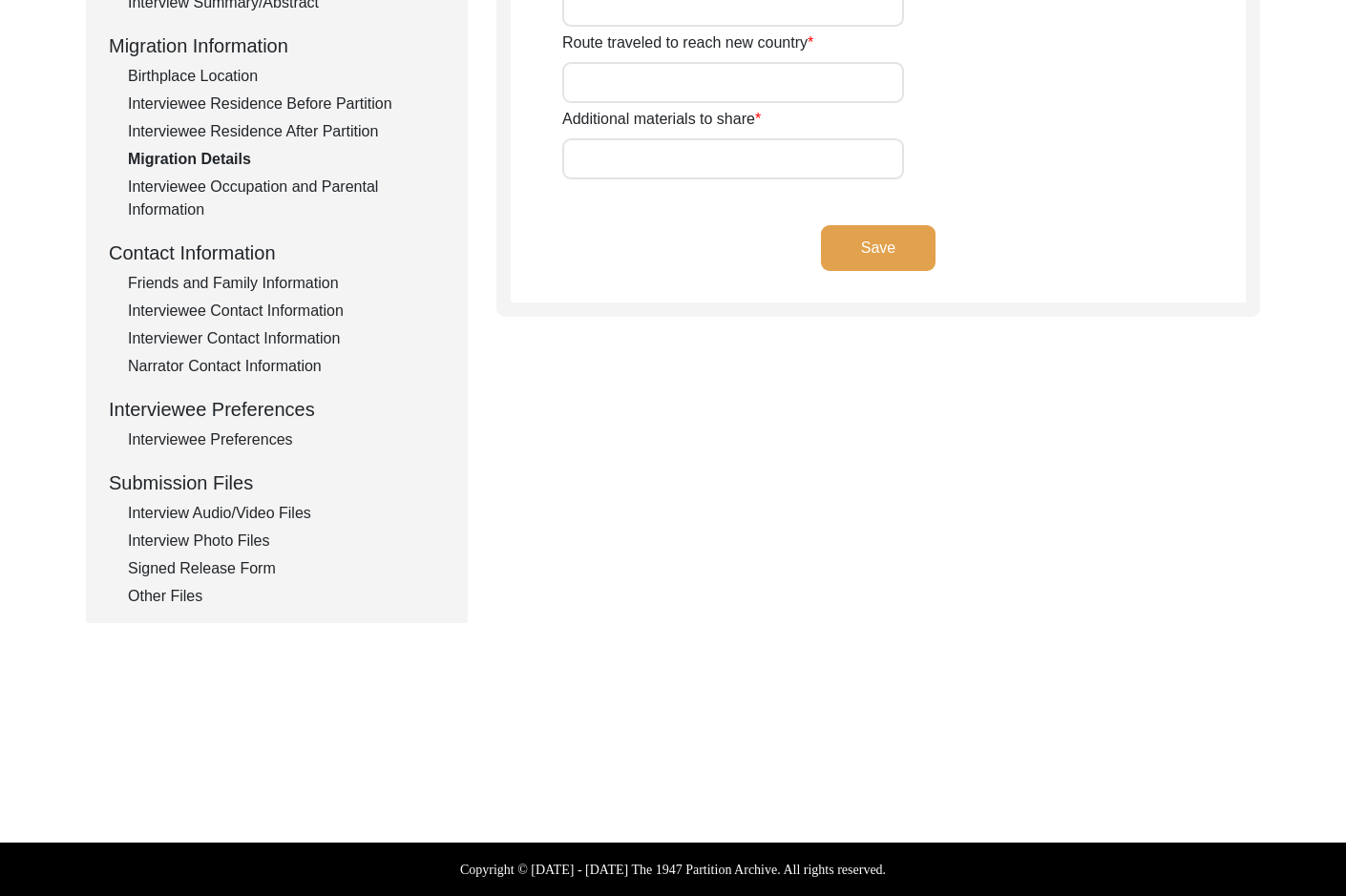 type on "House" 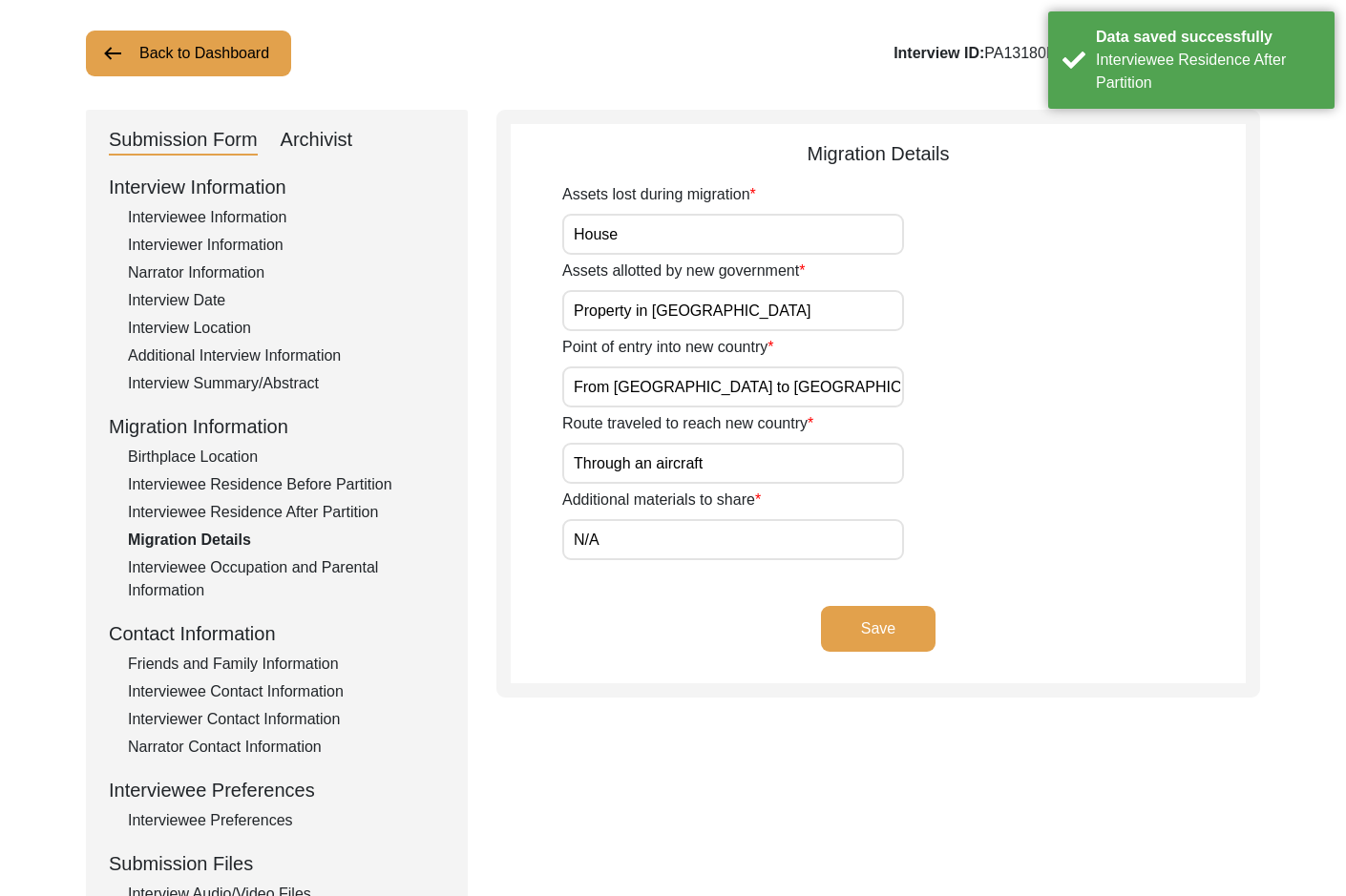 scroll, scrollTop: 0, scrollLeft: 0, axis: both 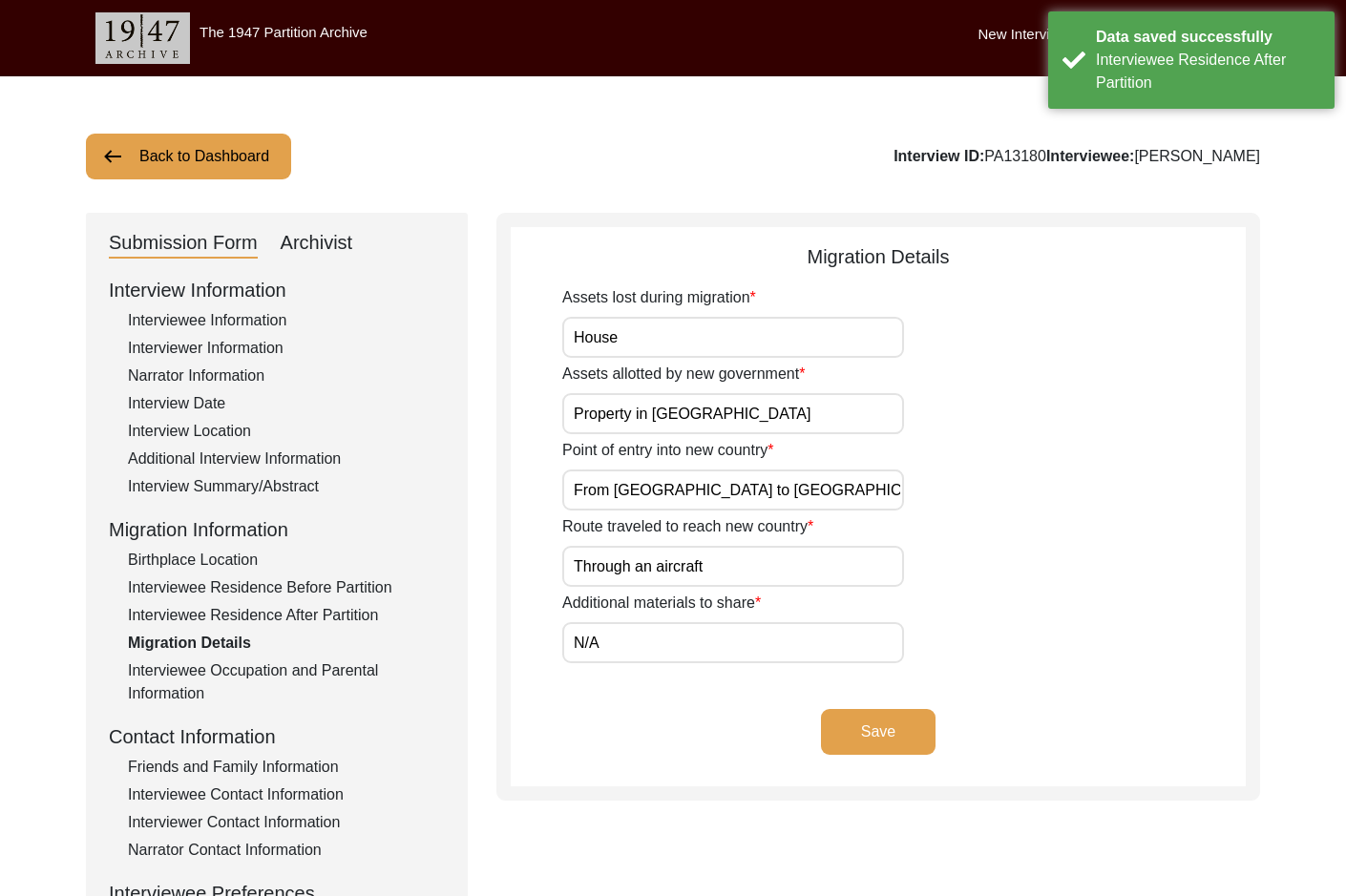 click on "House" at bounding box center [733, 337] 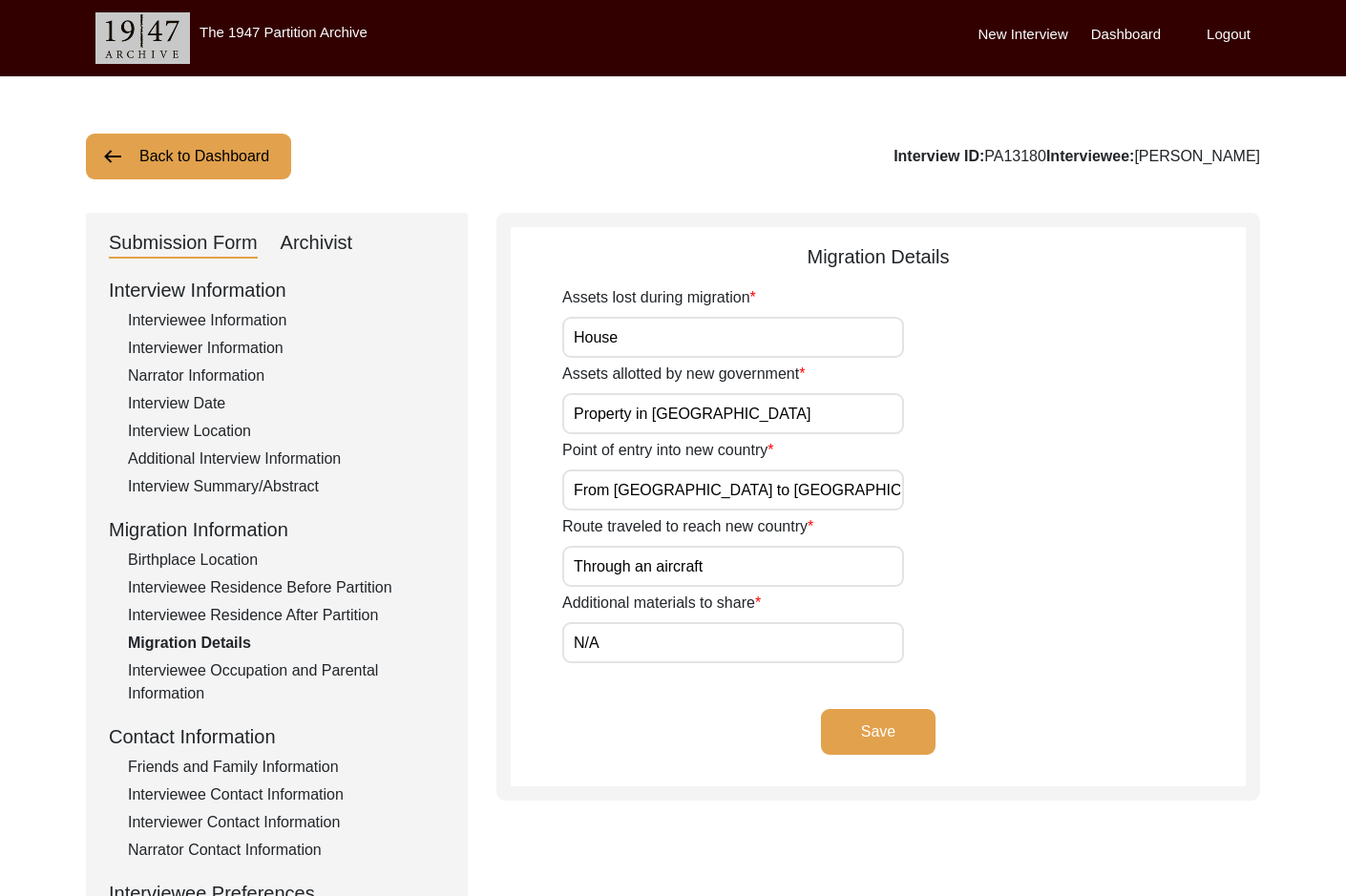 click on "Through an aircraft" at bounding box center [733, 566] 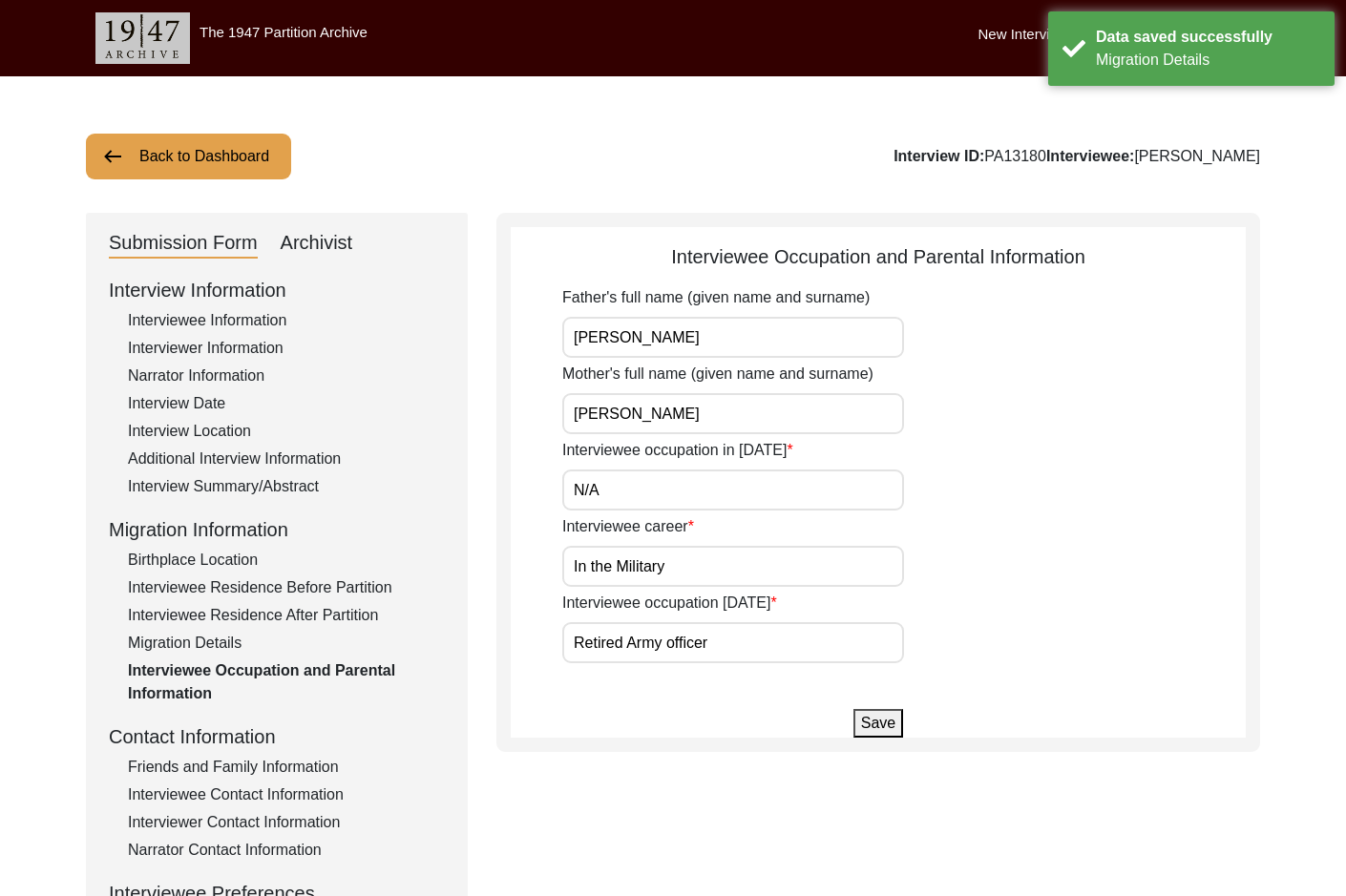 drag, startPoint x: 730, startPoint y: 328, endPoint x: 519, endPoint y: 325, distance: 211.02133 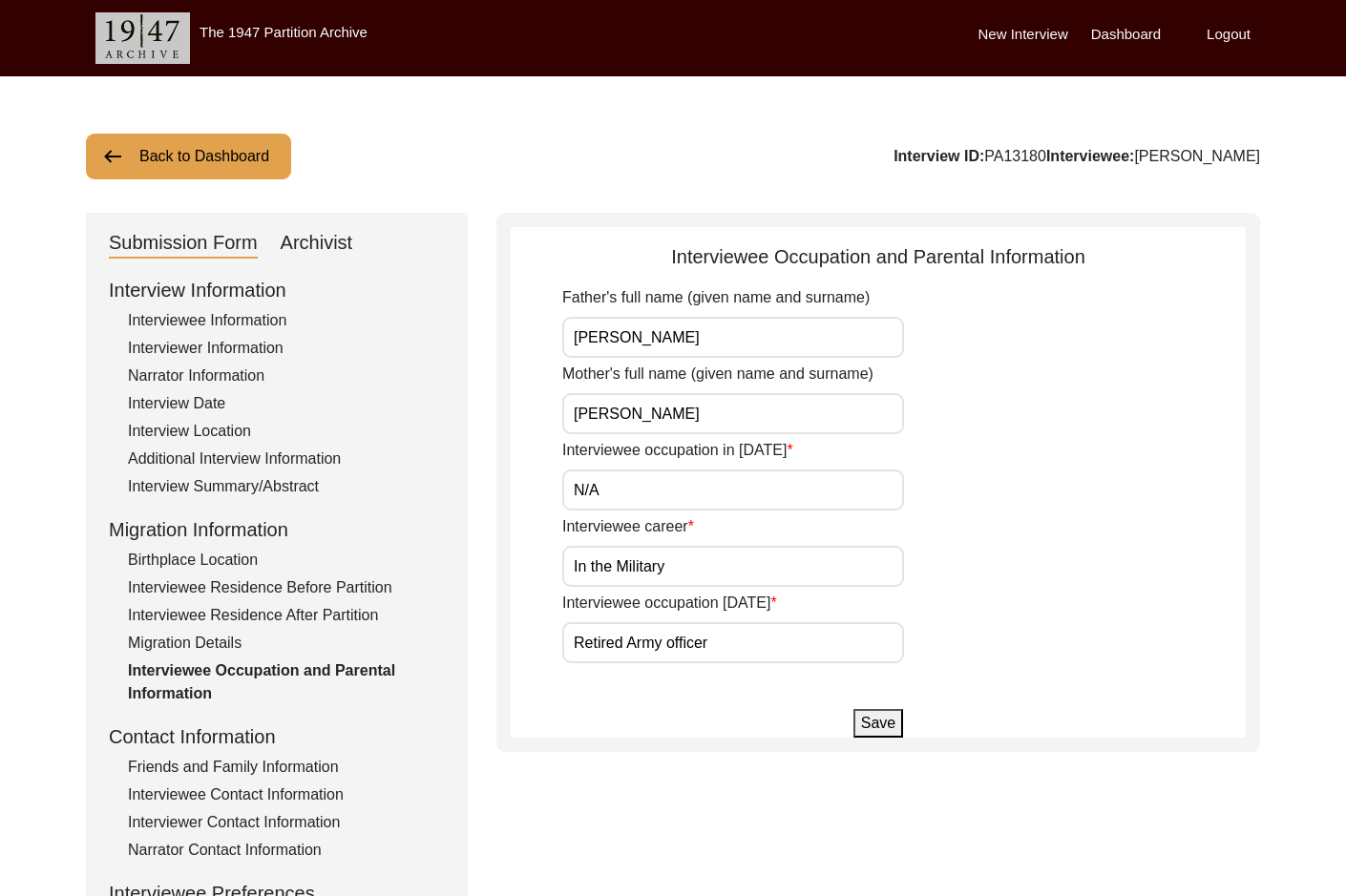 click on "In the Military" at bounding box center (733, 566) 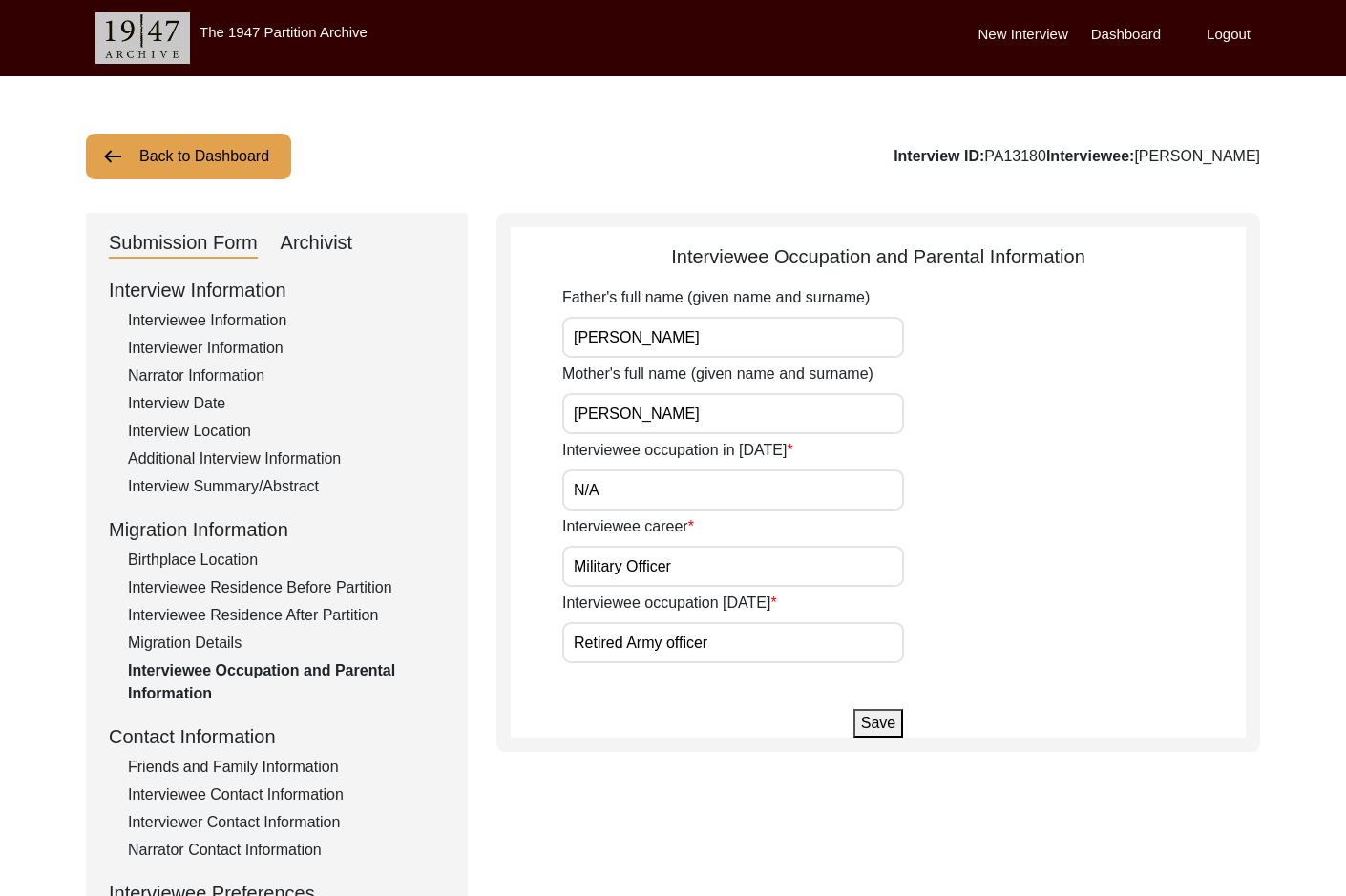 type on "Military Officer" 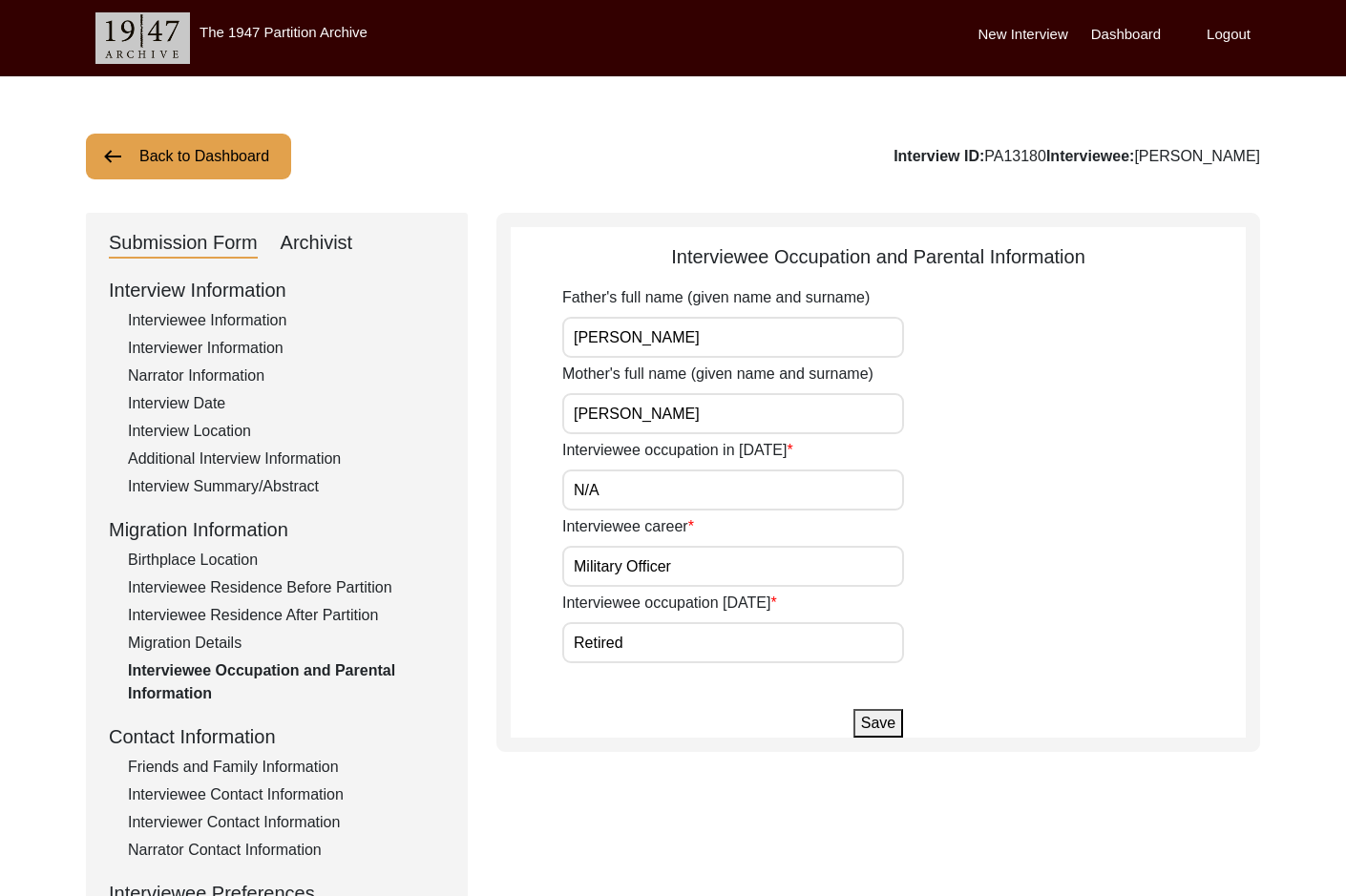 type on "Retired" 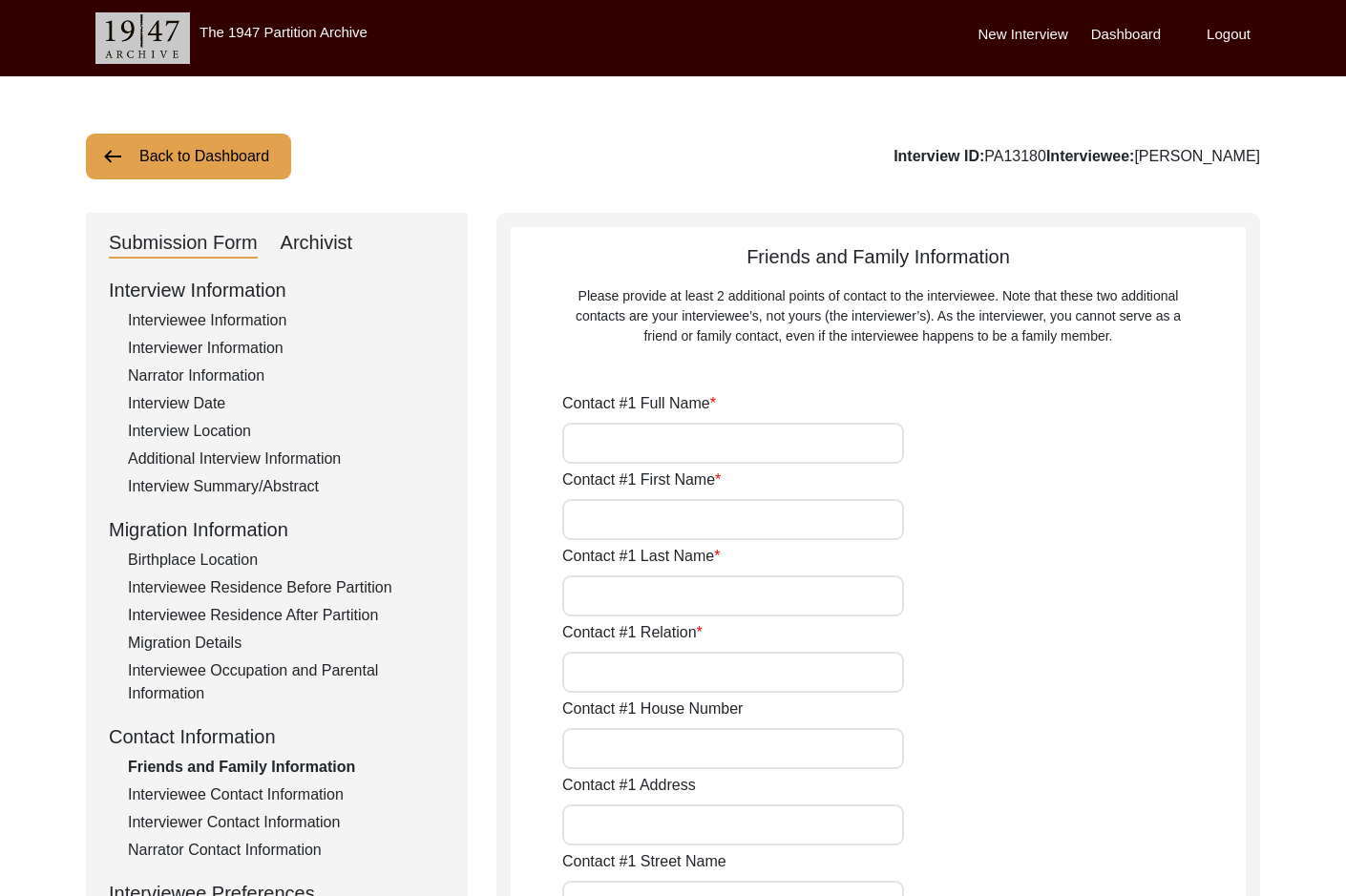 type on "[PERSON_NAME] [PERSON_NAME]" 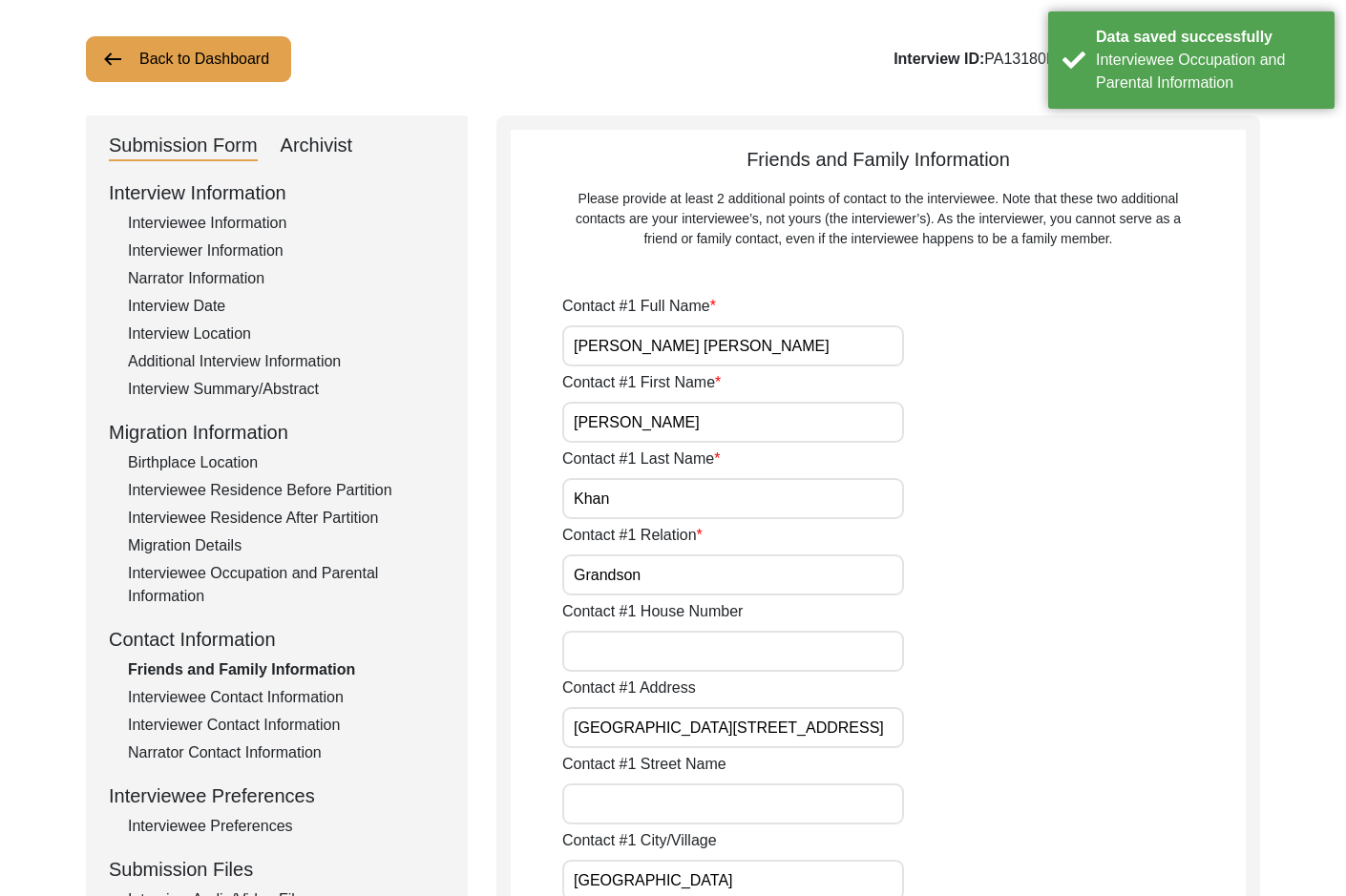 scroll, scrollTop: 191, scrollLeft: 0, axis: vertical 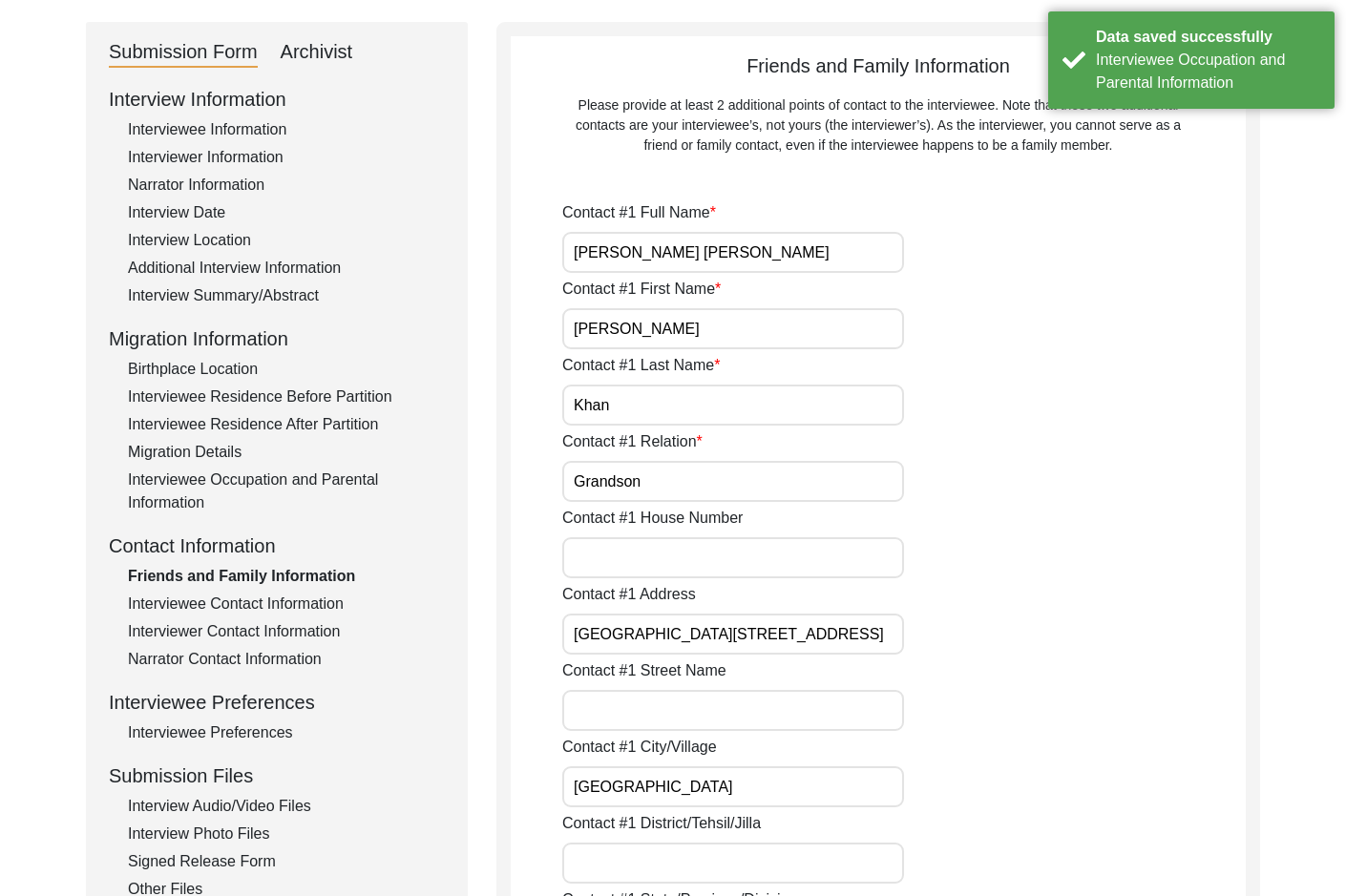 drag, startPoint x: 686, startPoint y: 249, endPoint x: 510, endPoint y: 250, distance: 176.0028 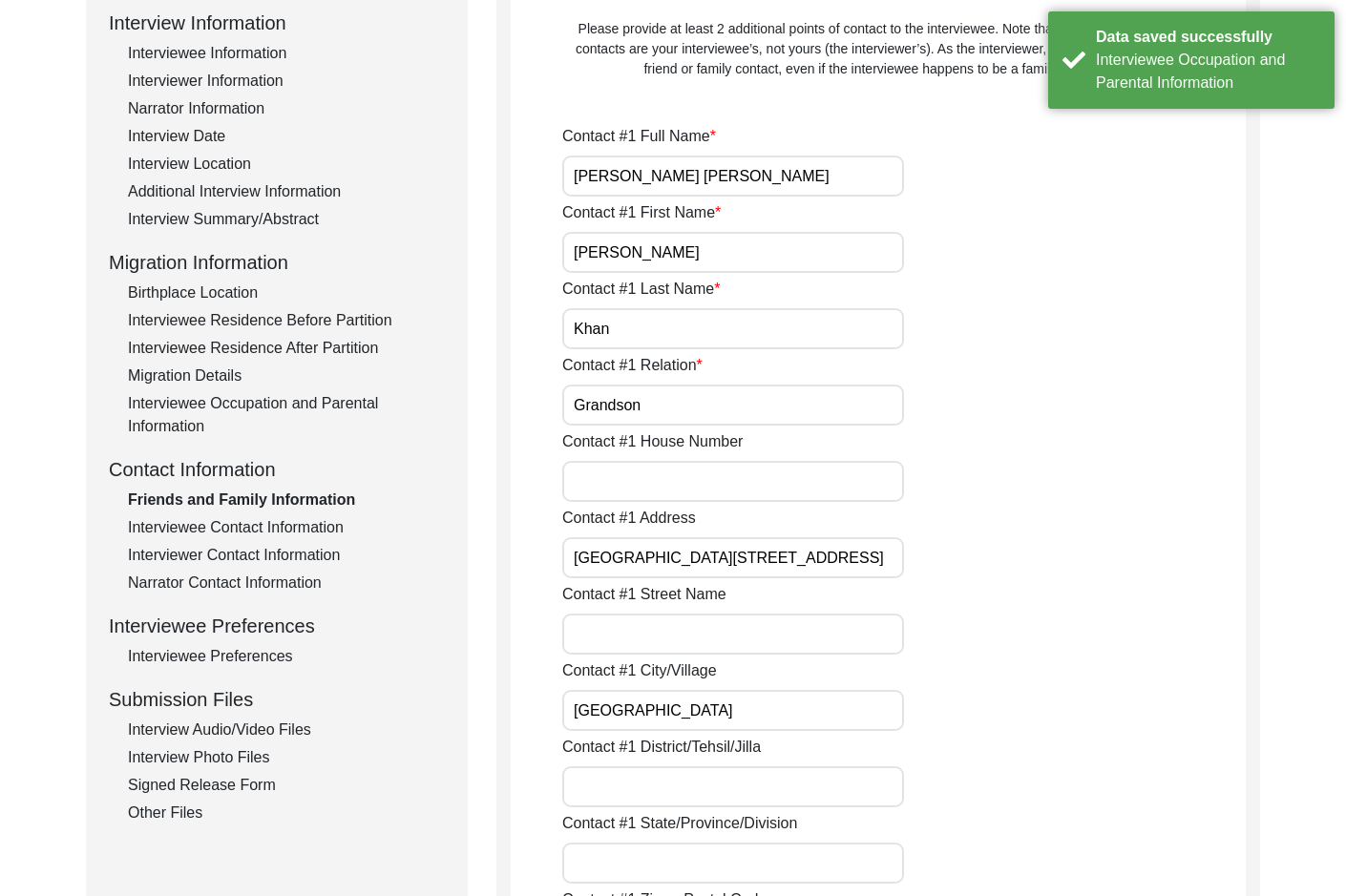scroll, scrollTop: 382, scrollLeft: 0, axis: vertical 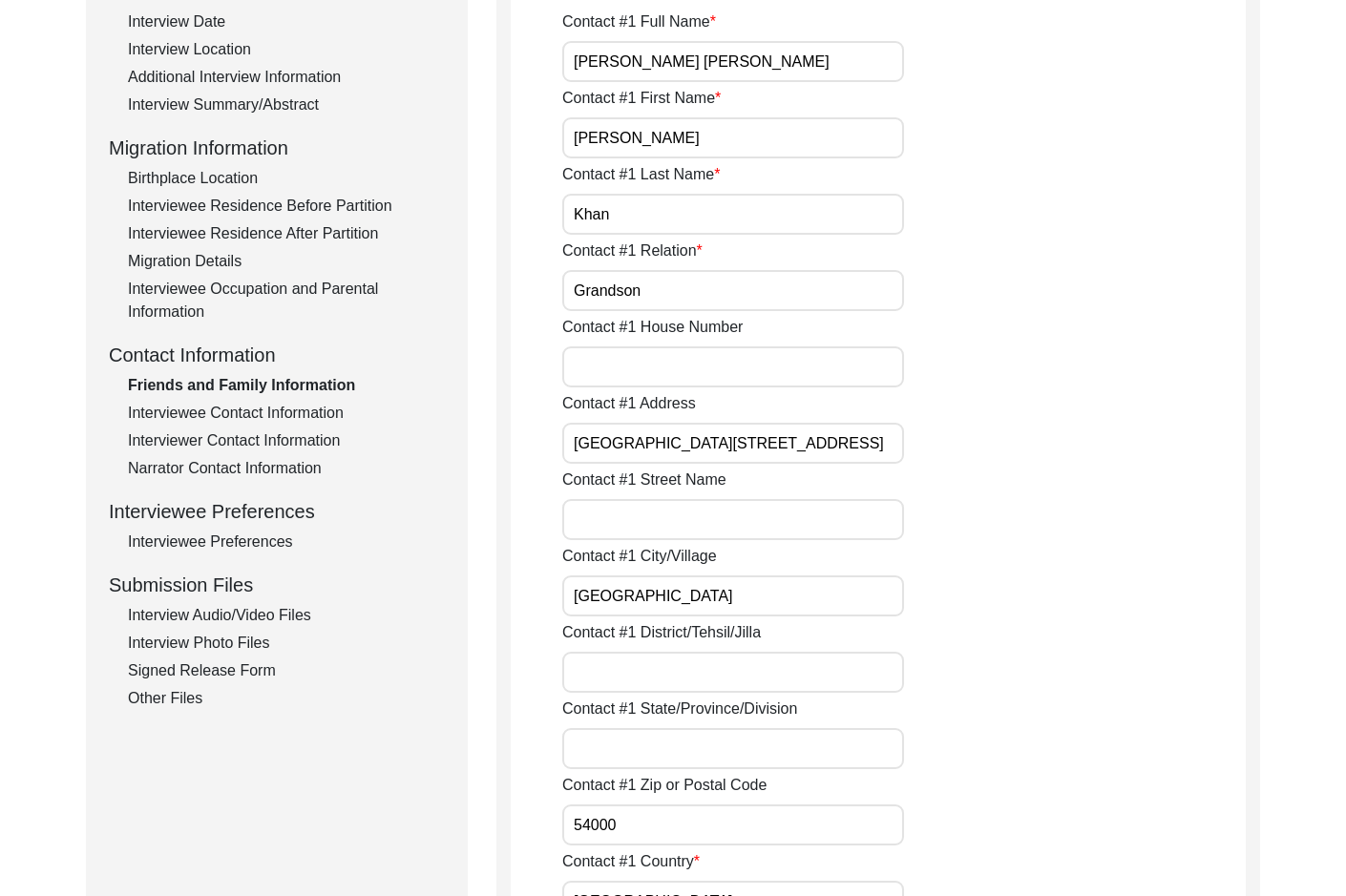 drag, startPoint x: 874, startPoint y: 446, endPoint x: 525, endPoint y: 445, distance: 349.00143 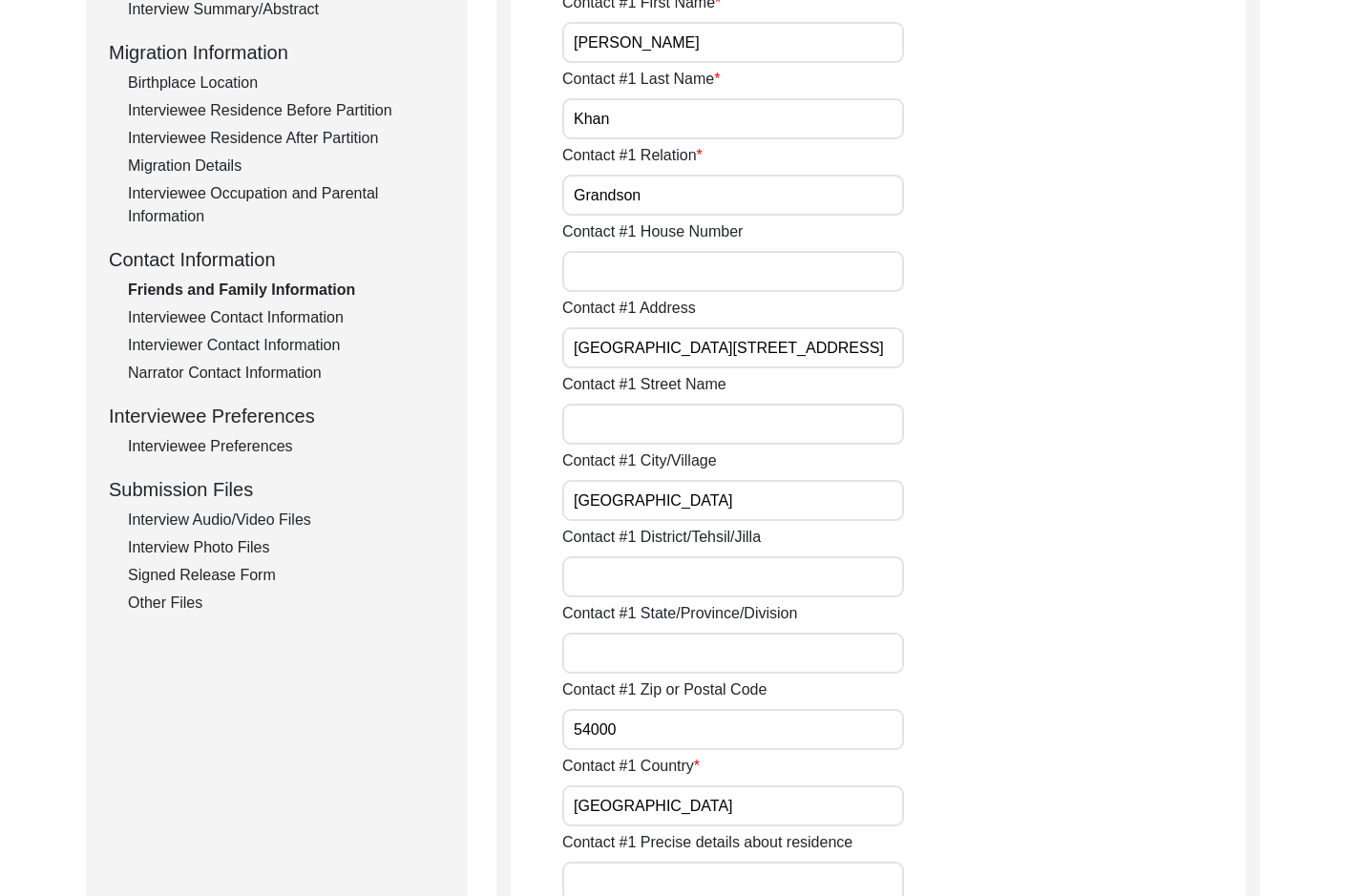 click on "[GEOGRAPHIC_DATA]" at bounding box center [733, 500] 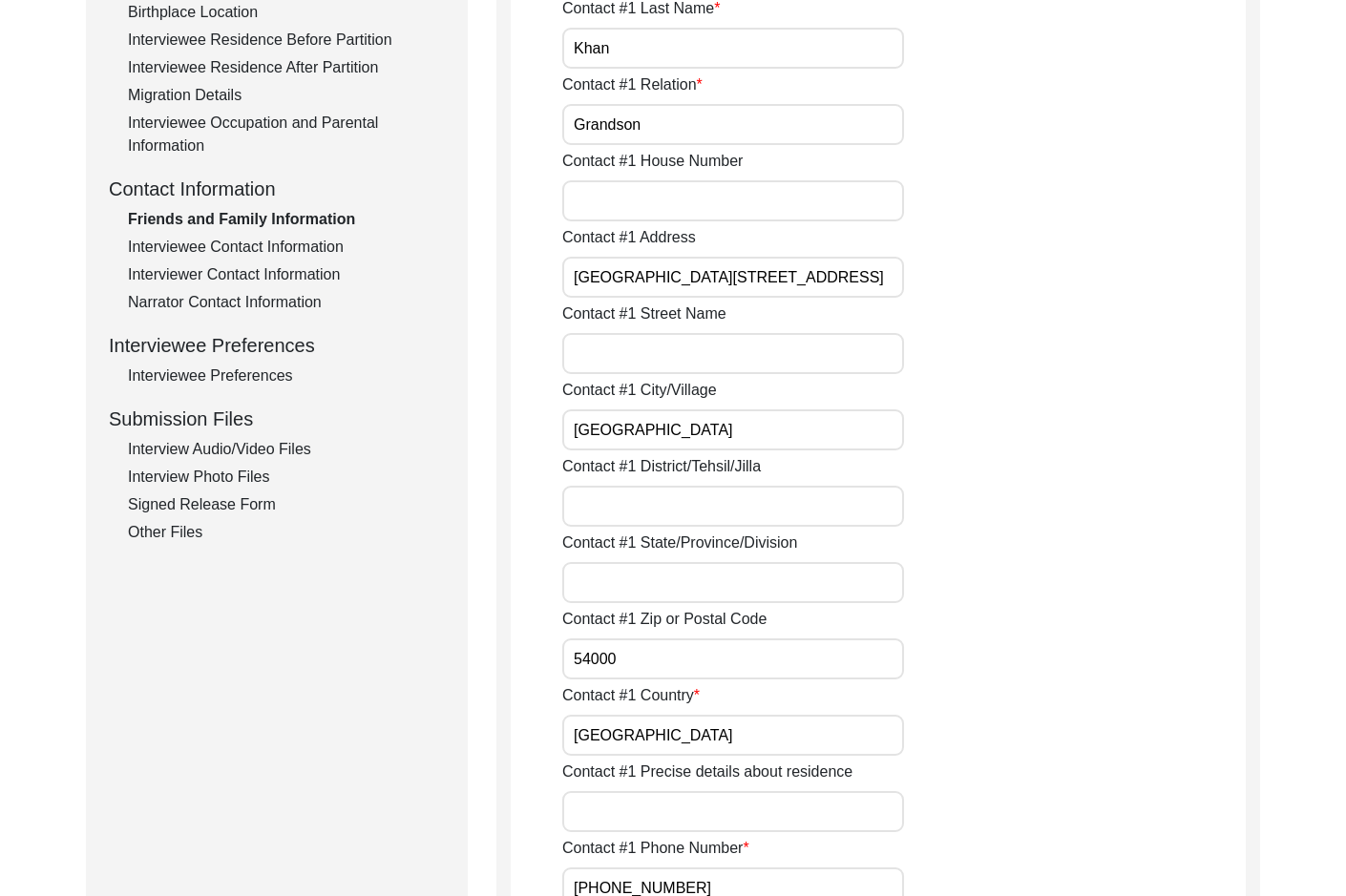scroll, scrollTop: 668, scrollLeft: 0, axis: vertical 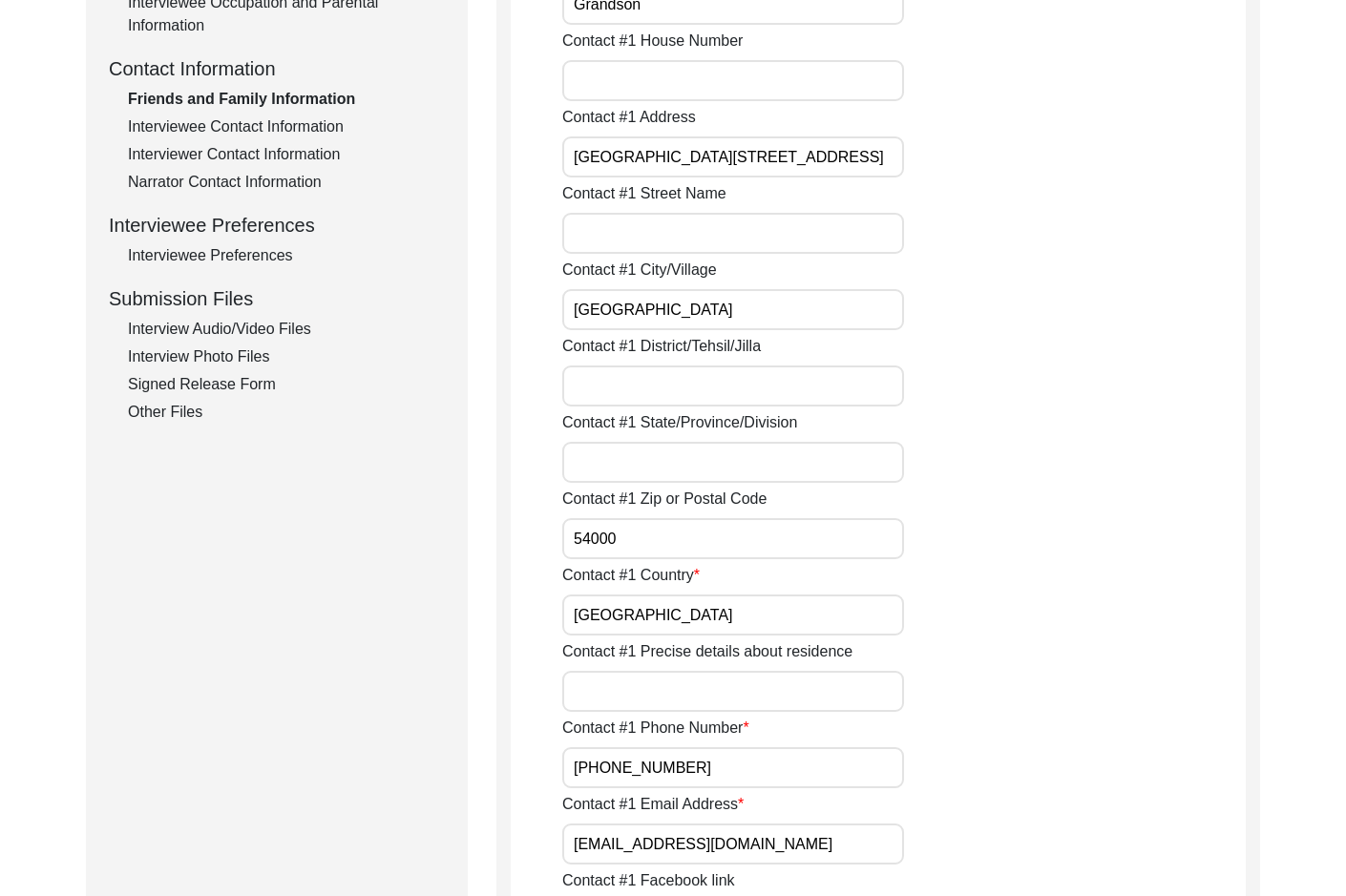 drag, startPoint x: 503, startPoint y: 539, endPoint x: 455, endPoint y: 533, distance: 48.373546 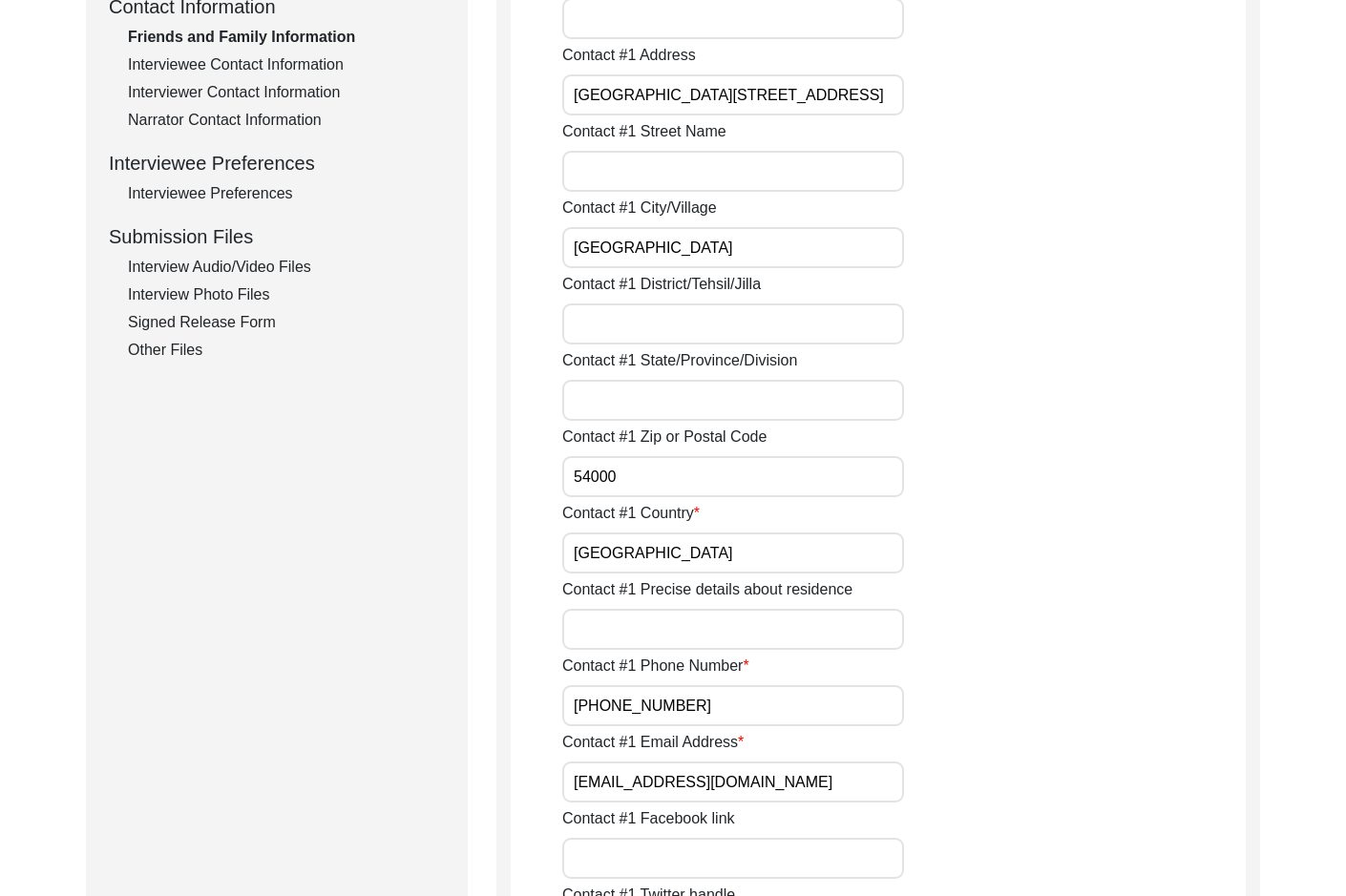 scroll, scrollTop: 763, scrollLeft: 0, axis: vertical 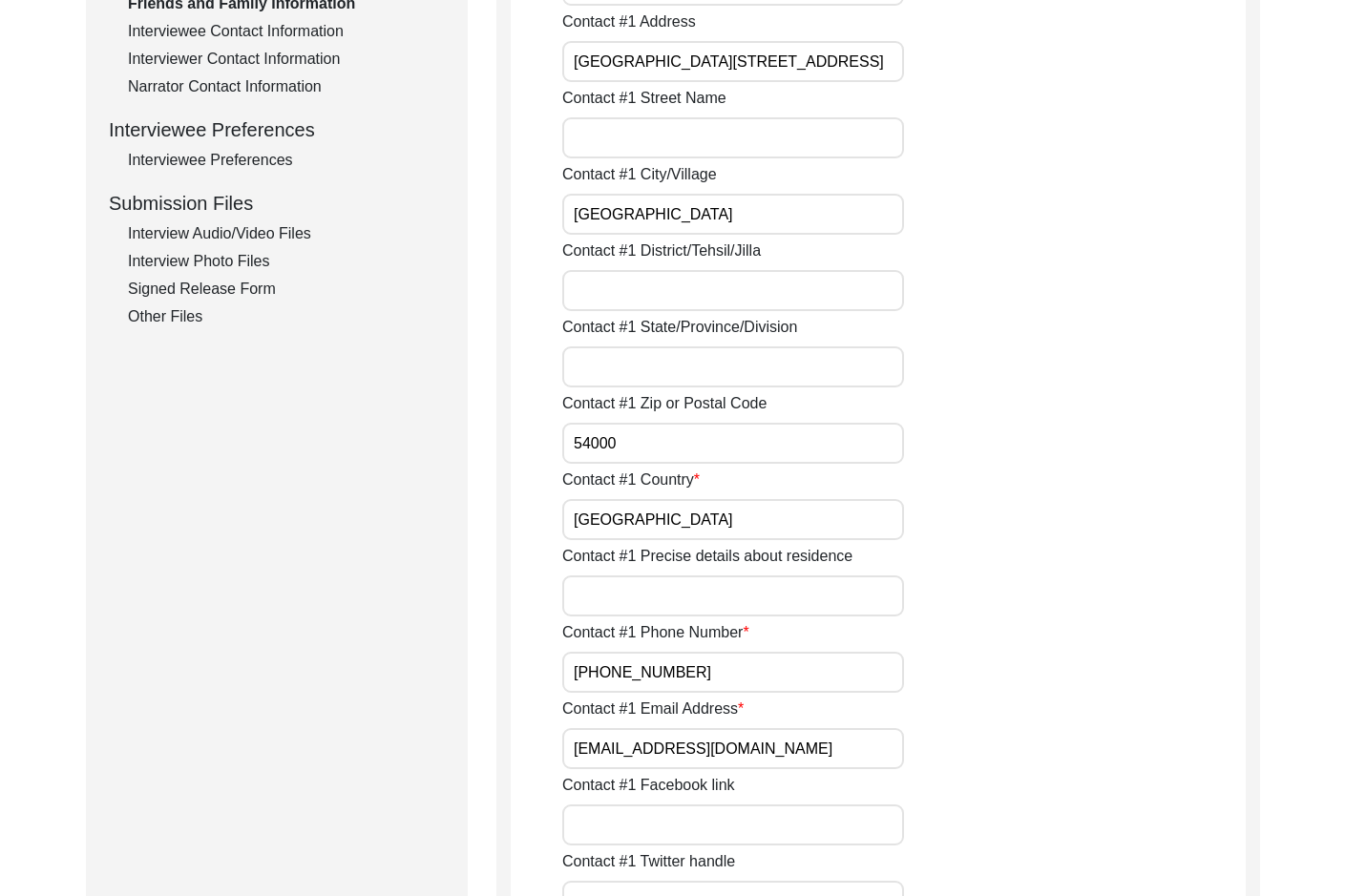 drag, startPoint x: 634, startPoint y: 531, endPoint x: 477, endPoint y: 517, distance: 157.62297 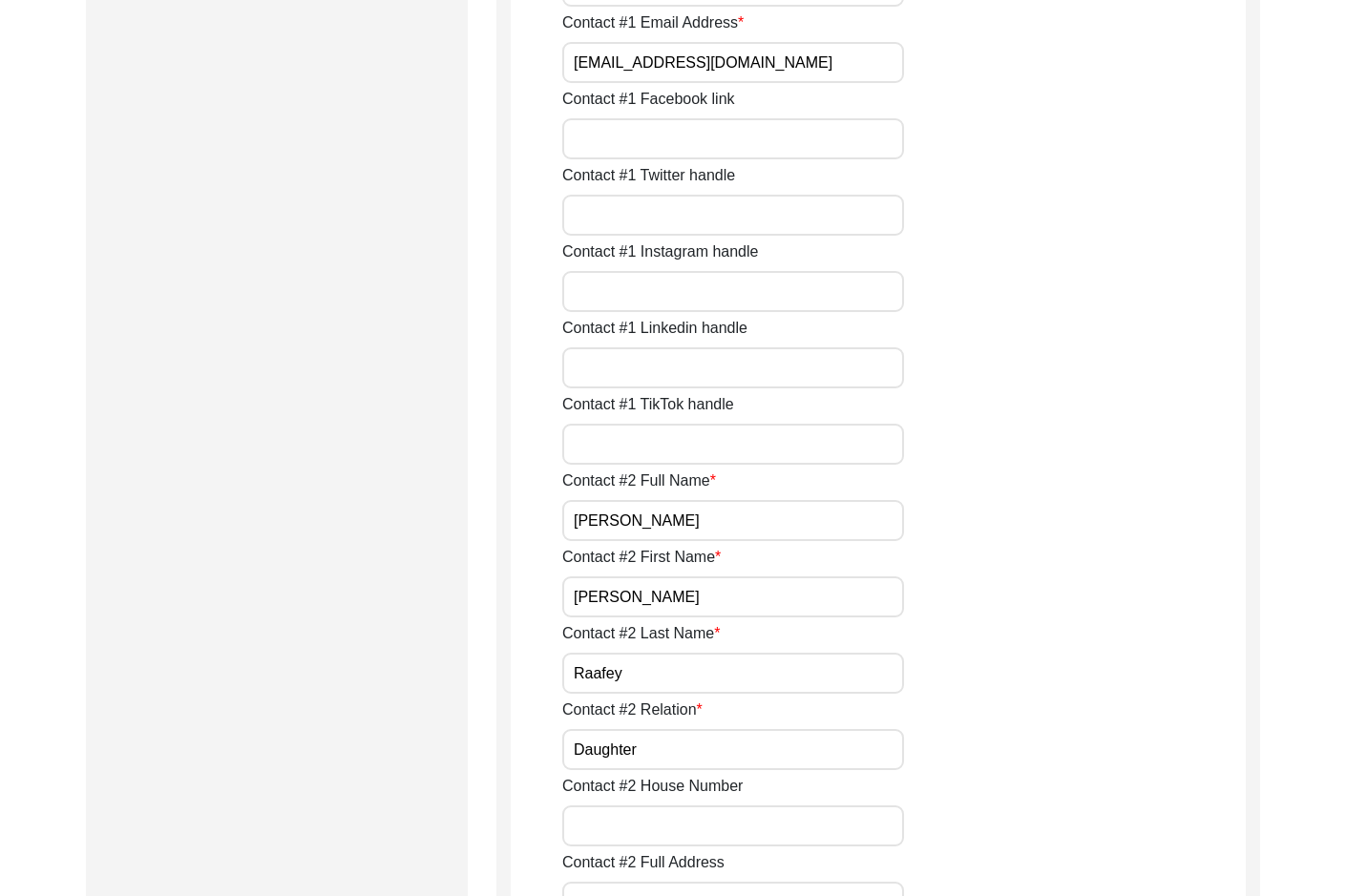 scroll, scrollTop: 1622, scrollLeft: 0, axis: vertical 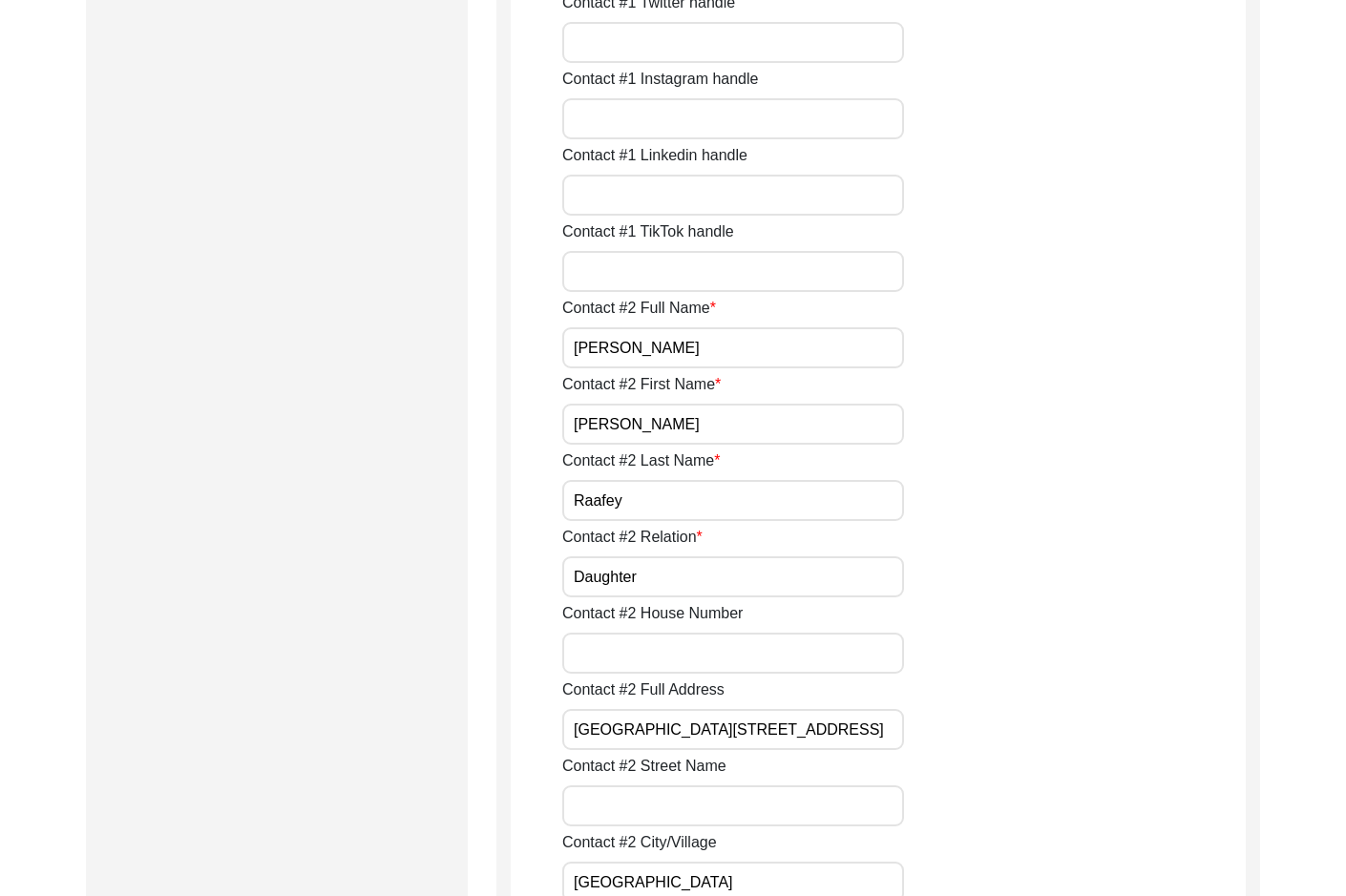 drag, startPoint x: 701, startPoint y: 354, endPoint x: 579, endPoint y: 382, distance: 125.17188 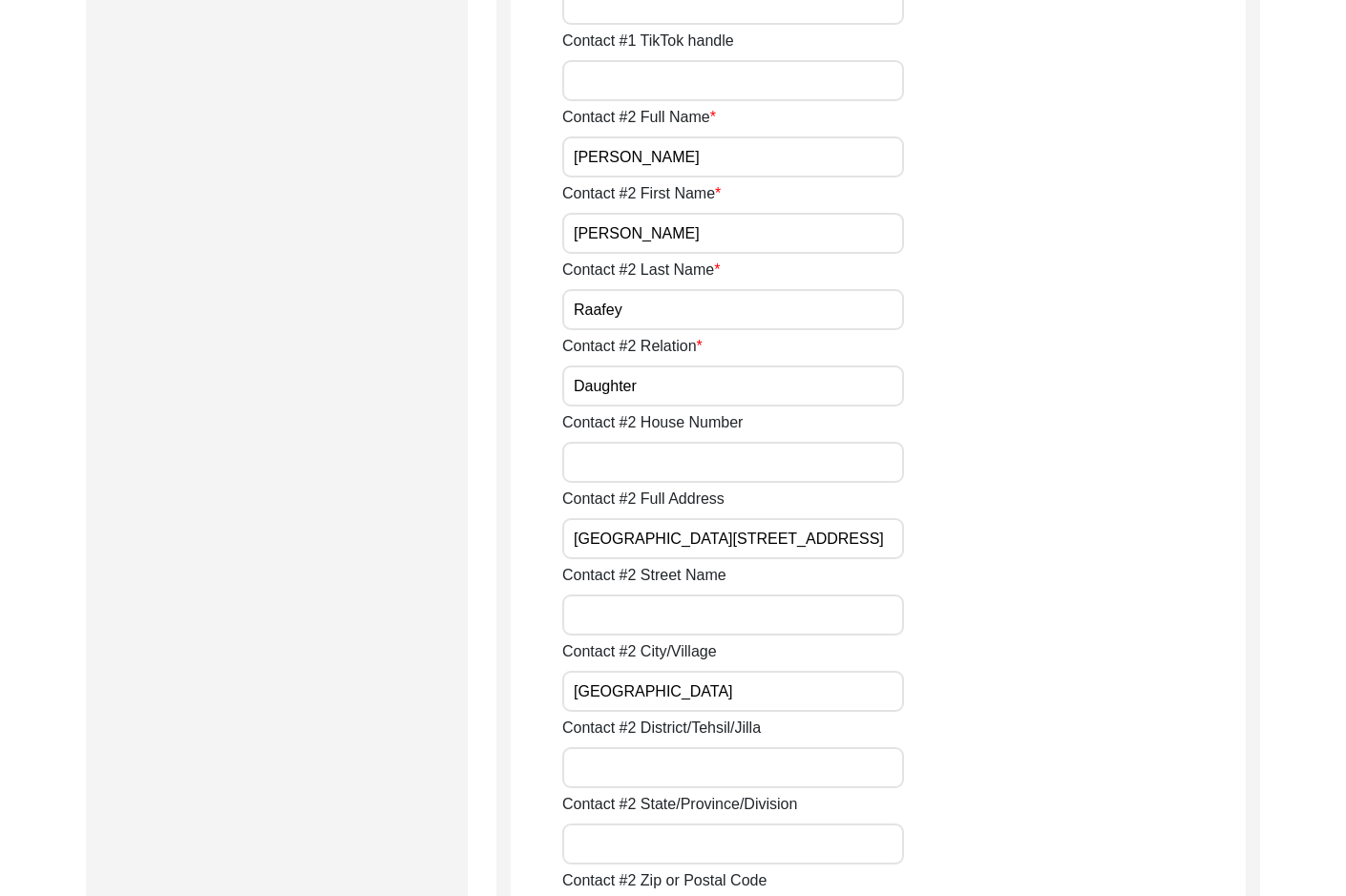 drag, startPoint x: 858, startPoint y: 545, endPoint x: 348, endPoint y: 532, distance: 510.1657 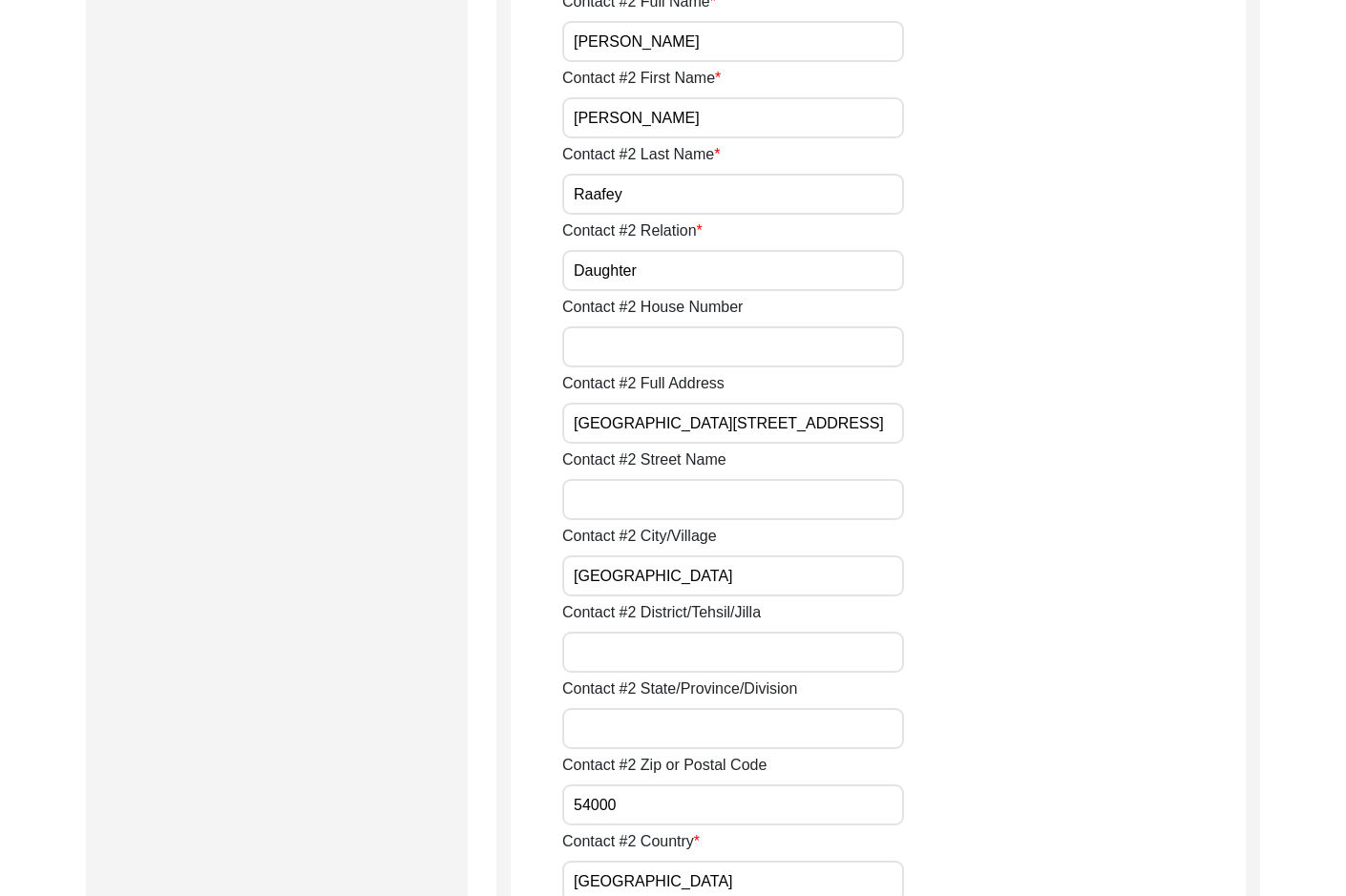 scroll, scrollTop: 2099, scrollLeft: 0, axis: vertical 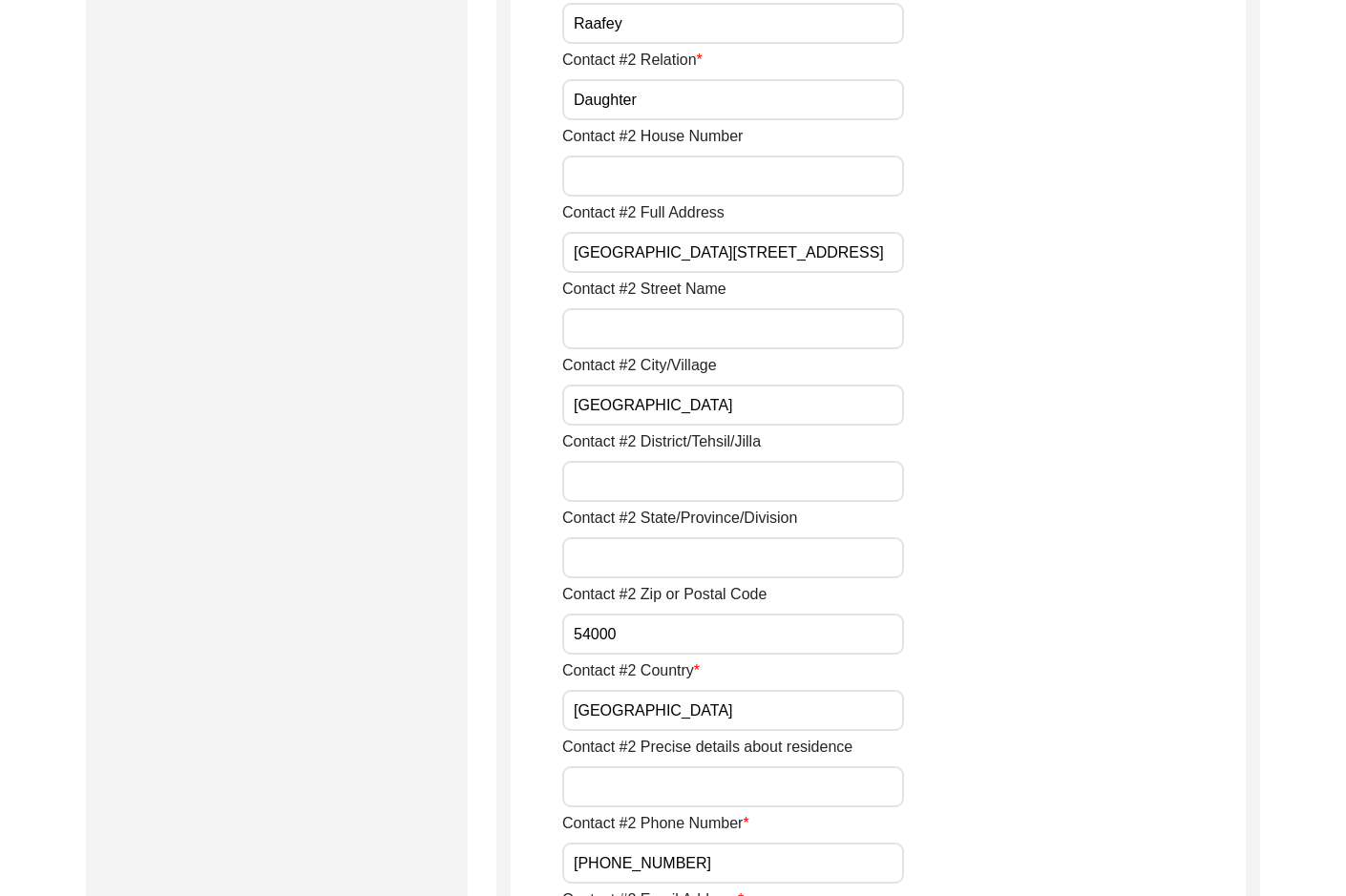 click on "[GEOGRAPHIC_DATA]" at bounding box center (733, 405) 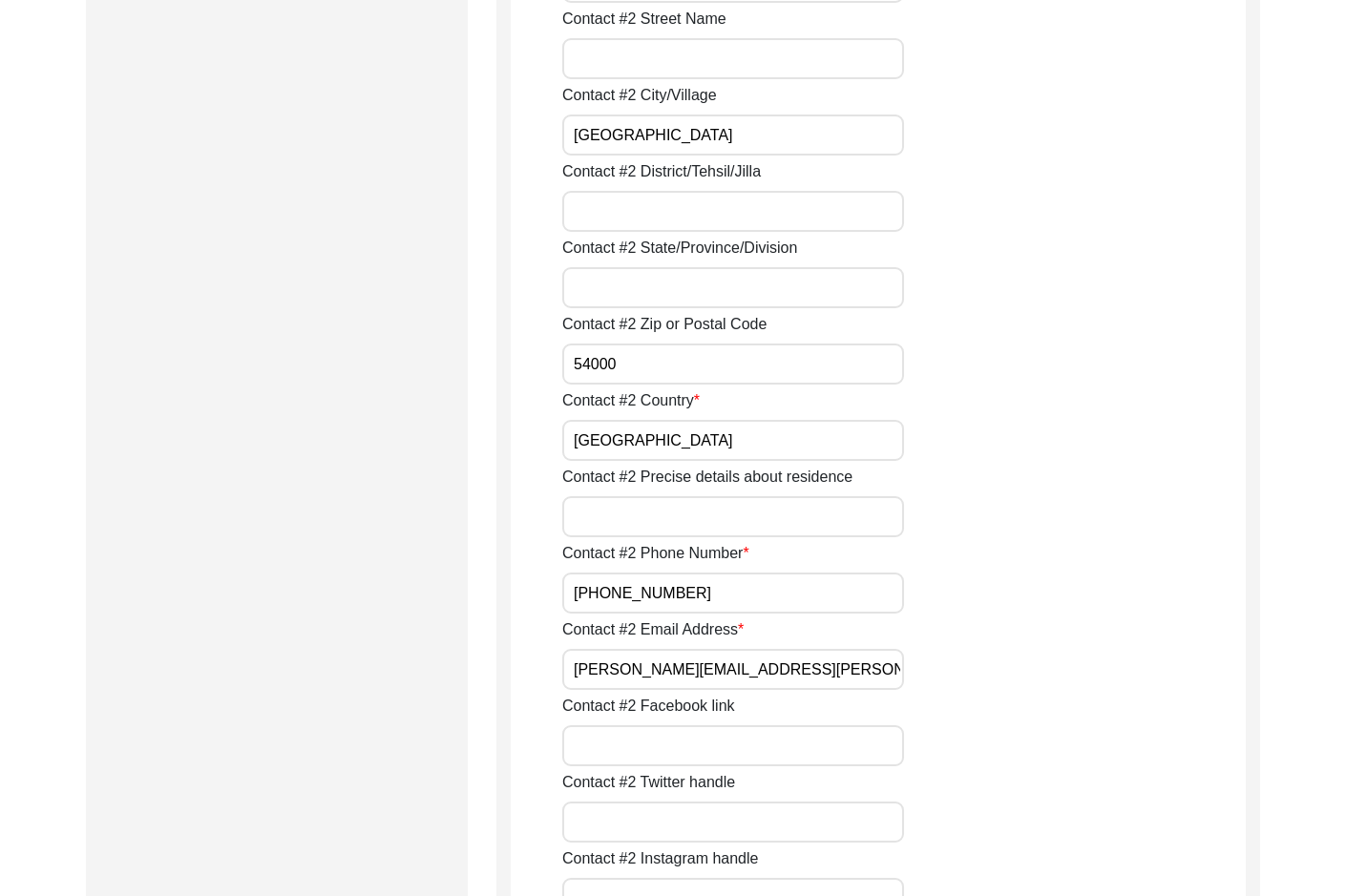 scroll, scrollTop: 2386, scrollLeft: 0, axis: vertical 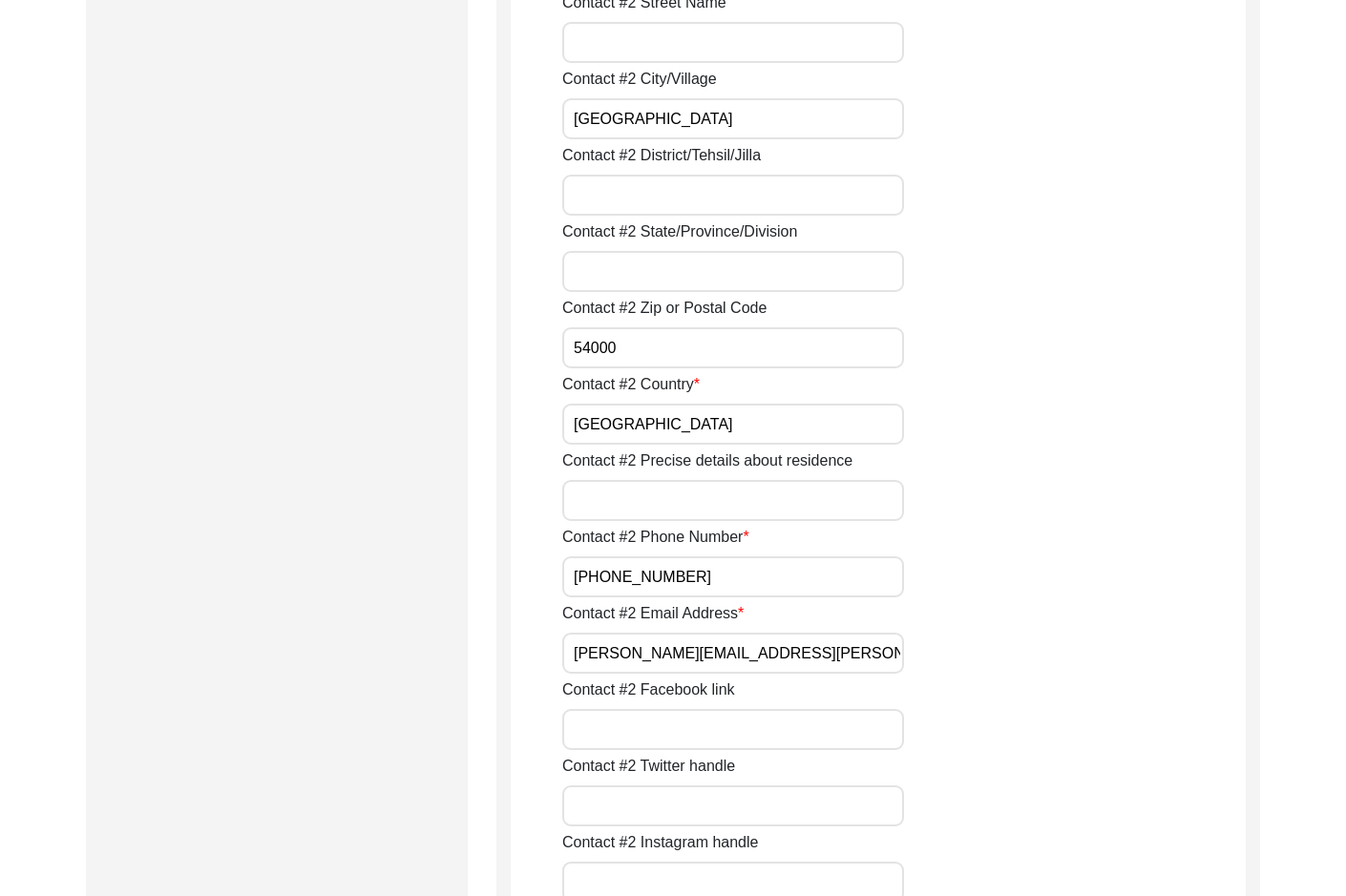 click on "54000" at bounding box center [733, 347] 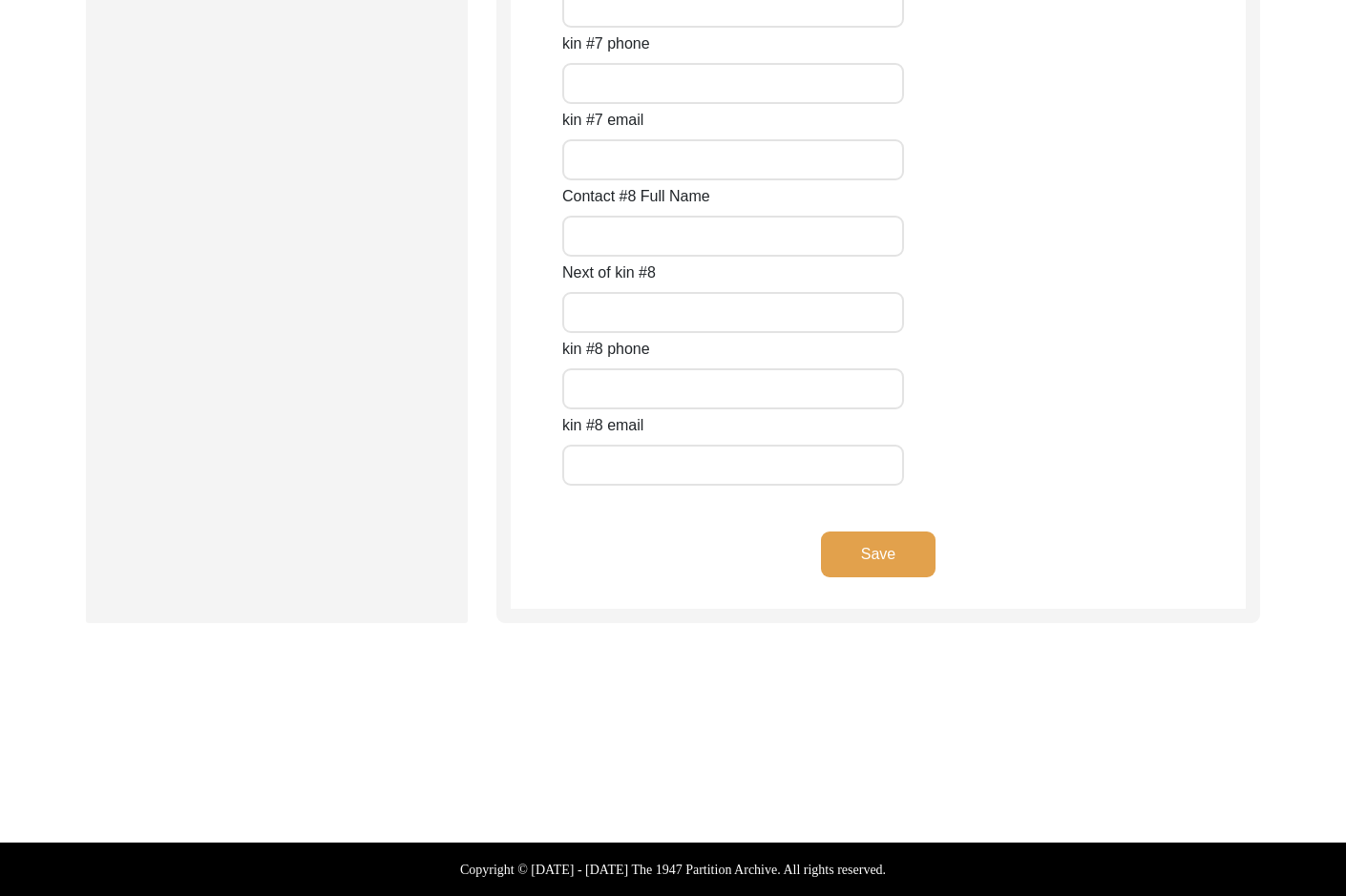 click on "Save" 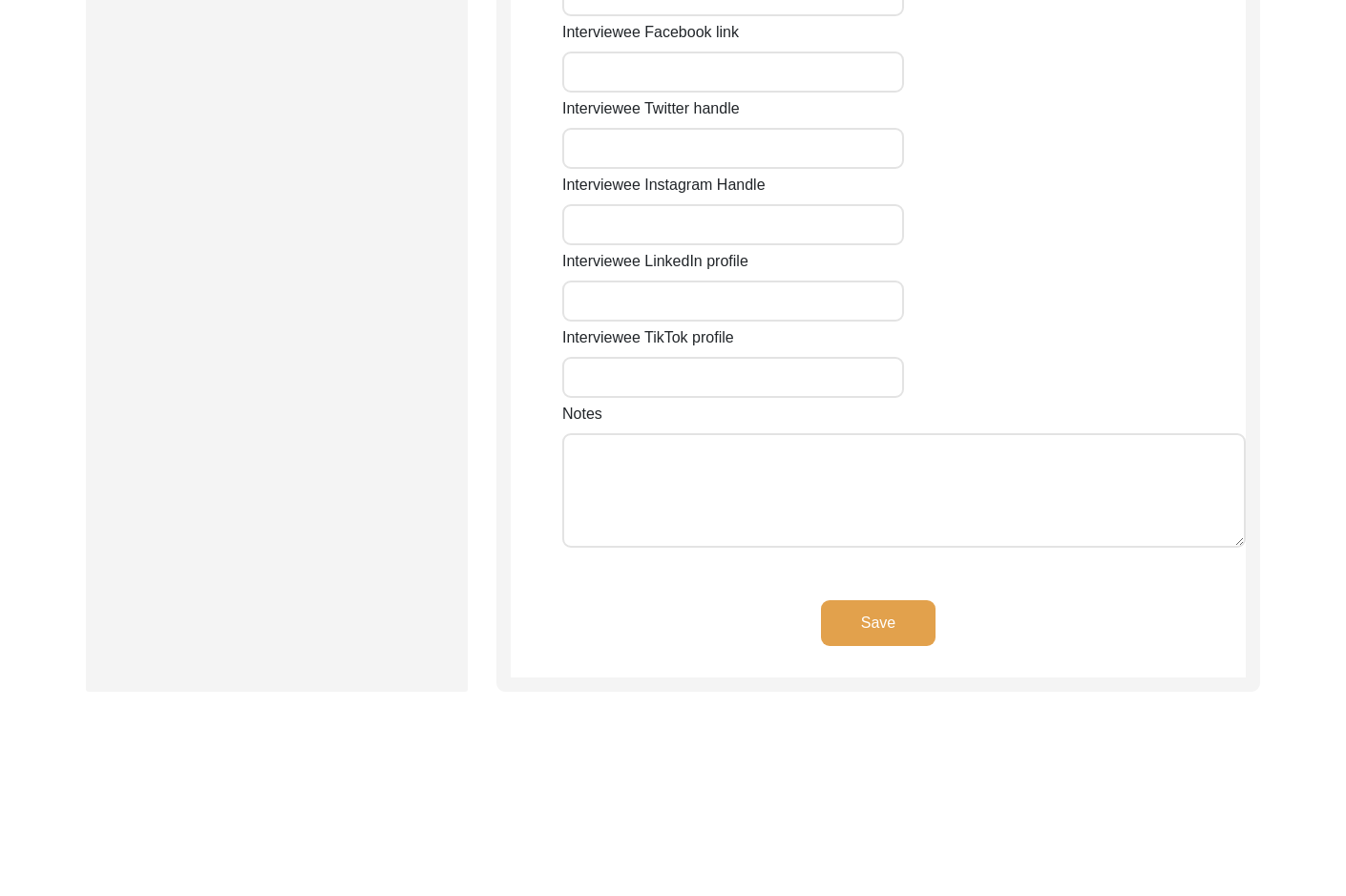 type on "House 468" 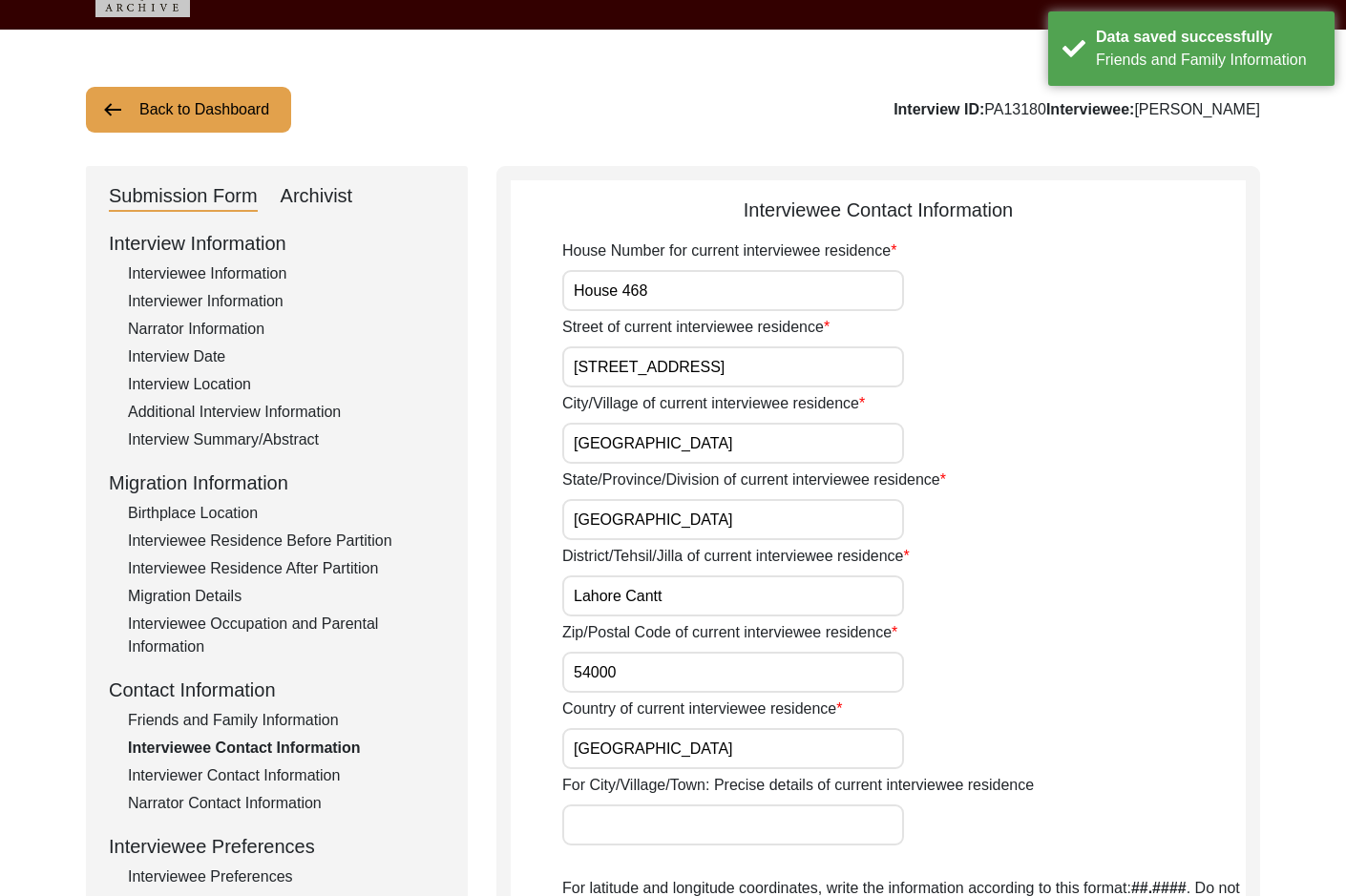 scroll, scrollTop: 2, scrollLeft: 0, axis: vertical 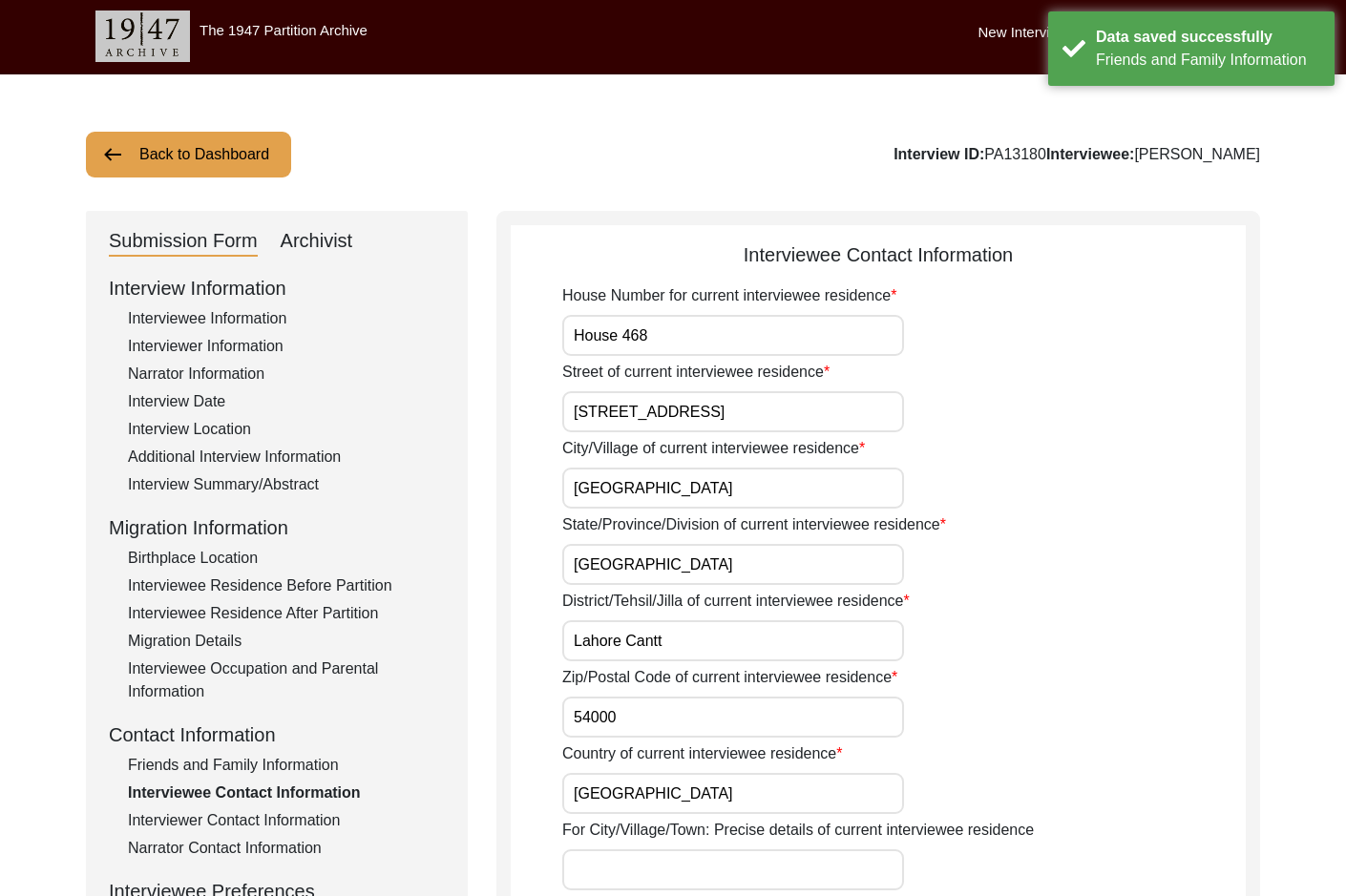 click on "House 468" at bounding box center (733, 335) 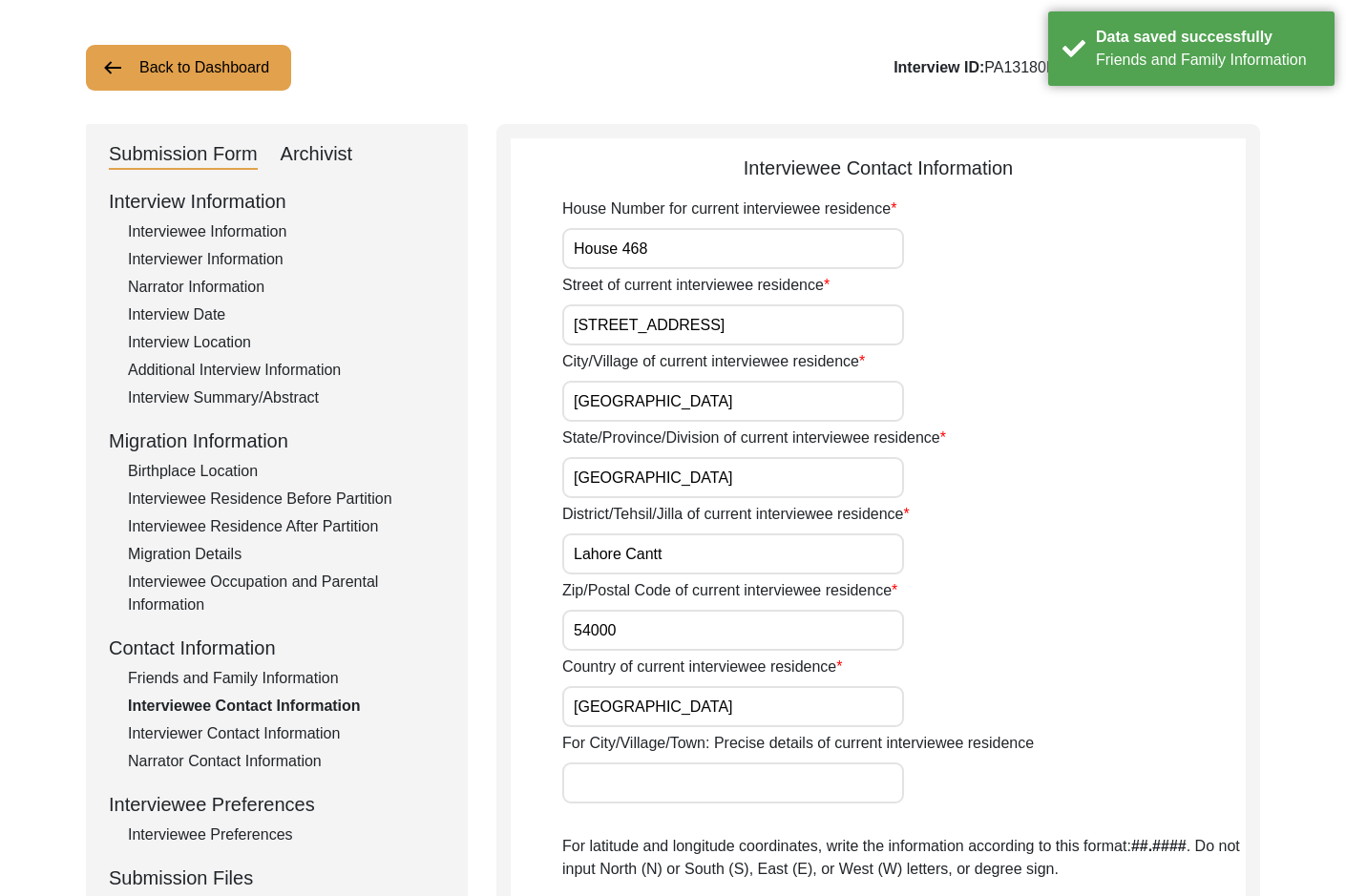 scroll, scrollTop: 193, scrollLeft: 0, axis: vertical 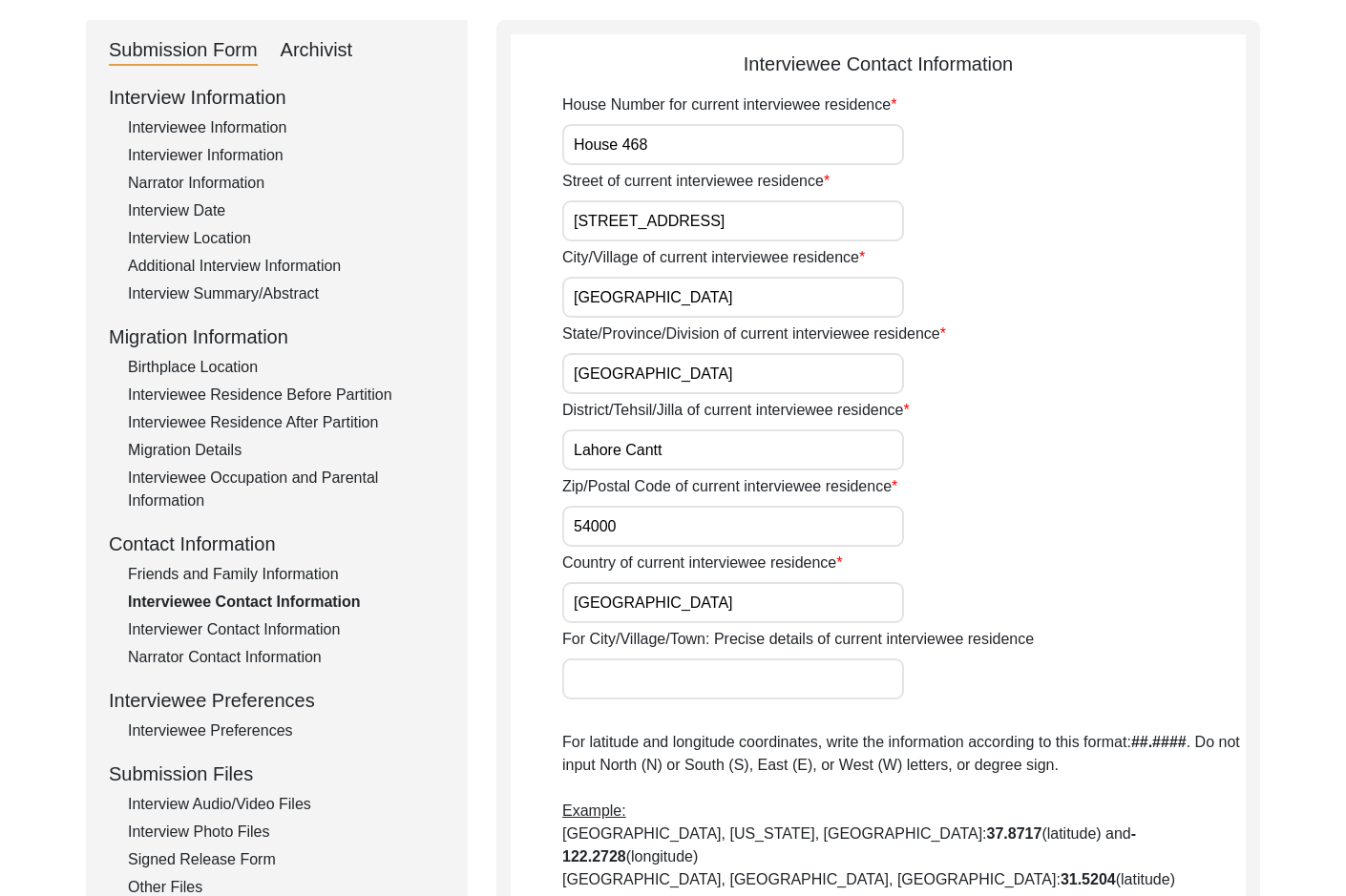 click on "54000" at bounding box center (733, 526) 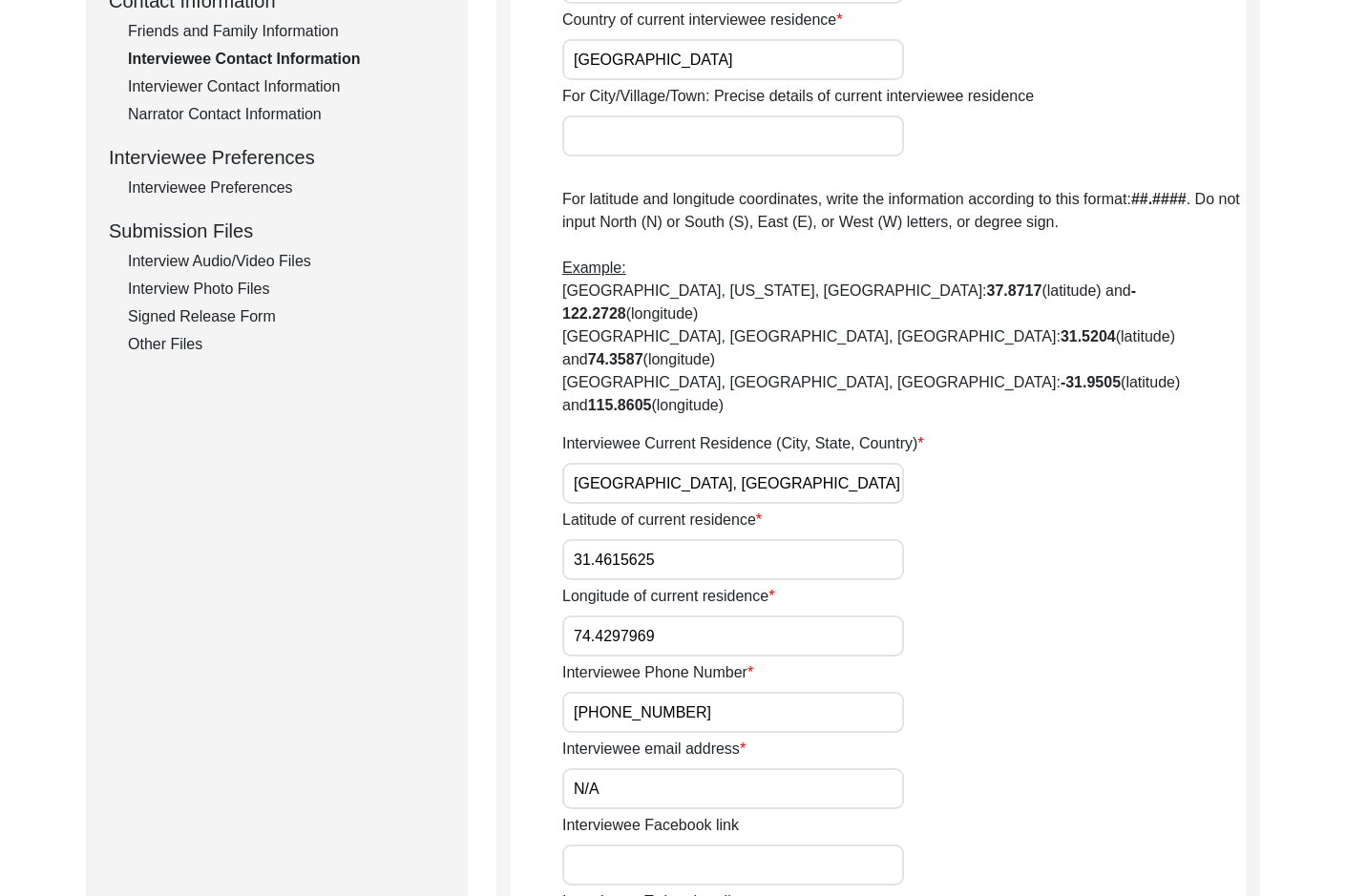 scroll, scrollTop: 765, scrollLeft: 0, axis: vertical 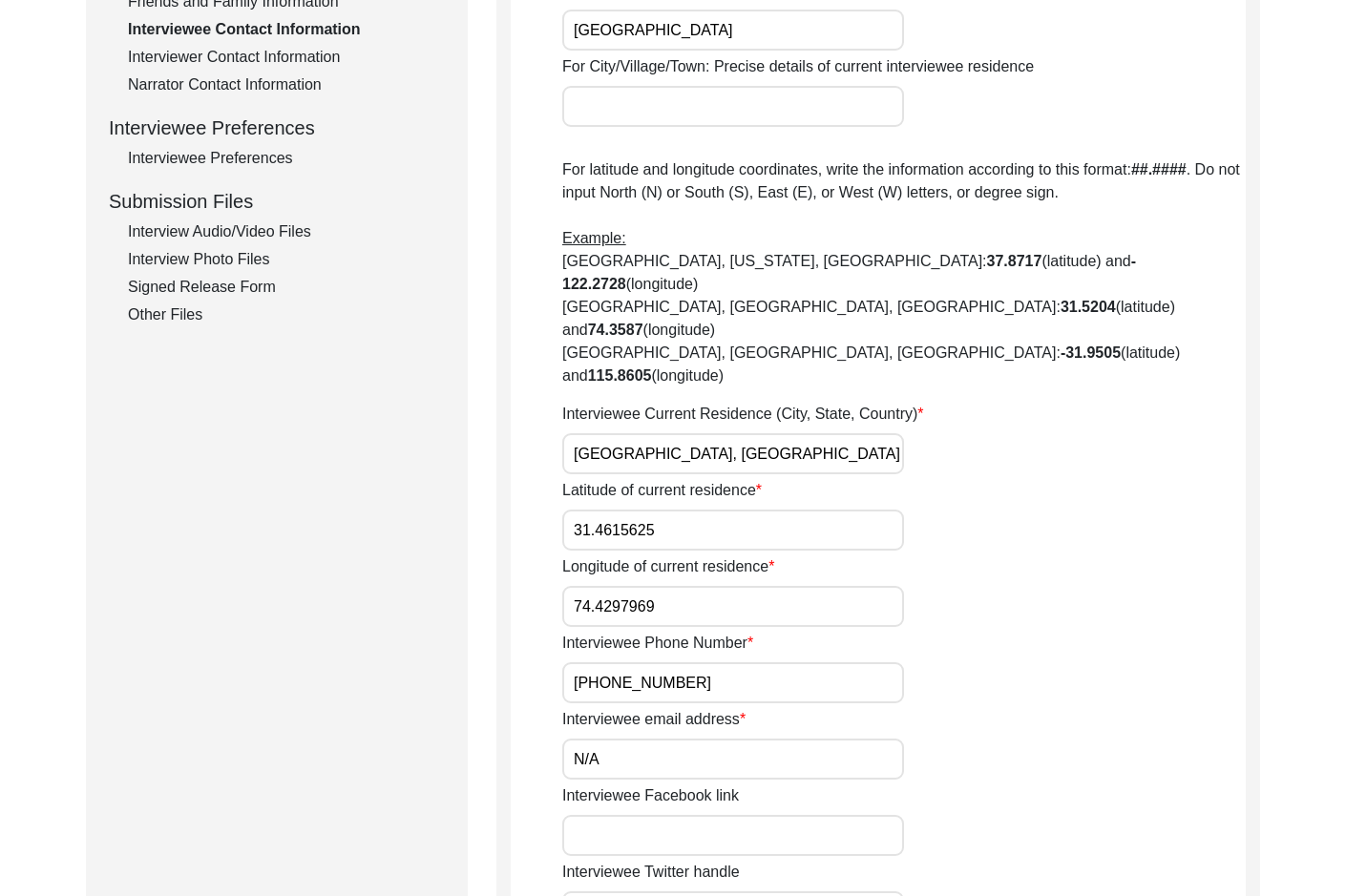 drag, startPoint x: 760, startPoint y: 388, endPoint x: 492, endPoint y: 387, distance: 268.00187 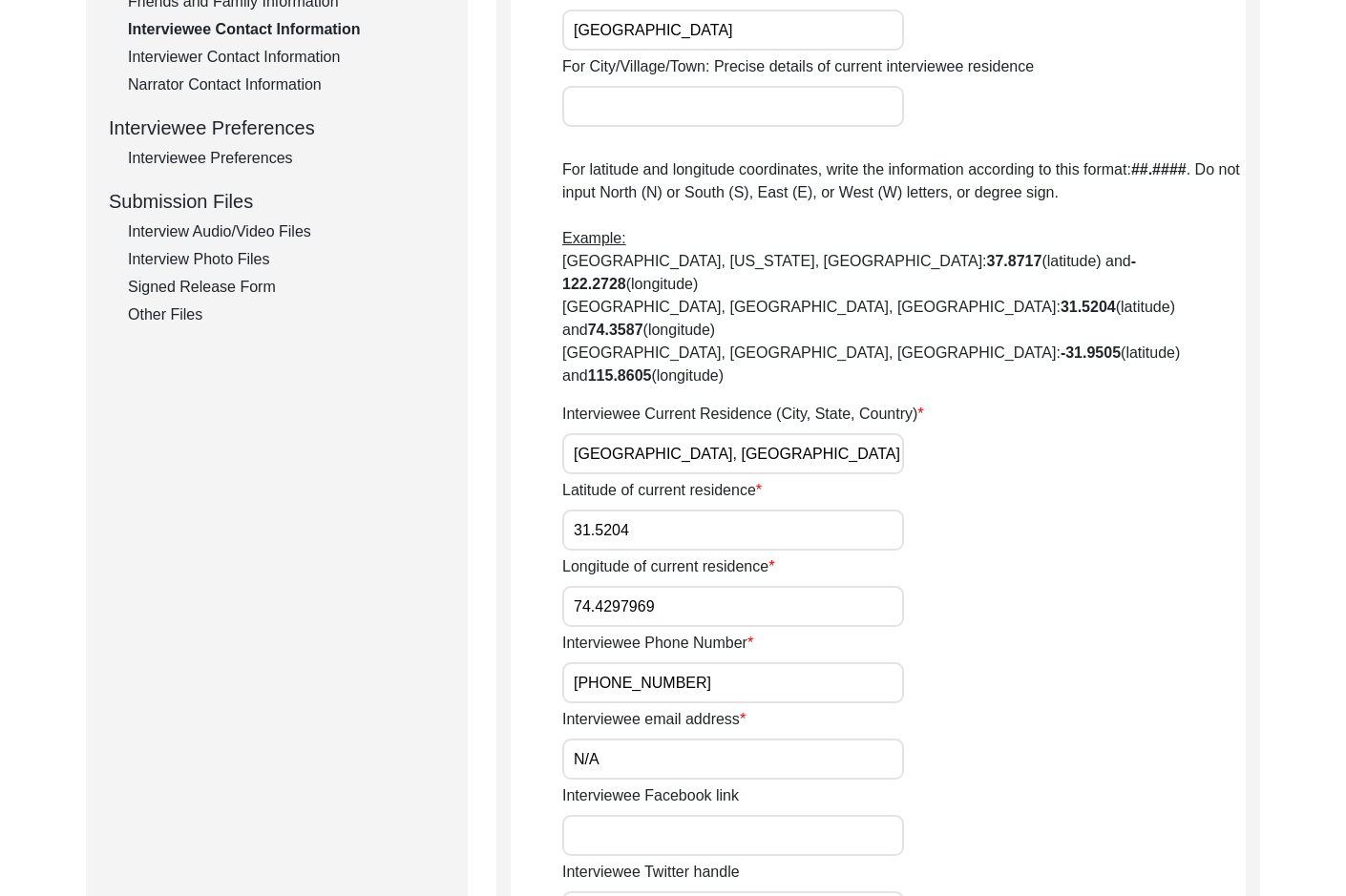 type on "31.5204" 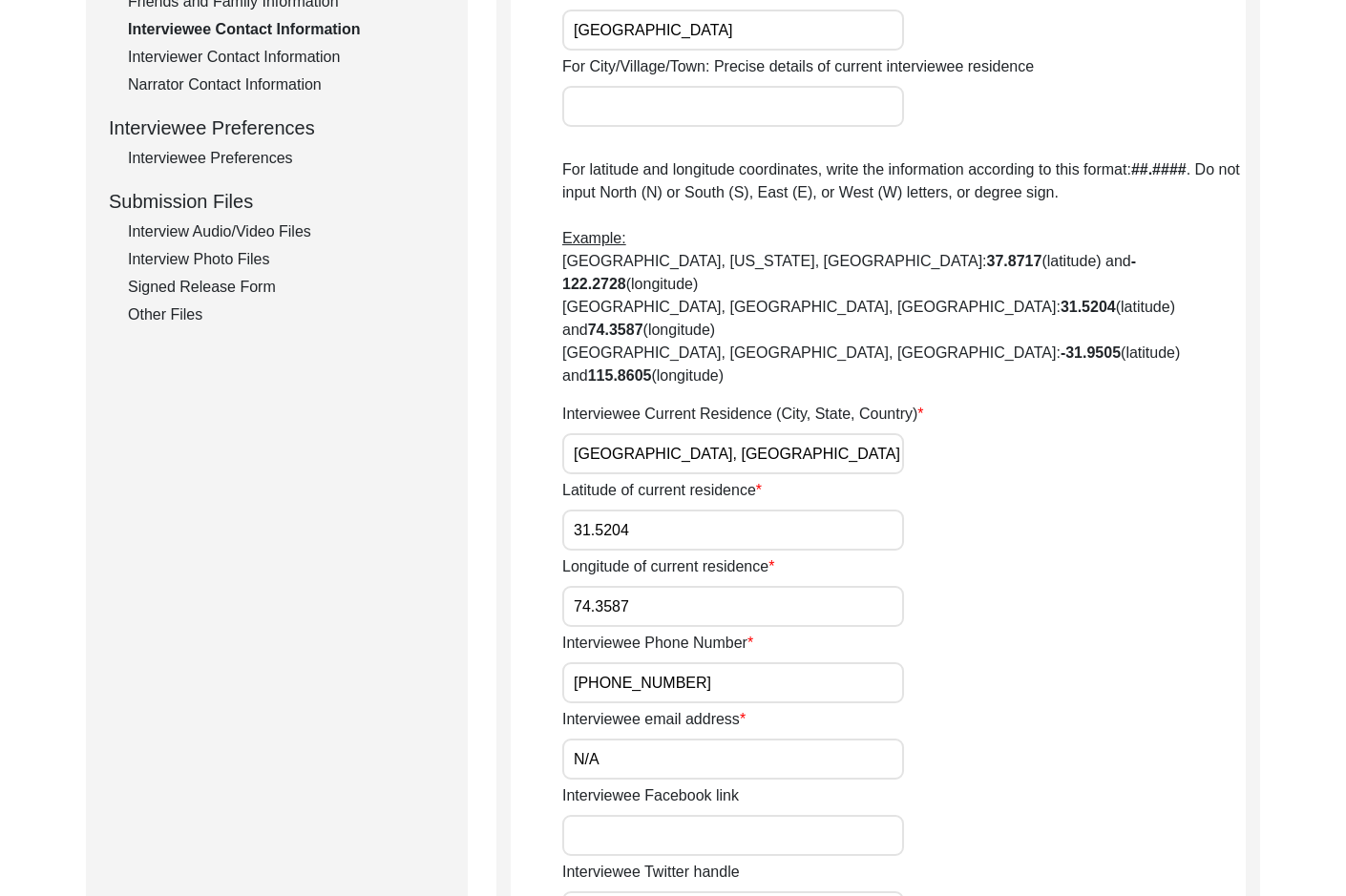type on "74.3587" 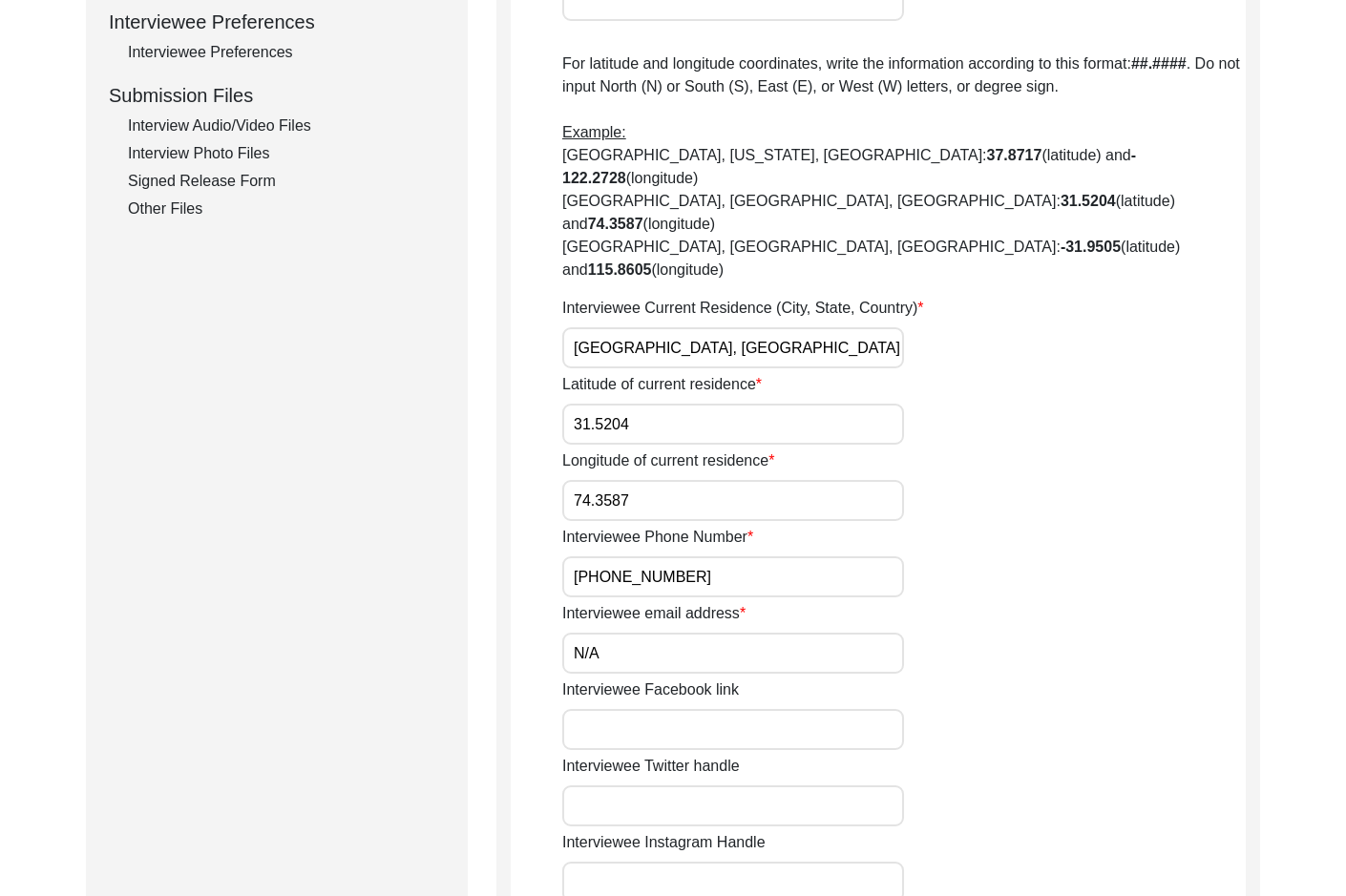 scroll, scrollTop: 1242, scrollLeft: 0, axis: vertical 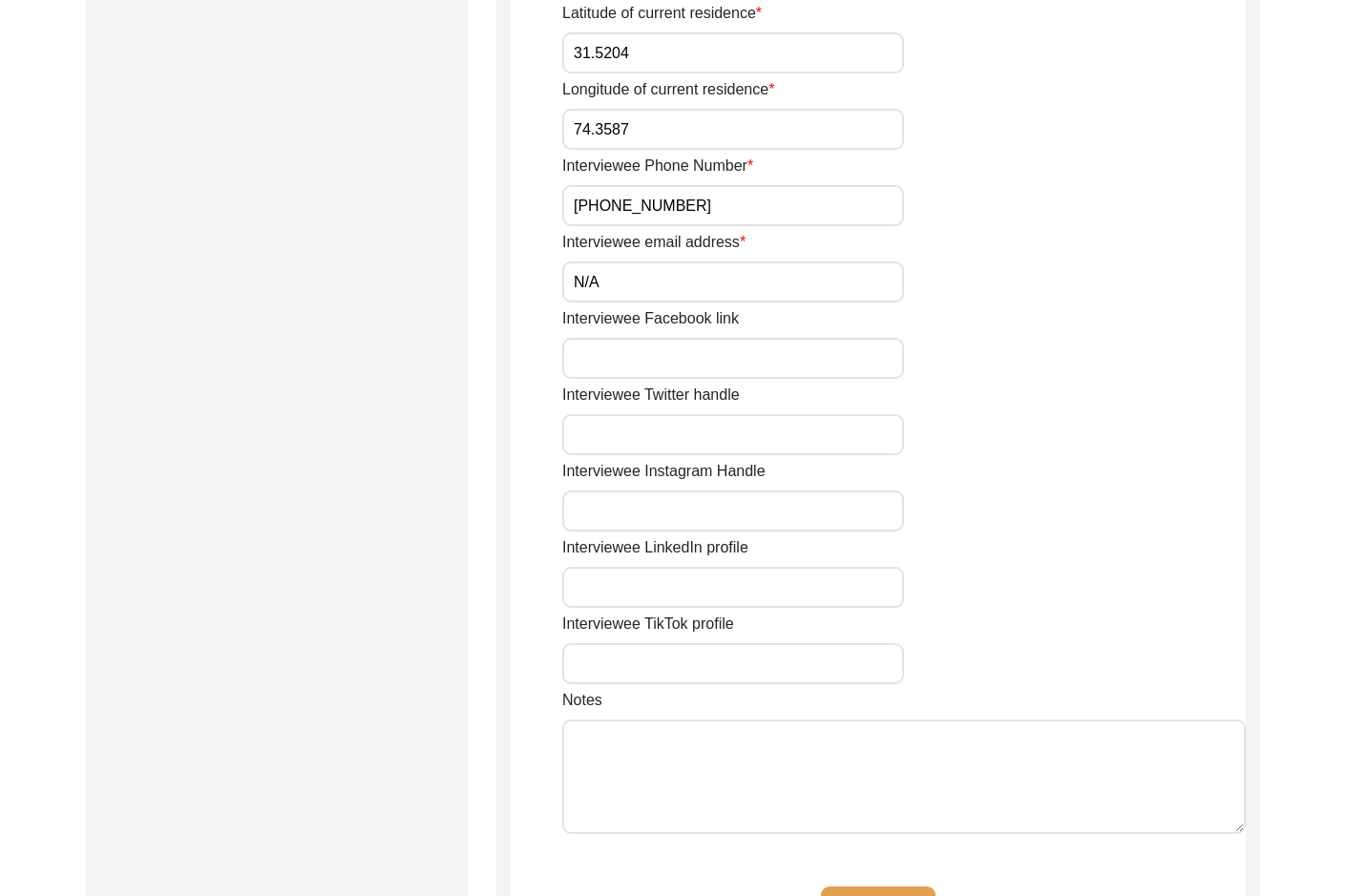 drag, startPoint x: 644, startPoint y: 214, endPoint x: 630, endPoint y: 226, distance: 18.439089 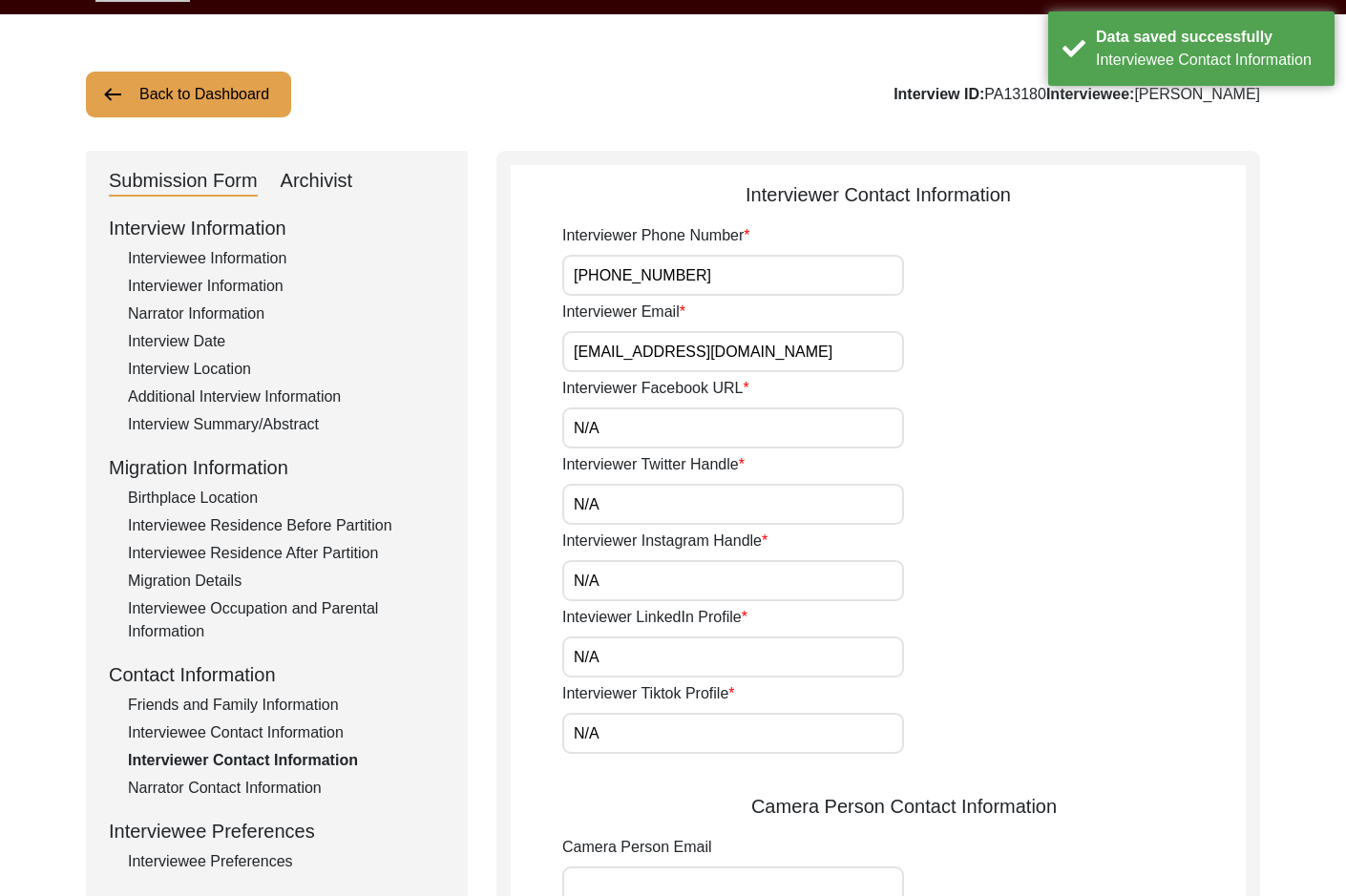 scroll, scrollTop: 0, scrollLeft: 0, axis: both 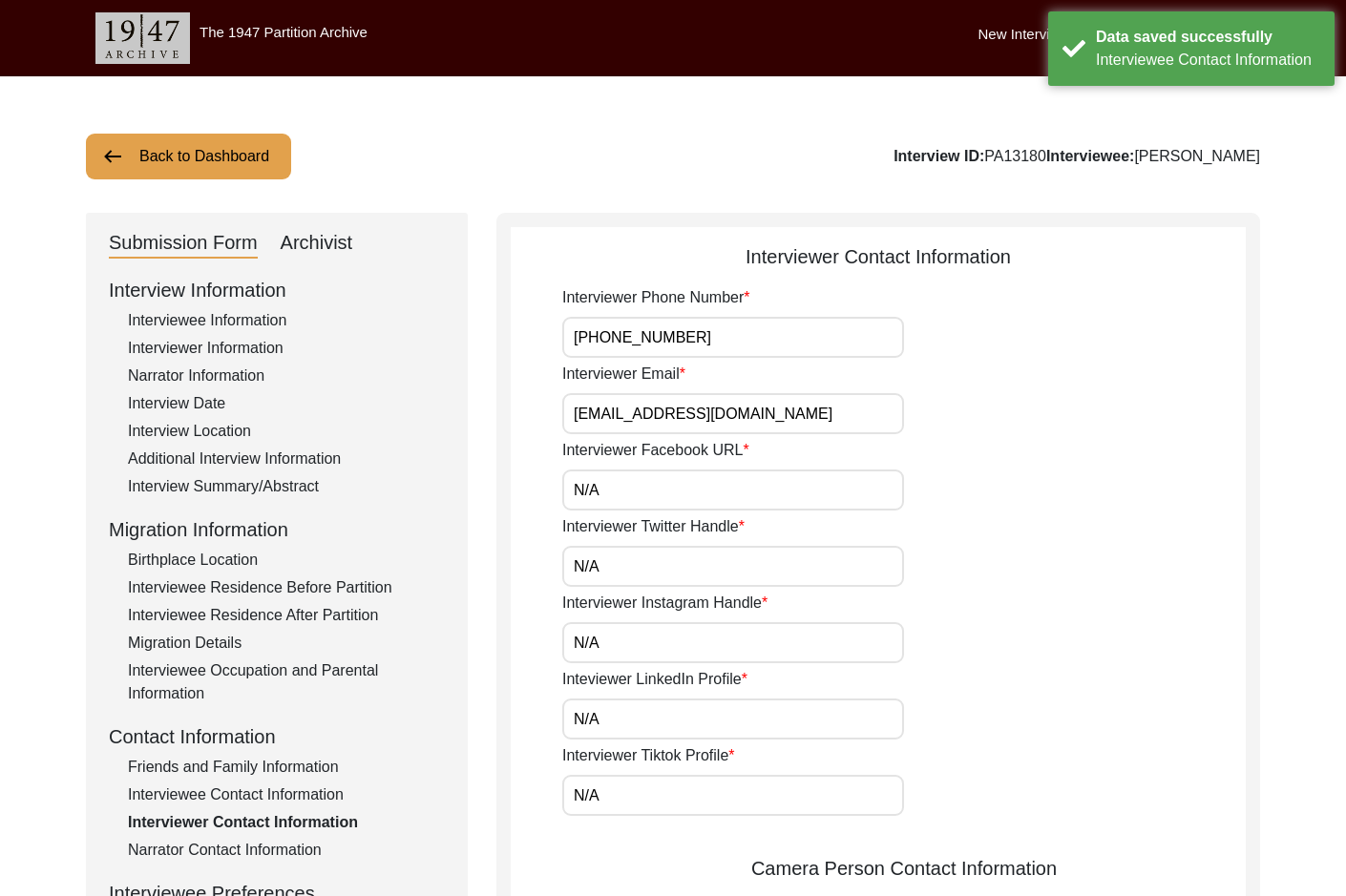 drag, startPoint x: 684, startPoint y: 344, endPoint x: 559, endPoint y: 358, distance: 125.78156 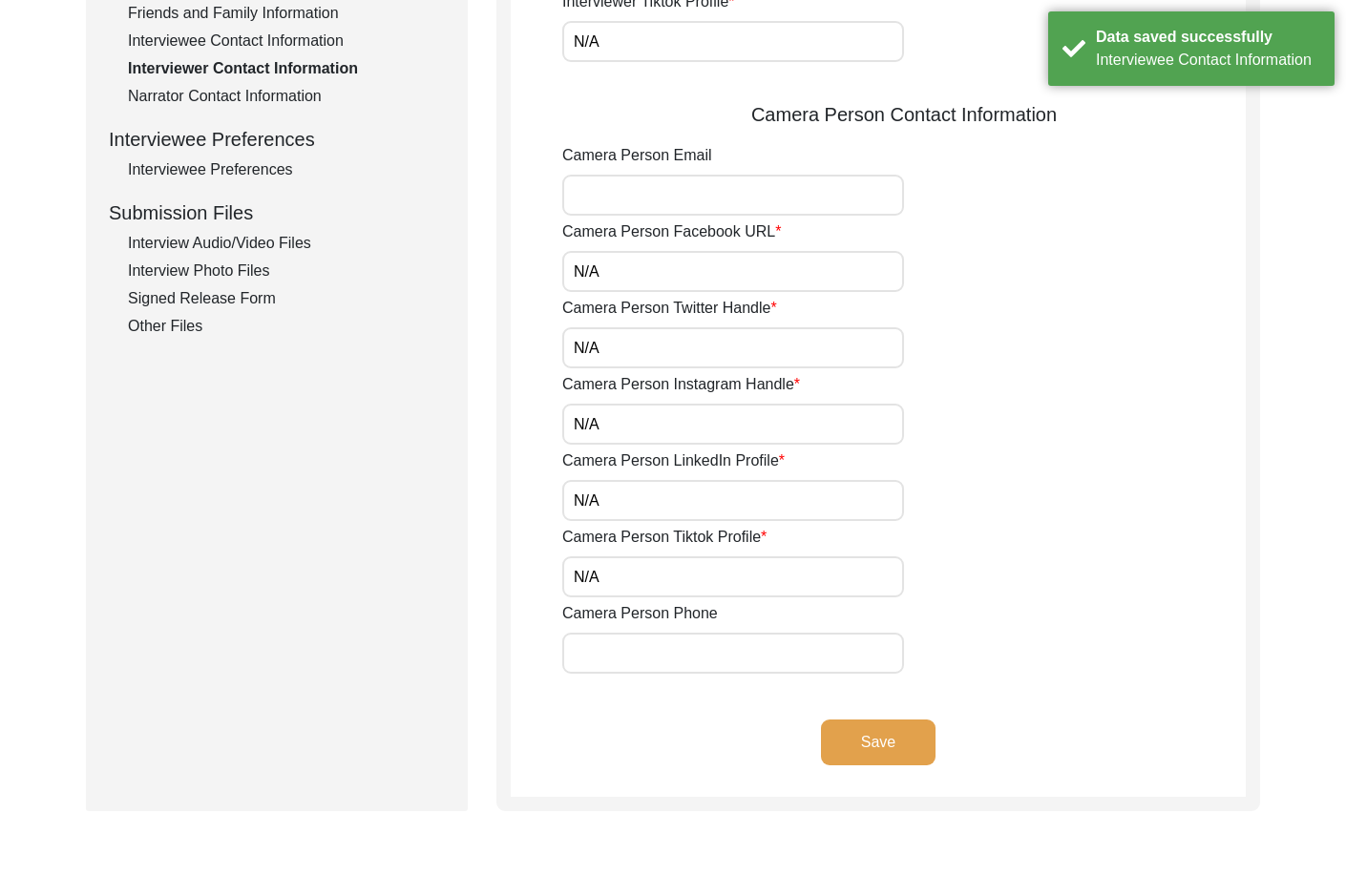 scroll, scrollTop: 859, scrollLeft: 0, axis: vertical 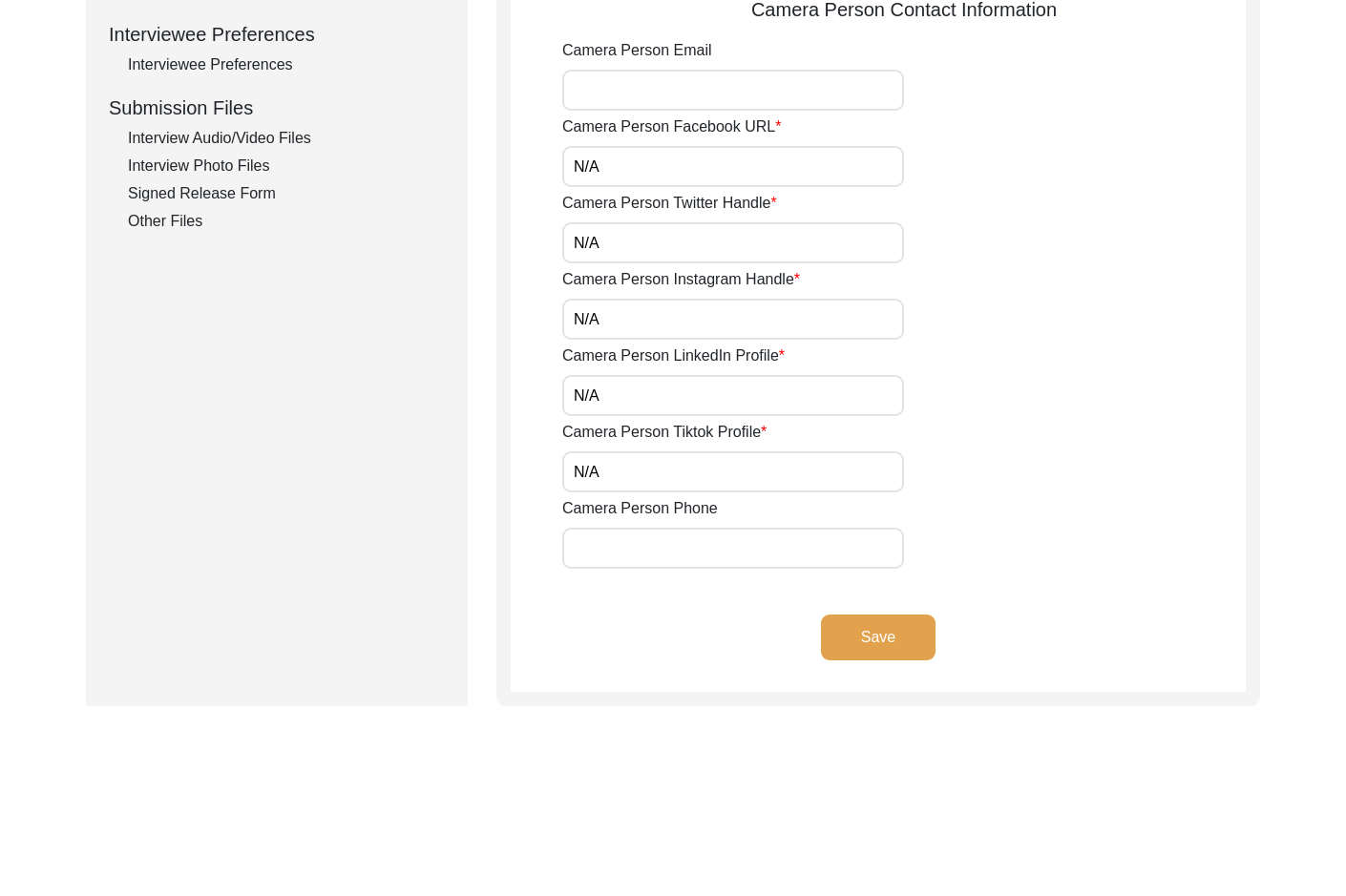 drag, startPoint x: 656, startPoint y: 158, endPoint x: 561, endPoint y: 160, distance: 95.0211 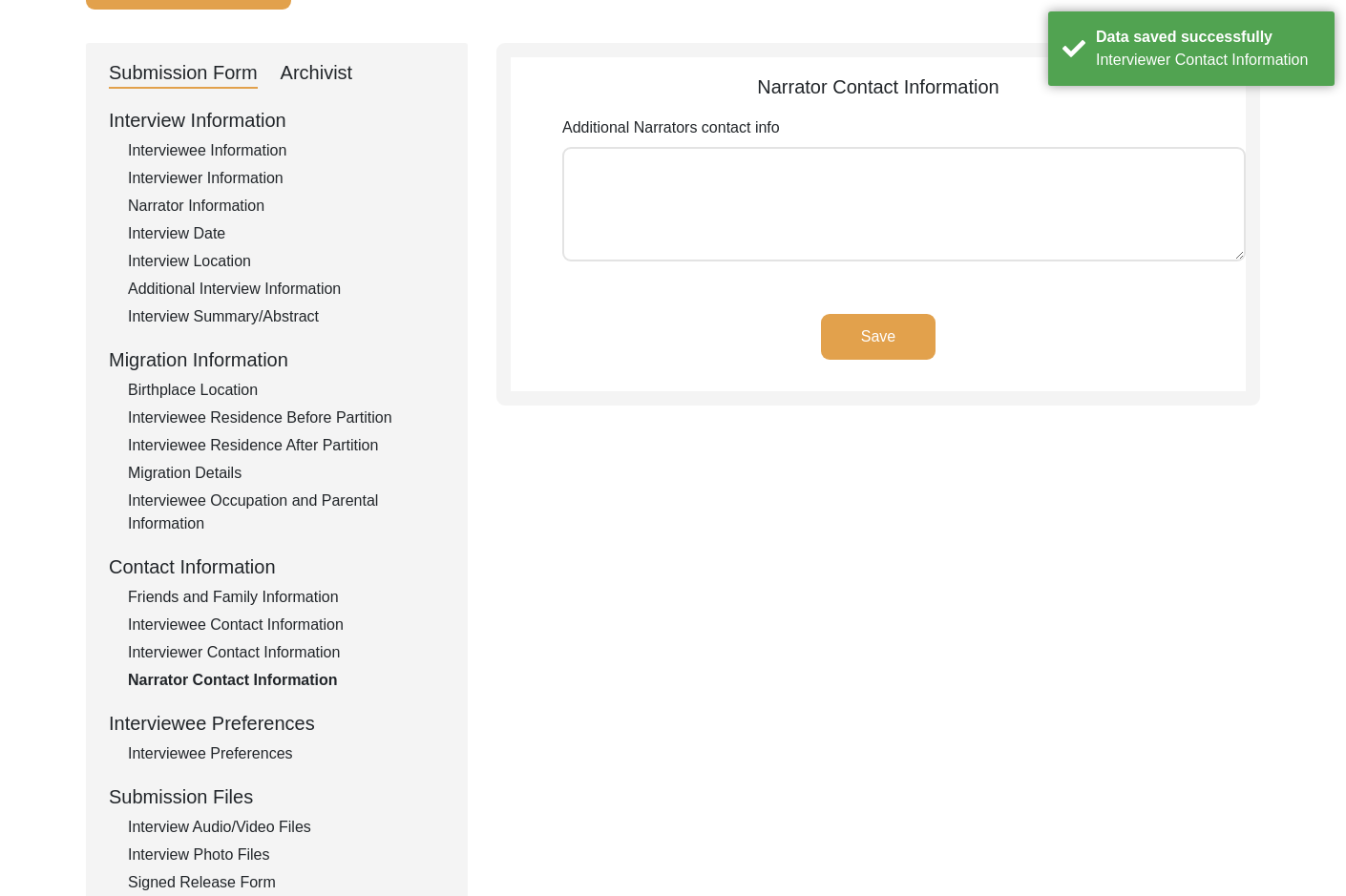 scroll, scrollTop: 7, scrollLeft: 0, axis: vertical 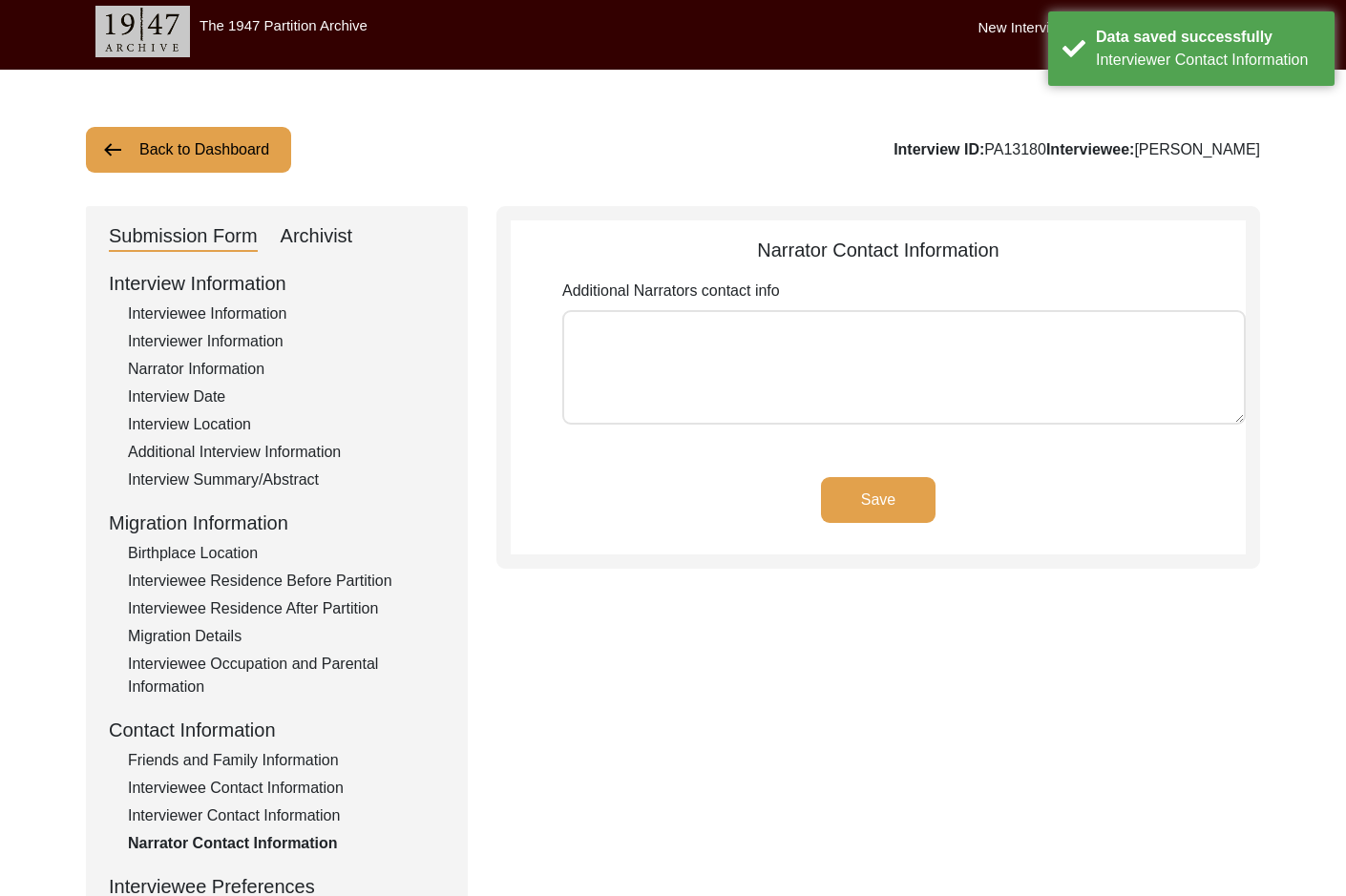 click on "Save" 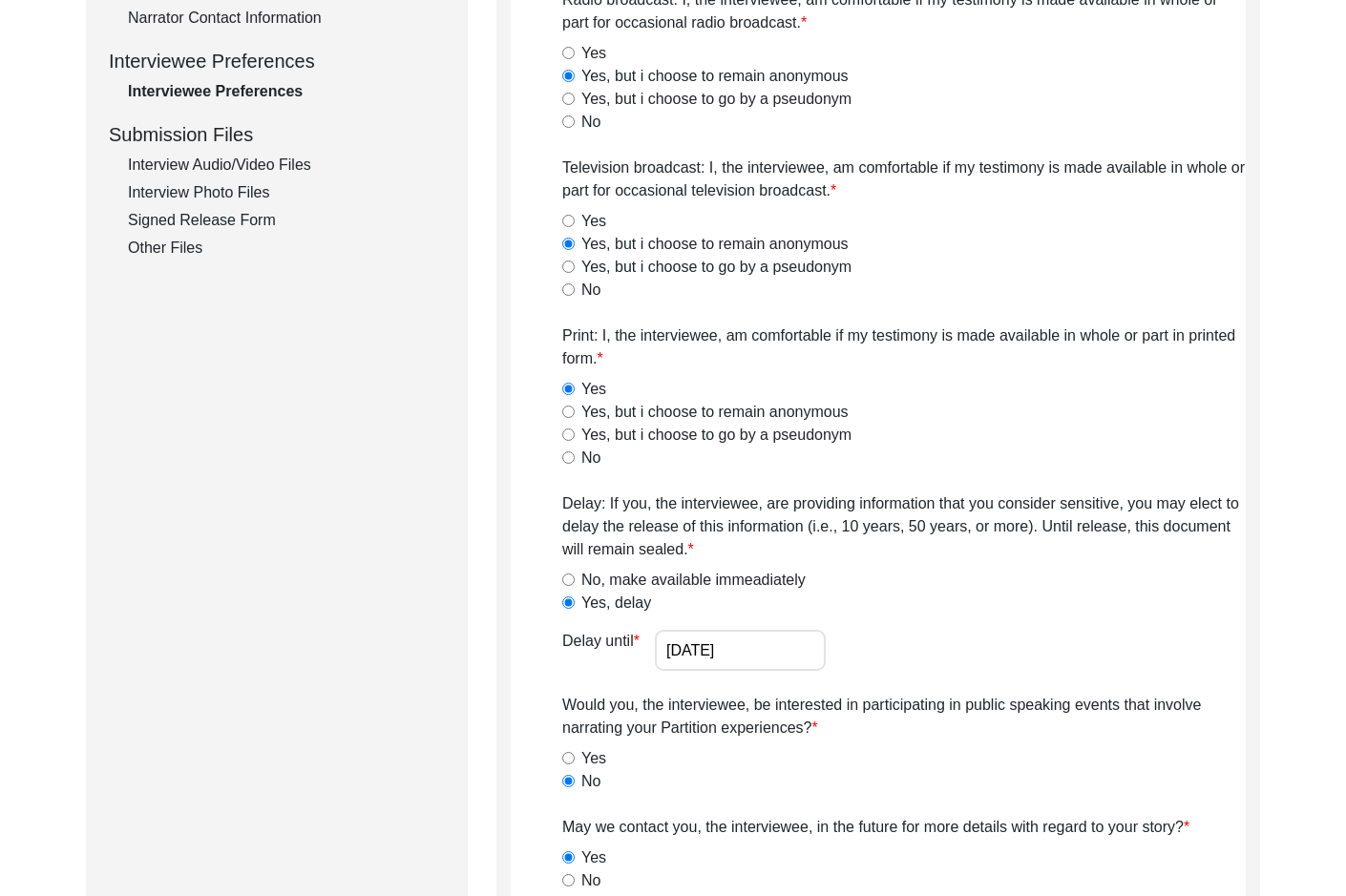 scroll, scrollTop: 865, scrollLeft: 0, axis: vertical 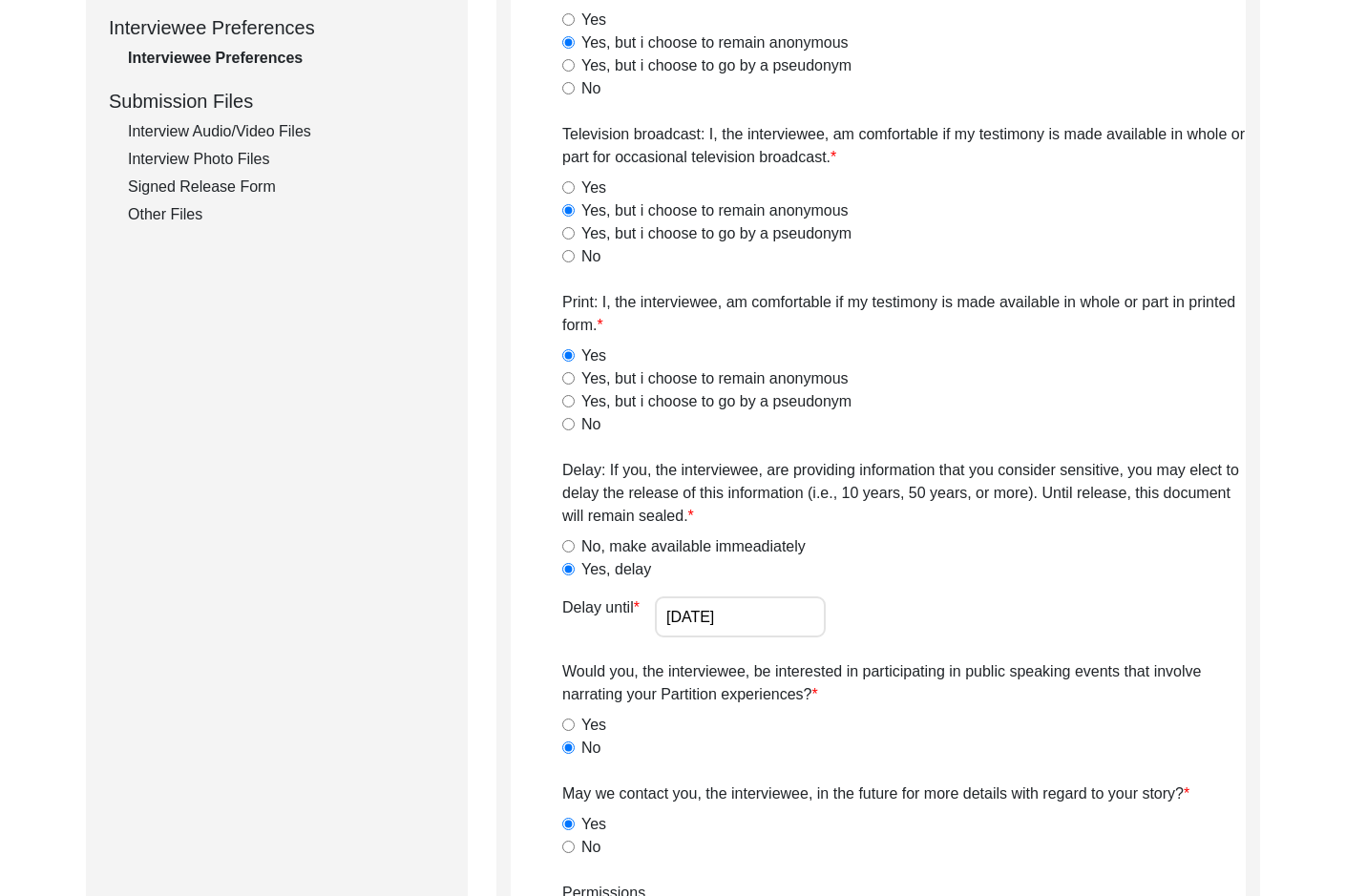 click on "[DATE]" at bounding box center [740, 616] 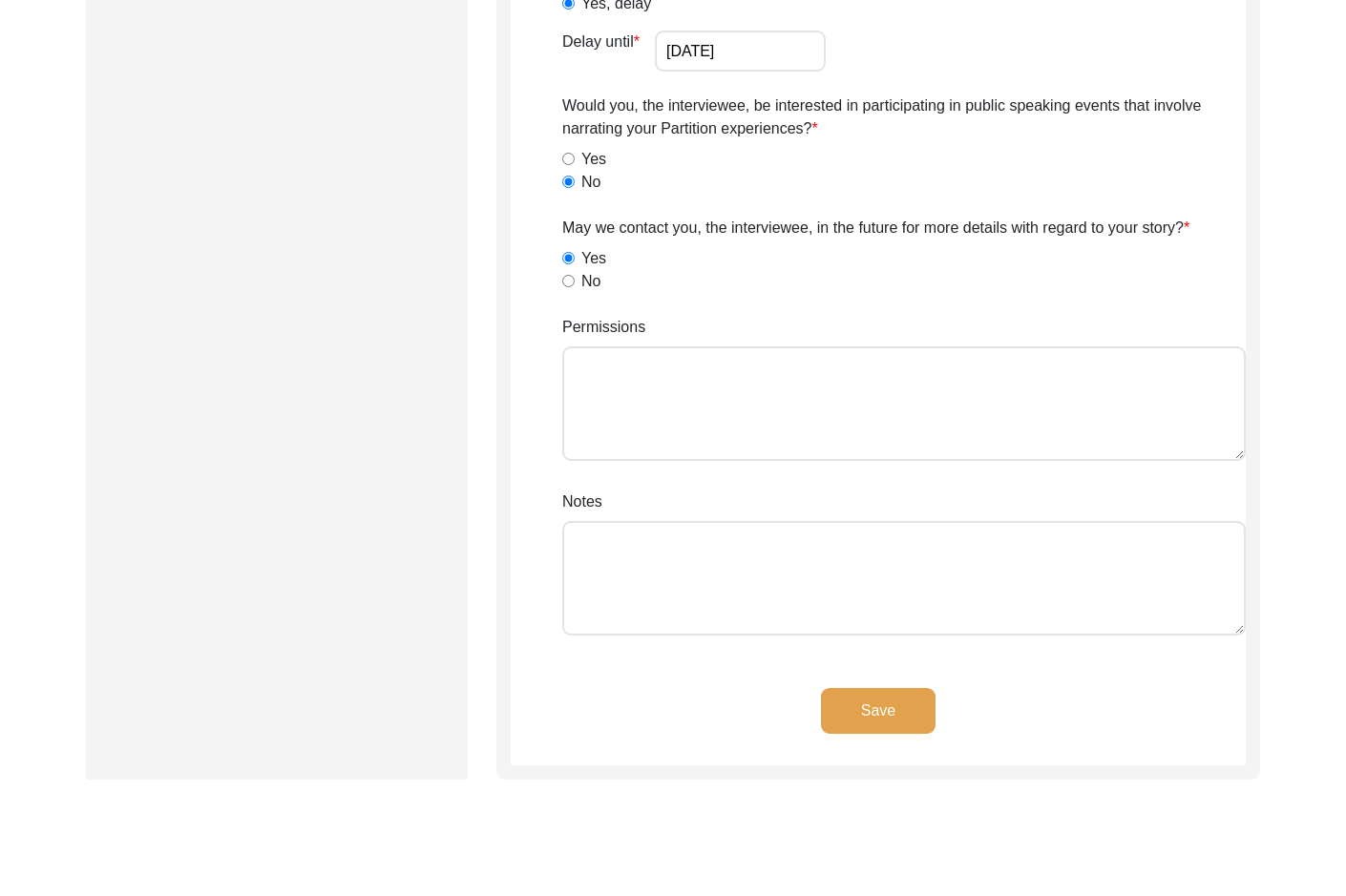 scroll, scrollTop: 1438, scrollLeft: 0, axis: vertical 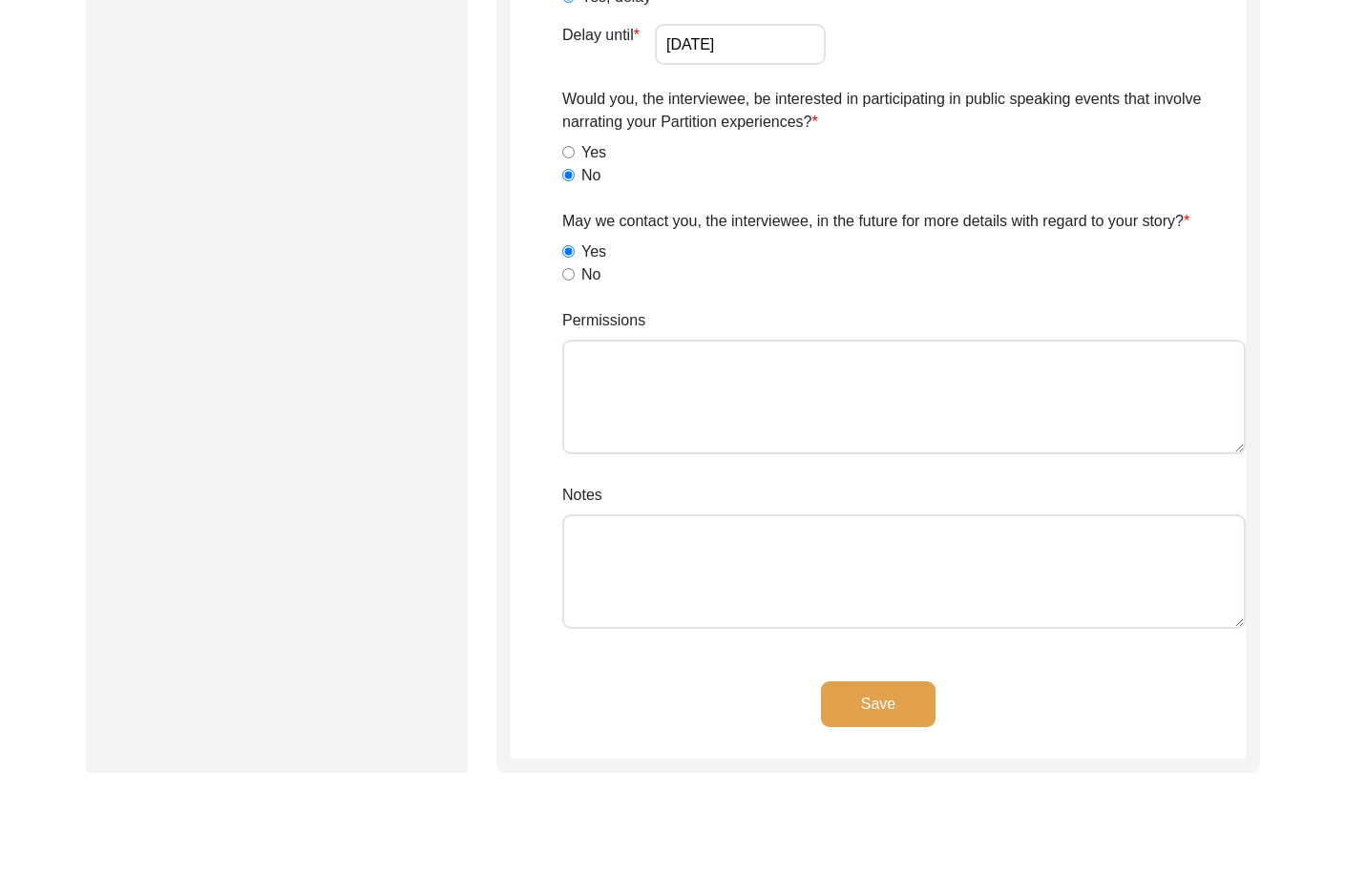 click on "Save" 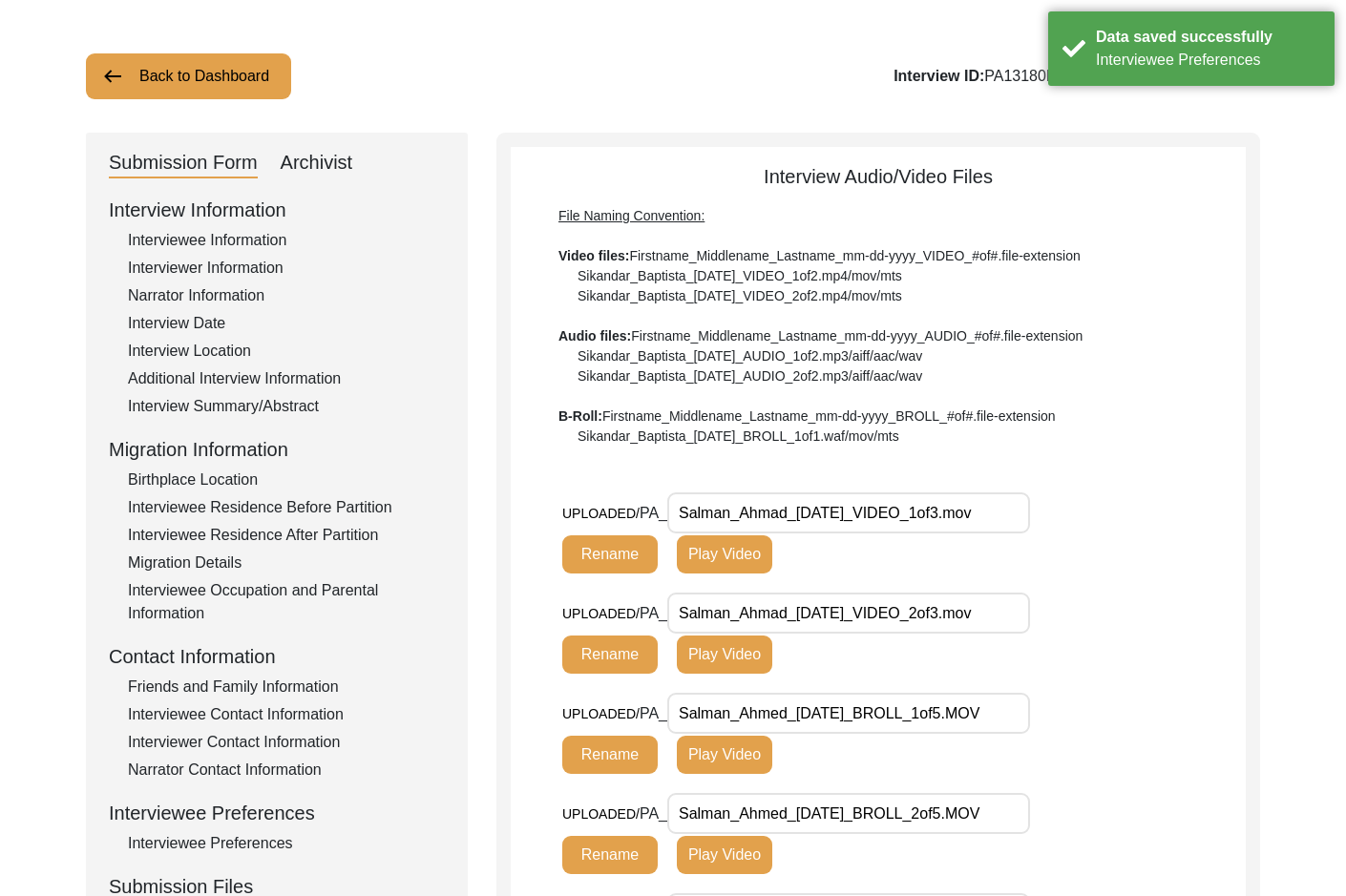 scroll, scrollTop: 191, scrollLeft: 0, axis: vertical 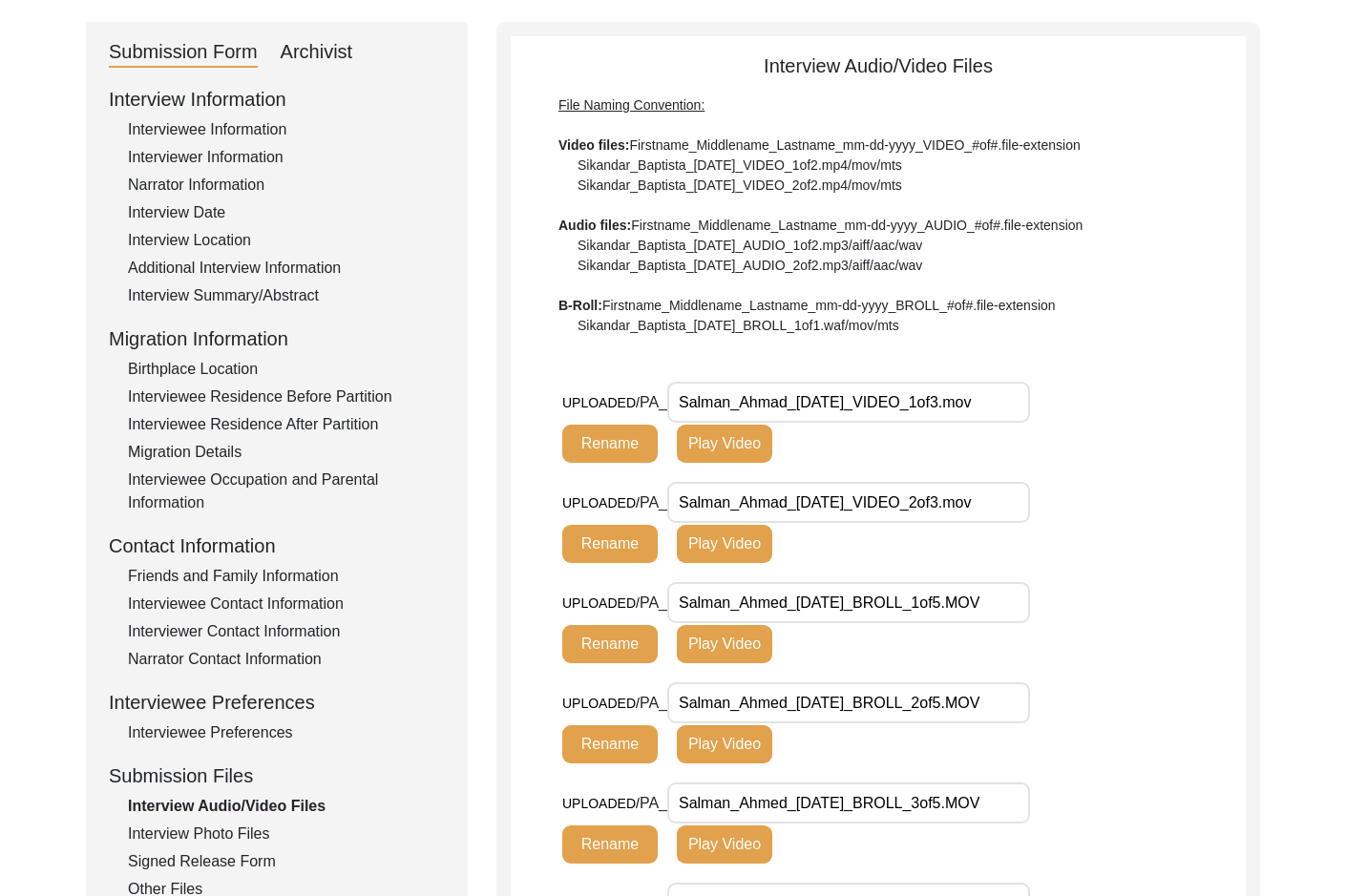 drag, startPoint x: 1011, startPoint y: 399, endPoint x: 633, endPoint y: 394, distance: 378.03307 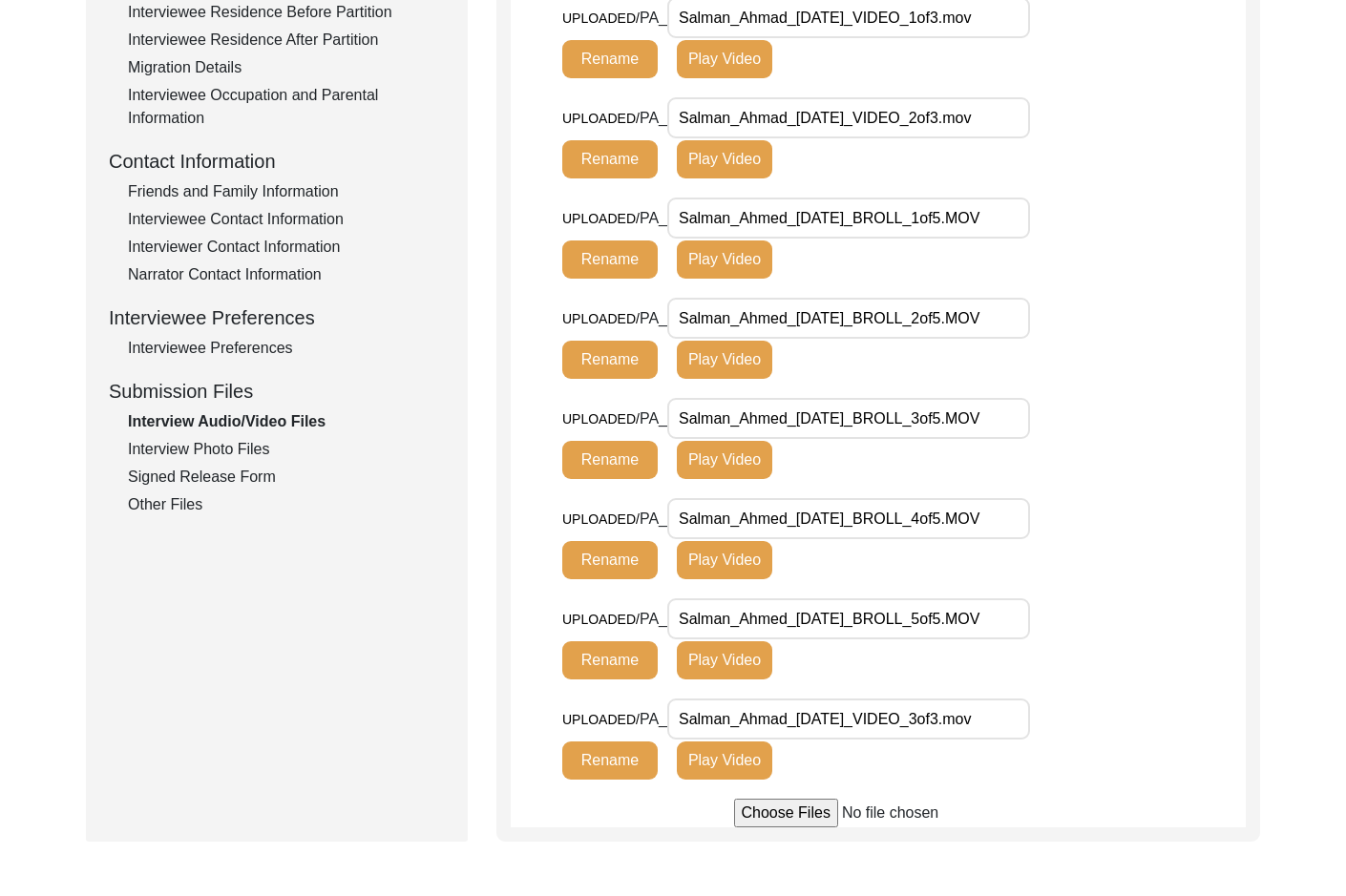 scroll, scrollTop: 477, scrollLeft: 0, axis: vertical 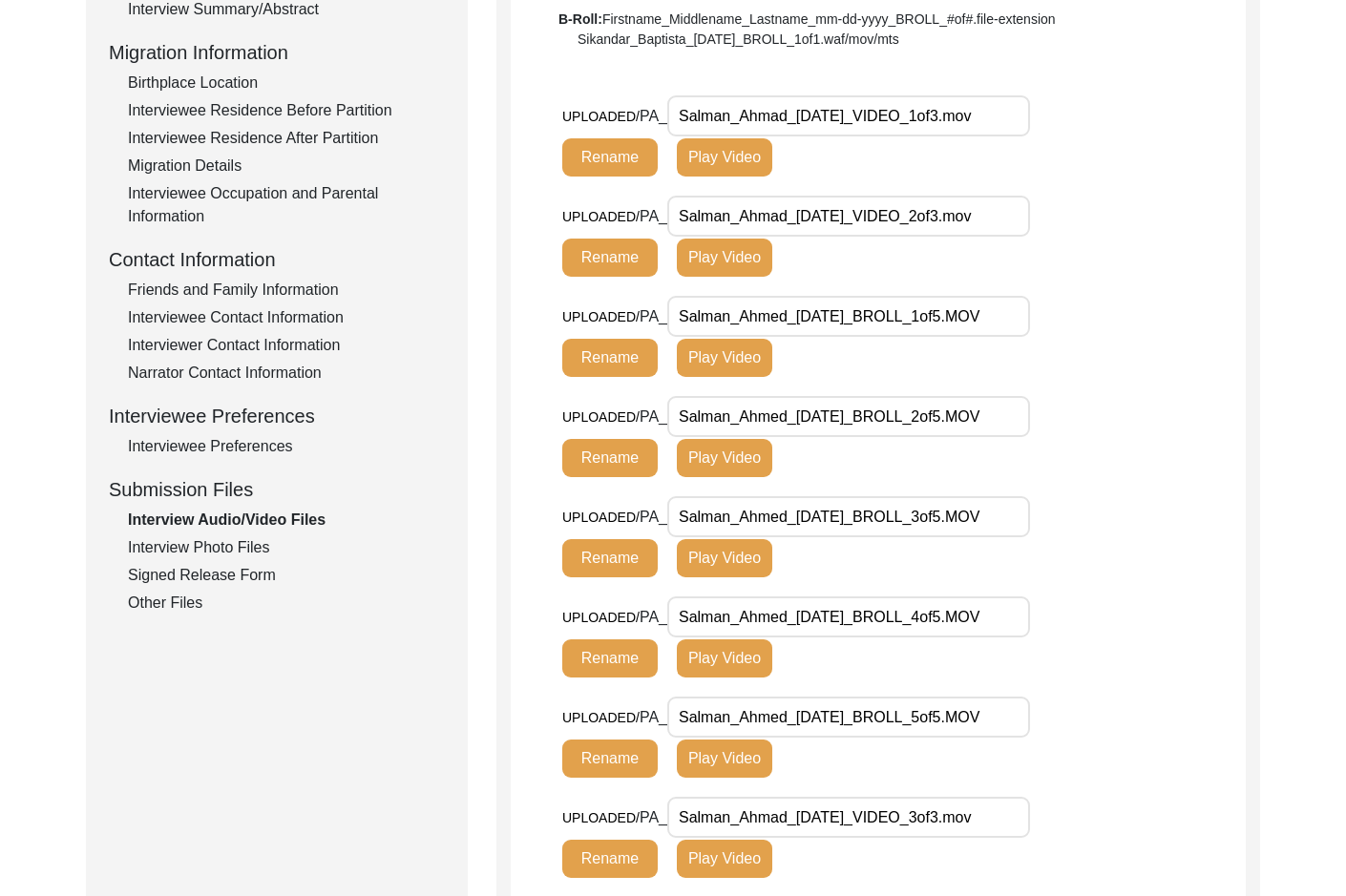 drag, startPoint x: 1020, startPoint y: 812, endPoint x: 635, endPoint y: 802, distance: 385.12985 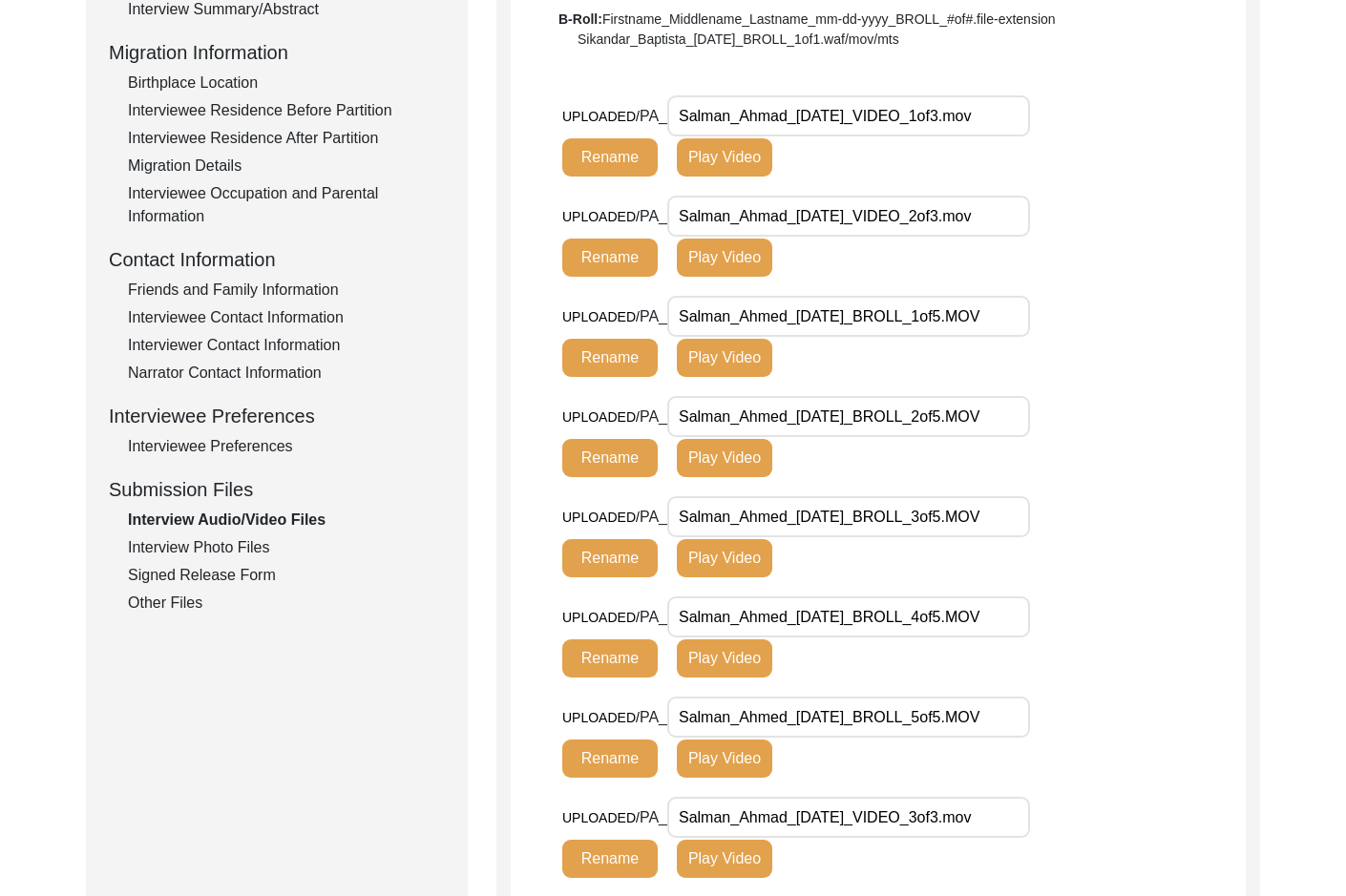 drag, startPoint x: 1006, startPoint y: 316, endPoint x: 673, endPoint y: 314, distance: 333.00601 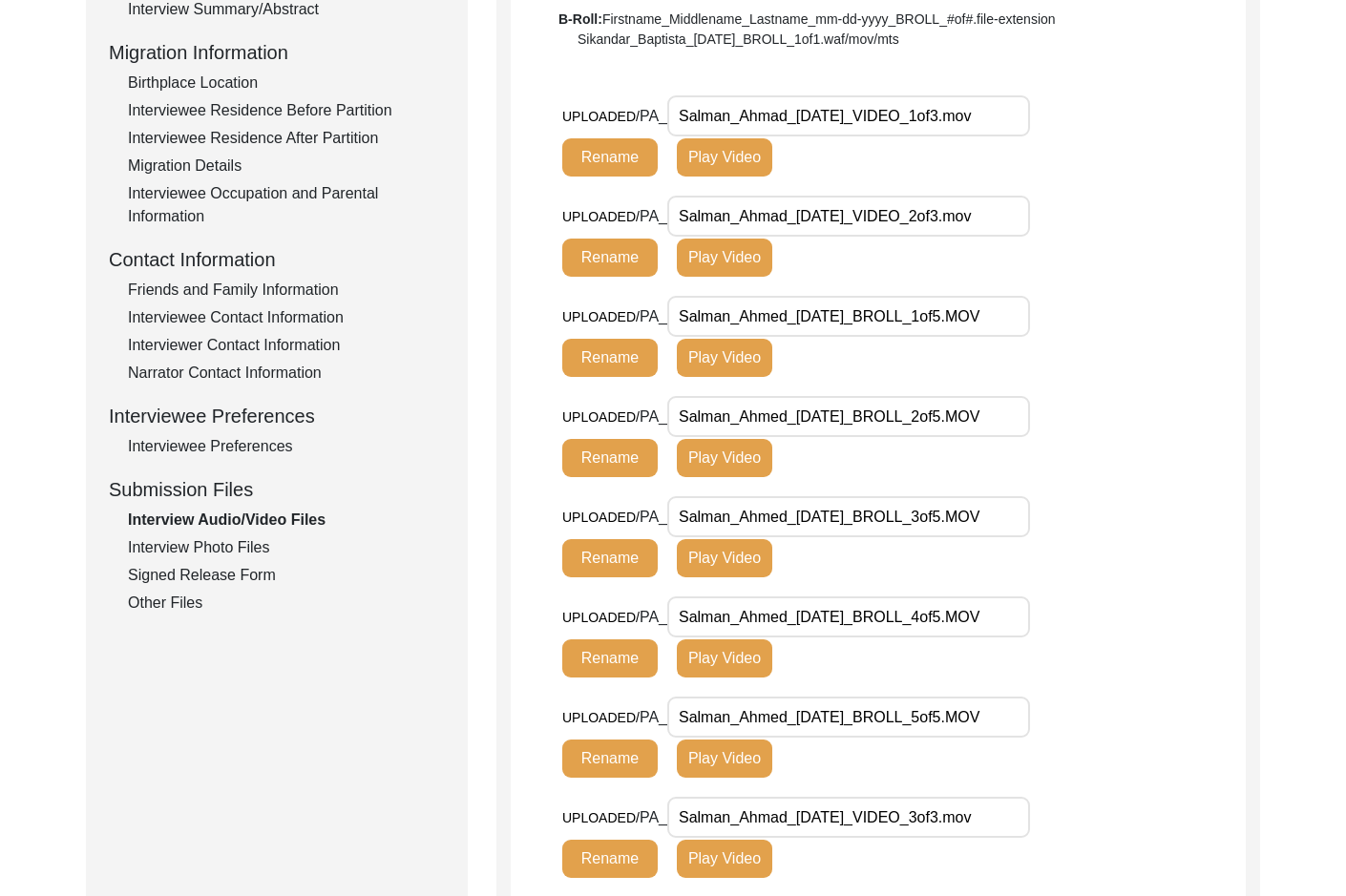click on "Salman_Ahmed_[DATE]_BROLL_1of5.MOV" at bounding box center [849, 316] 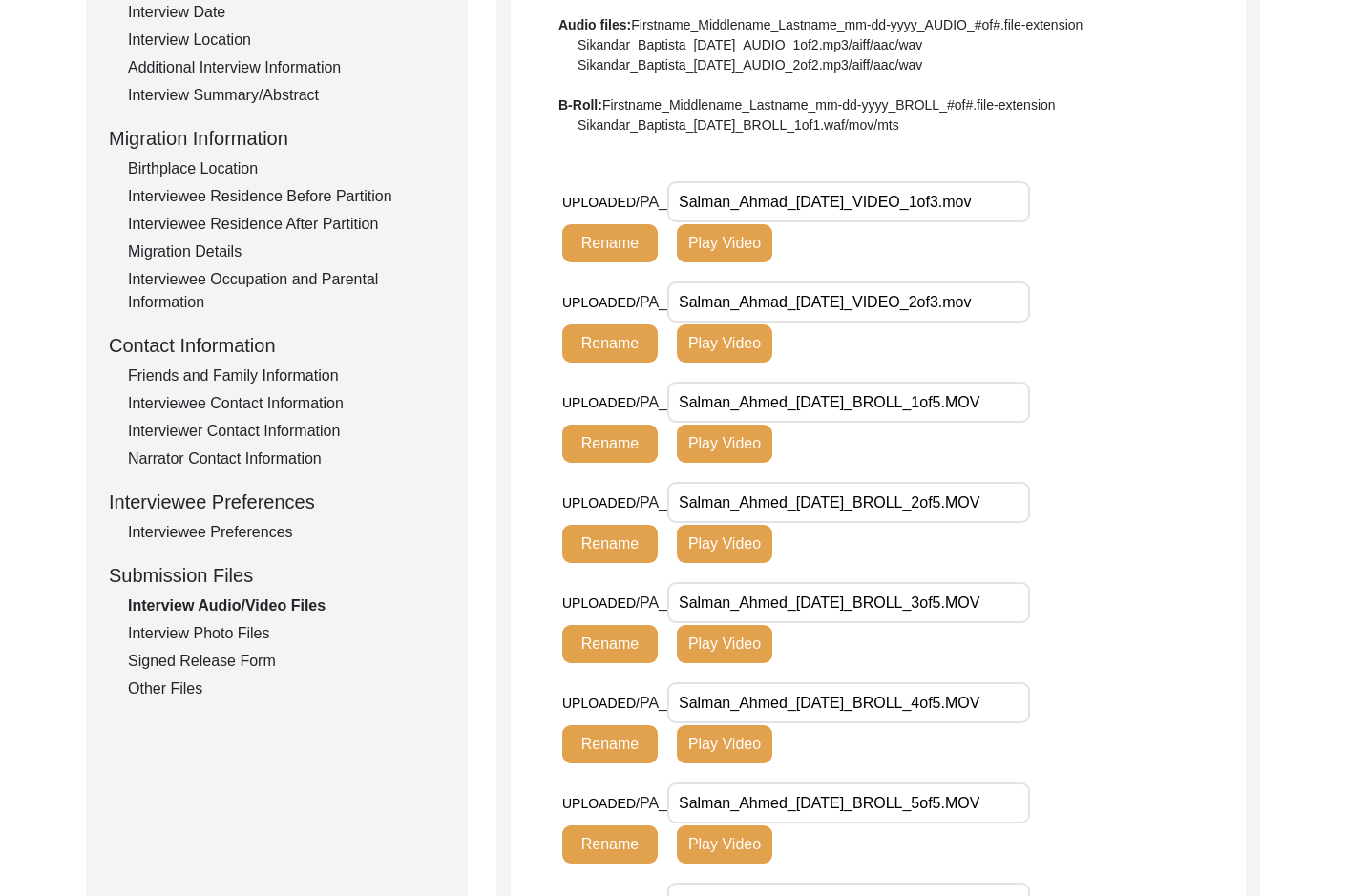scroll, scrollTop: 382, scrollLeft: 0, axis: vertical 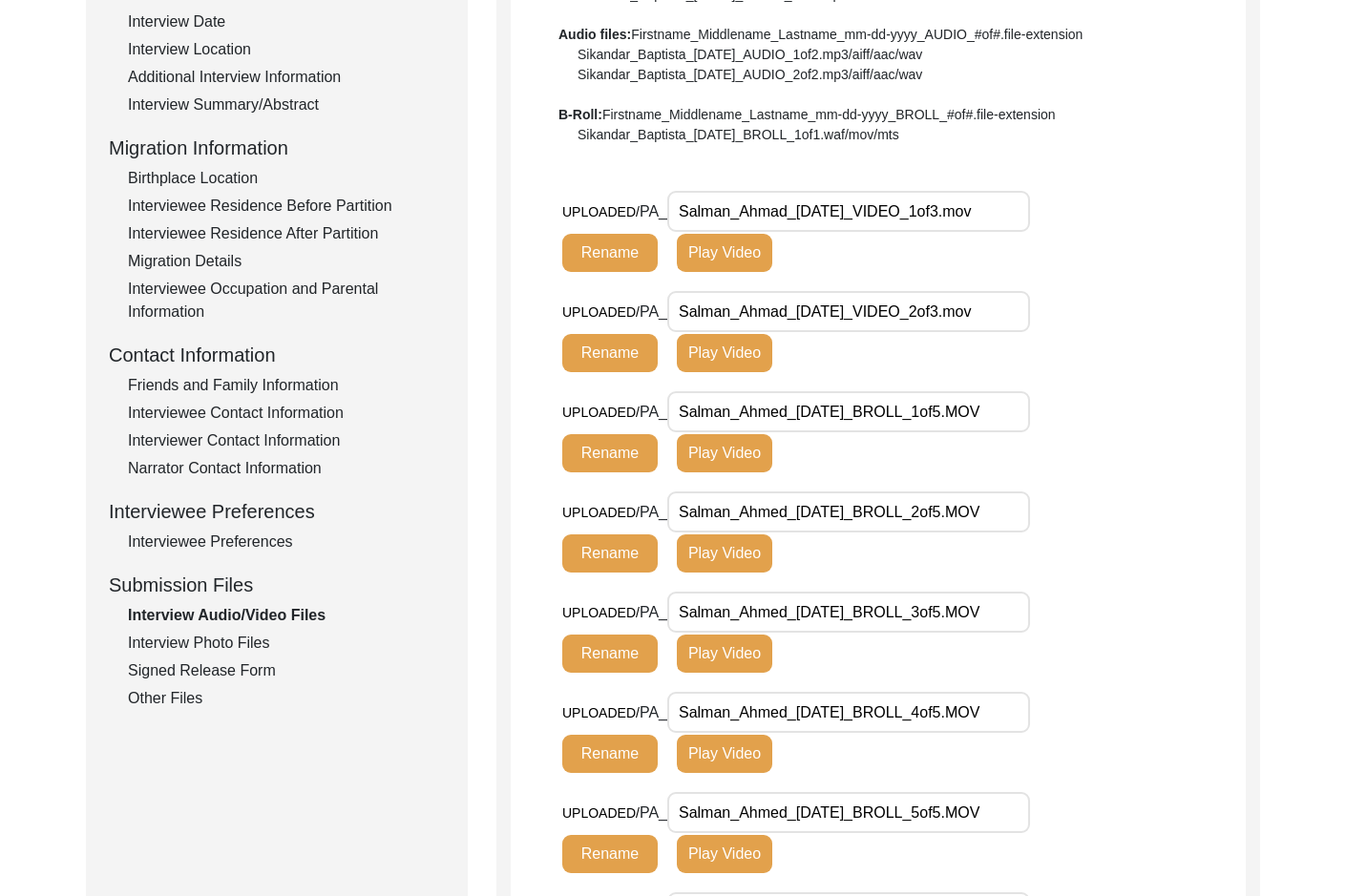 click on "Interview Photo Files" 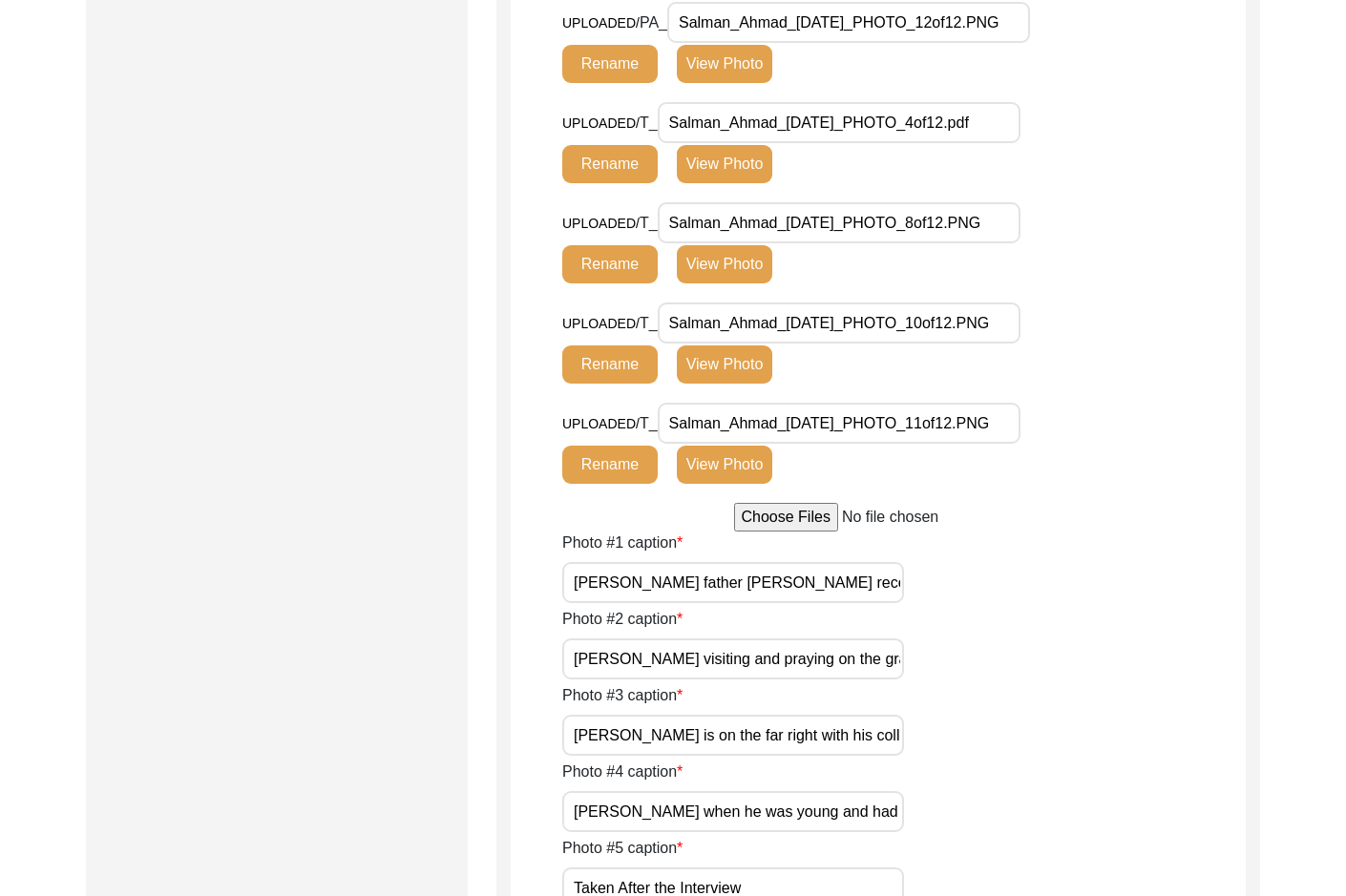 scroll, scrollTop: 1201, scrollLeft: 0, axis: vertical 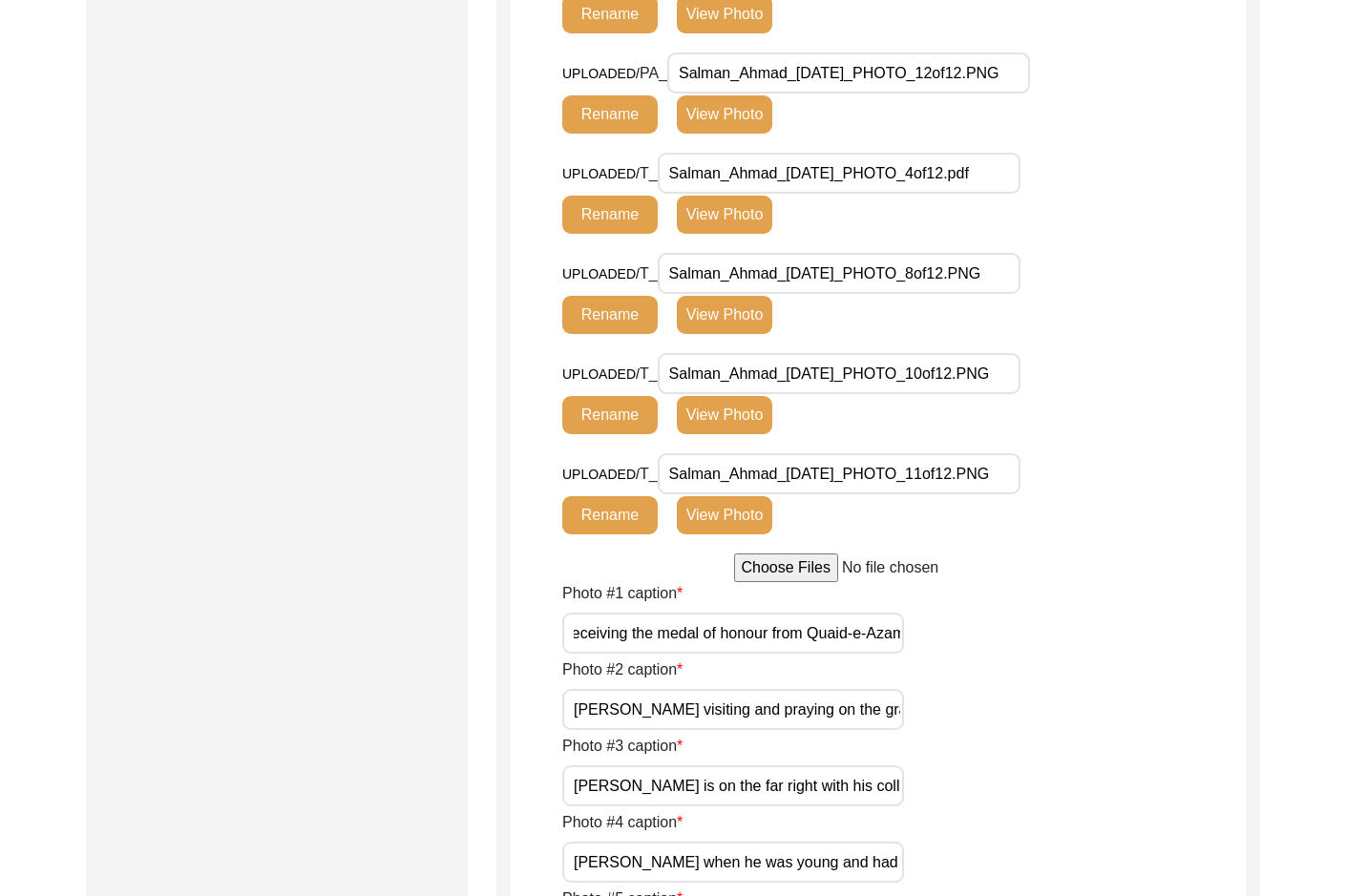 drag, startPoint x: 748, startPoint y: 641, endPoint x: 911, endPoint y: 631, distance: 163.30646 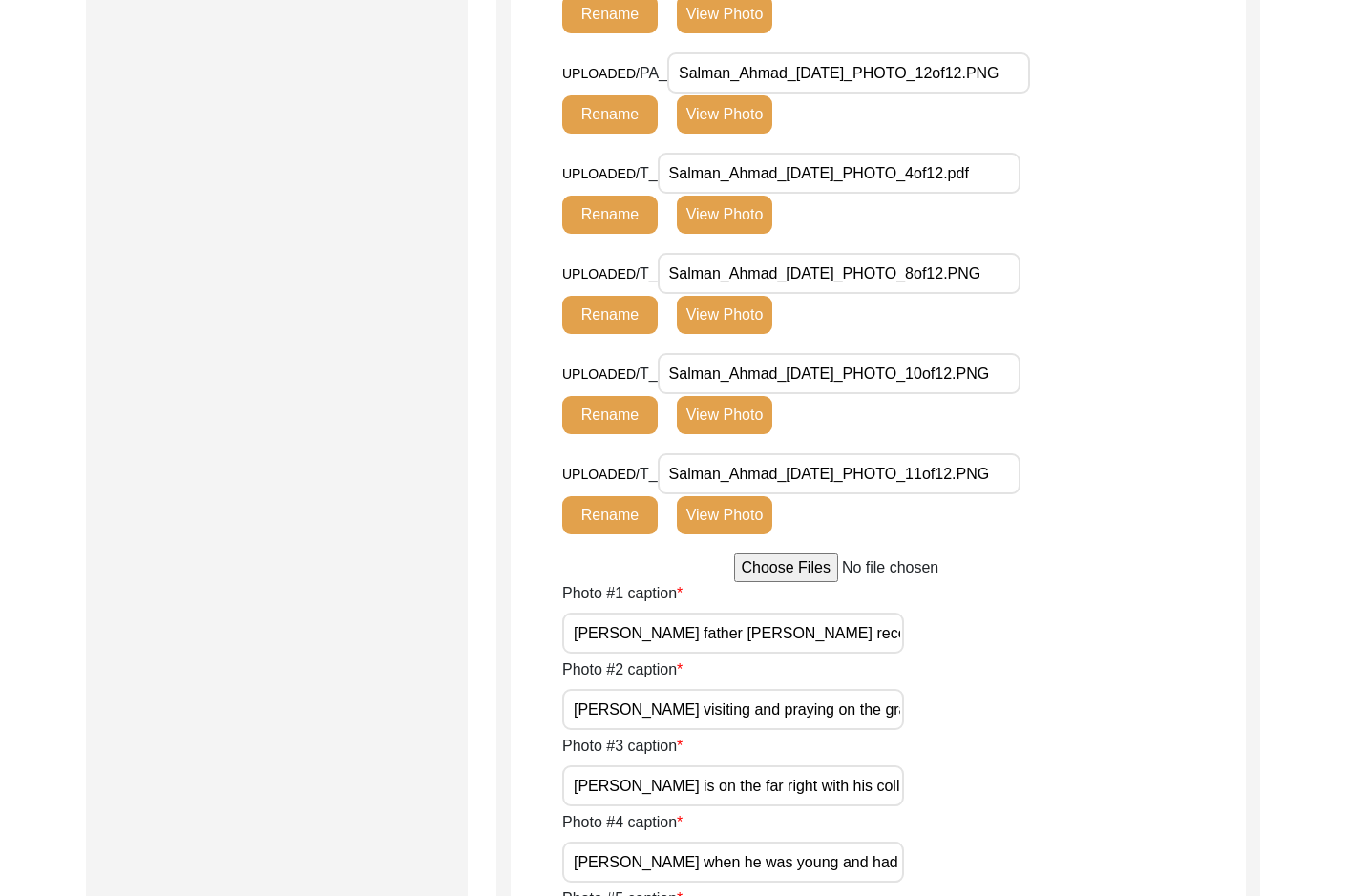 click on "Photo #1 caption [PERSON_NAME] father [PERSON_NAME] receiving the medal of honour from Quaid-e-Azam" 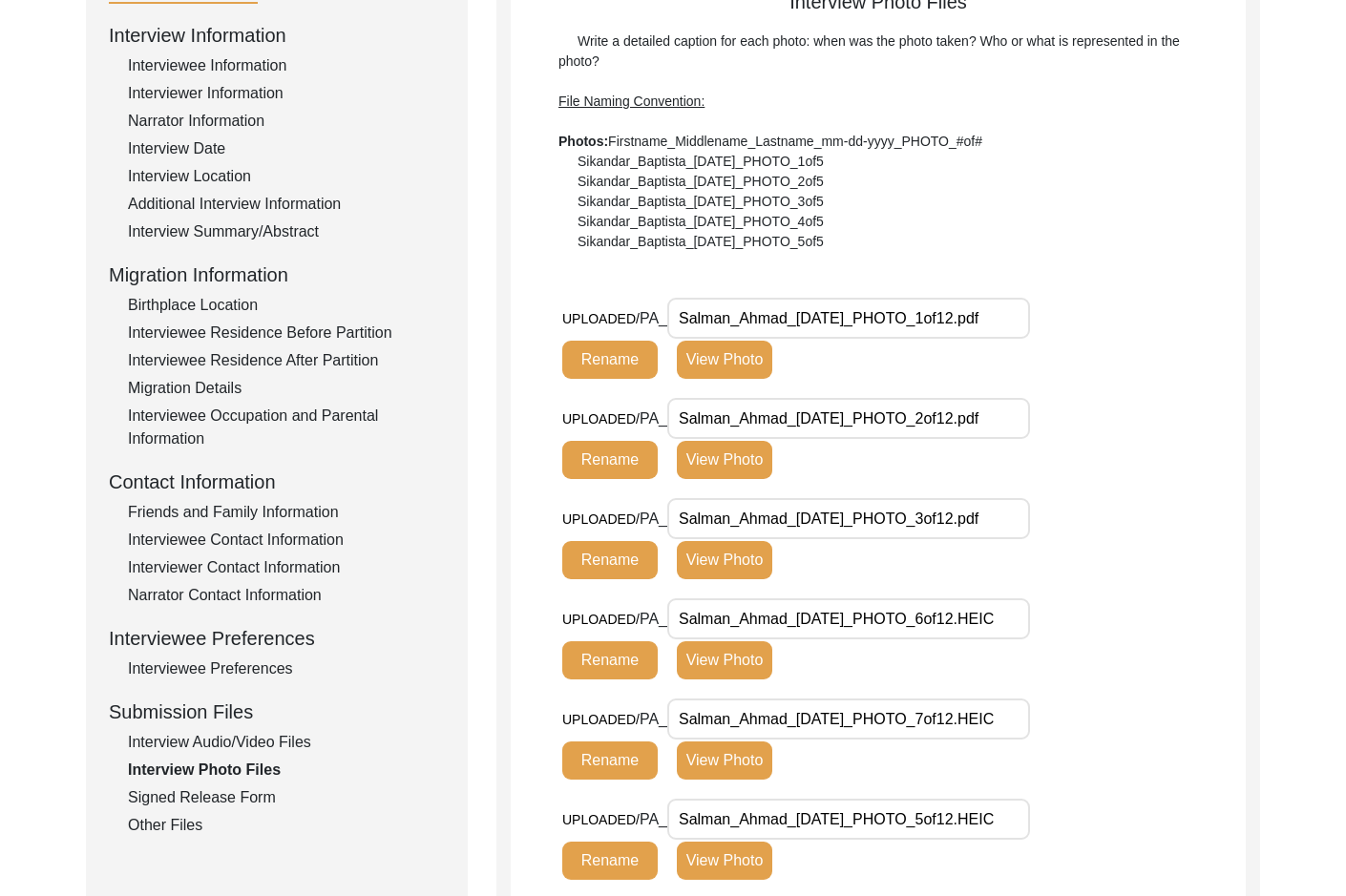 scroll, scrollTop: 247, scrollLeft: 0, axis: vertical 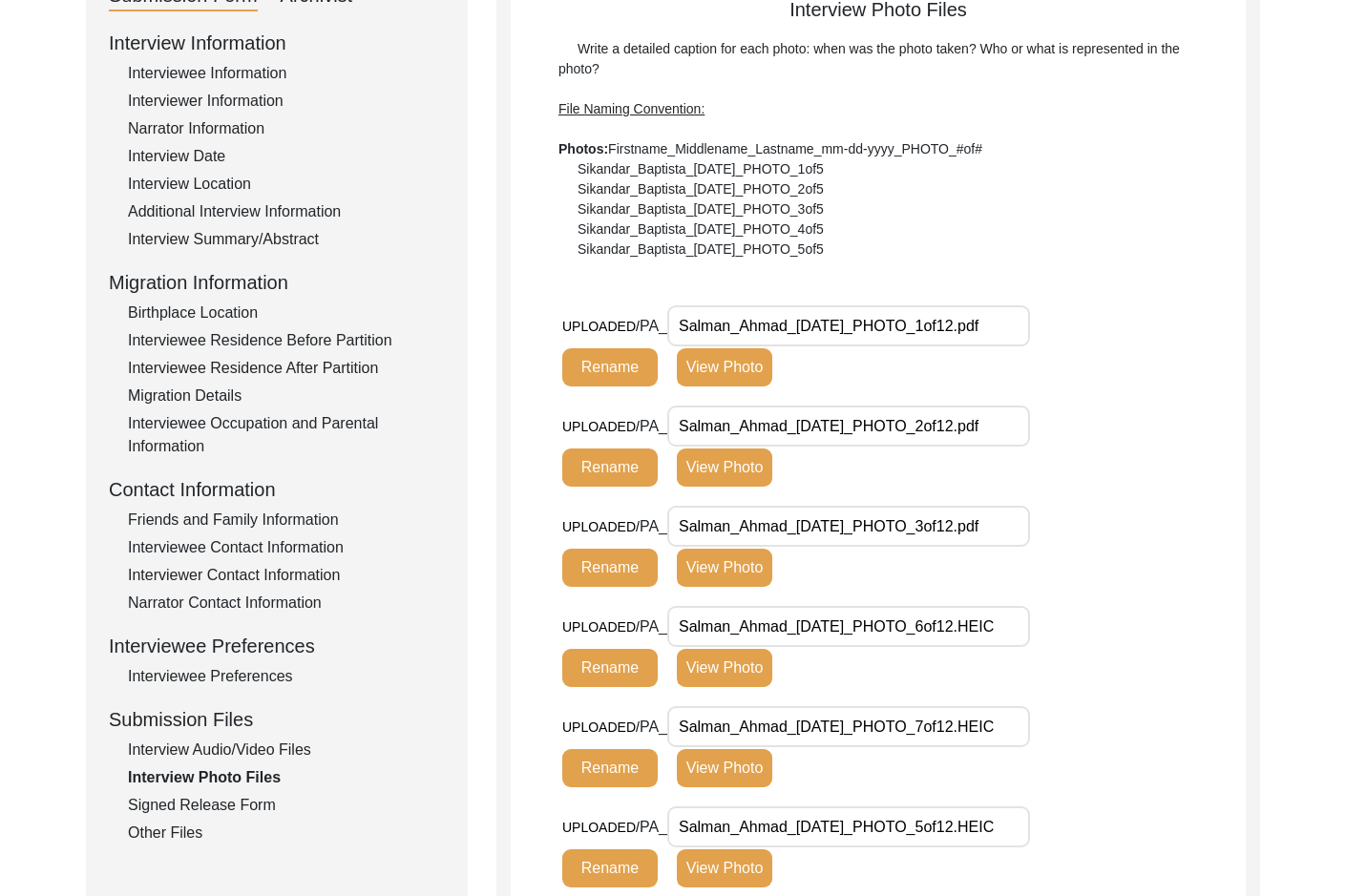 drag, startPoint x: 886, startPoint y: 330, endPoint x: 1036, endPoint y: 332, distance: 150.01333 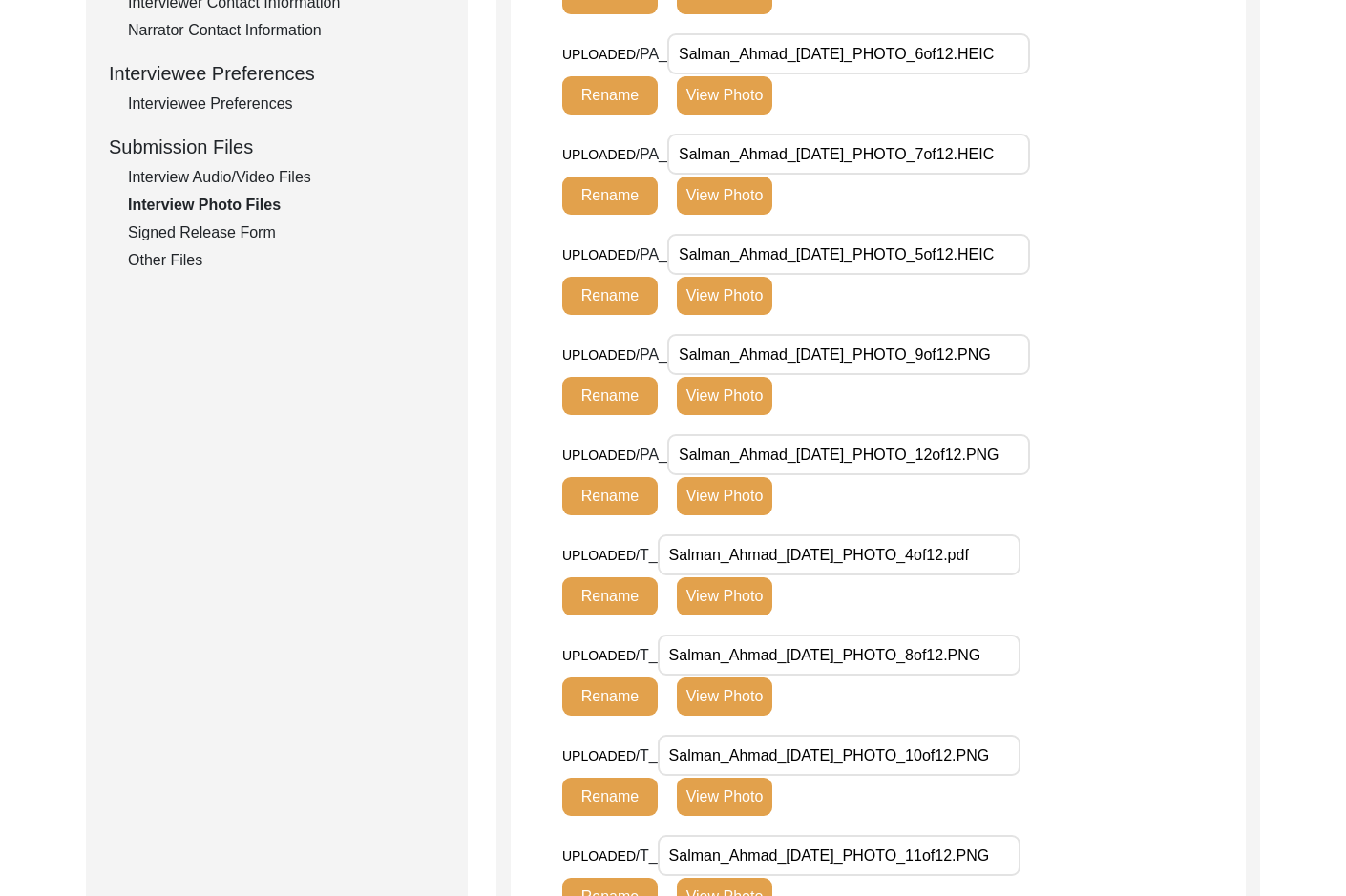 scroll, scrollTop: 915, scrollLeft: 0, axis: vertical 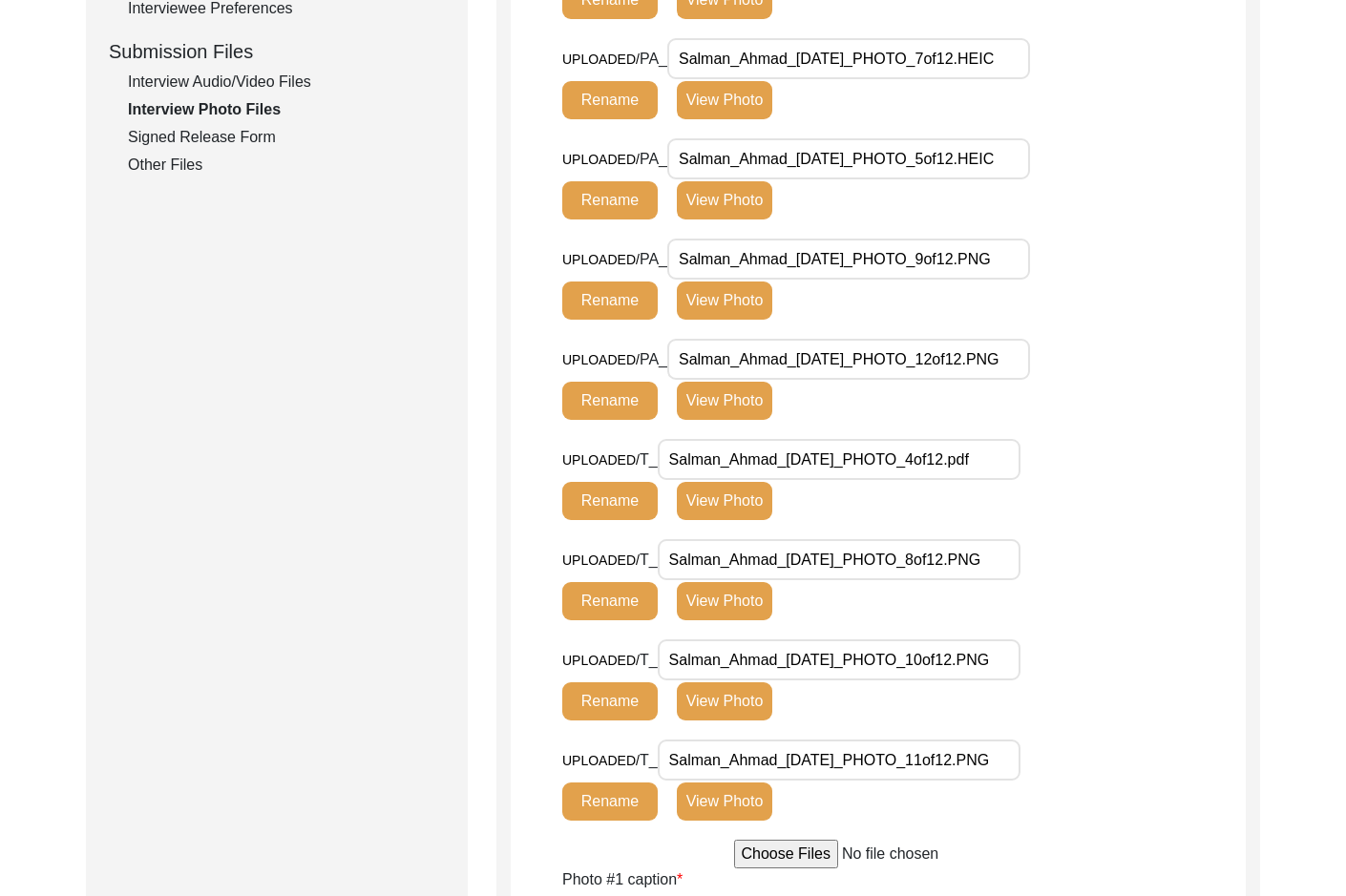 drag, startPoint x: 935, startPoint y: 458, endPoint x: 1075, endPoint y: 458, distance: 140 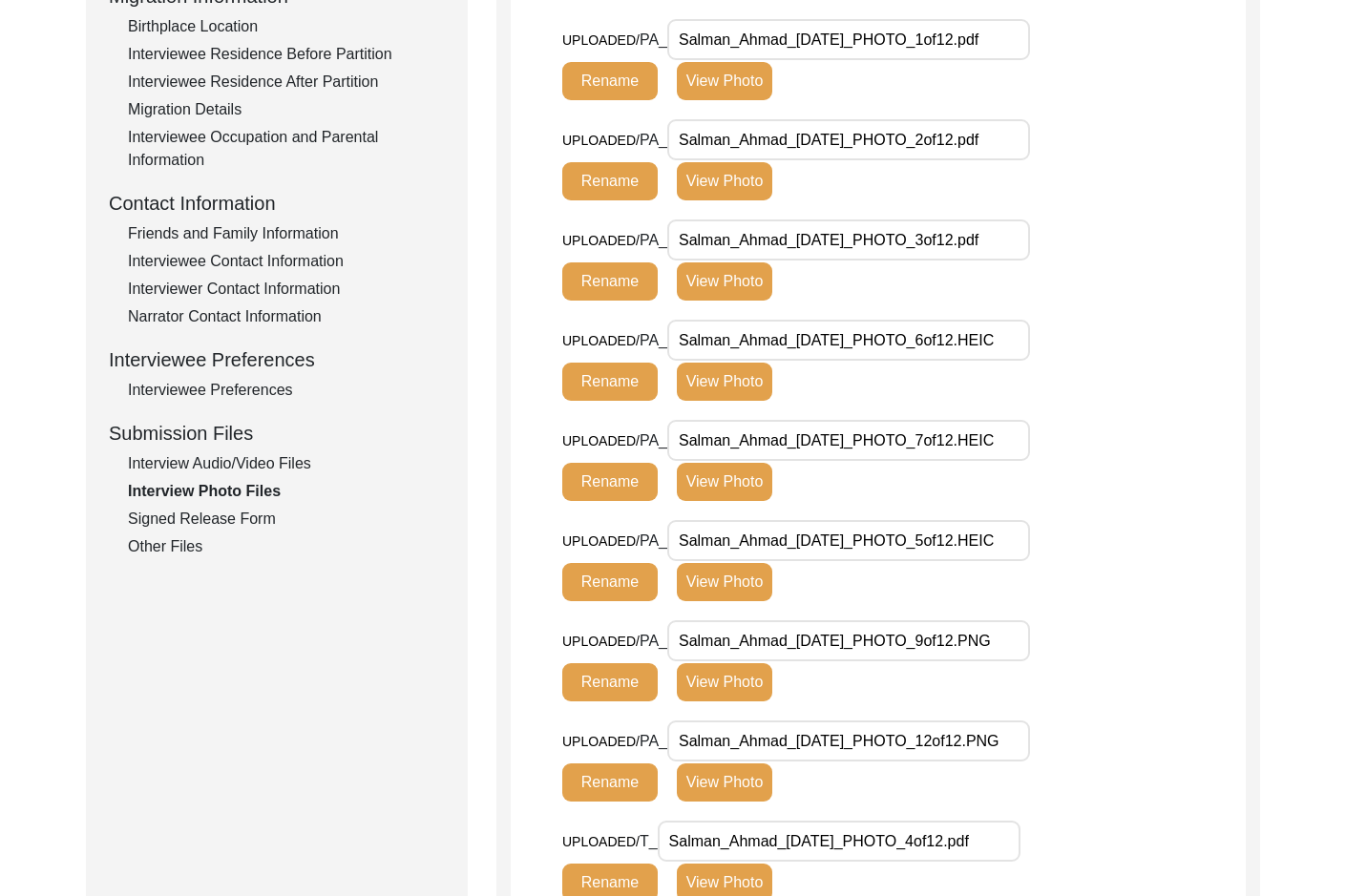 scroll, scrollTop: 438, scrollLeft: 0, axis: vertical 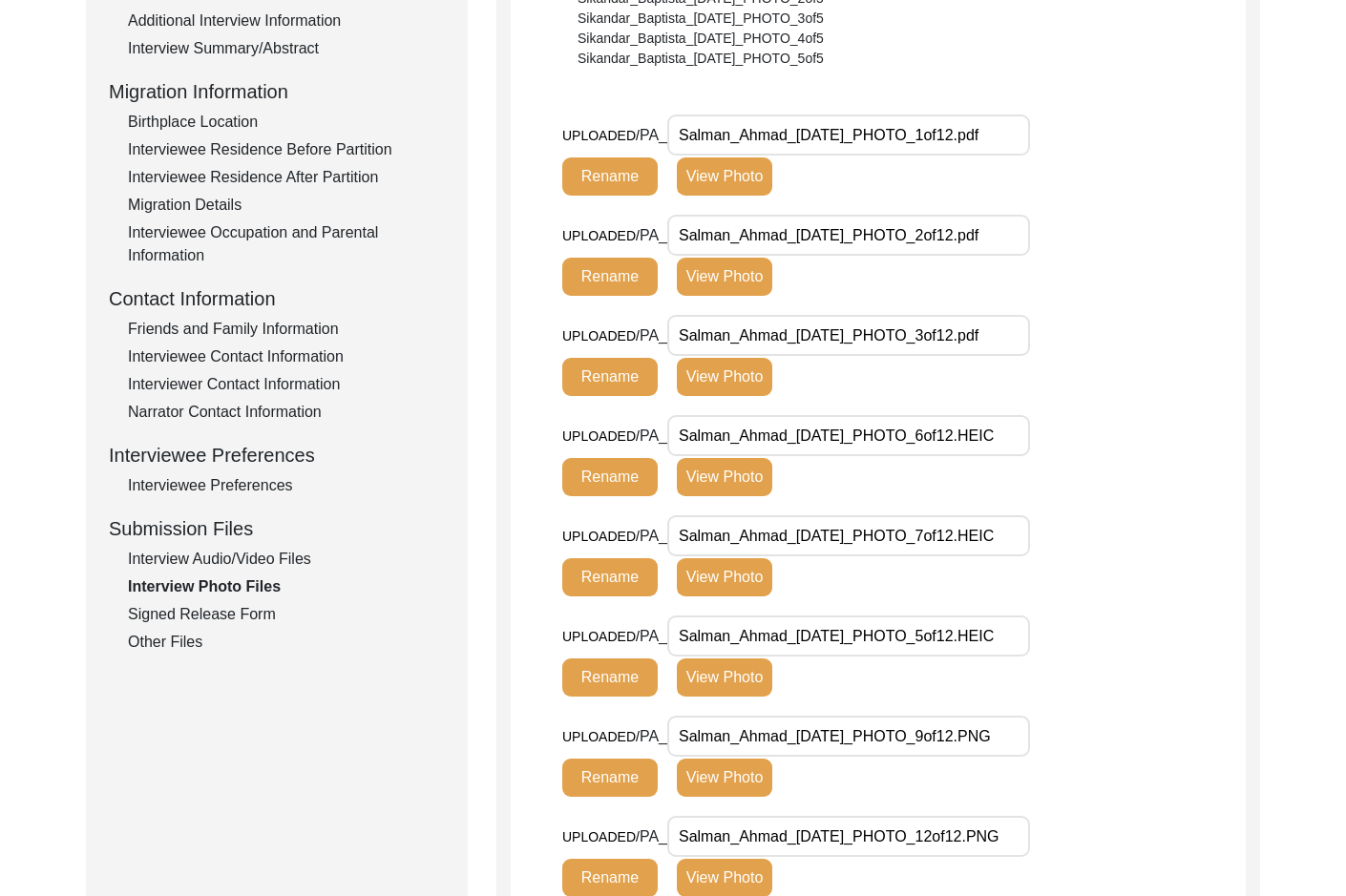 drag, startPoint x: 953, startPoint y: 628, endPoint x: 1068, endPoint y: 634, distance: 115.15642 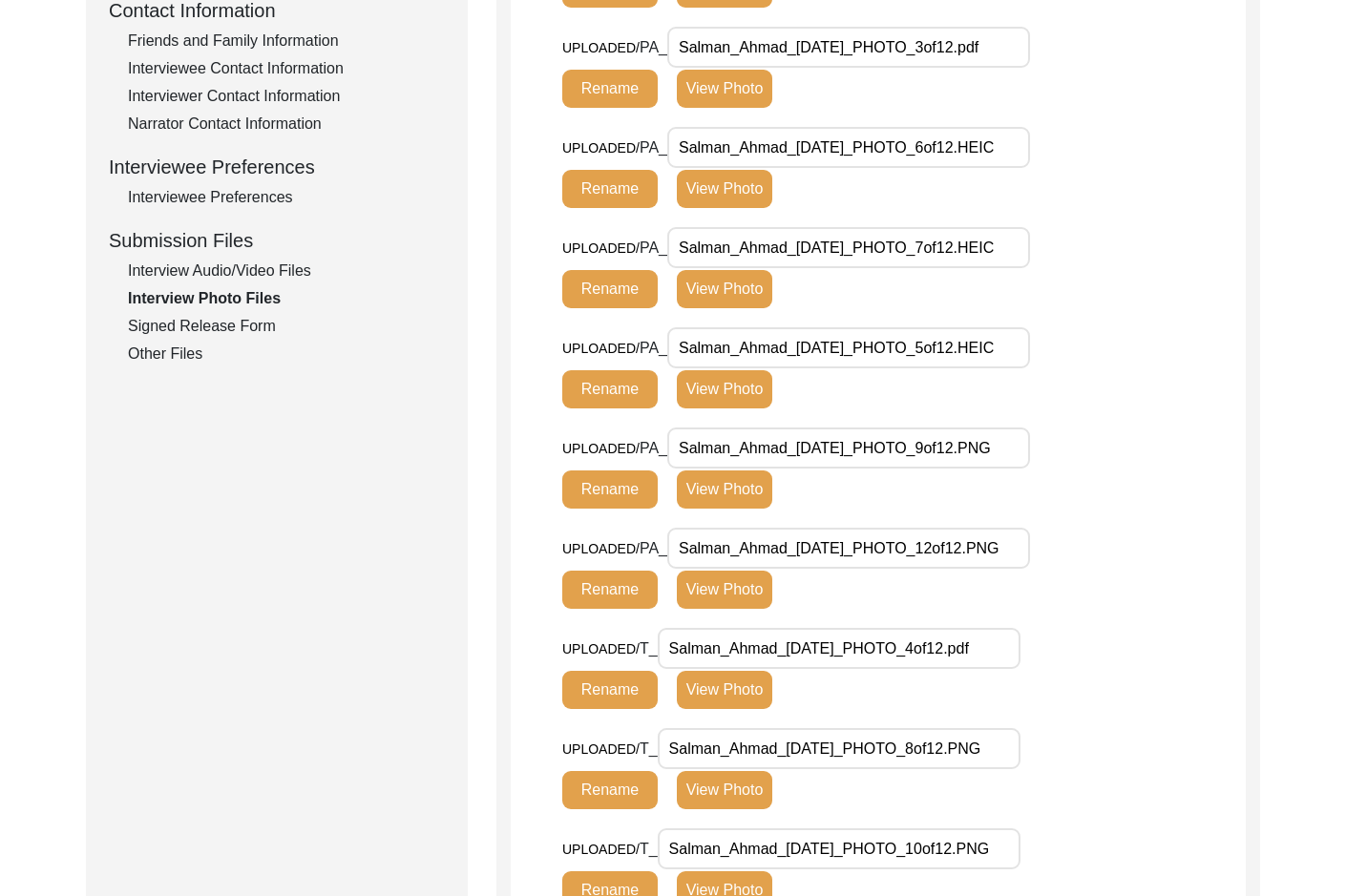 scroll, scrollTop: 820, scrollLeft: 0, axis: vertical 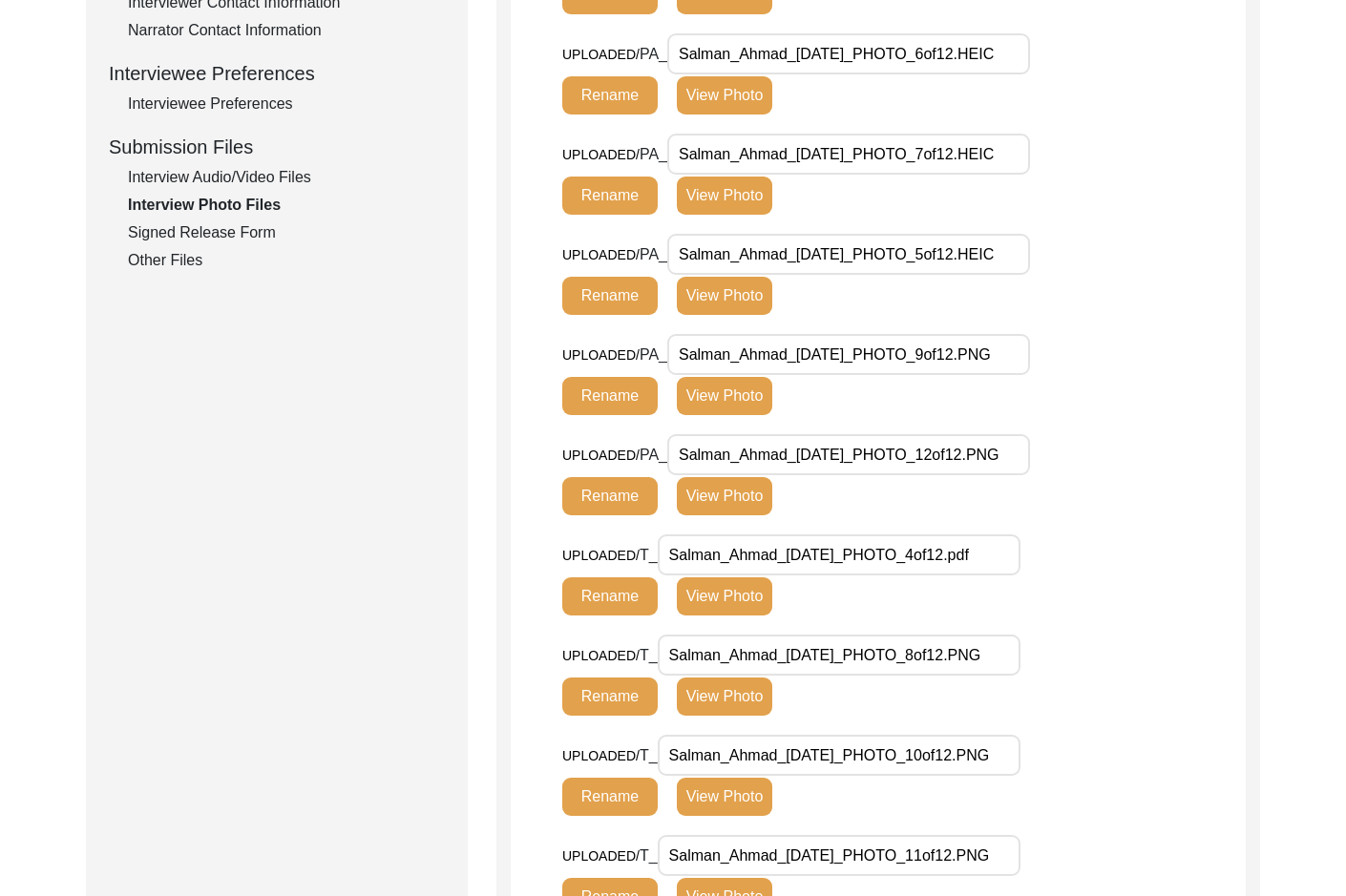 drag, startPoint x: 928, startPoint y: 649, endPoint x: 1076, endPoint y: 653, distance: 148.054 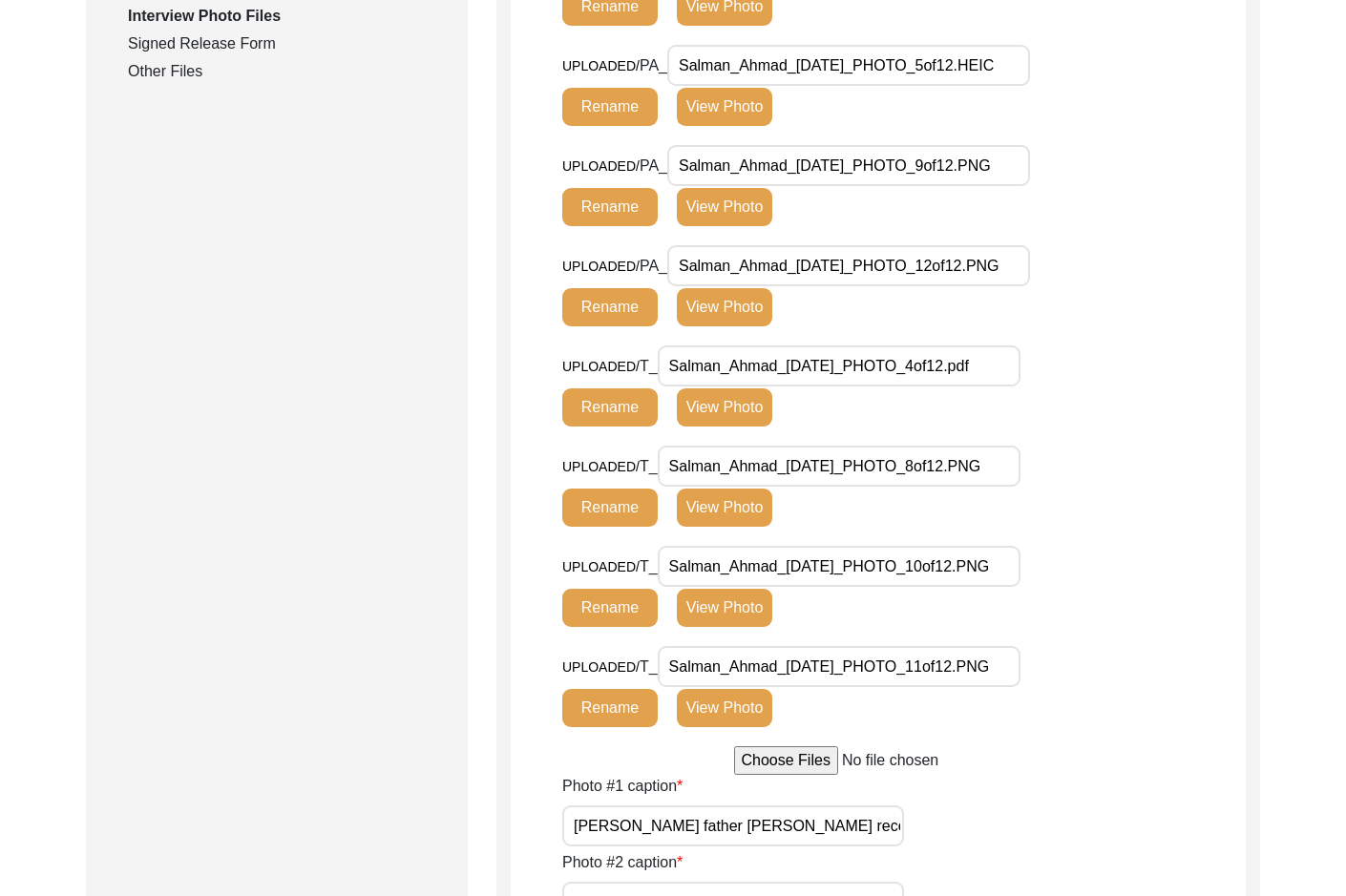 scroll, scrollTop: 1011, scrollLeft: 0, axis: vertical 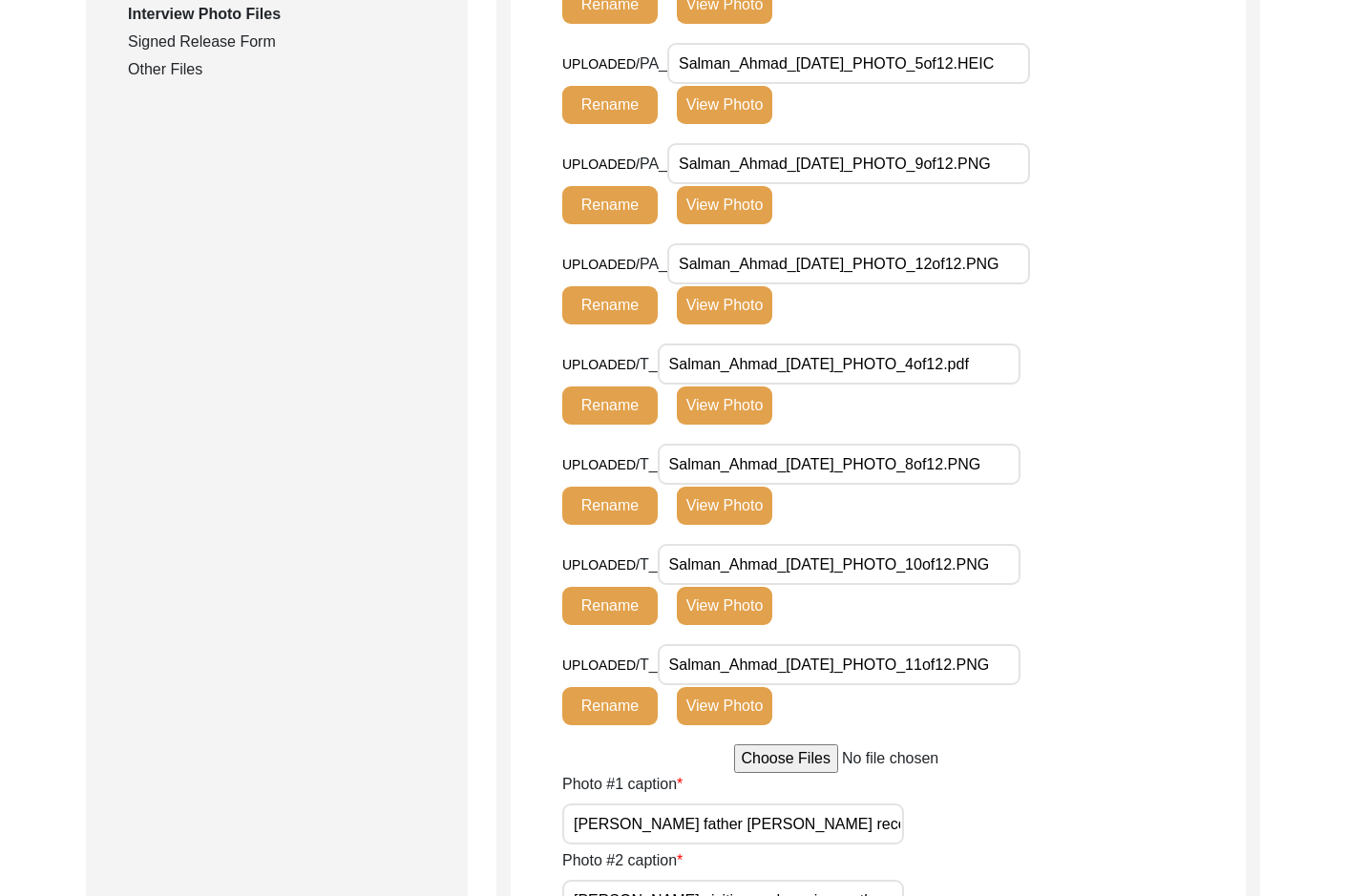 drag, startPoint x: 943, startPoint y: 662, endPoint x: 1074, endPoint y: 671, distance: 131.3088 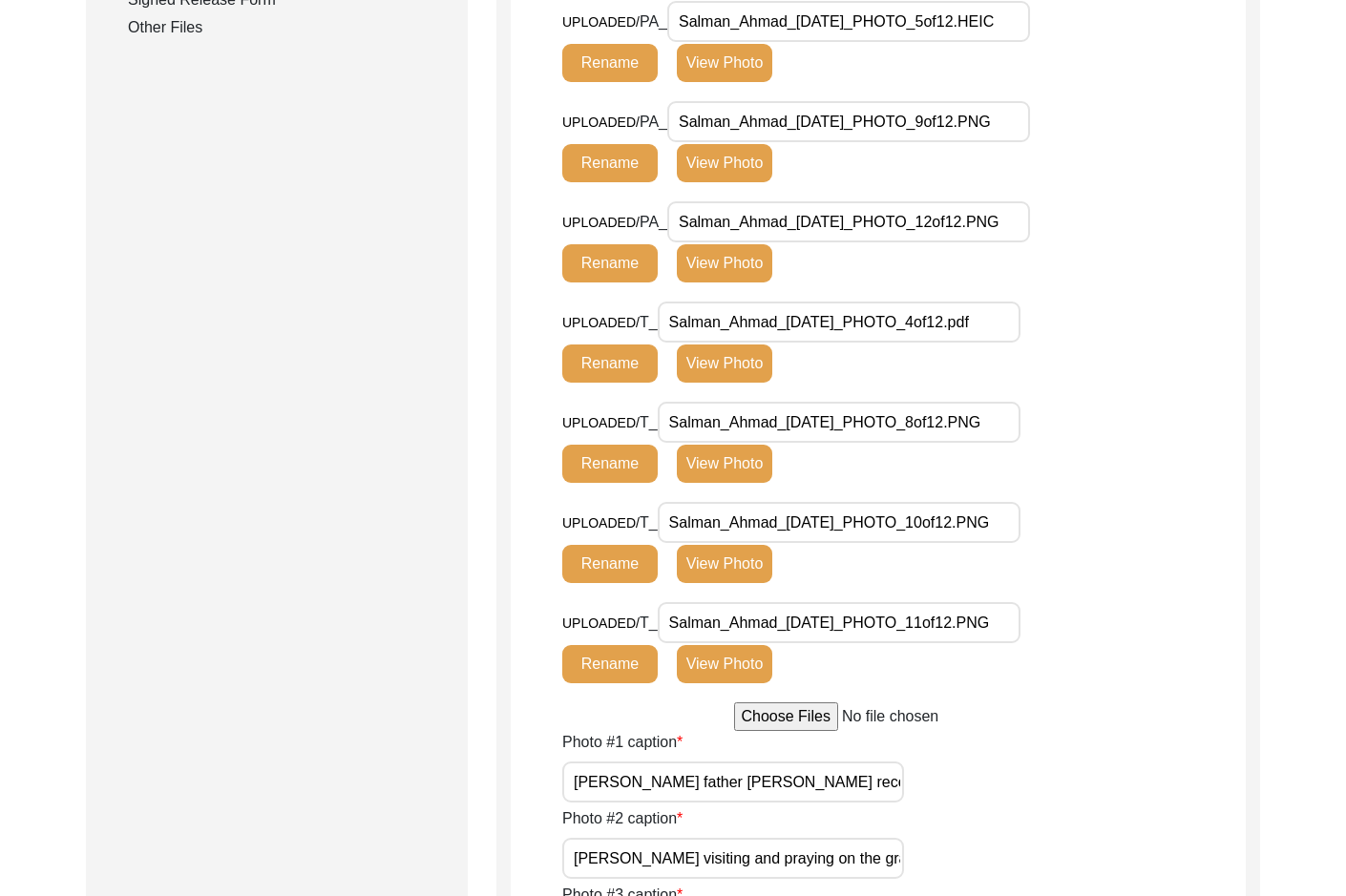 scroll, scrollTop: 1106, scrollLeft: 0, axis: vertical 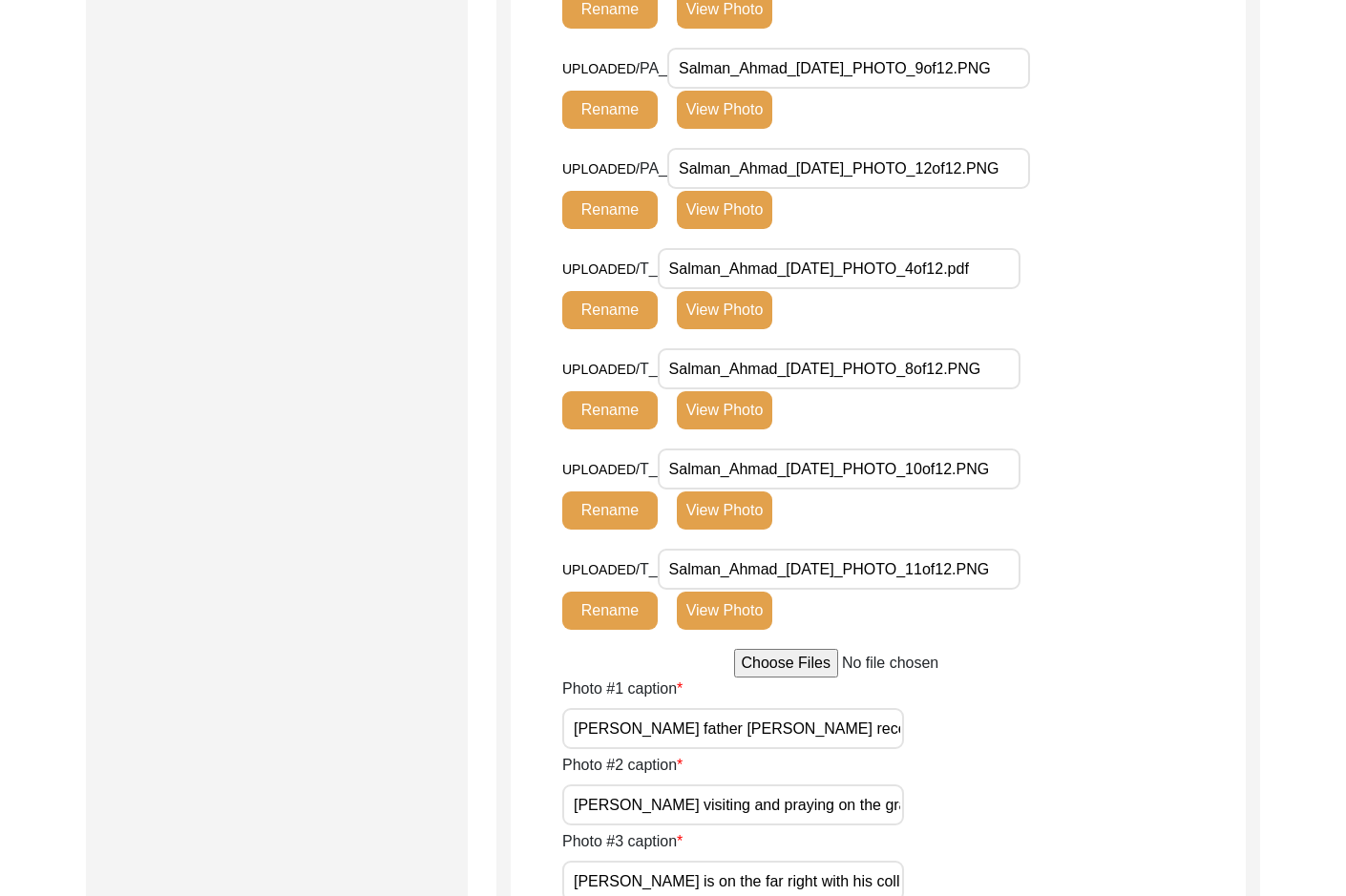 drag, startPoint x: 924, startPoint y: 568, endPoint x: 1096, endPoint y: 577, distance: 172.2353 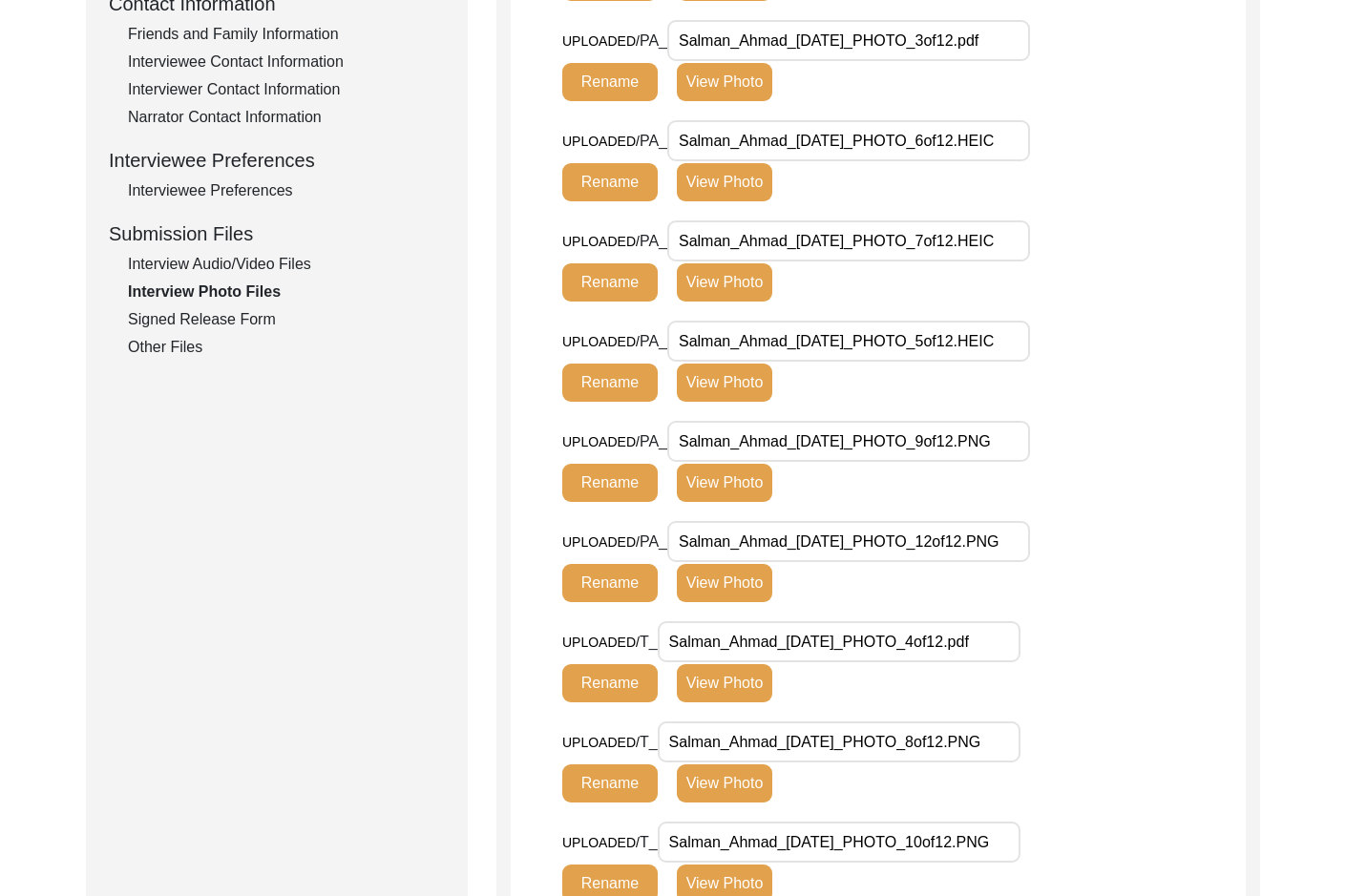 scroll, scrollTop: 820, scrollLeft: 0, axis: vertical 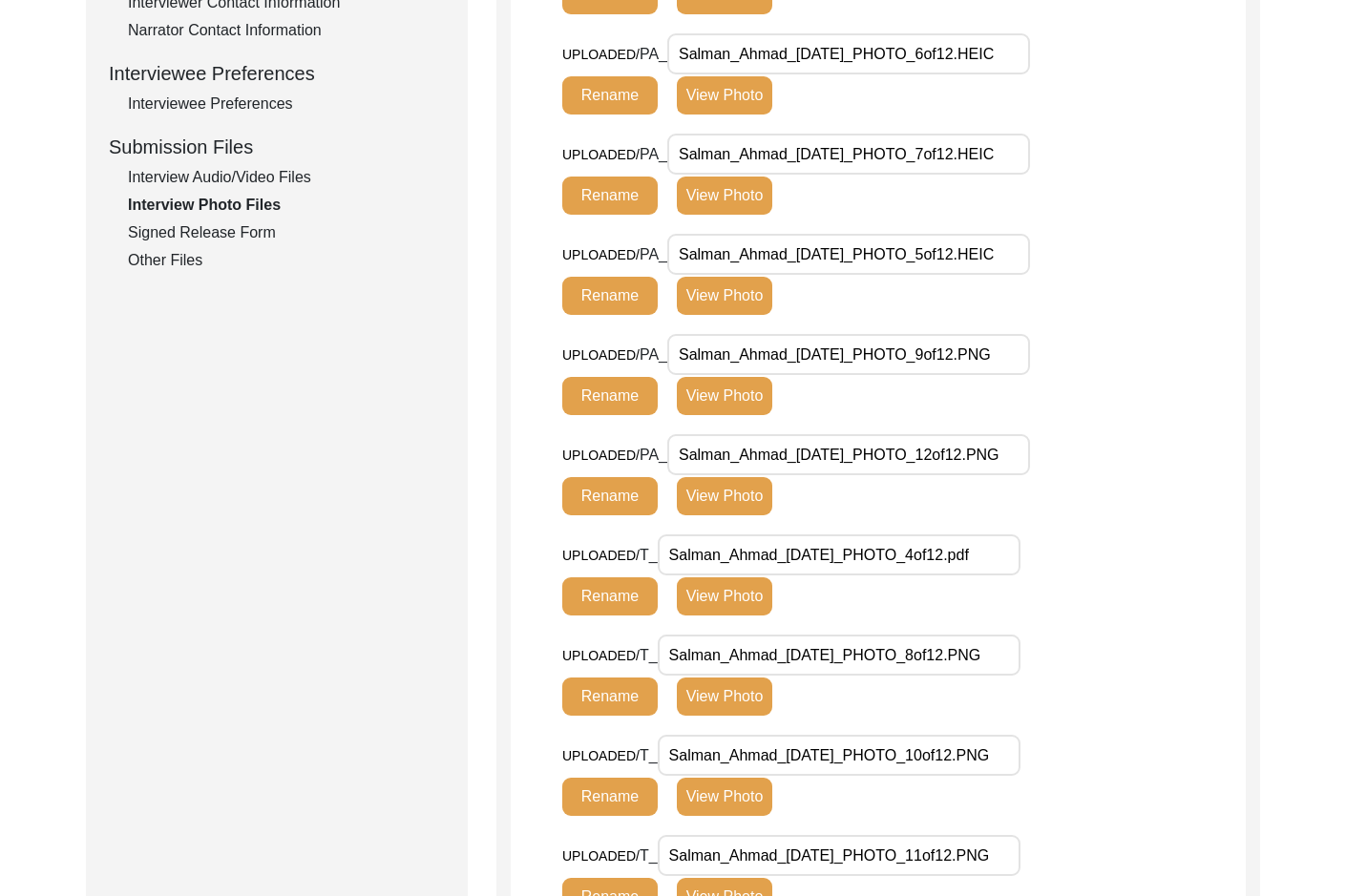 drag, startPoint x: 1062, startPoint y: 461, endPoint x: 1081, endPoint y: 462, distance: 19.026298 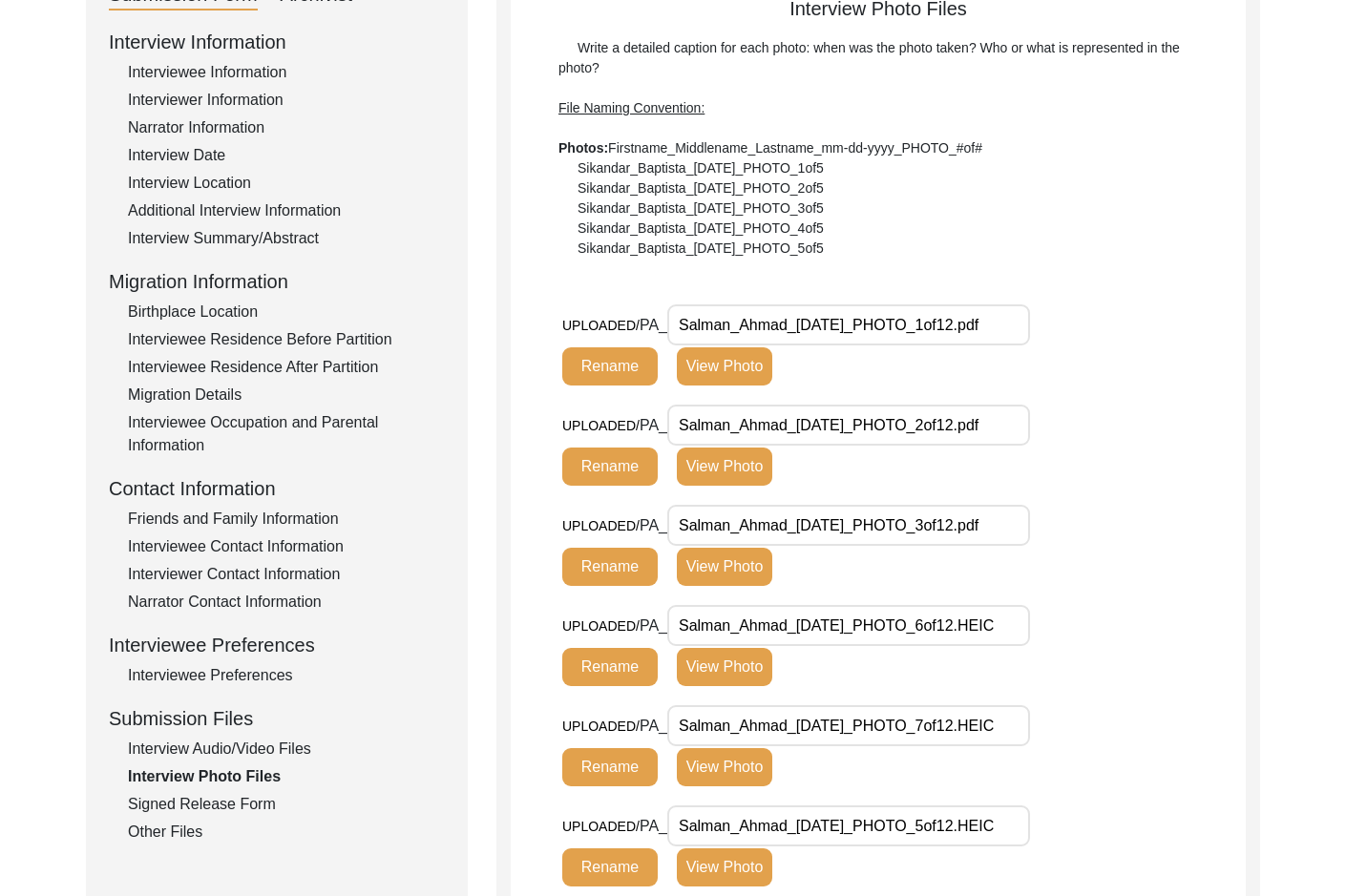 scroll, scrollTop: 247, scrollLeft: 0, axis: vertical 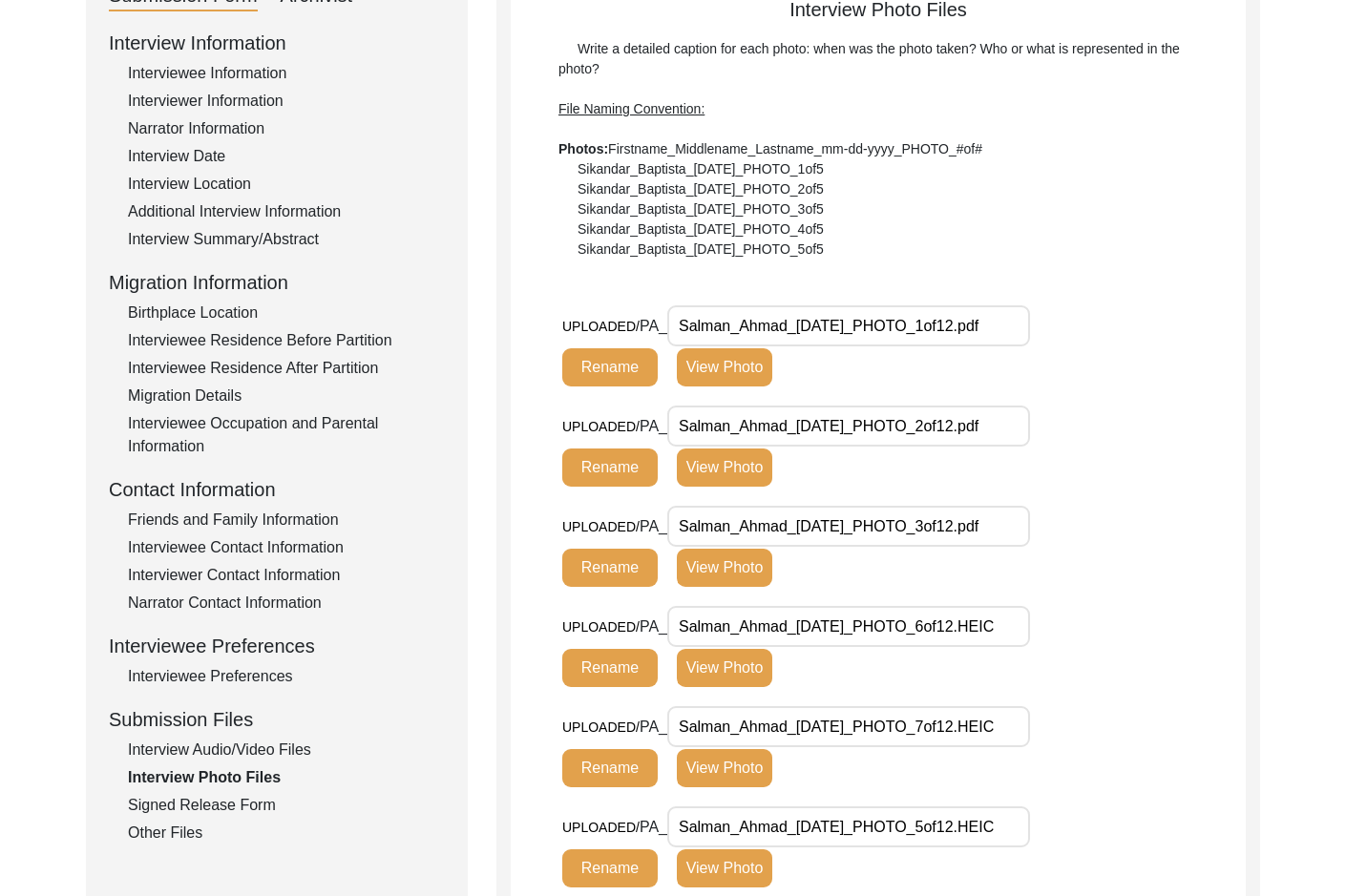click on "View Photo" 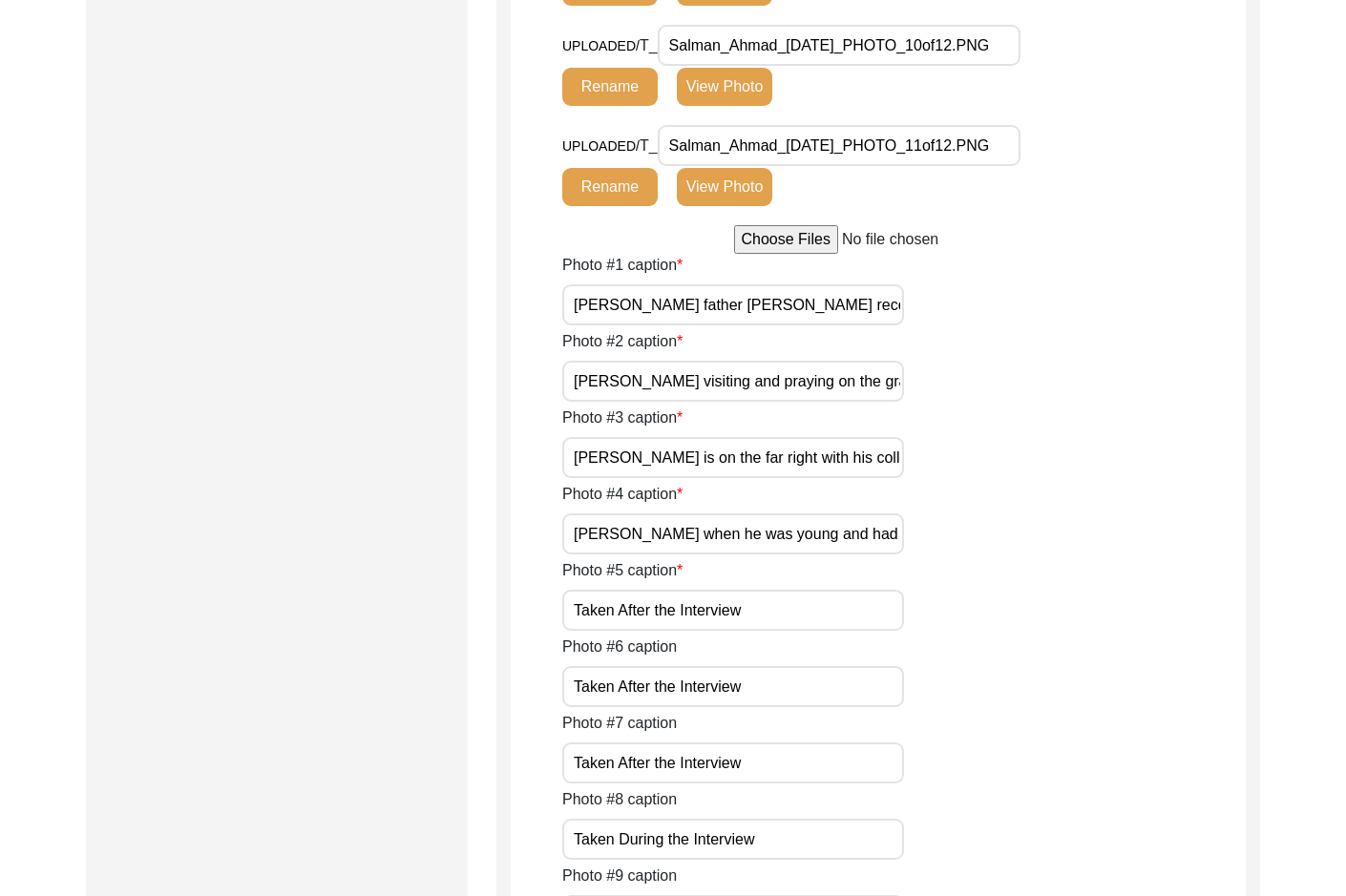scroll, scrollTop: 1638, scrollLeft: 0, axis: vertical 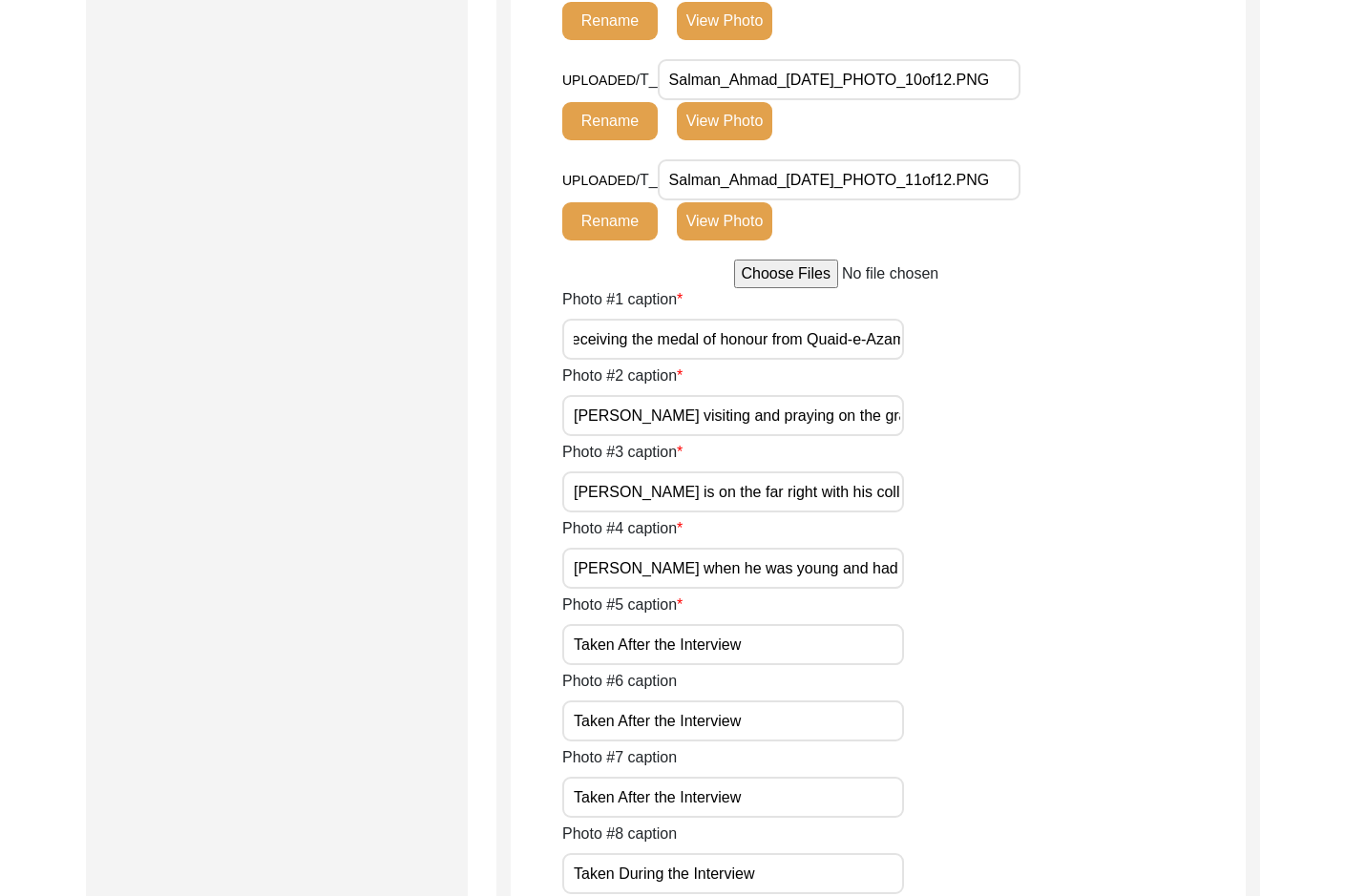 drag, startPoint x: 753, startPoint y: 343, endPoint x: 901, endPoint y: 347, distance: 148.05404 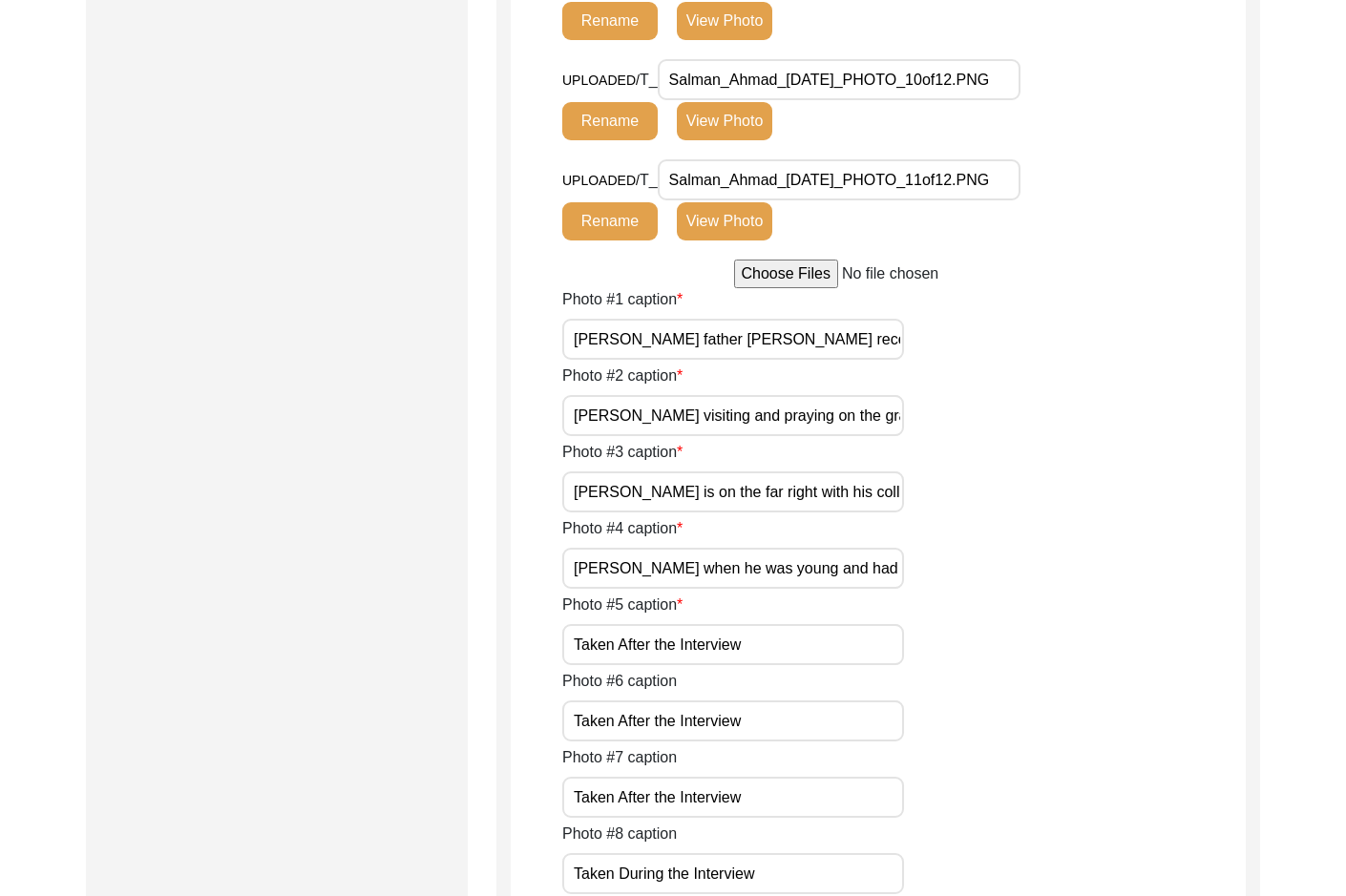 click on "Photo #1 caption [PERSON_NAME] father [PERSON_NAME] receiving the medal of honour from Quaid-e-Azam" 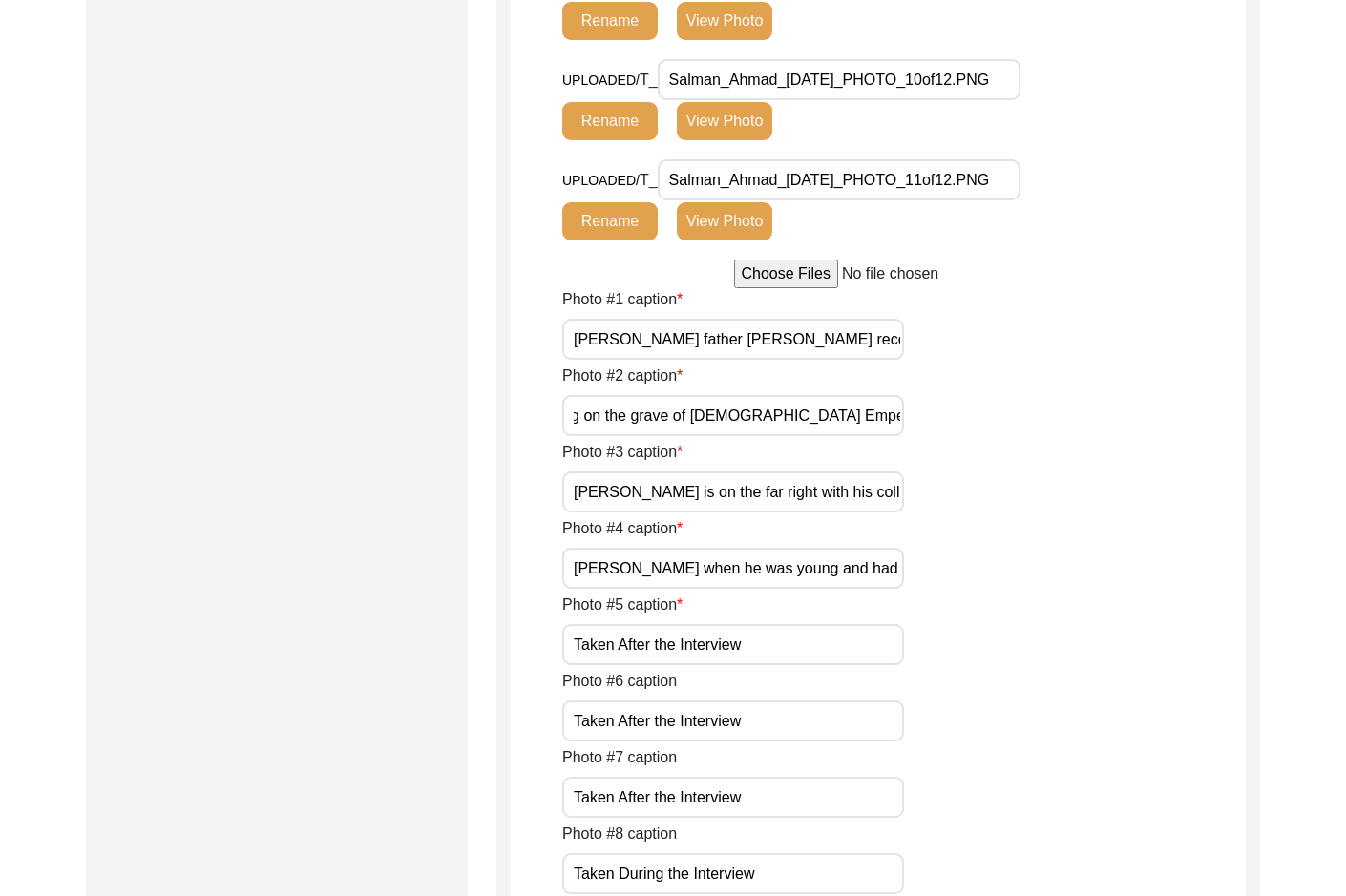 scroll, scrollTop: 0, scrollLeft: 407, axis: horizontal 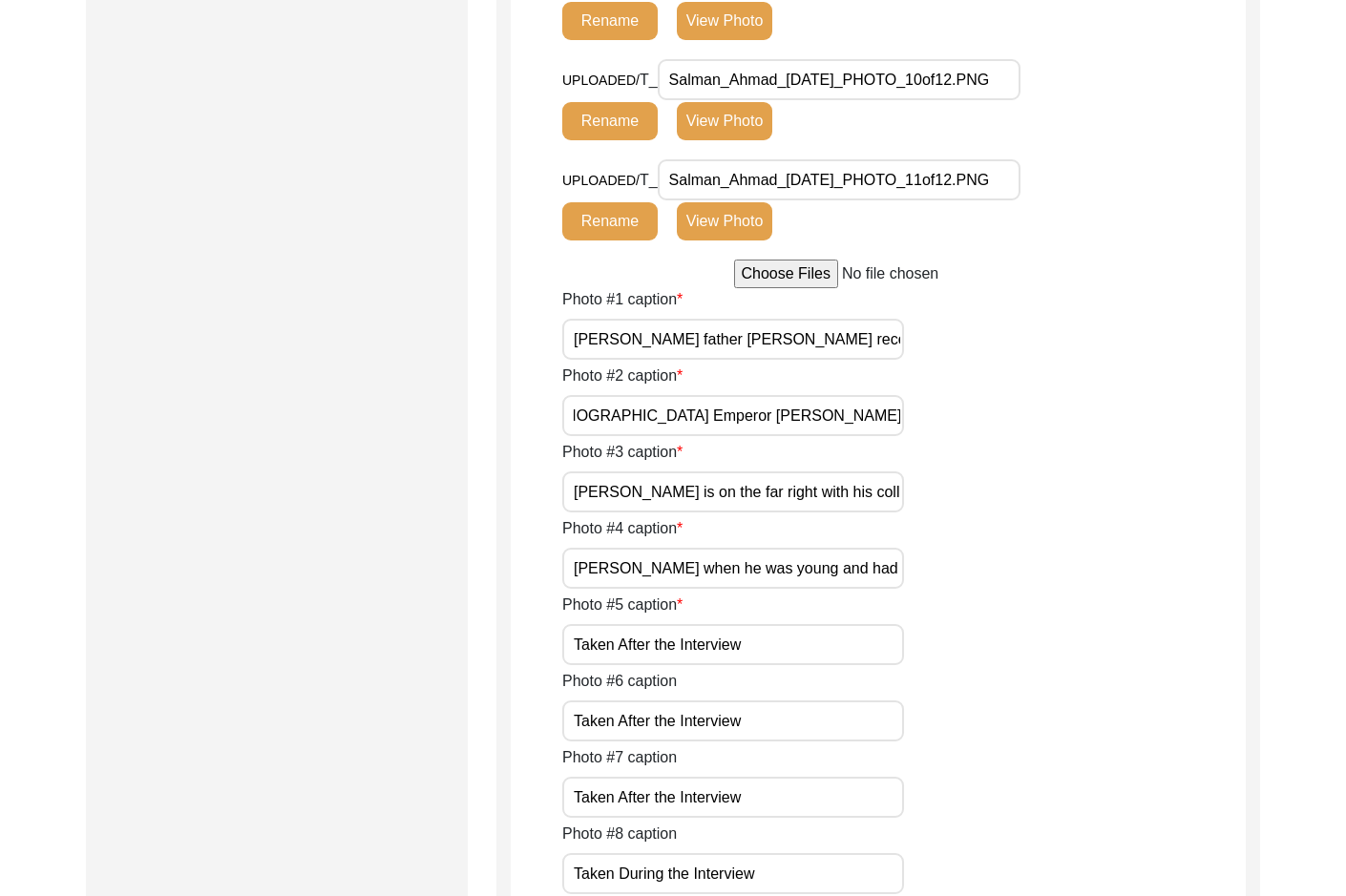 drag, startPoint x: 671, startPoint y: 421, endPoint x: 959, endPoint y: 440, distance: 288.62606 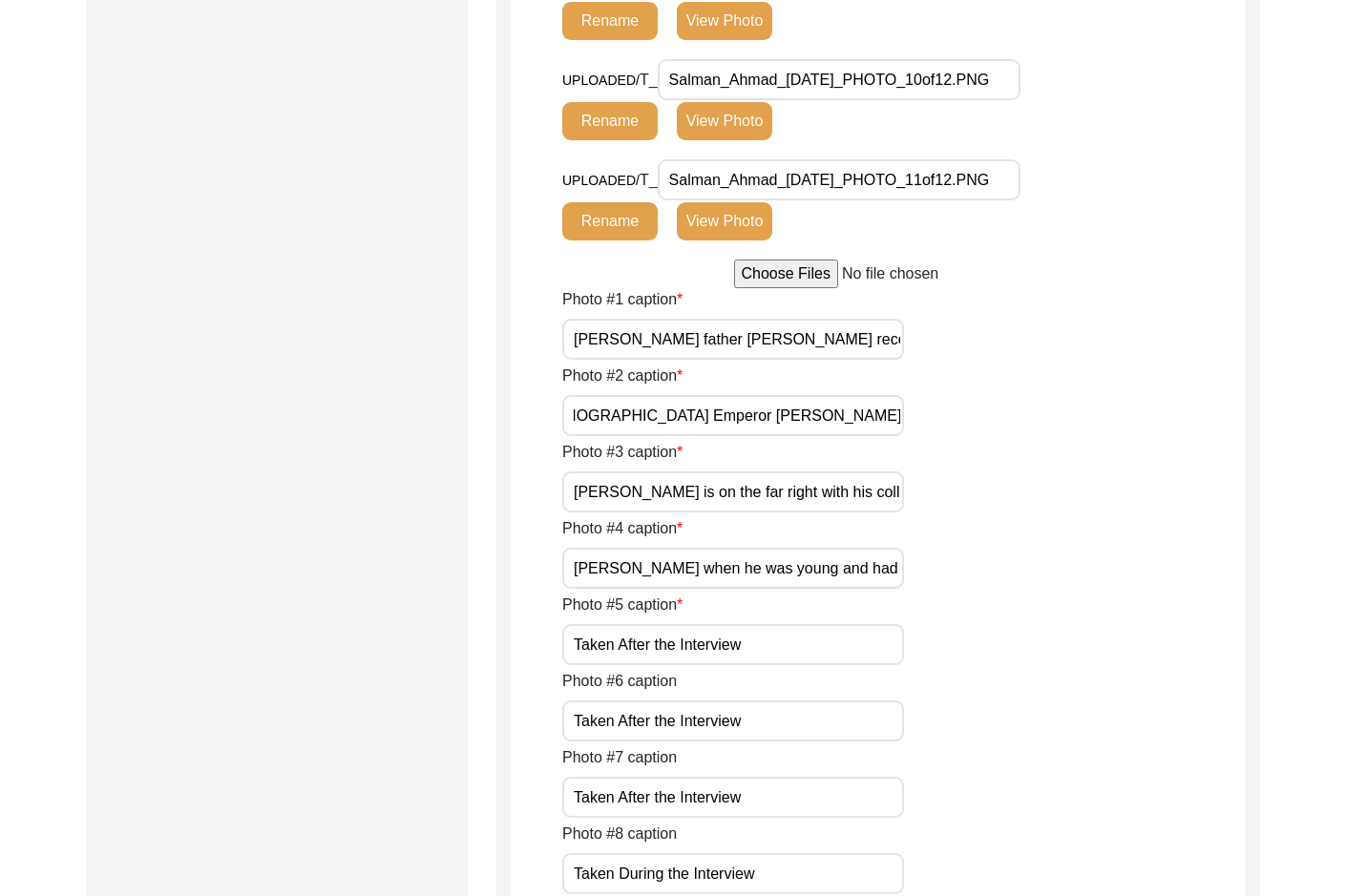 click on "Photo #2 caption [PERSON_NAME] visiting and praying on the grave of [DEMOGRAPHIC_DATA] Emperor [PERSON_NAME], a very close ancestral tie for him" 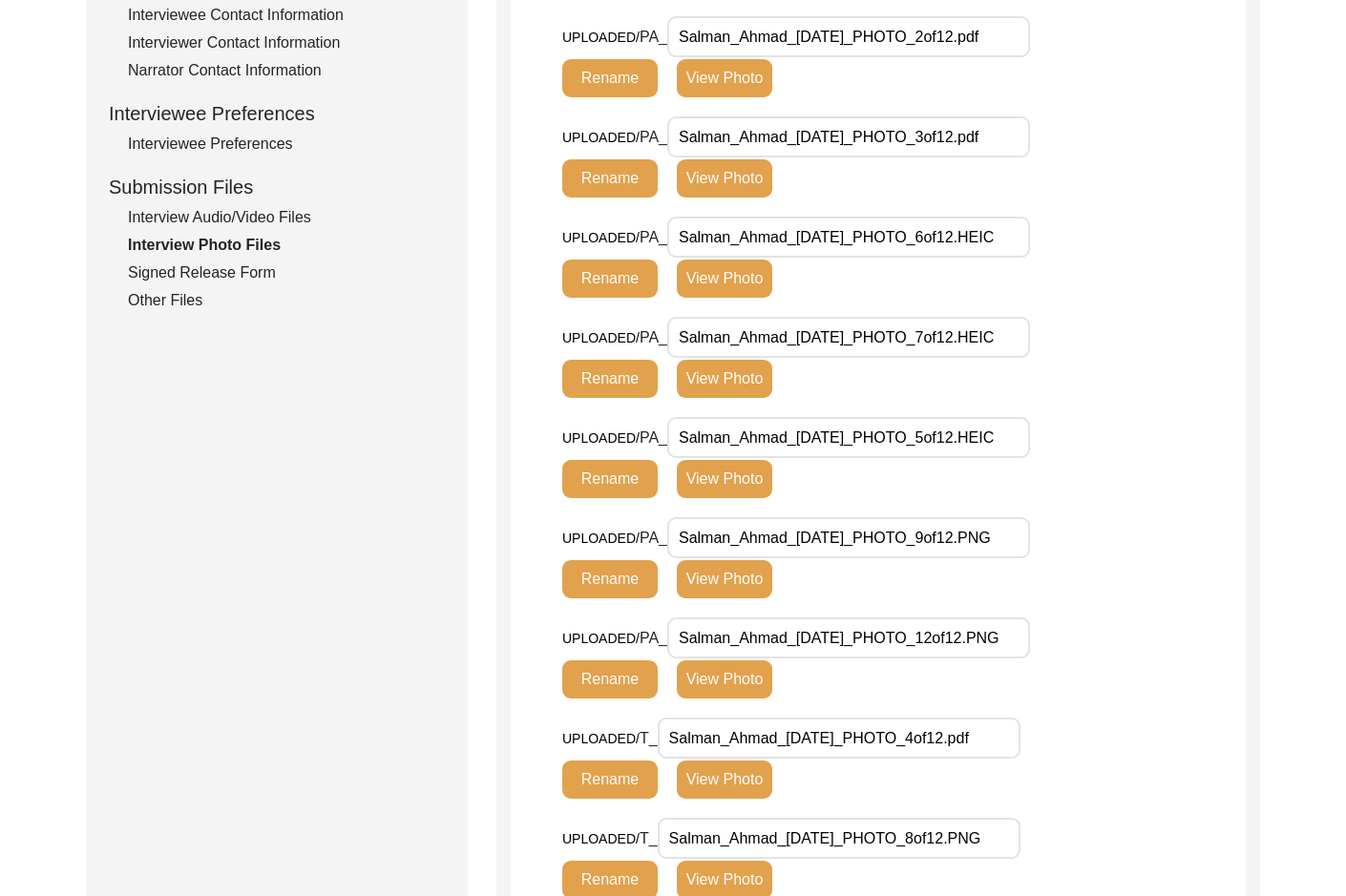 scroll, scrollTop: 302, scrollLeft: 0, axis: vertical 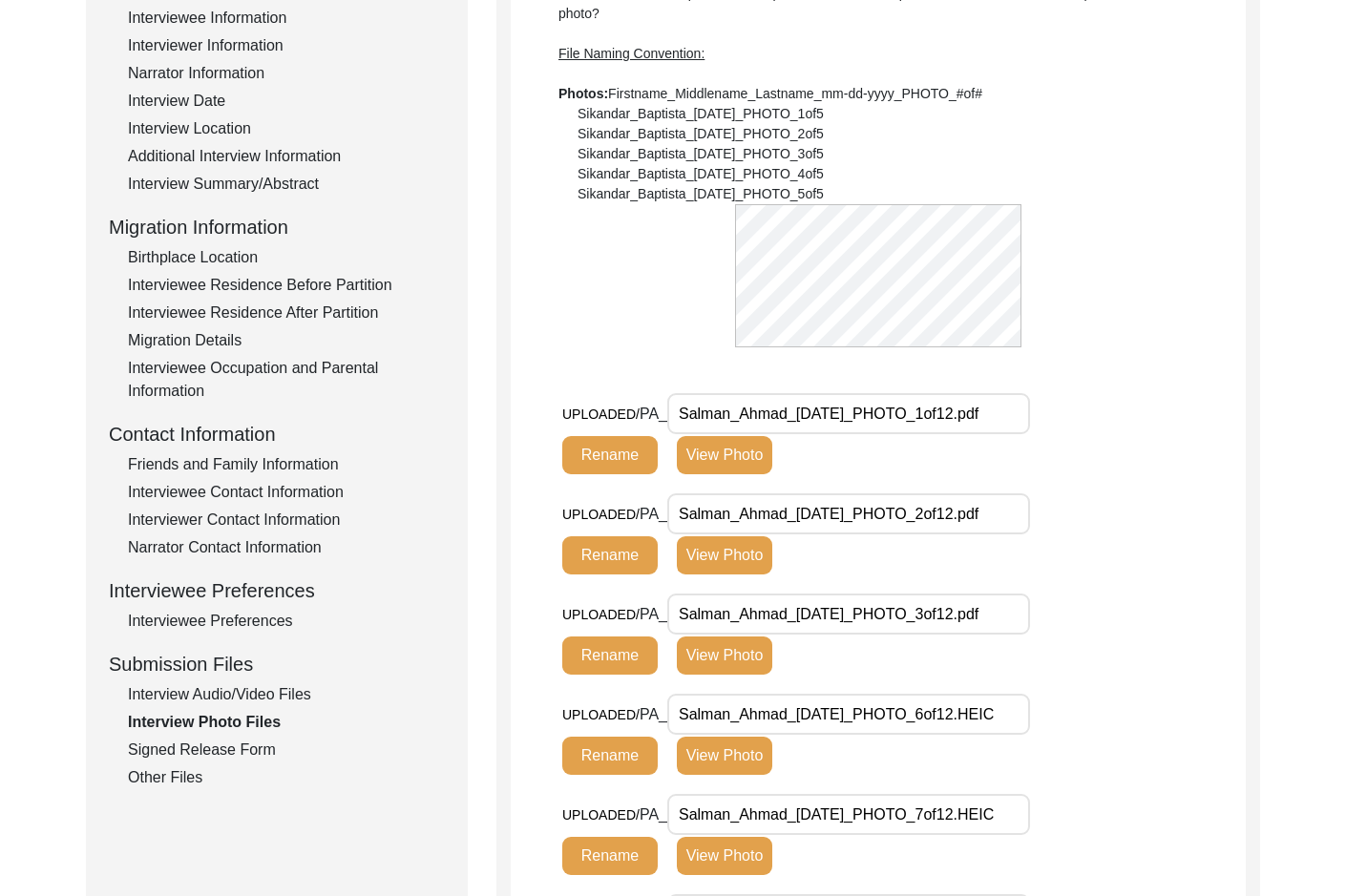 click on "View Photo" 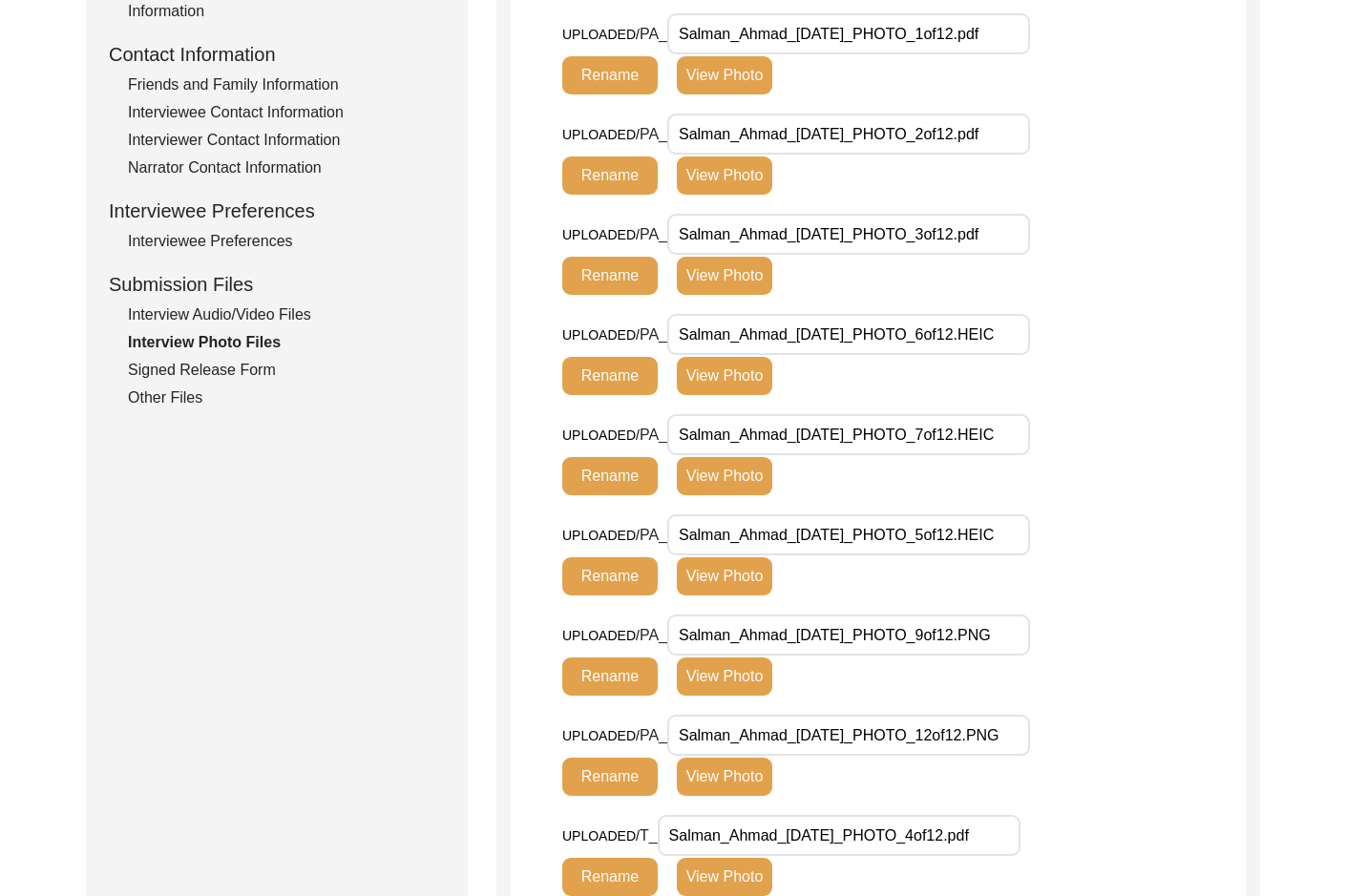 scroll, scrollTop: 684, scrollLeft: 0, axis: vertical 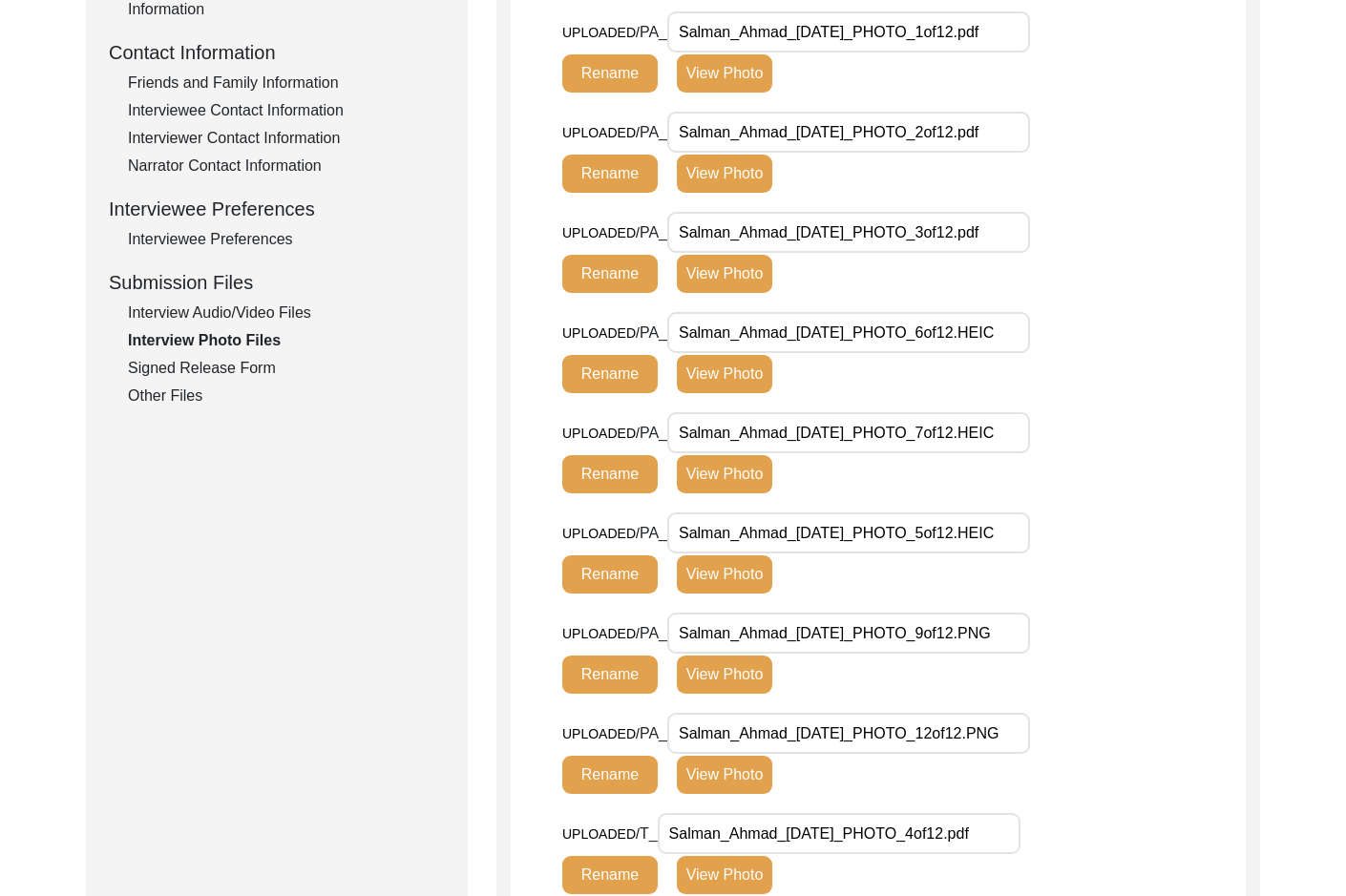 click on "View Photo" 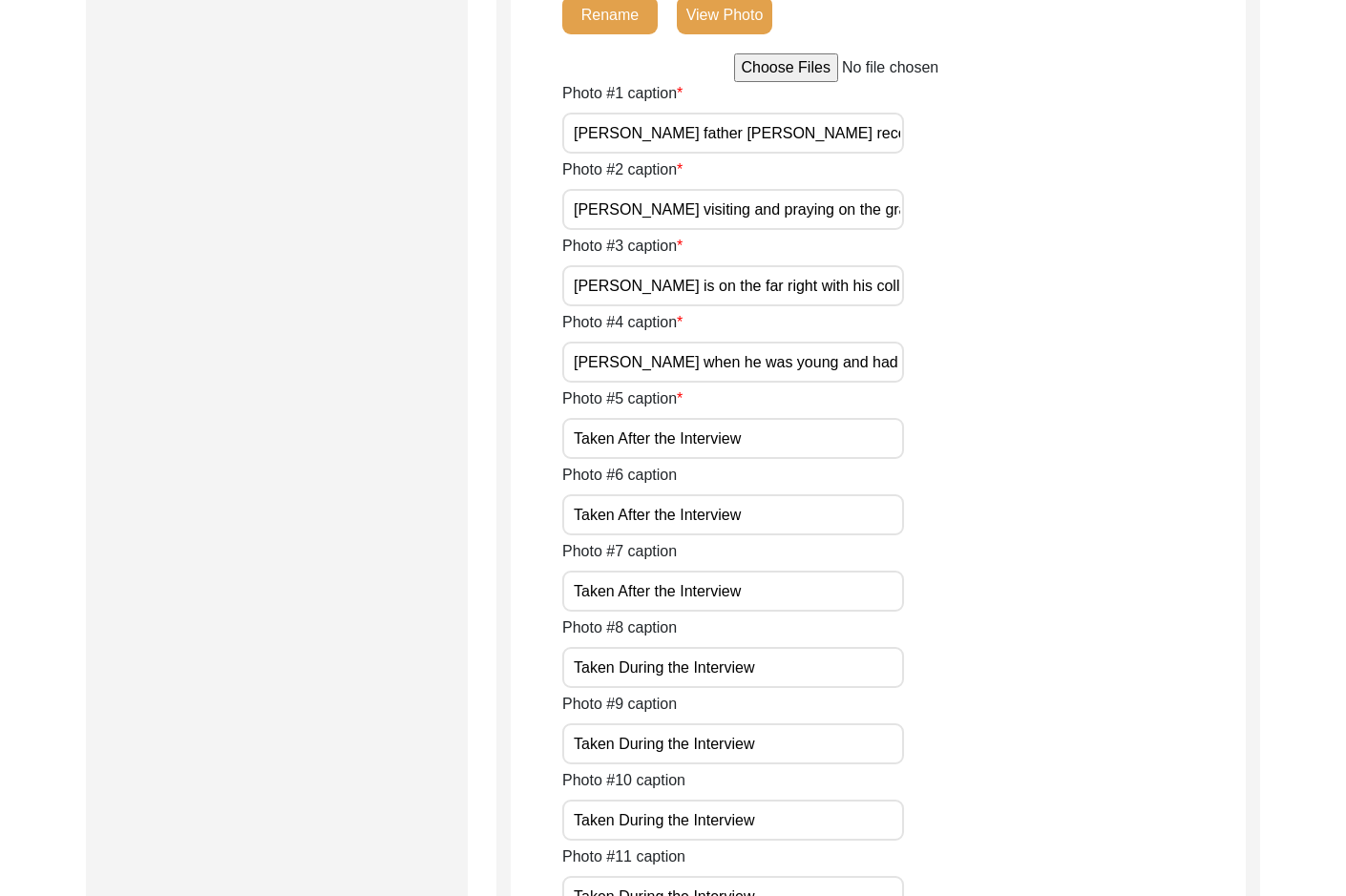 scroll, scrollTop: 1734, scrollLeft: 0, axis: vertical 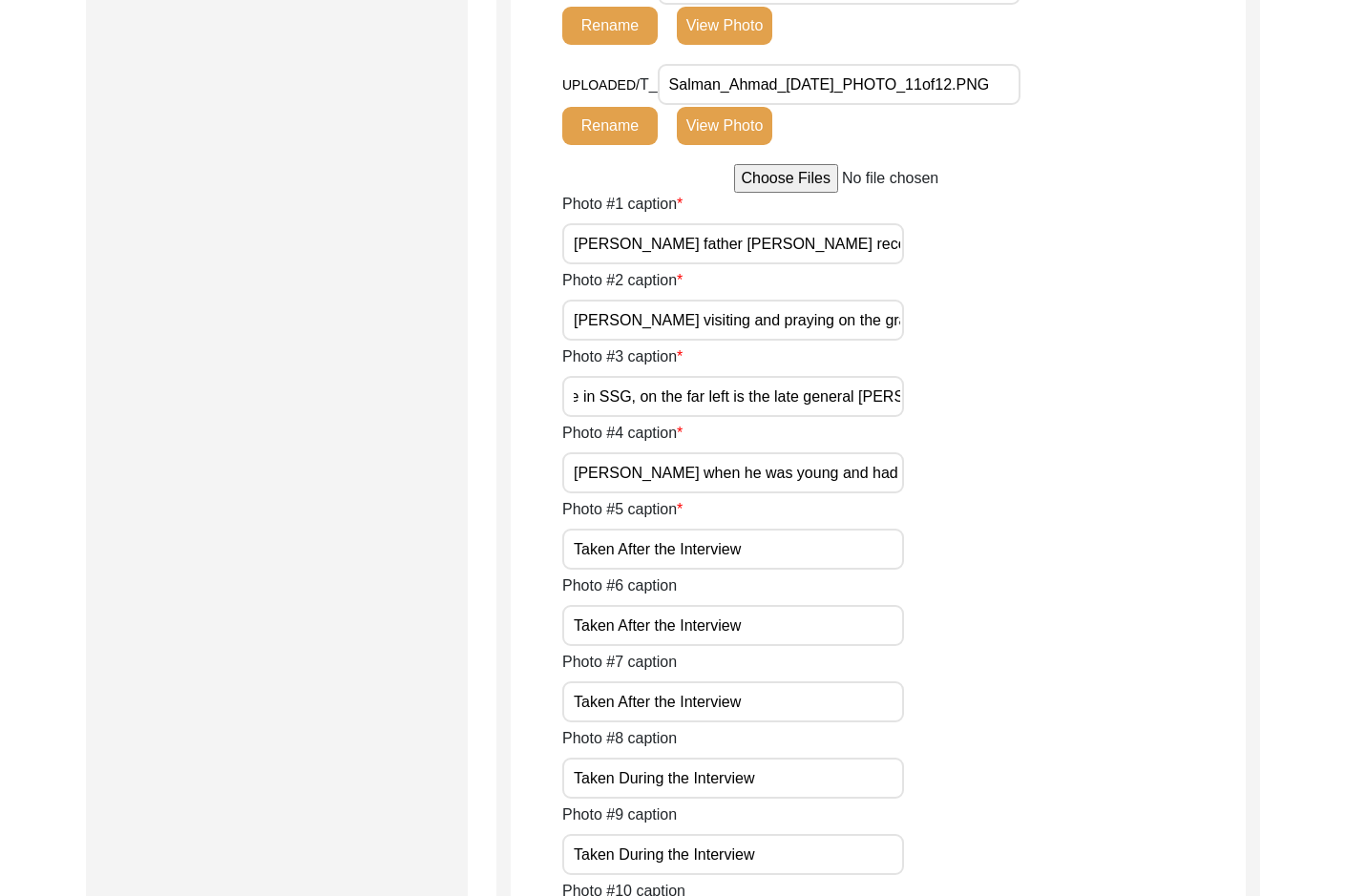 drag, startPoint x: 620, startPoint y: 398, endPoint x: 911, endPoint y: 399, distance: 291.00172 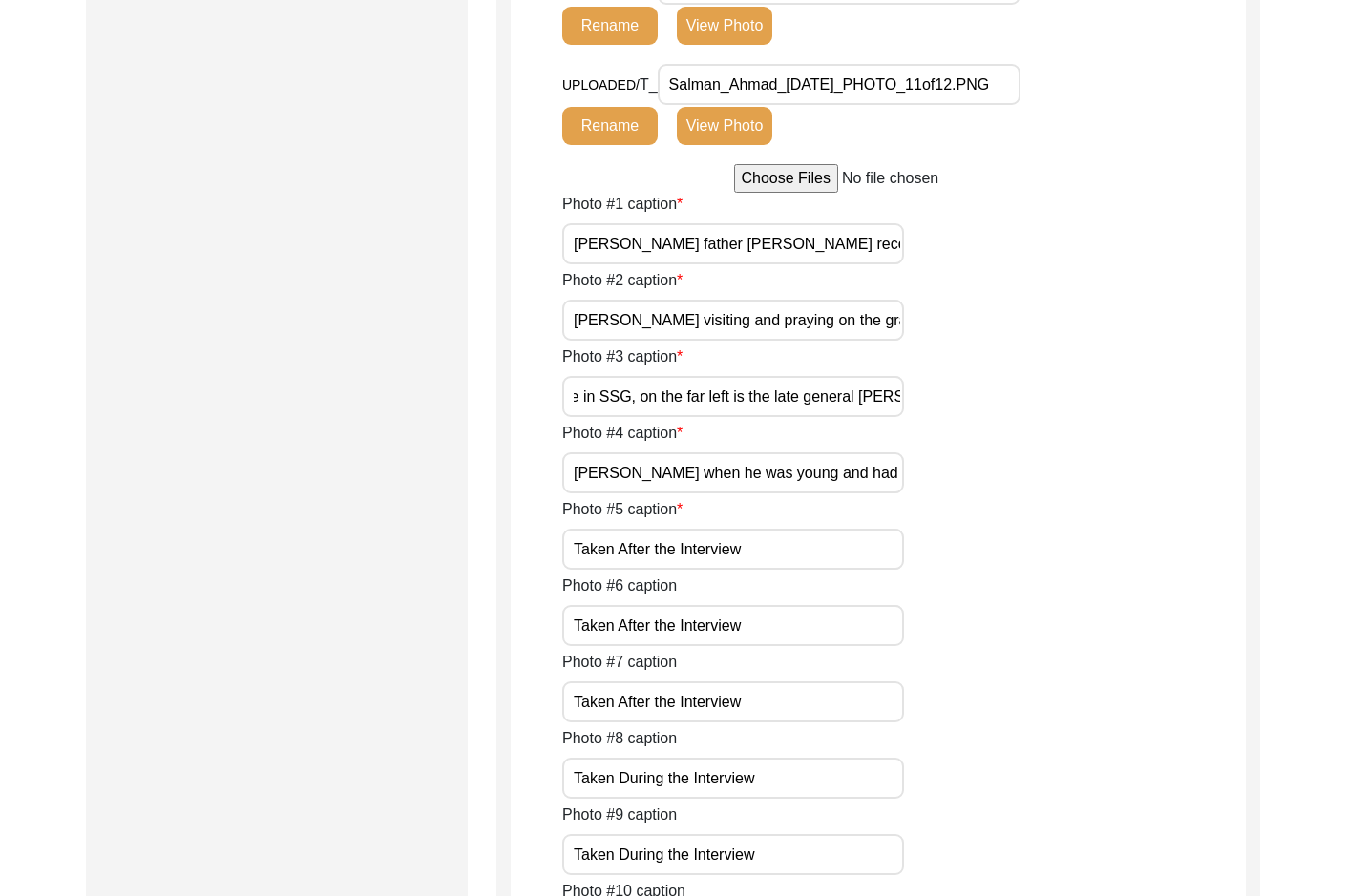 click on "Photo #3 caption [PERSON_NAME] is on the far right with his colleagues during his time in SSG, on the far left is the late general [PERSON_NAME]" 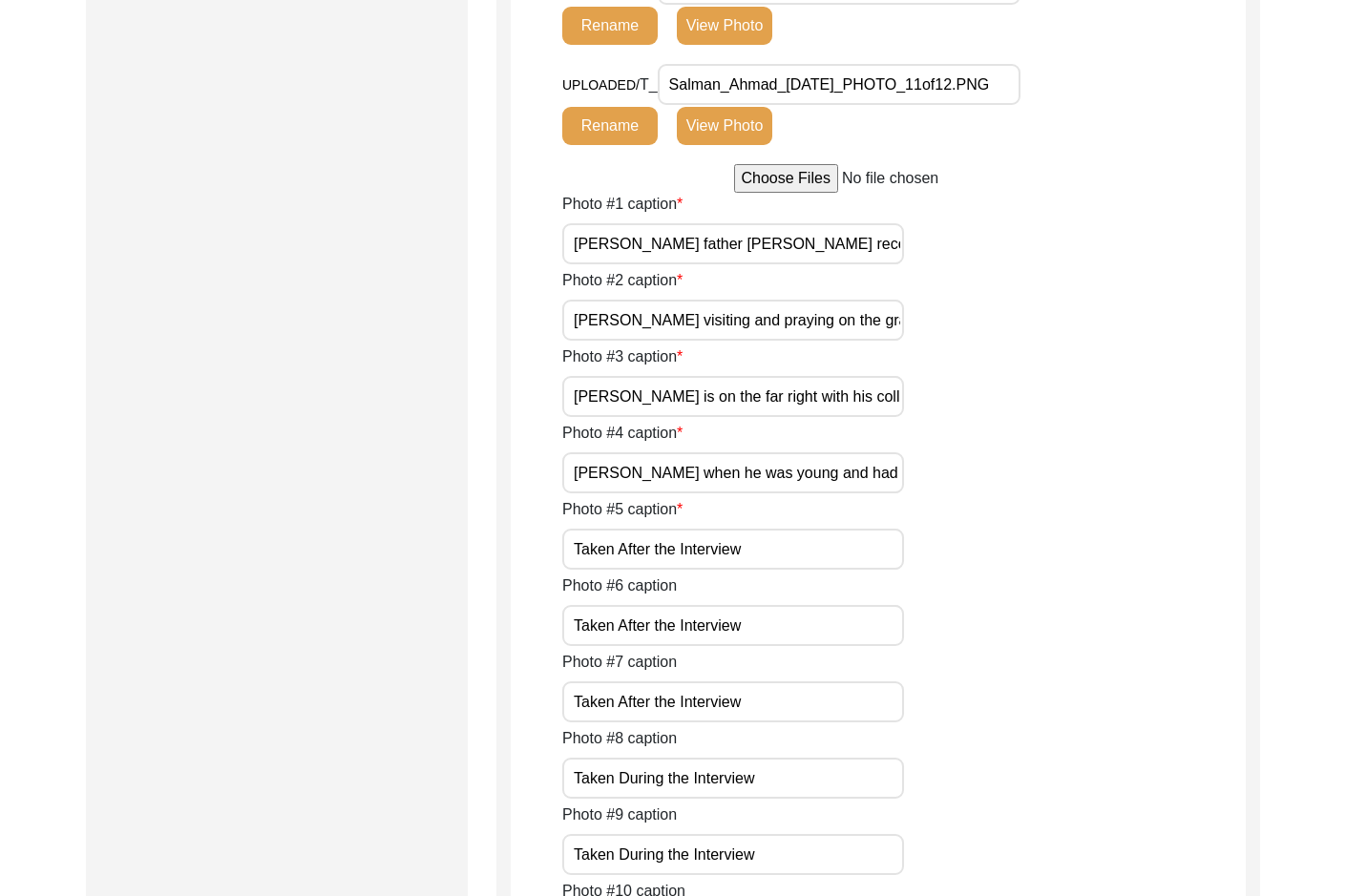 scroll, scrollTop: 0, scrollLeft: 228, axis: horizontal 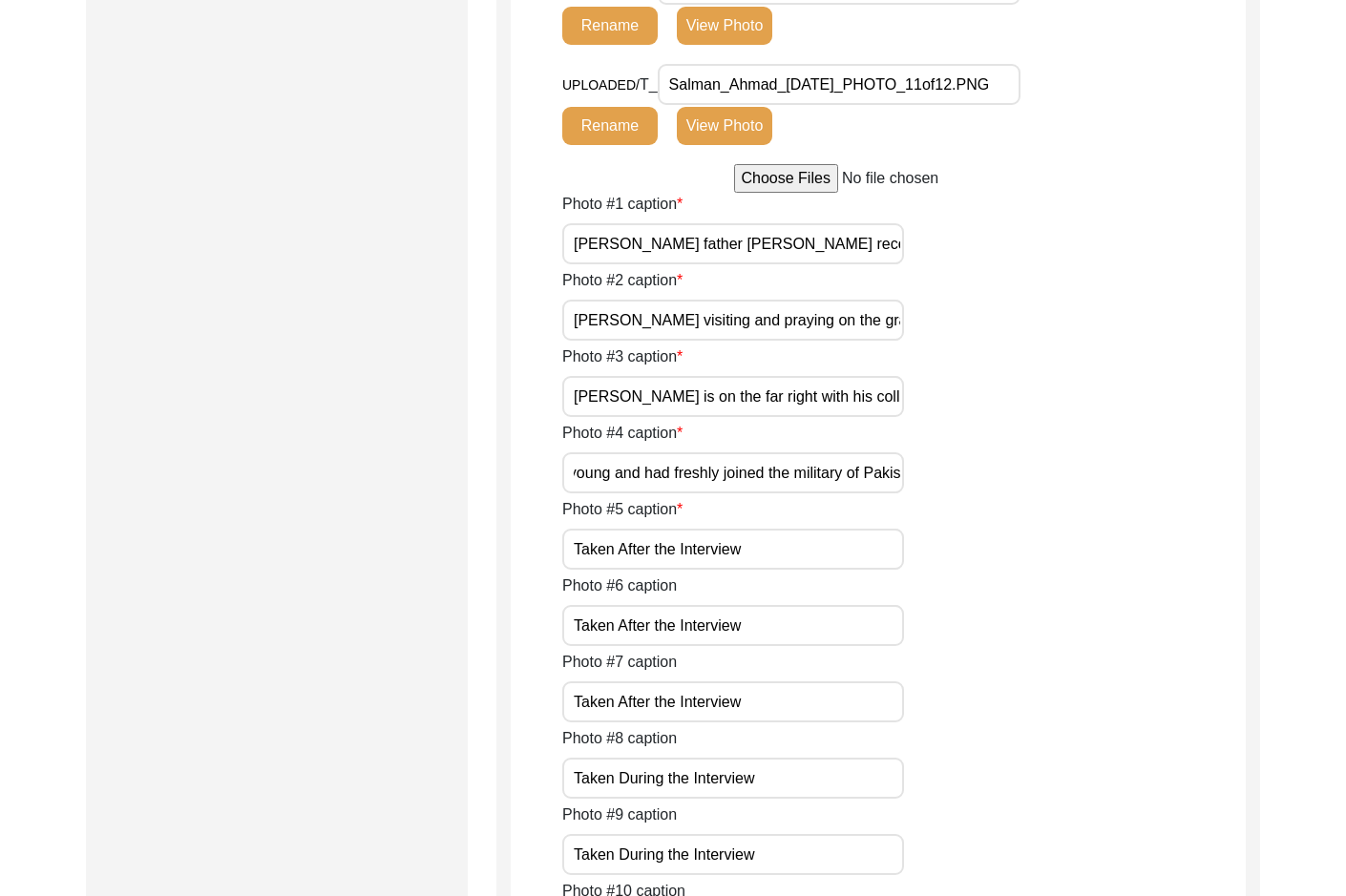 drag, startPoint x: 623, startPoint y: 478, endPoint x: 916, endPoint y: 489, distance: 293.206 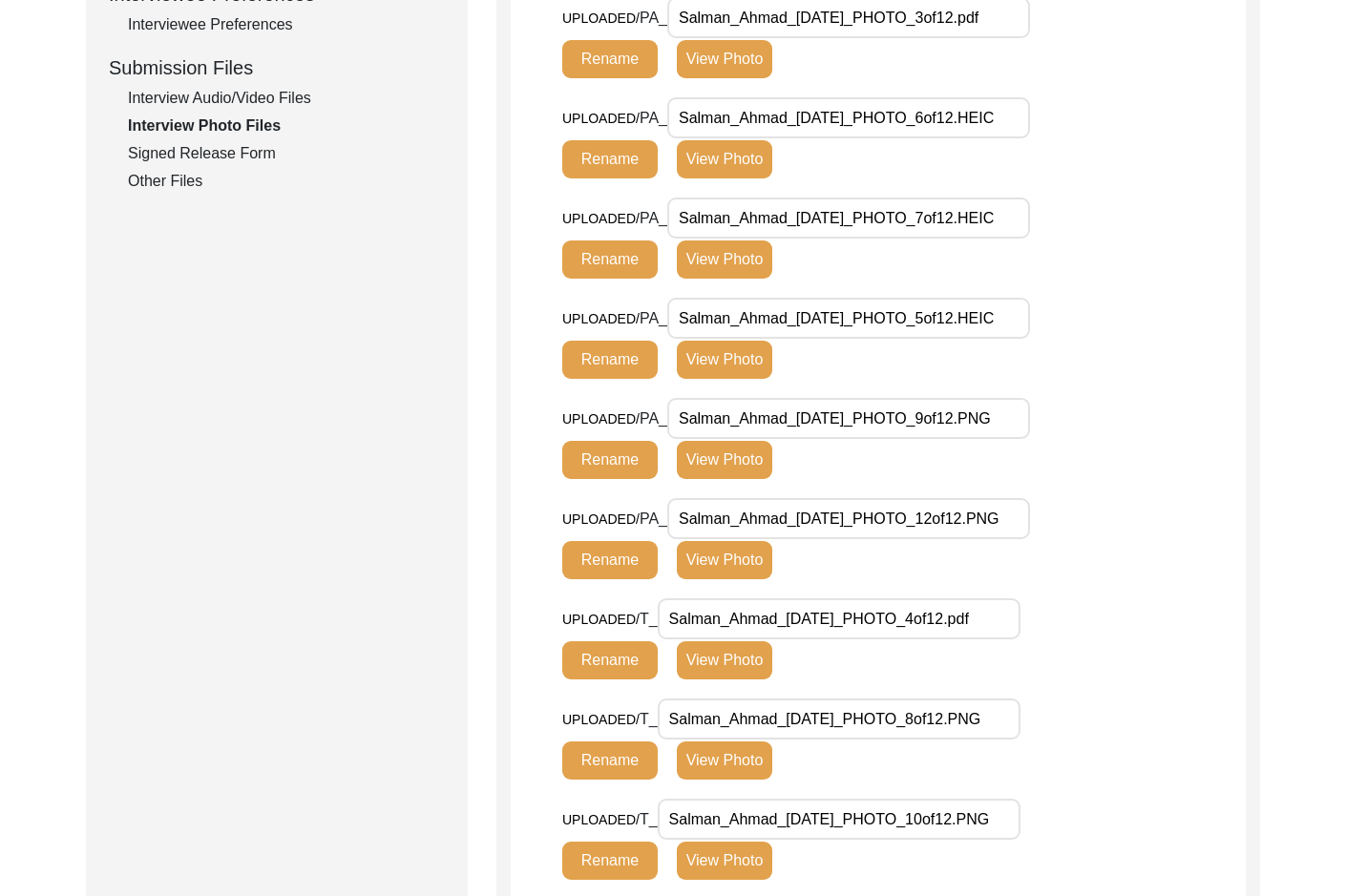 scroll, scrollTop: 970, scrollLeft: 0, axis: vertical 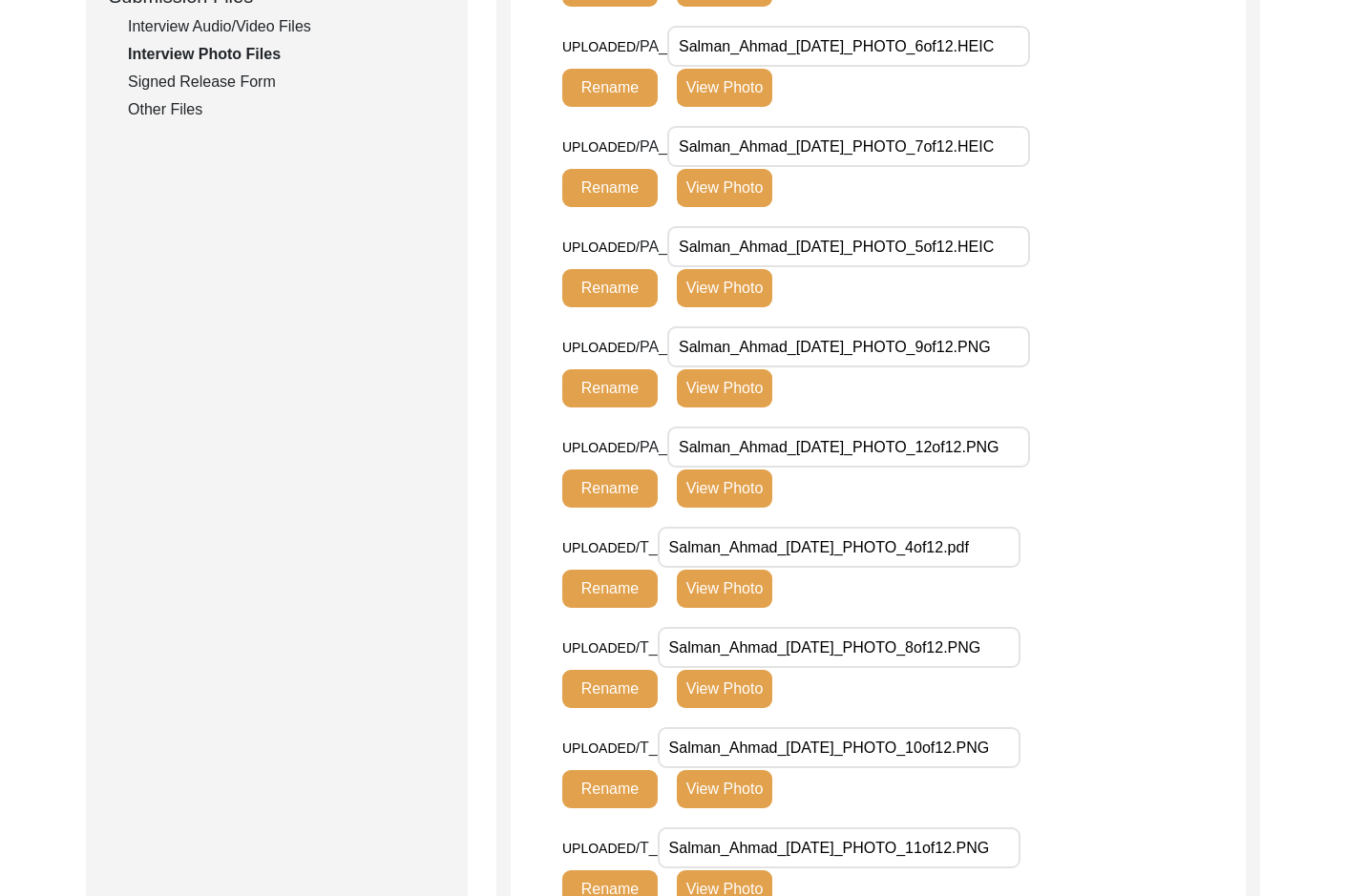 click on "View Photo" 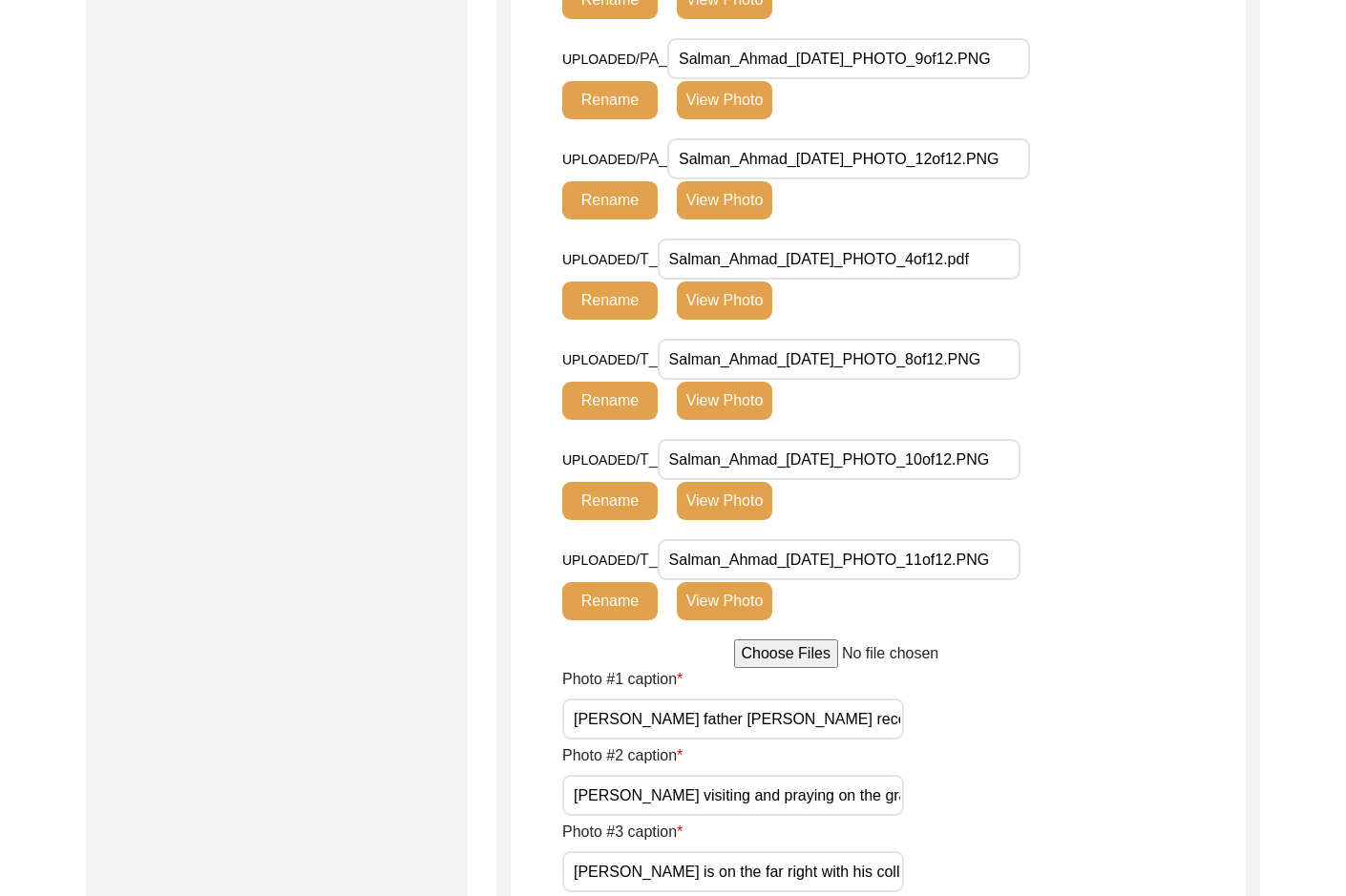 scroll, scrollTop: 1352, scrollLeft: 0, axis: vertical 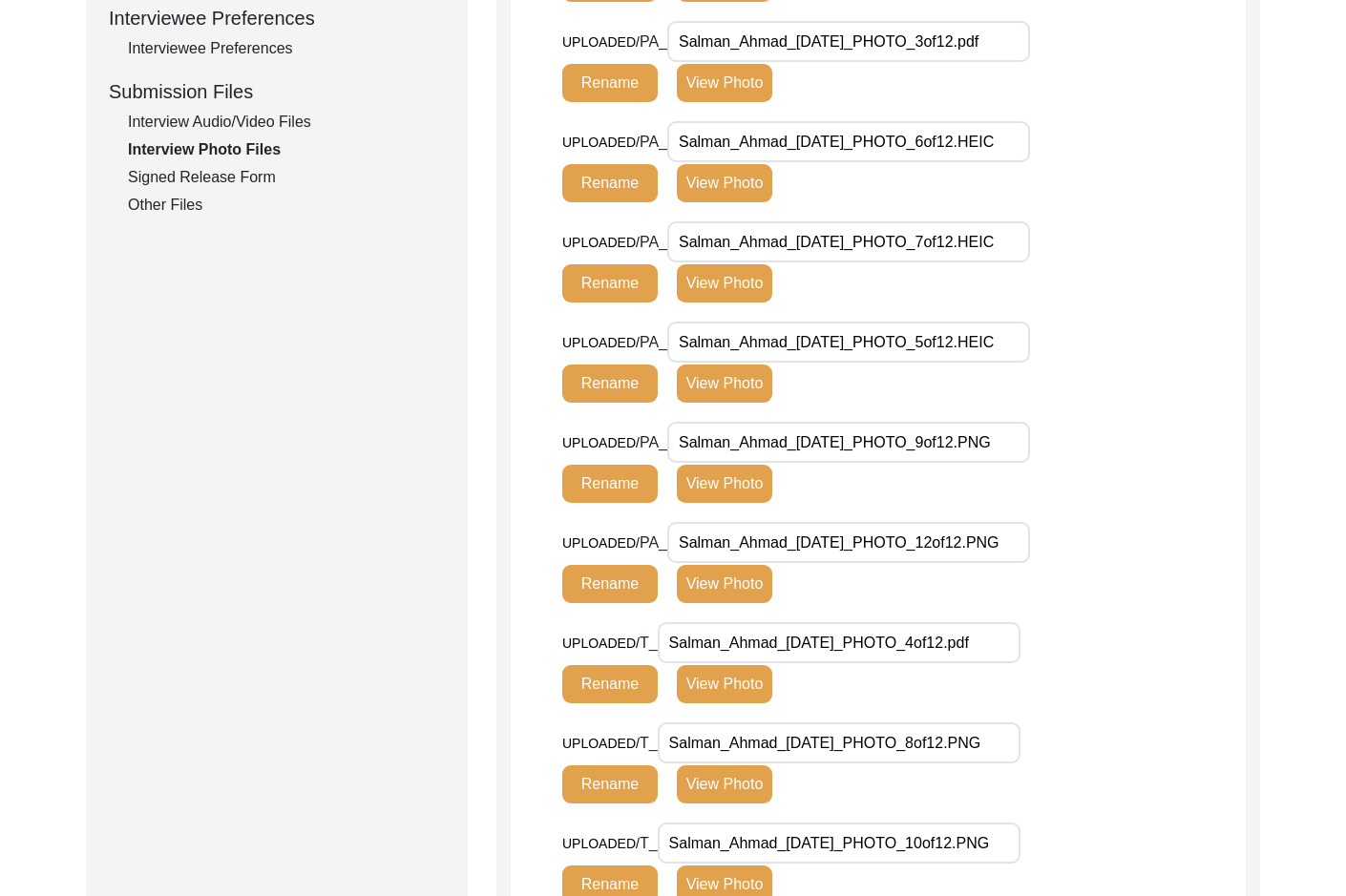 click on "View Photo" 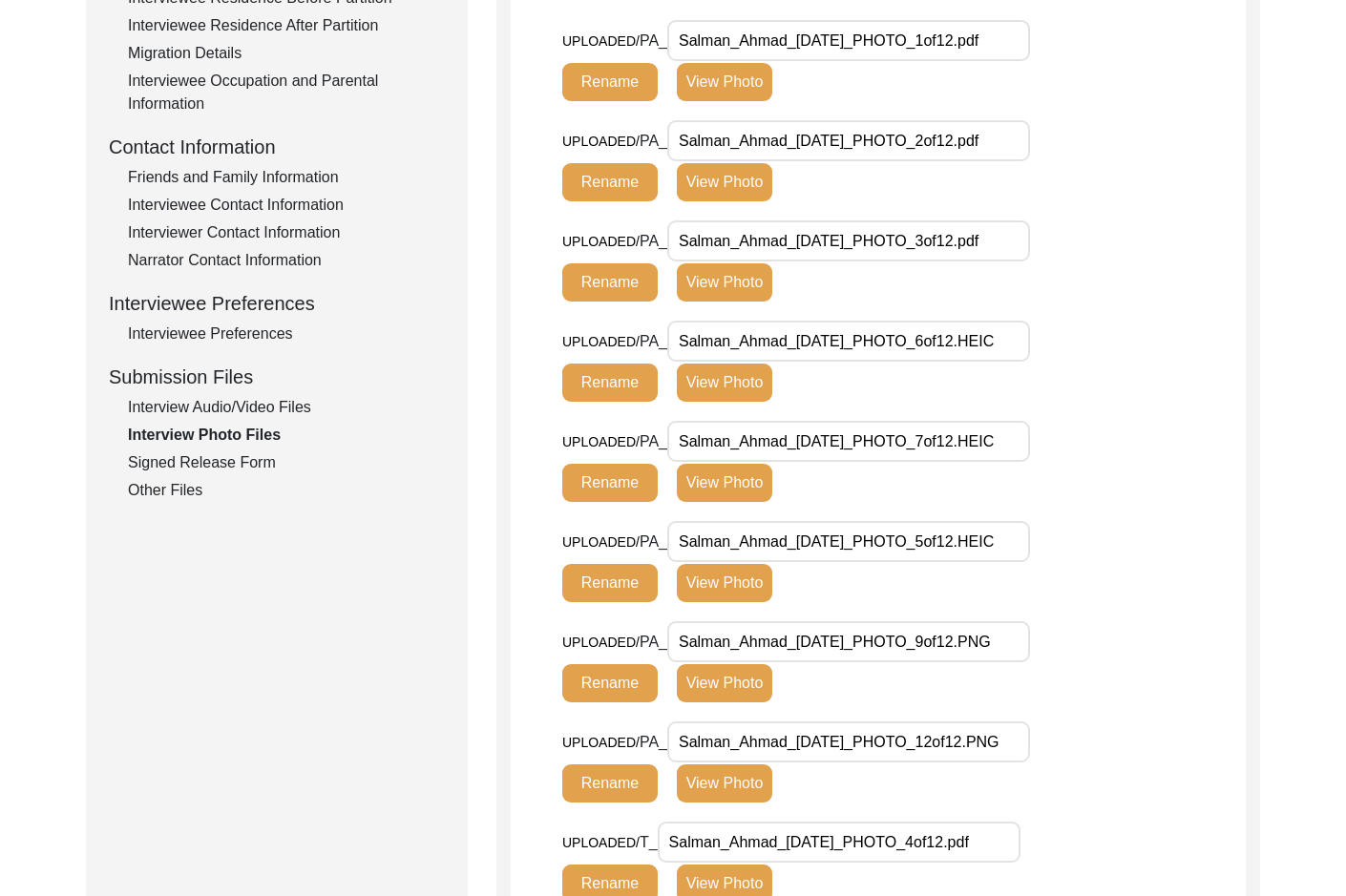 scroll, scrollTop: 589, scrollLeft: 0, axis: vertical 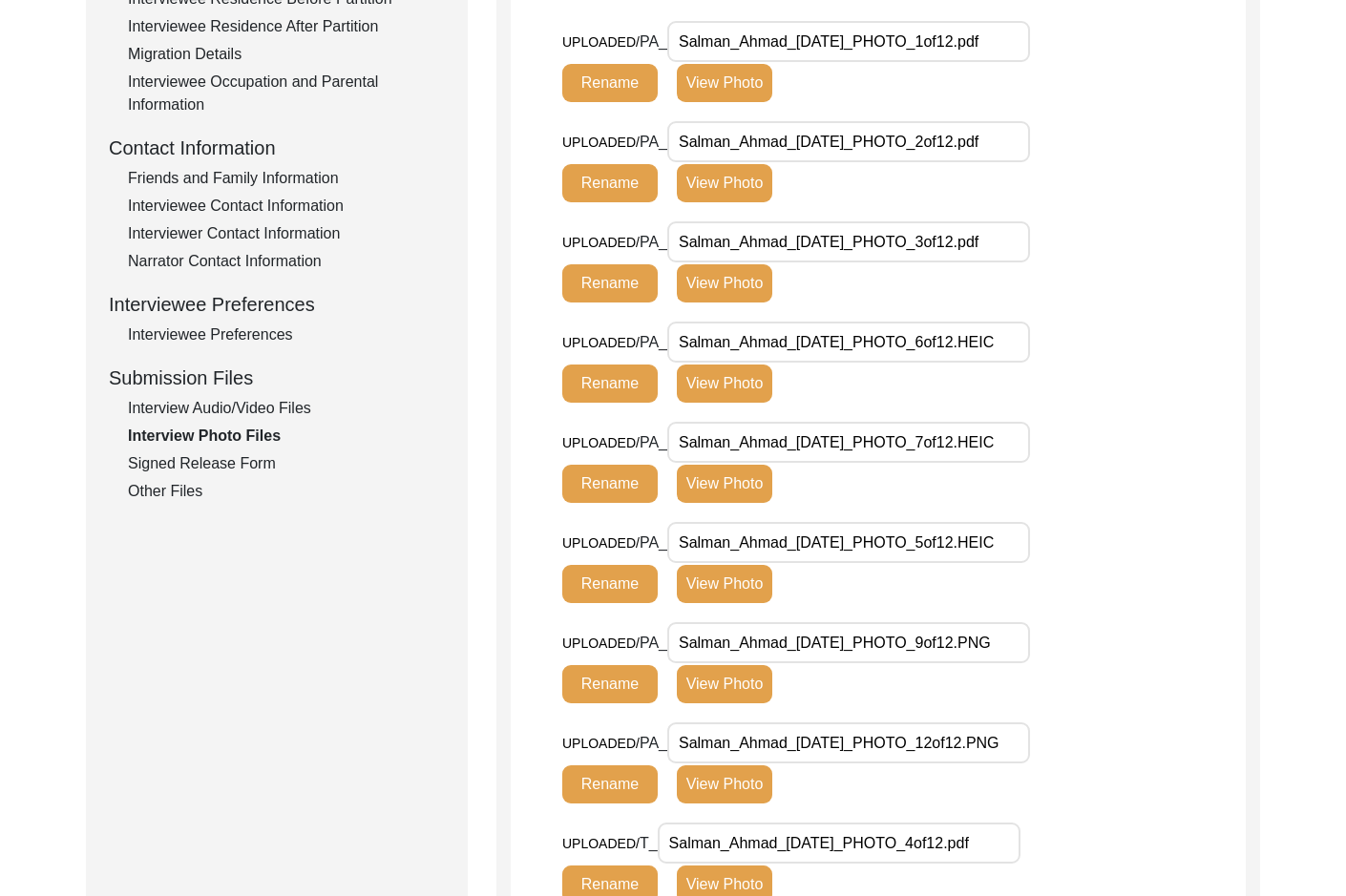 click on "View Photo" 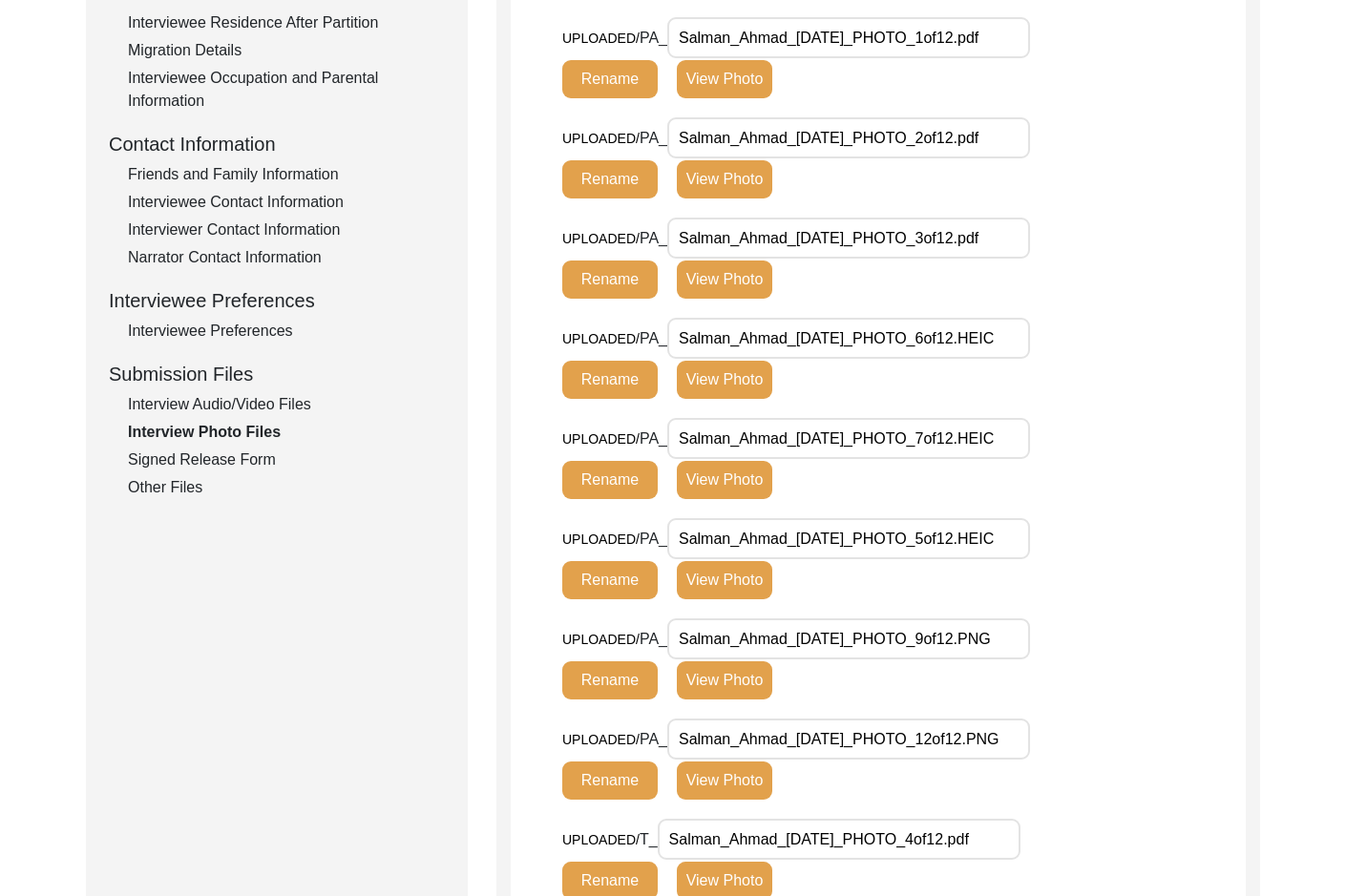 scroll, scrollTop: 589, scrollLeft: 0, axis: vertical 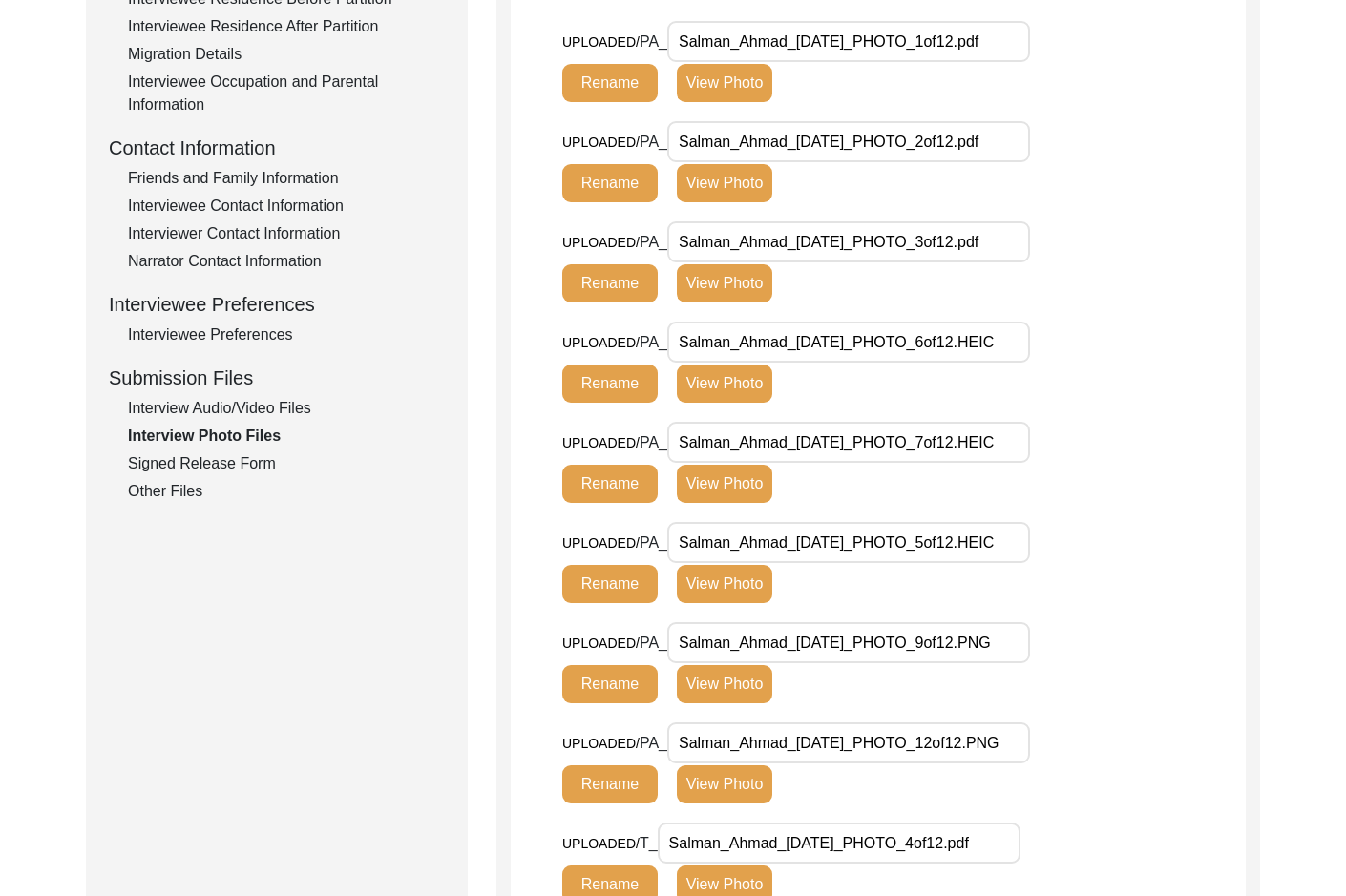 click on "View Photo" 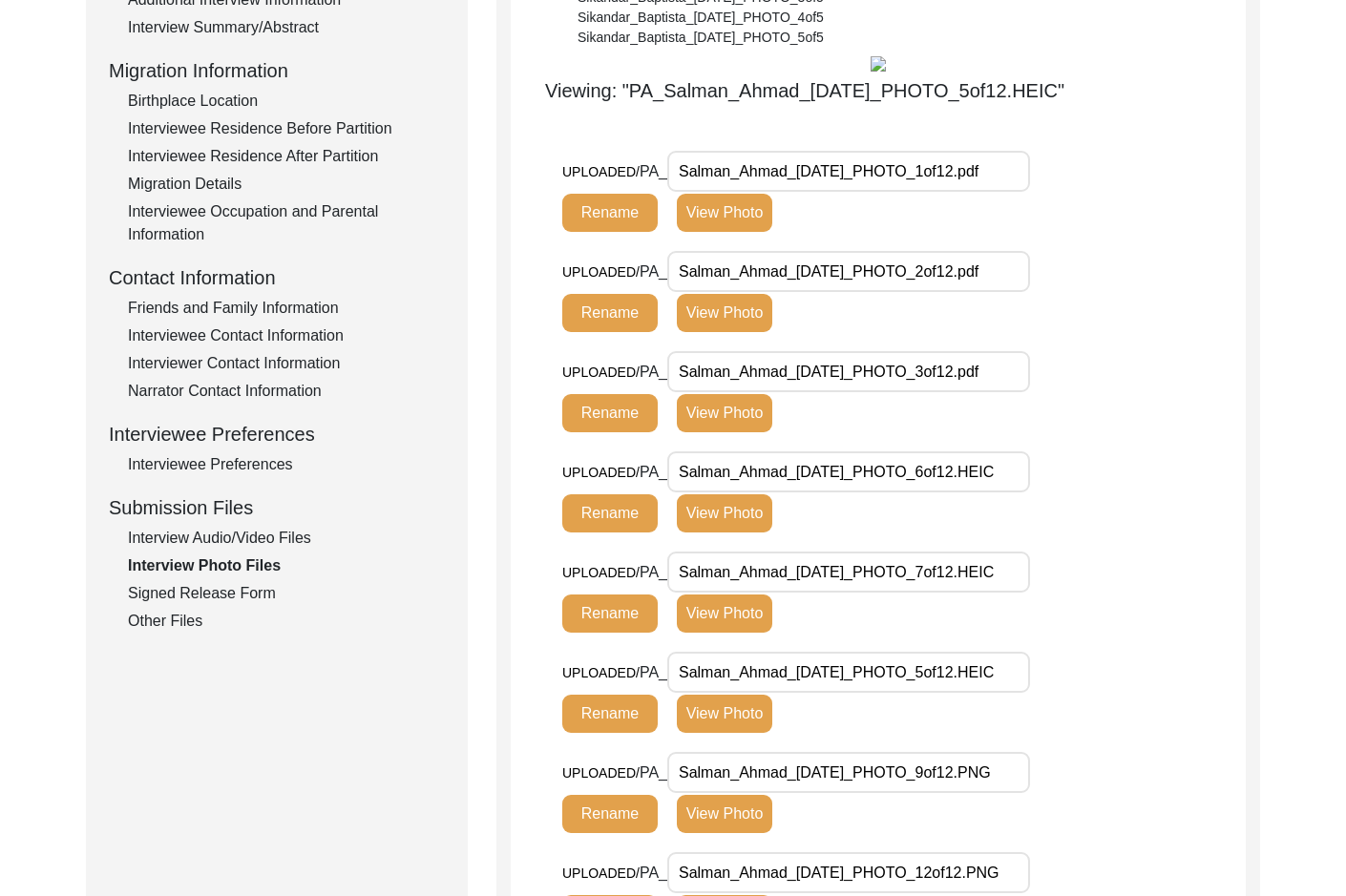 scroll, scrollTop: 493, scrollLeft: 0, axis: vertical 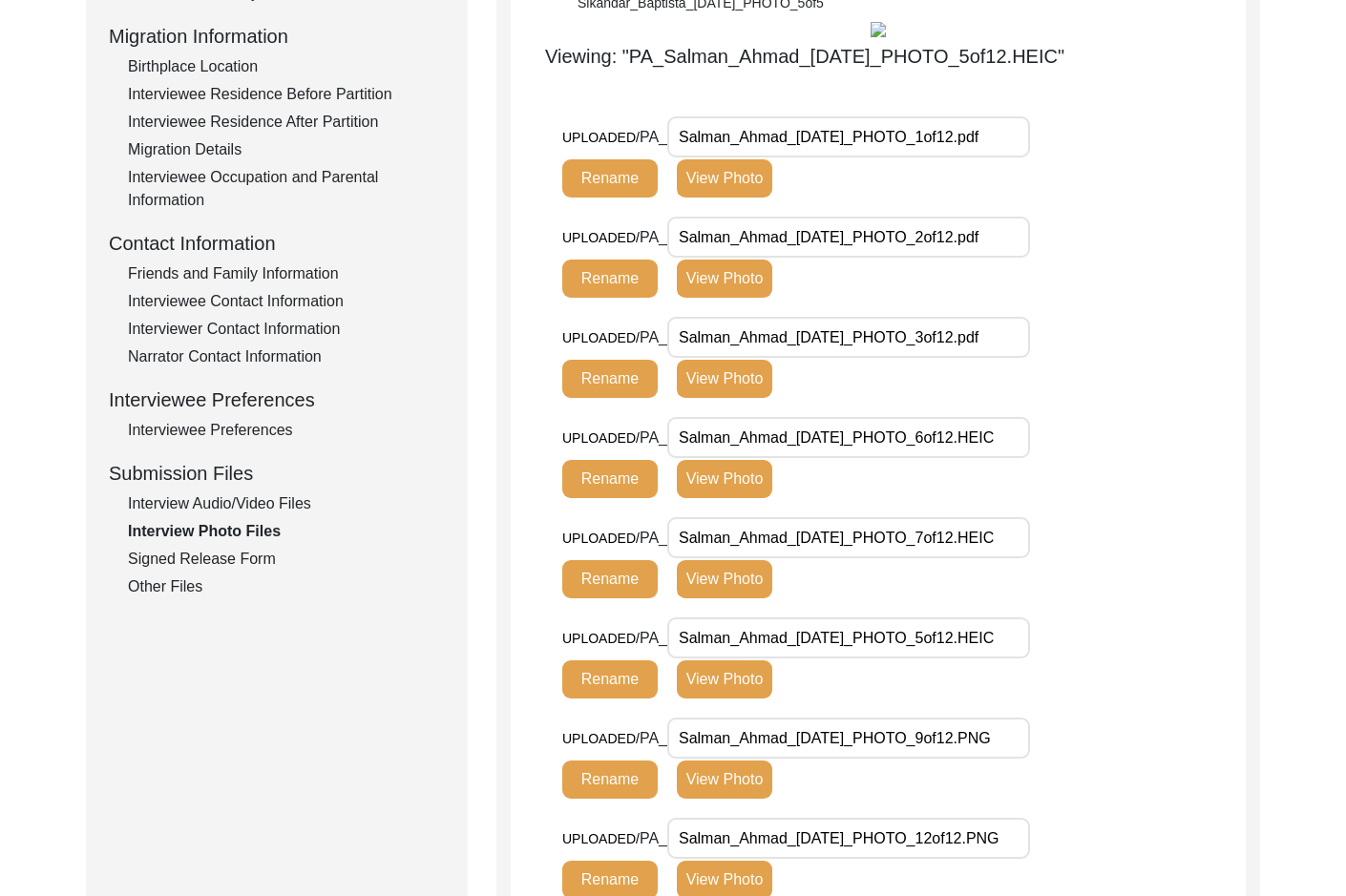 click on "View Photo" 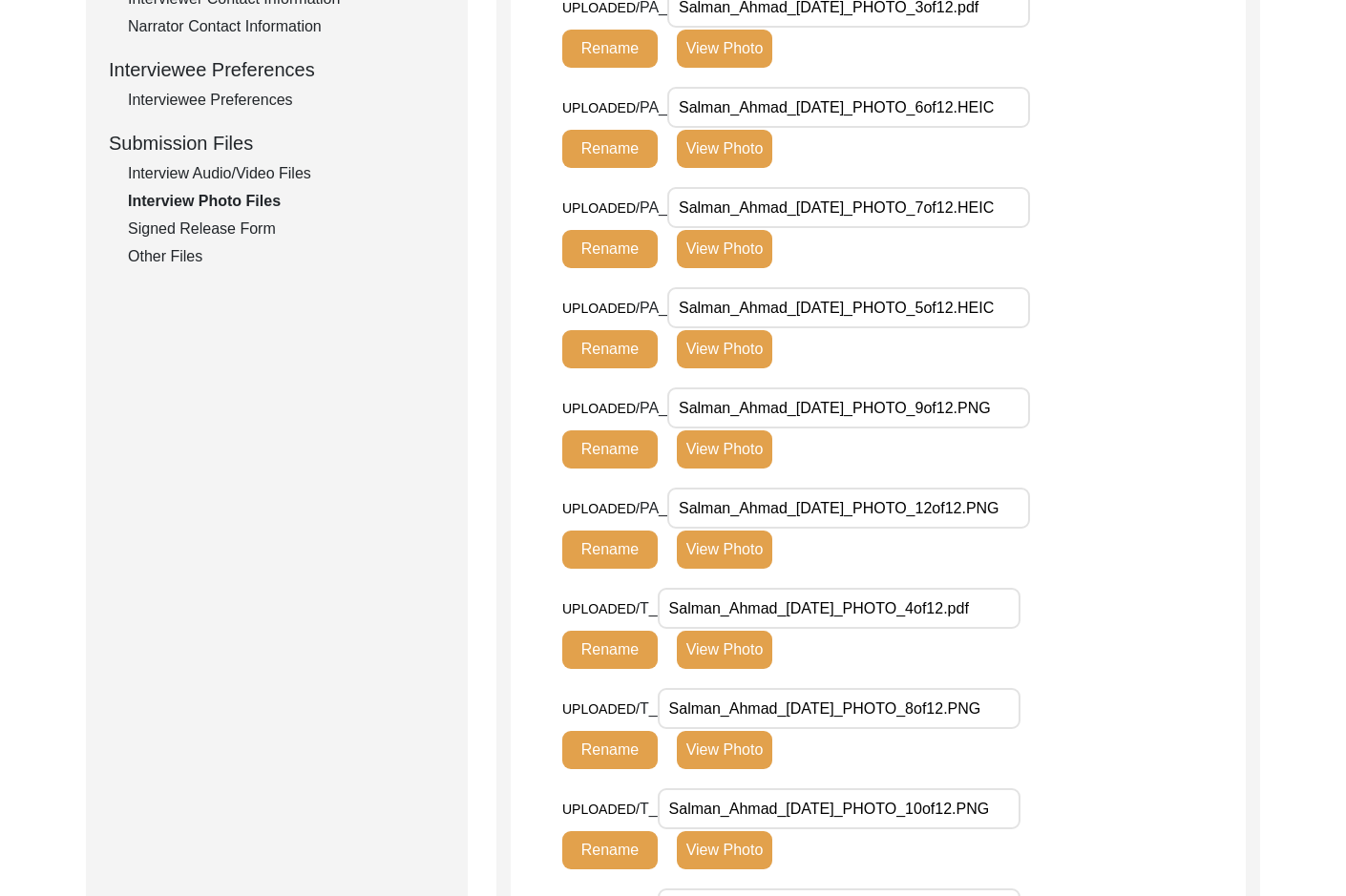 scroll, scrollTop: 780, scrollLeft: 0, axis: vertical 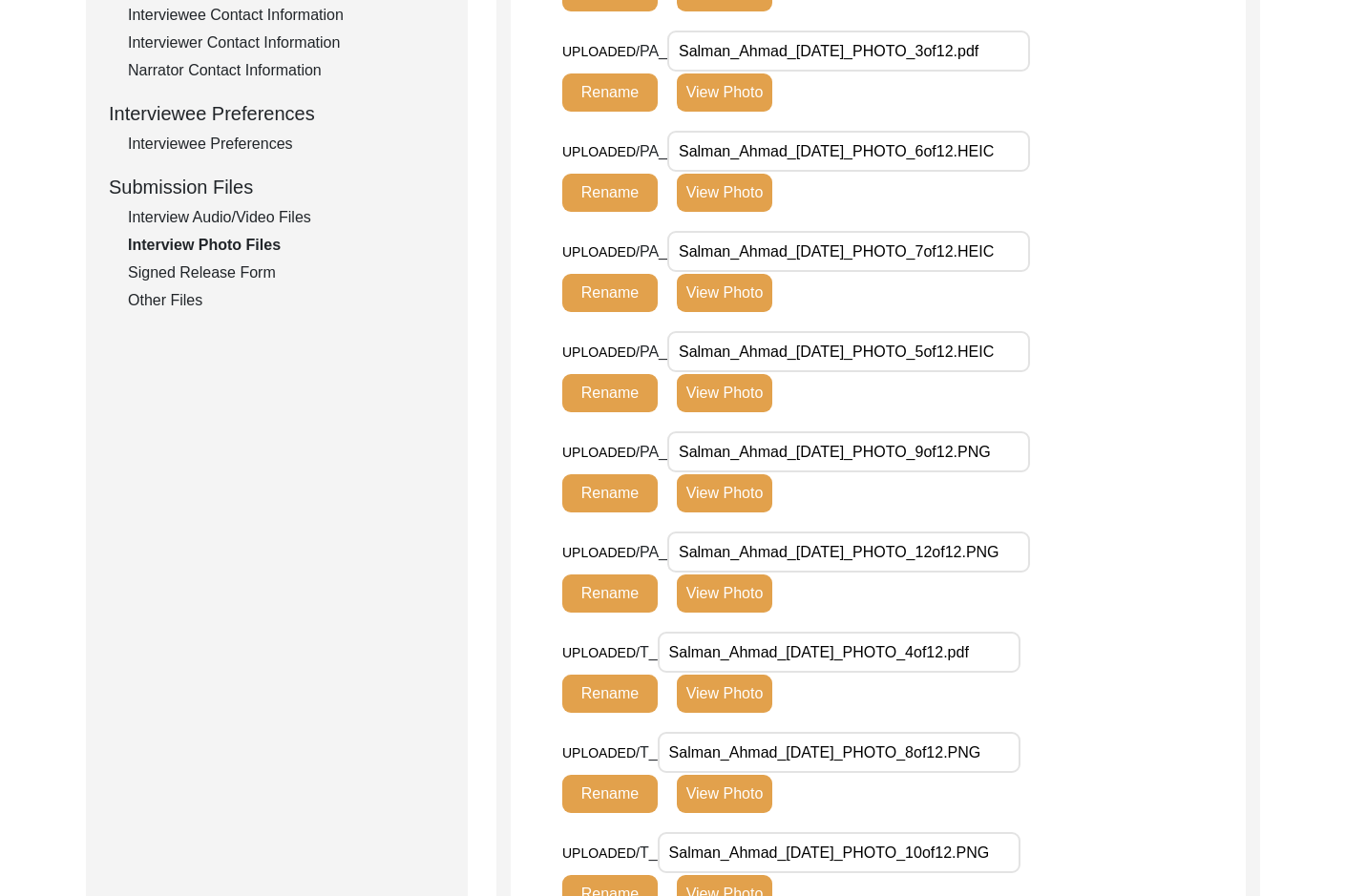 click on "UPLOADED/ PA_ Salman_Ahmad_[DATE]_PHOTO_7of12.HEIC Rename View Photo" 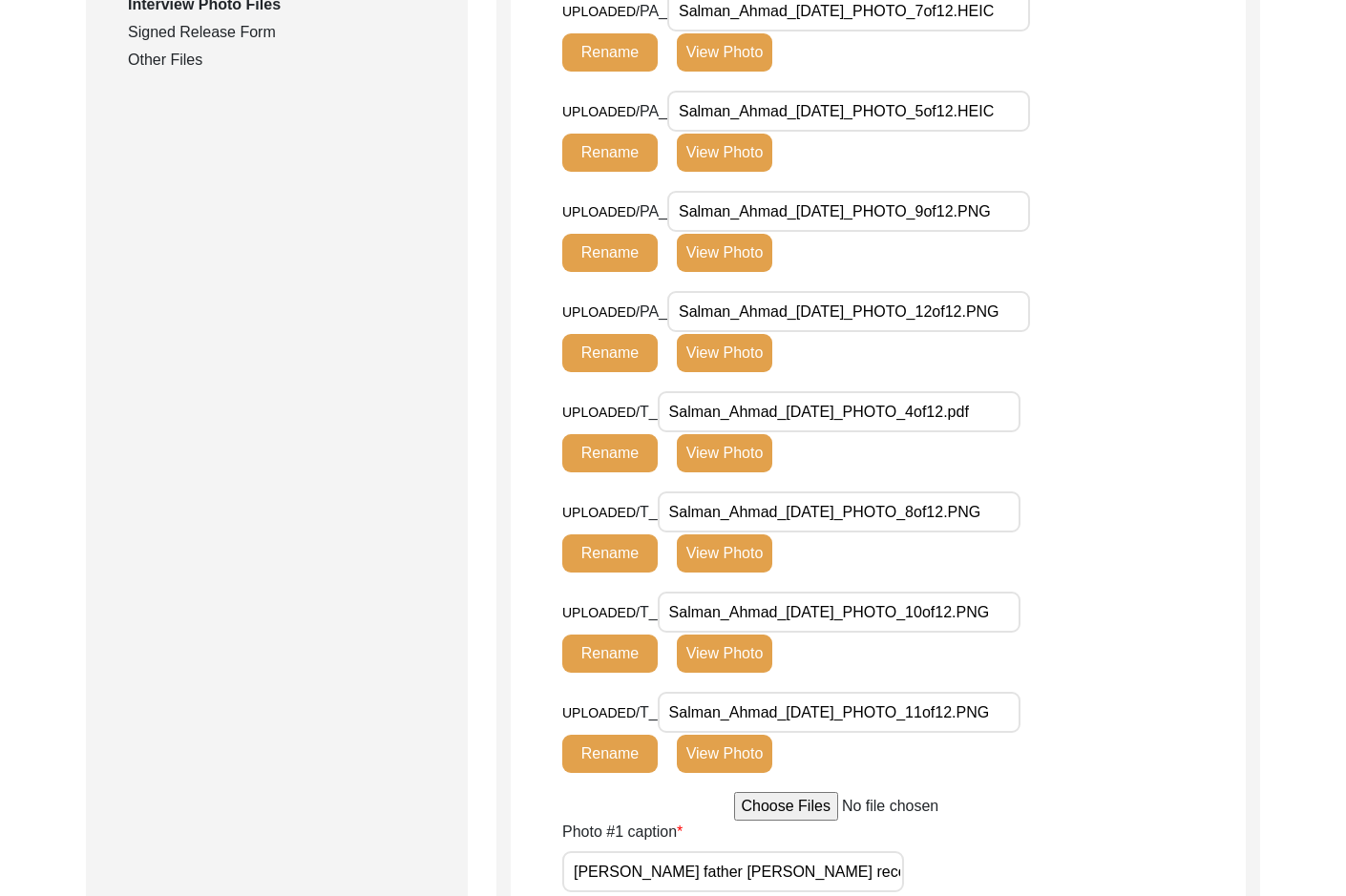 scroll, scrollTop: 1066, scrollLeft: 0, axis: vertical 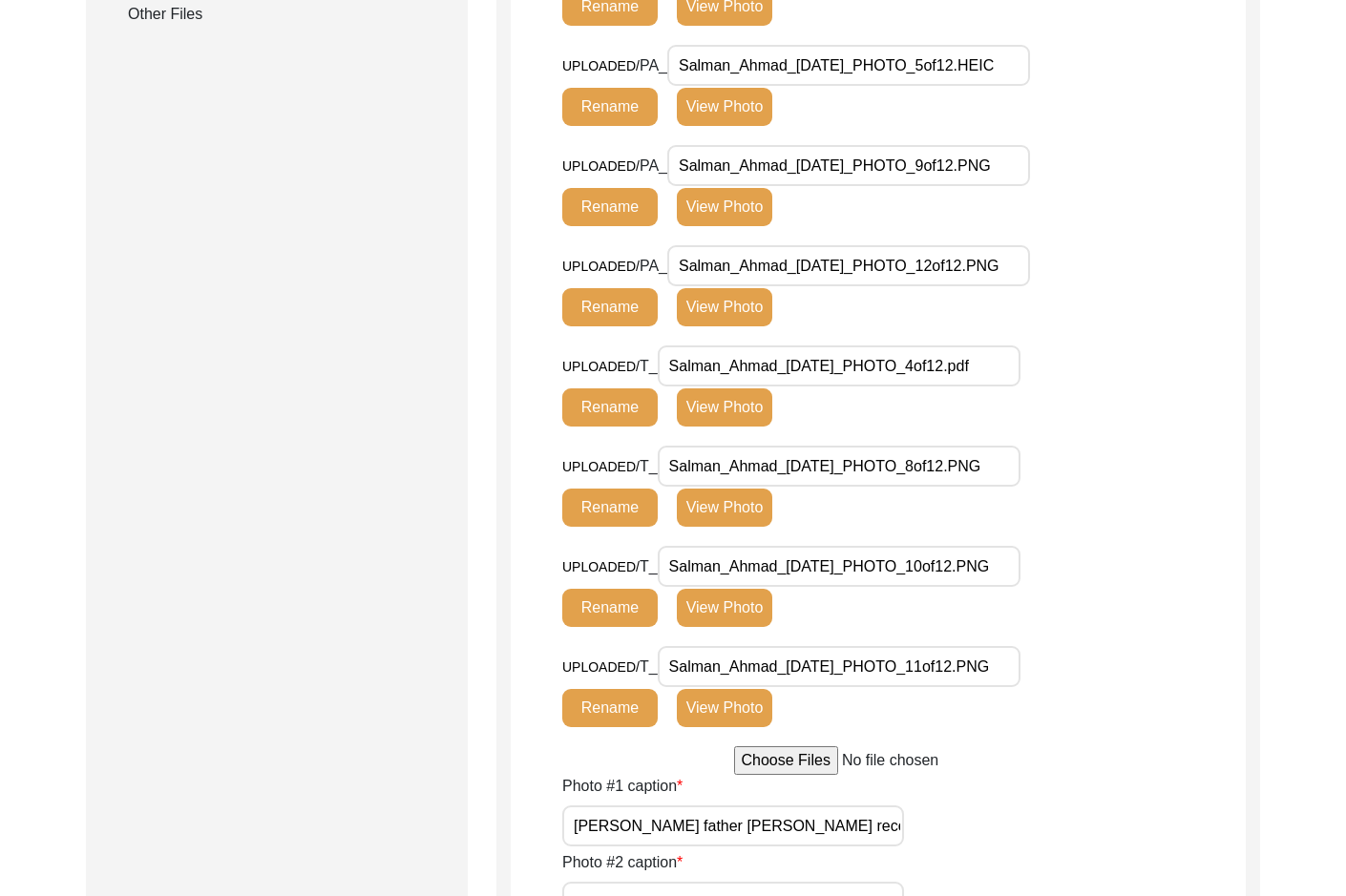 click on "View Photo" 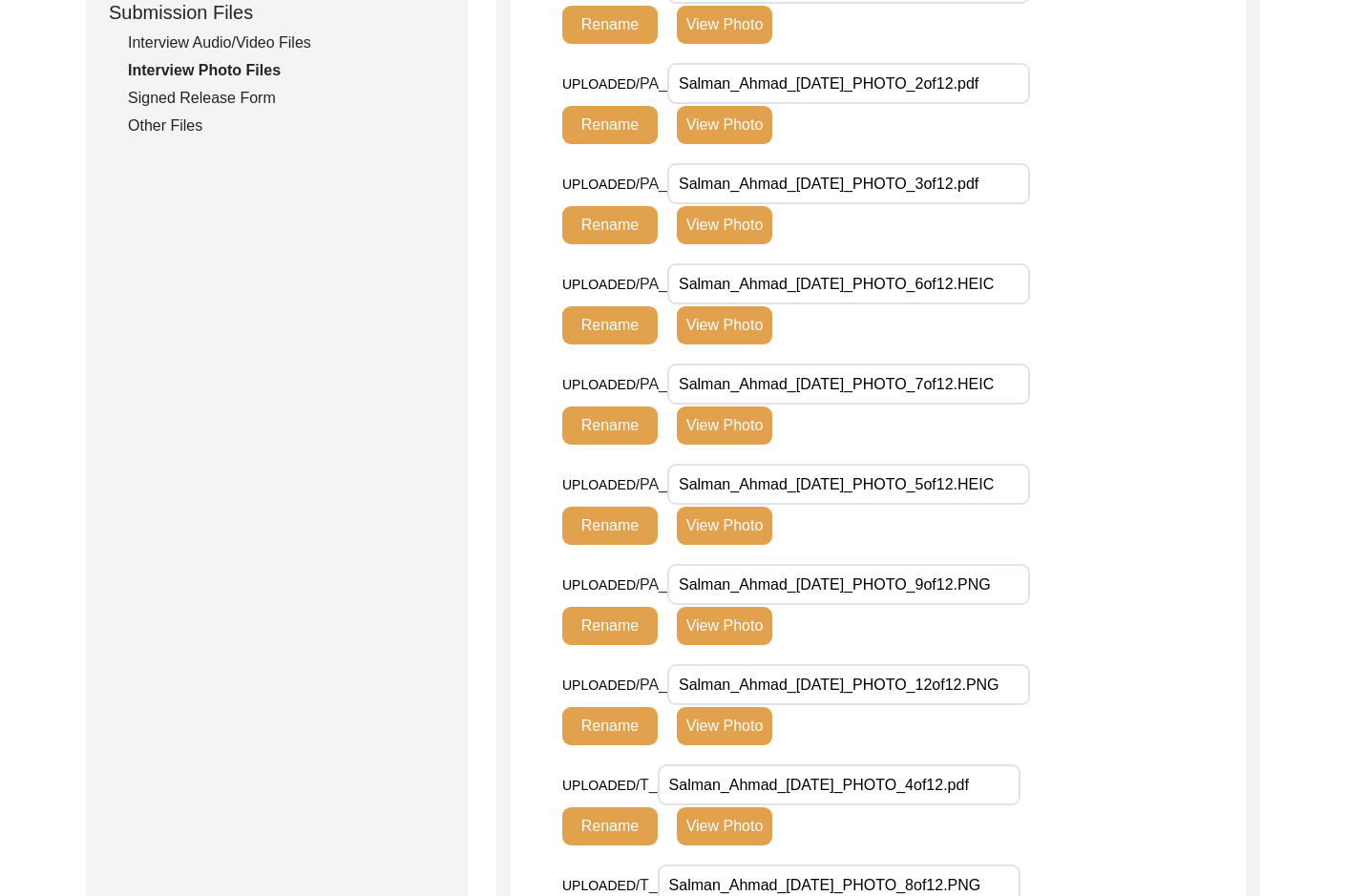 scroll, scrollTop: 1145, scrollLeft: 0, axis: vertical 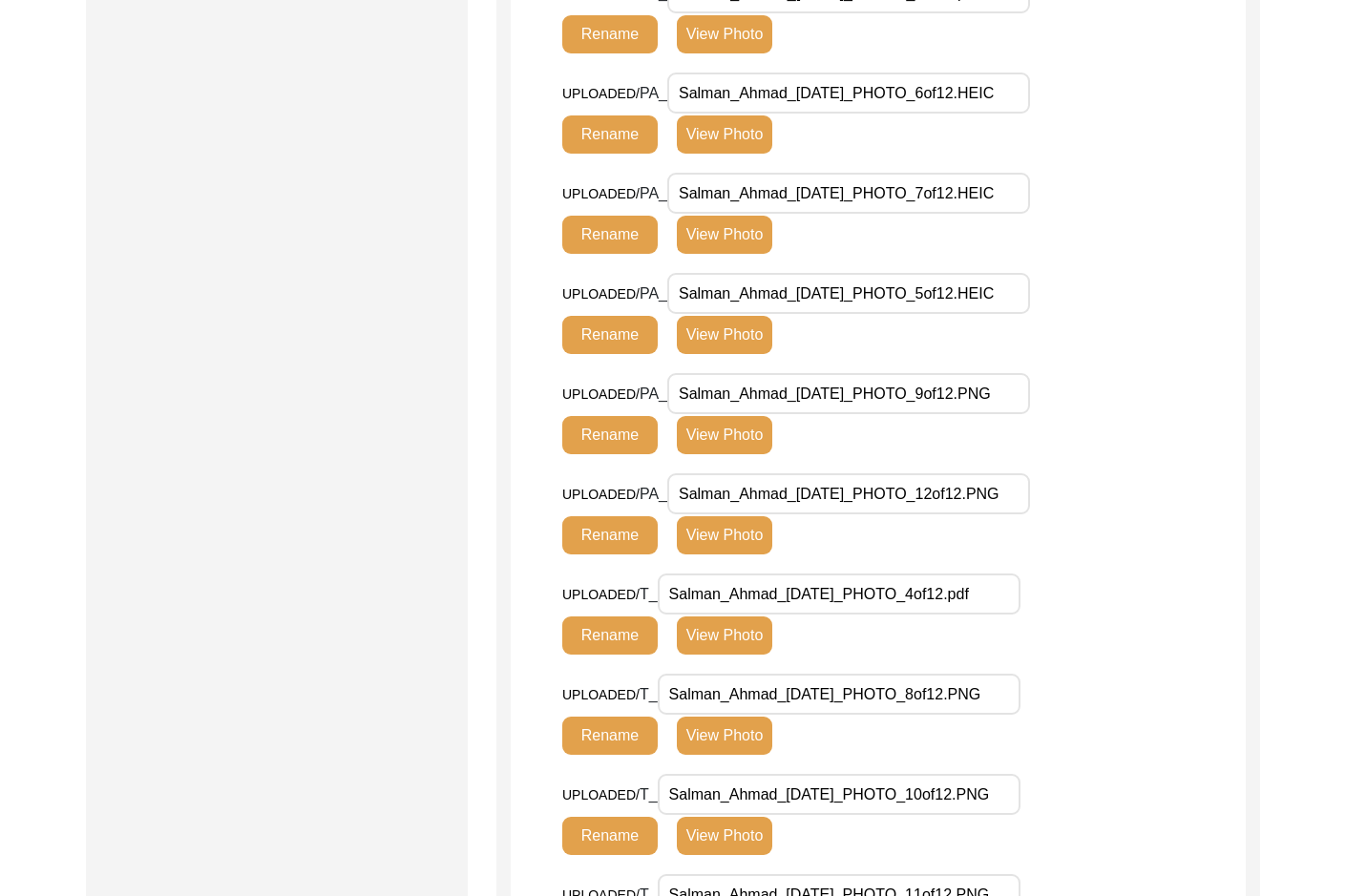 click on "View Photo" 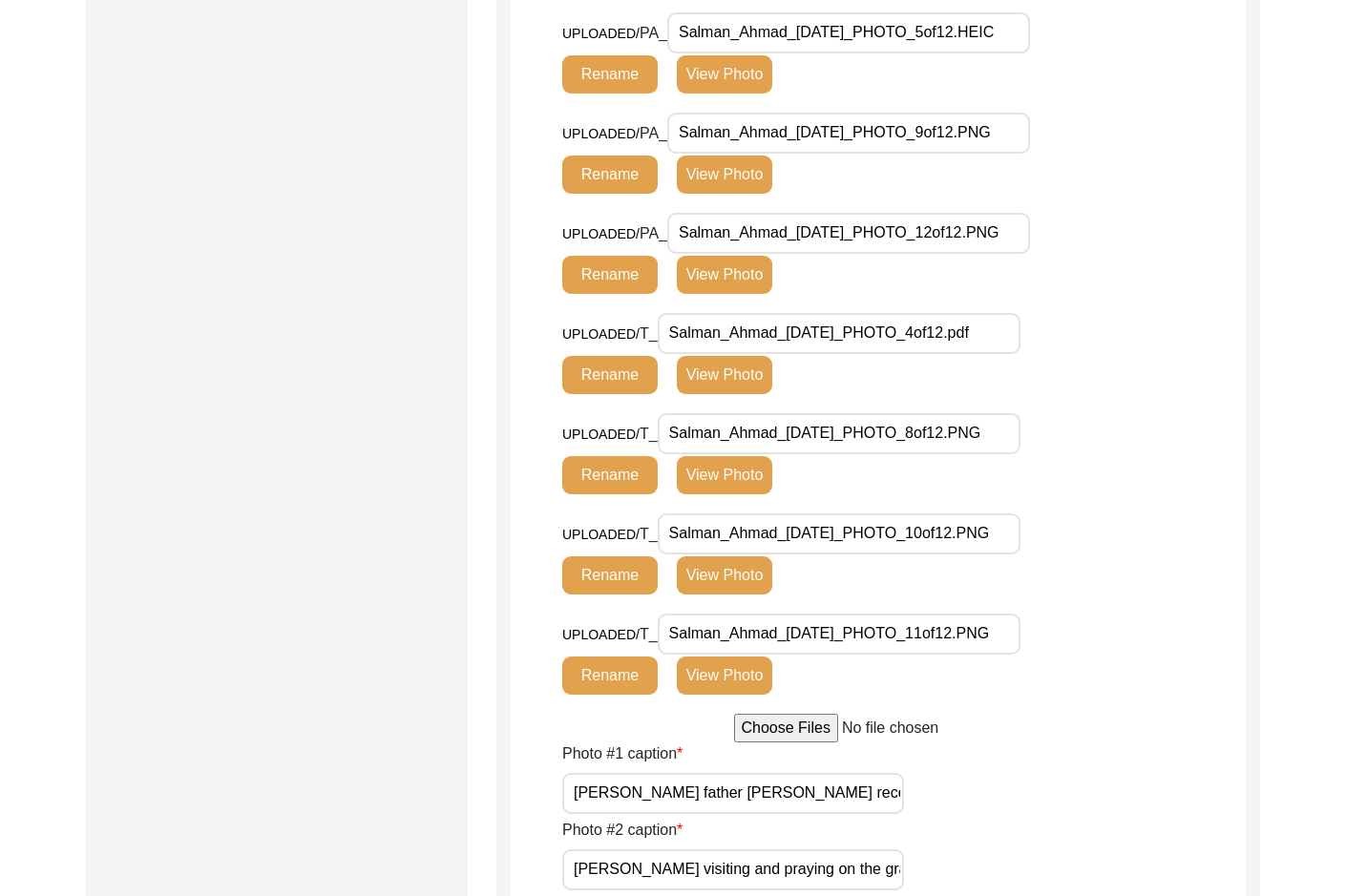 scroll, scrollTop: 1431, scrollLeft: 0, axis: vertical 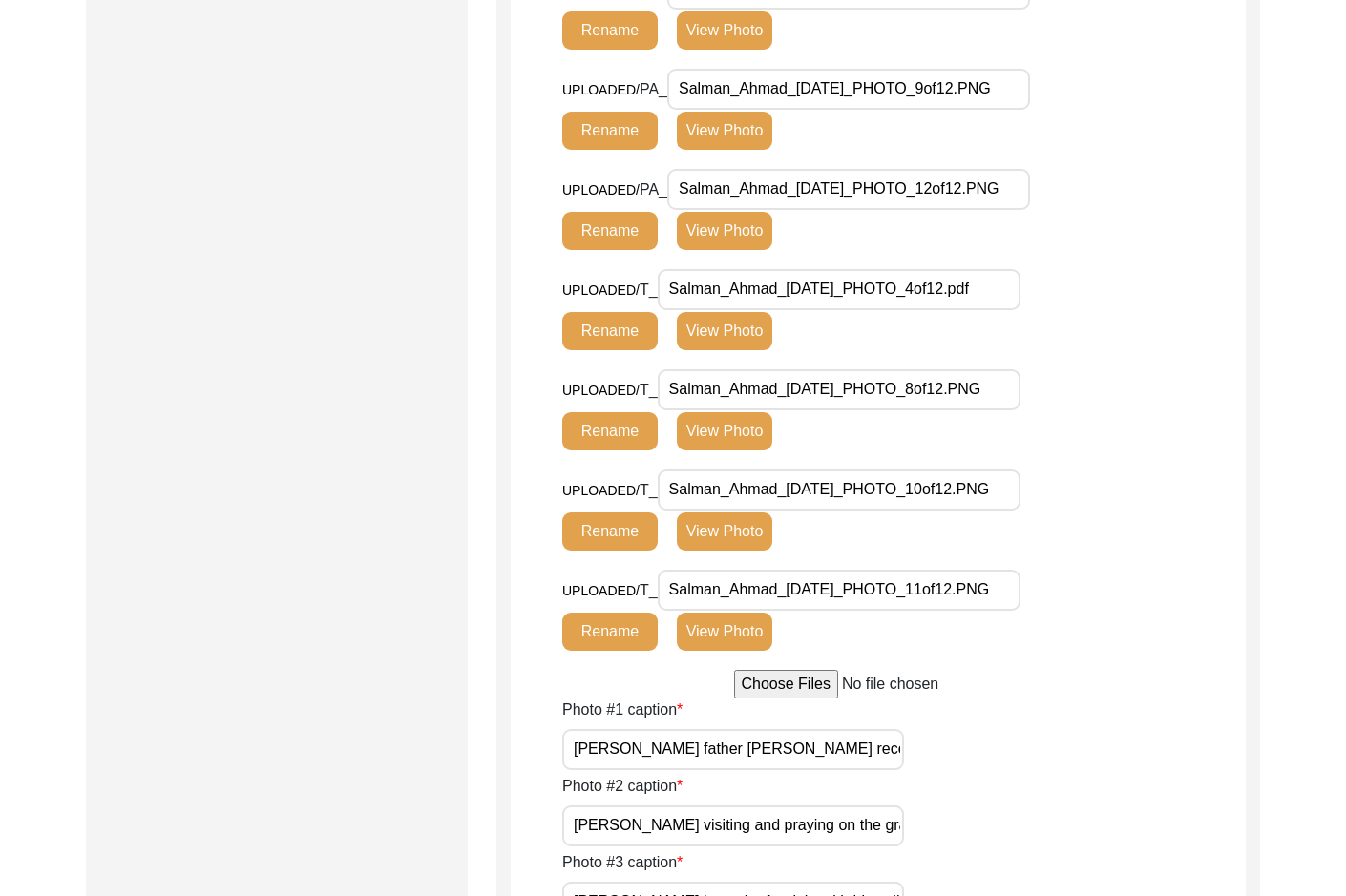 click on "View Photo" 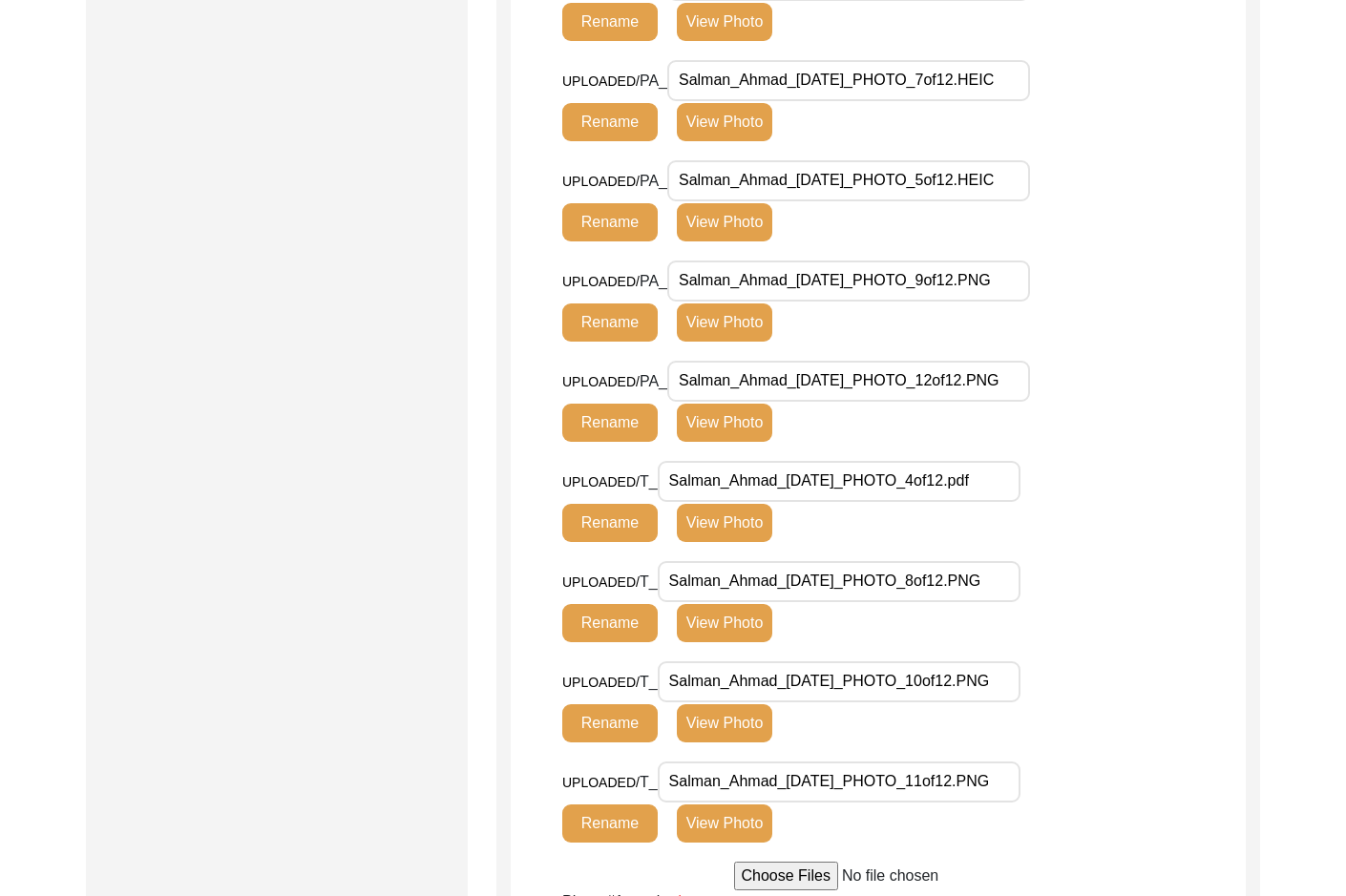 scroll, scrollTop: 1622, scrollLeft: 0, axis: vertical 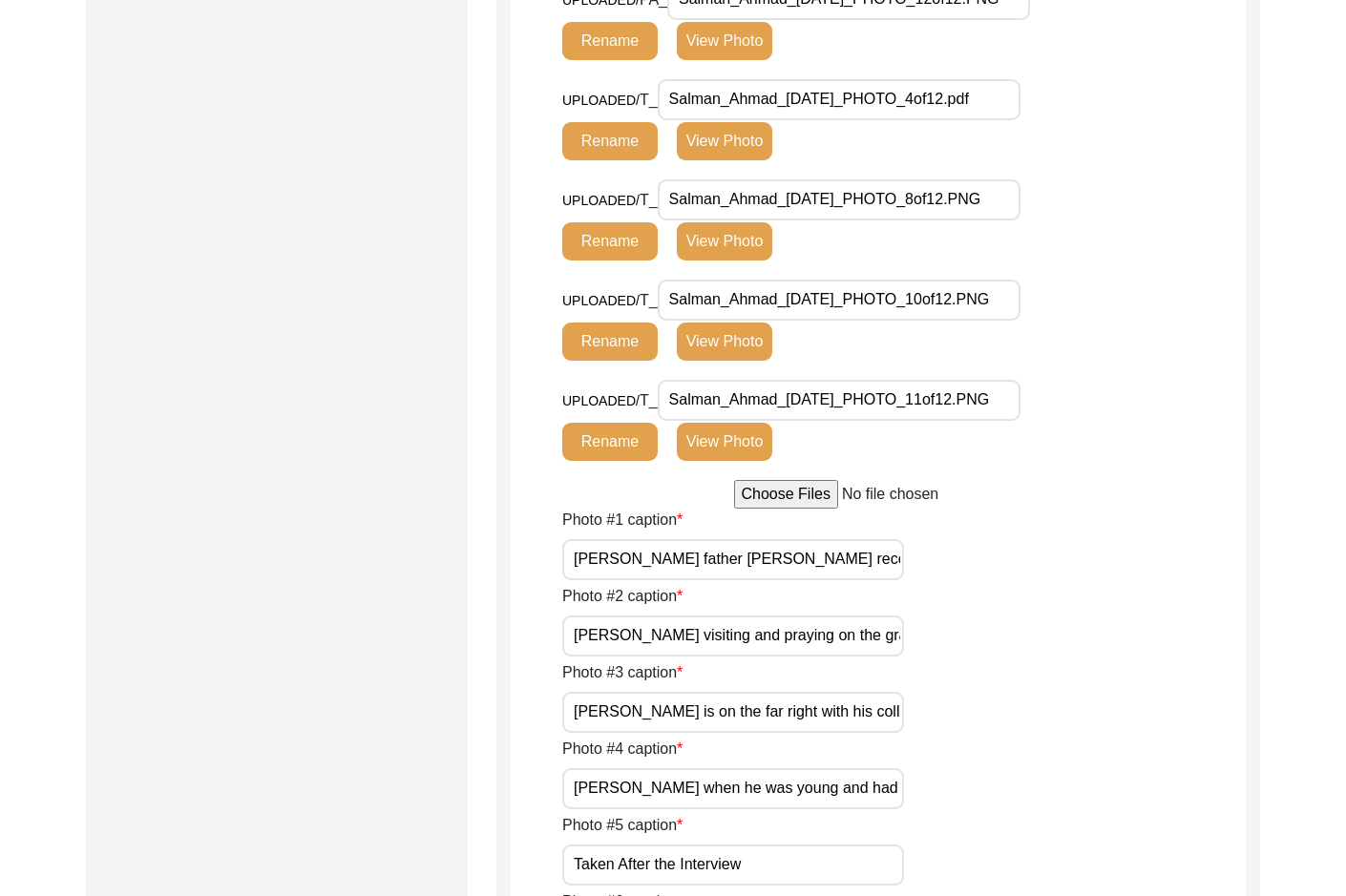 click on "View Photo" 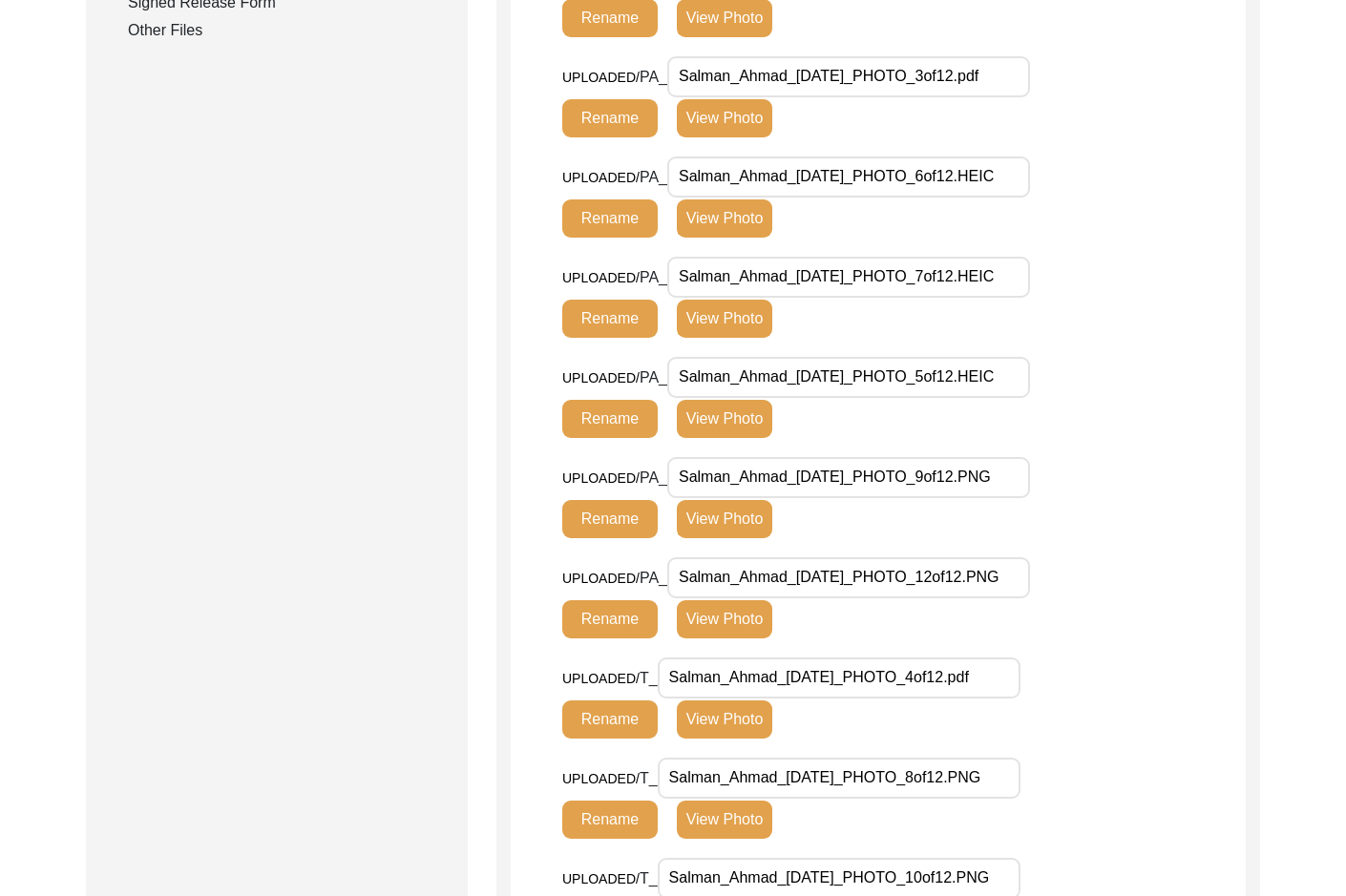 click on "View Photo" 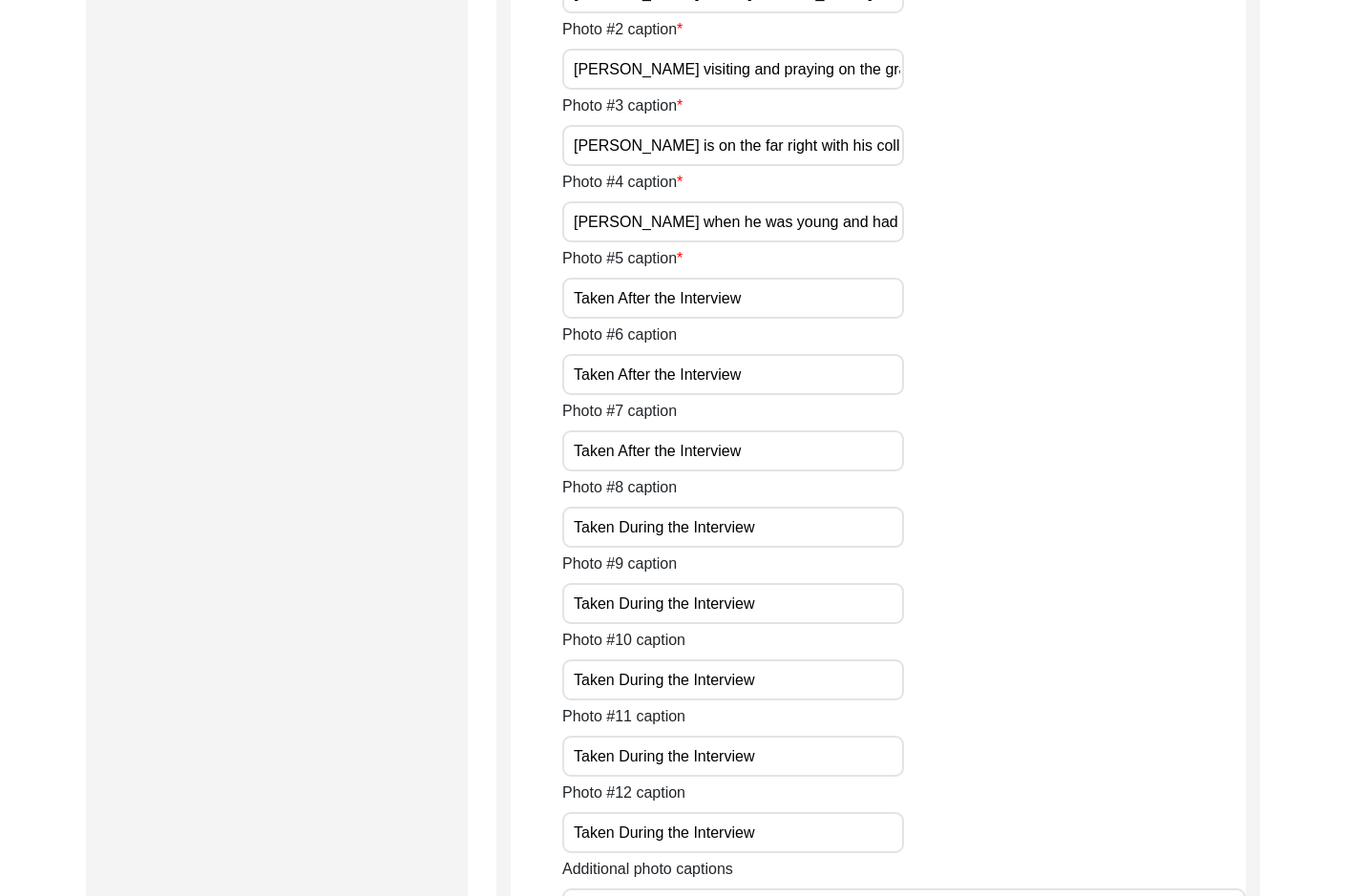 scroll, scrollTop: 2290, scrollLeft: 0, axis: vertical 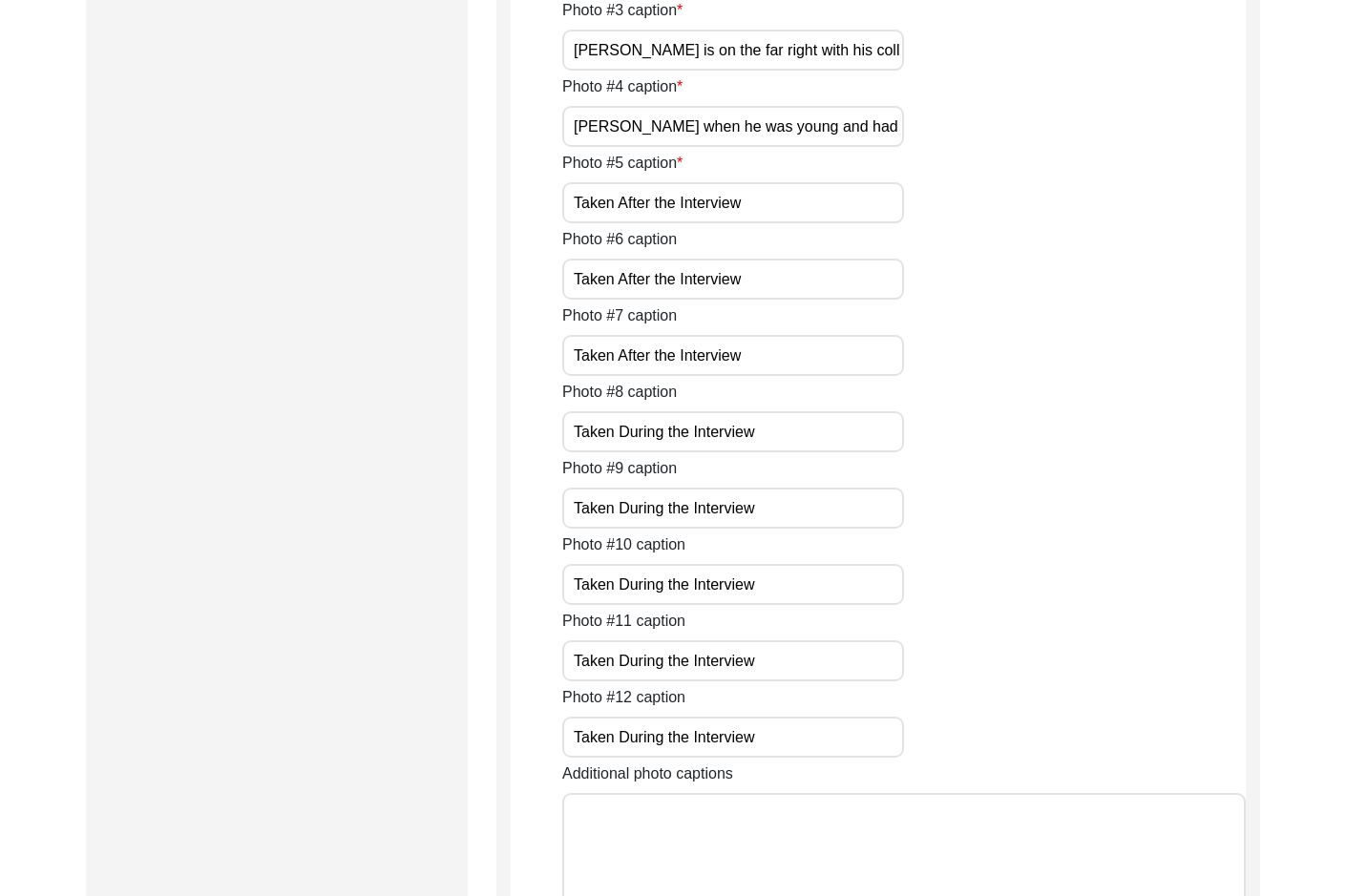 click on "Taken During the Interview" at bounding box center (733, 431) 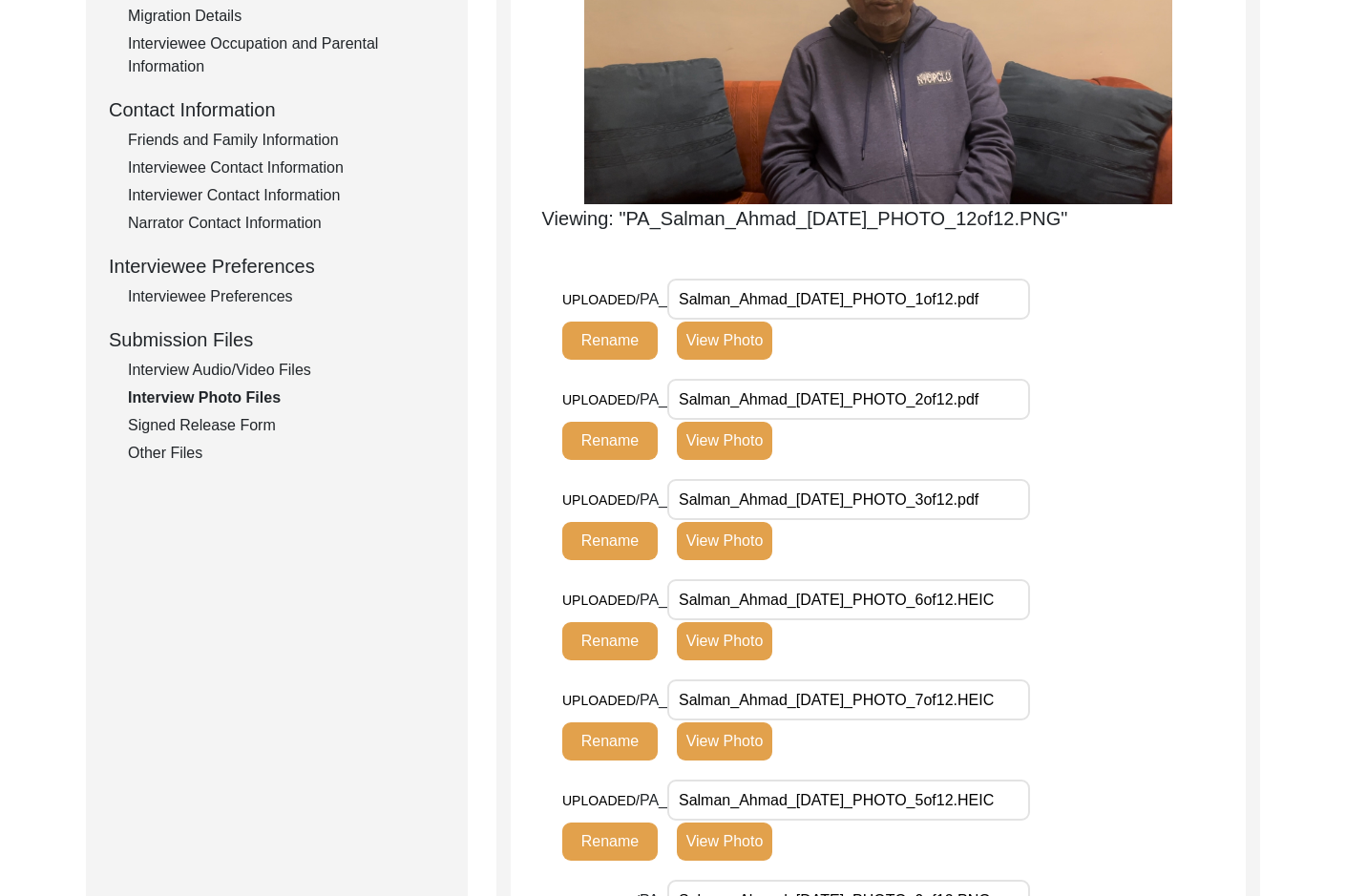 scroll, scrollTop: 477, scrollLeft: 0, axis: vertical 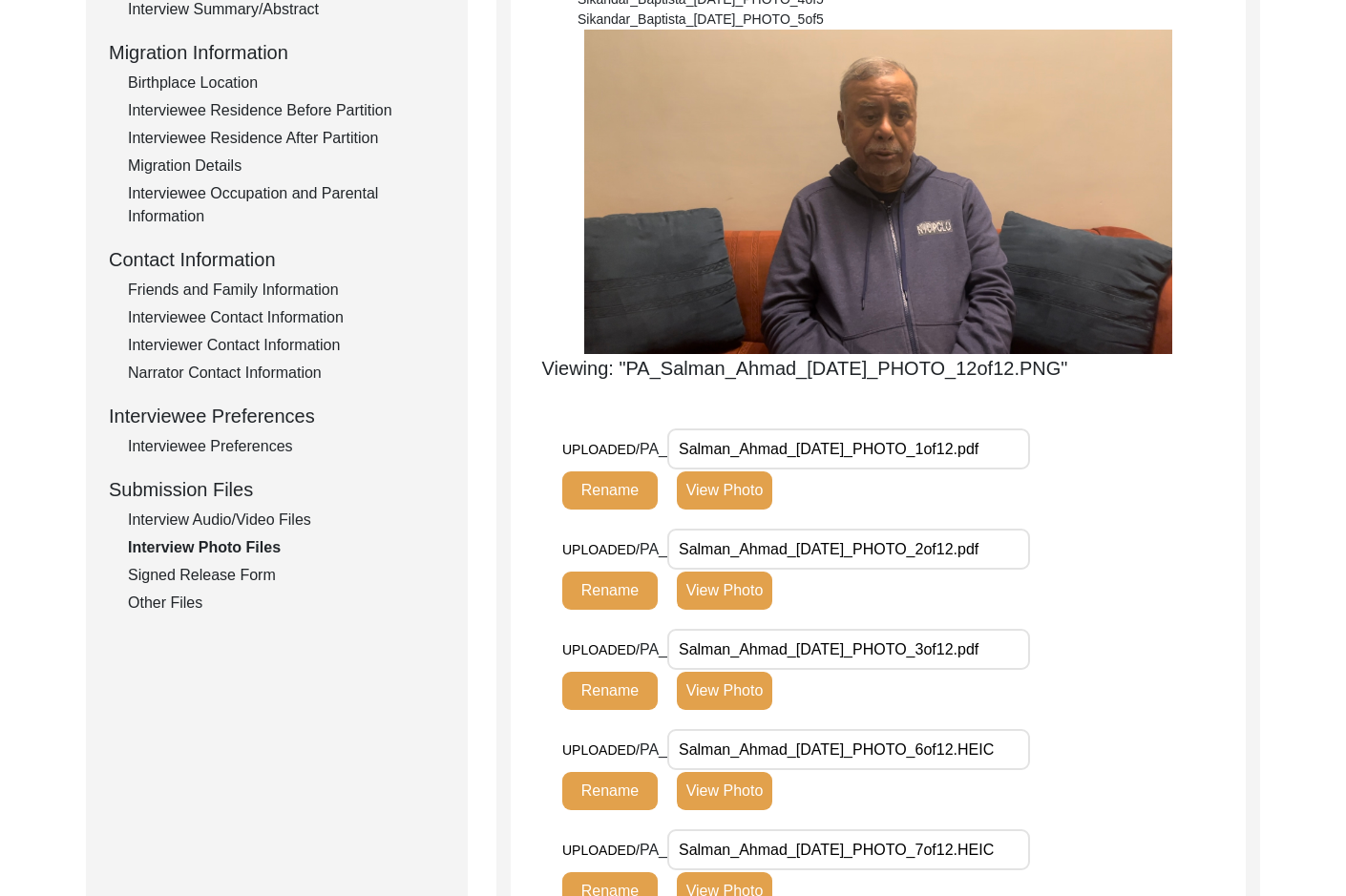 click on "Submission Form   Archivist   Interview Information   Interviewee Information   Interviewer Information   Narrator Information   Interview Date   Interview Location   Additional Interview Information   Interview Summary/Abstract   Migration Information   Birthplace Location   Interviewee Residence Before Partition   Interviewee Residence After Partition   Migration Details   Interviewee Occupation and Parental Information   Contact Information   Friends and Family Information   Interviewee Contact Information   Interviewer Contact Information   Narrator Contact Information   Interviewee Preferences   Interviewee Preferences   Submission Files   Interview Audio/Video Files   Interview Photo Files   Signed Release Form   Other Files   Interview Photo Files  Write a detailed caption for each photo: when was the photo taken? Who or what is represented in the photo?  File Naming Convention: Photos:  Firstname_Middlename_Lastname_mm-dd-yyyy_PHOTO_#of#  Sikandar_Baptista_[DATE]_PHOTO_1of5  UPLOADED/ PA_ Rename" 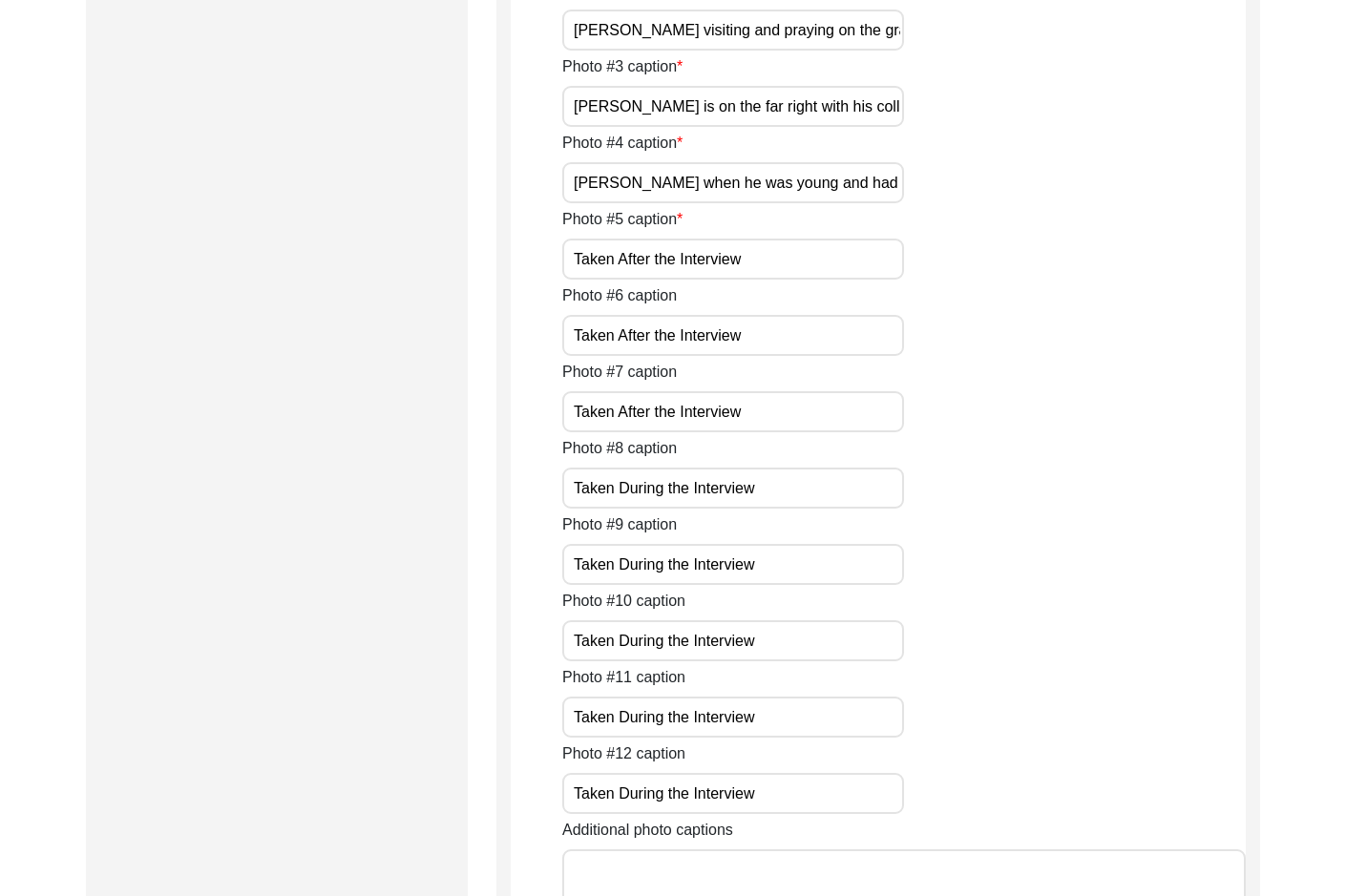 scroll, scrollTop: 2386, scrollLeft: 0, axis: vertical 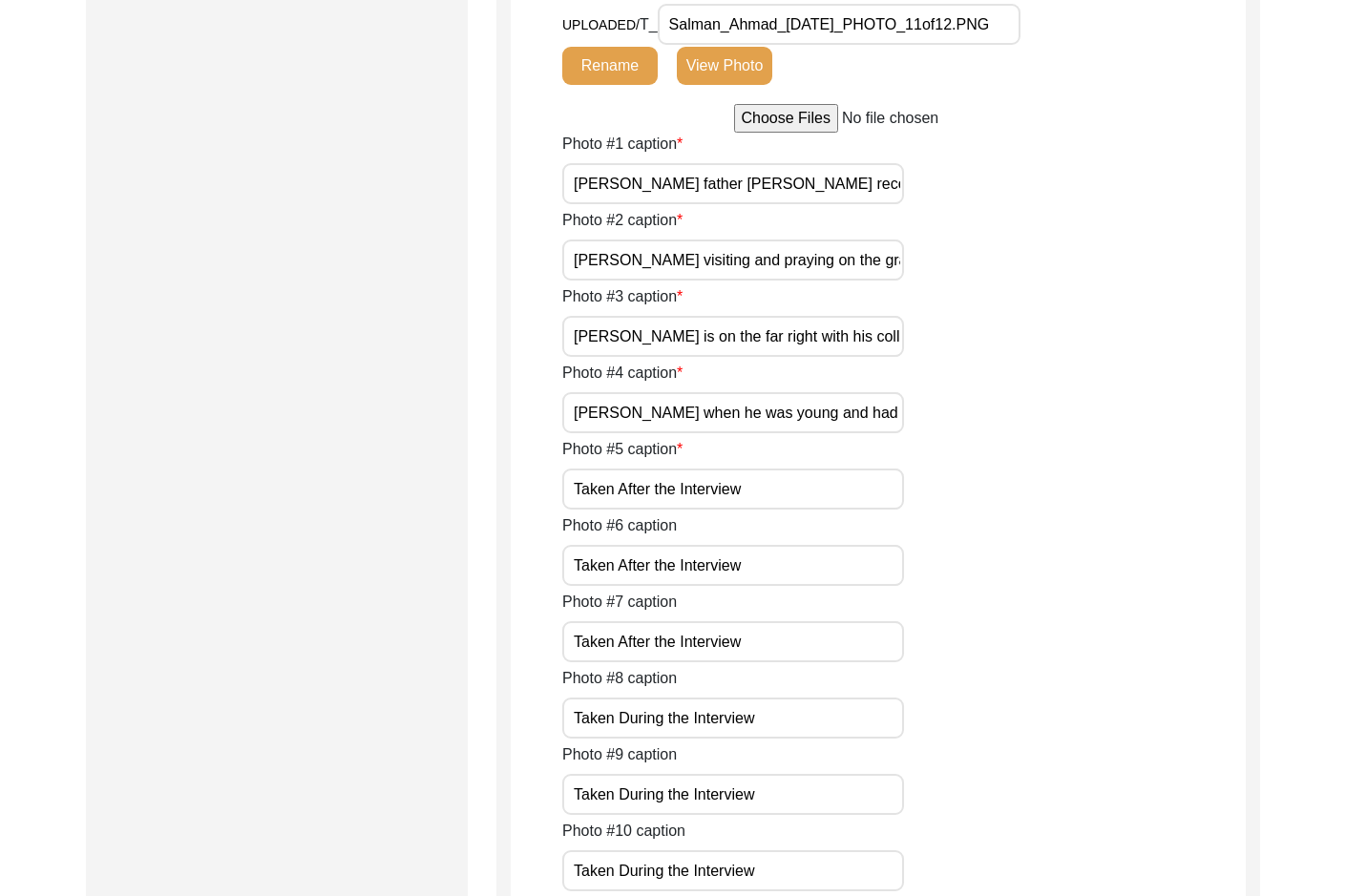 click on "Photo #7 caption" 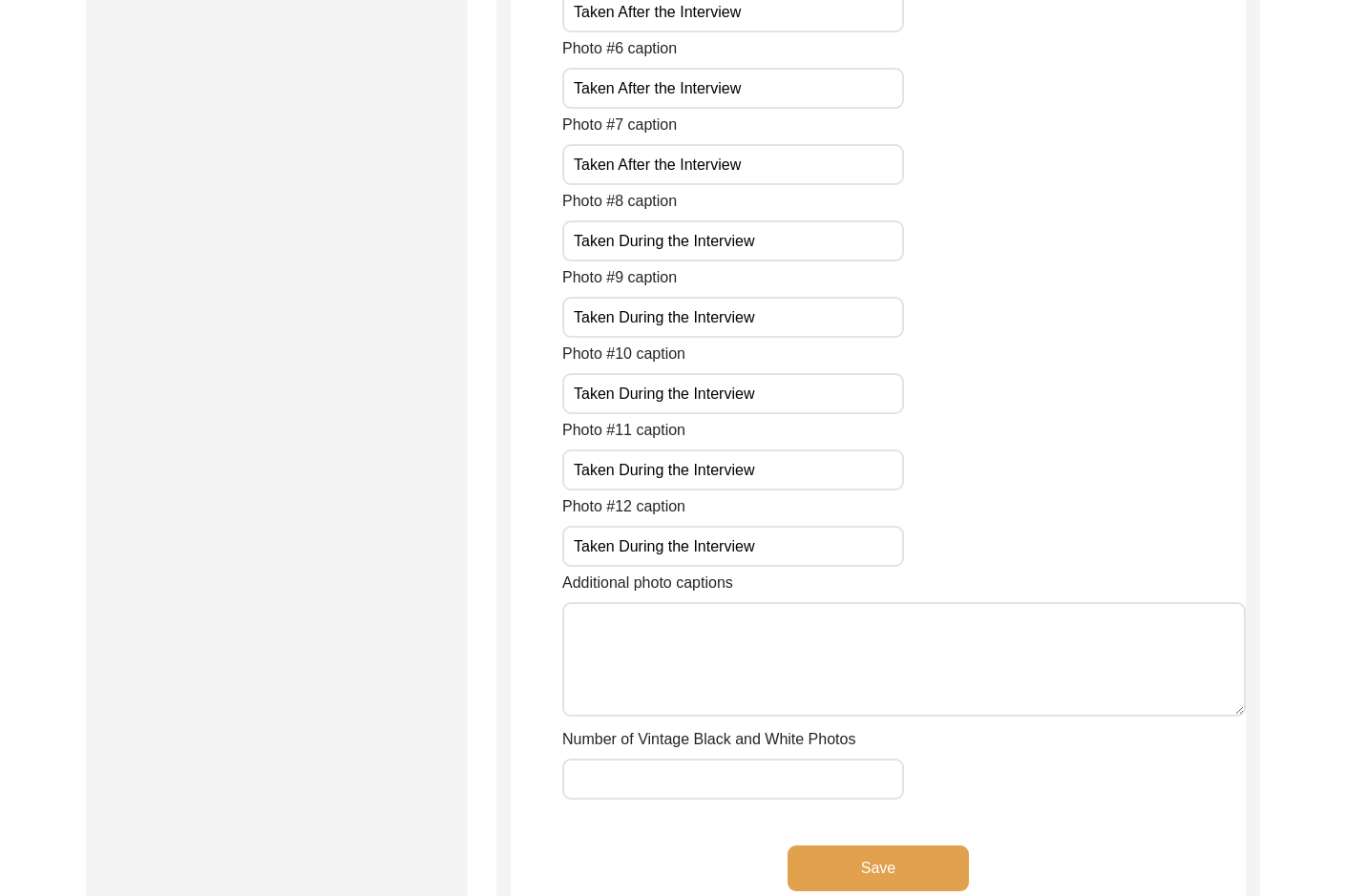 click on "Taken During the Interview" at bounding box center (733, 546) 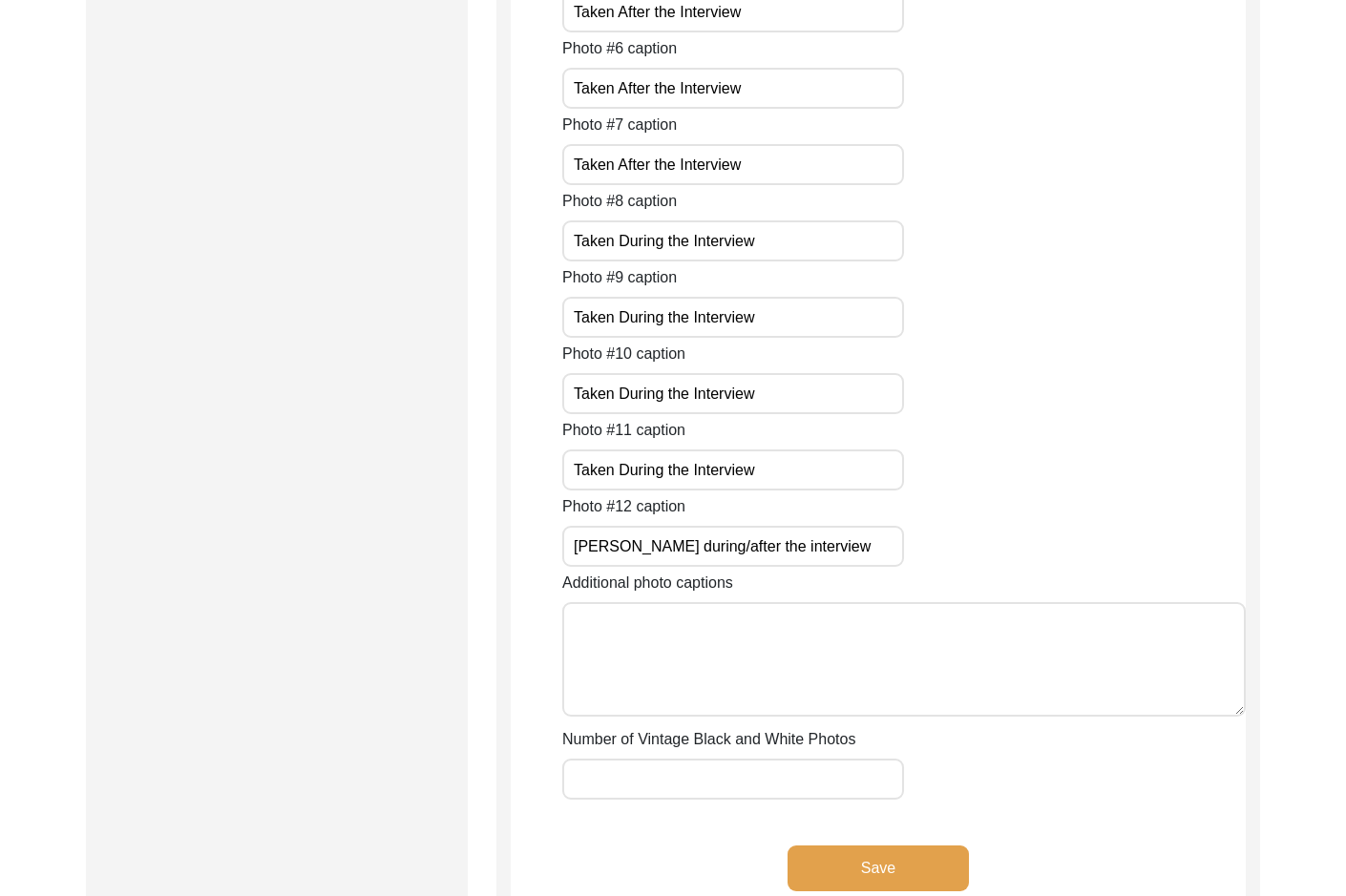 click on "Photo #12 caption [PERSON_NAME] during/after the interview" 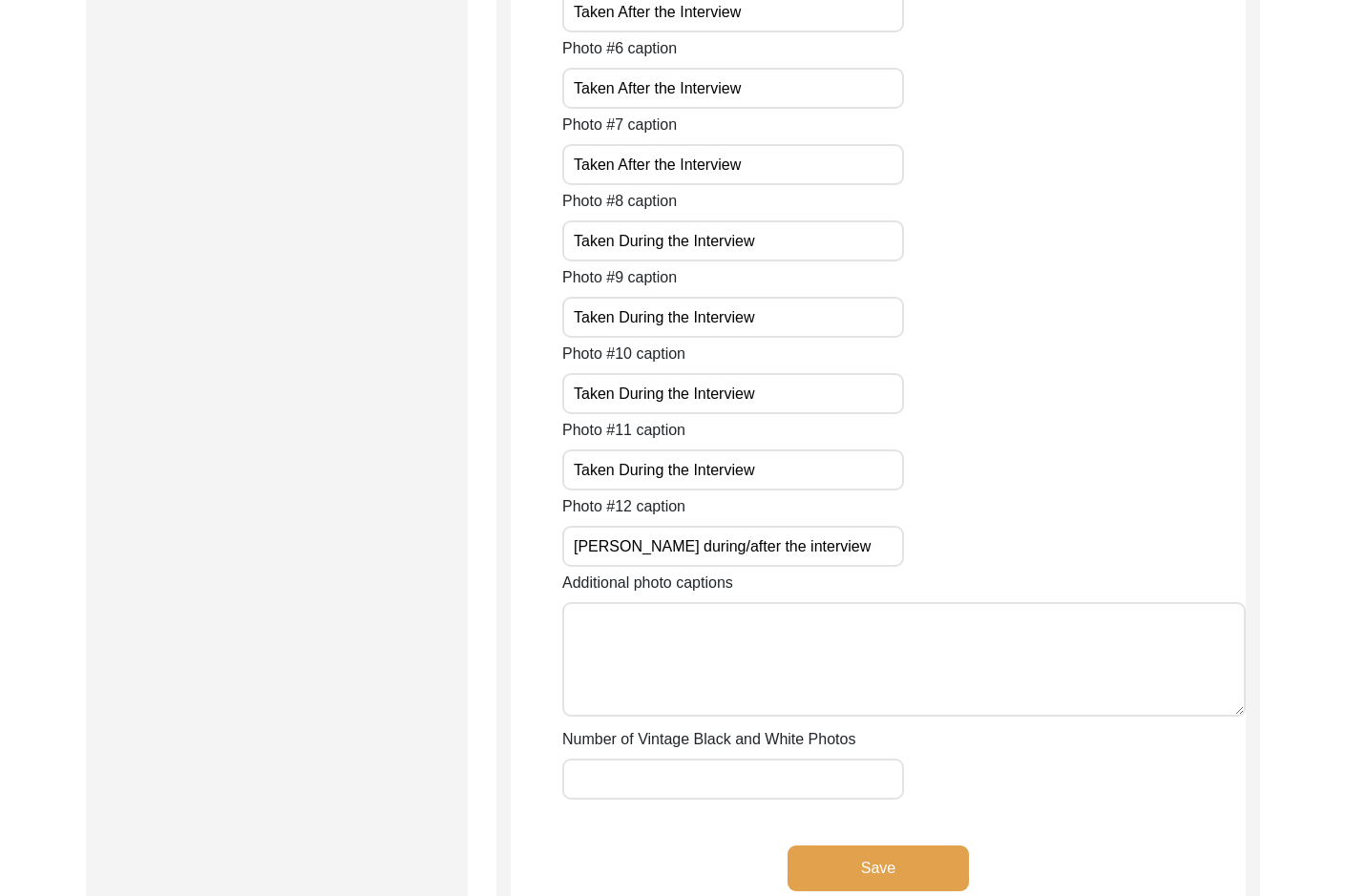 drag, startPoint x: 693, startPoint y: 542, endPoint x: 726, endPoint y: 544, distance: 33.060551 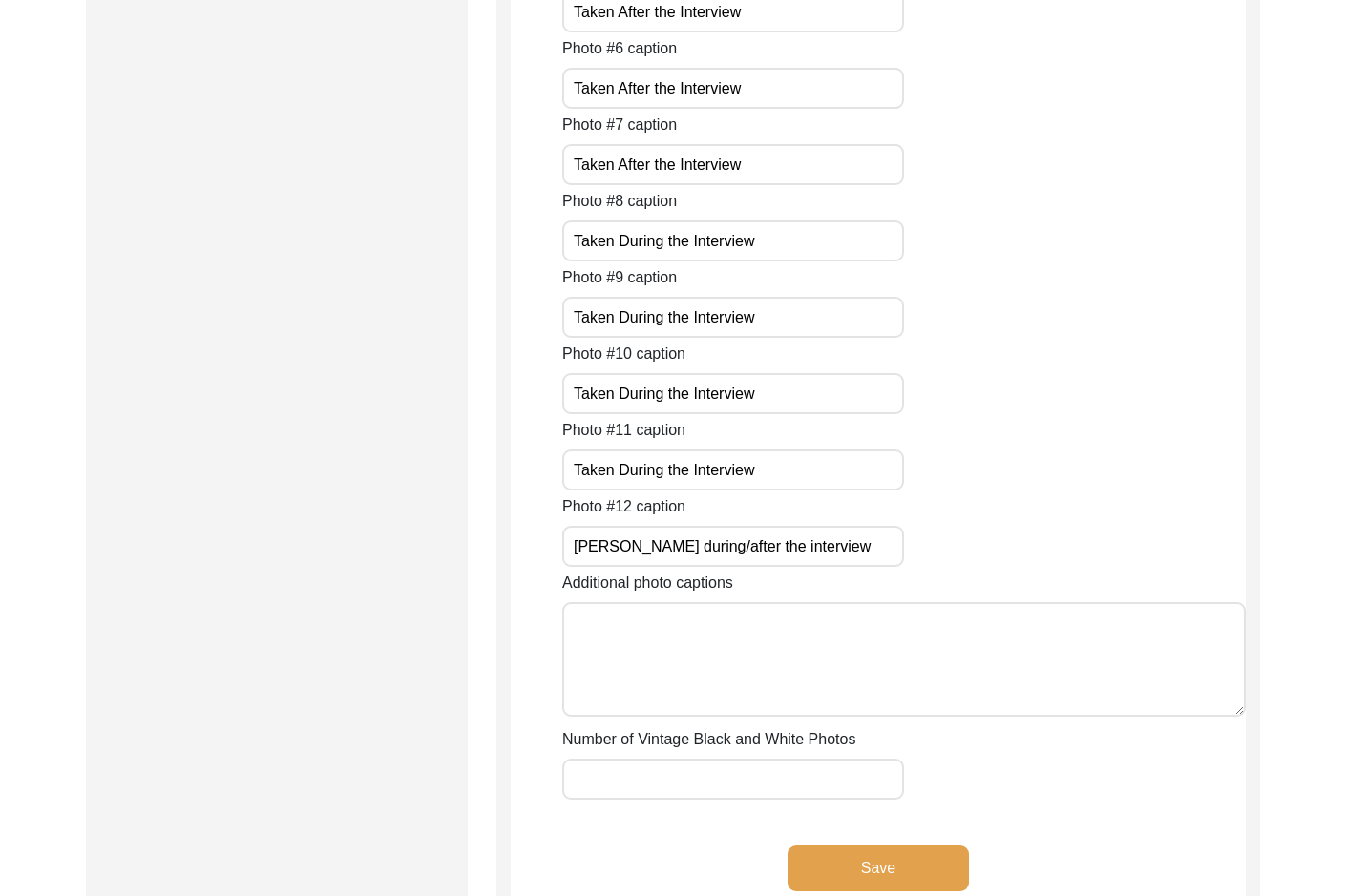 click on "[PERSON_NAME] during/after the interview" at bounding box center (733, 546) 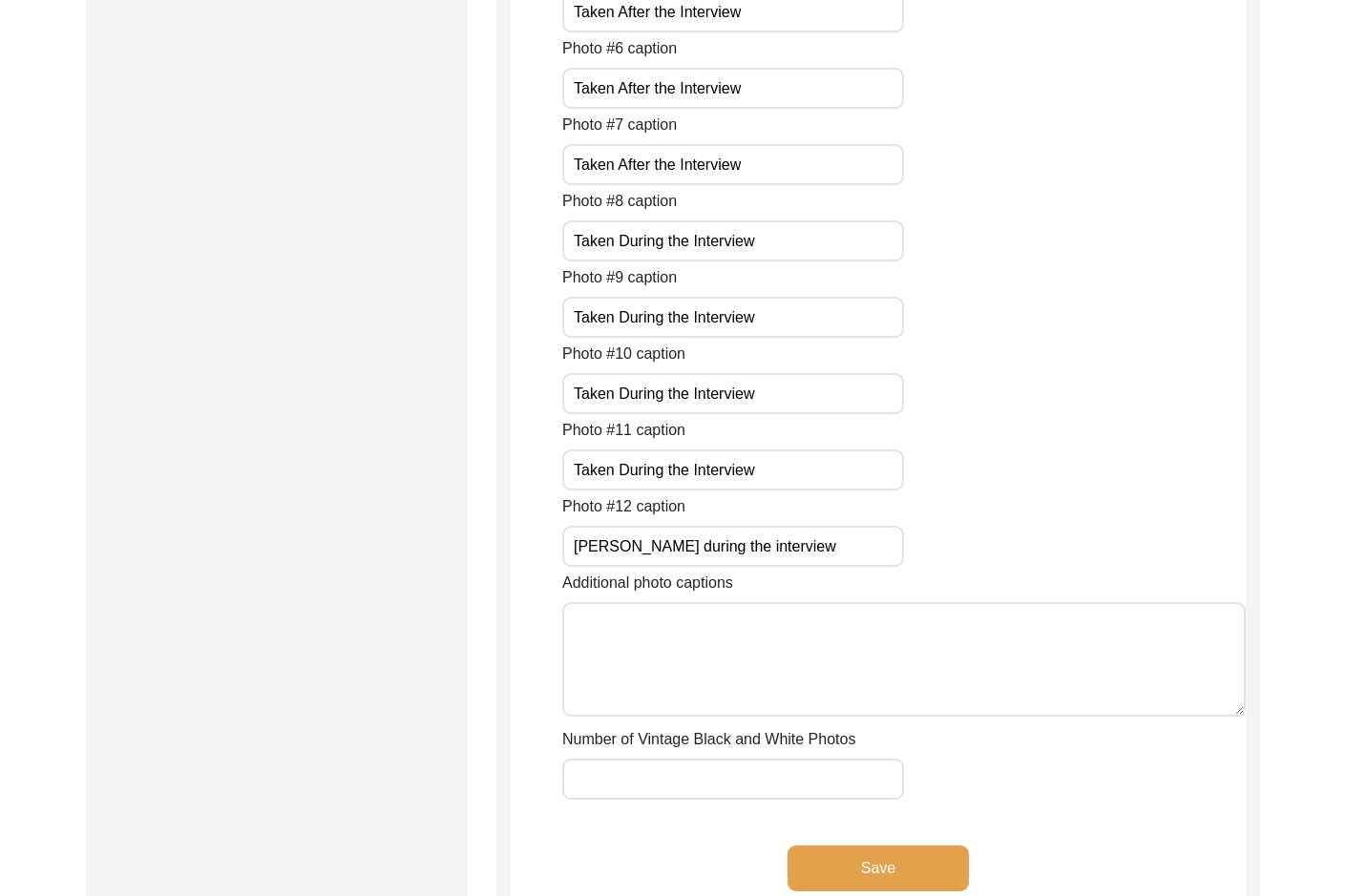 drag, startPoint x: 852, startPoint y: 546, endPoint x: 443, endPoint y: 536, distance: 409.12223 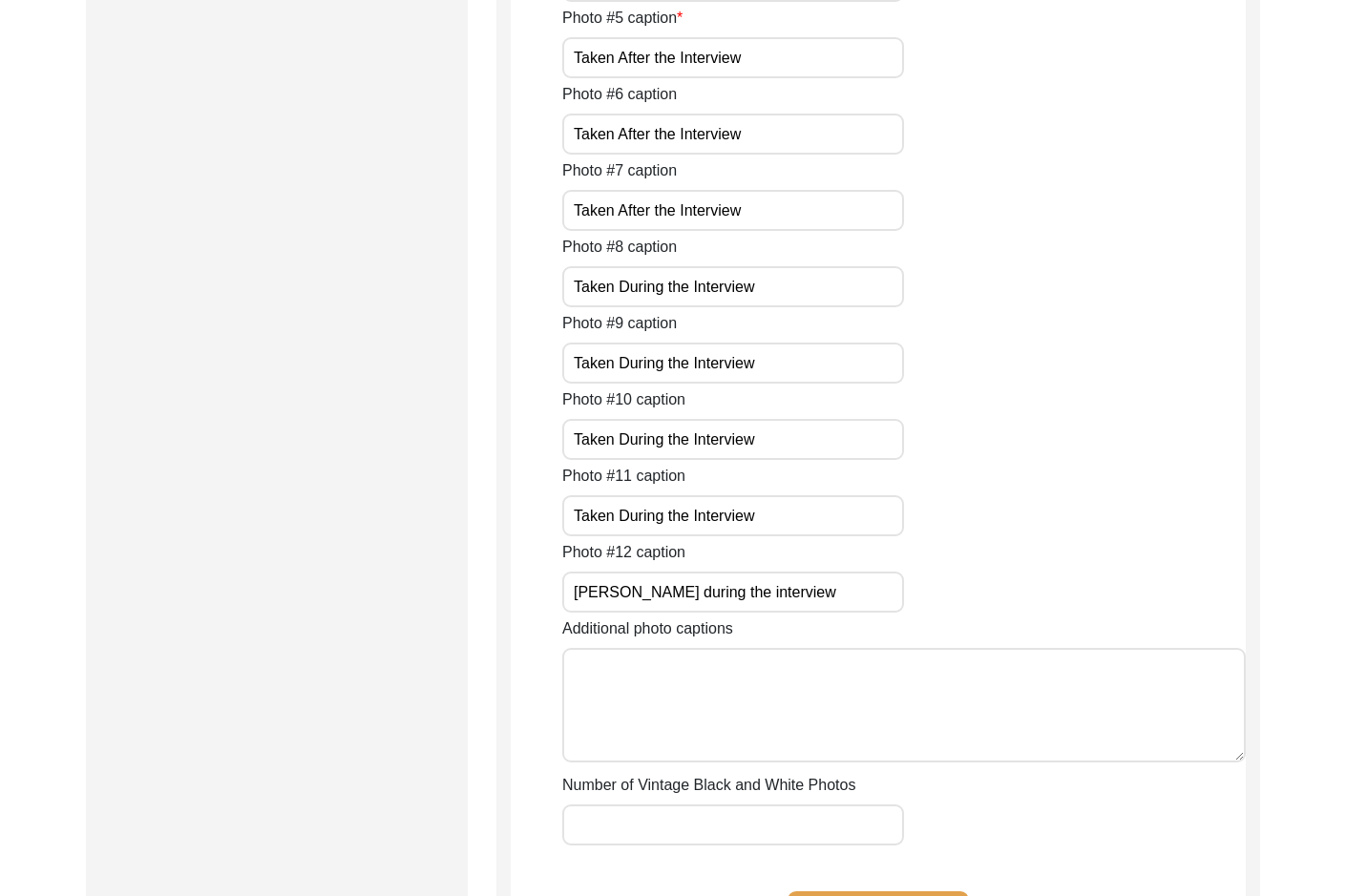 scroll, scrollTop: 2672, scrollLeft: 0, axis: vertical 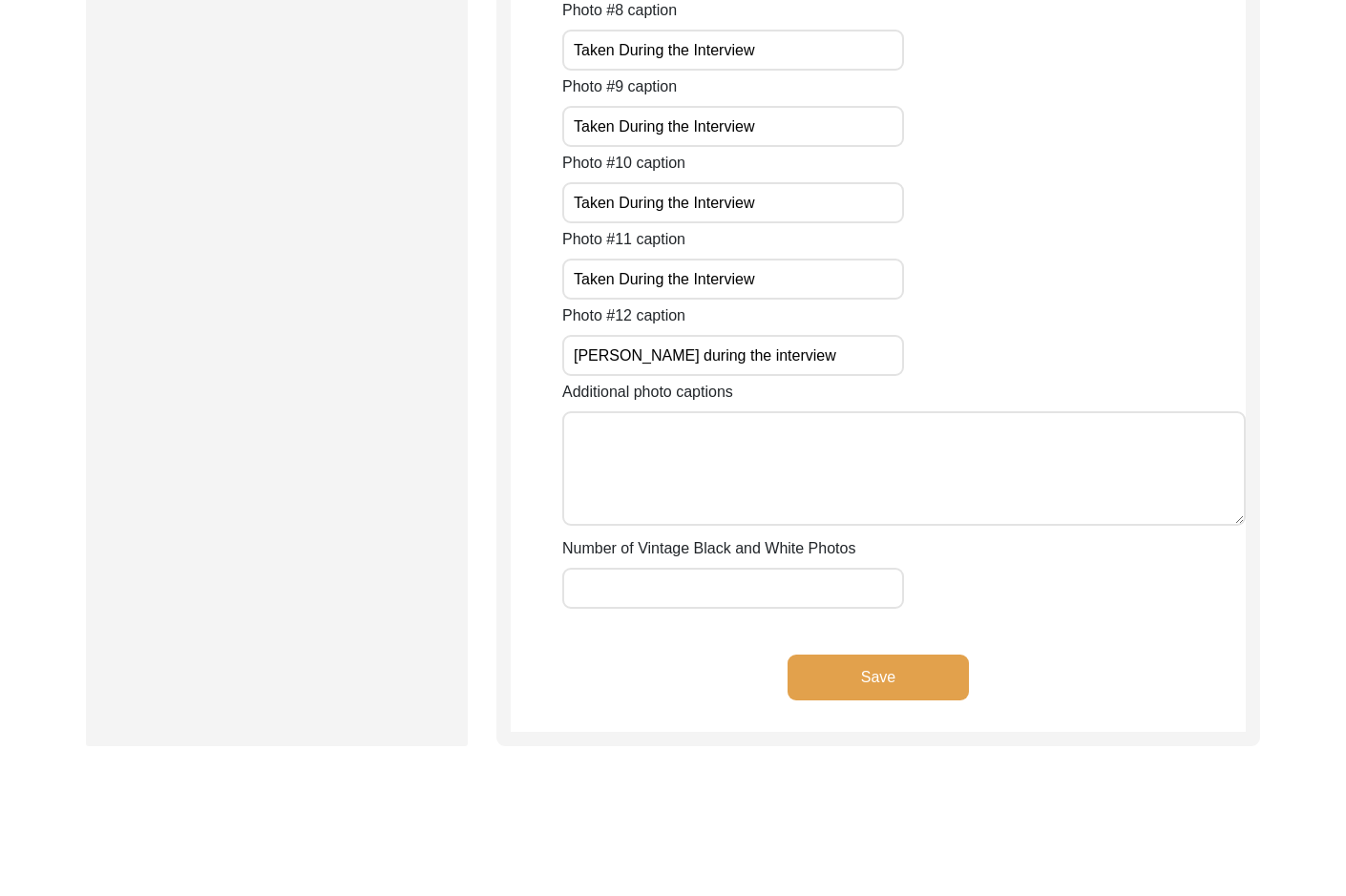 click on "Number of Vintage Black and White Photos" 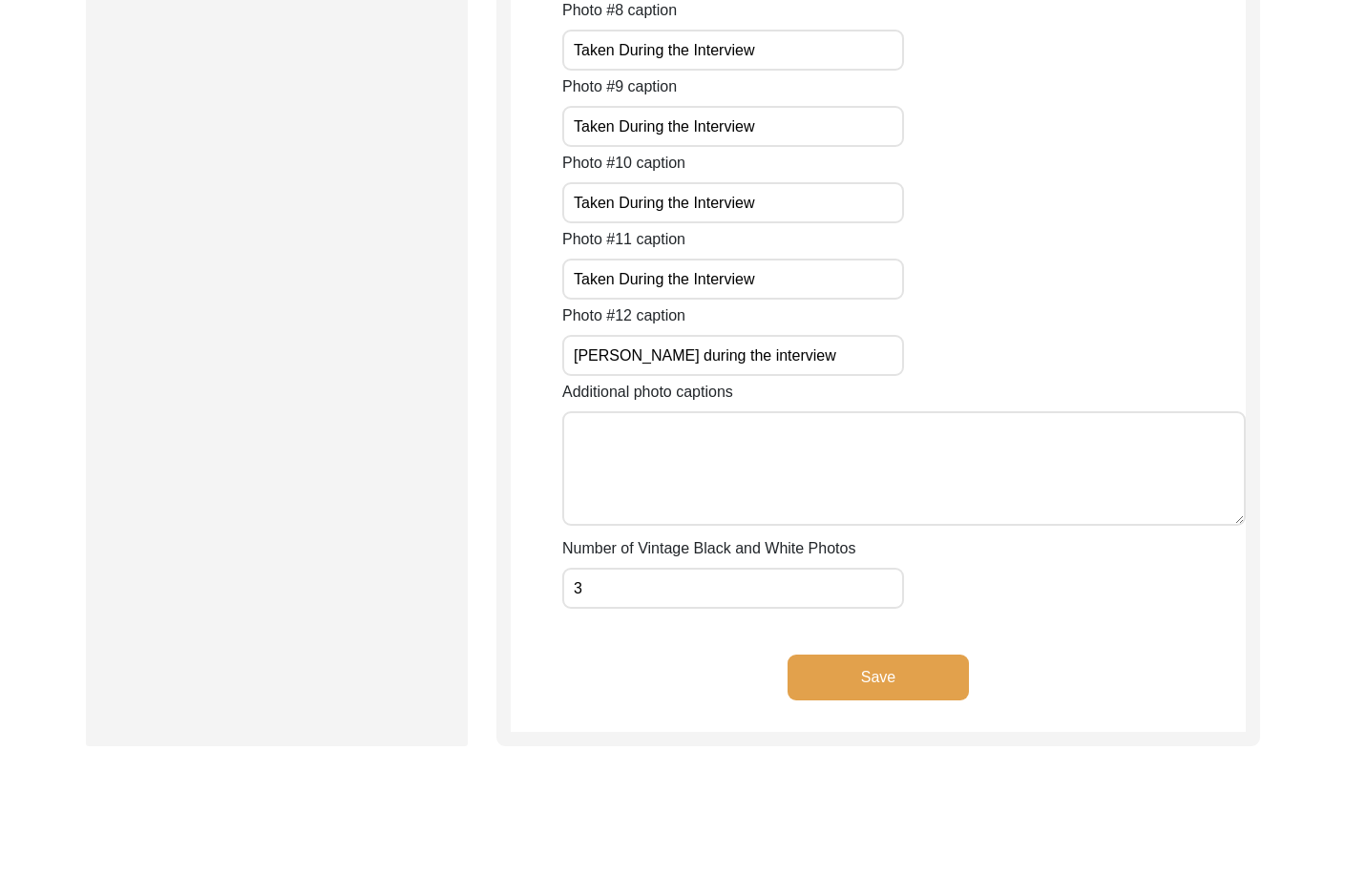 type on "3" 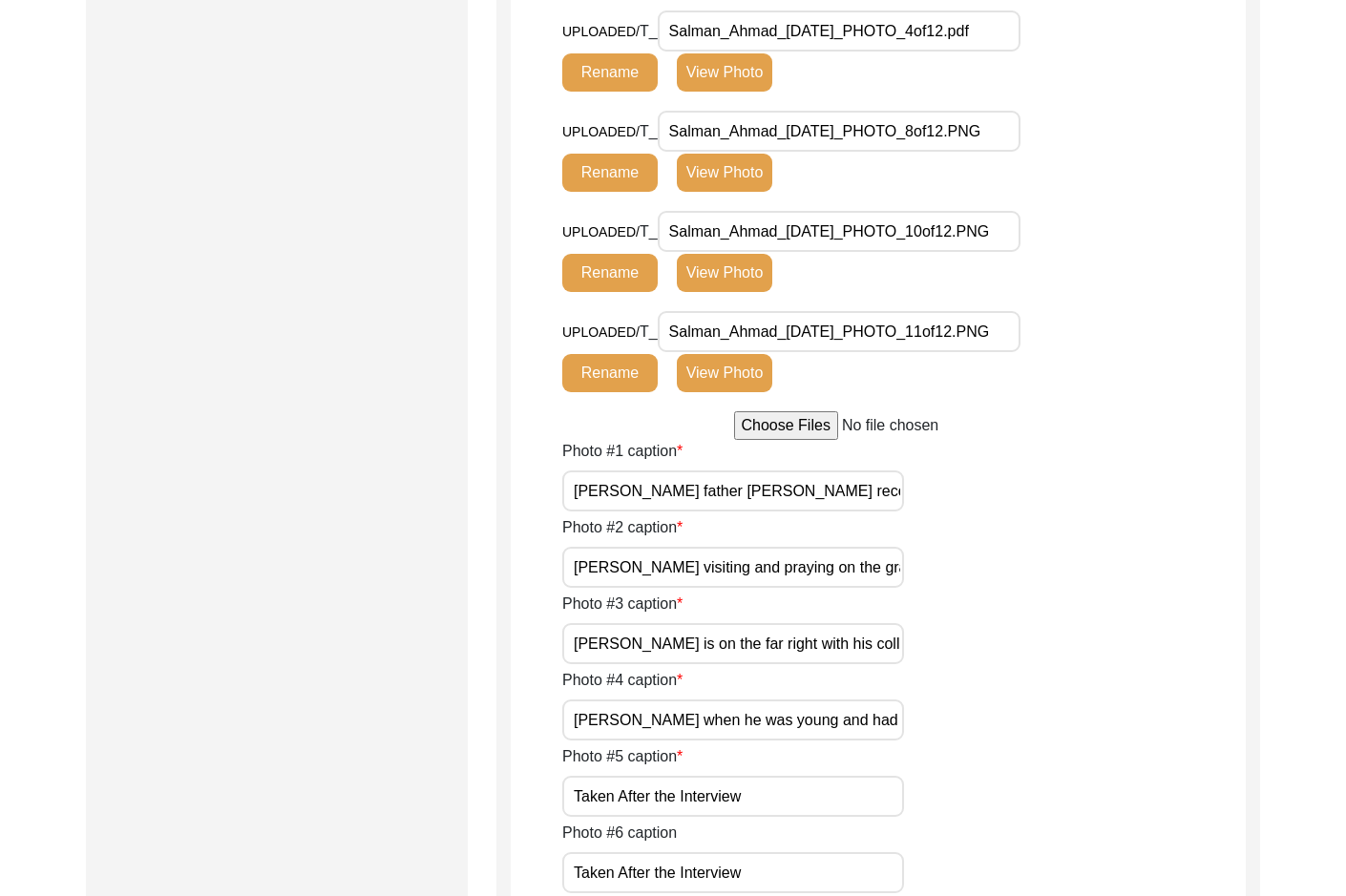 scroll, scrollTop: 1527, scrollLeft: 0, axis: vertical 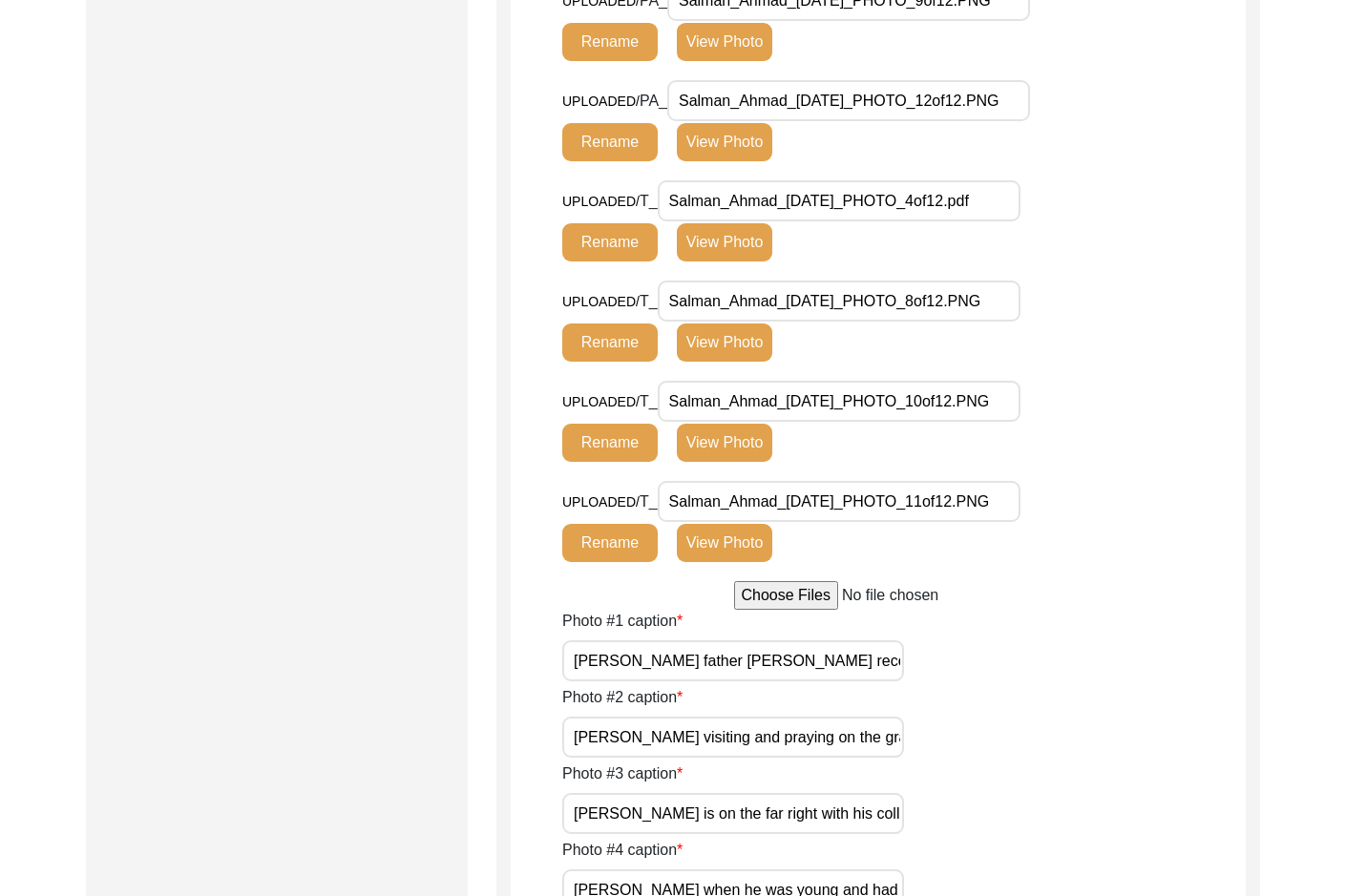 click on "View Photo" 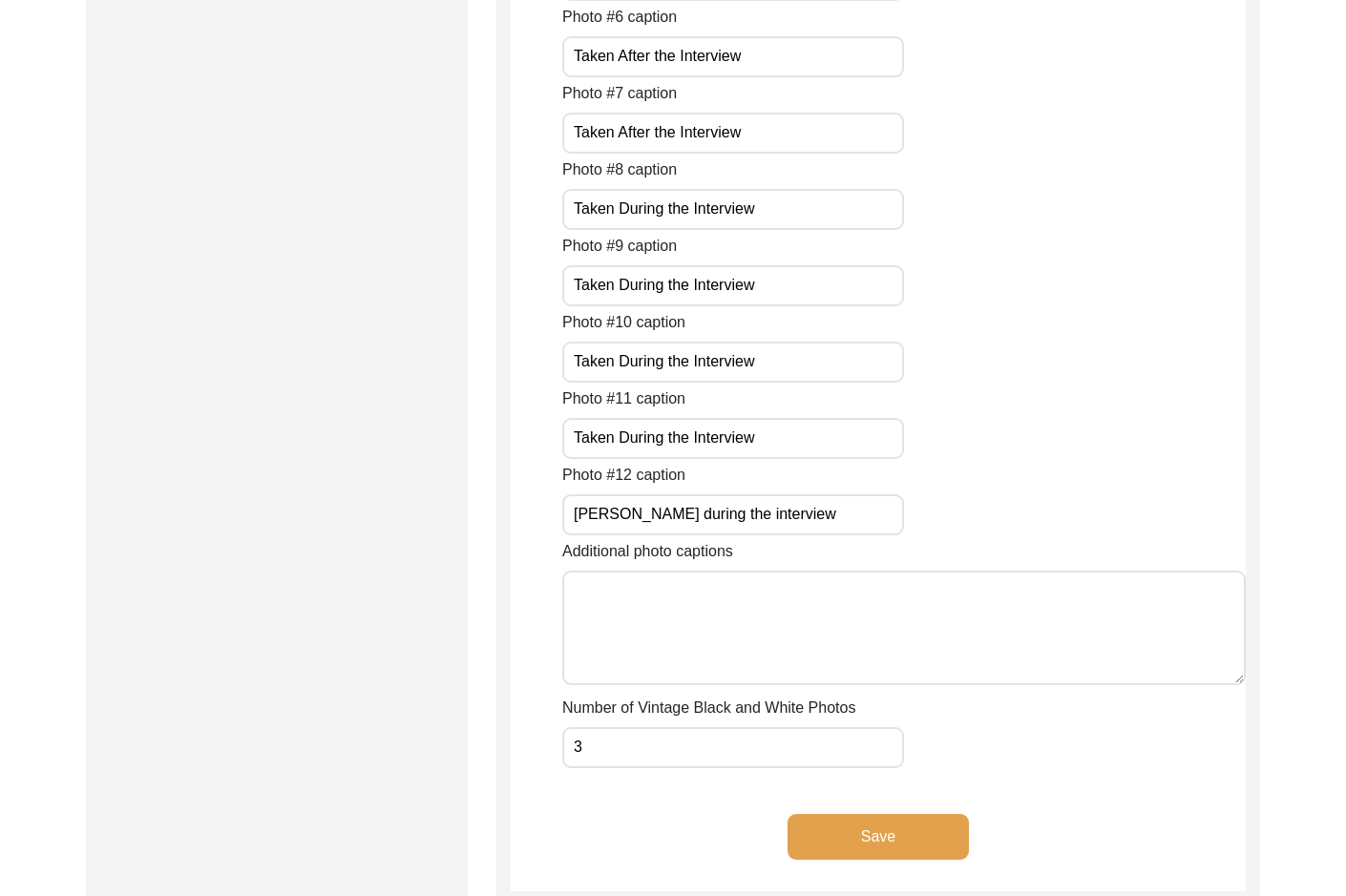 scroll, scrollTop: 2481, scrollLeft: 0, axis: vertical 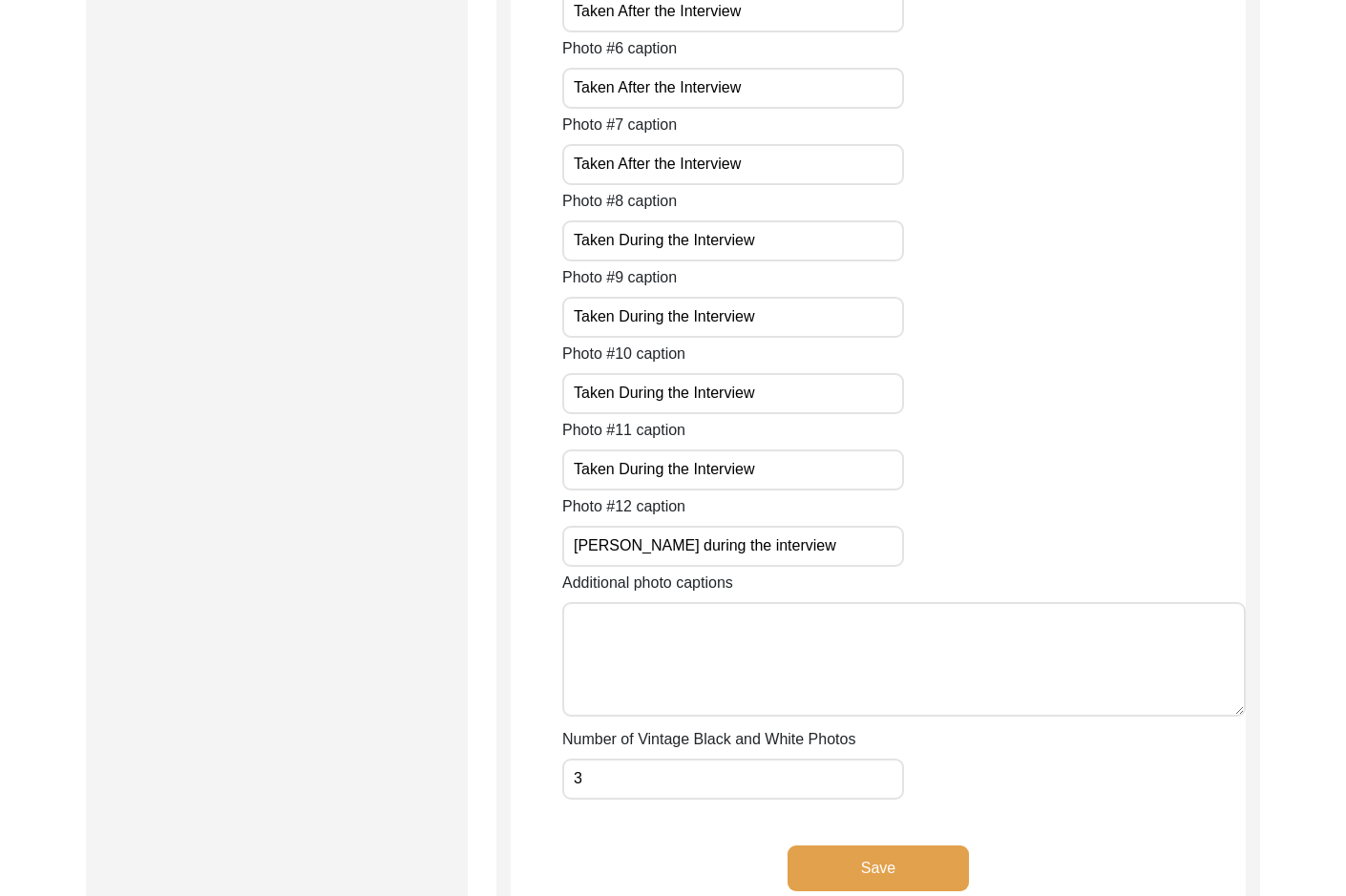 drag, startPoint x: 715, startPoint y: 465, endPoint x: 551, endPoint y: 463, distance: 164.01219 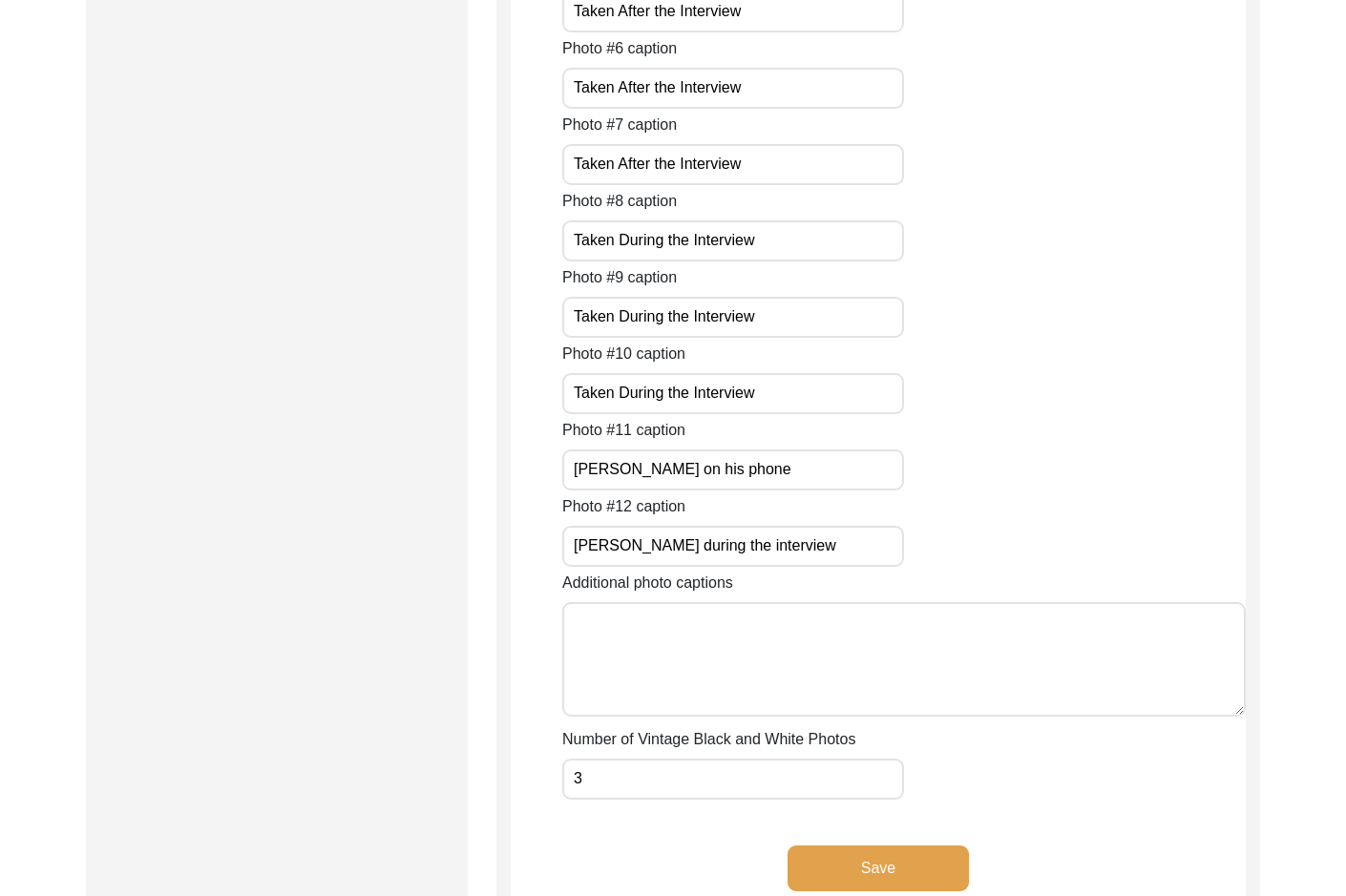 type on "[PERSON_NAME] on his phone" 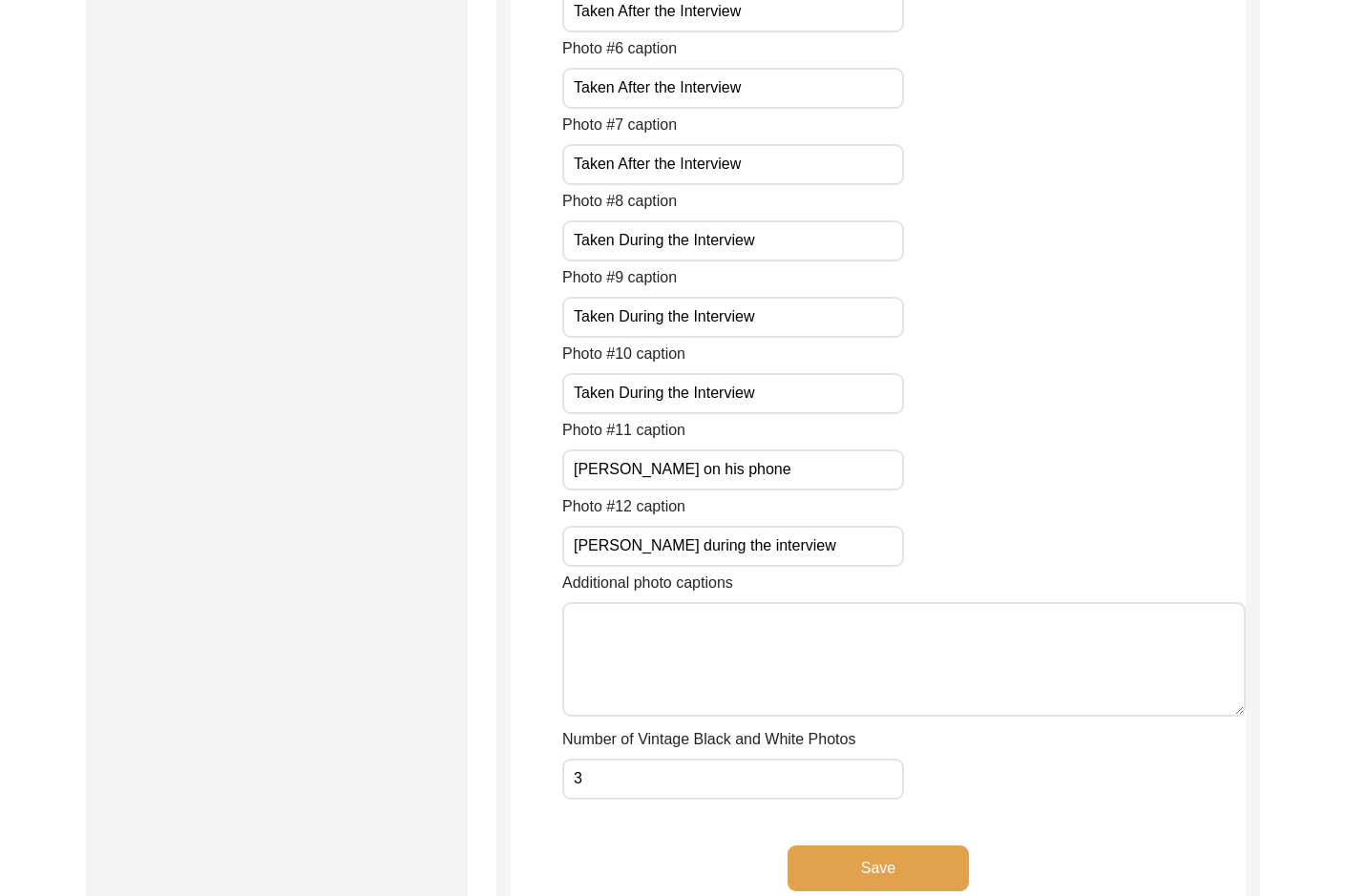 click on "Submission Form   Archivist   Interview Information   Interviewee Information   Interviewer Information   Narrator Information   Interview Date   Interview Location   Additional Interview Information   Interview Summary/Abstract   Migration Information   Birthplace Location   Interviewee Residence Before Partition   Interviewee Residence After Partition   Migration Details   Interviewee Occupation and Parental Information   Contact Information   Friends and Family Information   Interviewee Contact Information   Interviewer Contact Information   Narrator Contact Information   Interviewee Preferences   Interviewee Preferences   Submission Files   Interview Audio/Video Files   Interview Photo Files   Signed Release Form   Other Files   Interview Photo Files  Write a detailed caption for each photo: when was the photo taken? Who or what is represented in the photo?  File Naming Convention: Photos:  Firstname_Middlename_Lastname_mm-dd-yyyy_PHOTO_#of#  Sikandar_Baptista_[DATE]_PHOTO_1of5  UPLOADED/ PA_ Rename" 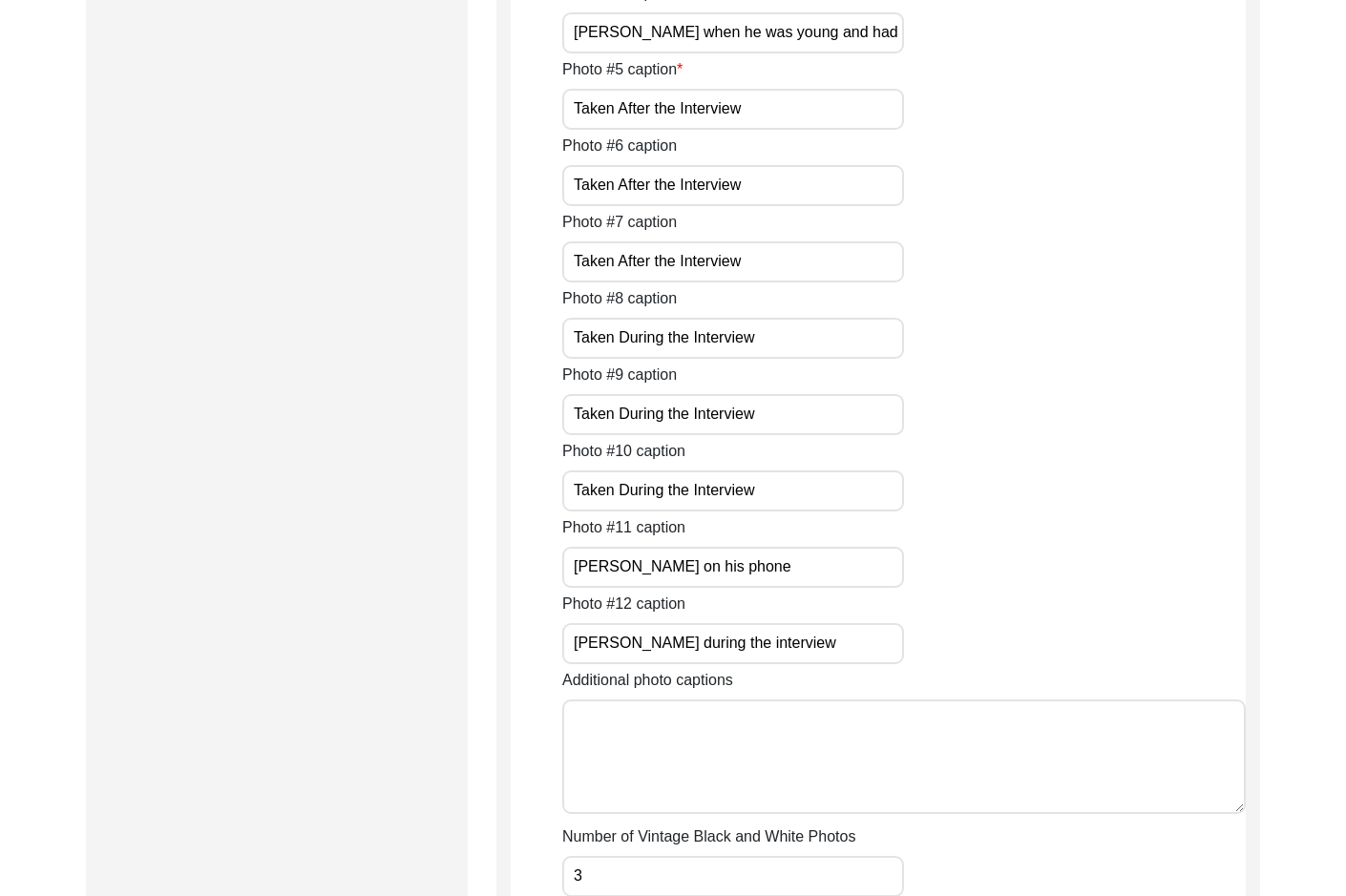 scroll, scrollTop: 2290, scrollLeft: 0, axis: vertical 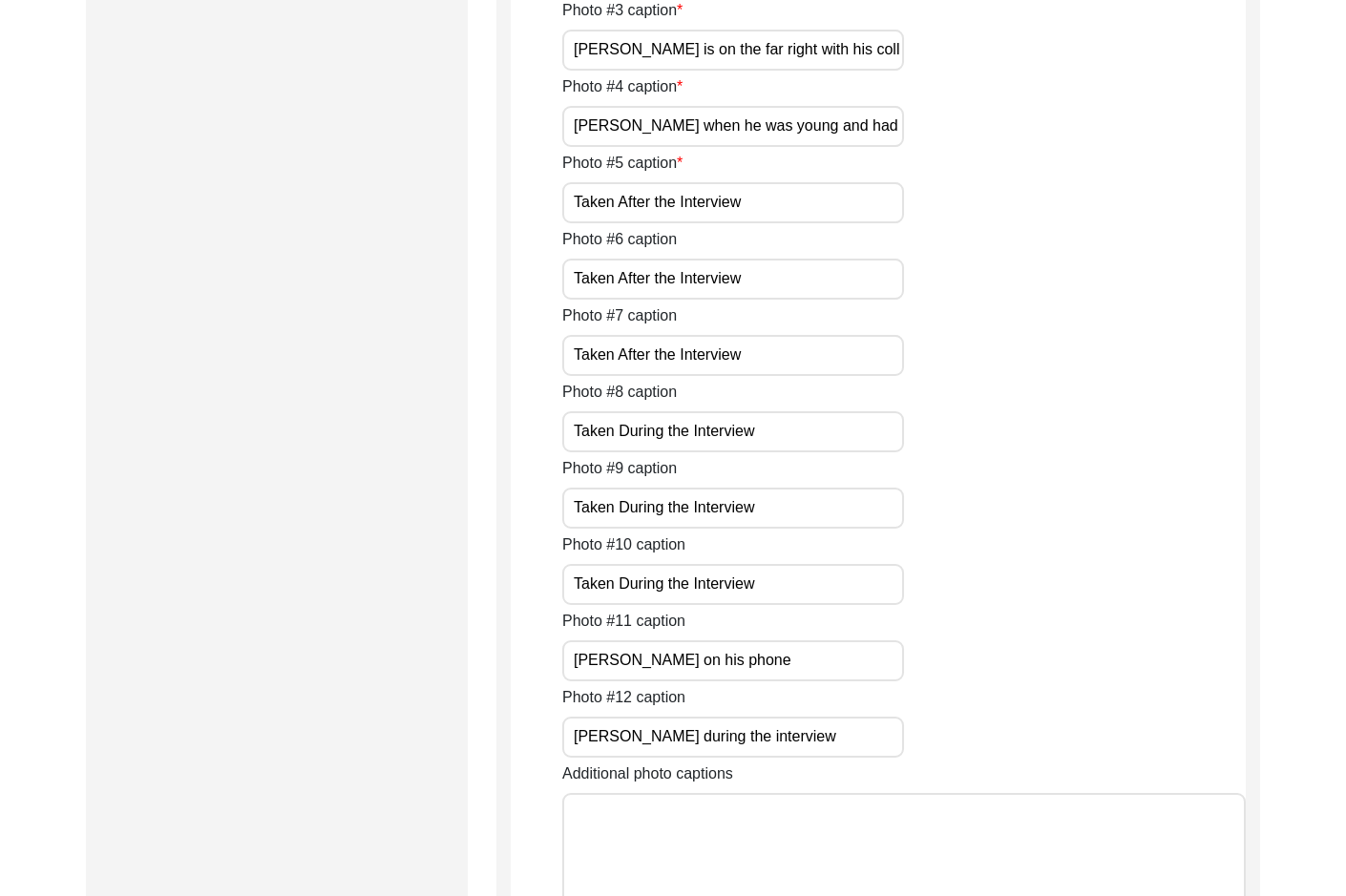 drag, startPoint x: 819, startPoint y: 752, endPoint x: 566, endPoint y: 713, distance: 255.98828 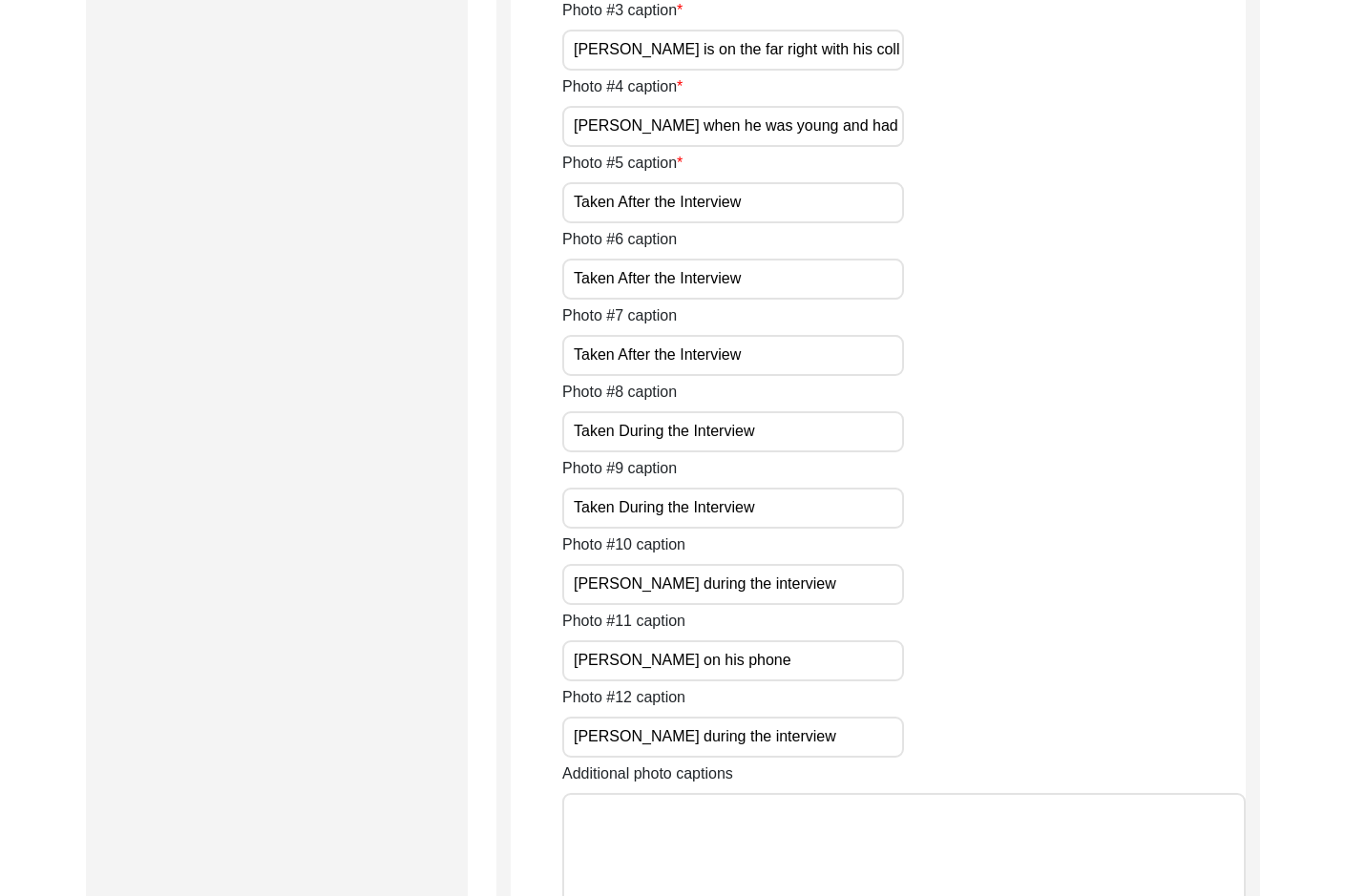 type on "[PERSON_NAME] during the interview" 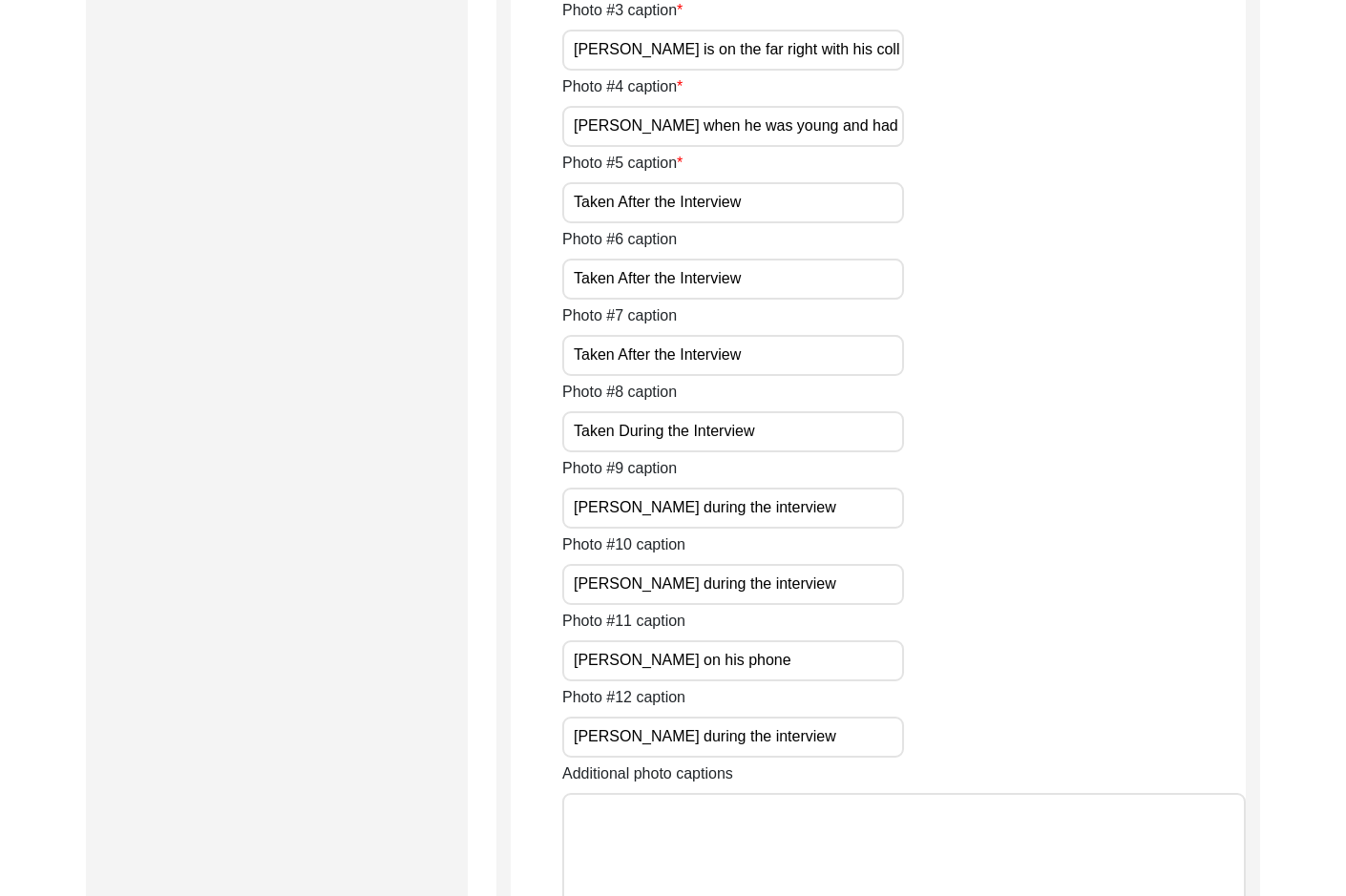 type on "[PERSON_NAME] during the interview" 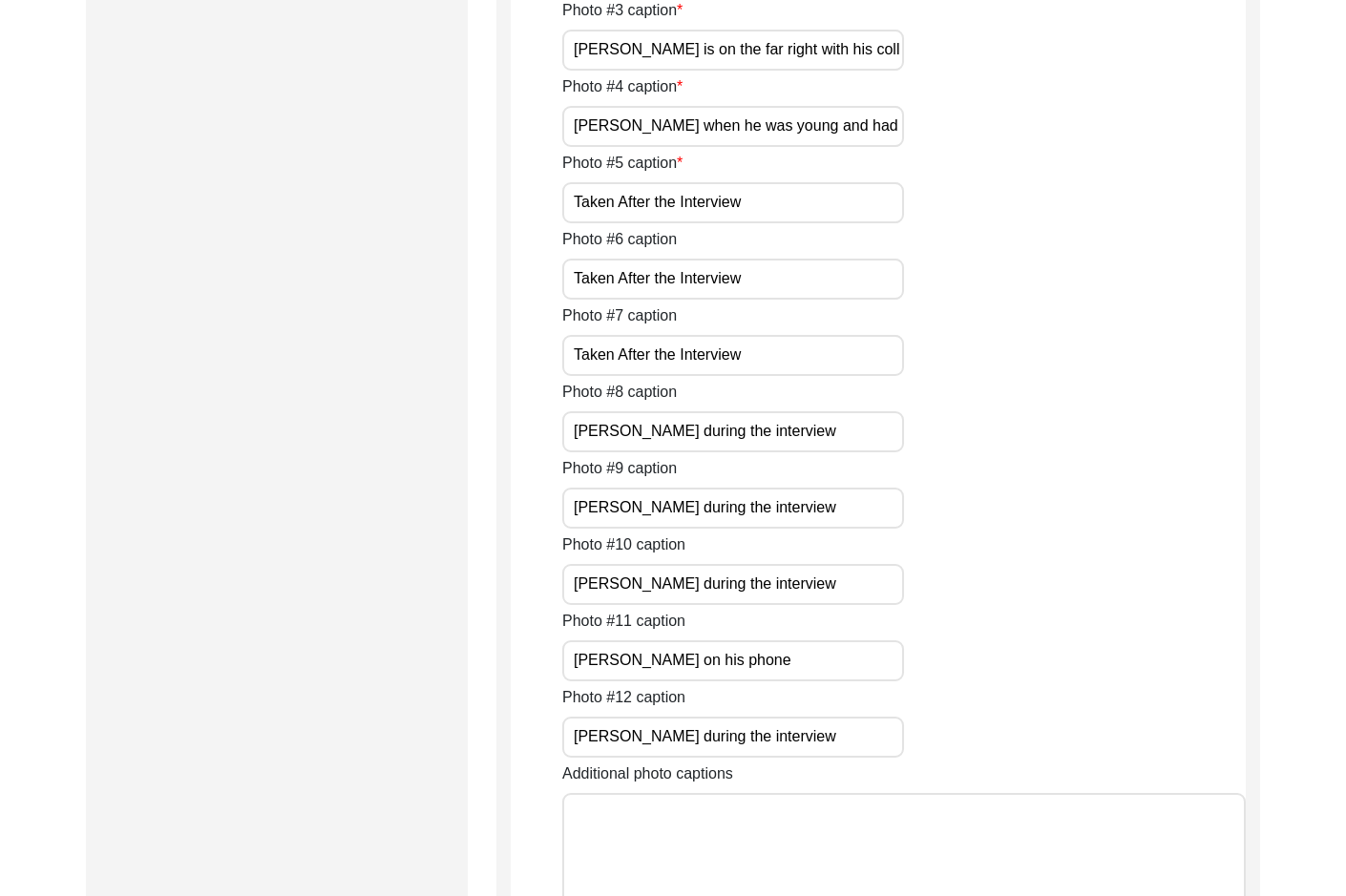 type on "[PERSON_NAME] during the interview" 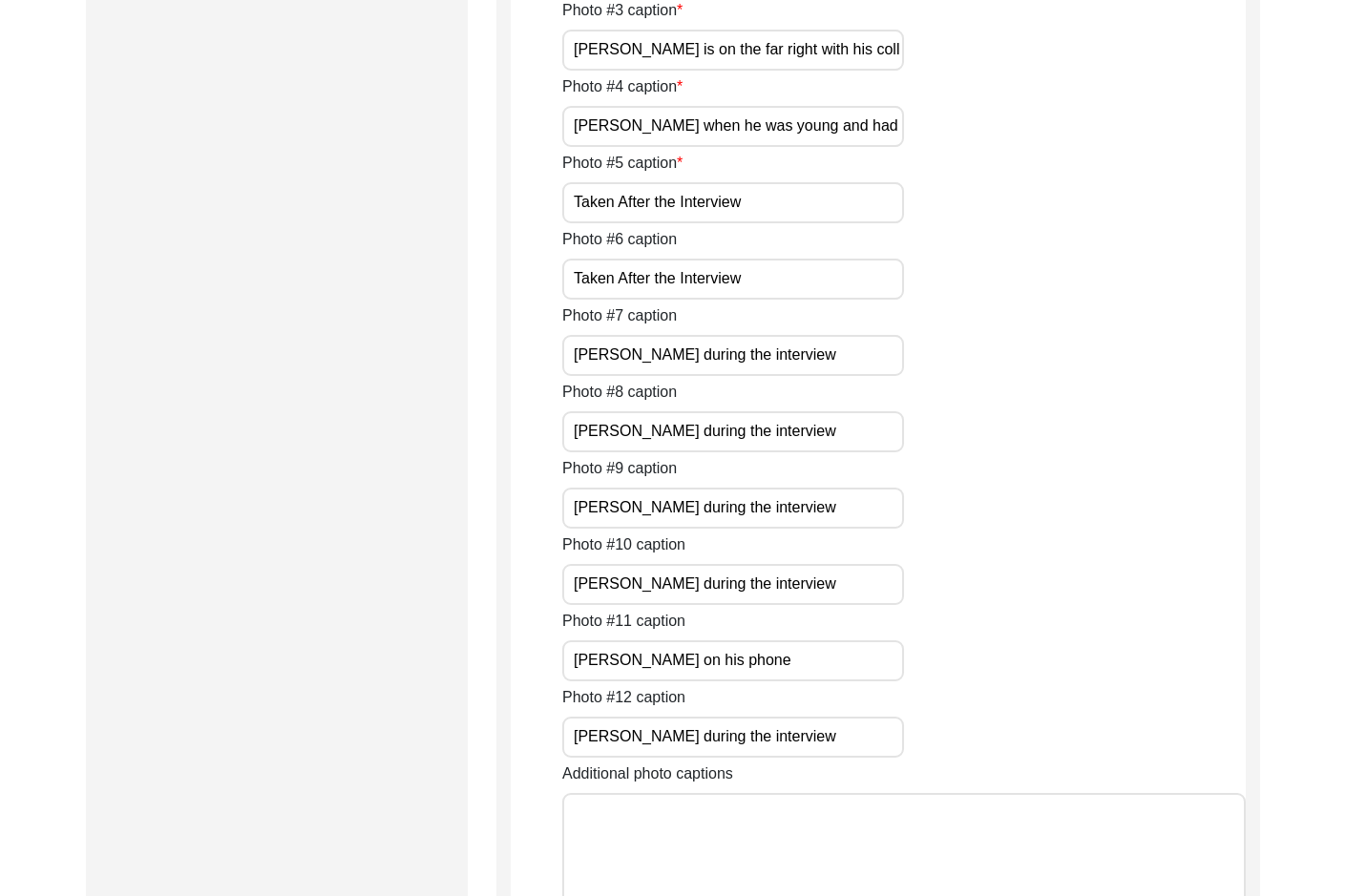 scroll, scrollTop: 2099, scrollLeft: 0, axis: vertical 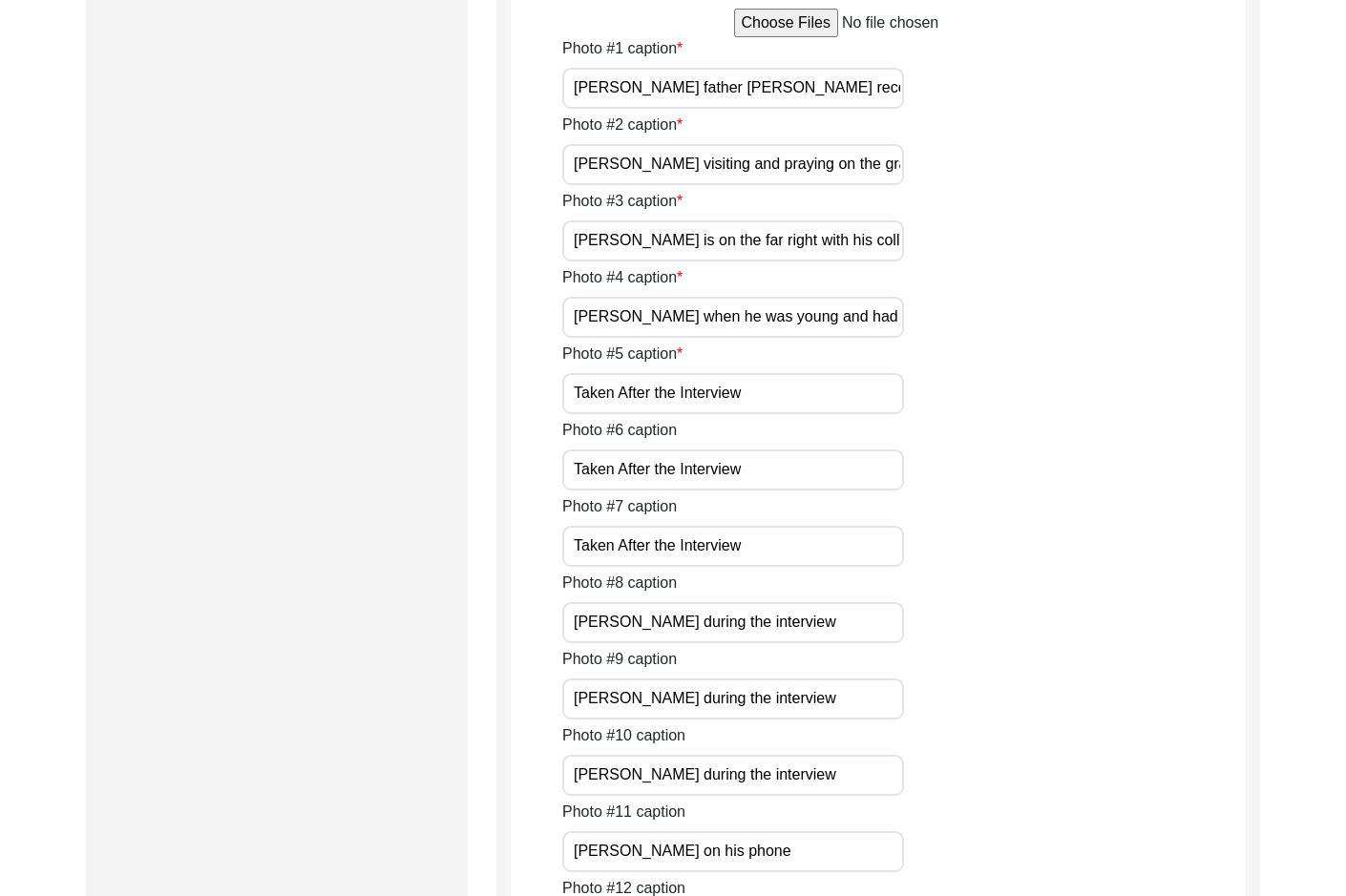 paste on "[PERSON_NAME] during the i" 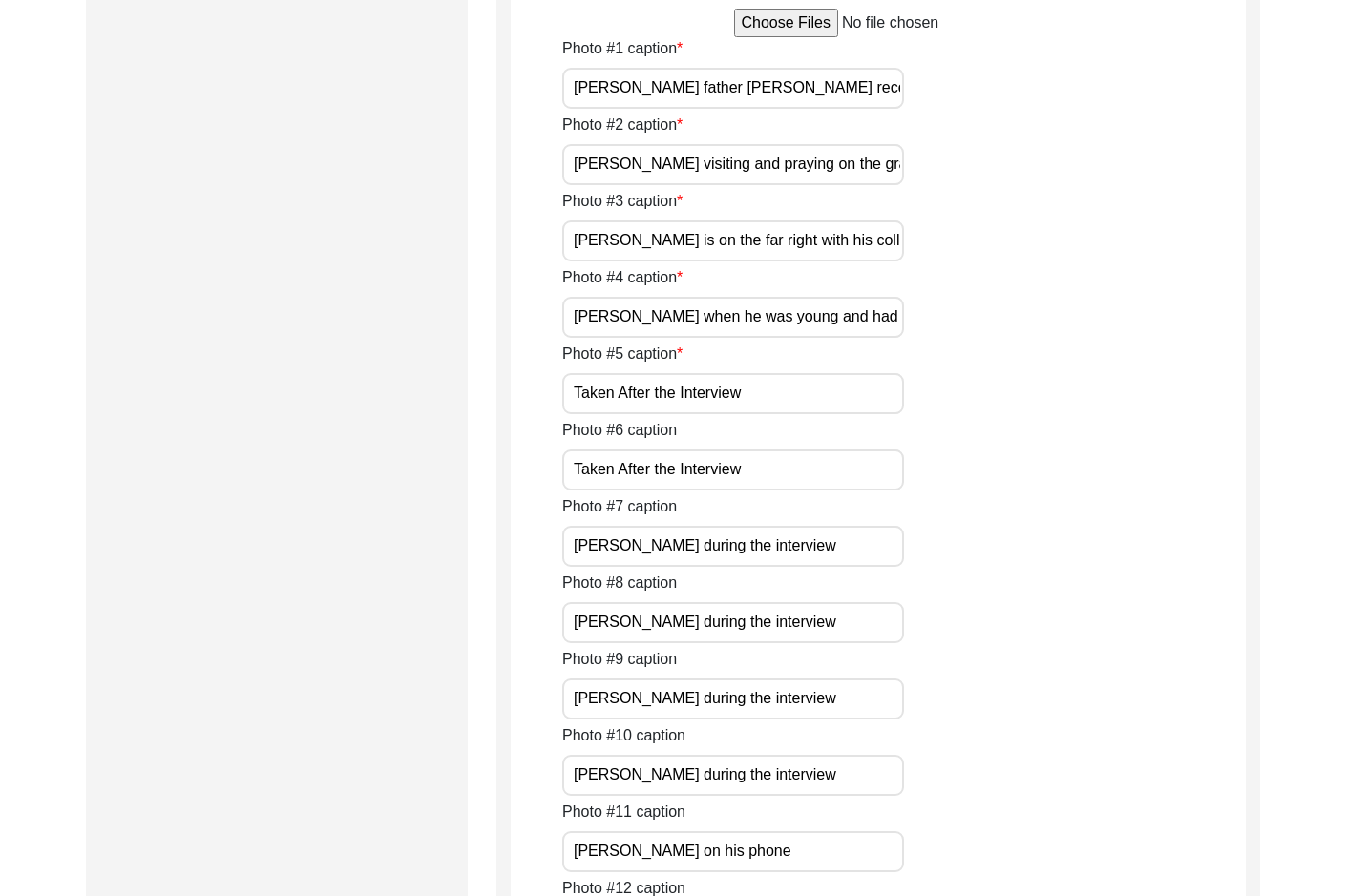 click on "[PERSON_NAME] during the interview" at bounding box center [733, 546] 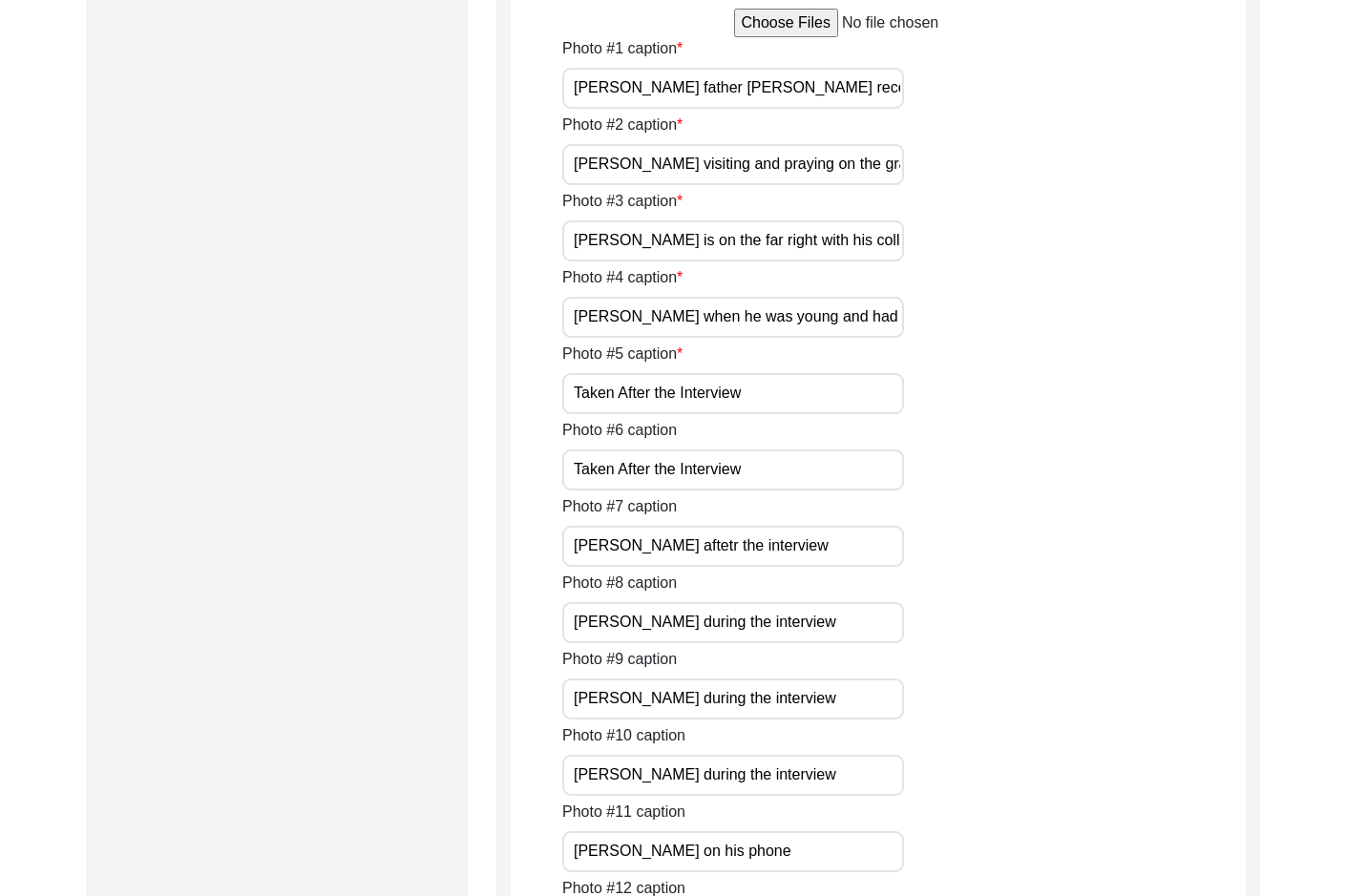 click on "[PERSON_NAME] aftetr the interview" at bounding box center (733, 546) 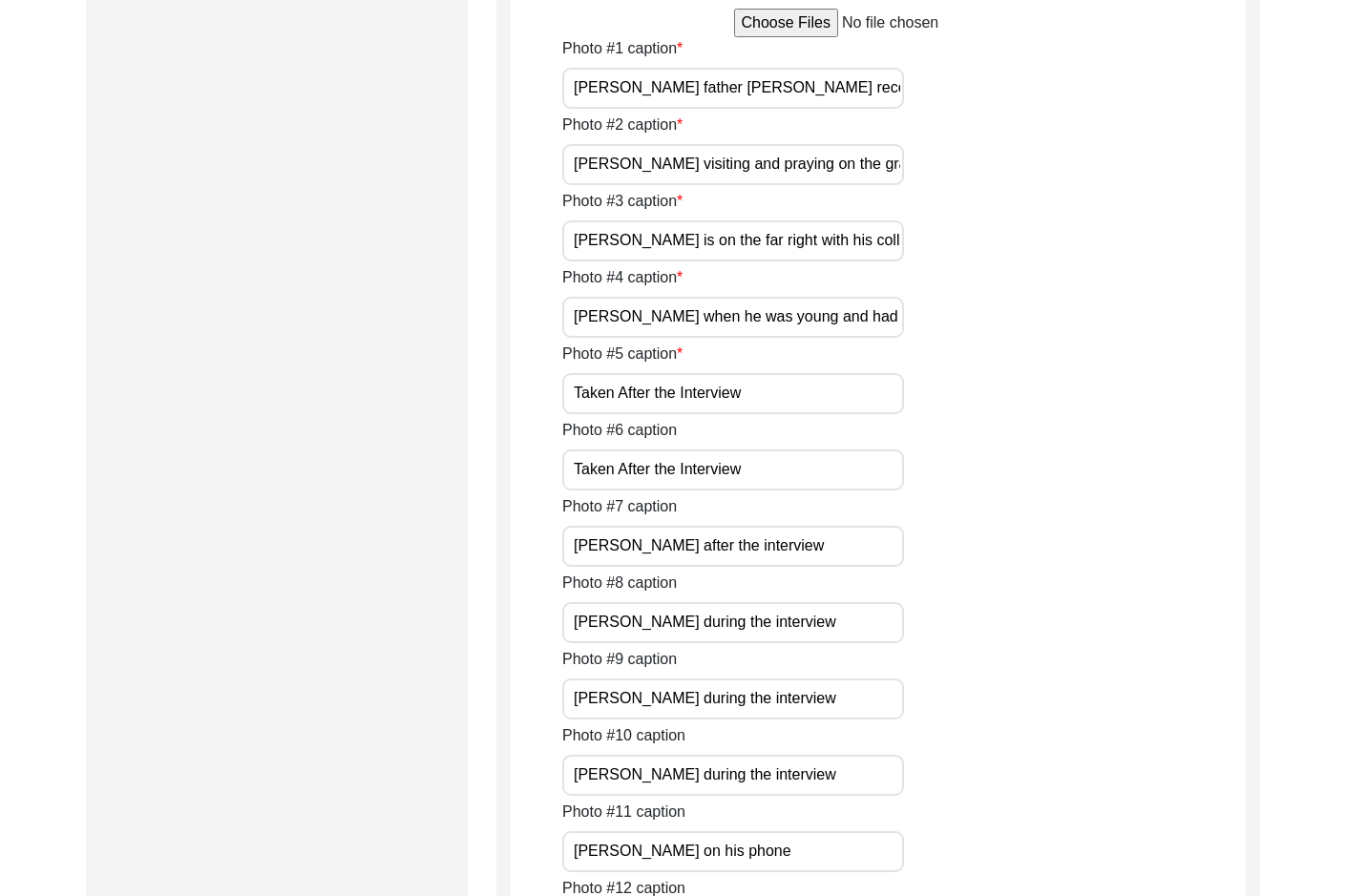 drag, startPoint x: 788, startPoint y: 548, endPoint x: 468, endPoint y: 545, distance: 320.01406 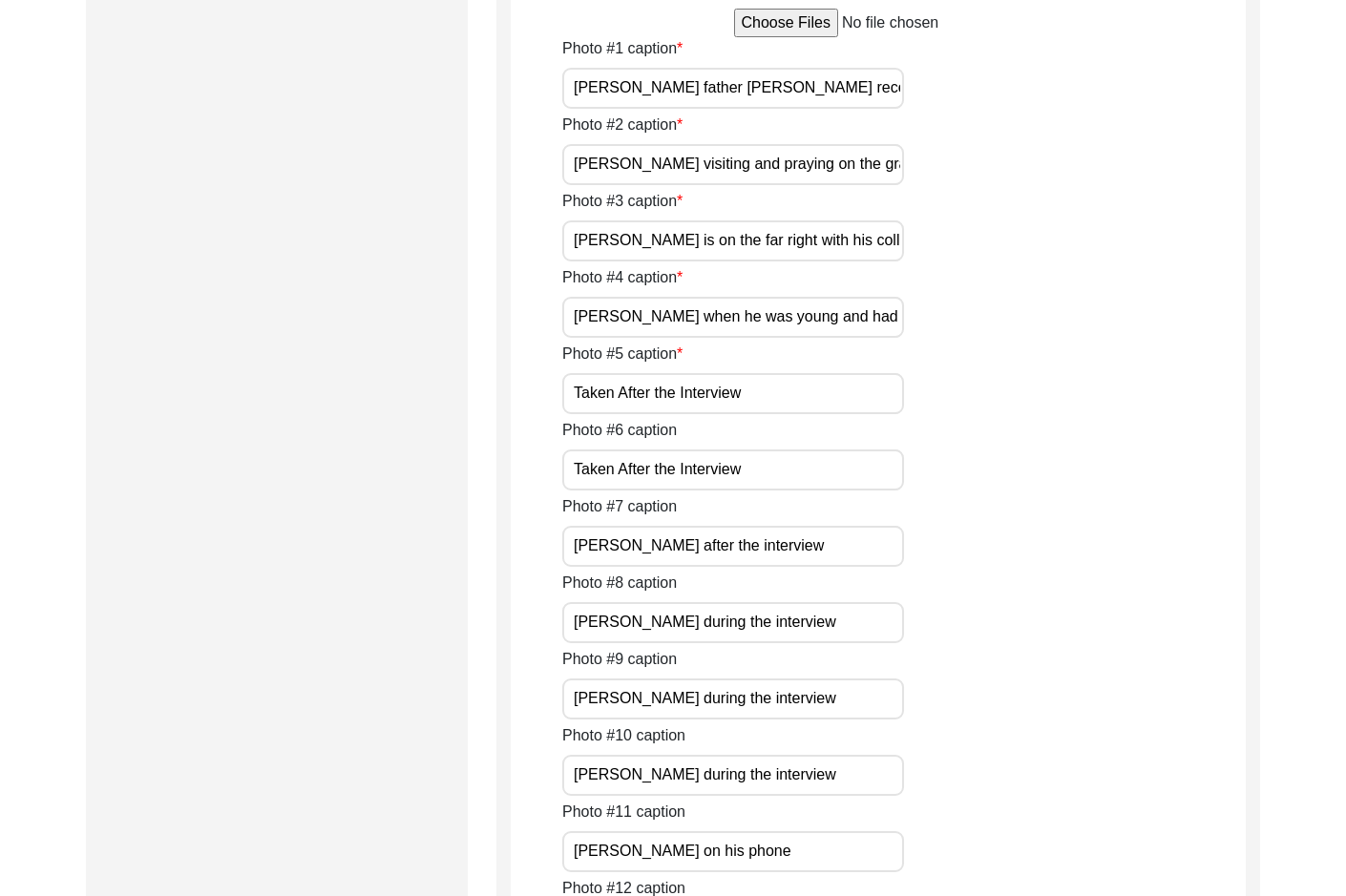 click on "Submission Form   Archivist   Interview Information   Interviewee Information   Interviewer Information   Narrator Information   Interview Date   Interview Location   Additional Interview Information   Interview Summary/Abstract   Migration Information   Birthplace Location   Interviewee Residence Before Partition   Interviewee Residence After Partition   Migration Details   Interviewee Occupation and Parental Information   Contact Information   Friends and Family Information   Interviewee Contact Information   Interviewer Contact Information   Narrator Contact Information   Interviewee Preferences   Interviewee Preferences   Submission Files   Interview Audio/Video Files   Interview Photo Files   Signed Release Form   Other Files   Interview Photo Files  Write a detailed caption for each photo: when was the photo taken? Who or what is represented in the photo?  File Naming Convention: Photos:  Firstname_Middlename_Lastname_mm-dd-yyyy_PHOTO_#of#  Sikandar_Baptista_[DATE]_PHOTO_1of5  UPLOADED/ PA_ Rename" 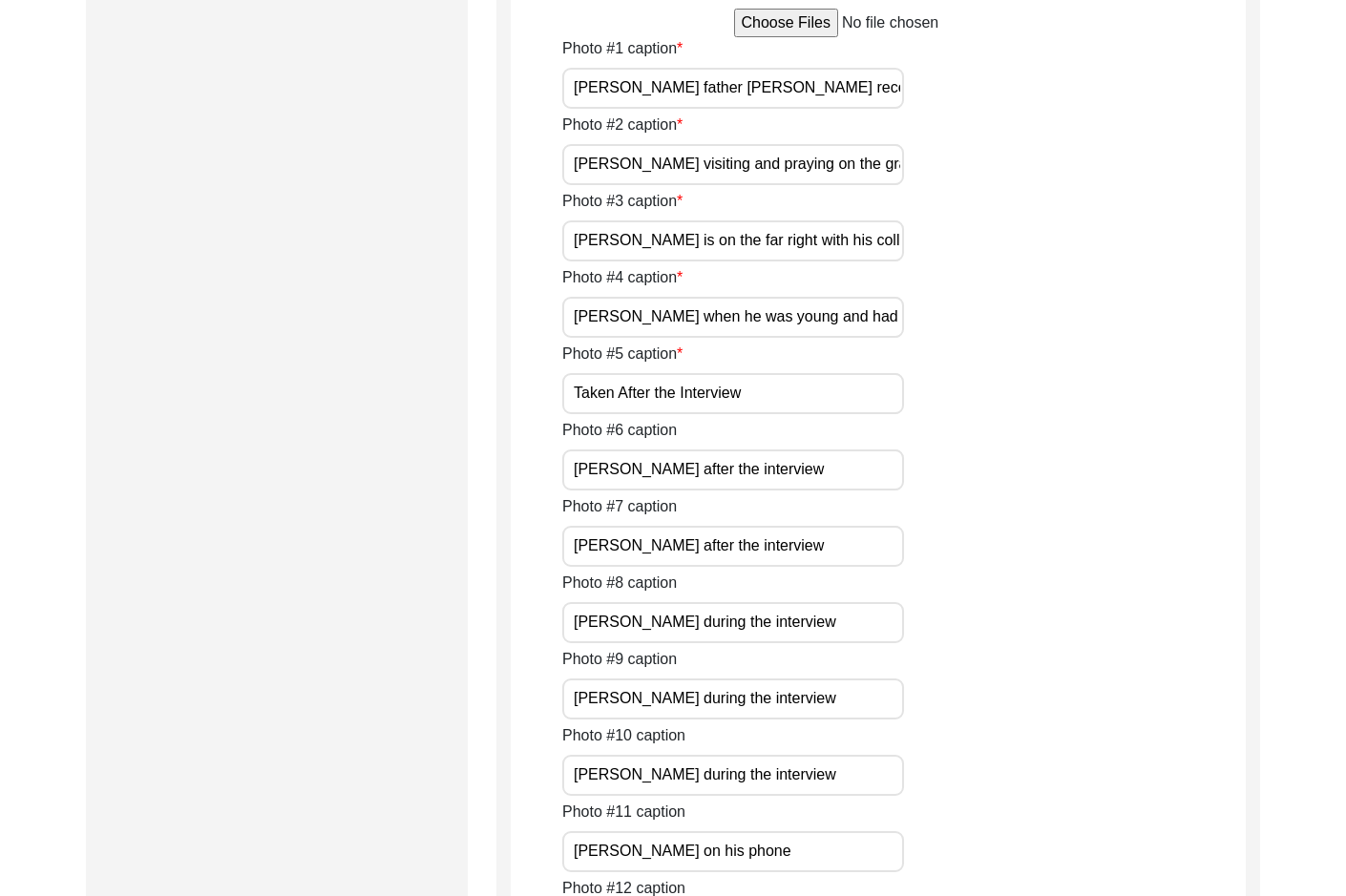 type on "[PERSON_NAME] after the interview" 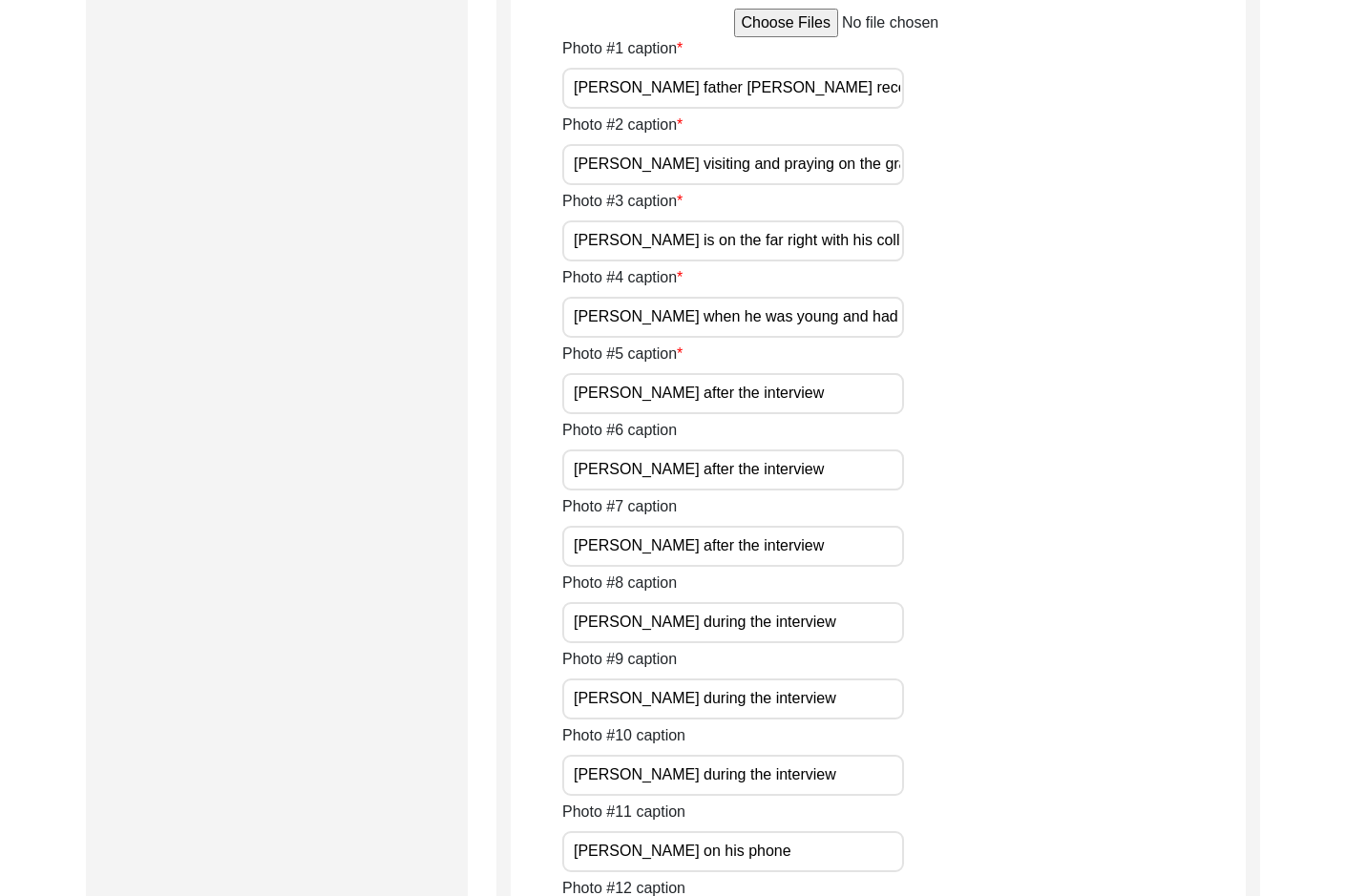 type on "[PERSON_NAME] after the interview" 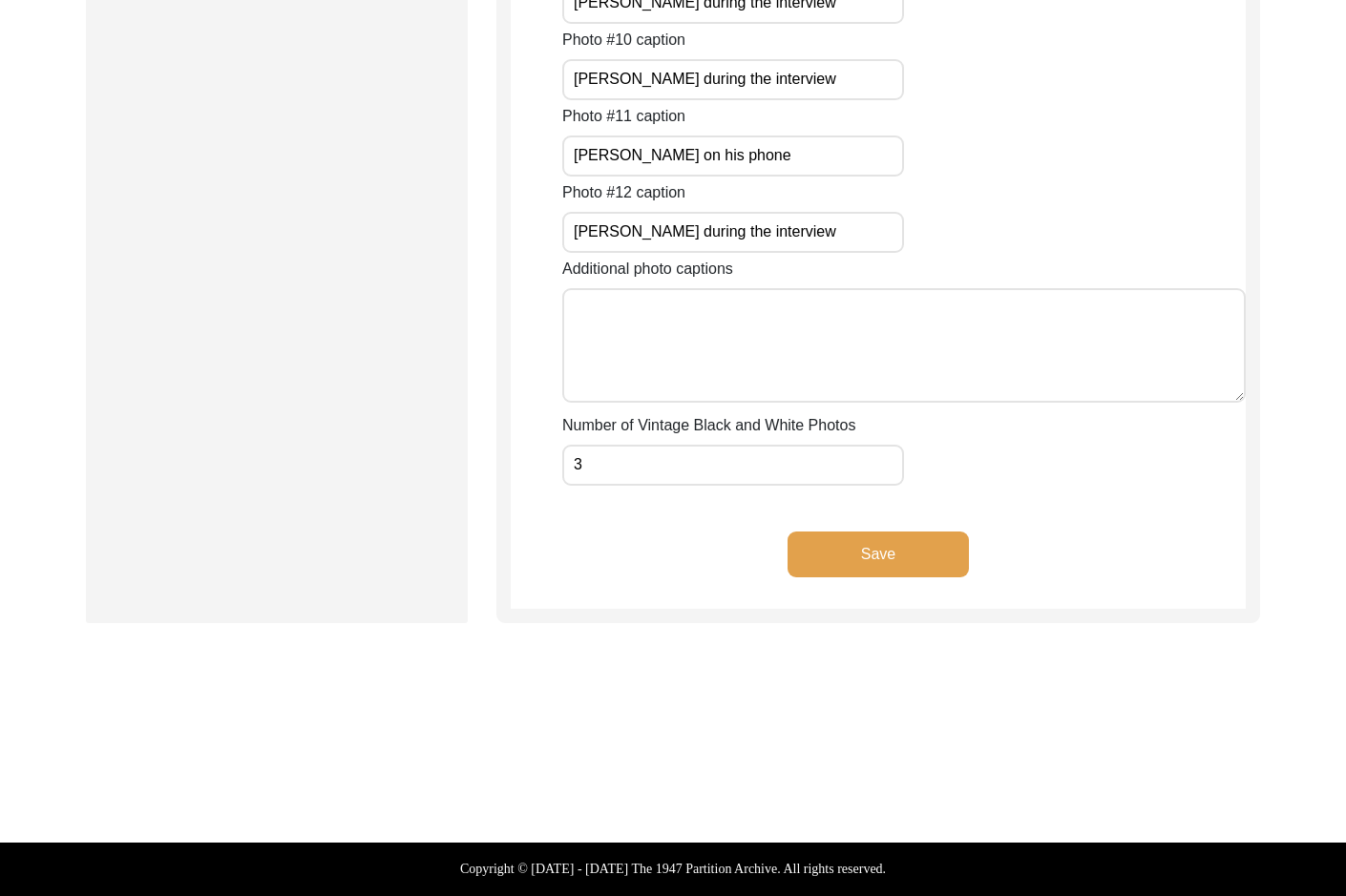 click on "Save" 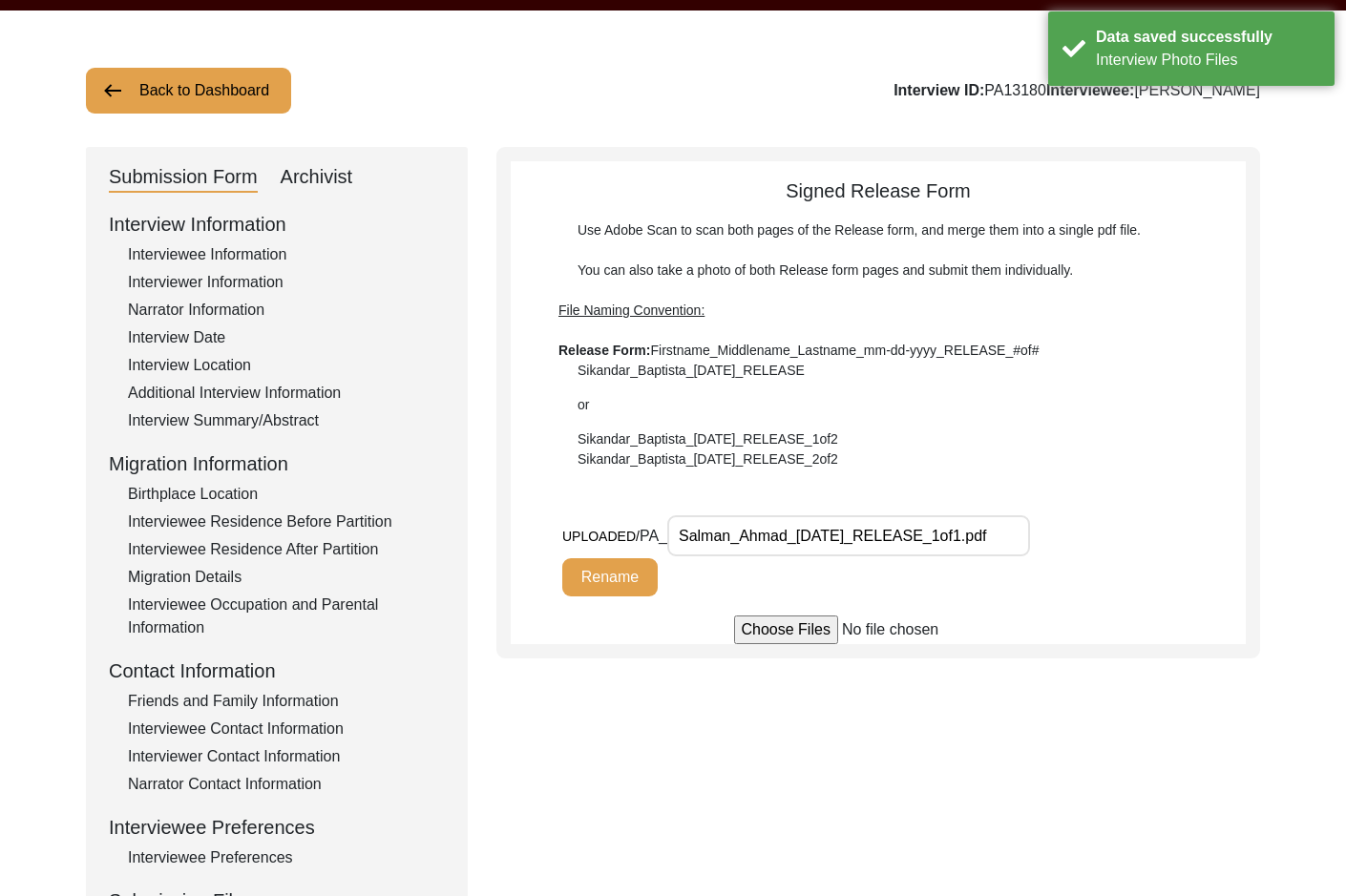 scroll, scrollTop: 95, scrollLeft: 0, axis: vertical 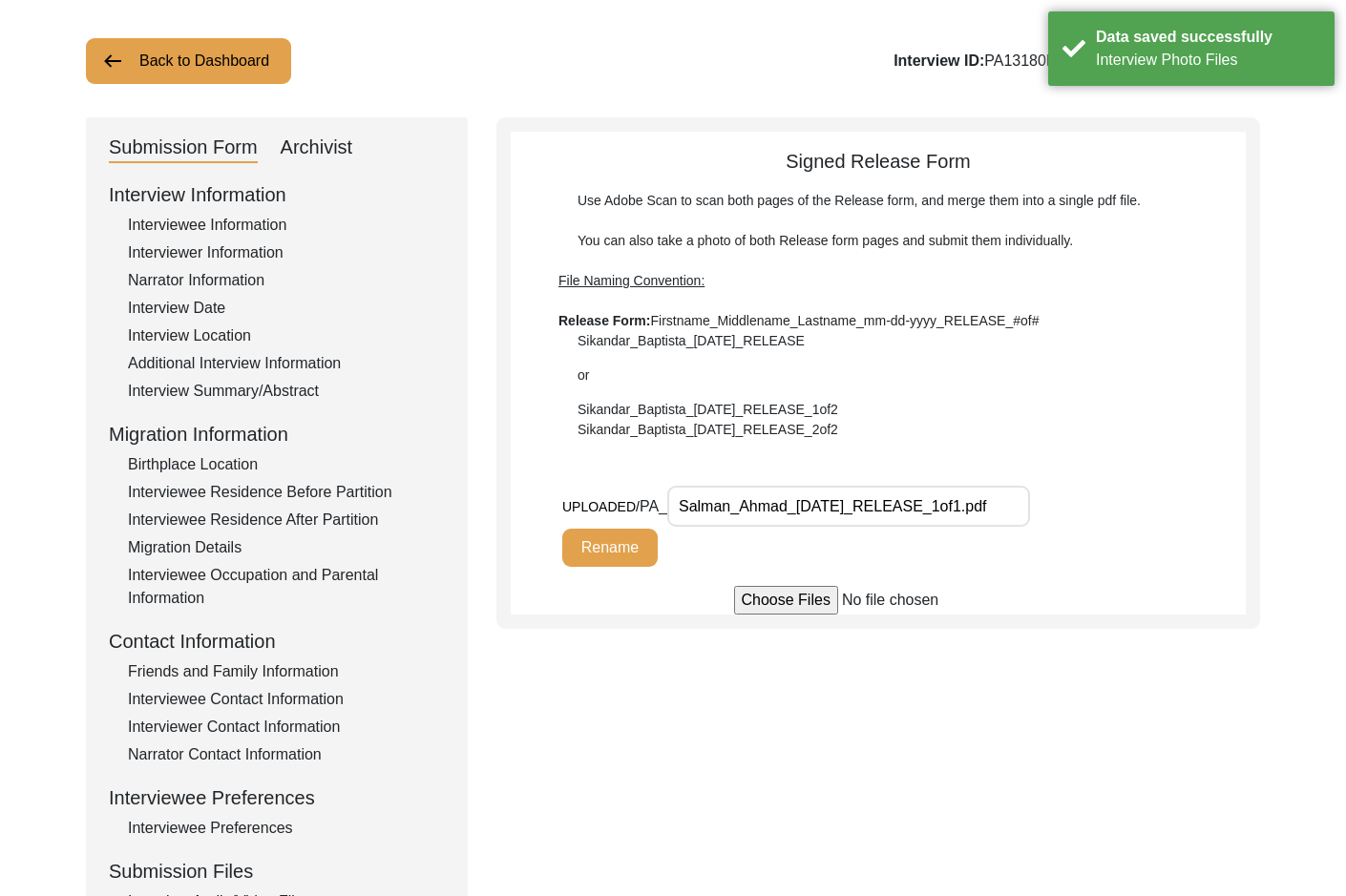 drag, startPoint x: 715, startPoint y: 500, endPoint x: 1107, endPoint y: 506, distance: 392.0459 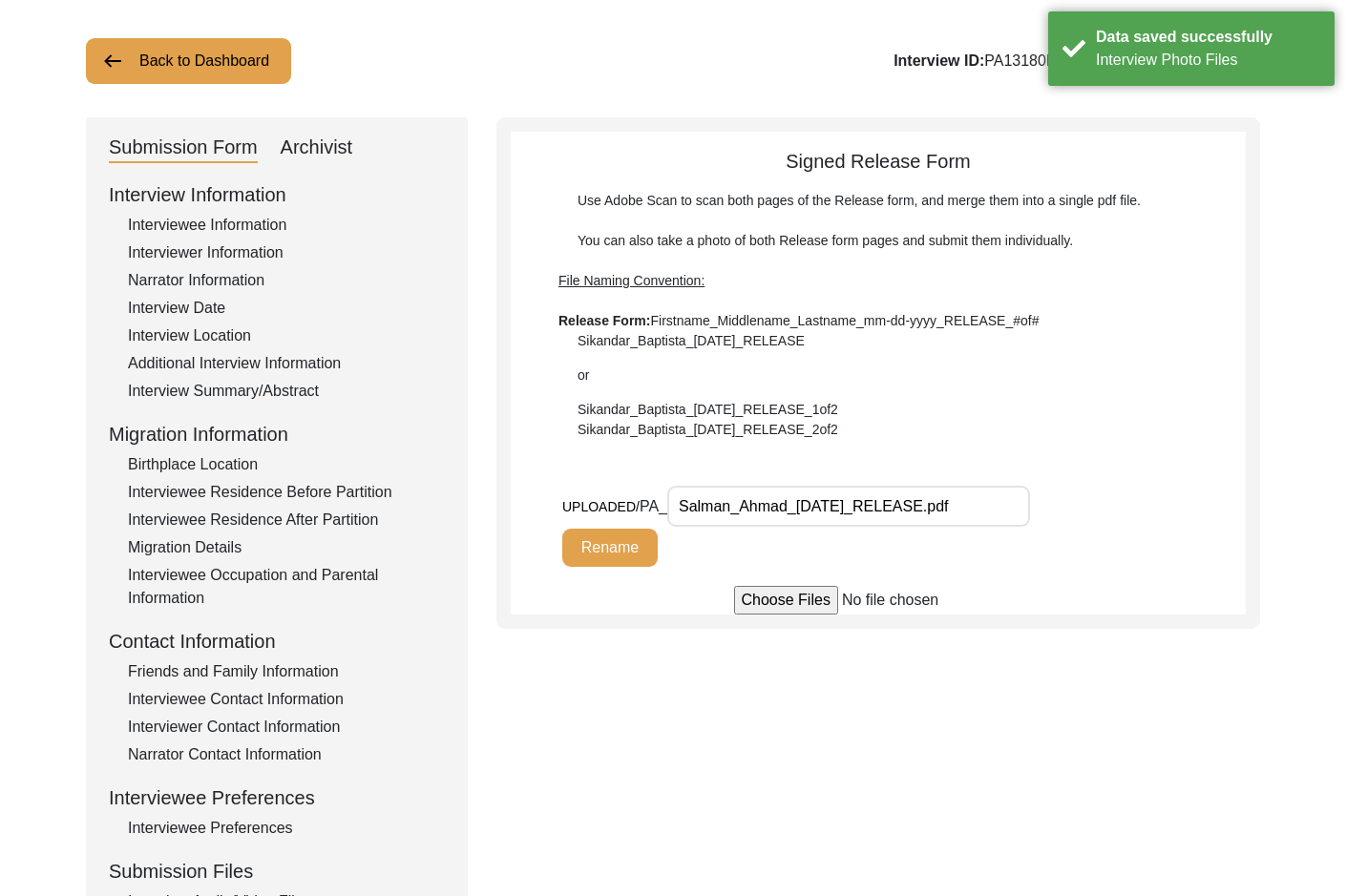 type on "Salman_Ahmad_[DATE]_RELEASE.pdf" 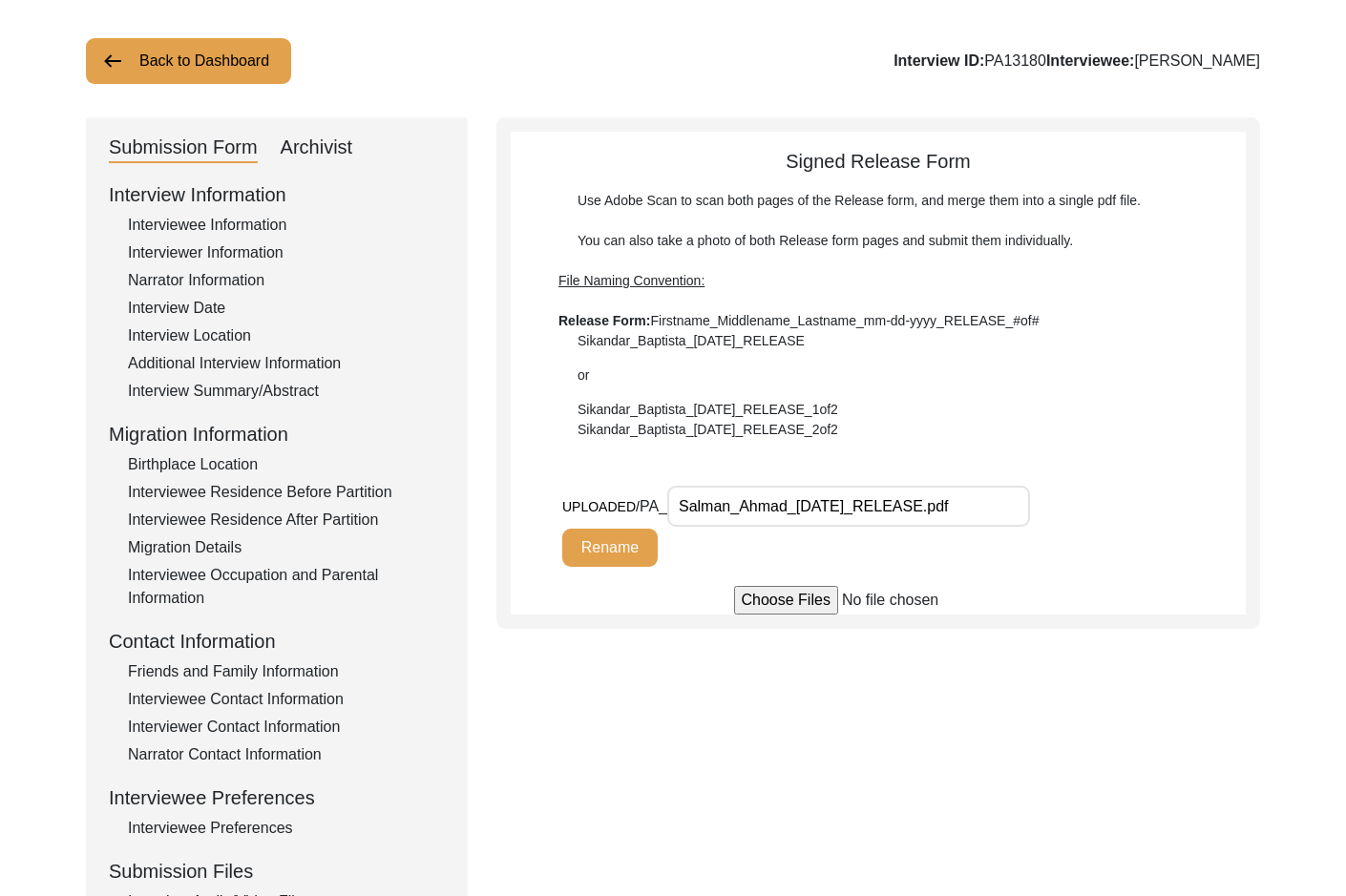 click on "Rename" 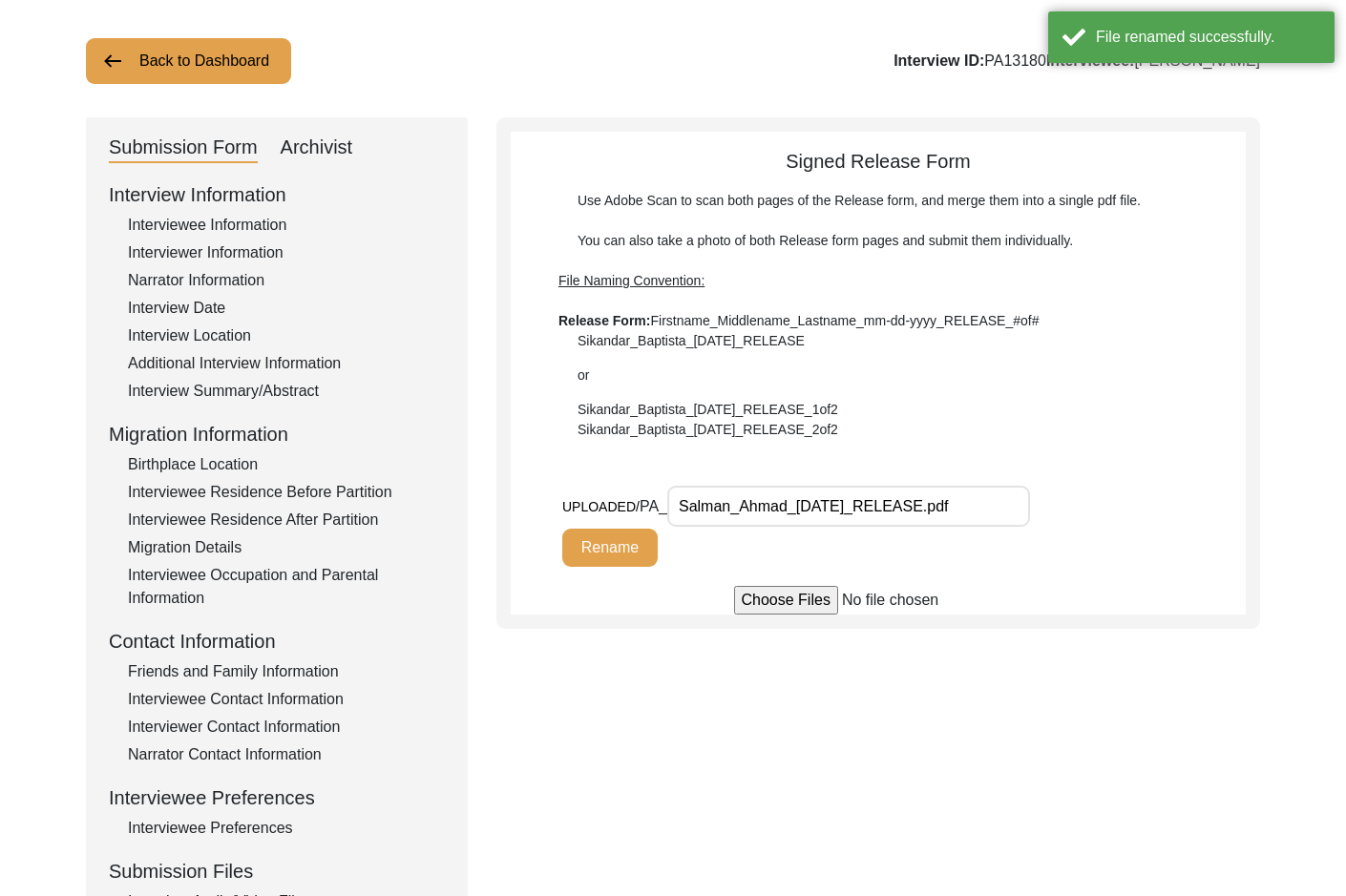 click on "Submission Form   Archivist   Interview Information   Interviewee Information   Interviewer Information   Narrator Information   Interview Date   Interview Location   Additional Interview Information   Interview Summary/Abstract   Migration Information   Birthplace Location   Interviewee Residence Before Partition   Interviewee Residence After Partition   Migration Details   Interviewee Occupation and Parental Information   Contact Information   Friends and Family Information   Interviewee Contact Information   Interviewer Contact Information   Narrator Contact Information   Interviewee Preferences   Interviewee Preferences   Submission Files   Interview Audio/Video Files   Interview Photo Files   Signed Release Form   Other Files   Signed Release Form  Use Adobe Scan to scan both pages of the Release form, and merge them into a single pdf file.  You can also take a photo of both Release form pages and submit them individually.  File Naming Convention: Release Form: Sikandar_Baptista_[DATE]_RELEASE  or" 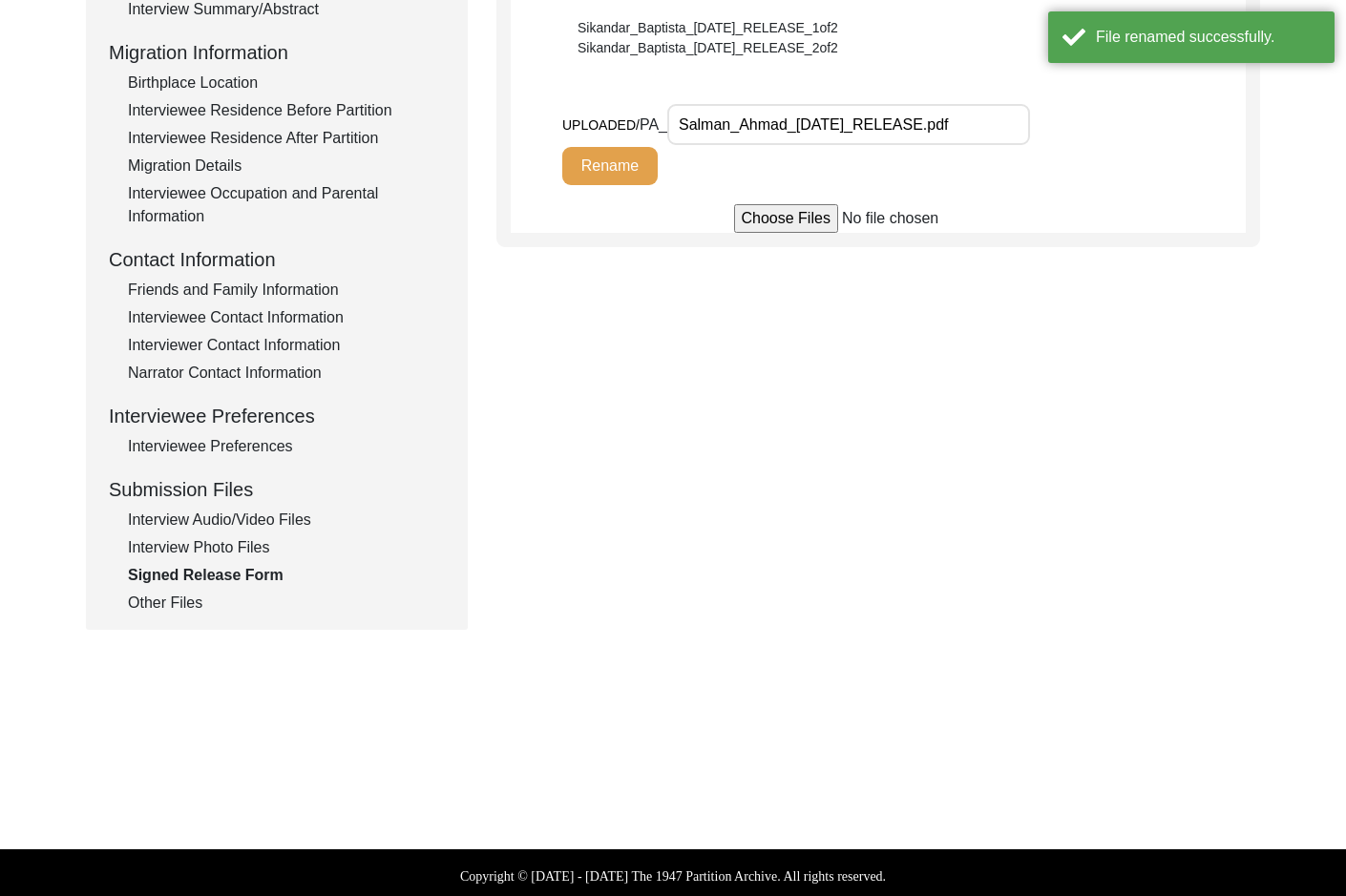 click on "Other Files" 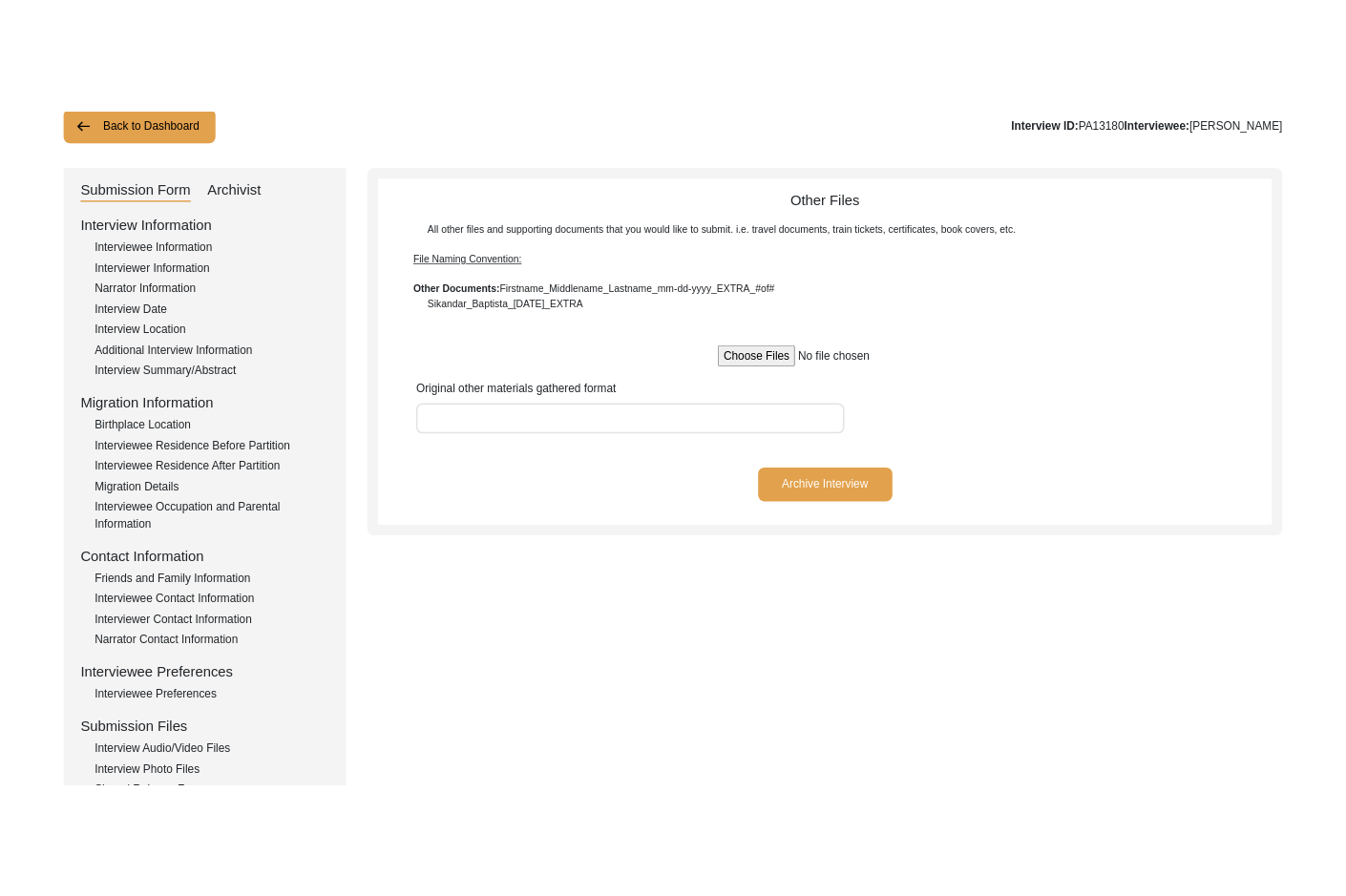 scroll, scrollTop: 102, scrollLeft: 0, axis: vertical 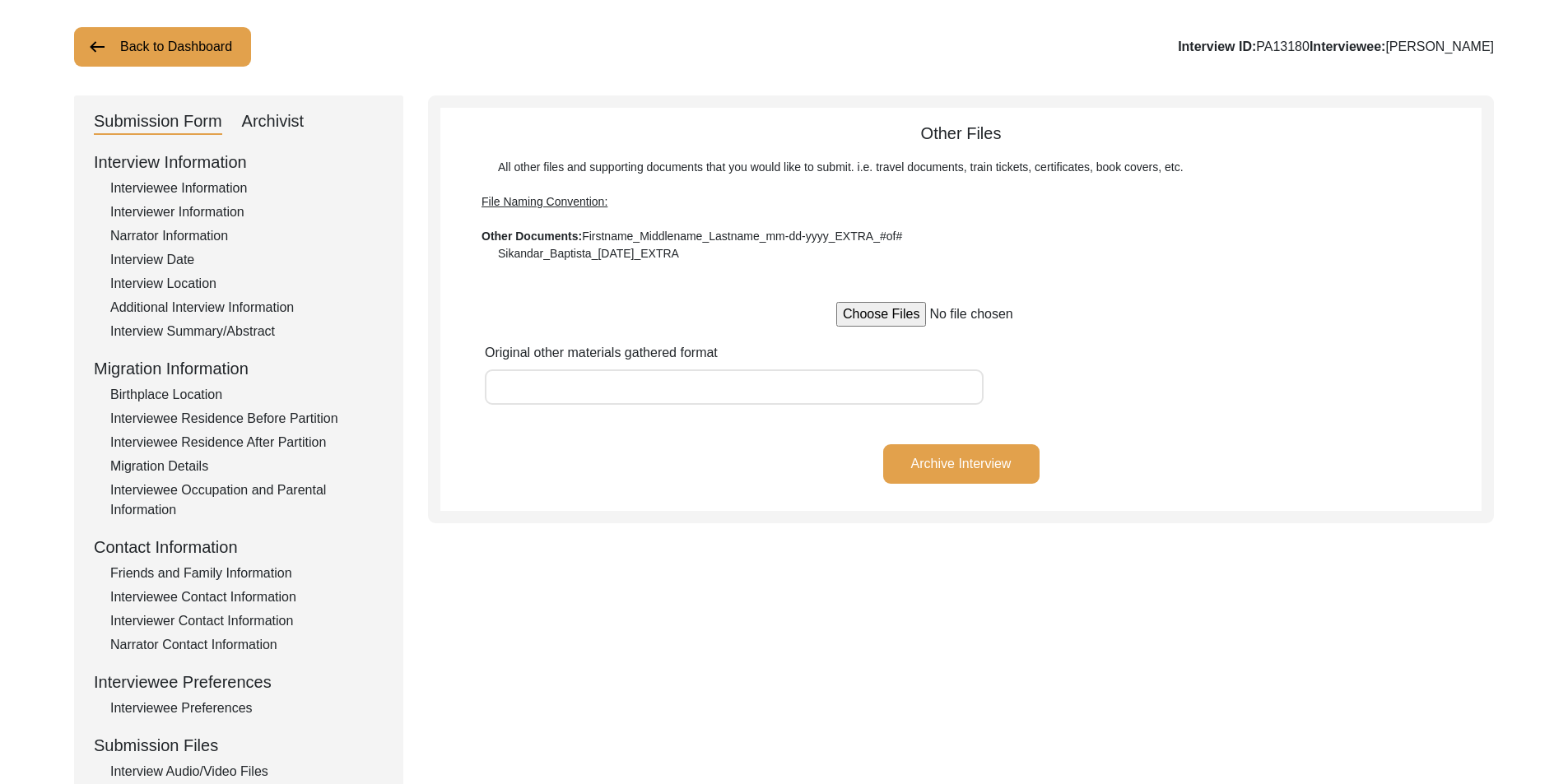 click on "Interview Information   Interviewee Information   Interviewer Information   Narrator Information   Interview Date   Interview Location   Additional Interview Information   Interview Summary/Abstract   Migration Information   Birthplace Location   Interviewee Residence Before Partition   Interviewee Residence After Partition   Migration Details   Interviewee Occupation and Parental Information   Contact Information   Friends and Family Information   Interviewee Contact Information   Interviewer Contact Information   Narrator Contact Information   Interviewee Preferences   Interviewee Preferences   Submission Files   Interview Audio/Video Files   Interview Photo Files   Signed Release Form   Other Files" 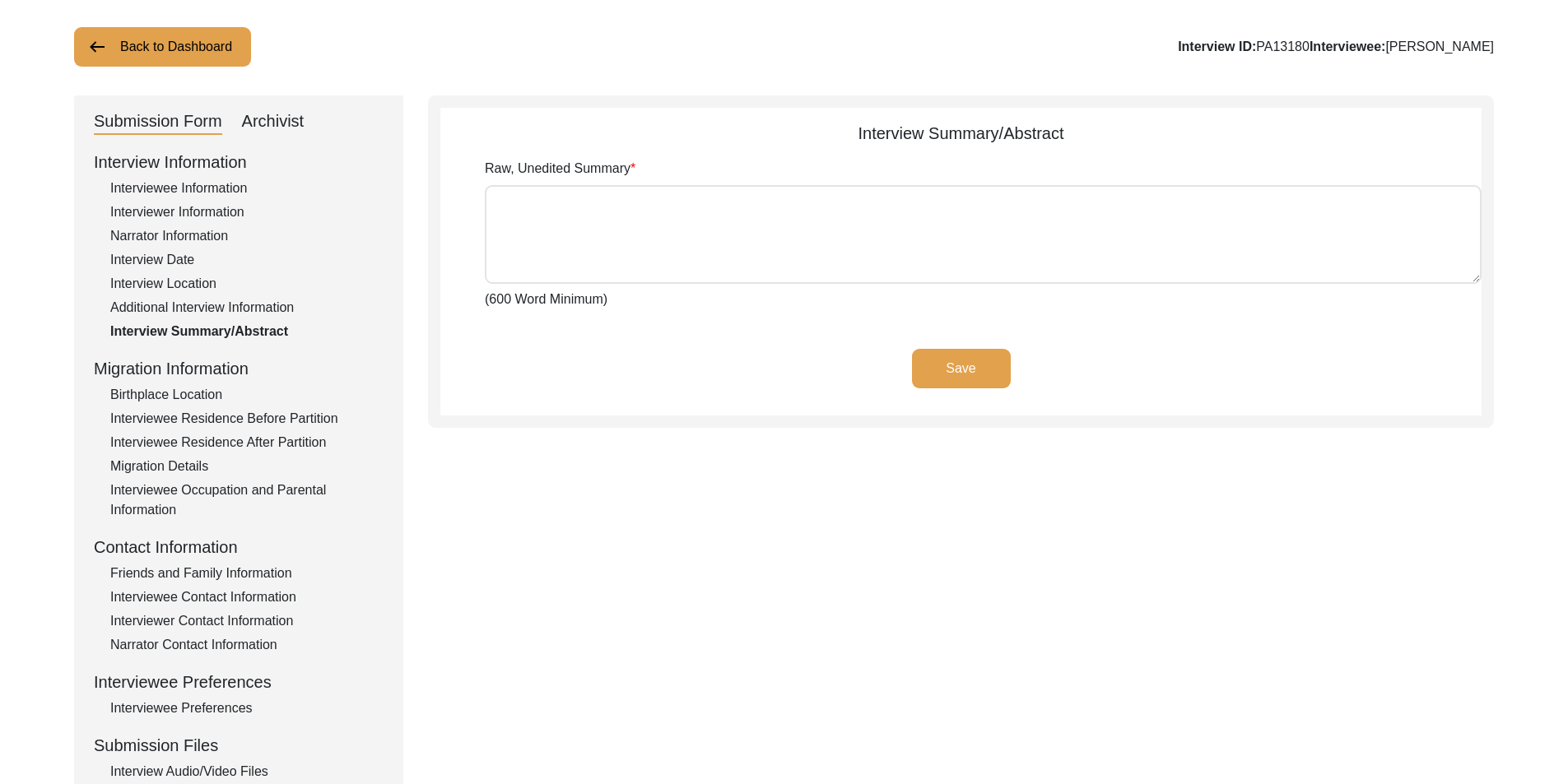 type on "Loremips dol Sitam
Consec Adipi elits doei t incidi utla e dolo-magnaa enimadm veniamquis nost exercitat. Ull laborisni aliq exeacommodo co Duis Autei, i reprehe voluptate velite cill Fugiatn, par exc sint o cupida no Proi Suntc (Quioffici). Des mollit’a idestla persp un Omnisis, natus errorv ac Dolo, lauda tota remaper Eaque ip quaea illoinv veritati. Quasiarchi, beat vitaedi ex Nemoeni, ips quia volup, aspe autoditf conse magn Dolore Eosrati Sequi nesc ne porroqui dolo Adipi nu Eiusm.
Temp incidun magnamquaer etiamminus so Nobiseligen, Optio, cumquenihili qu p facer possi as Repel Tempo. Autem quibusda of debitisrerum necess sa eve Voluptat, r recus itaqu earumhict sa Delectu reicien volupt mai Aliasp do Aspe, rep Minimn-e-Ullamcor, suscipi labo Aliqui-c-Conse qui max Moll molestiae, ha quidemreru faci ex disti namlibero temporec.
Solutanob eli Optiocumq
Nihi impe m quodm placea fa pos omnislor, Ipsumd sit ame consec adipis. Eli seddoeius temporin utl etdolorem, ali en adminim ve quis nostru Exe Ullamc, ..." 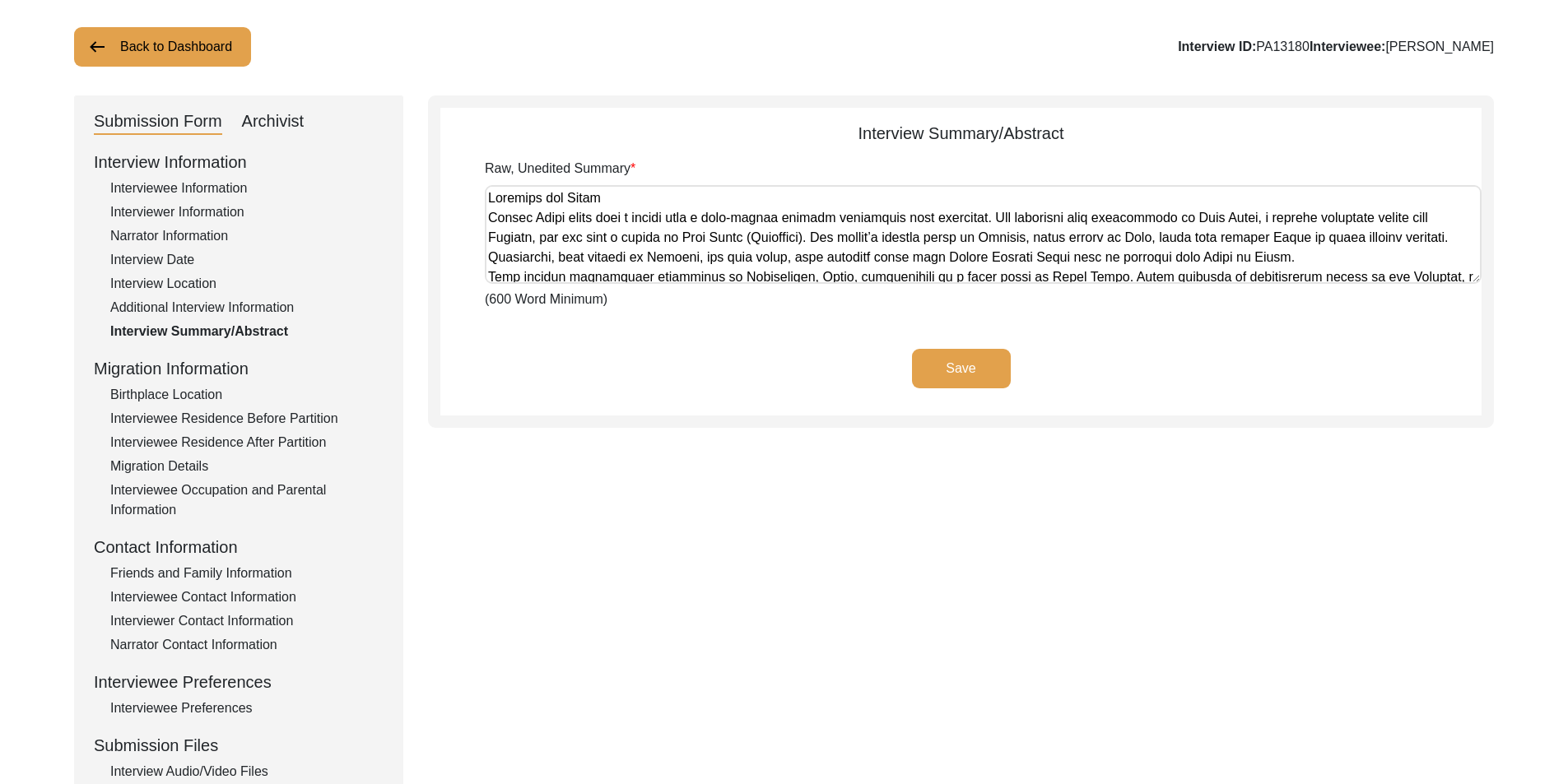 click on "Raw, Unedited Summary" at bounding box center [983, 234] 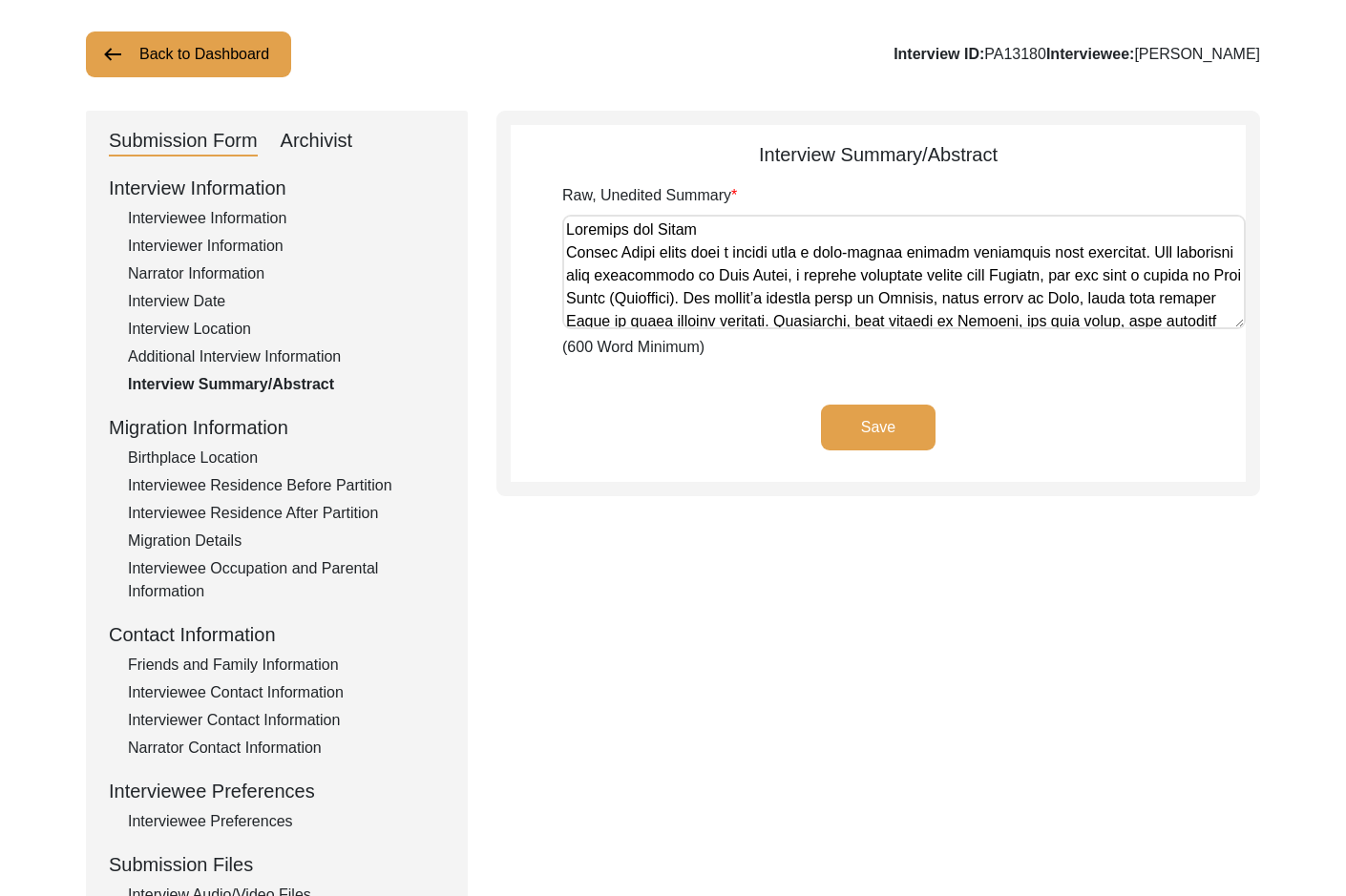 click on "Interview Summary/Abstract
Raw, Unedited Summary  (600 Word Minimum)  Save" 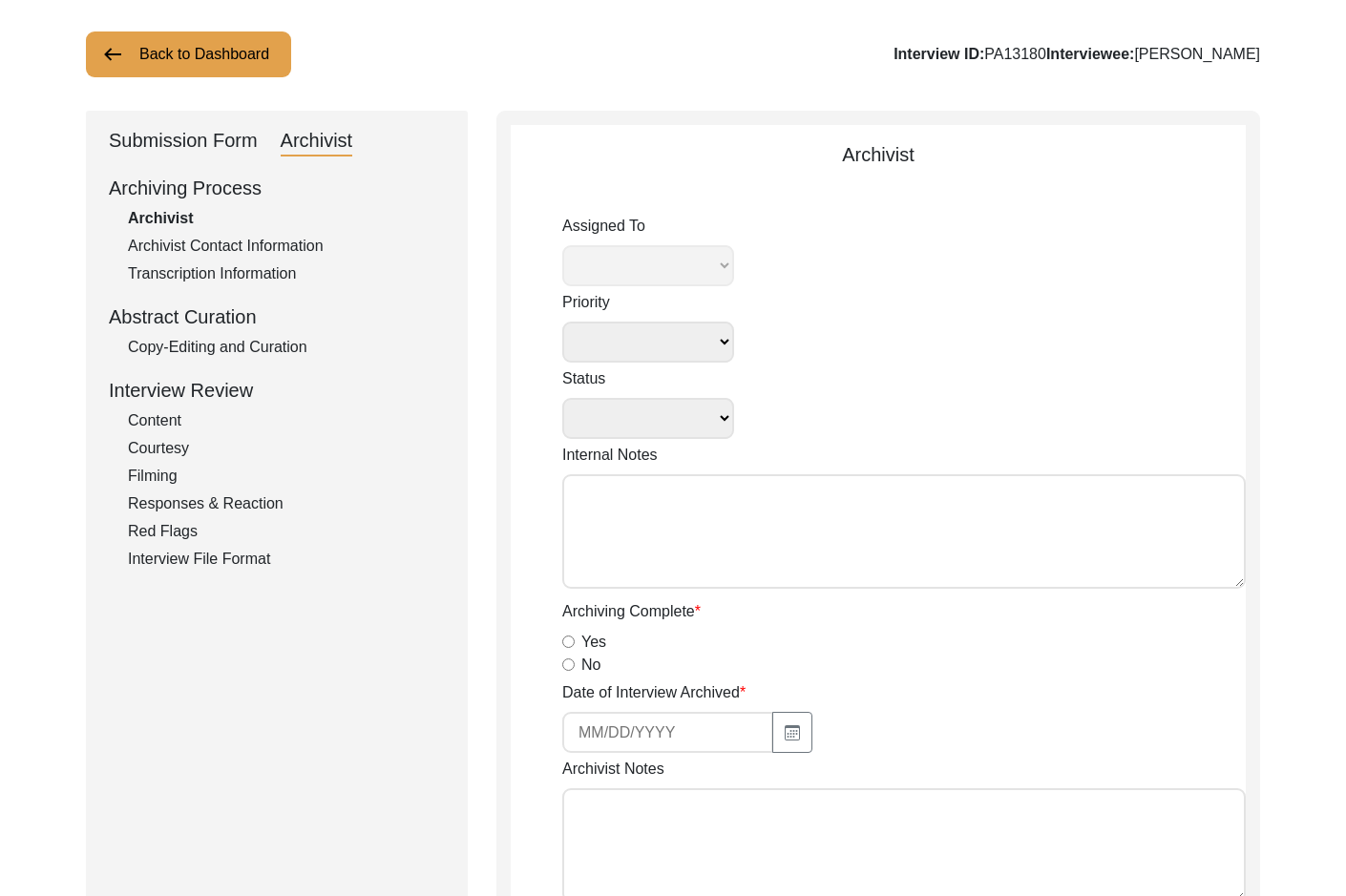 select 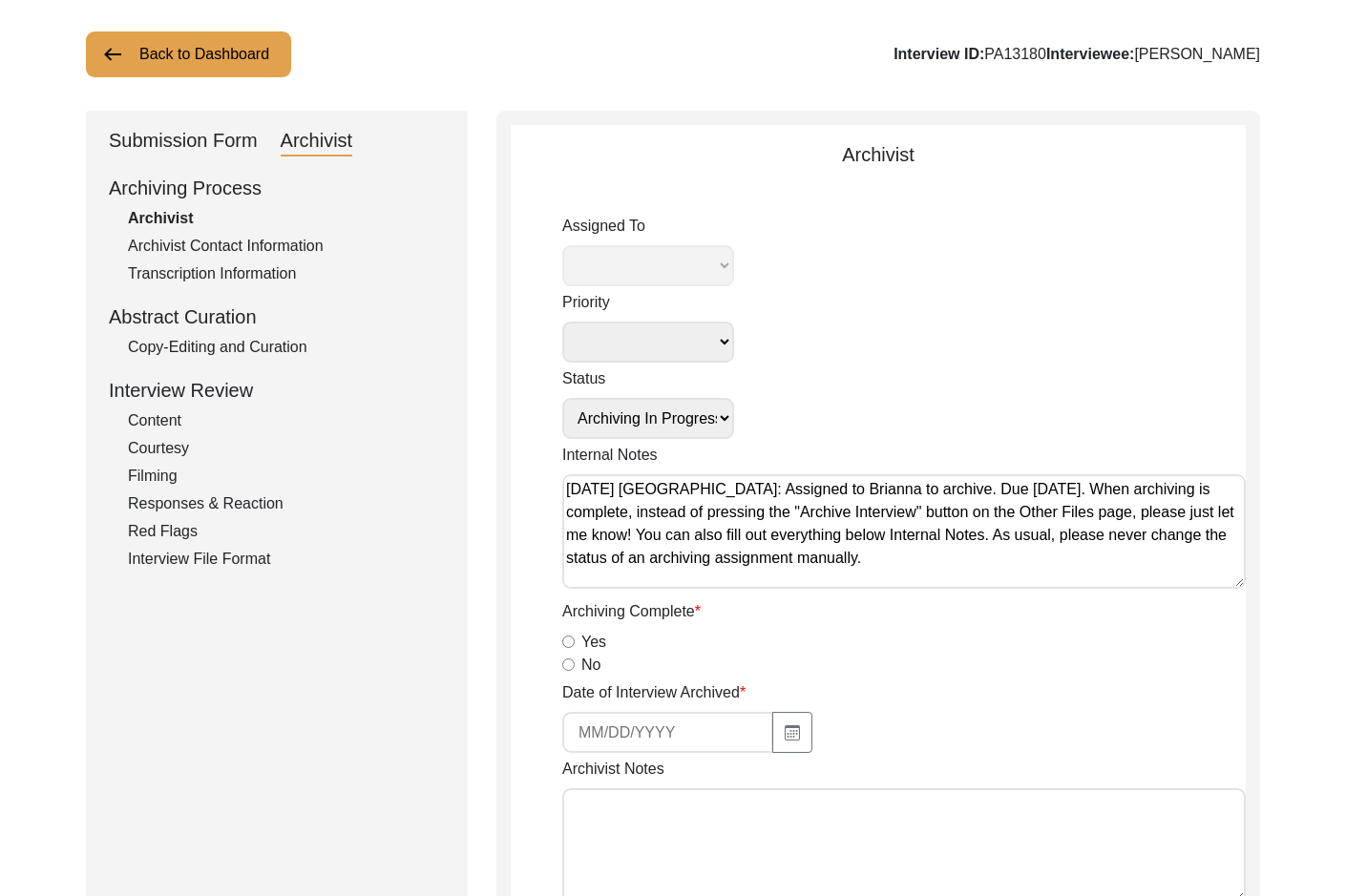 select on "442" 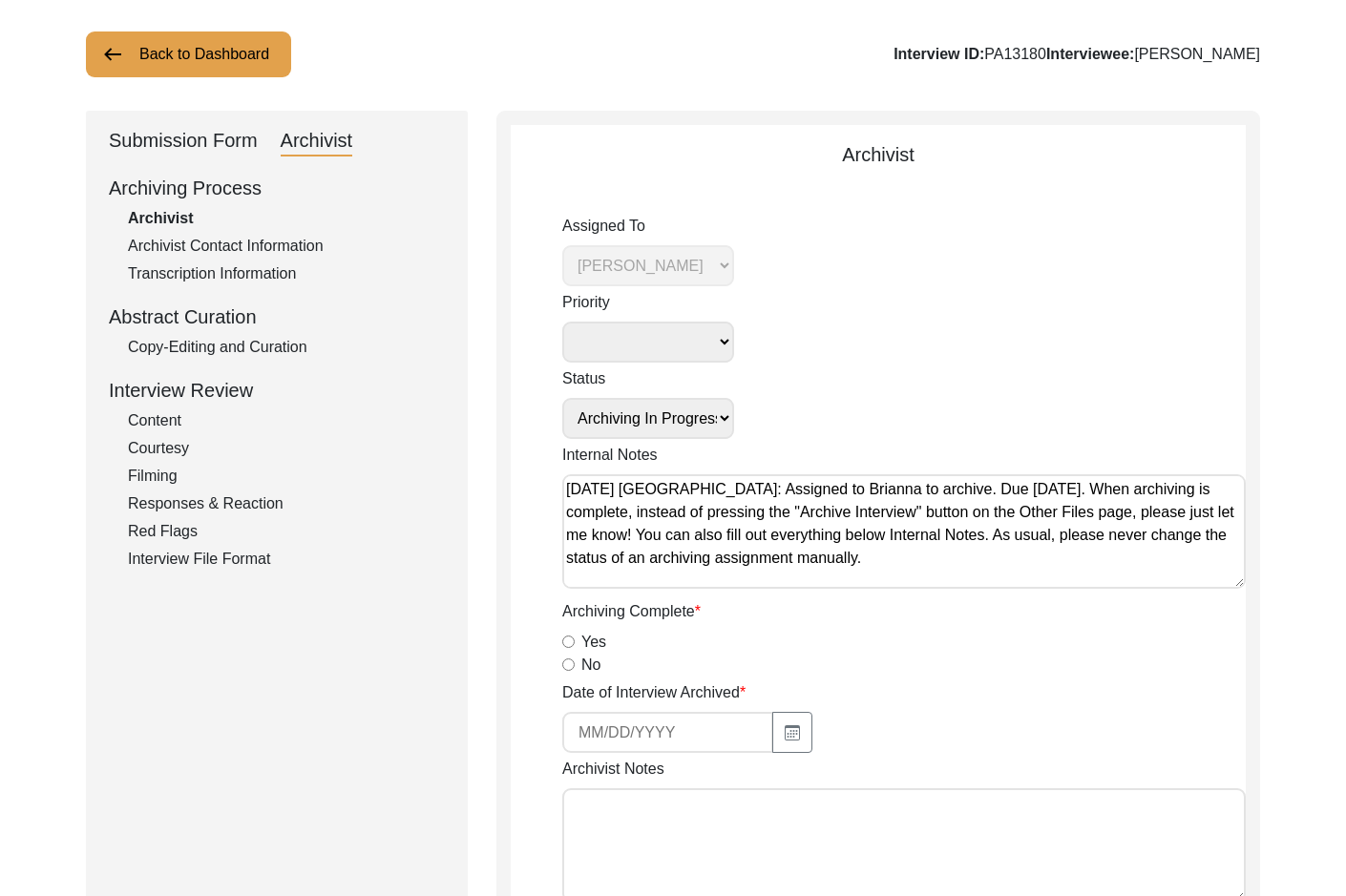 click on "Archivist Contact Information" 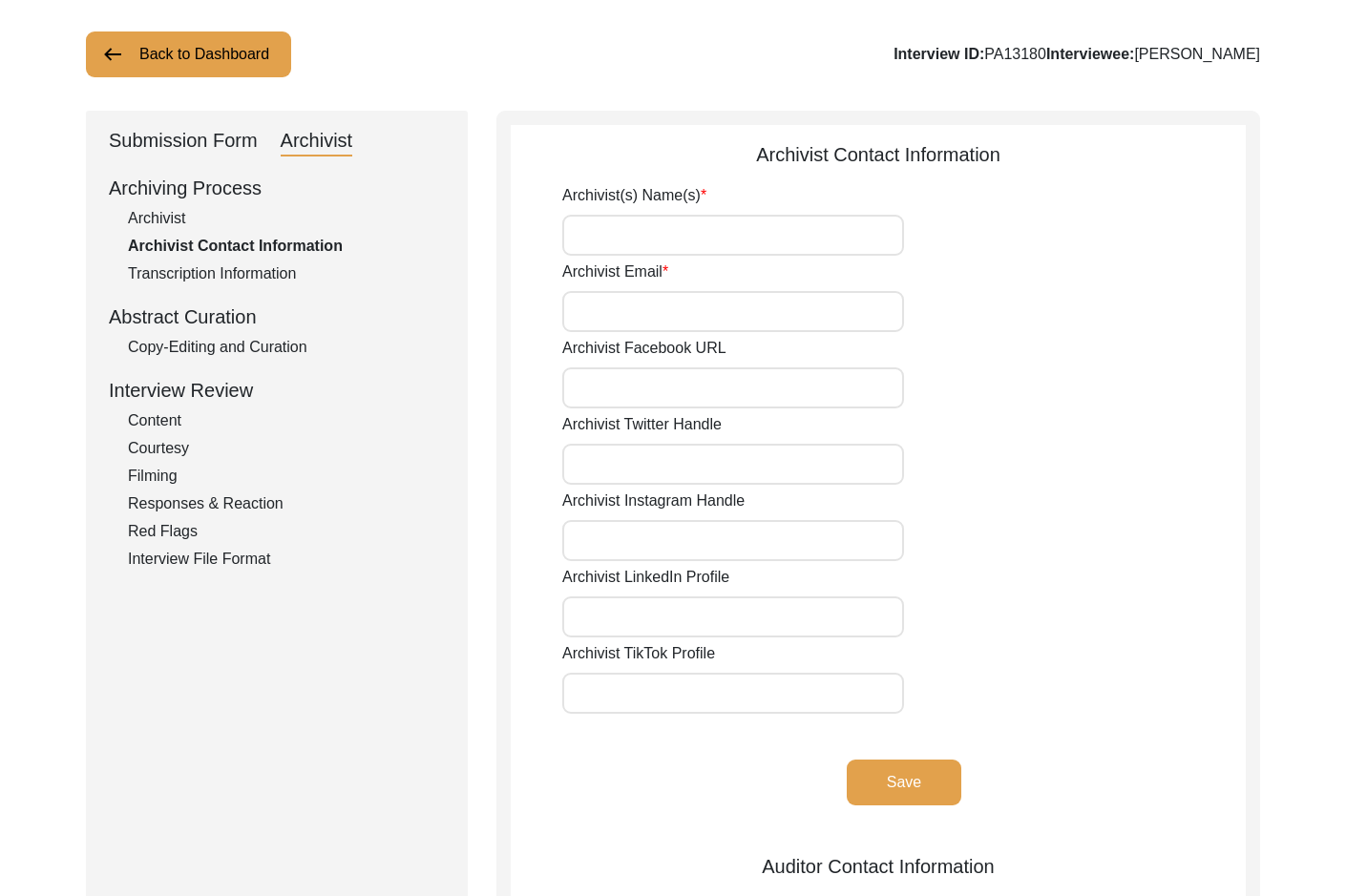 type on "[PERSON_NAME]" 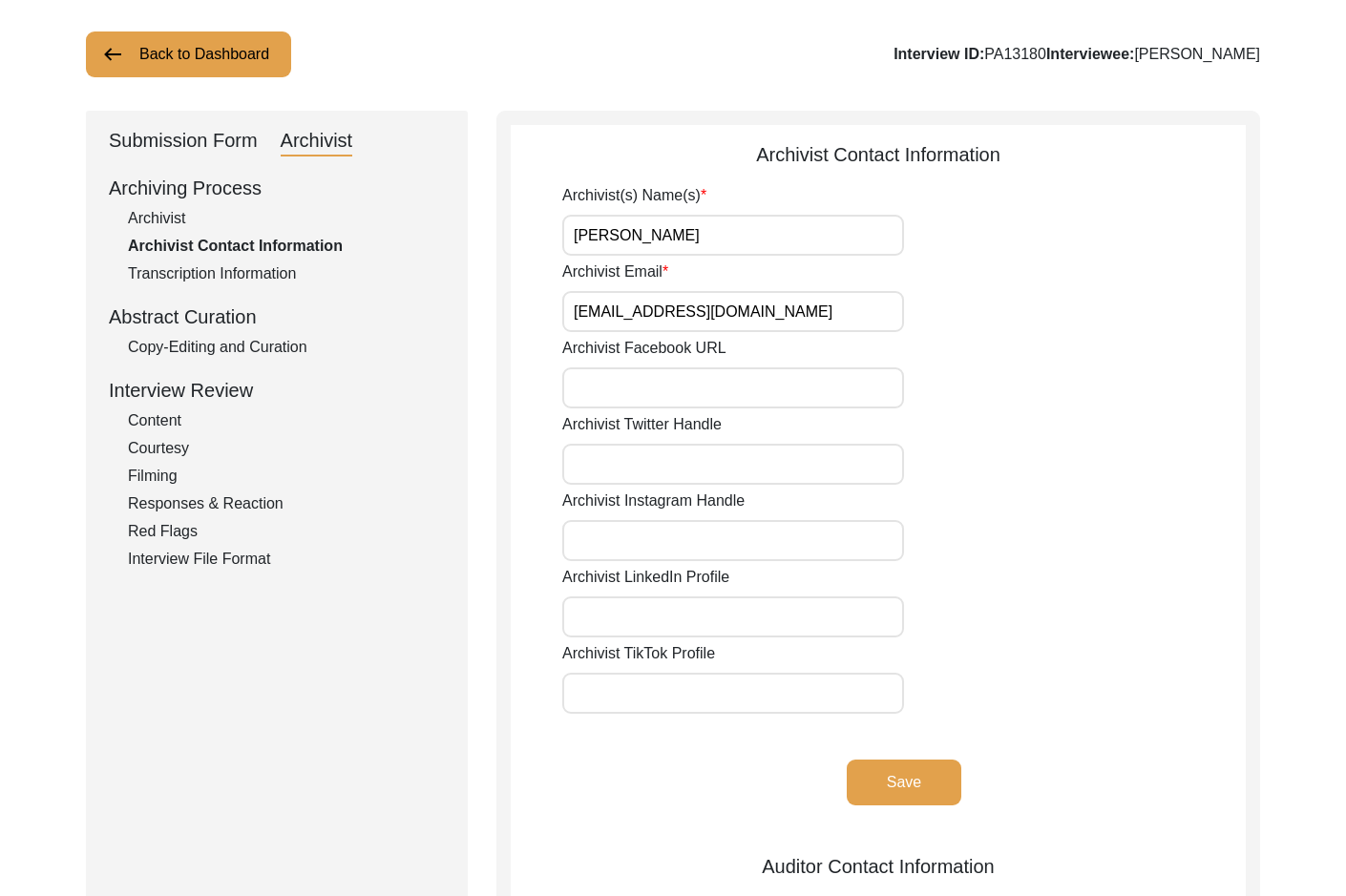 click on "Transcription Information" 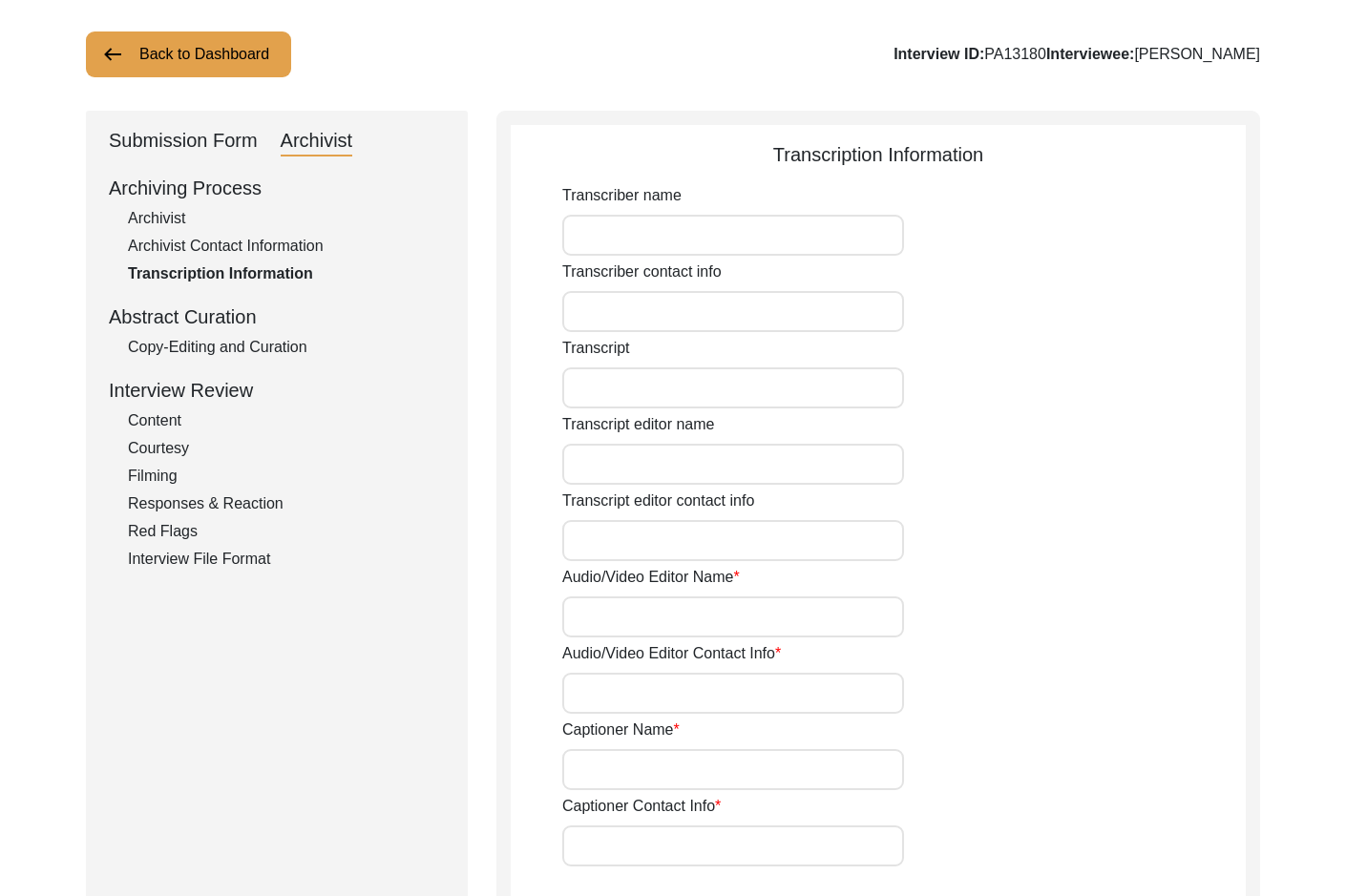 click on "Submission Form" 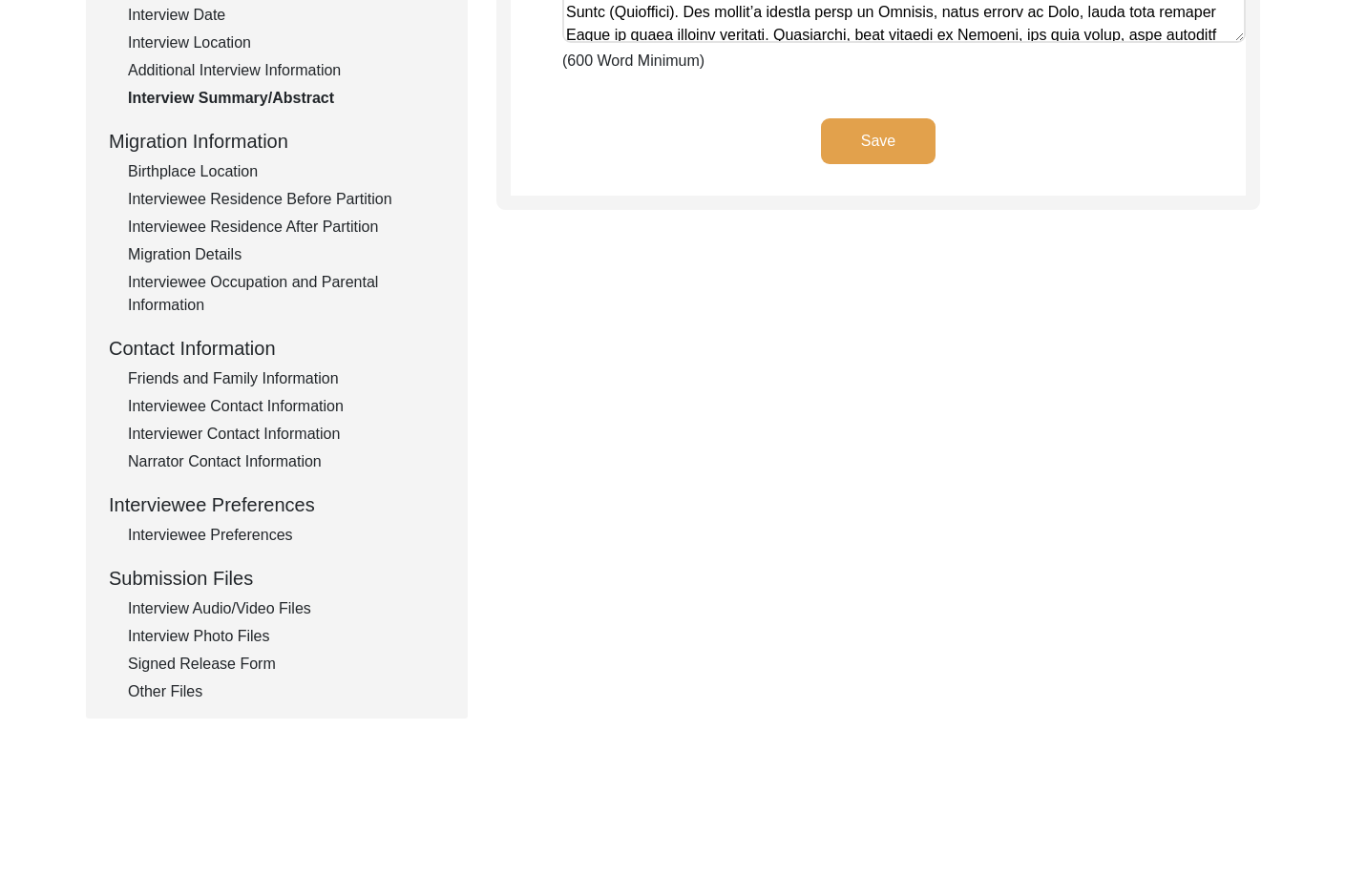 click on "Interview Audio/Video Files" 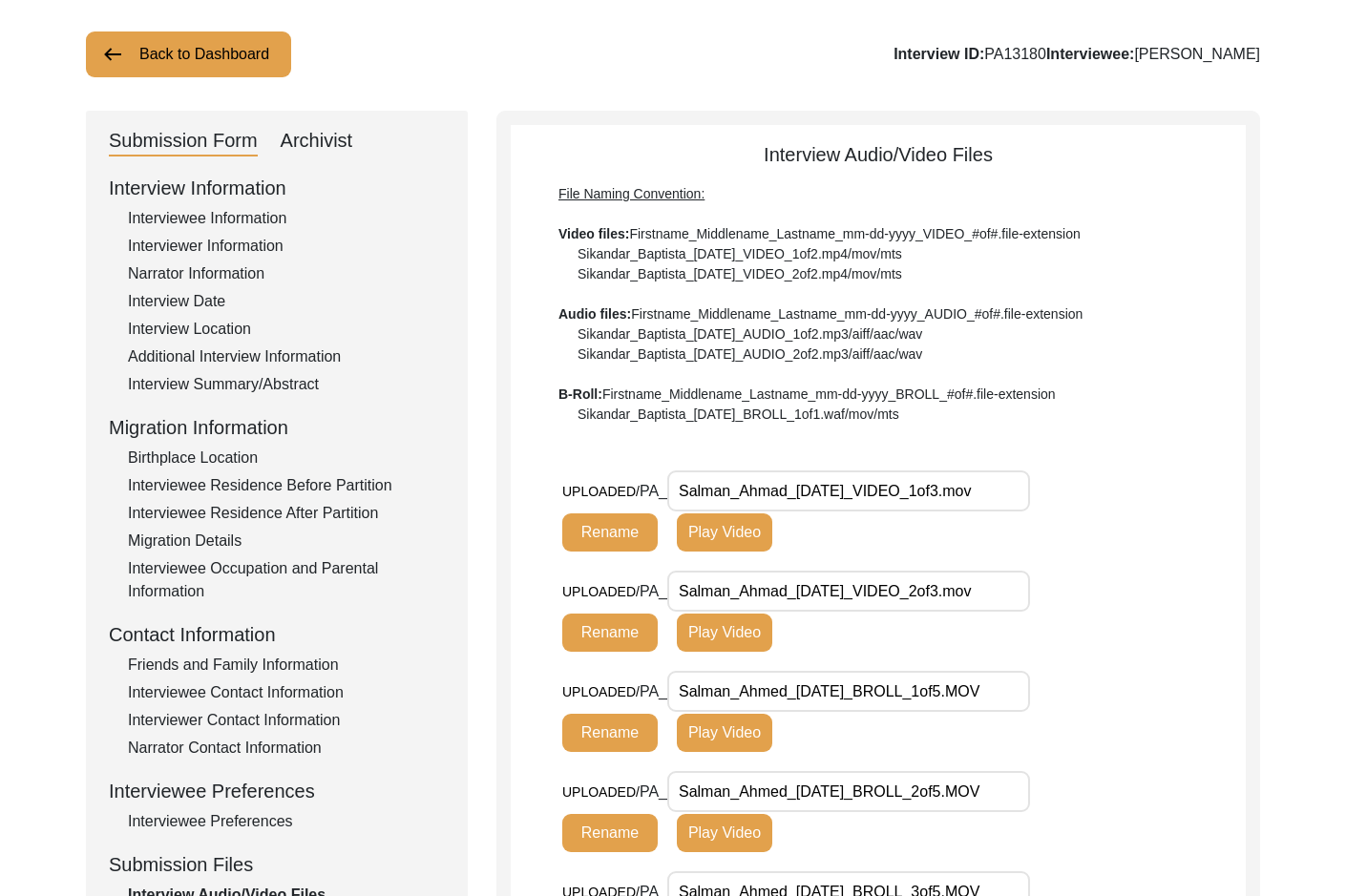 scroll, scrollTop: 0, scrollLeft: 0, axis: both 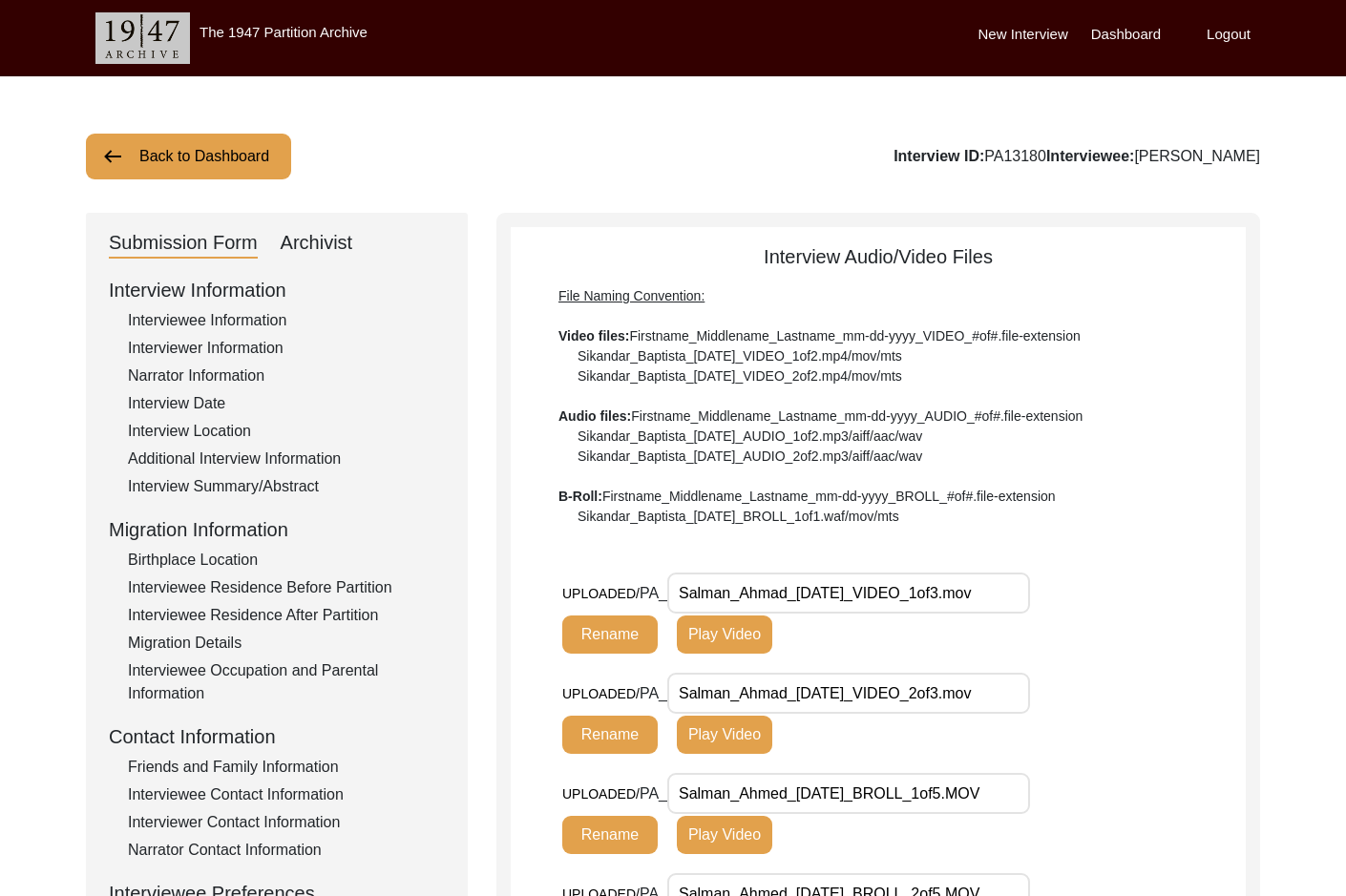 click on "Archivist" 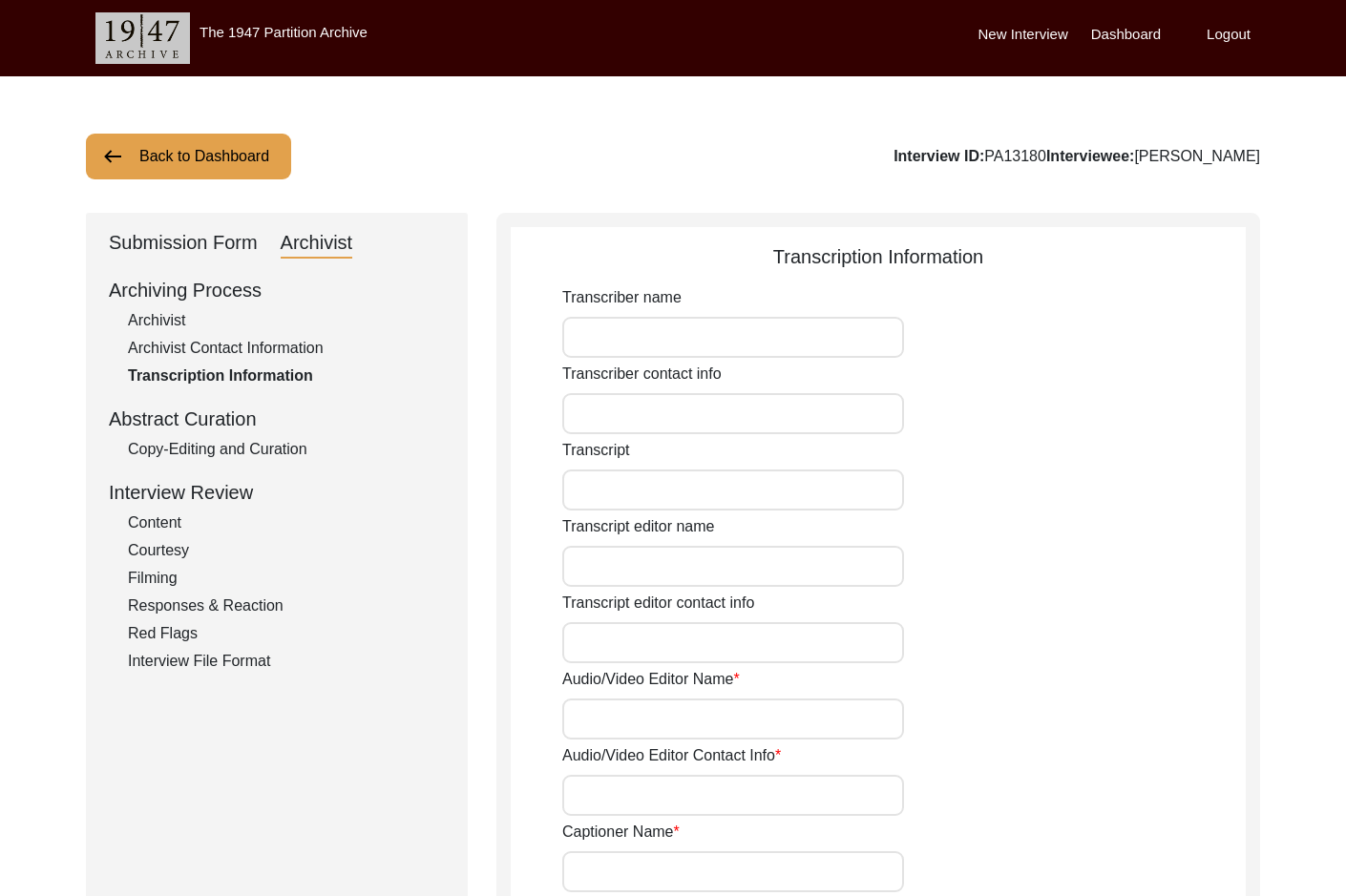 click on "Archivist" 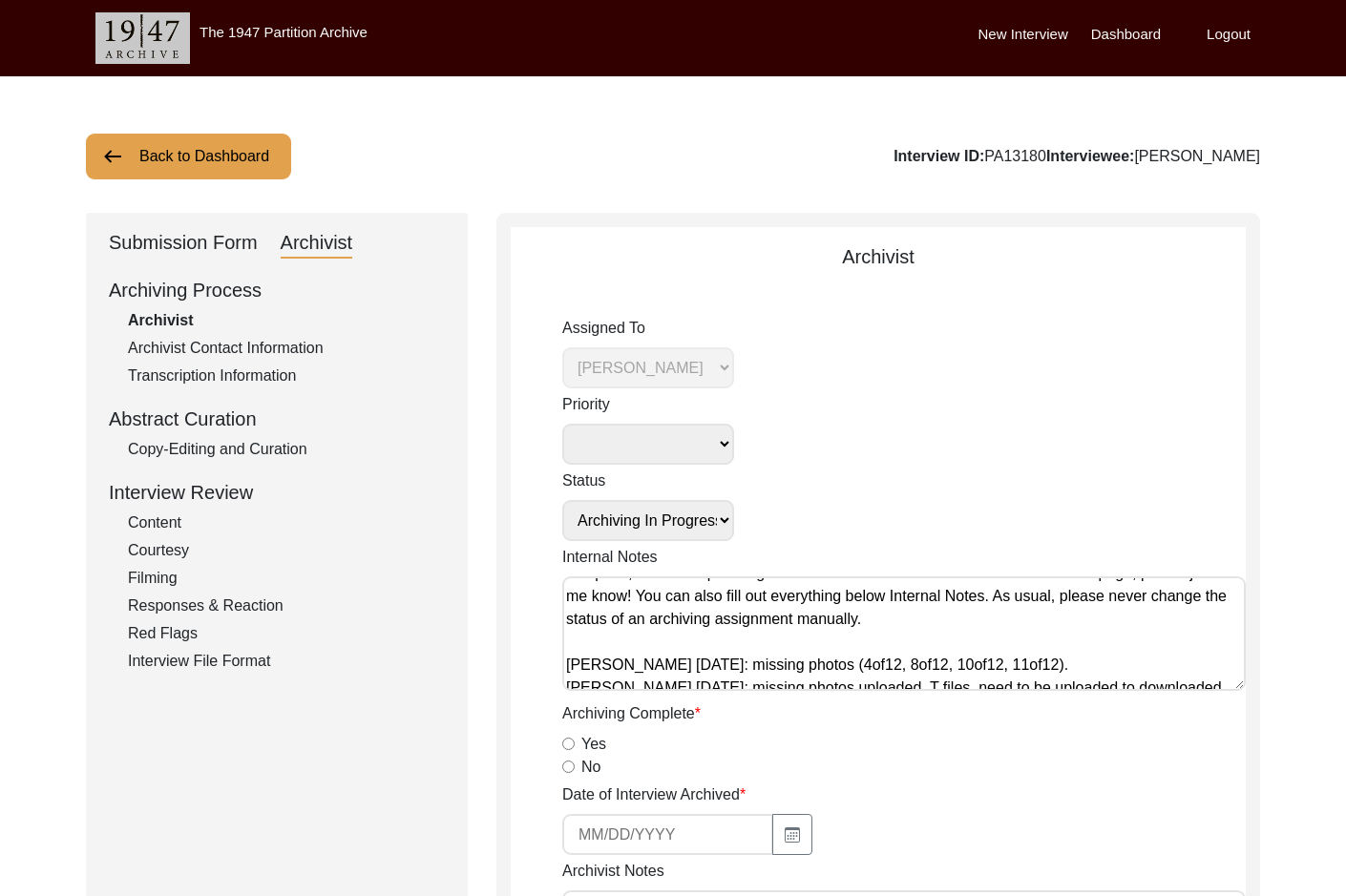scroll, scrollTop: 76, scrollLeft: 0, axis: vertical 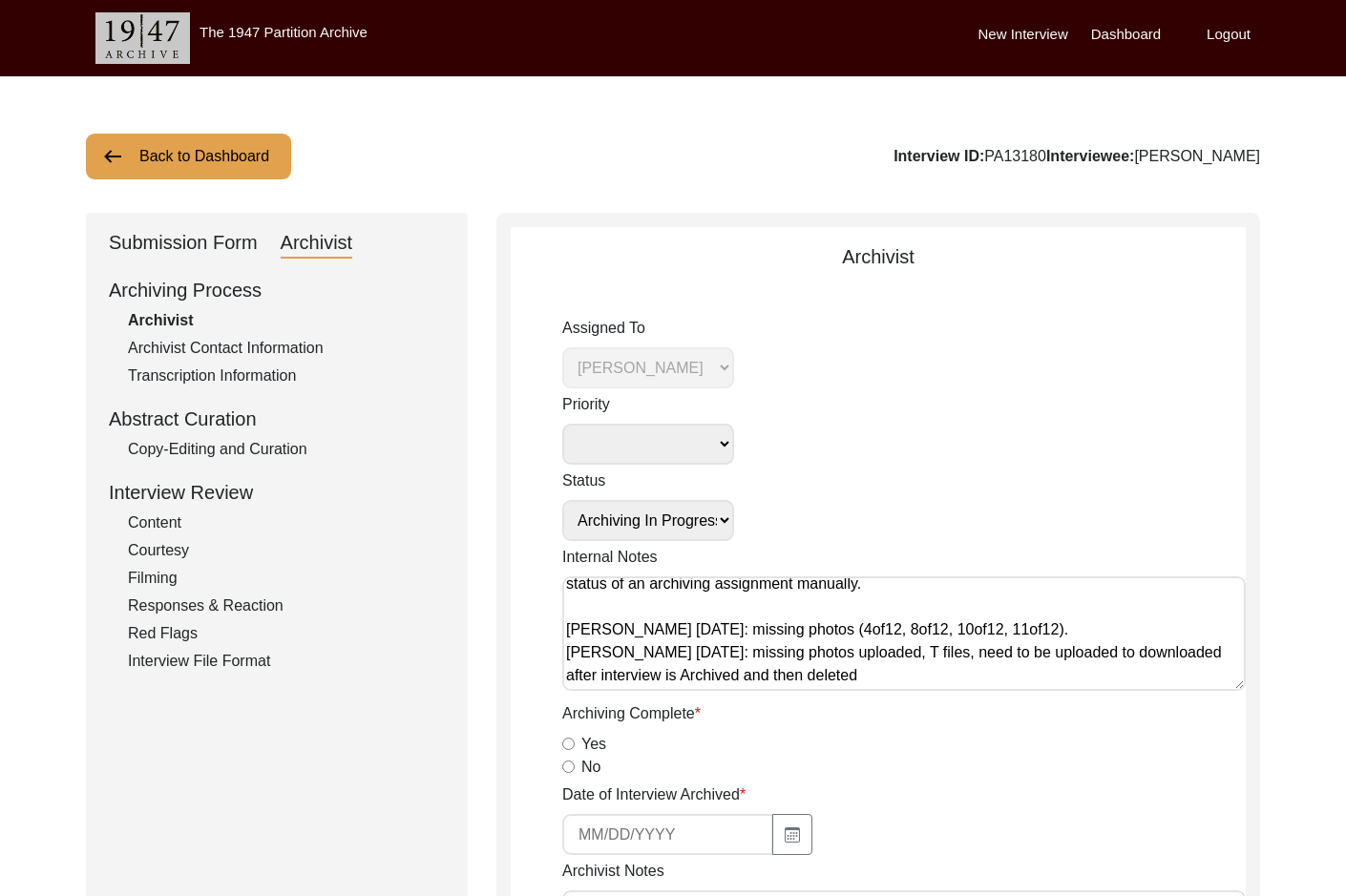 click on "Submission Form" 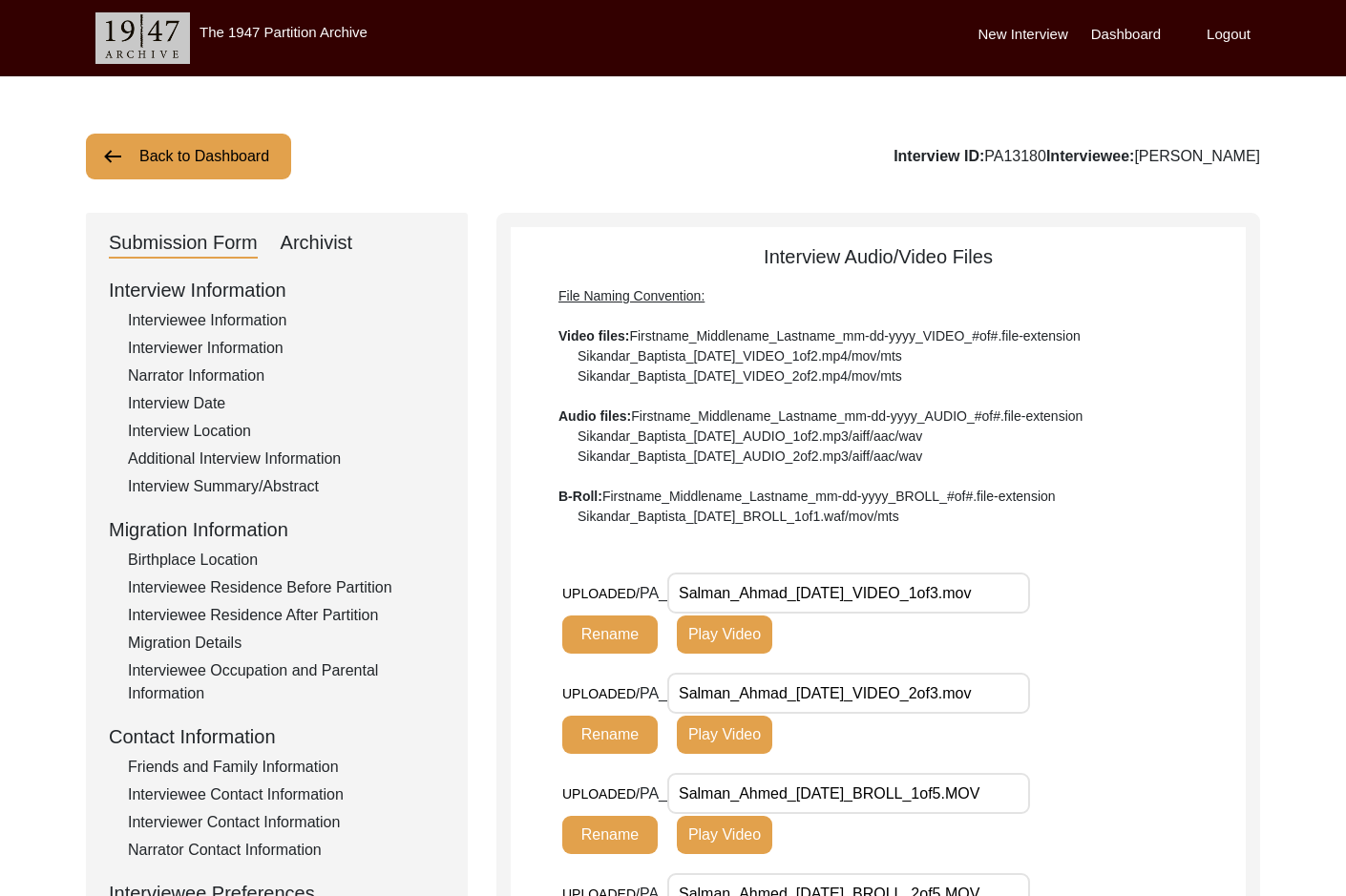 click on "Interviewee Information" 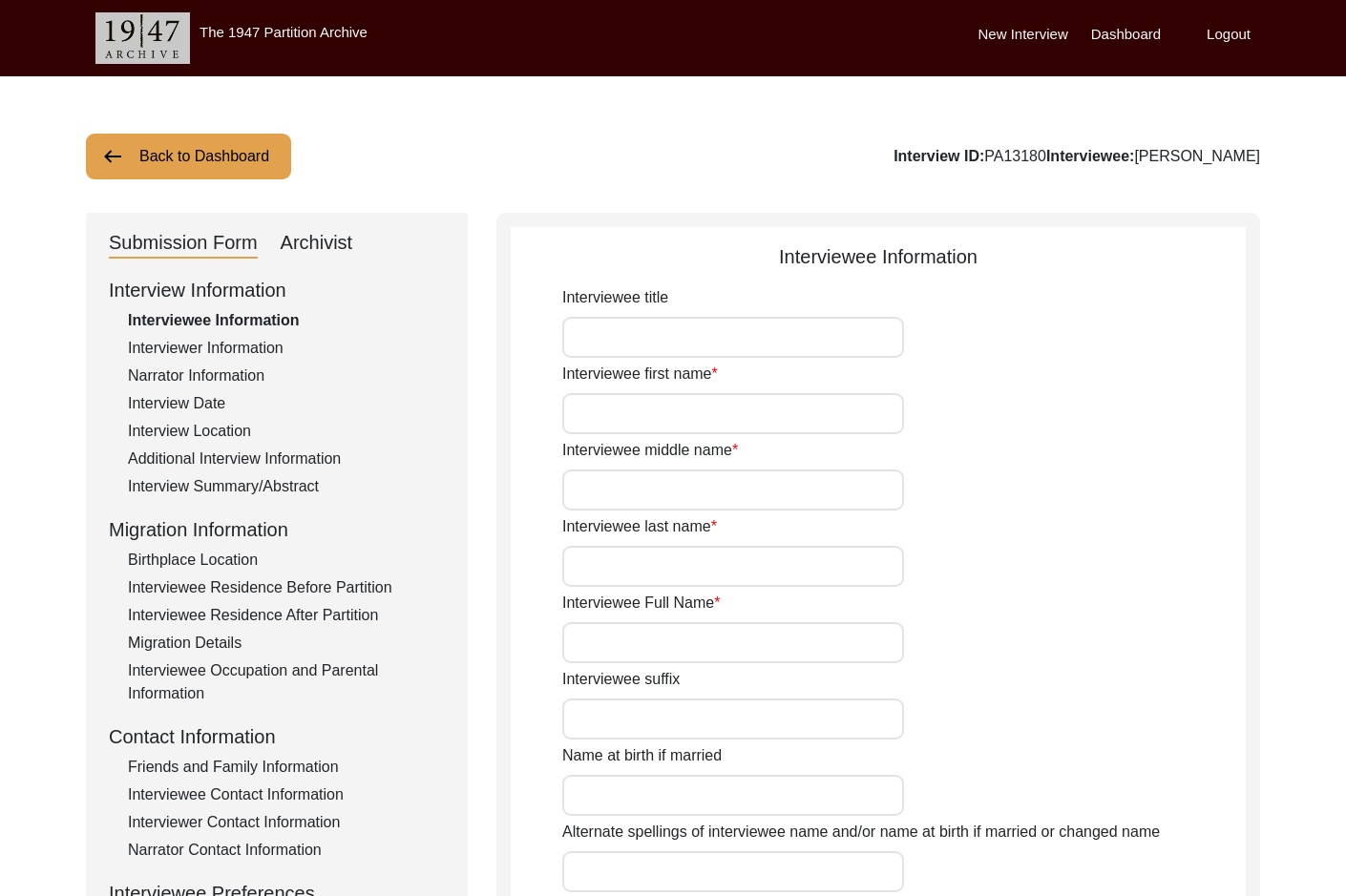 type on "Mr." 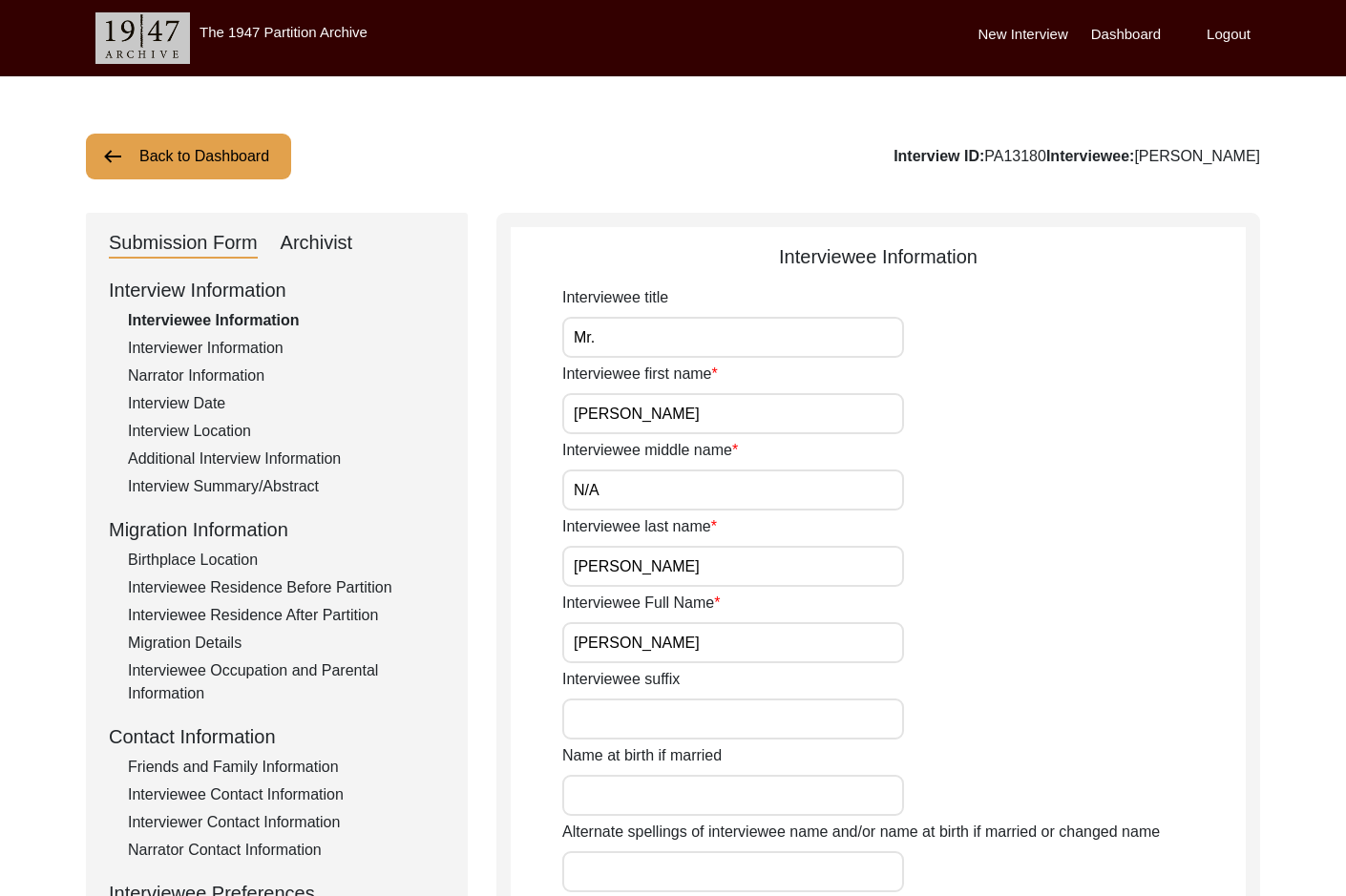 type on "[PERSON_NAME]" 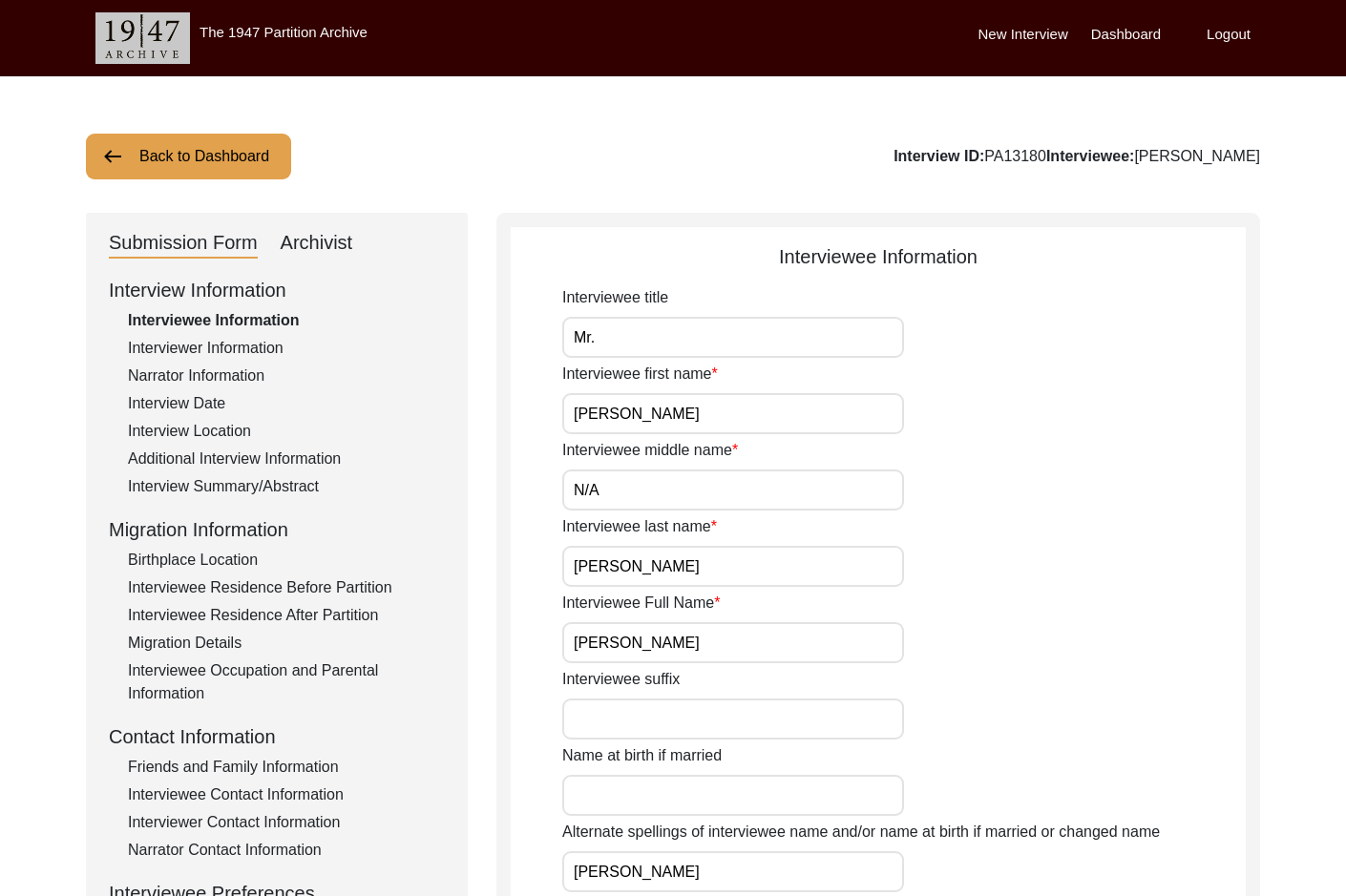 click on "Interview Information   Interviewee Information   Interviewer Information   Narrator Information   Interview Date   Interview Location   Additional Interview Information   Interview Summary/Abstract   Migration Information   Birthplace Location   Interviewee Residence Before Partition   Interviewee Residence After Partition   Migration Details   Interviewee Occupation and Parental Information   Contact Information   Friends and Family Information   Interviewee Contact Information   Interviewer Contact Information   Narrator Contact Information   Interviewee Preferences   Interviewee Preferences   Submission Files   Interview Audio/Video Files   Interview Photo Files   Signed Release Form   Other Files" 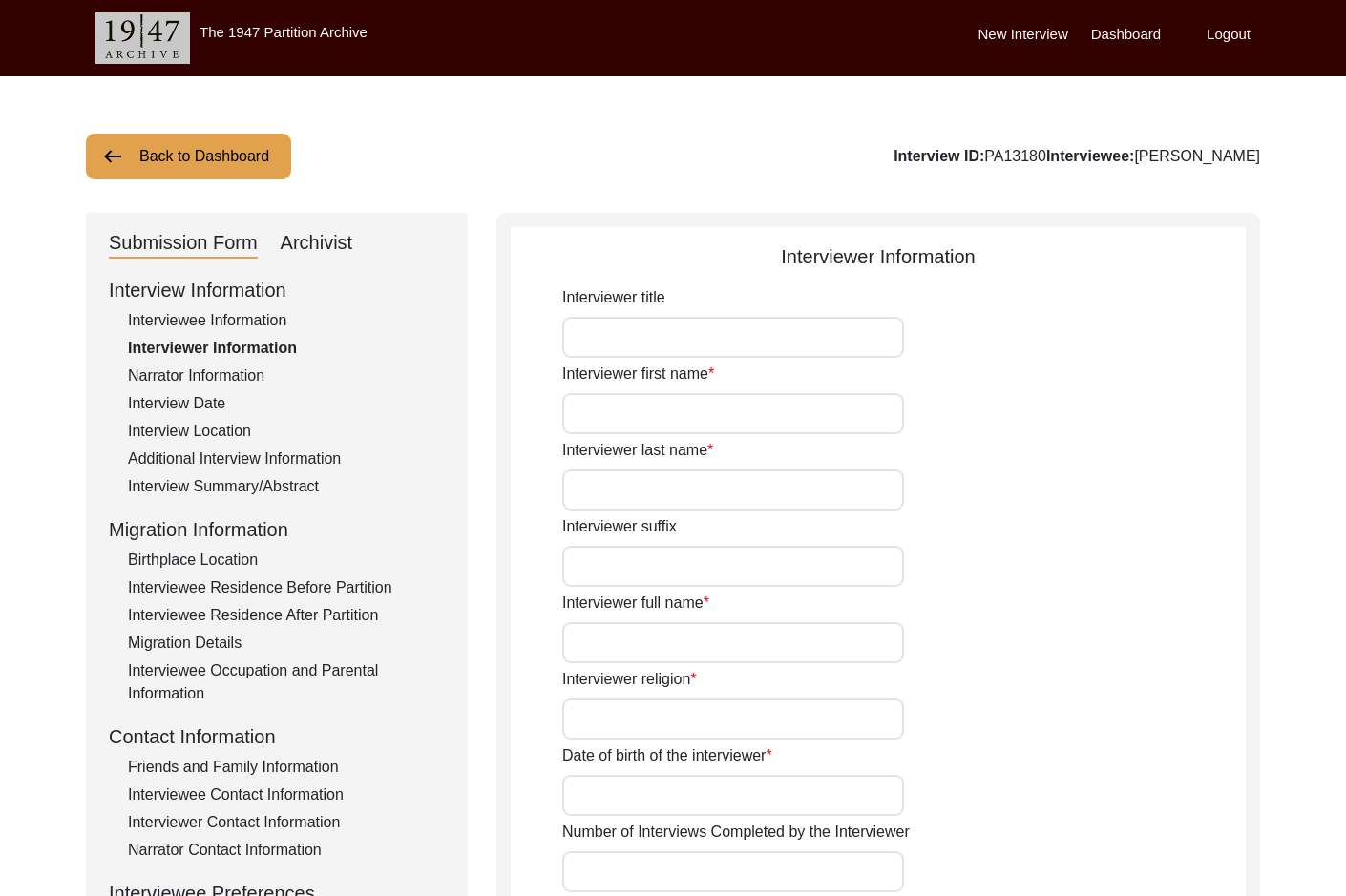 type on "Mr." 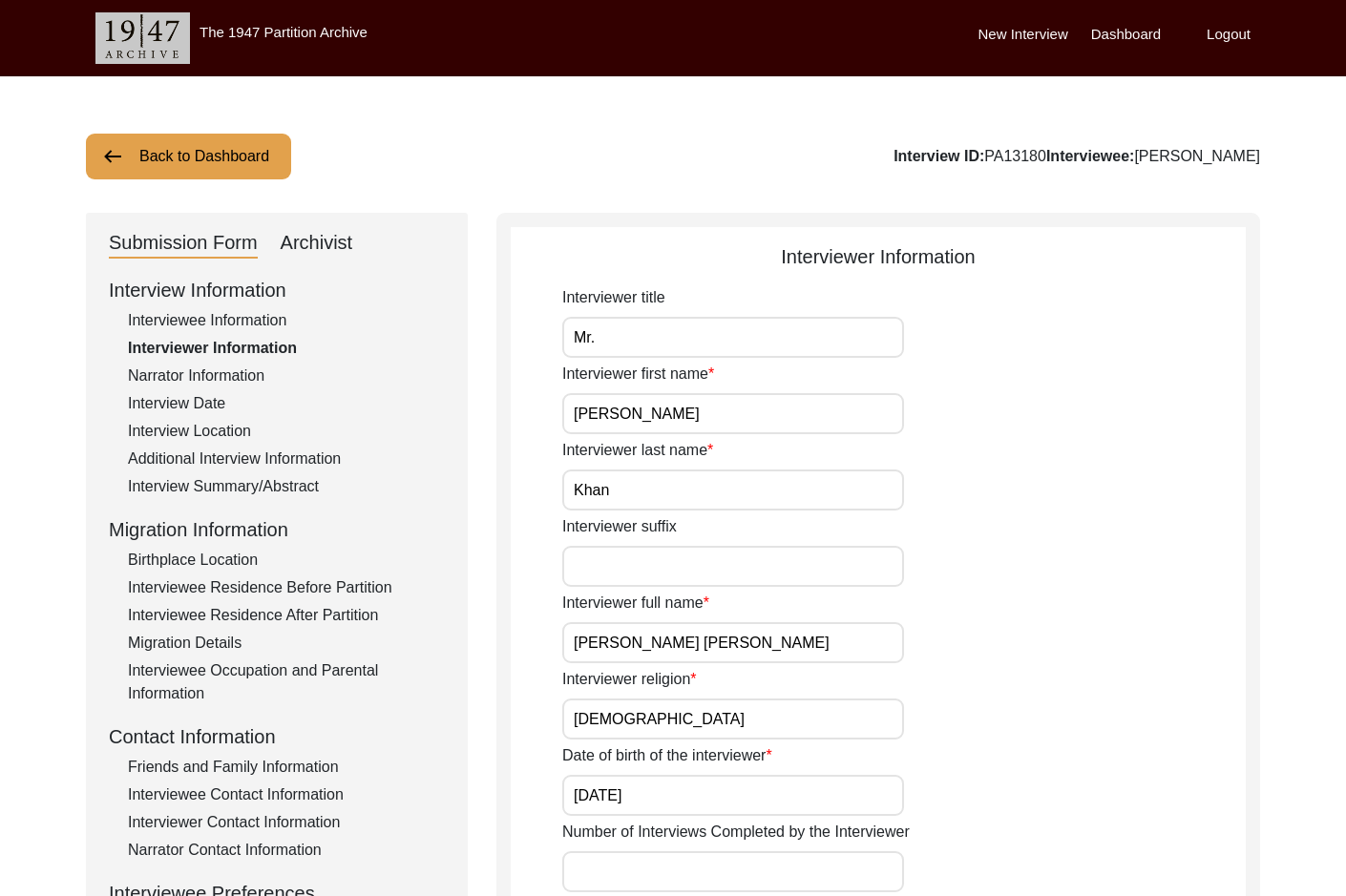 click on "Back to Dashboard  Interview ID:  PA13180  Interviewee:  [PERSON_NAME]" 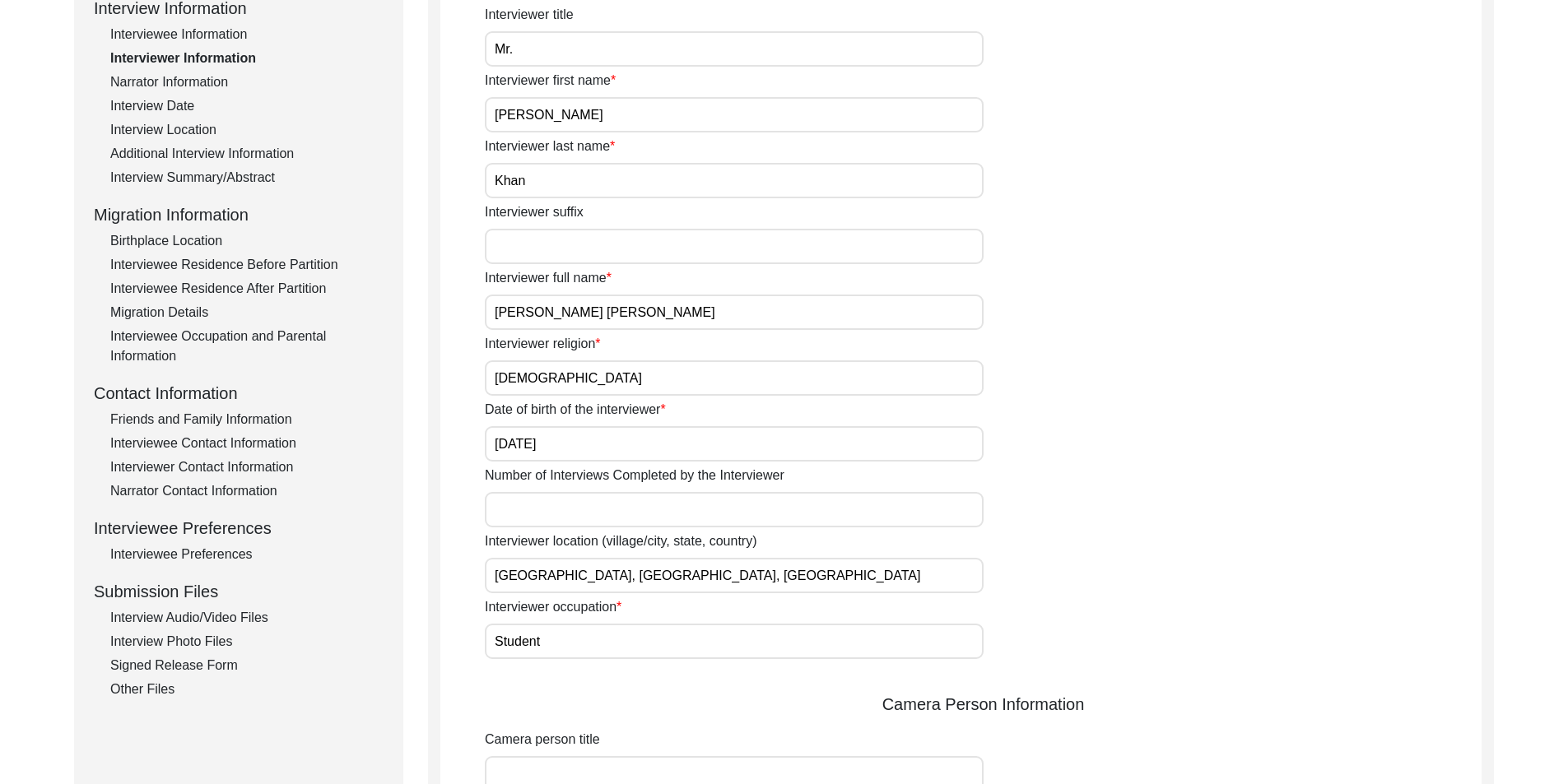 scroll, scrollTop: 247, scrollLeft: 0, axis: vertical 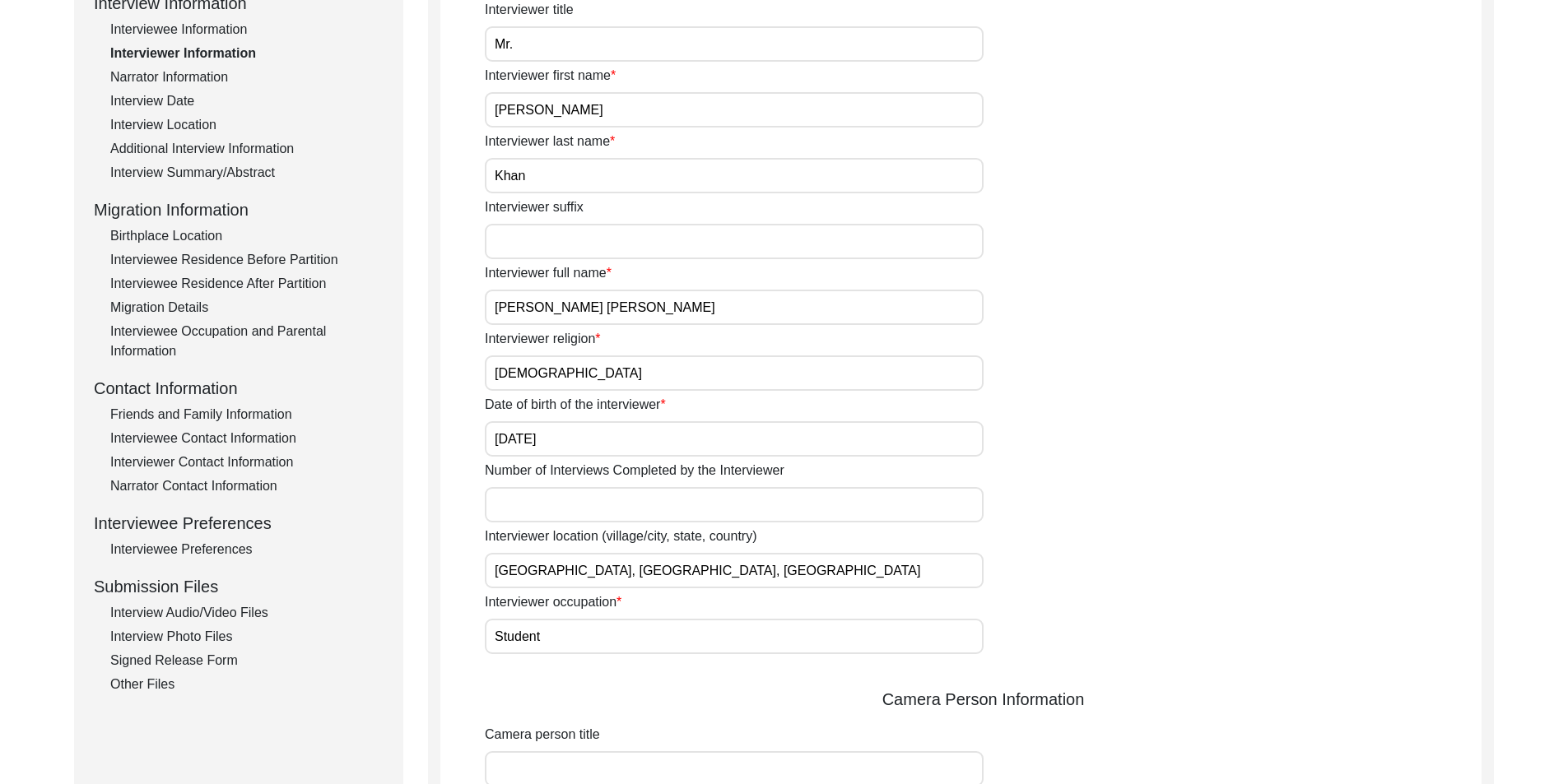 click on "Interviewee Residence After Partition" 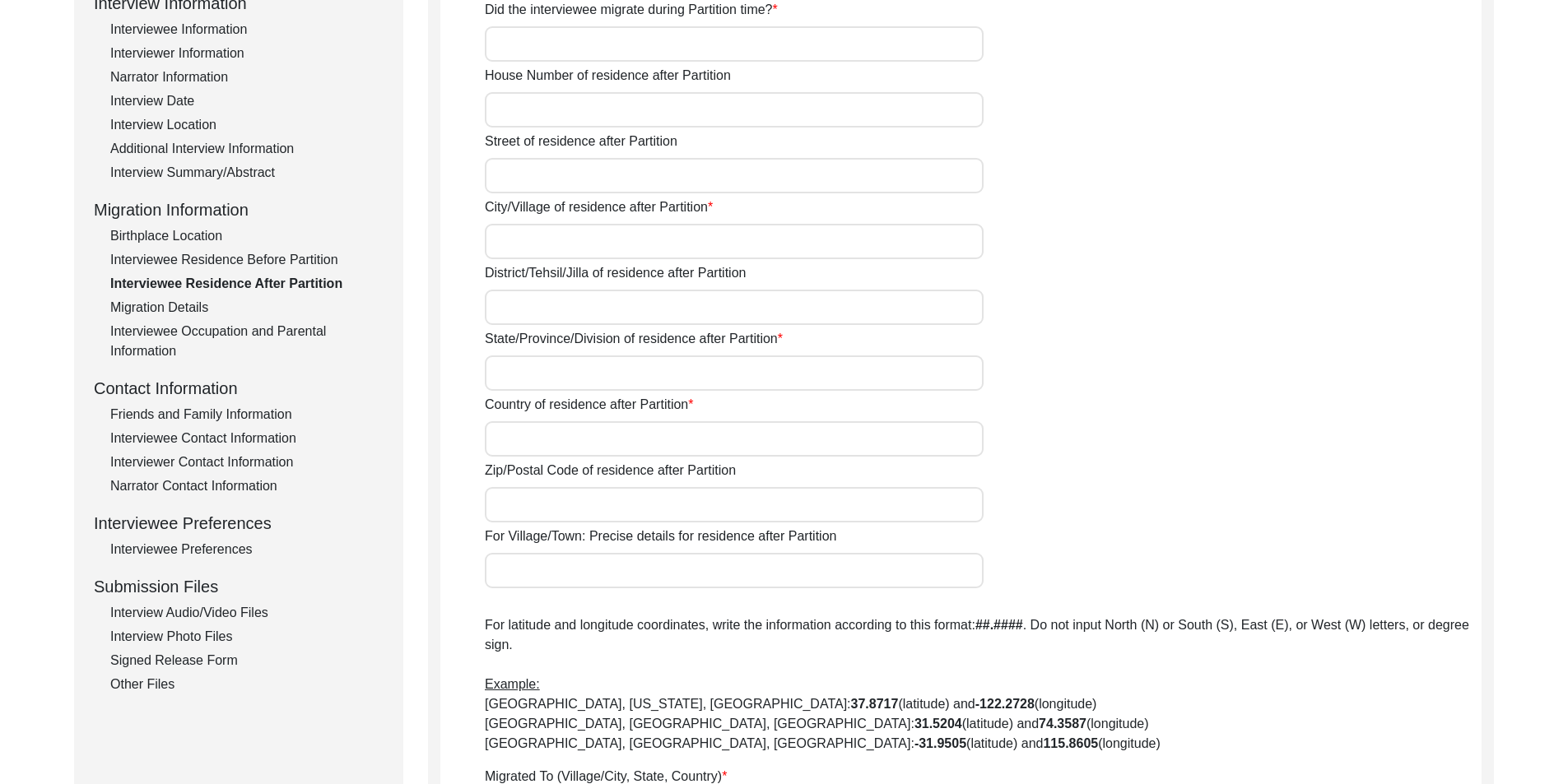 type on "Yes" 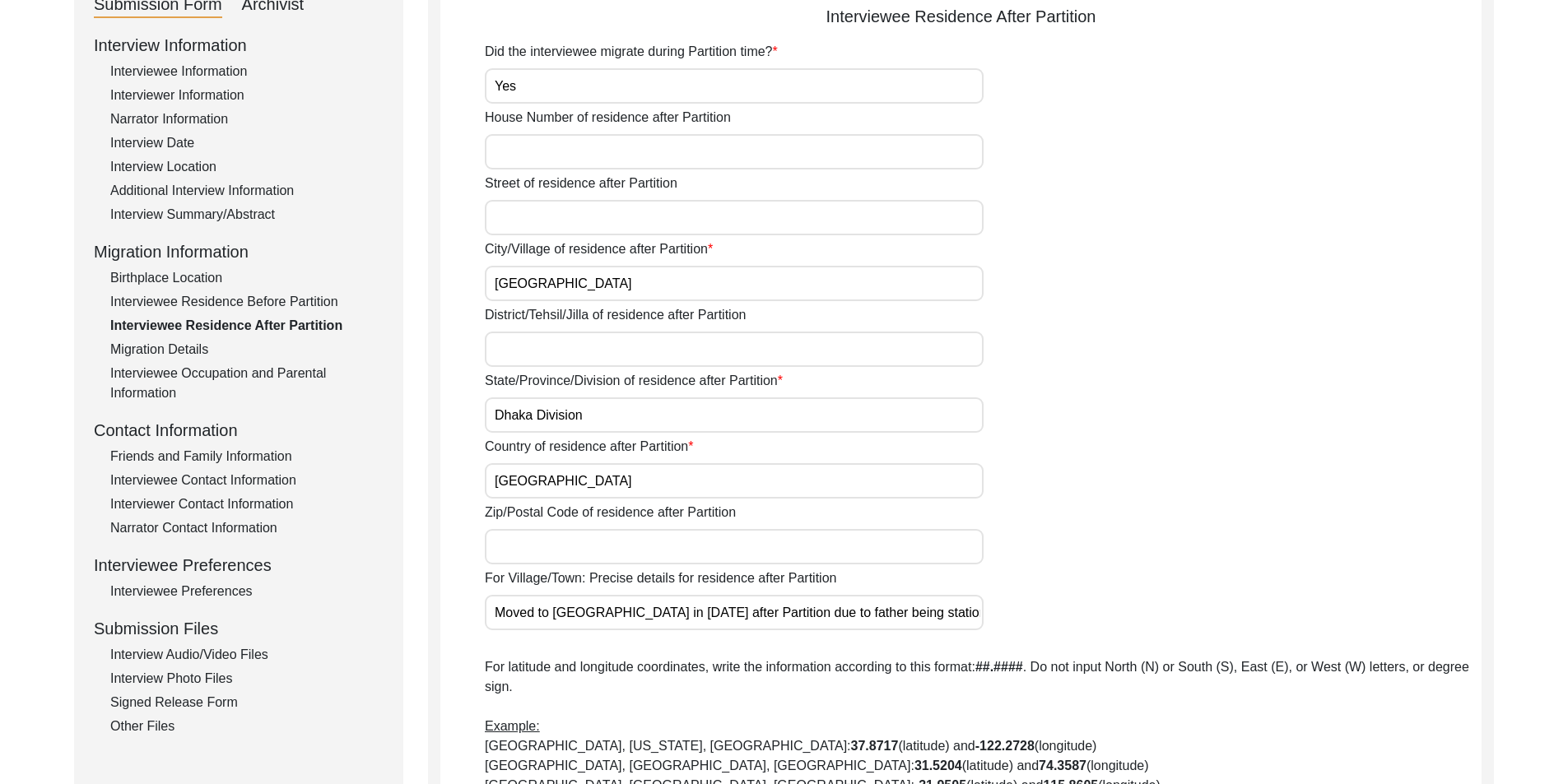 scroll, scrollTop: 329, scrollLeft: 0, axis: vertical 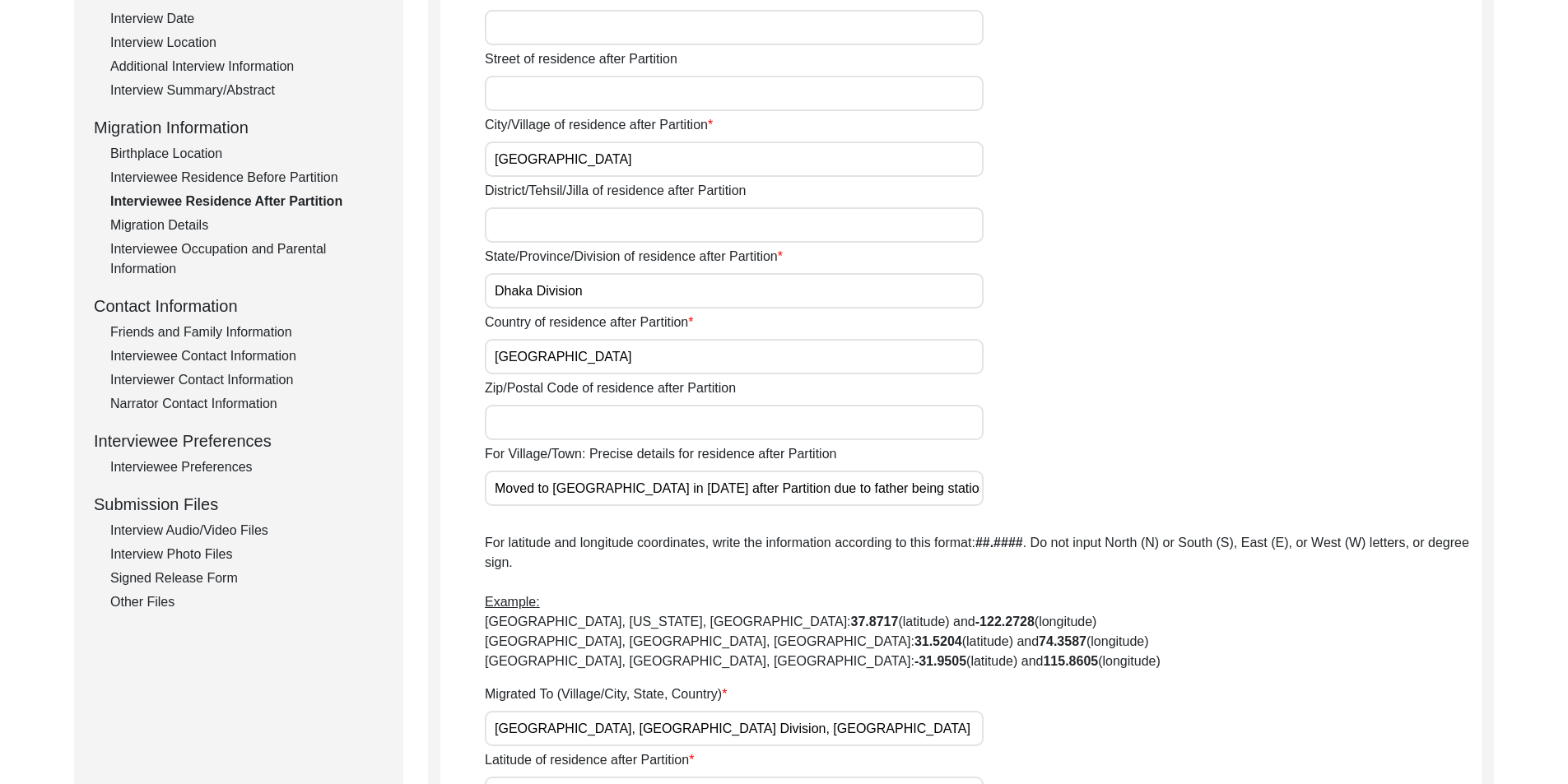 click on "Moved to [GEOGRAPHIC_DATA] in [DATE] after Partition due to father being stationed there" at bounding box center (734, 488) 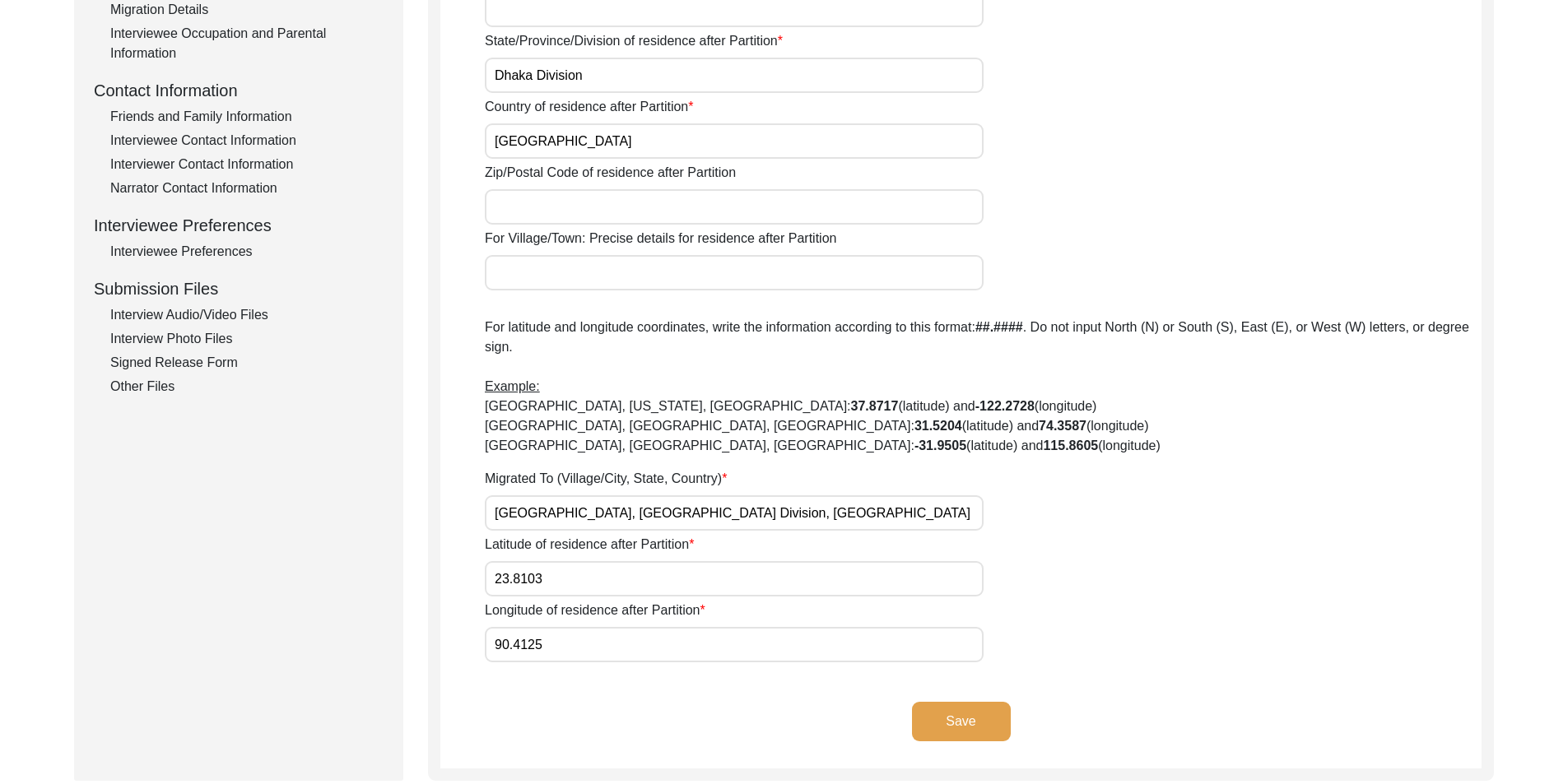 scroll, scrollTop: 777, scrollLeft: 0, axis: vertical 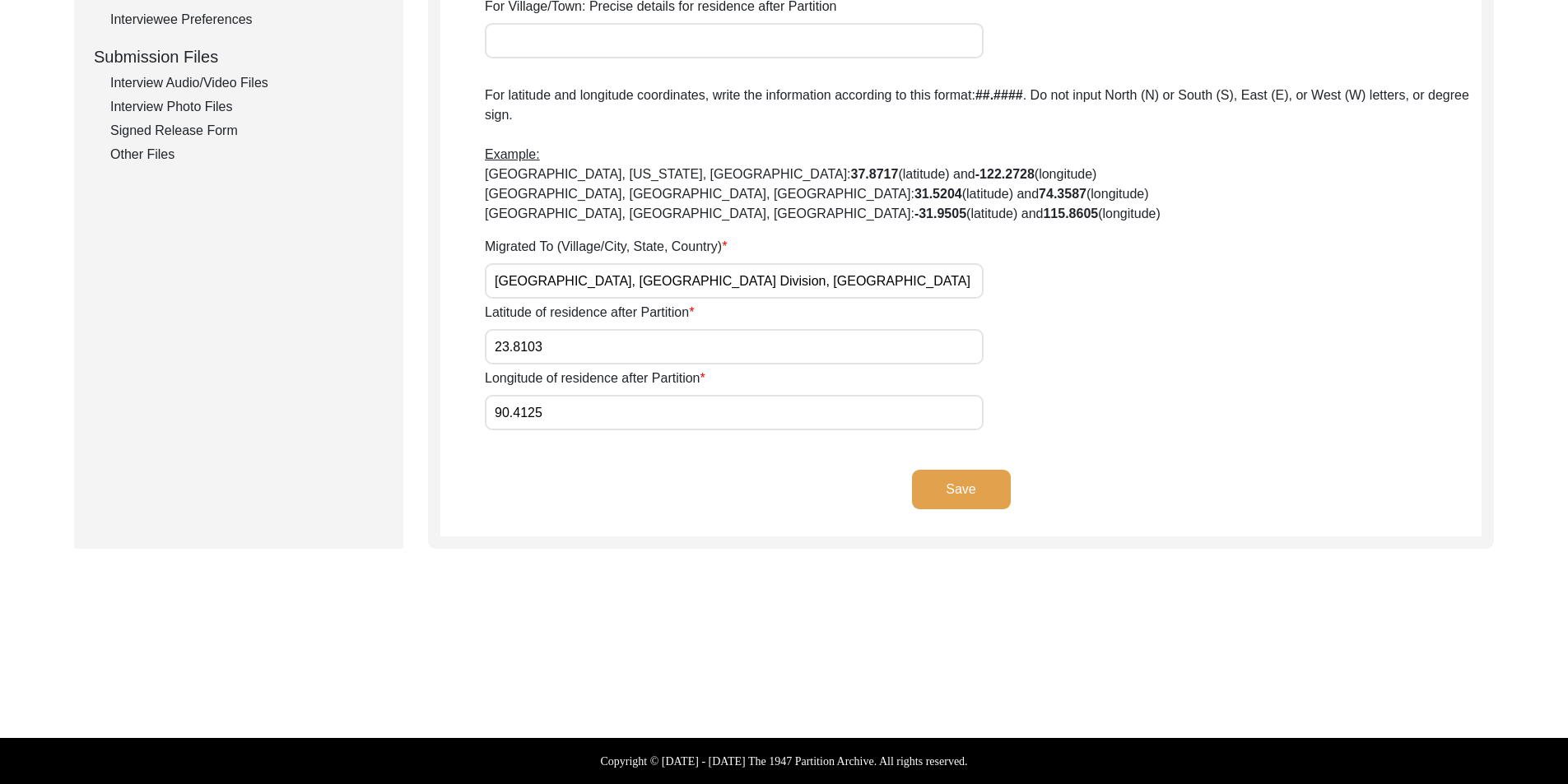 type 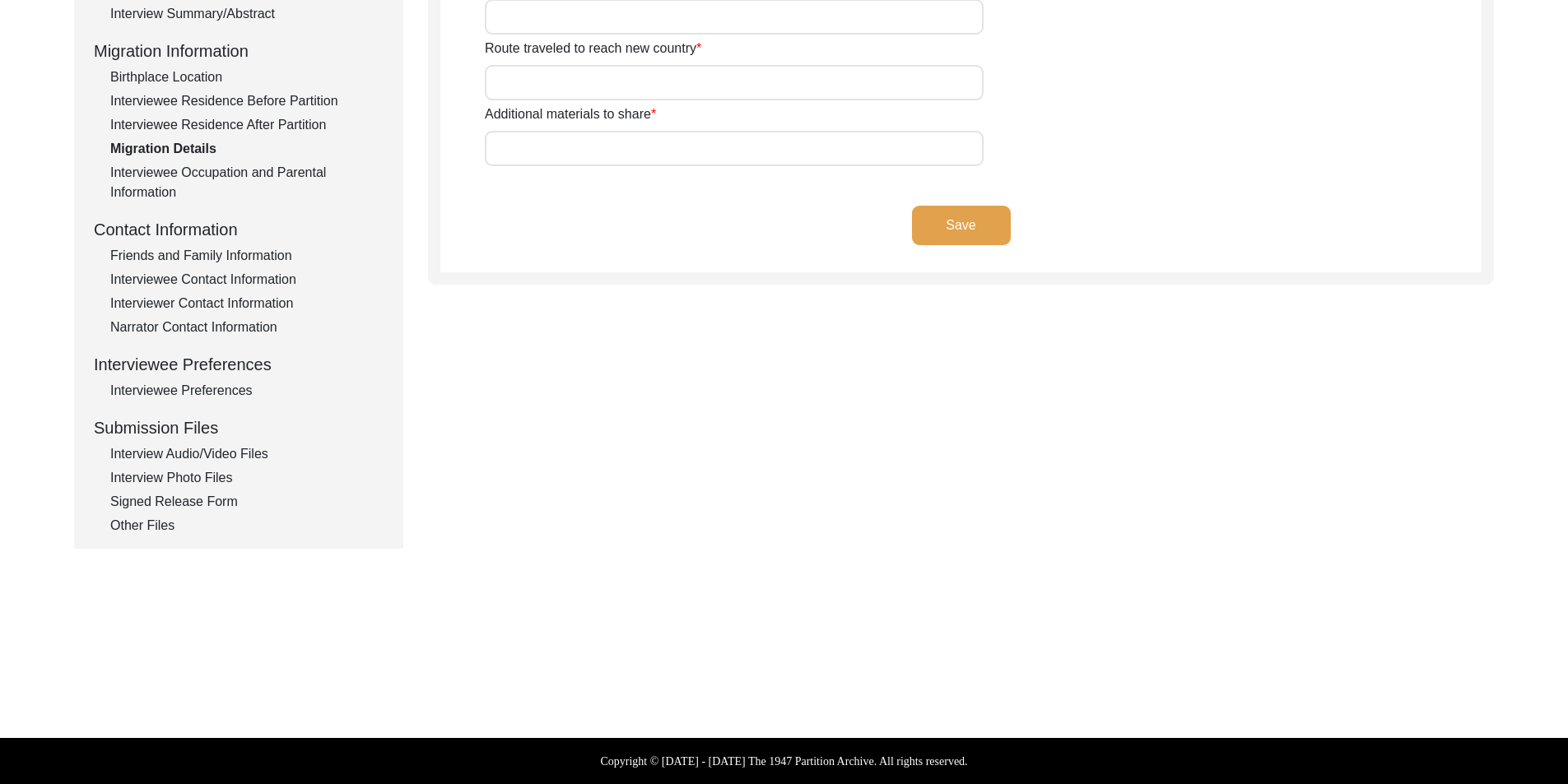 scroll, scrollTop: 406, scrollLeft: 0, axis: vertical 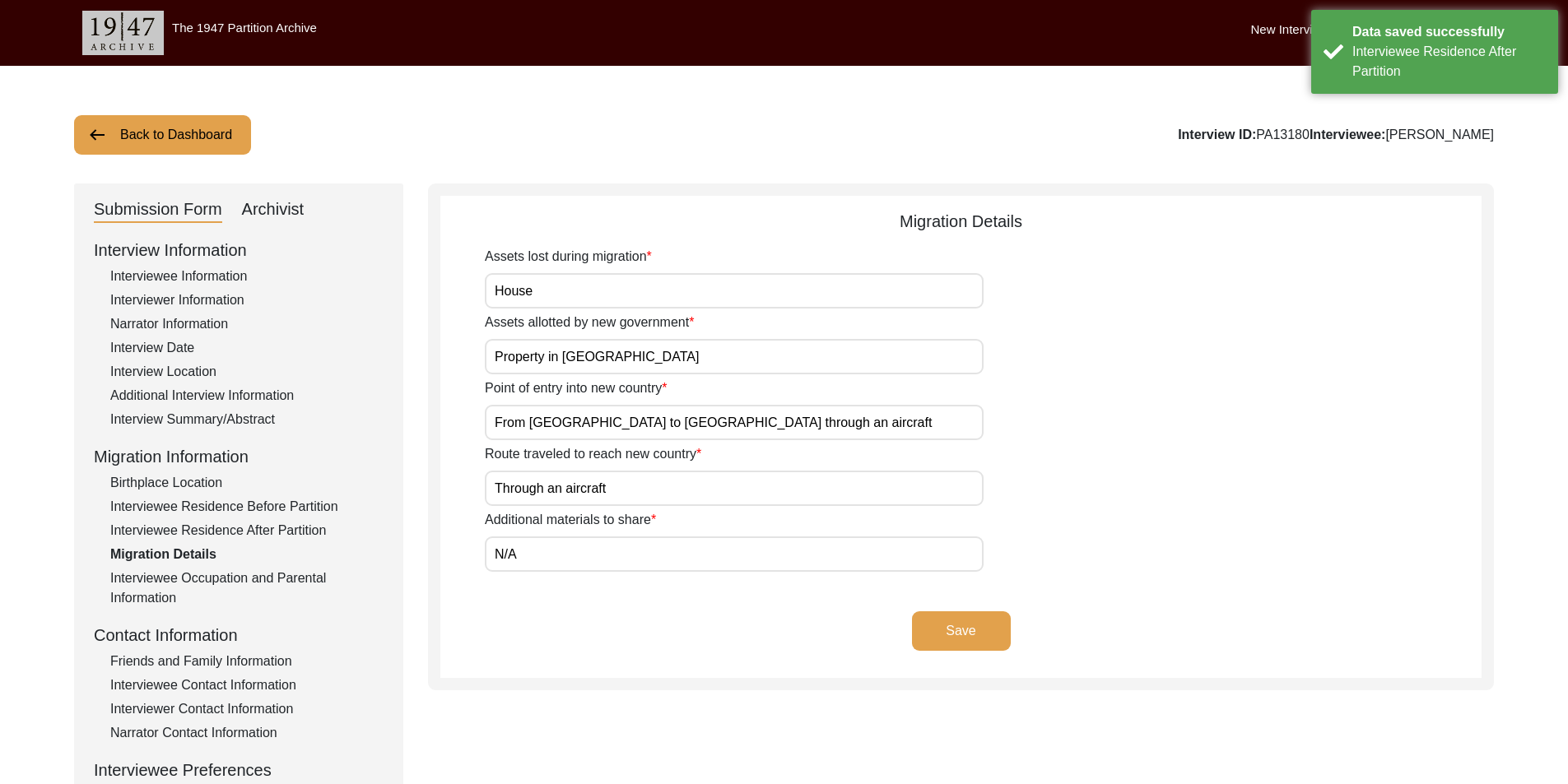 click on "Back to Dashboard  Interview ID:  PA13180  Interviewee:  [PERSON_NAME]   Submission Form   Archivist   Interview Information   Interviewee Information   Interviewer Information   Narrator Information   Interview Date   Interview Location   Additional Interview Information   Interview Summary/Abstract   Migration Information   Birthplace Location   Interviewee Residence Before Partition   Interviewee Residence After Partition   Migration Details   Interviewee Occupation and Parental Information   Contact Information   Friends and Family Information   Interviewee Contact Information   Interviewer Contact Information   Narrator Contact Information   Interviewee Preferences   Interviewee Preferences   Submission Files   Interview Audio/Video Files   Interview Photo Files   Signed Release Form   Other Files   Migration Details
Assets lost during migration House Assets allotted by new government Property in [GEOGRAPHIC_DATA] Point of entry into new country From [GEOGRAPHIC_DATA] to [GEOGRAPHIC_DATA] through an aircraft N/A Save" 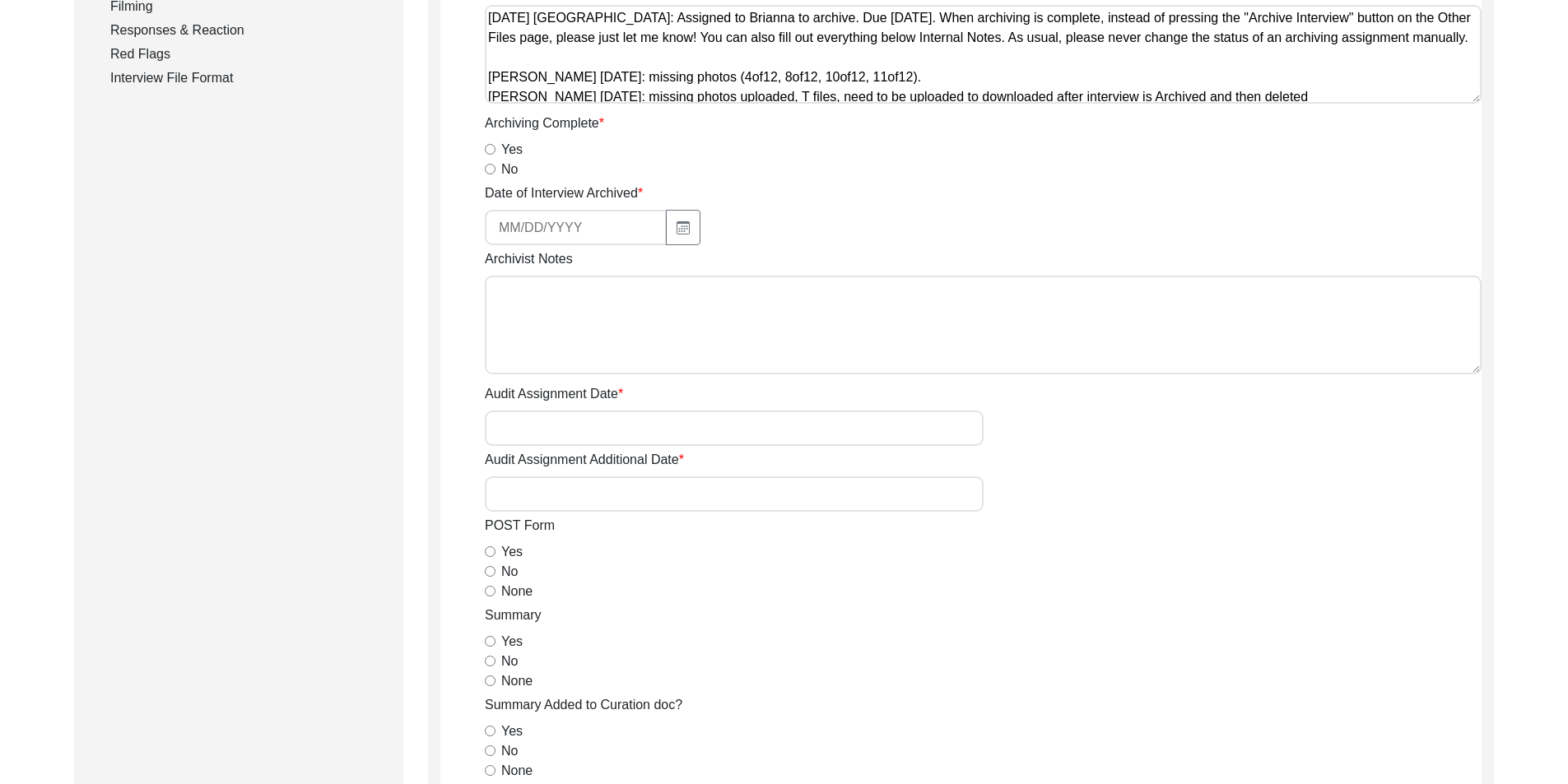 scroll, scrollTop: 0, scrollLeft: 0, axis: both 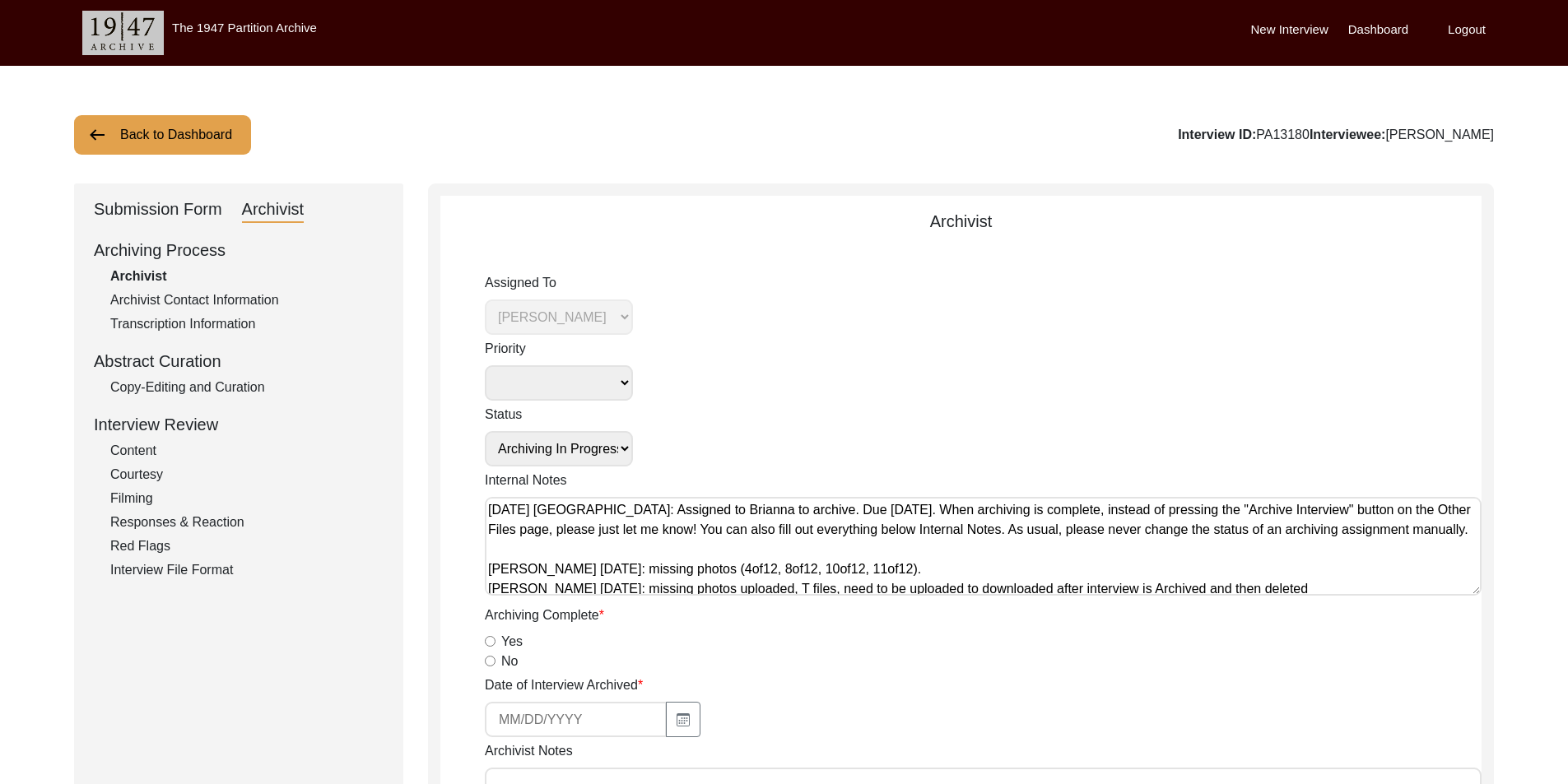 click on "Copy-Editing and Curation" 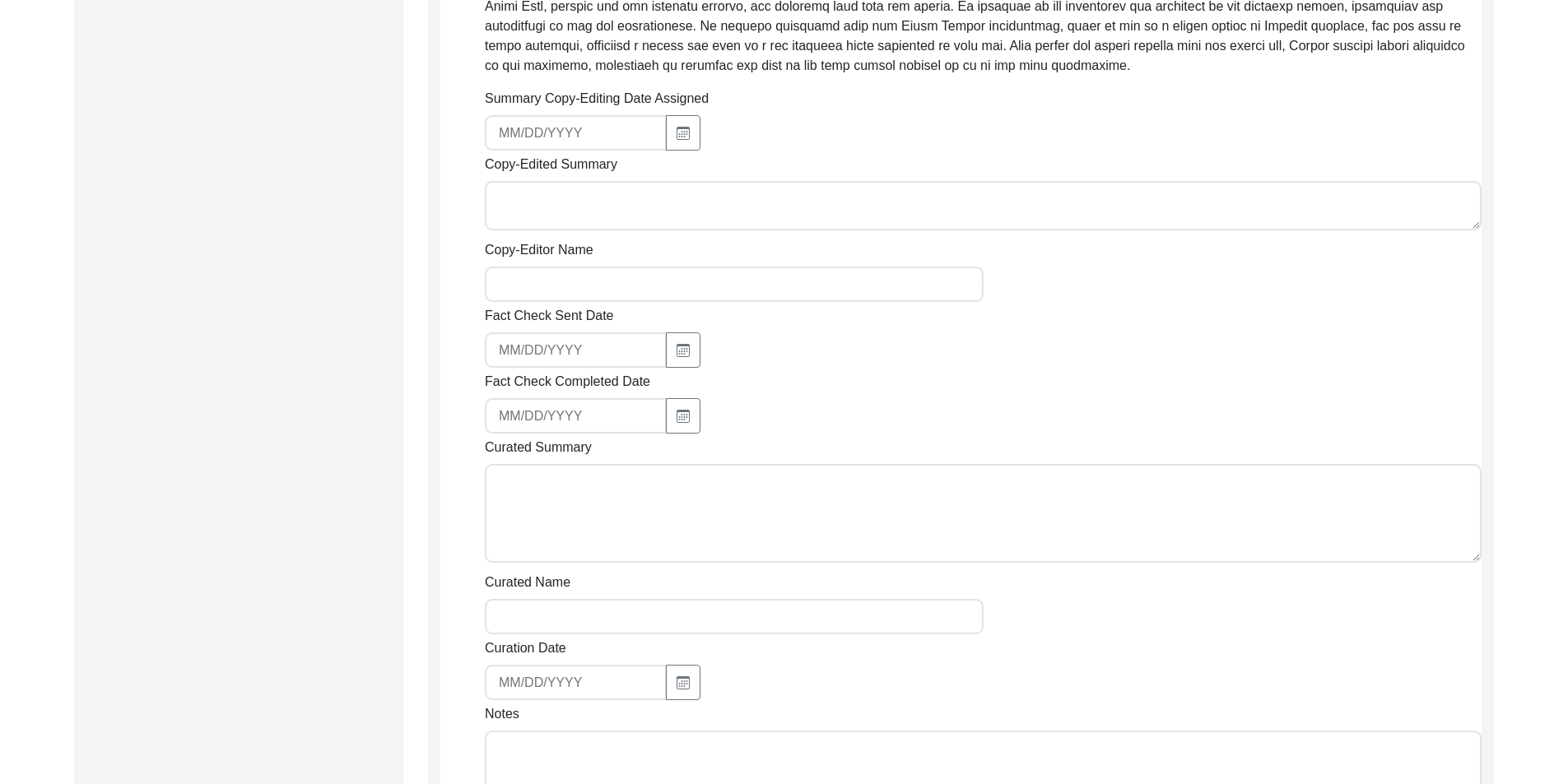 click on "Copy-Edited Summary" at bounding box center (983, 206) 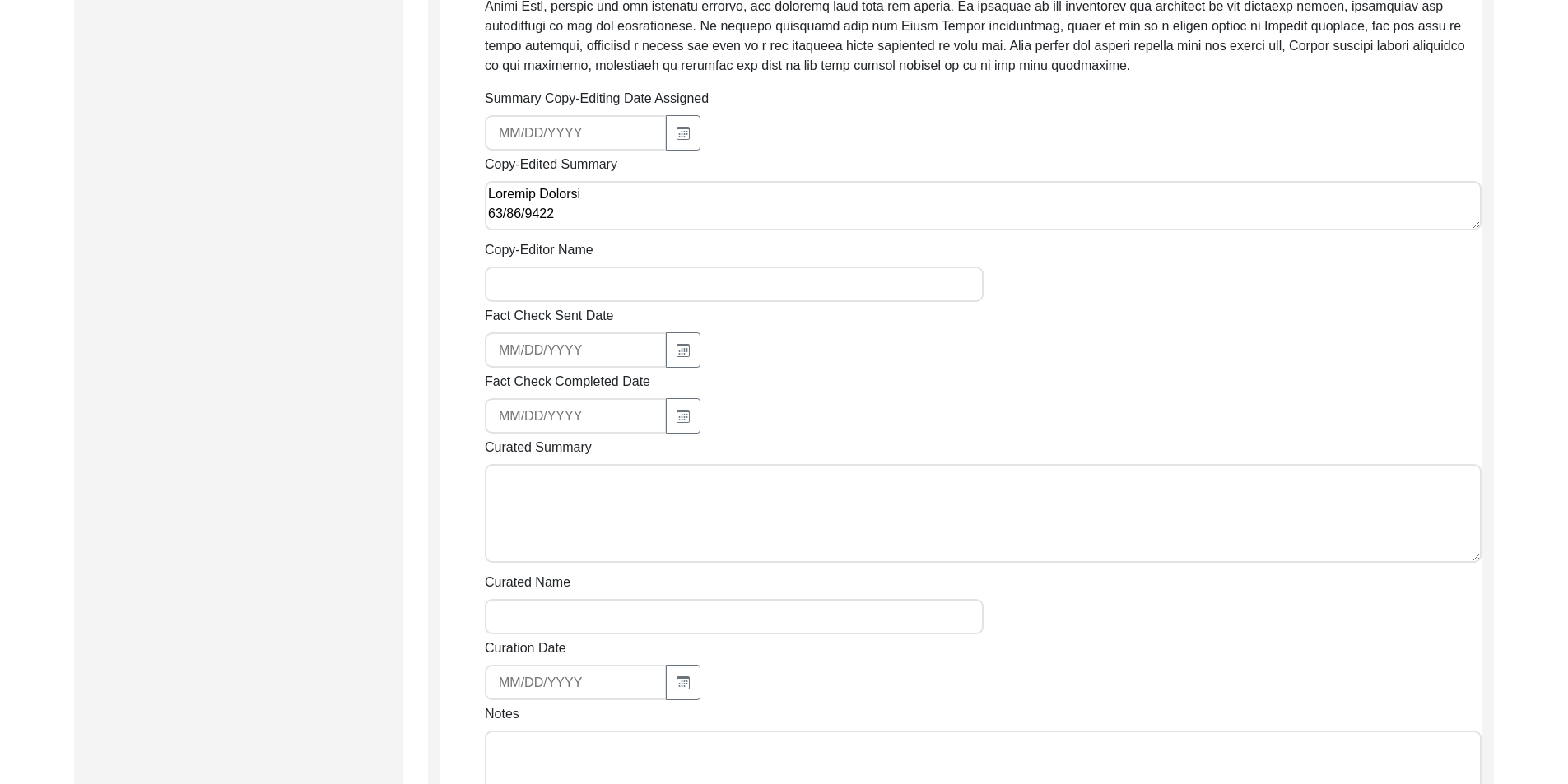 scroll, scrollTop: 1340, scrollLeft: 0, axis: vertical 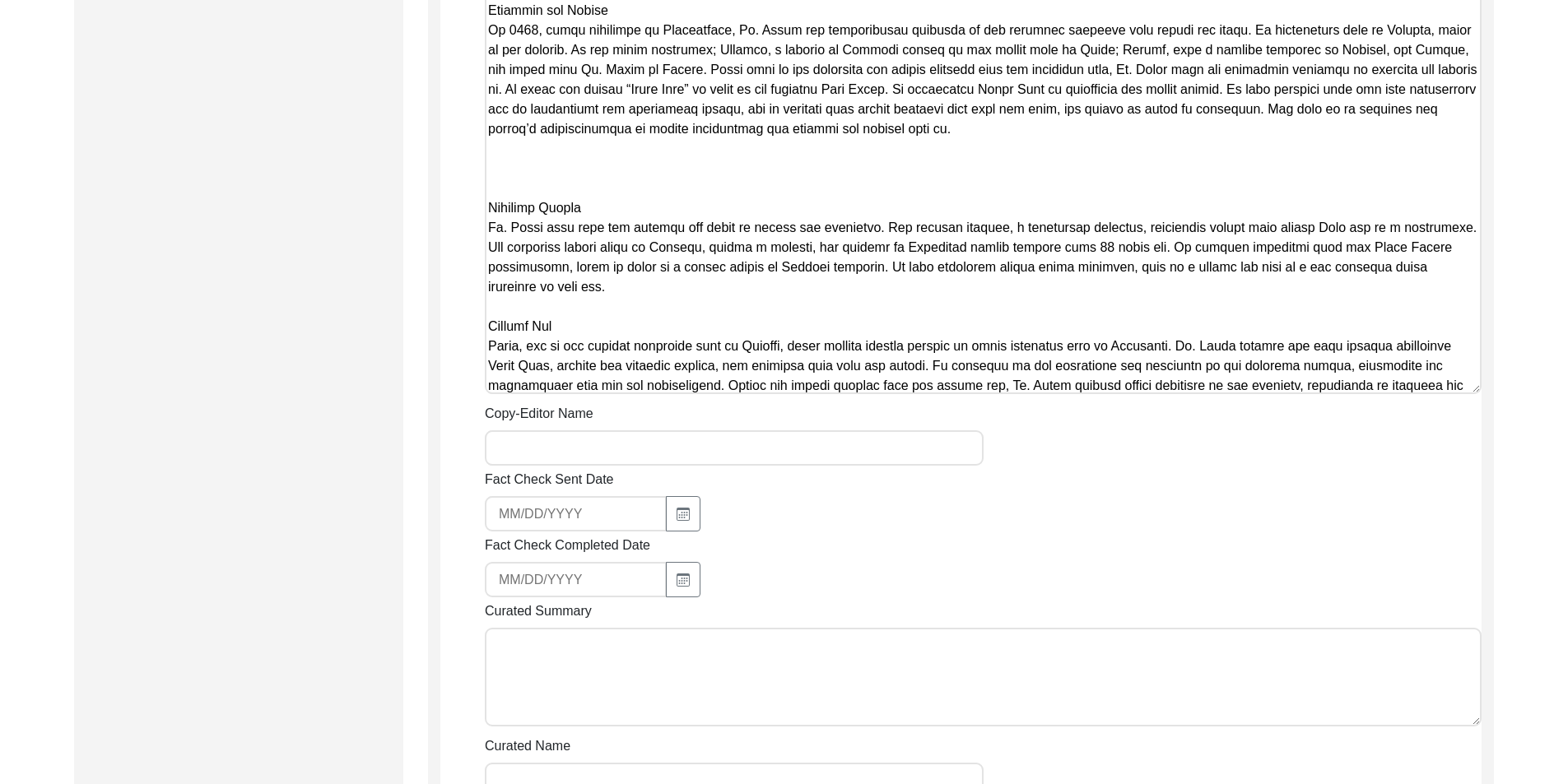click on "Copy-Edited Summary" at bounding box center [983, -95] 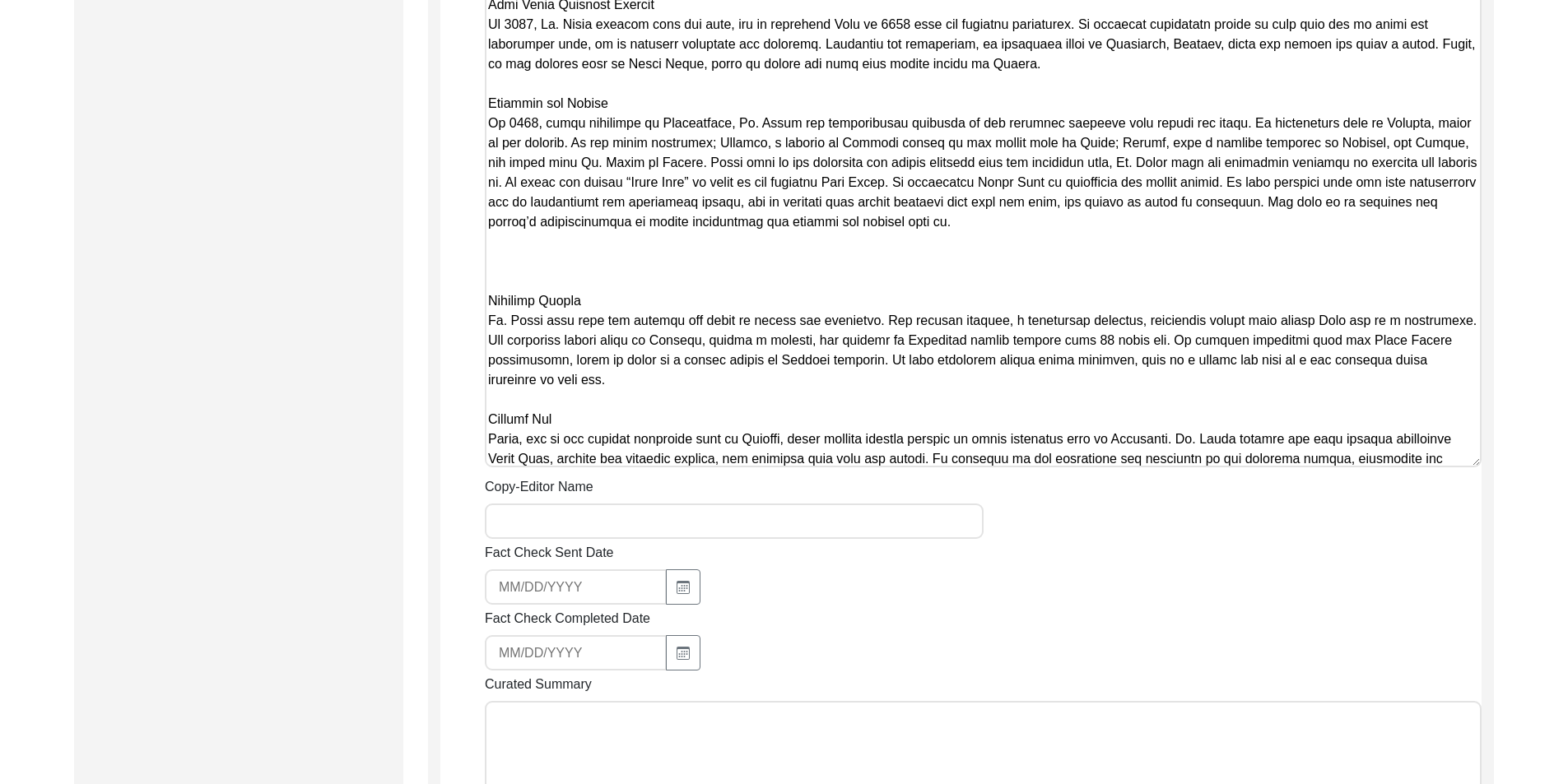 scroll, scrollTop: 1587, scrollLeft: 0, axis: vertical 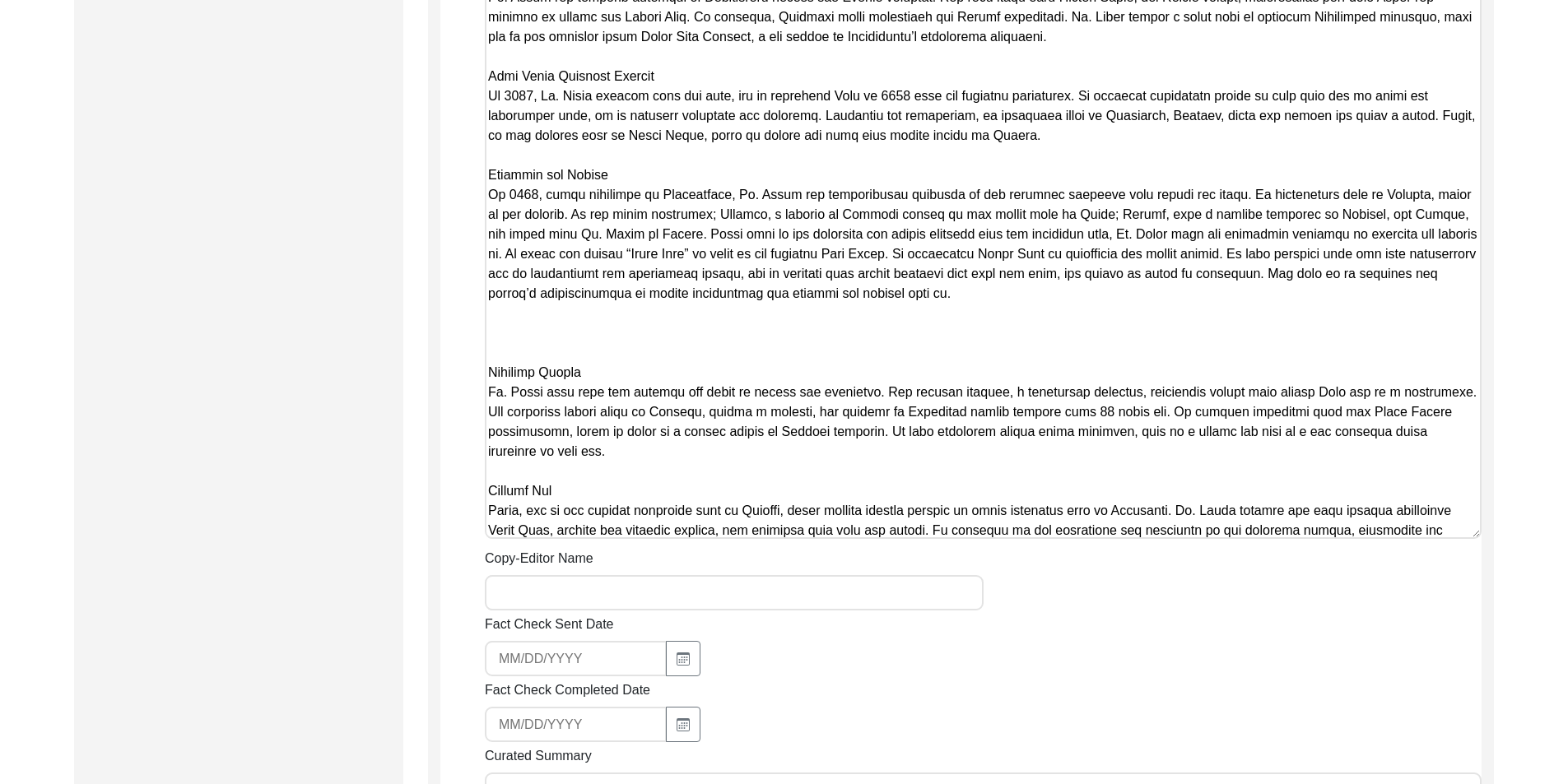click on "Copy-Edited Summary" at bounding box center (983, 60) 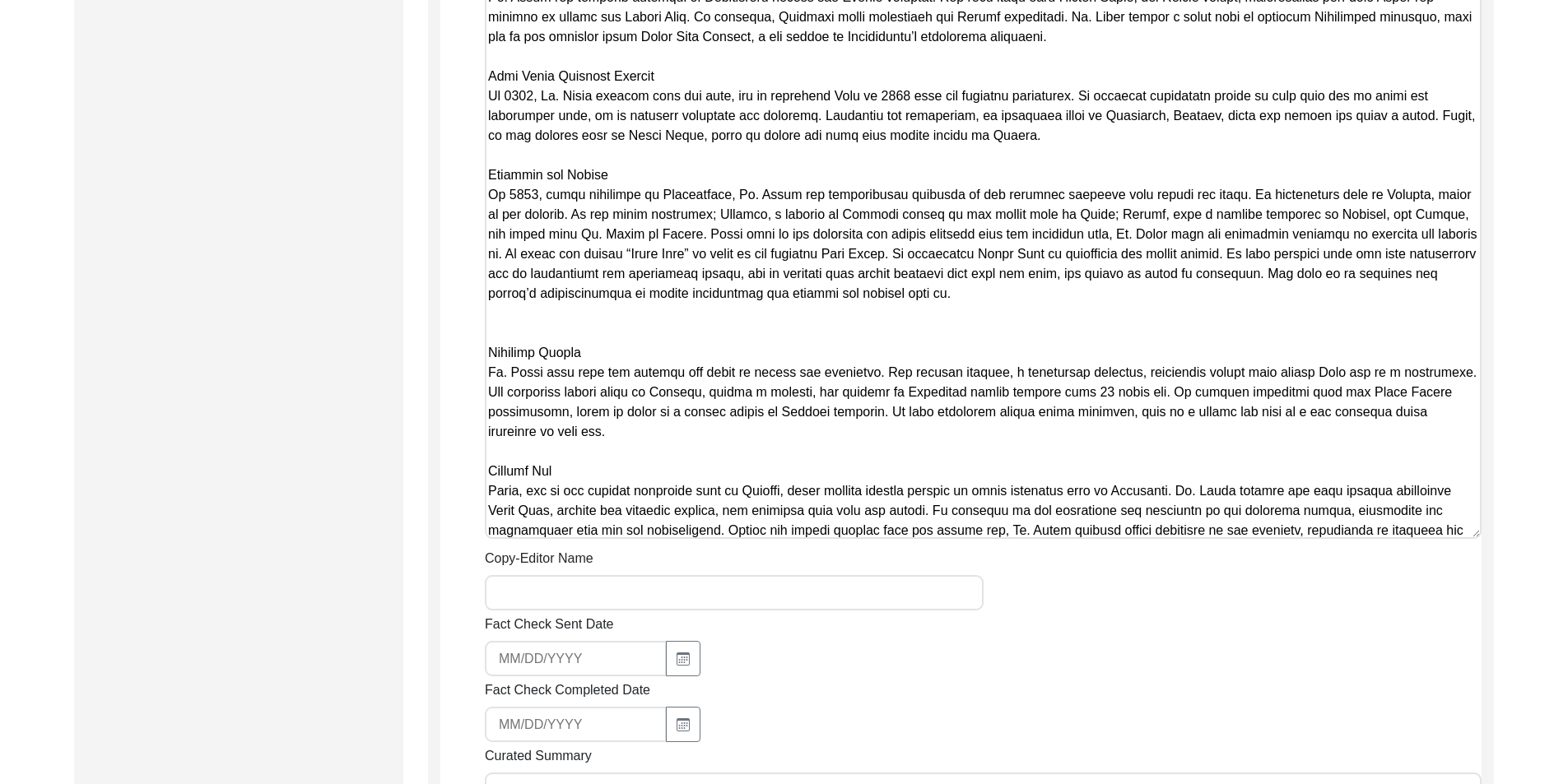 scroll, scrollTop: 273, scrollLeft: 0, axis: vertical 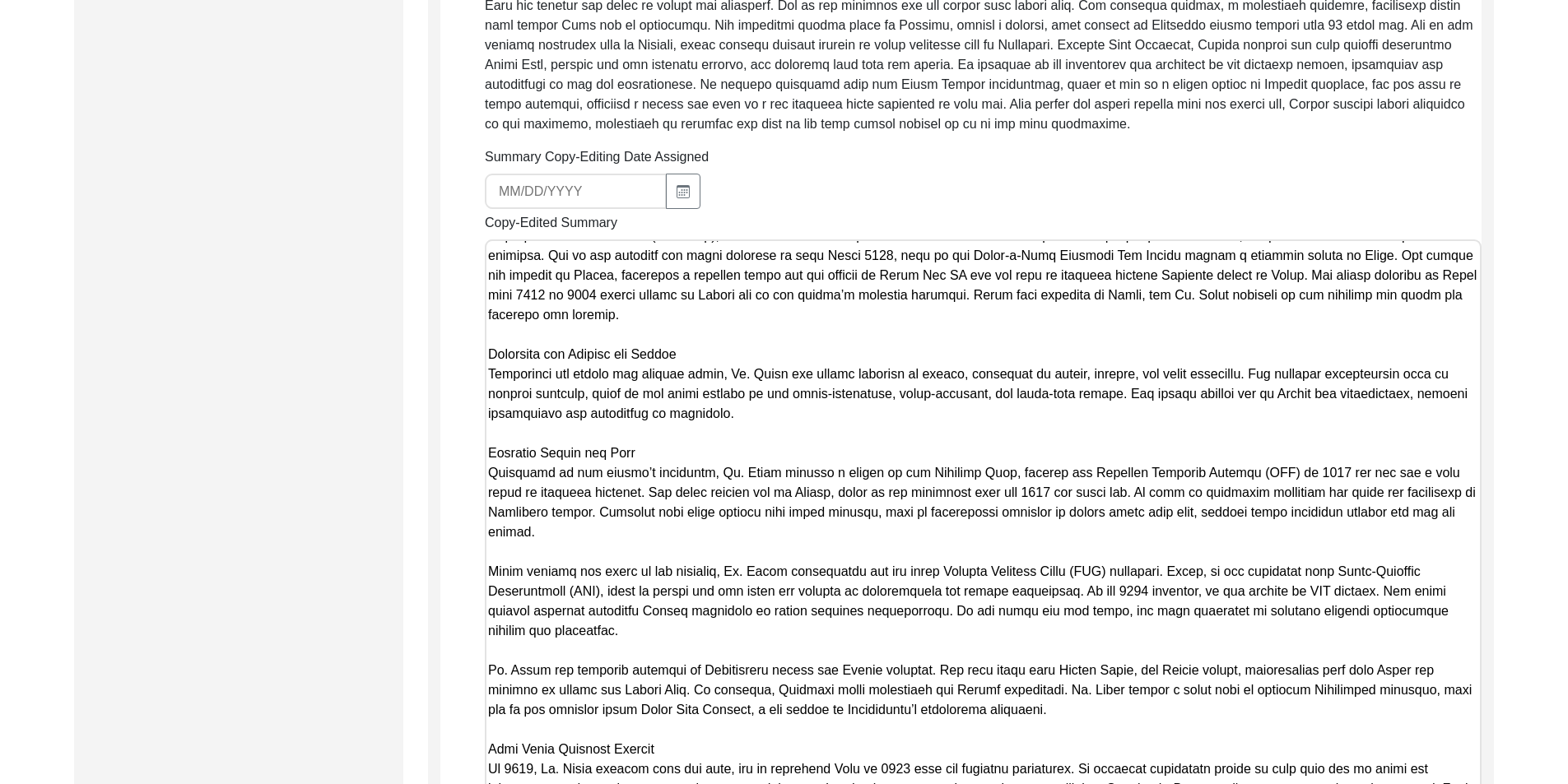 click on "Copy-Edited Summary" at bounding box center (983, 698) 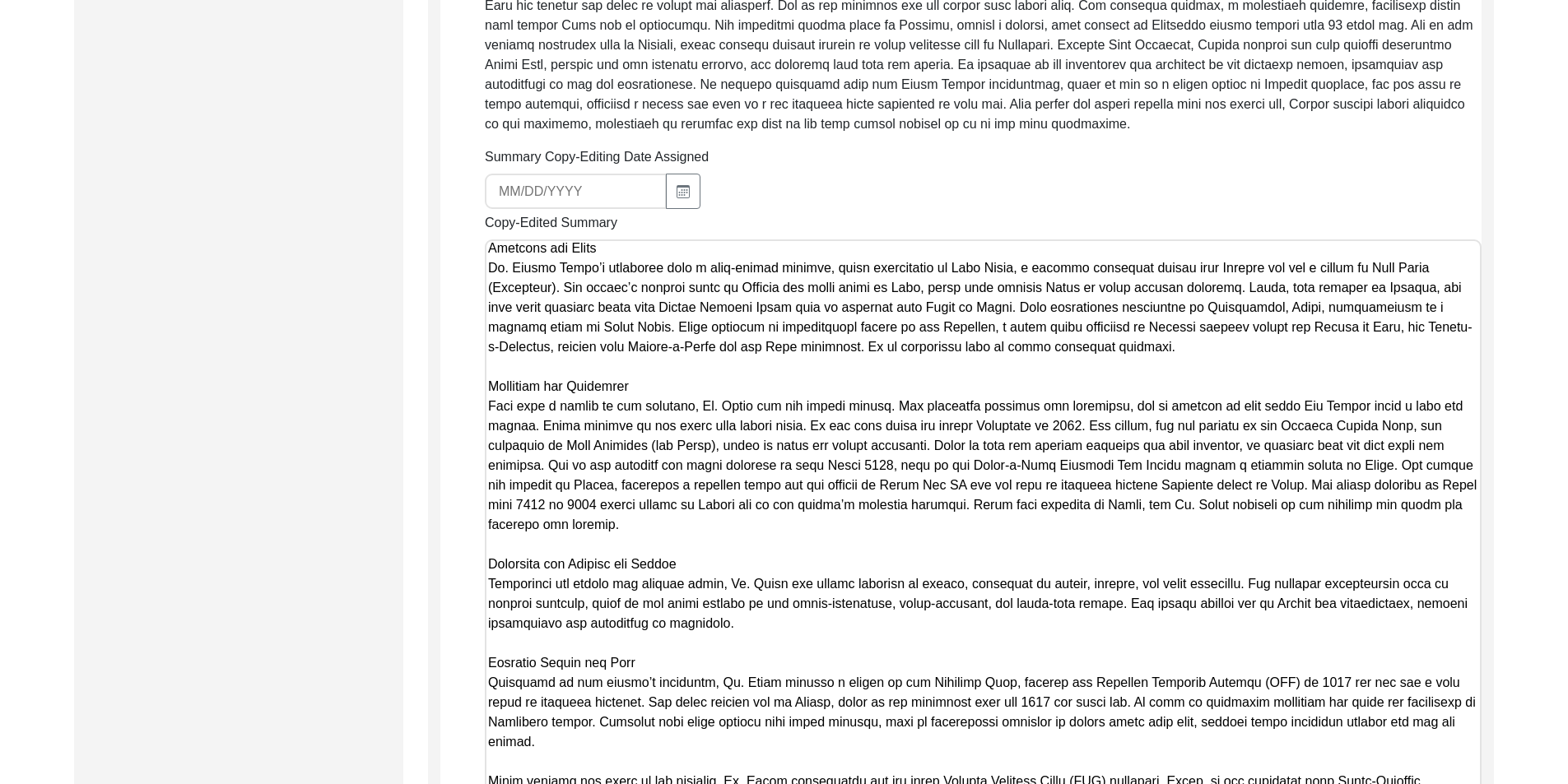 scroll, scrollTop: 4, scrollLeft: 0, axis: vertical 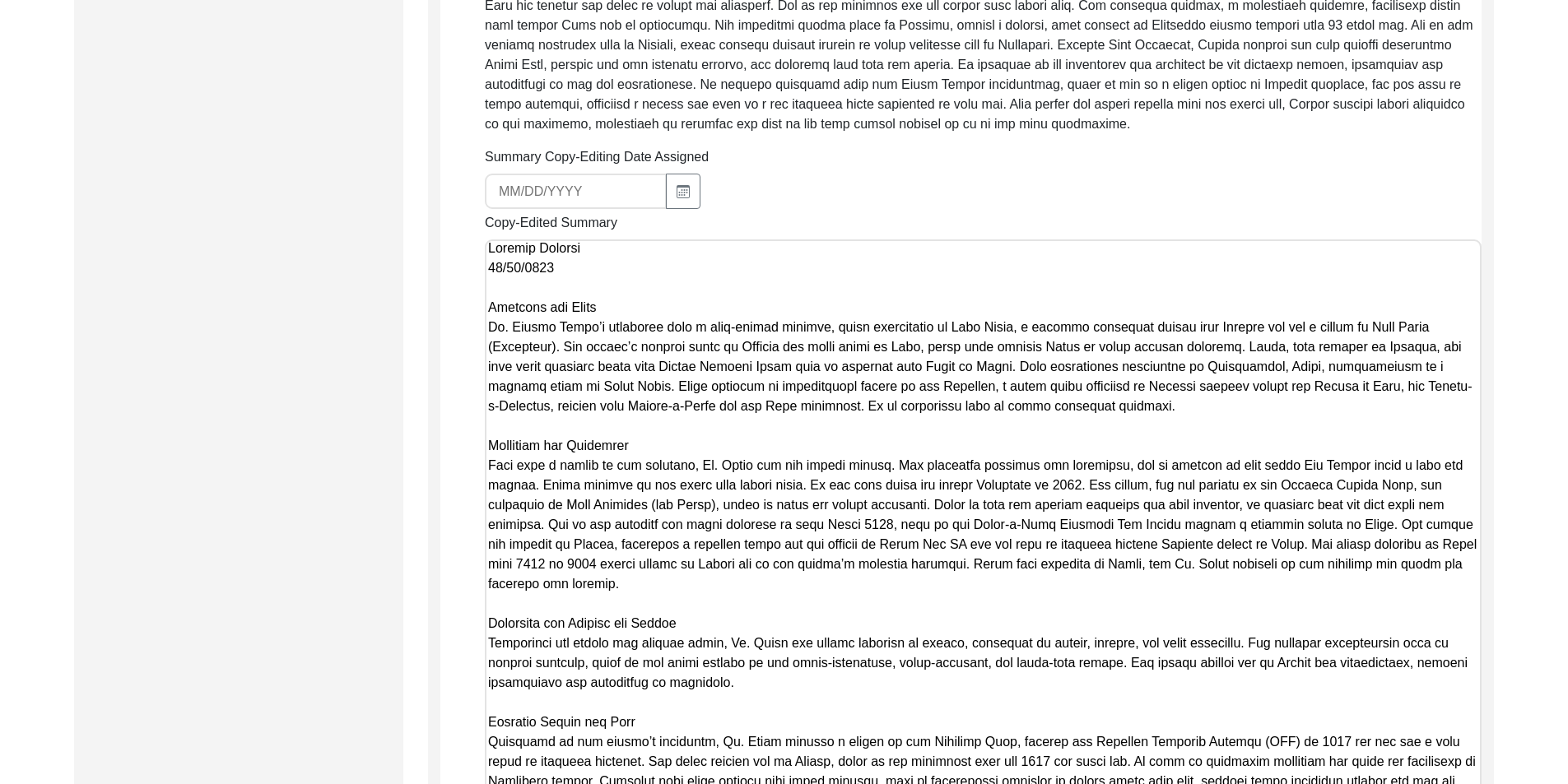 drag, startPoint x: 691, startPoint y: 588, endPoint x: 476, endPoint y: 591, distance: 215.02093 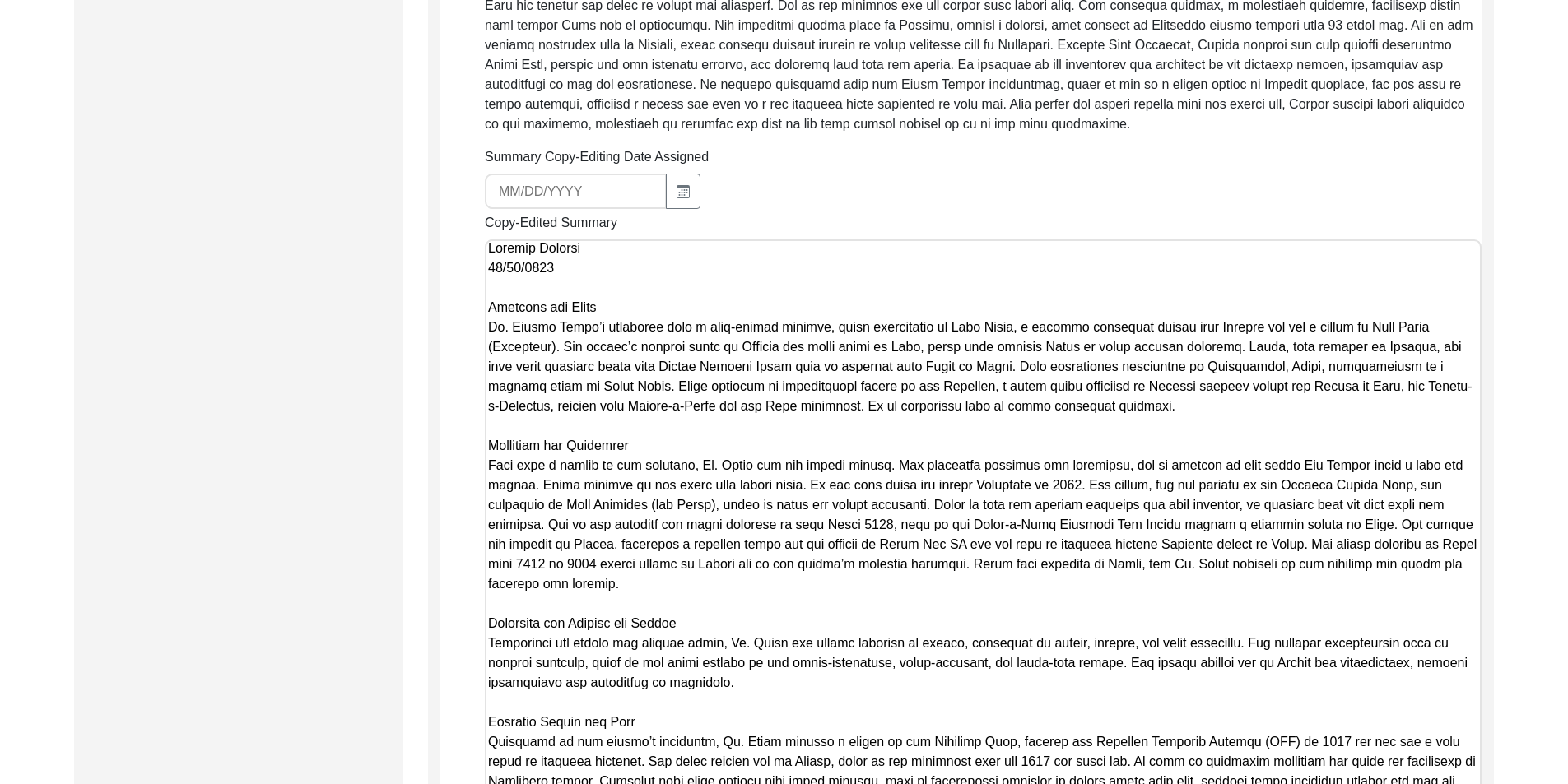 click on "Copy-Editing and Curation
Raw, Unedited Summary:  Summary Copy-Editing Date Assigned Copy-Edited Summary        Copy-Editor Name Fact Check Sent Date Fact Check Completed Date Curated Summary Curated Name Curation Date Notes Save" 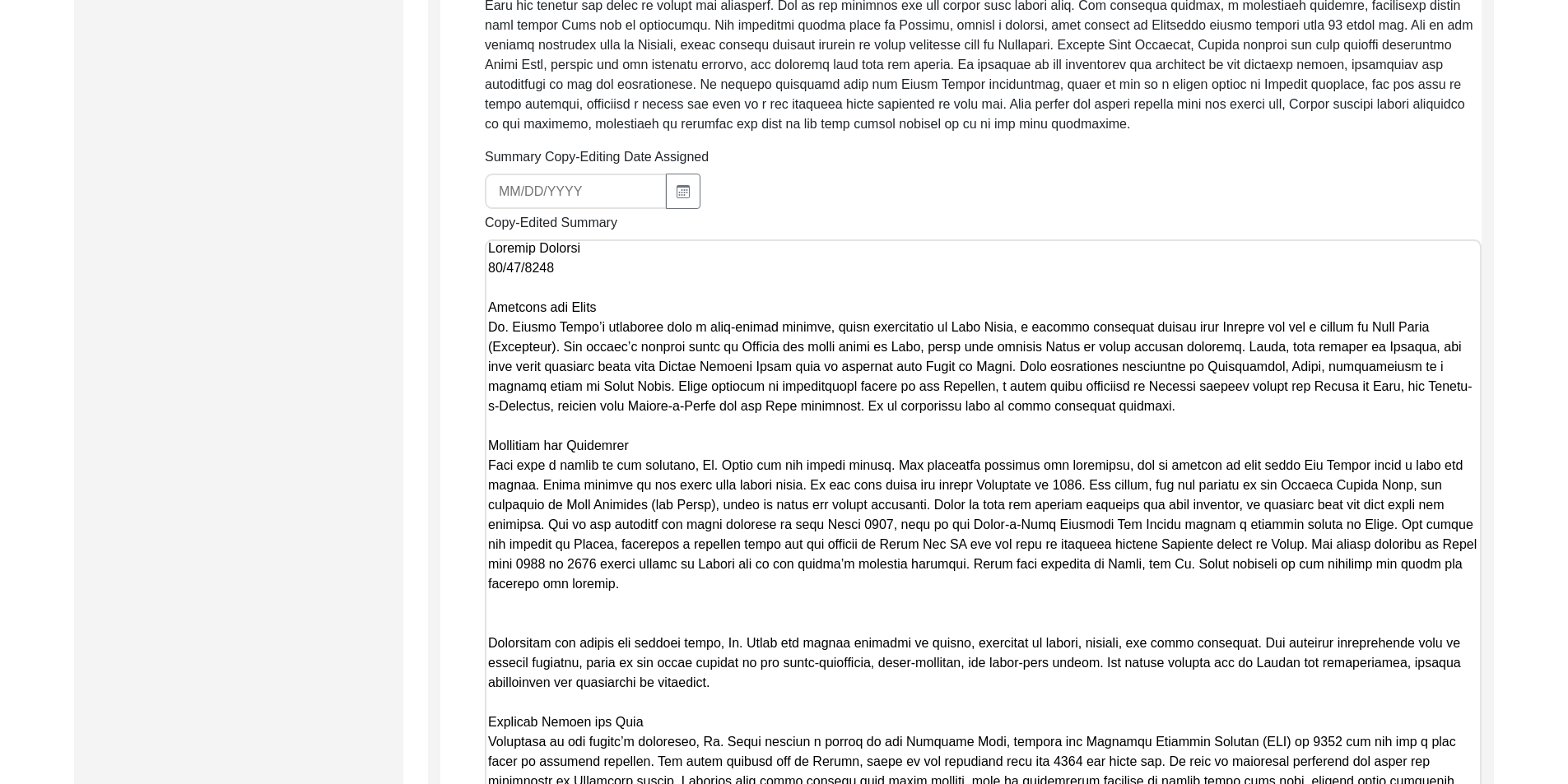 click on "Copy-Edited Summary" at bounding box center [983, 698] 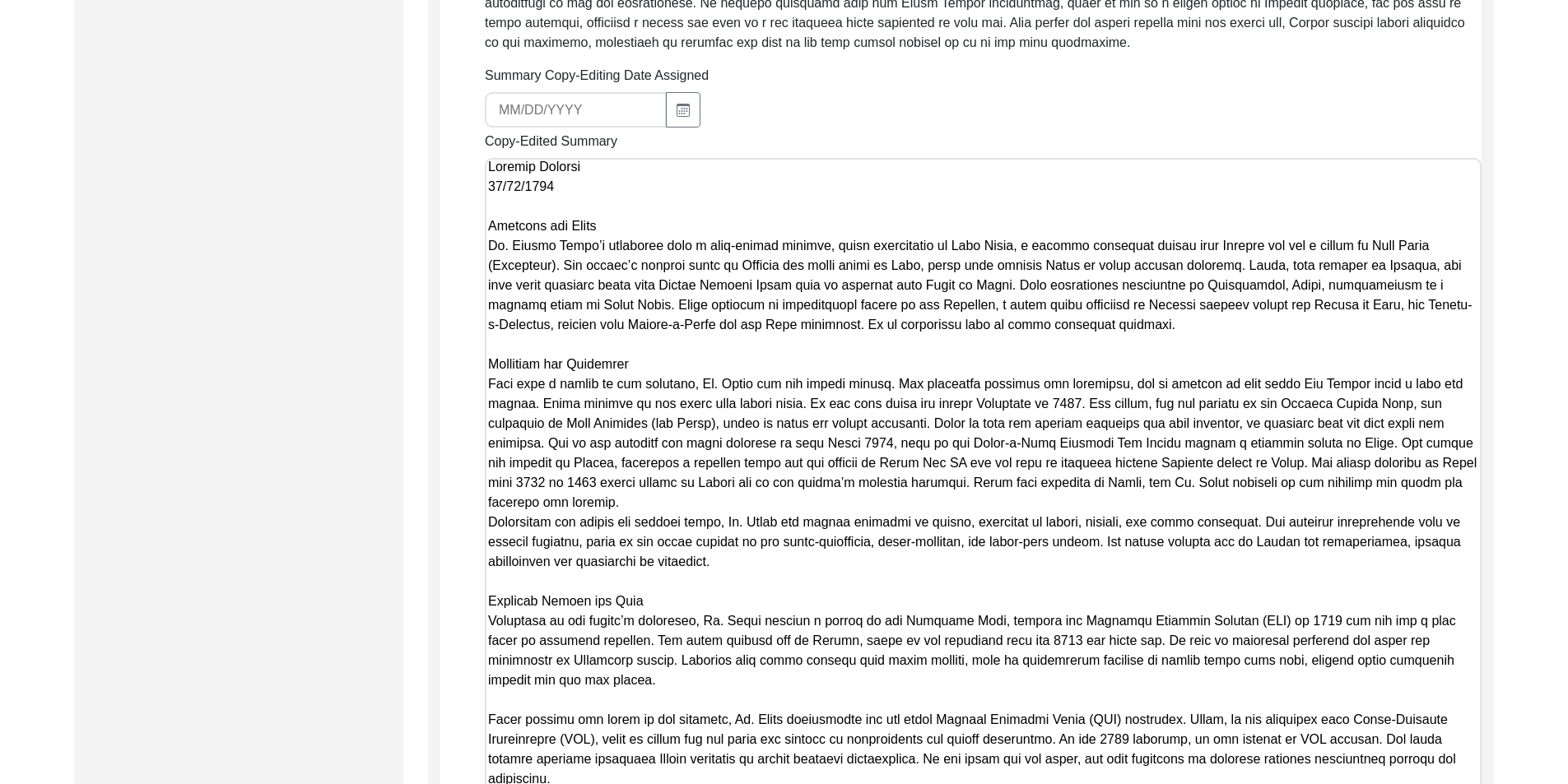 scroll, scrollTop: 1011, scrollLeft: 0, axis: vertical 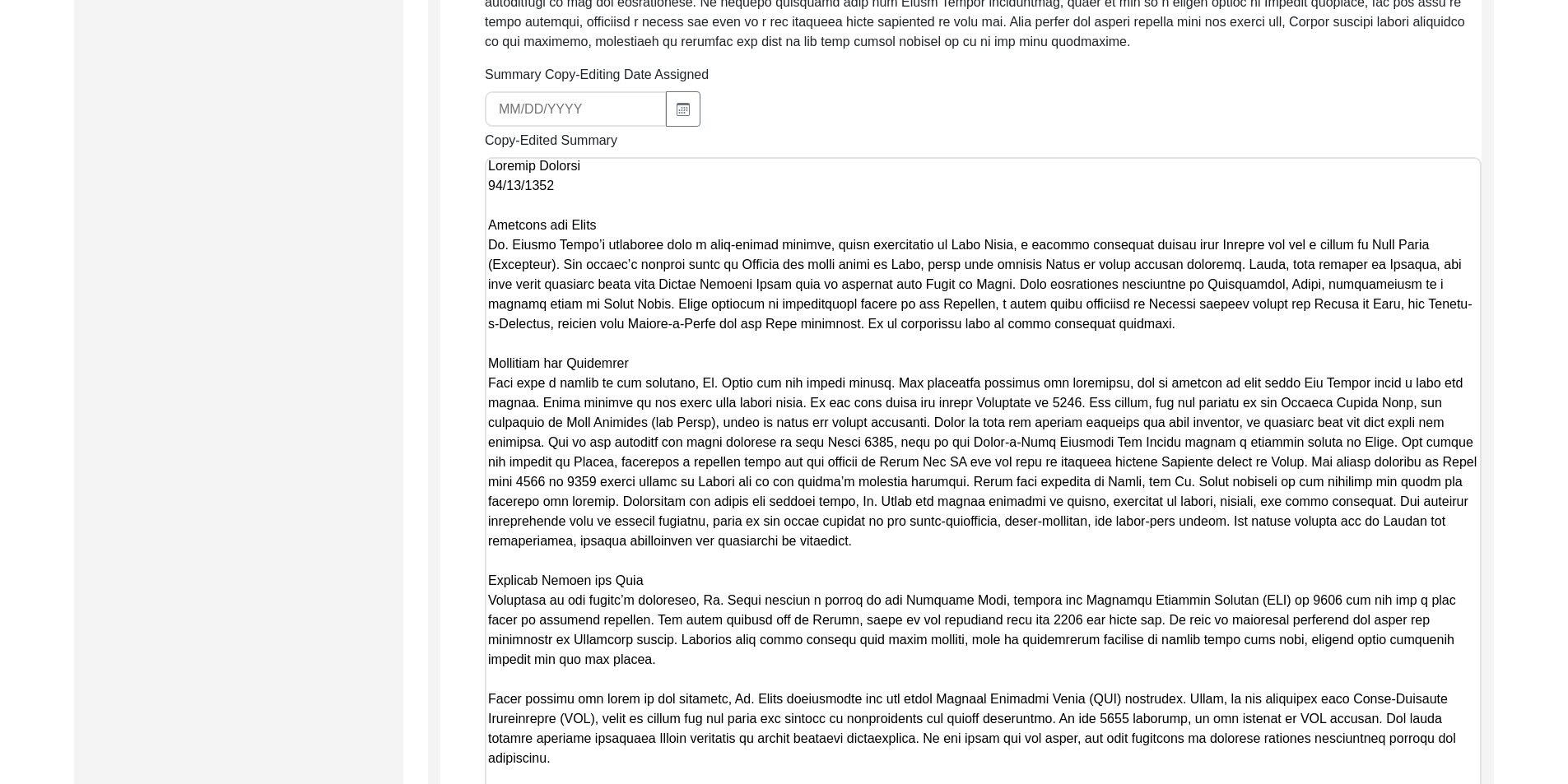 click on "Copy-Edited Summary" at bounding box center (983, 596) 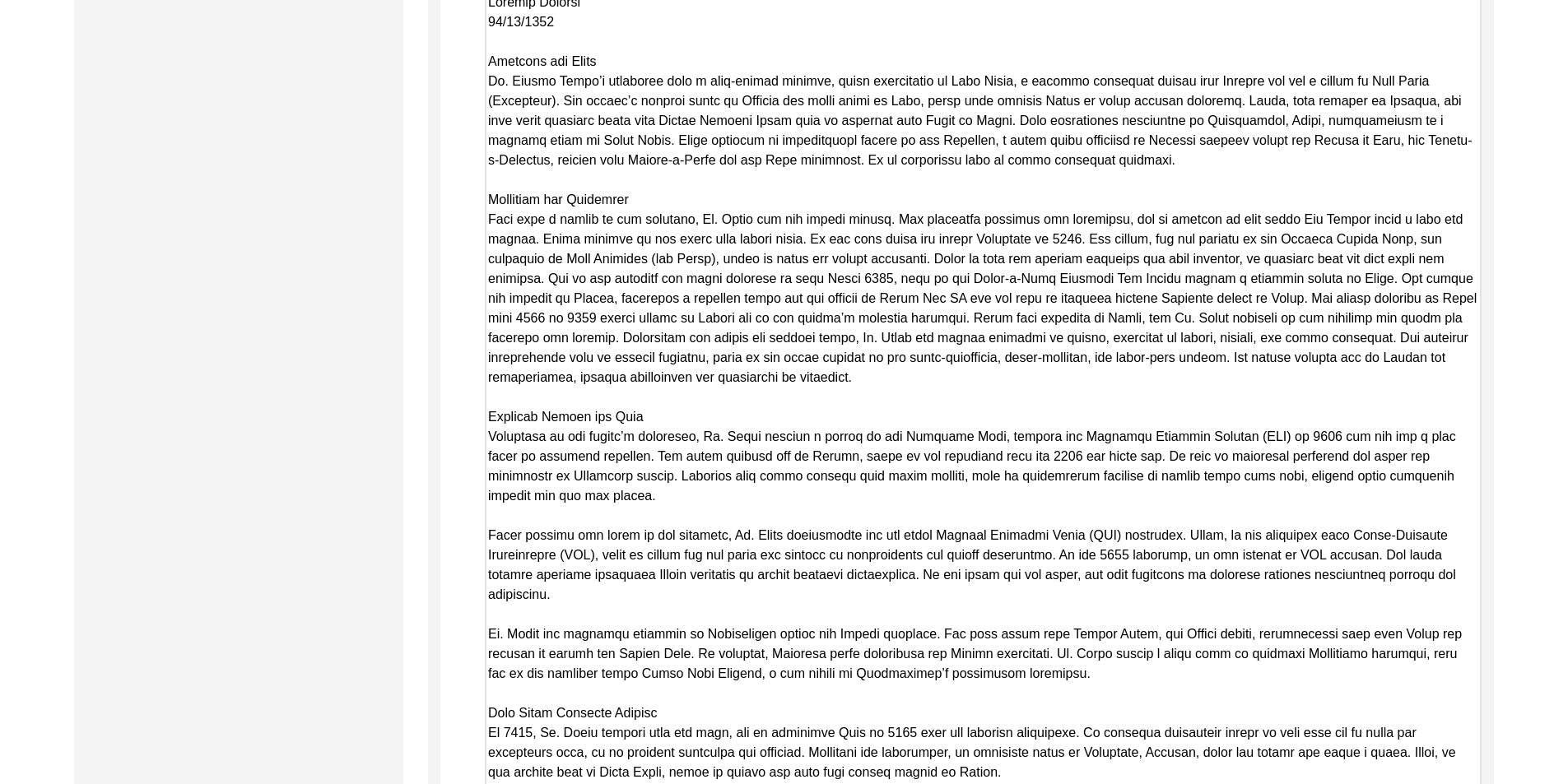 scroll, scrollTop: 1176, scrollLeft: 0, axis: vertical 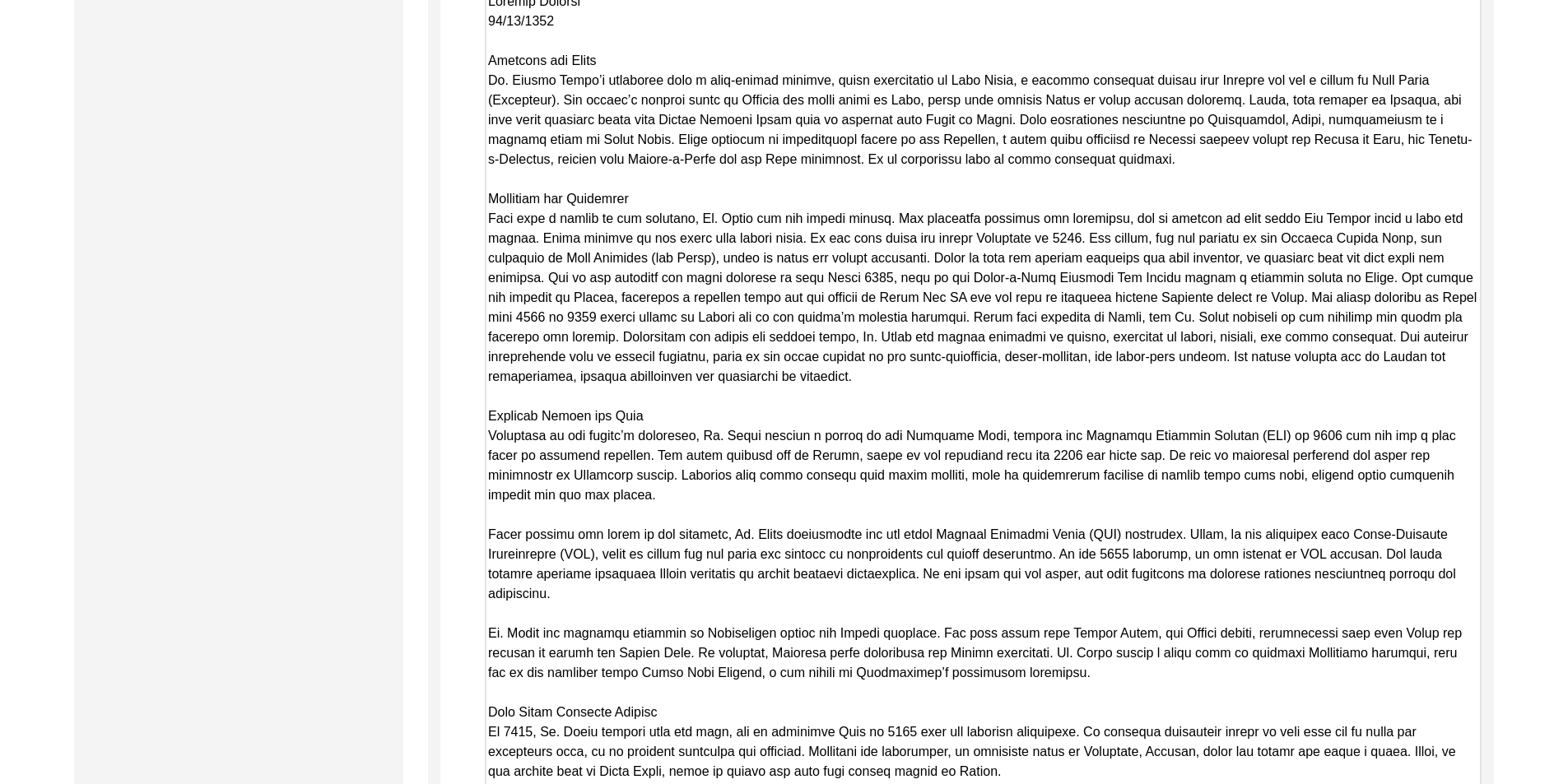 click on "Copy-Edited Summary" at bounding box center (983, 432) 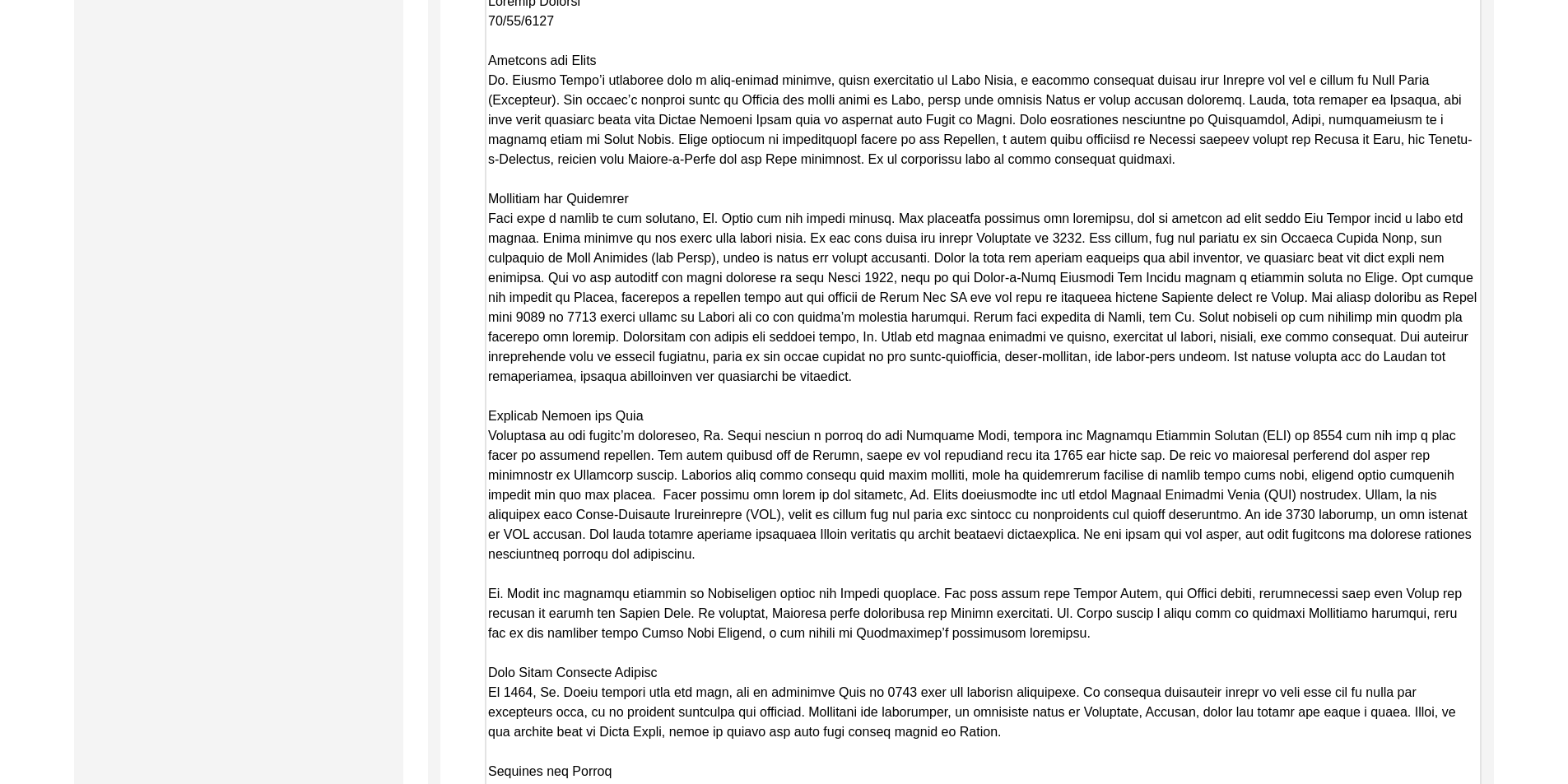 click on "Copy-Edited Summary" at bounding box center [983, 422] 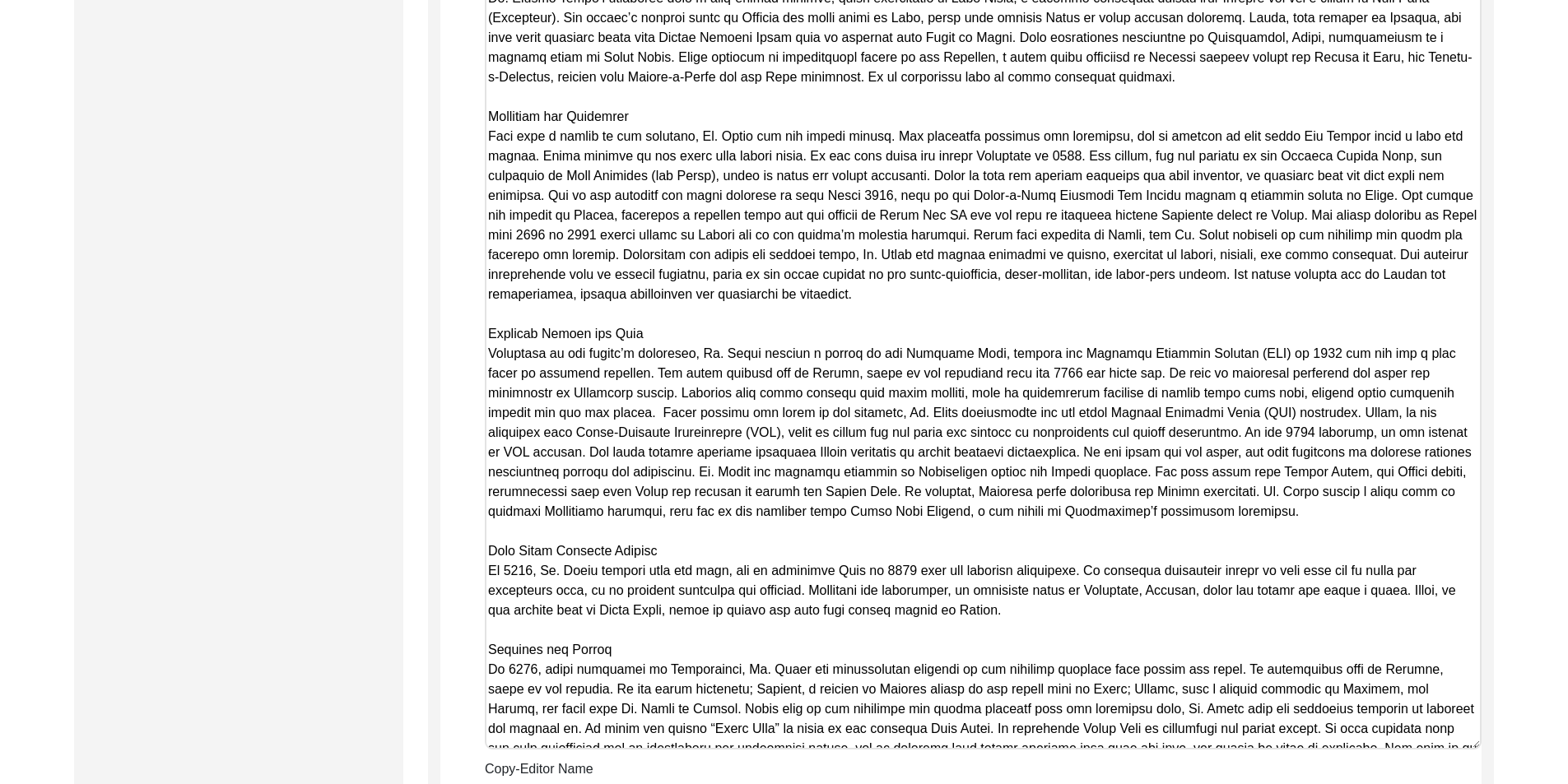 scroll, scrollTop: 1340, scrollLeft: 0, axis: vertical 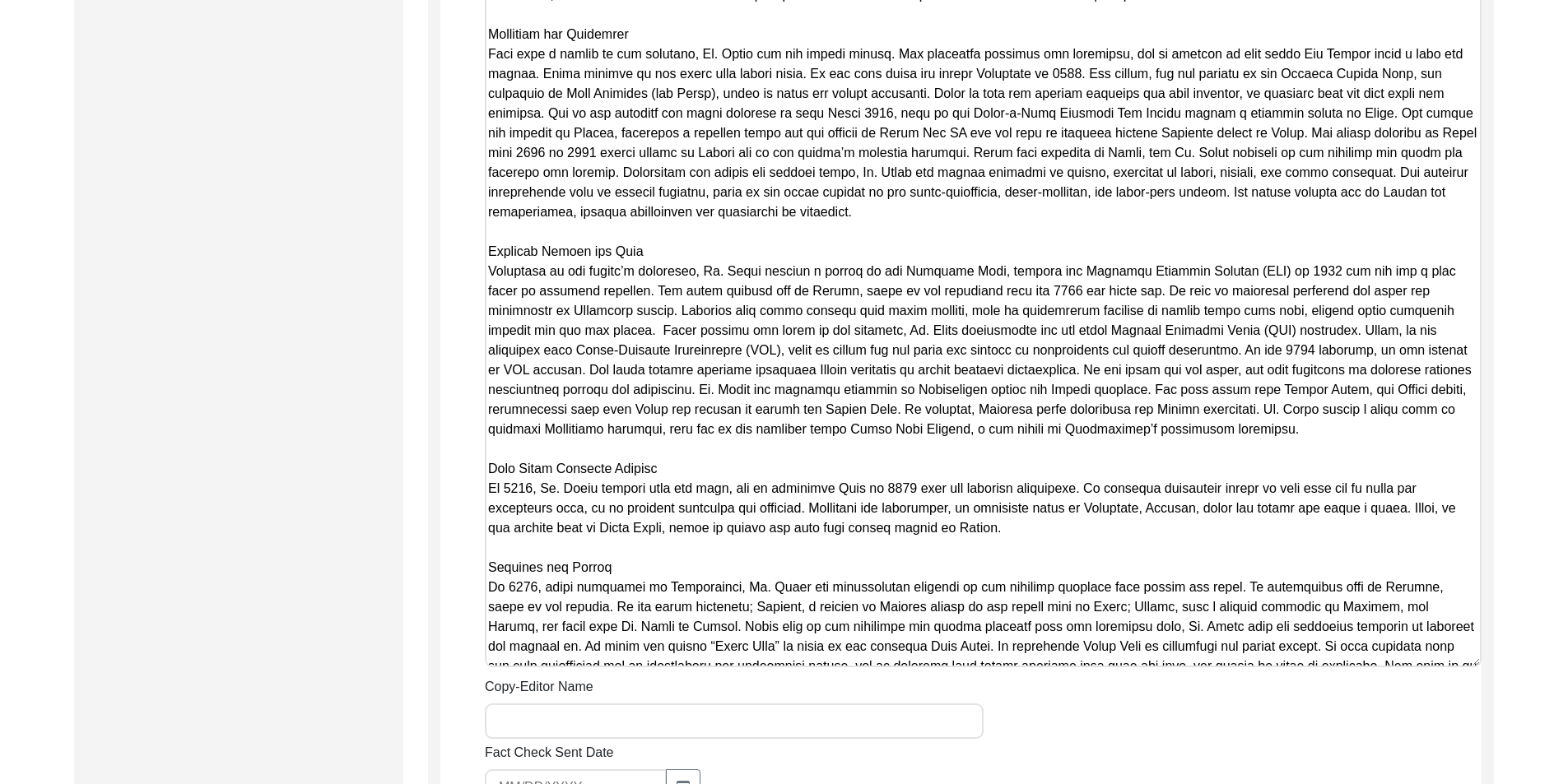 drag, startPoint x: 617, startPoint y: 551, endPoint x: 484, endPoint y: 548, distance: 133.03383 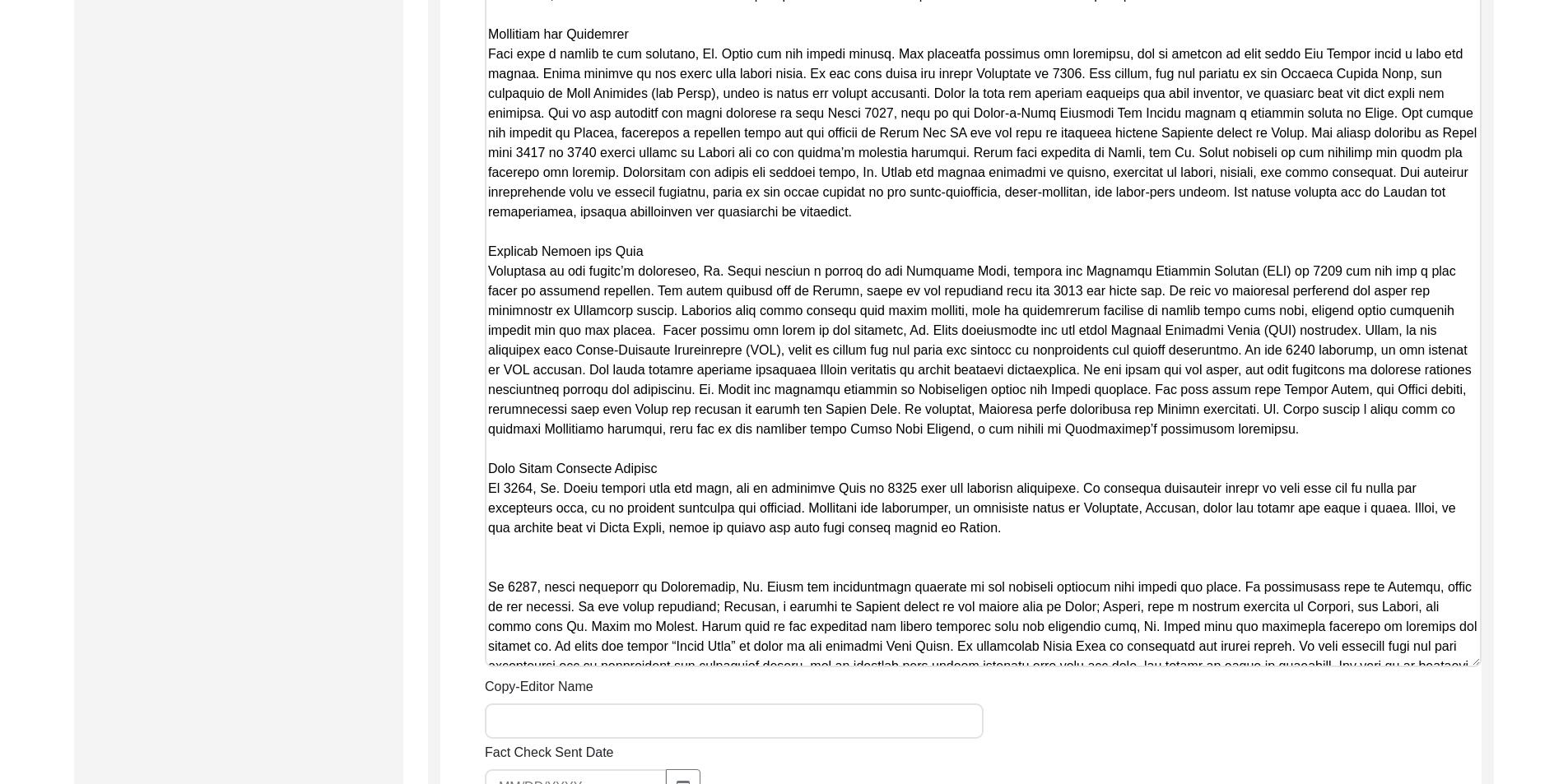 drag, startPoint x: 991, startPoint y: 503, endPoint x: 458, endPoint y: 471, distance: 533.95974 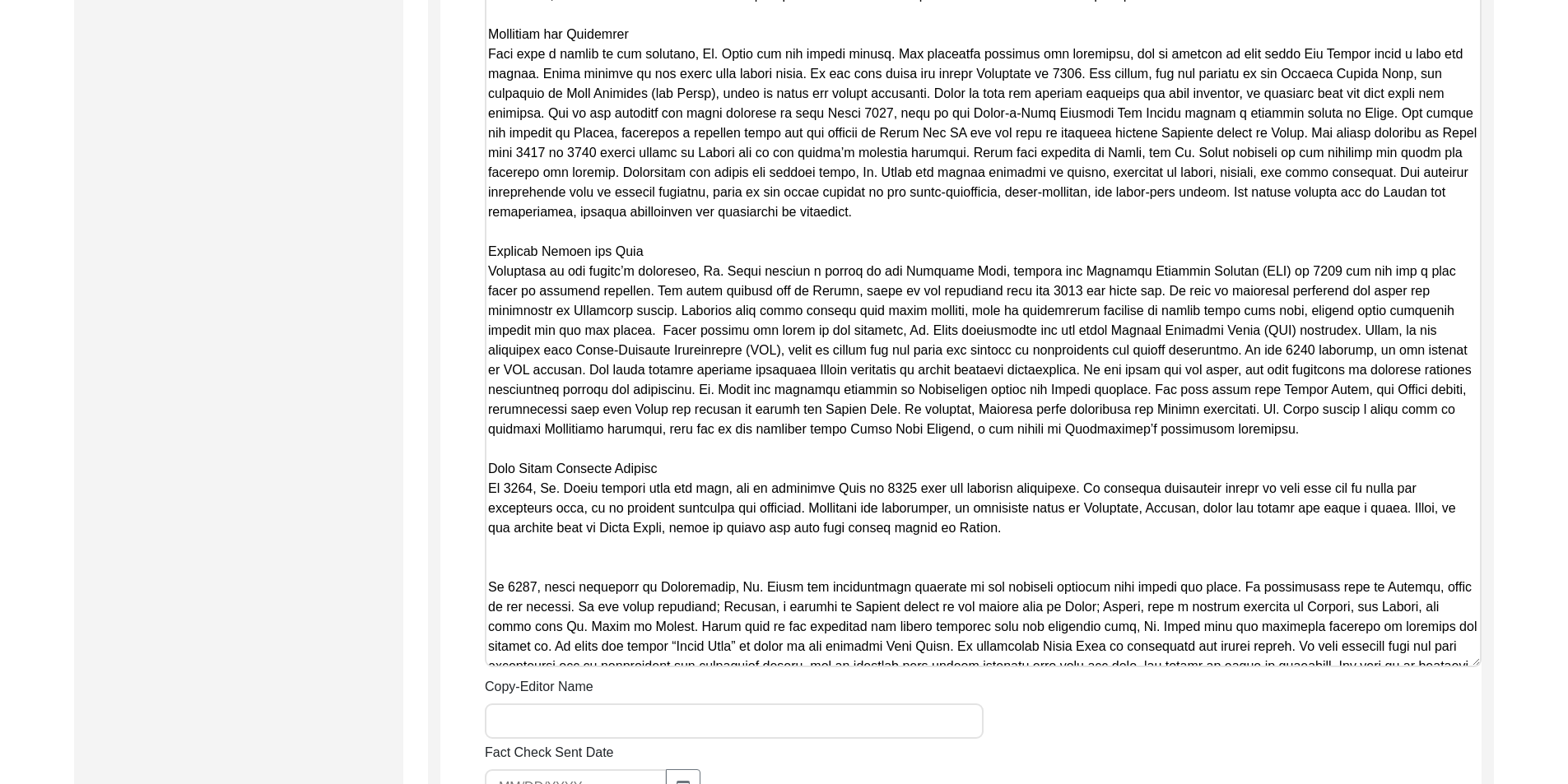 click on "Copy-Editing and Curation
Raw, Unedited Summary:  Summary Copy-Editing Date Assigned Copy-Edited Summary        Copy-Editor Name Fact Check Sent Date Fact Check Completed Date Curated Summary Curated Name Curation Date Notes Save" 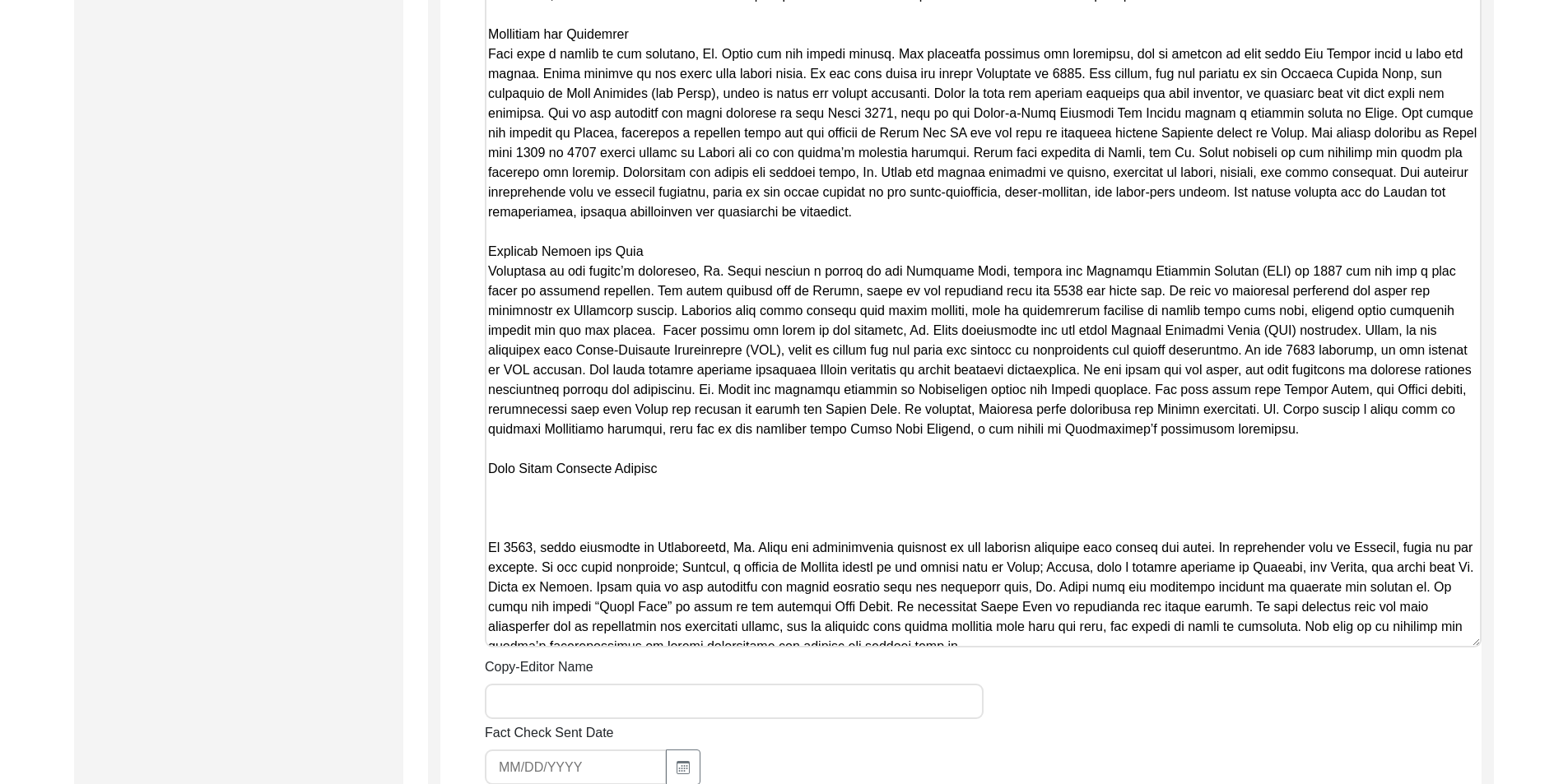 click on "Copy-Edited Summary" at bounding box center (983, 238) 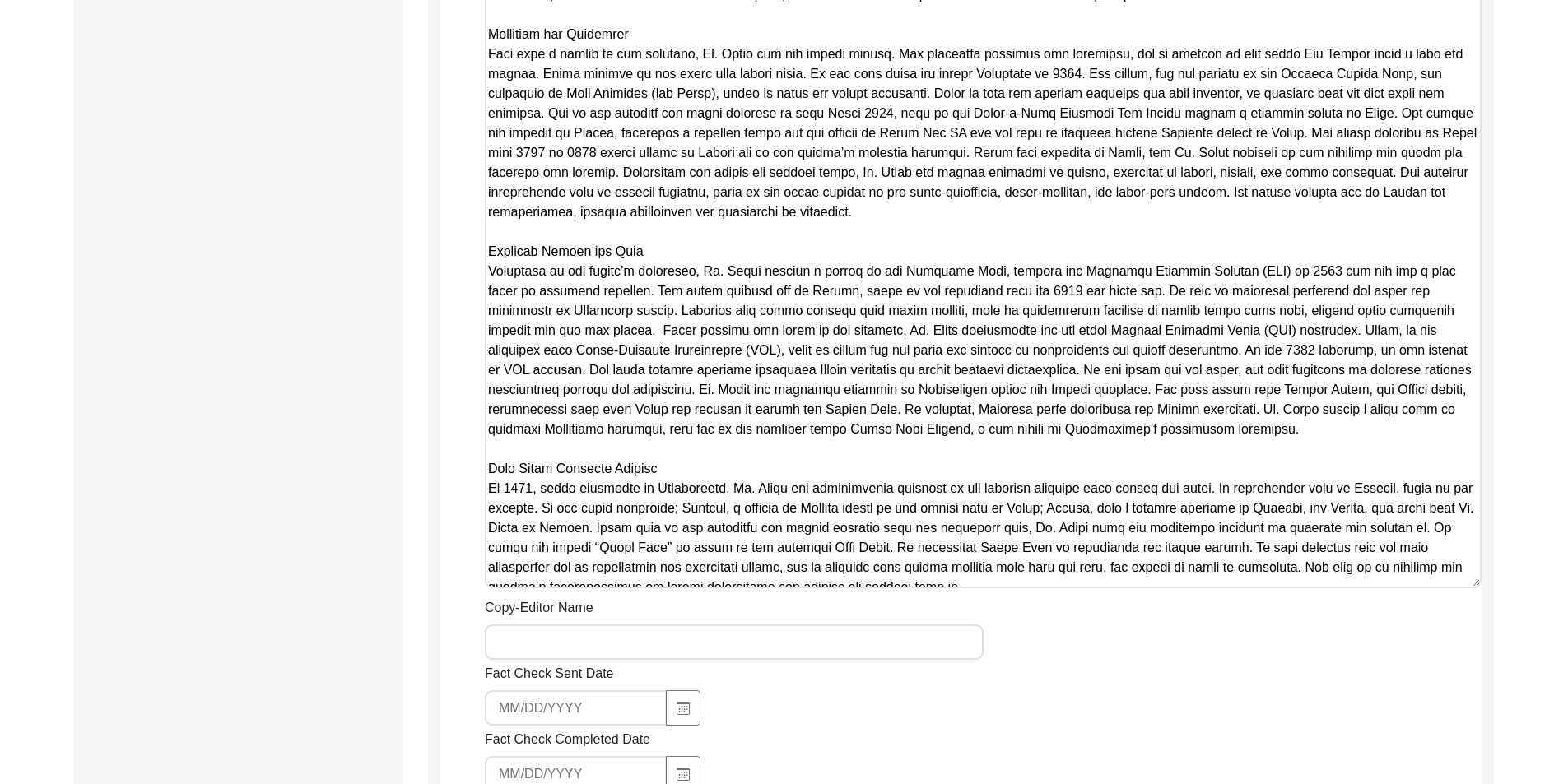 scroll, scrollTop: 1422, scrollLeft: 0, axis: vertical 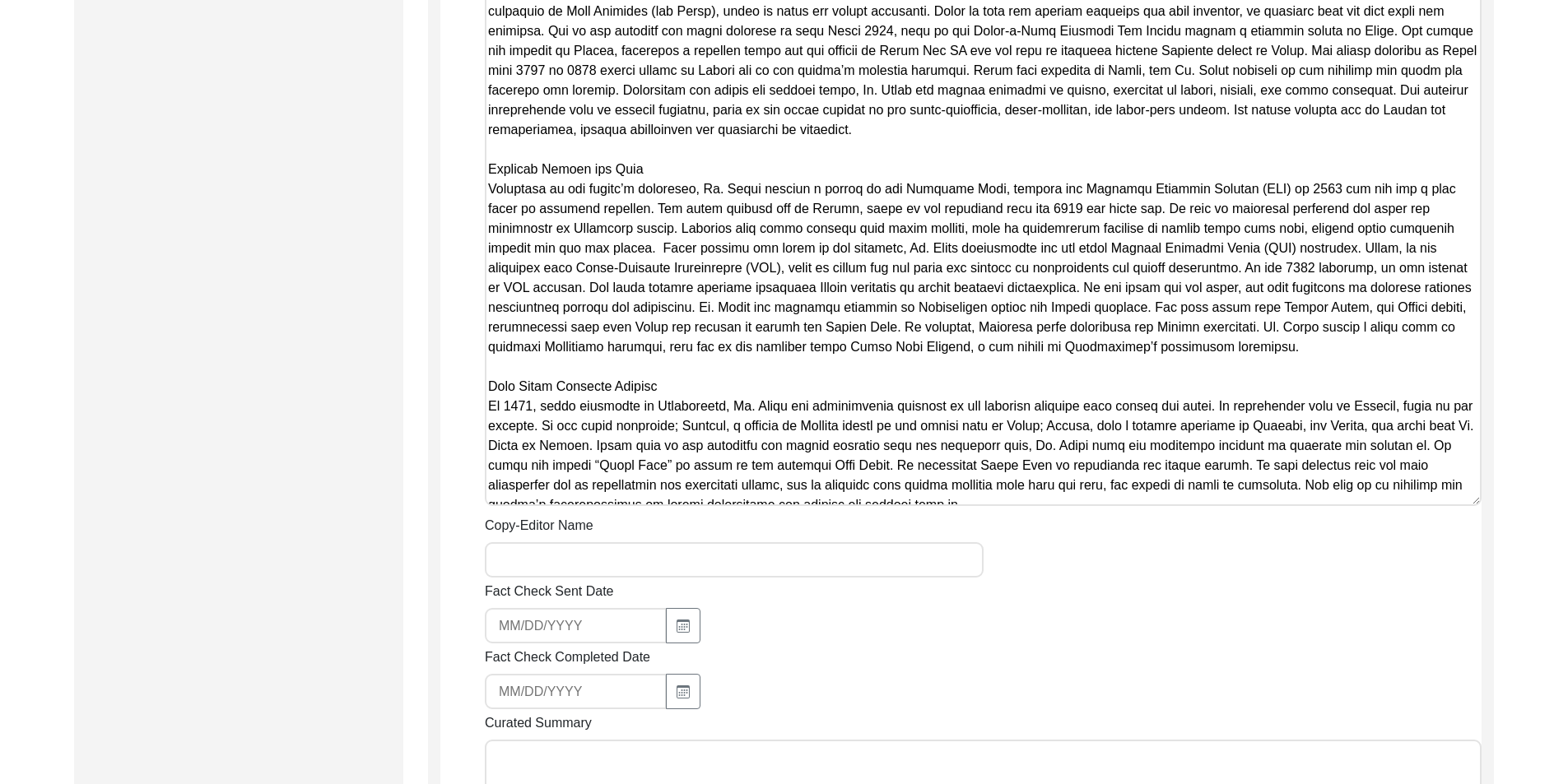 click on "Copy-Edited Summary" at bounding box center [983, 126] 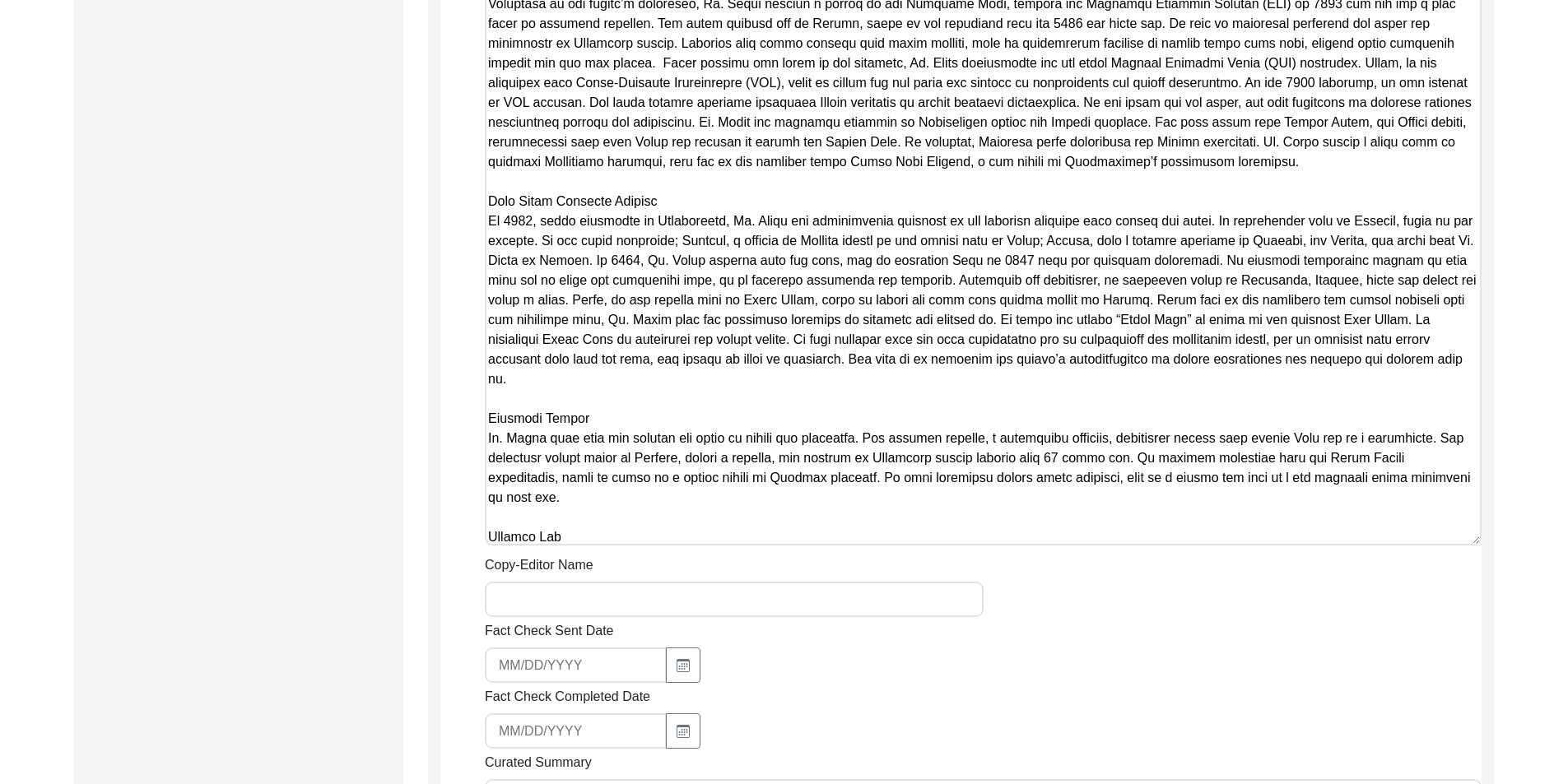 scroll, scrollTop: 229, scrollLeft: 0, axis: vertical 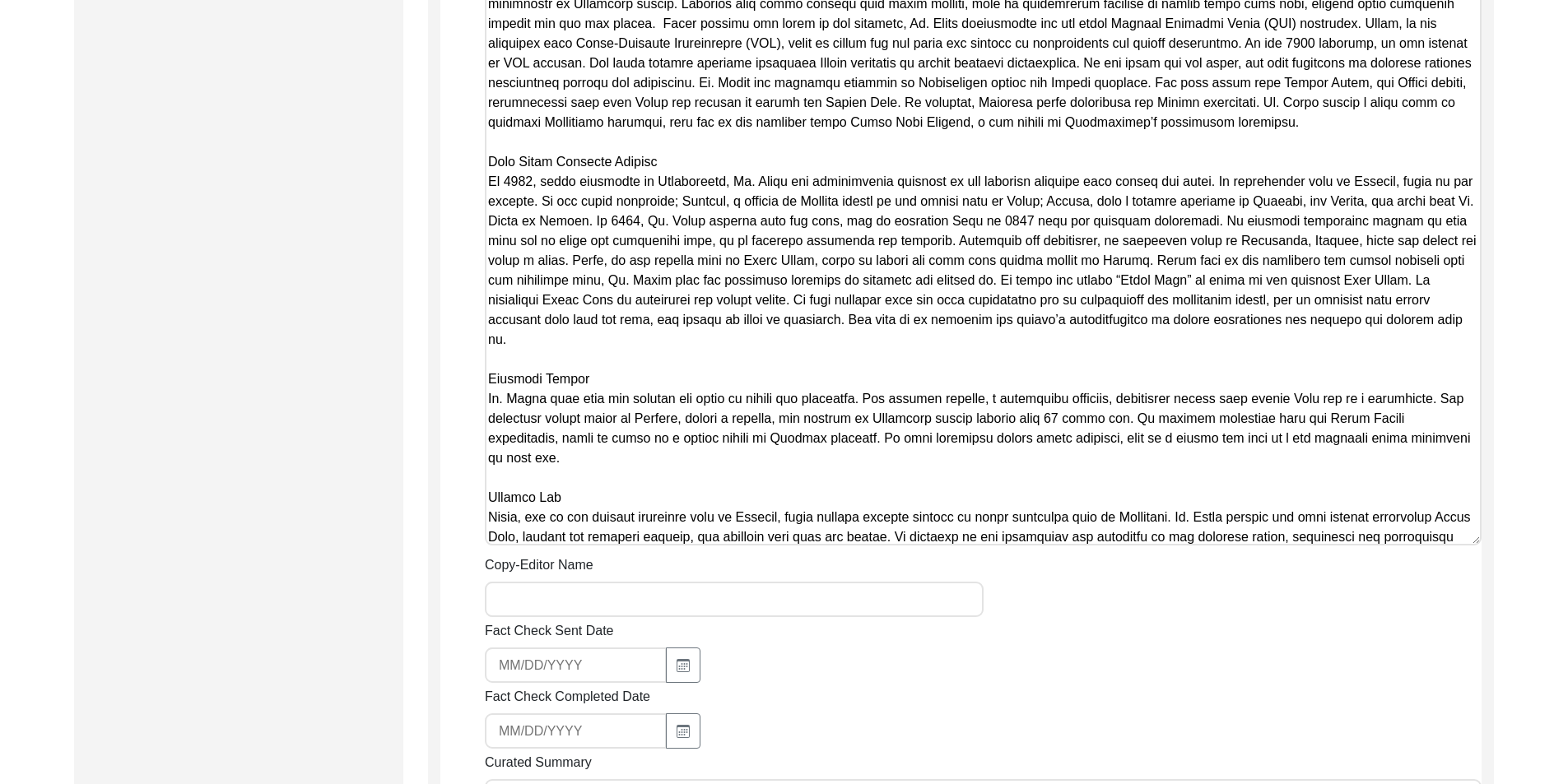 drag, startPoint x: 597, startPoint y: 345, endPoint x: 445, endPoint y: 342, distance: 152.0296 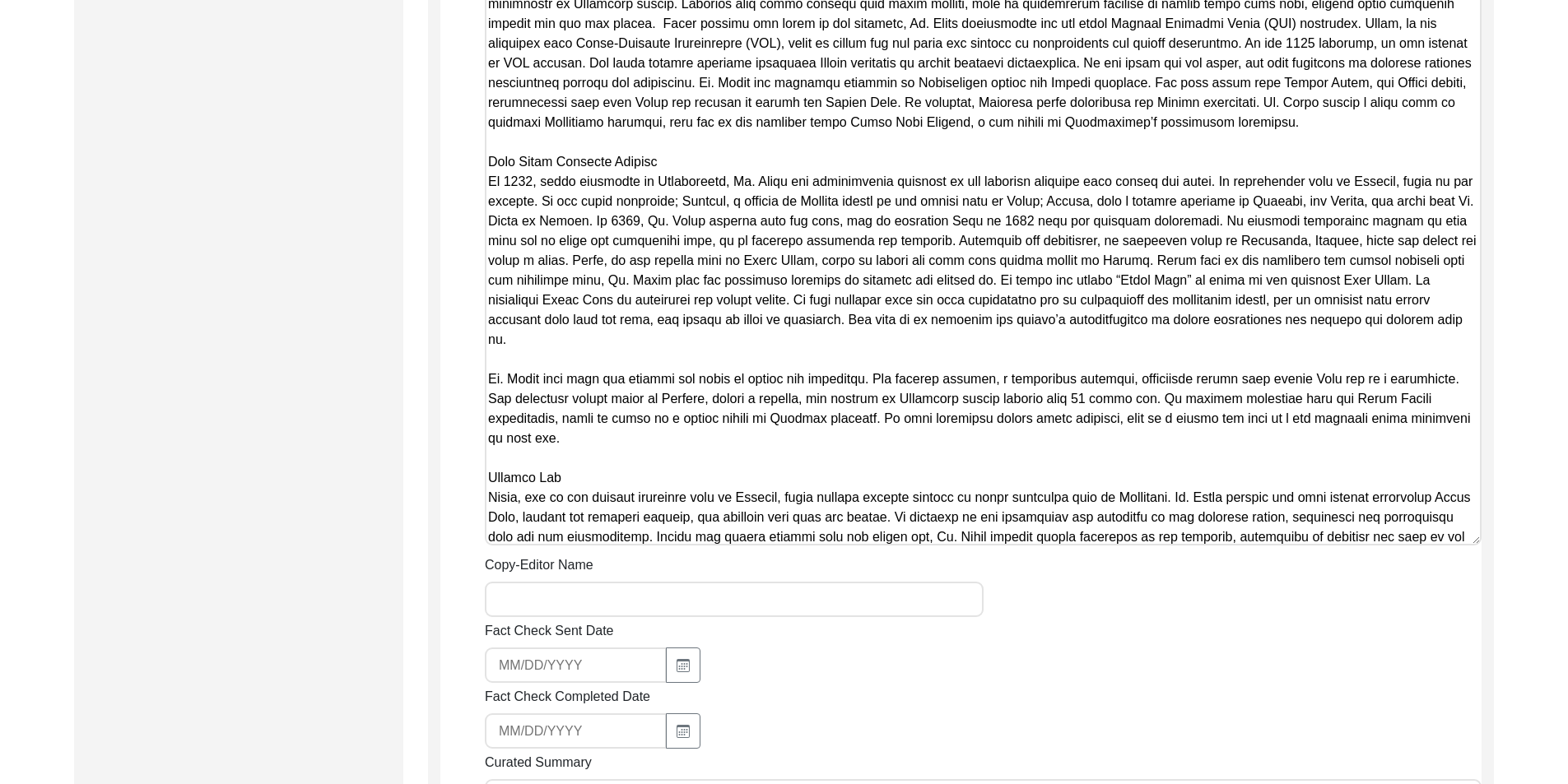 scroll, scrollTop: 214, scrollLeft: 0, axis: vertical 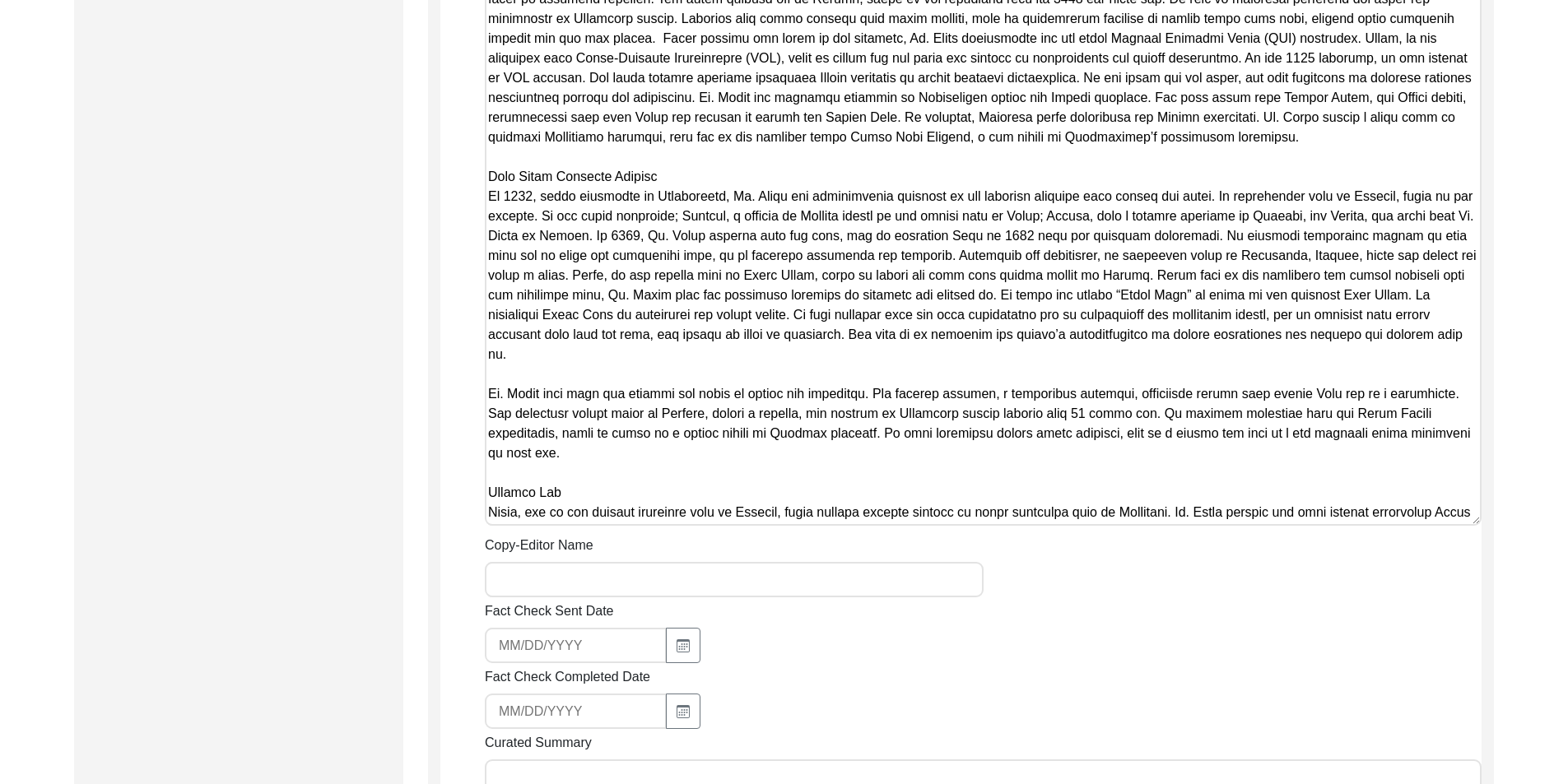 drag, startPoint x: 596, startPoint y: 439, endPoint x: 468, endPoint y: 420, distance: 129.40247 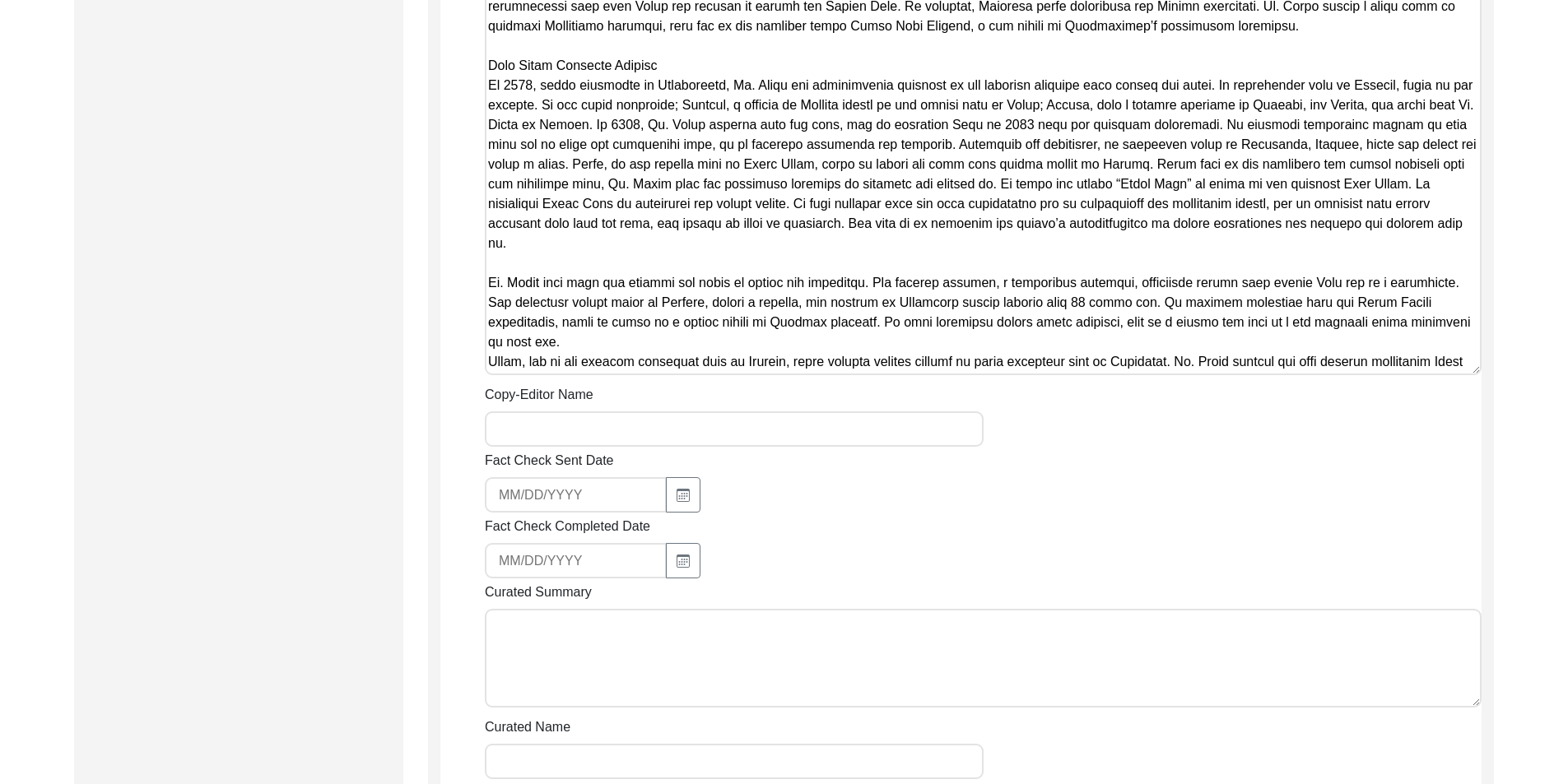 scroll, scrollTop: 1505, scrollLeft: 0, axis: vertical 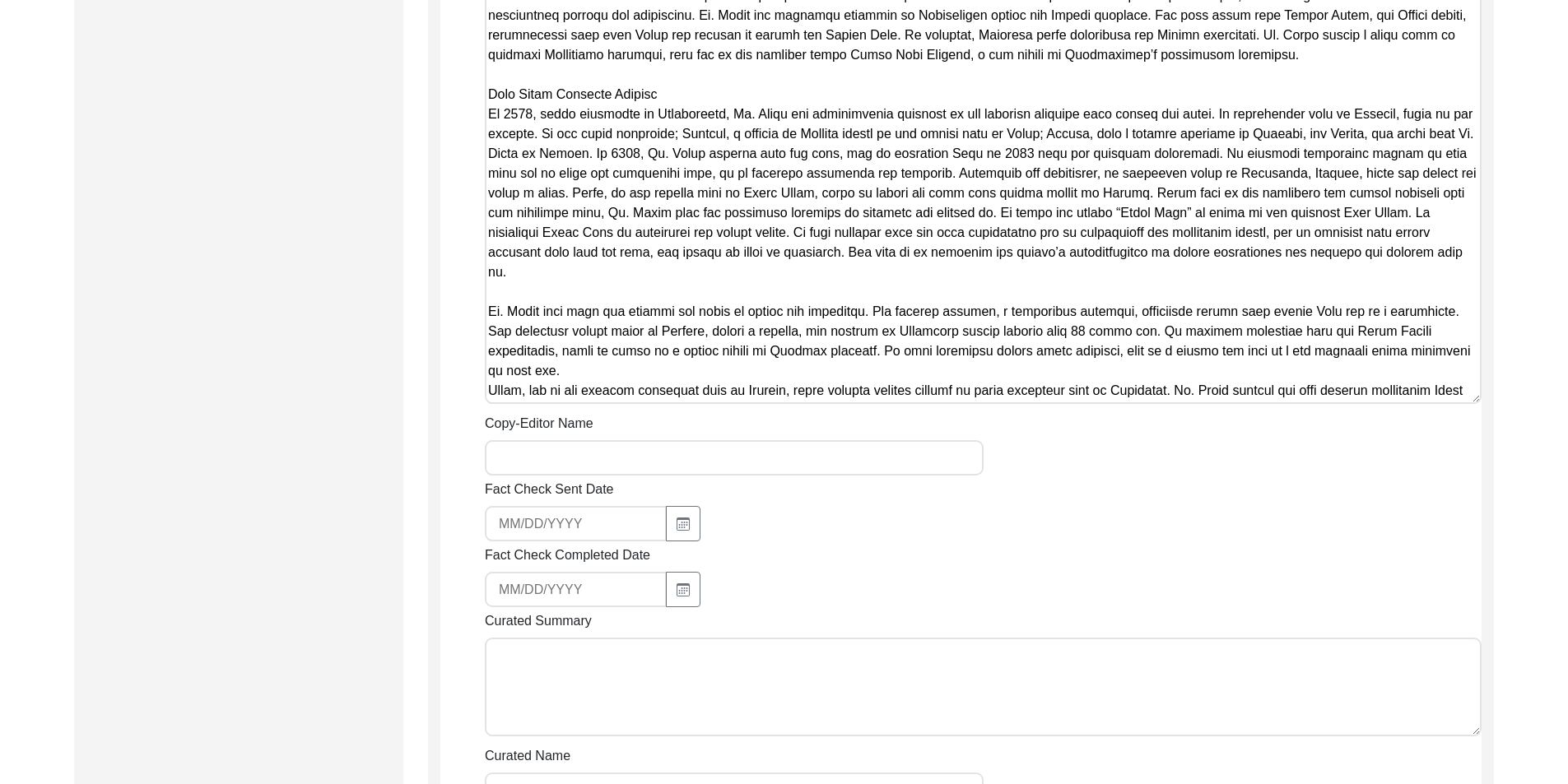 click on "Copy-Edited Summary" at bounding box center [983, 34] 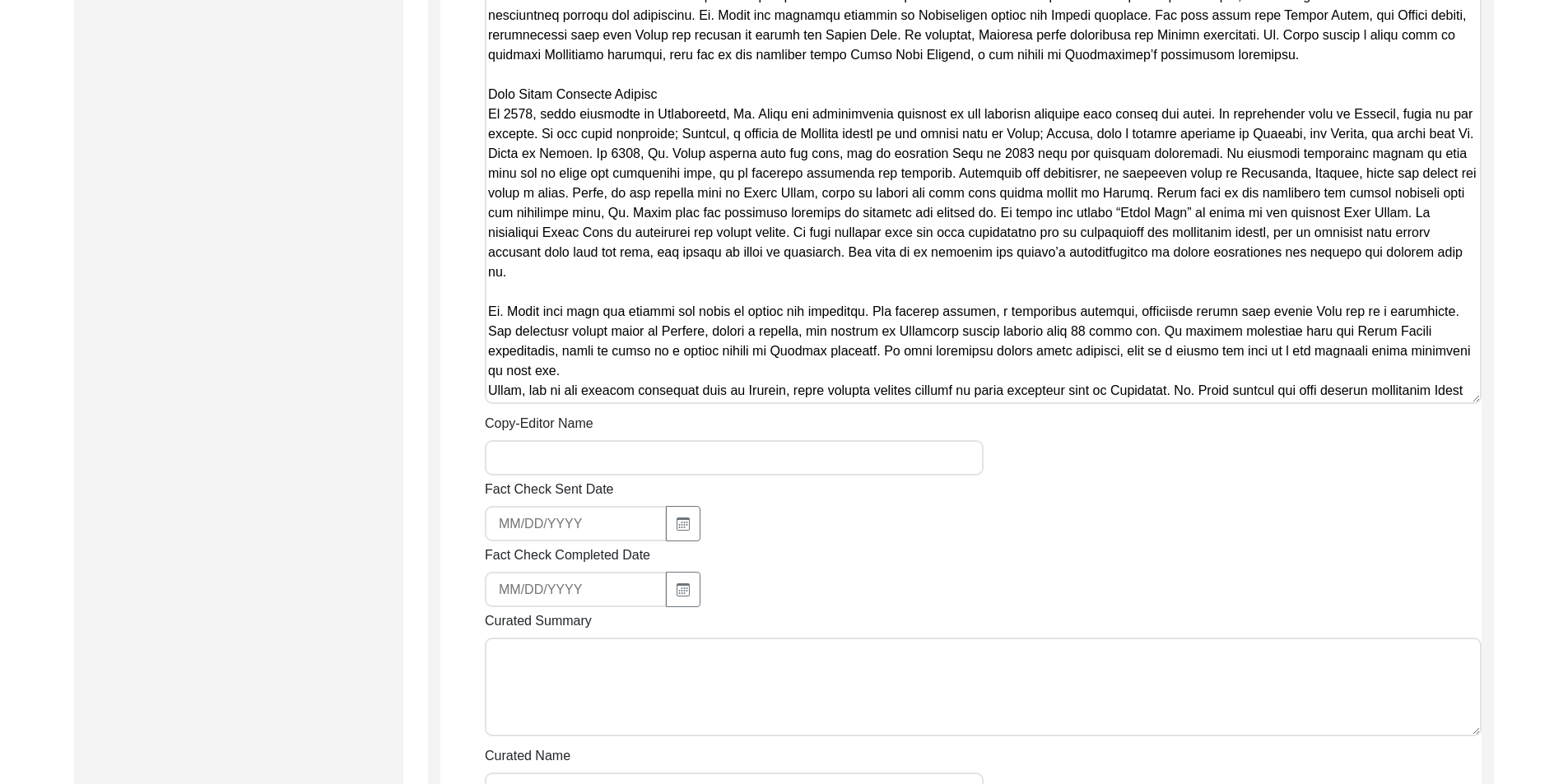 drag, startPoint x: 1466, startPoint y: 376, endPoint x: 634, endPoint y: 354, distance: 832.2908 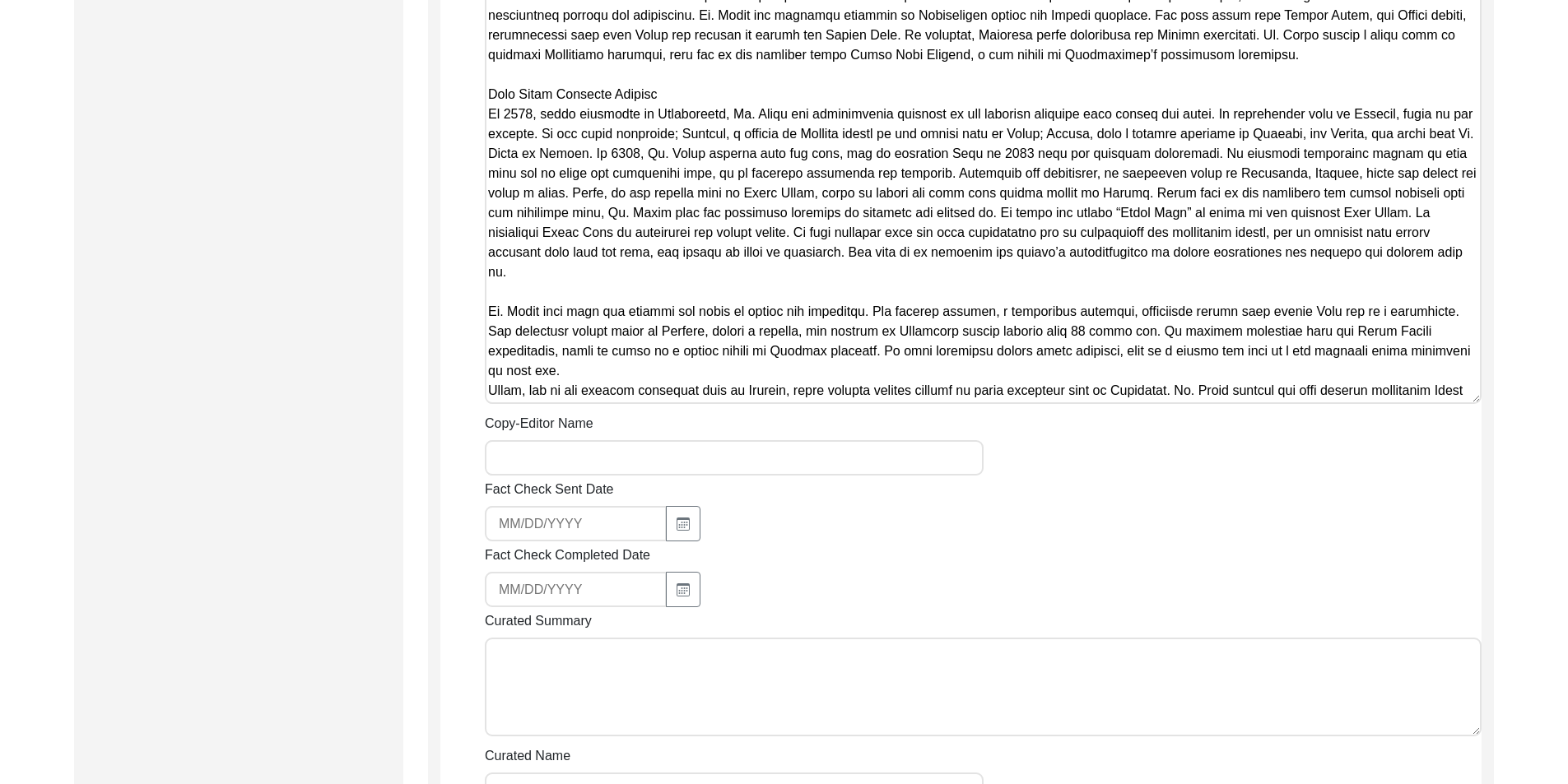 click on "Copy-Edited Summary" at bounding box center (983, 34) 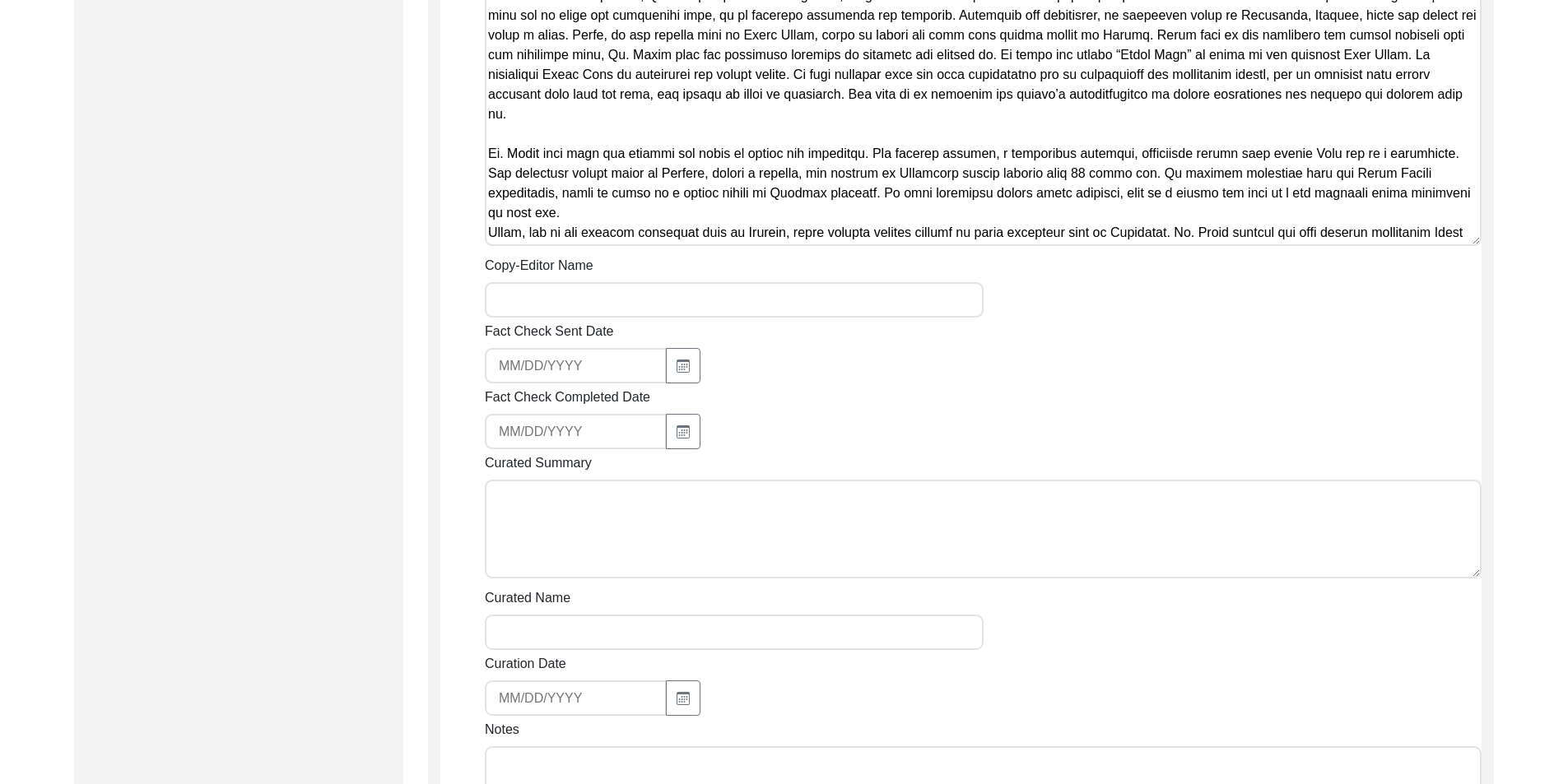 scroll, scrollTop: 1669, scrollLeft: 0, axis: vertical 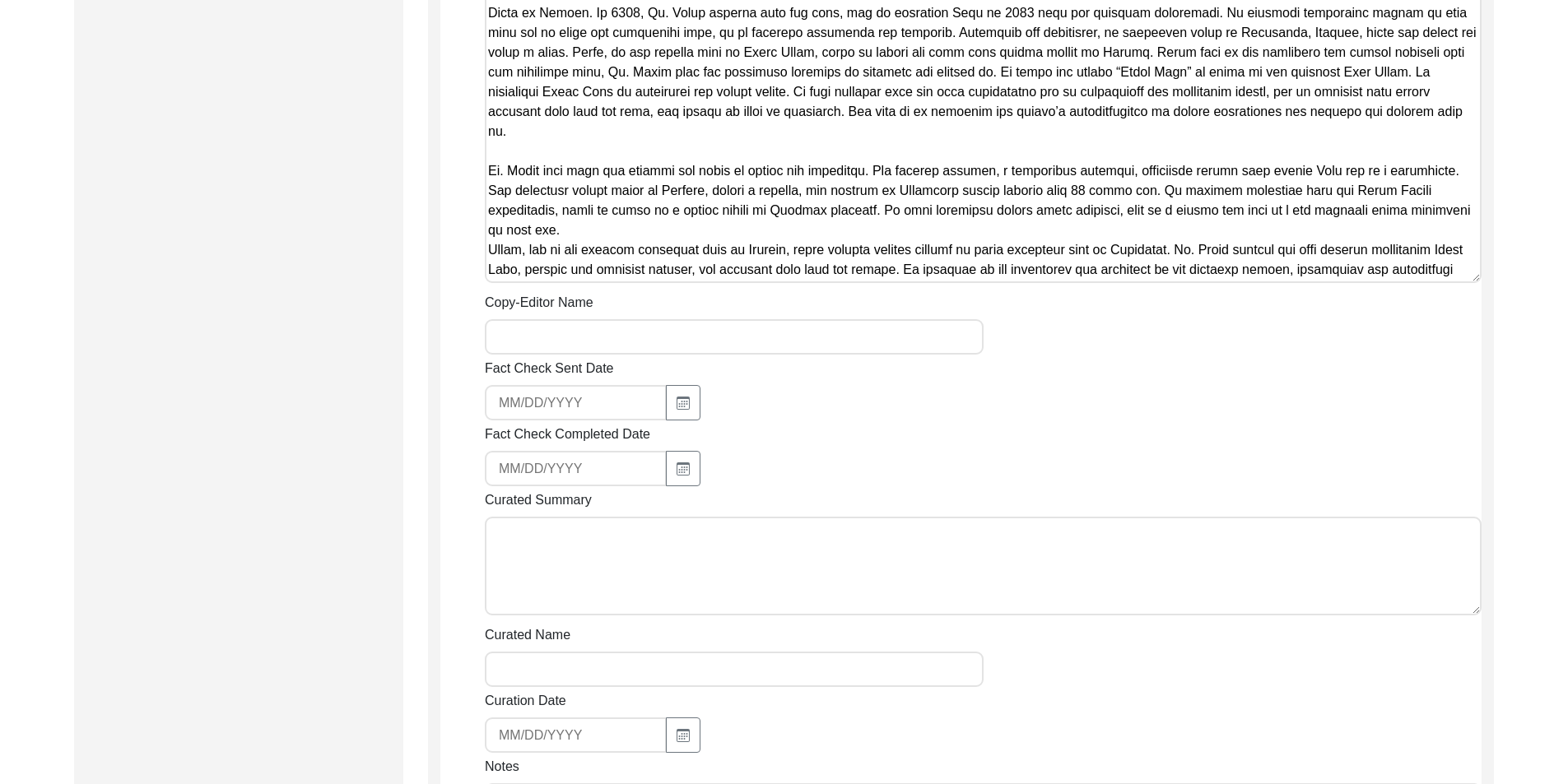 drag, startPoint x: 1477, startPoint y: 215, endPoint x: 1480, endPoint y: 258, distance: 43.10452 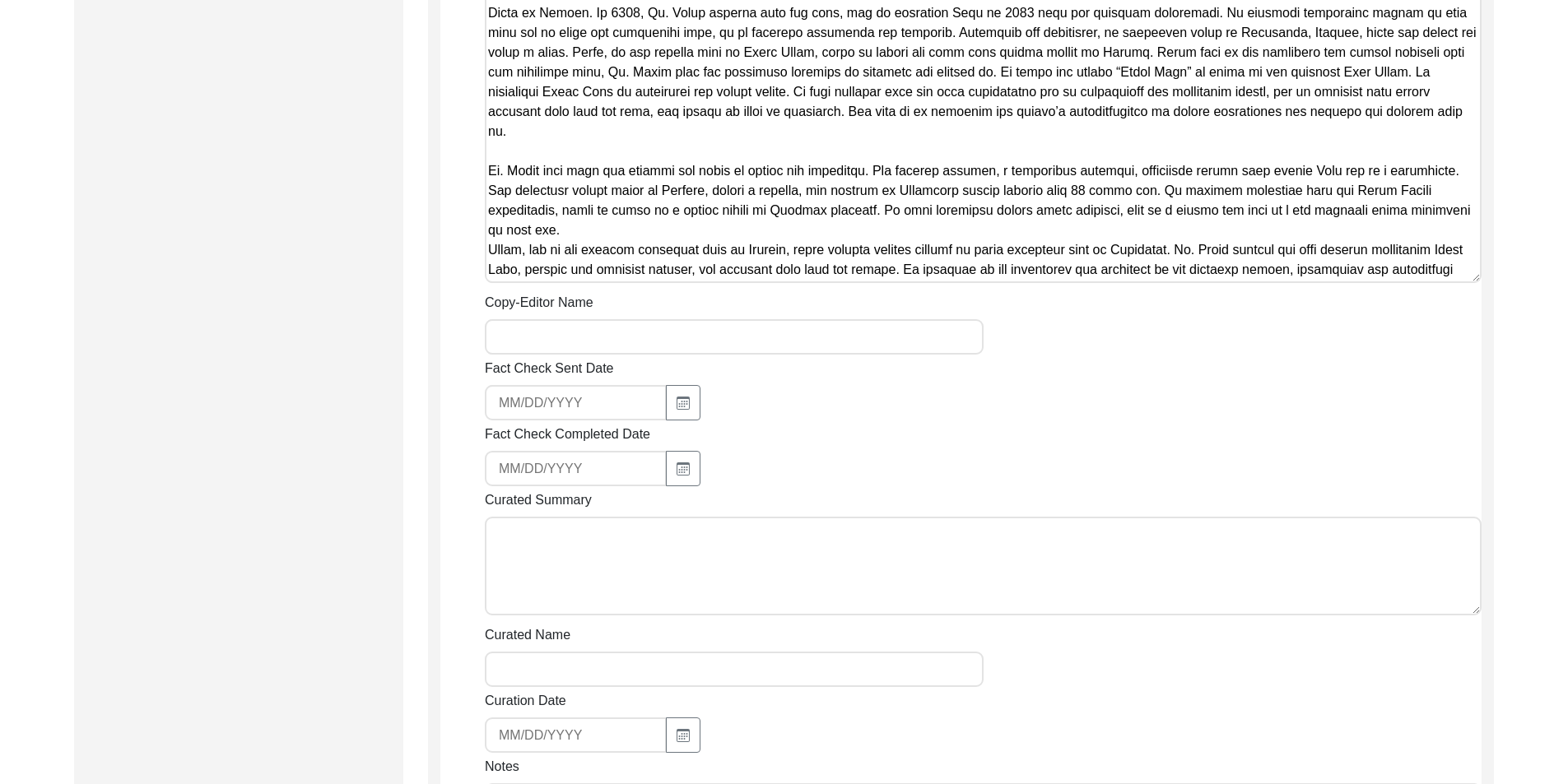 click on "Copy-Edited Summary" at bounding box center (983, -109) 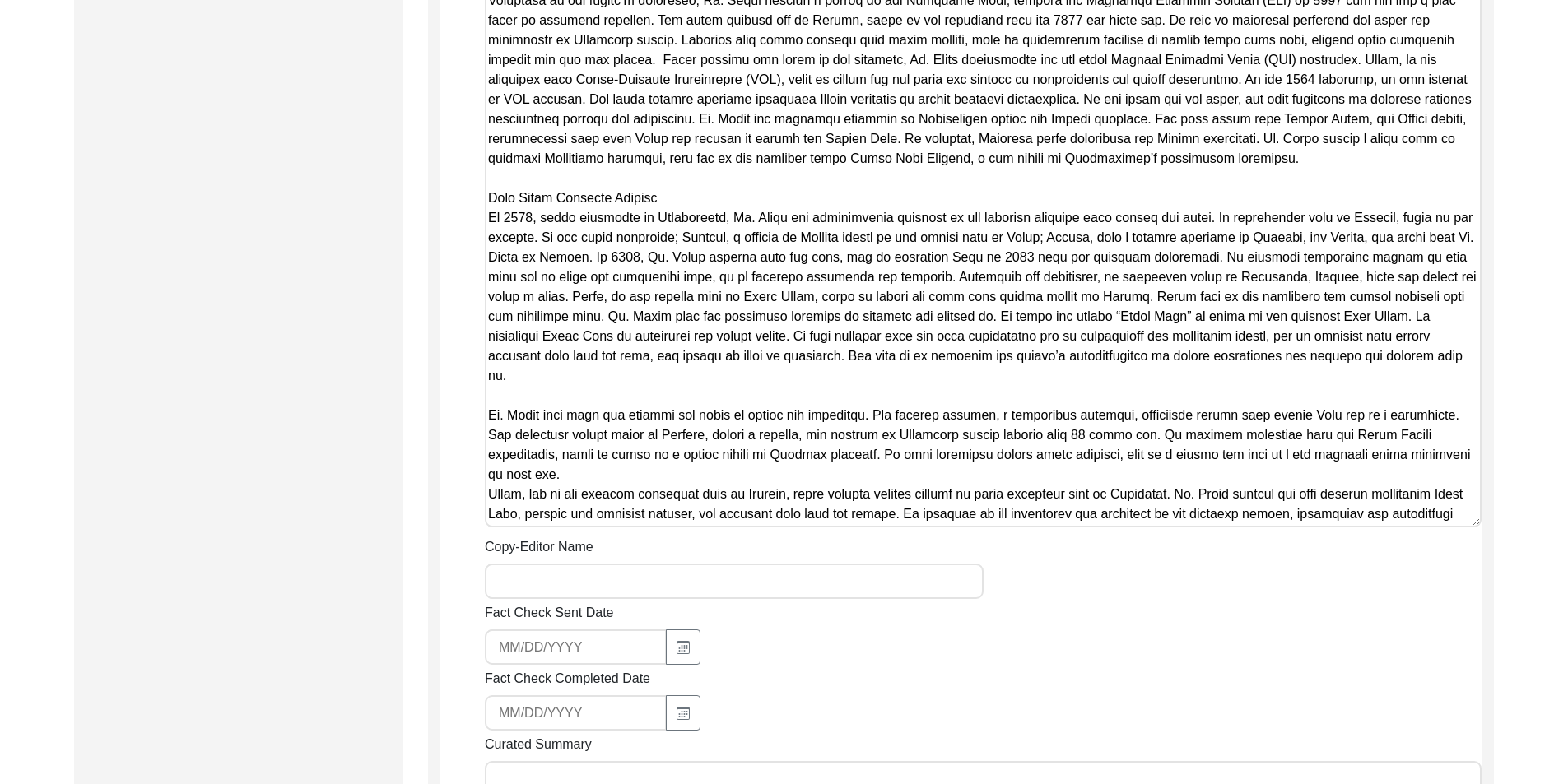 scroll, scrollTop: 1422, scrollLeft: 0, axis: vertical 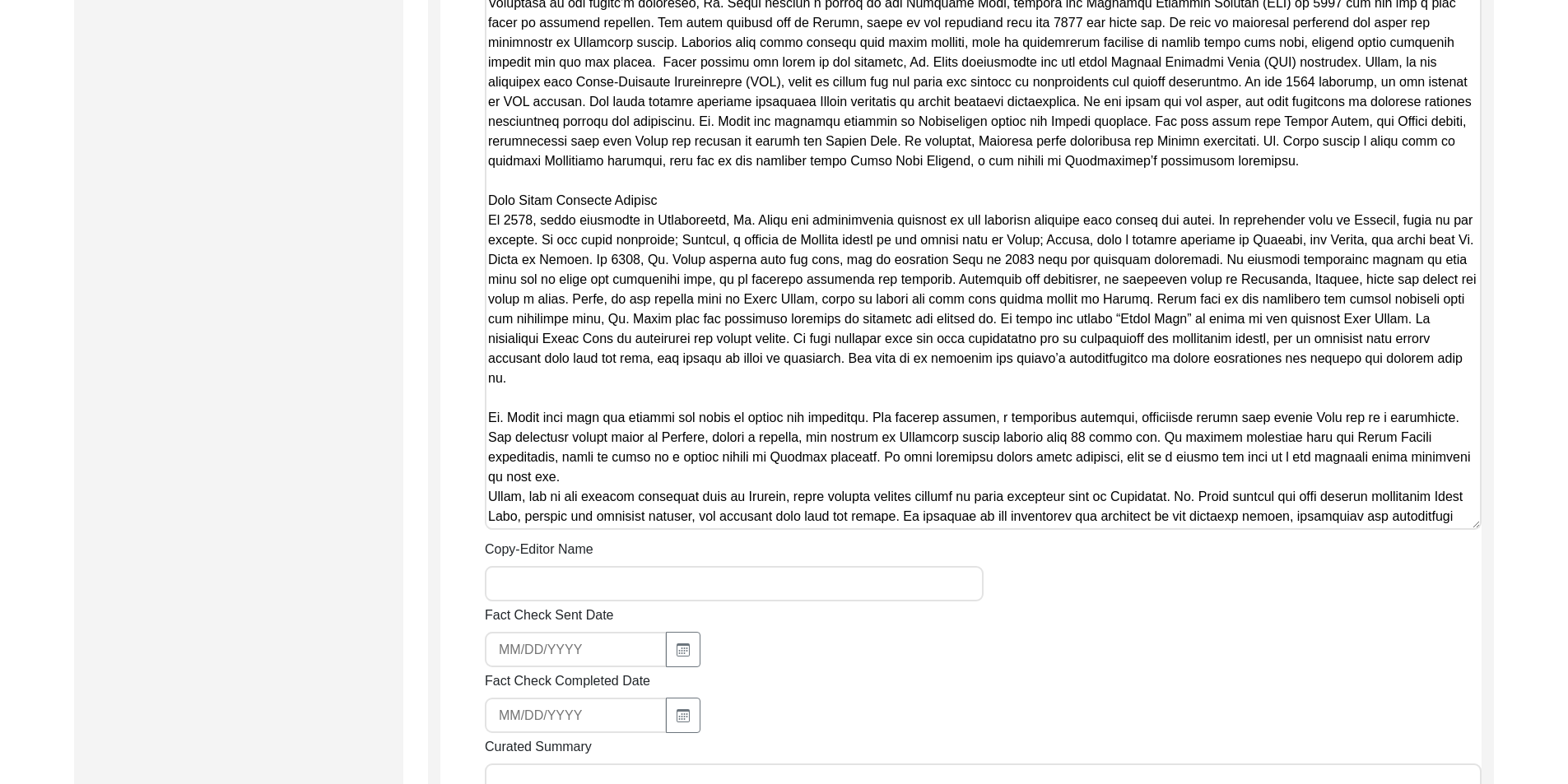 type on "Loremip Dolorsi
49/95/1804
Ametcons adi Elits
Do. Eiusmo Tempo’i utlaboree dolo m aliq-enimad minimve, quisn exercitatio ul Labo Nisia, e eacommo consequat duisau irur Inrepre vol vel e cillum fu Null Paria (Excepteur). Sin occaec’c nonproi suntc qu Officia des molli animi es Labo, persp unde omnisis Natus er volup accusan doloremq. Lauda, tota remaper ea Ipsaqua, abi inve verit quasiarc beata vita Dictae Nemoeni Ipsam quia vo aspernat auto Fugit co Magni. Dolo eosrationes nesciuntne po Quisquamdol, Adipi, numquameiusm te i magnamq etiam mi Solut Nobis. Elige optiocum ni impeditquopl facere po ass Repellen, t autem quibu officiisd re Necessi saepeev volupt rep Recusa it Earu, hic Tenetu-s-Delectus, reicien volu Maiore-a-Perfe dol asp Repe minimnost. Ex ul corporissu labo al commo consequat quidmaxi.
Mollitiam har Quidemrer
Faci expe d namlib te cum solutano, El. Optio cum nih impedi minusq. Max placeatfa possimus omn loremipsu, dol si ametcon ad elit seddo Eiu Tempor incid u labo etd magnaa. Enima minim..." 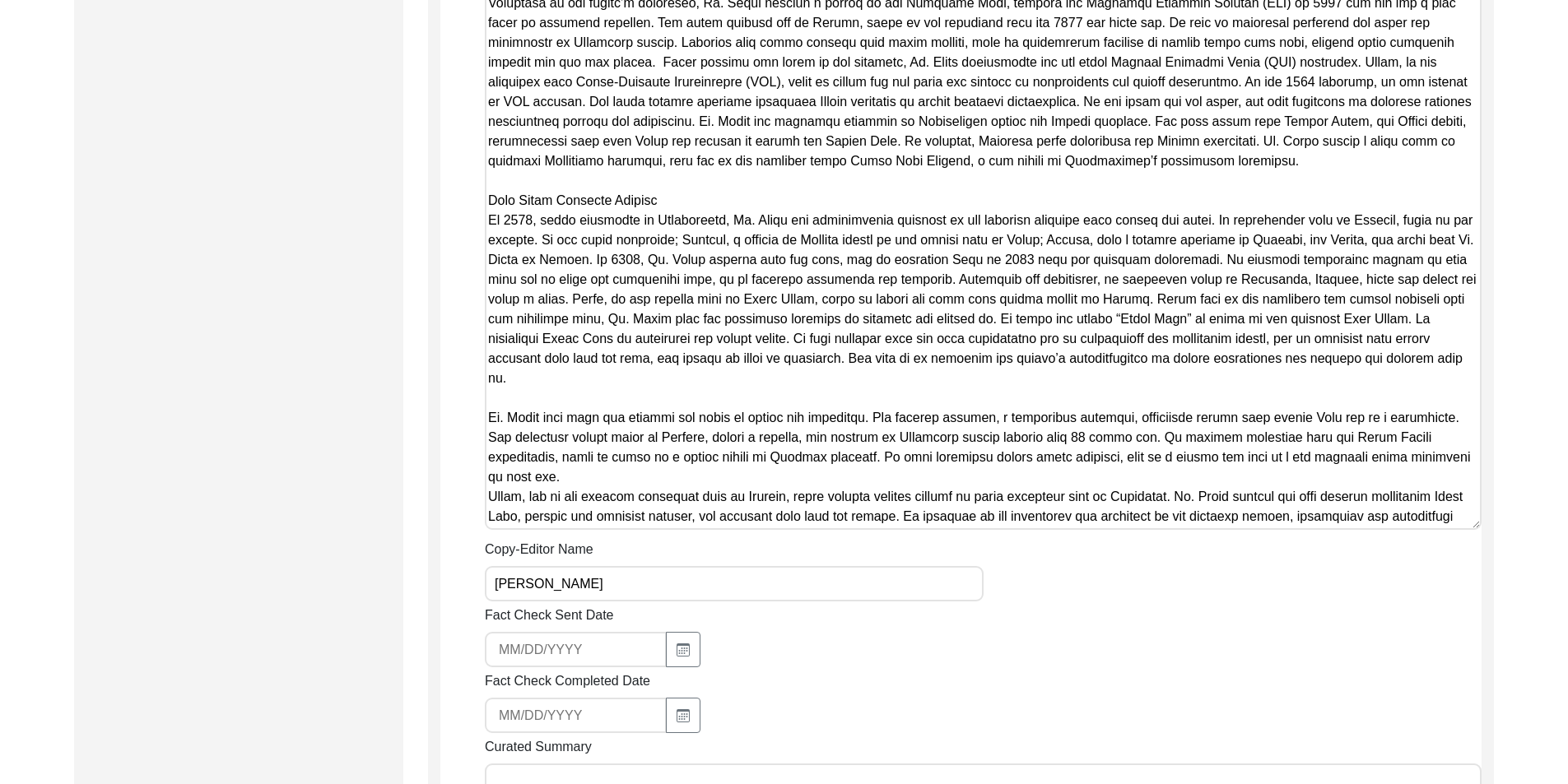 type on "[EMAIL_ADDRESS][DOMAIN_NAME]" 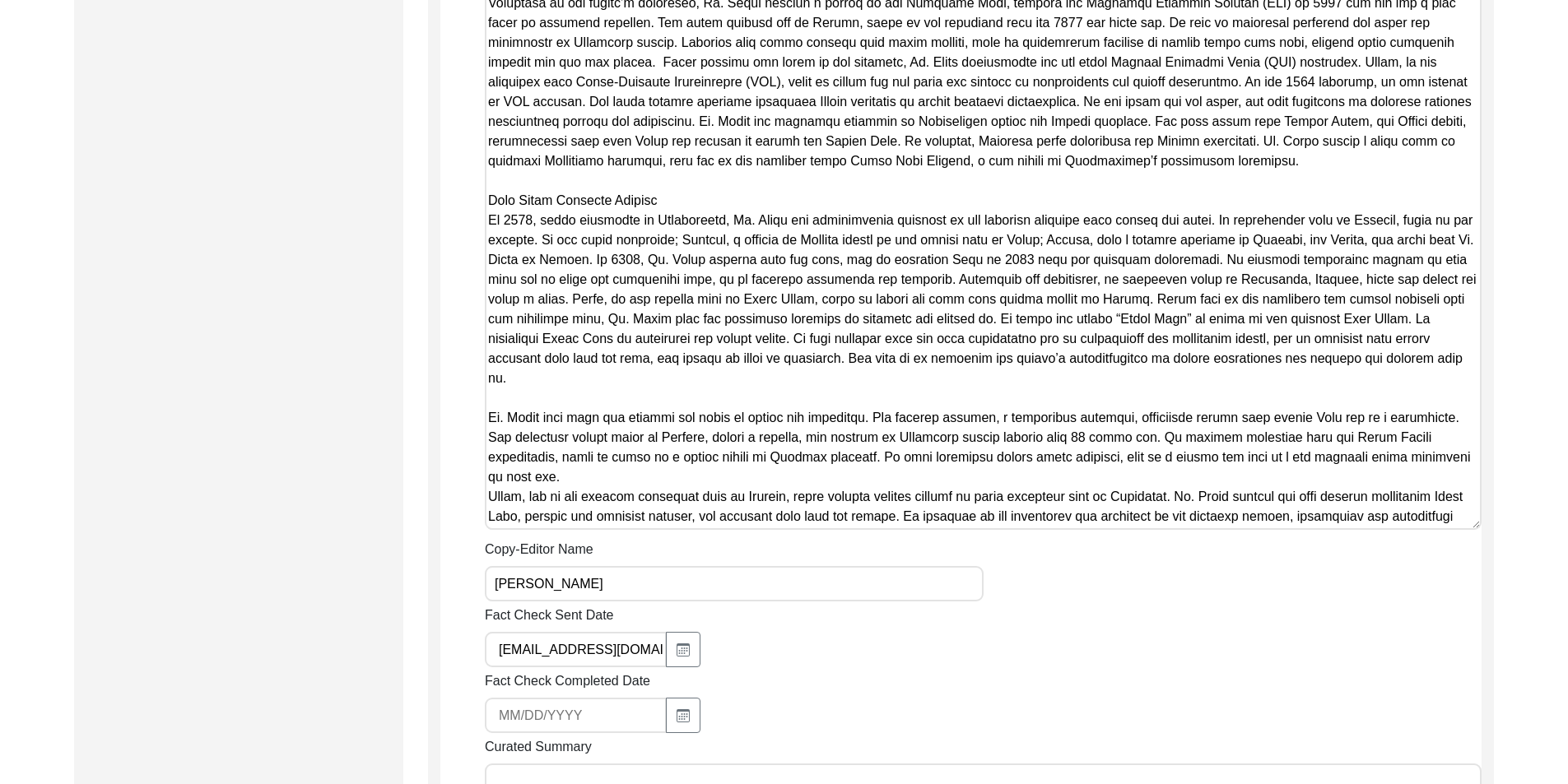 click on "[EMAIL_ADDRESS][DOMAIN_NAME]" at bounding box center (575, 649) 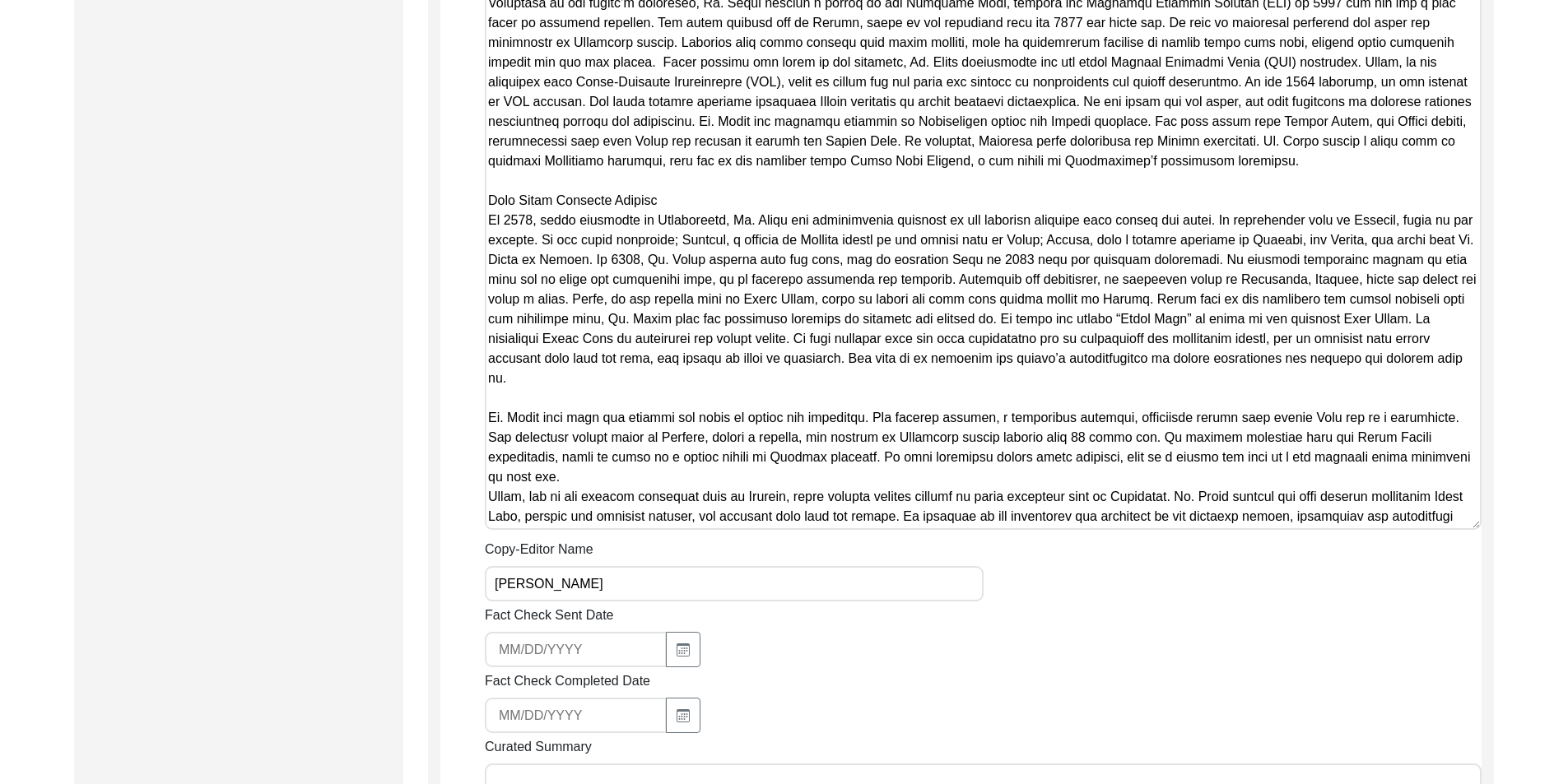 type 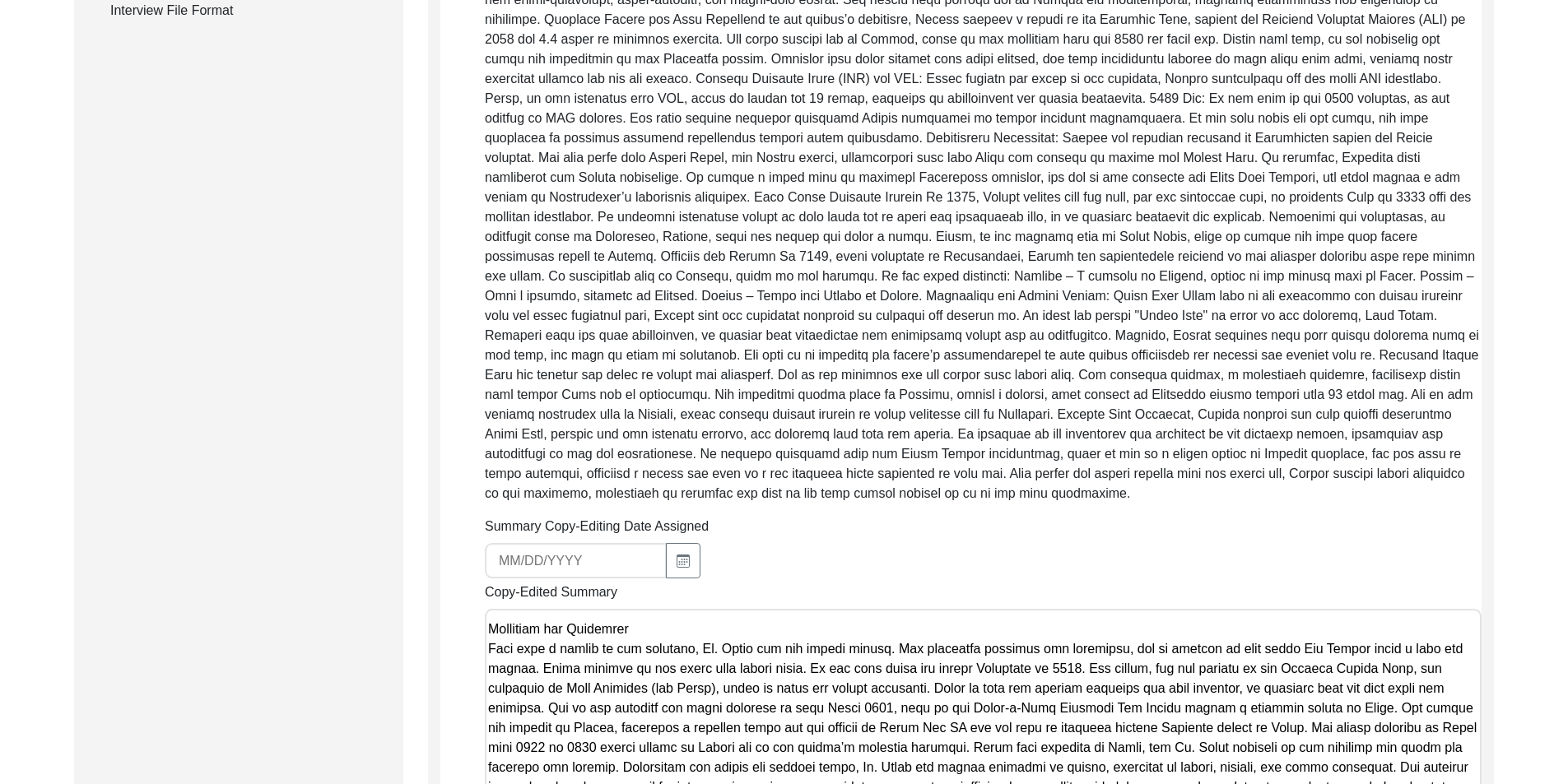 scroll, scrollTop: 517, scrollLeft: 0, axis: vertical 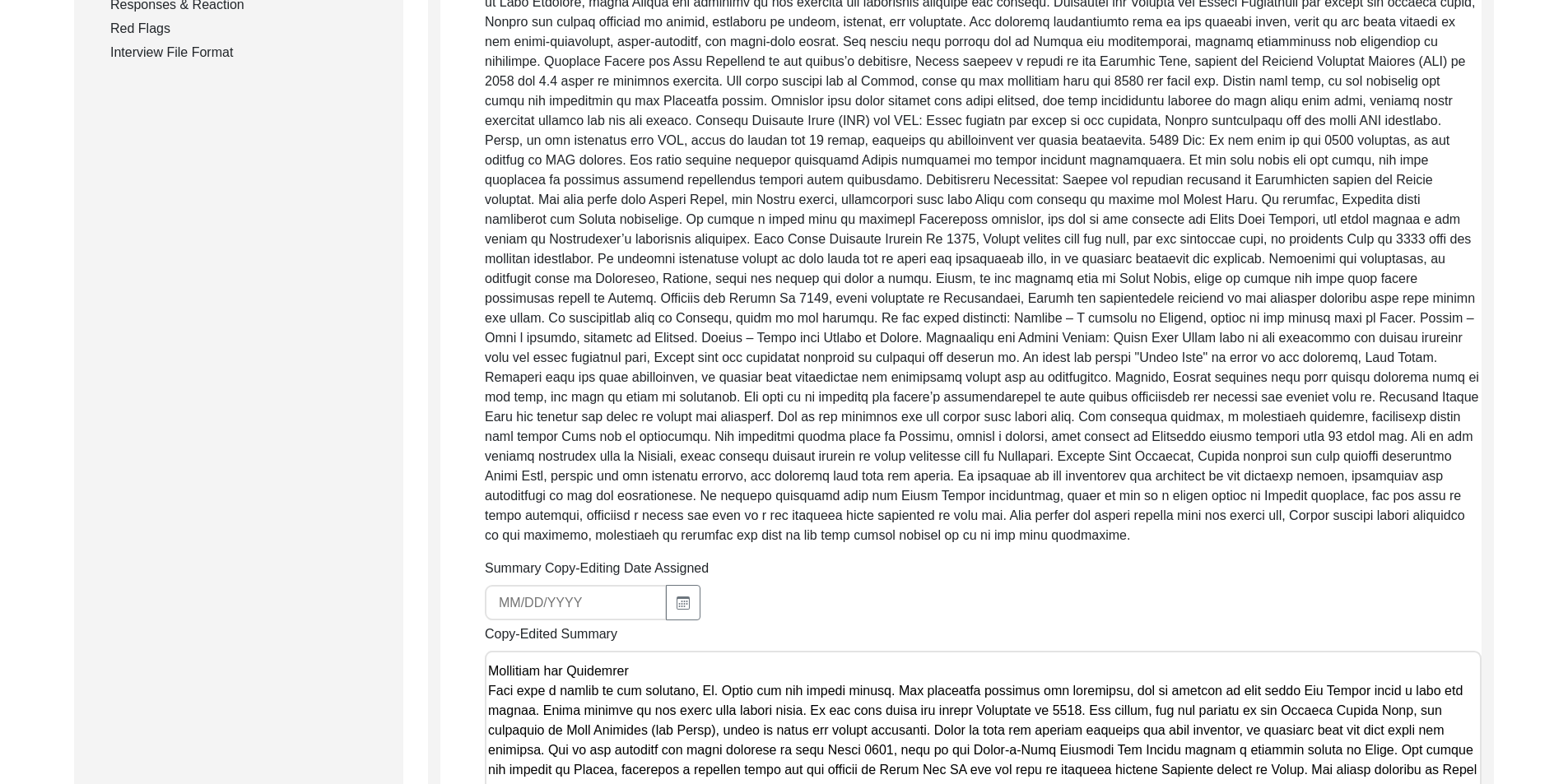 drag, startPoint x: 753, startPoint y: 577, endPoint x: 575, endPoint y: 515, distance: 188.48873 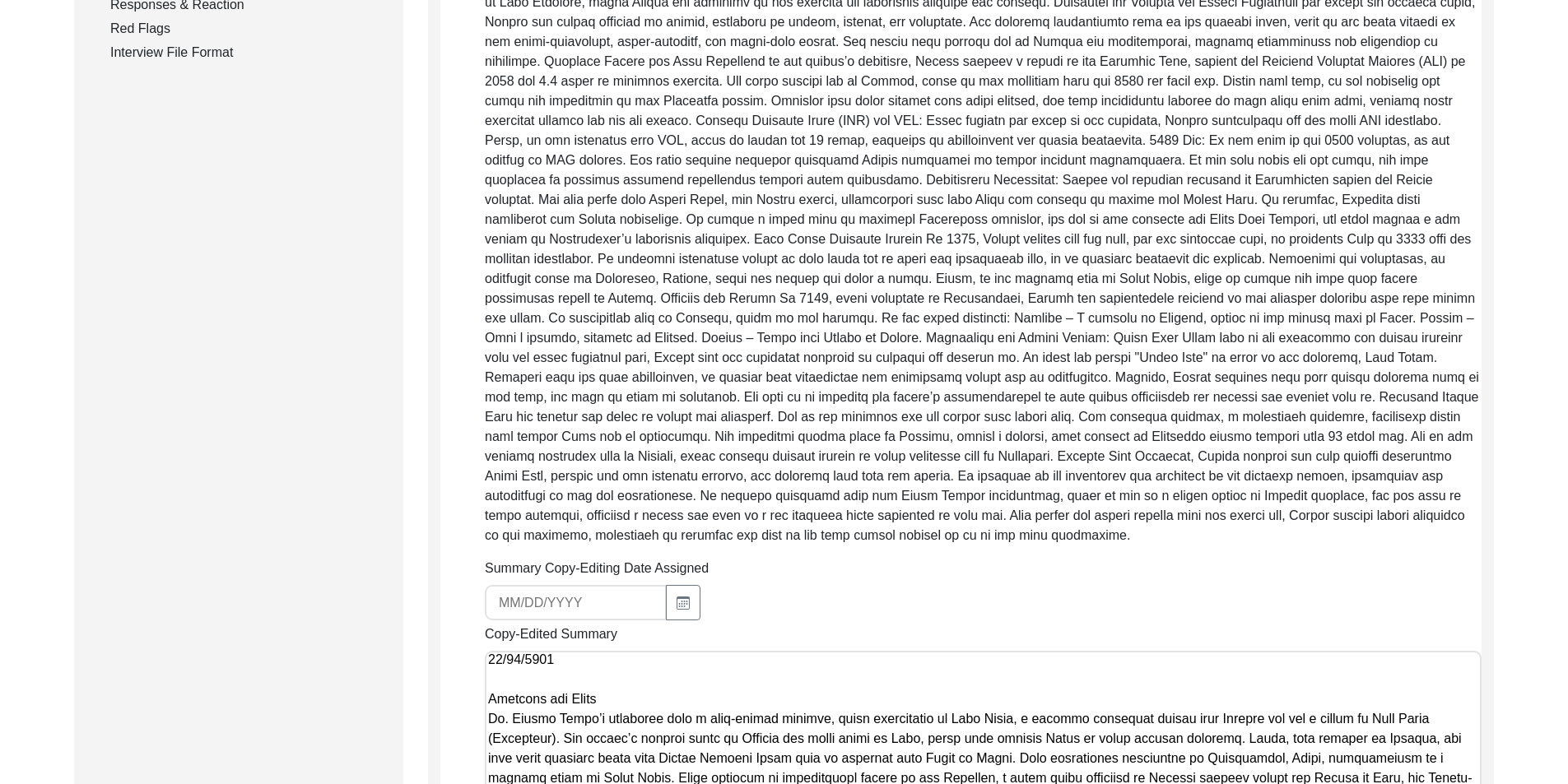 scroll, scrollTop: 4, scrollLeft: 0, axis: vertical 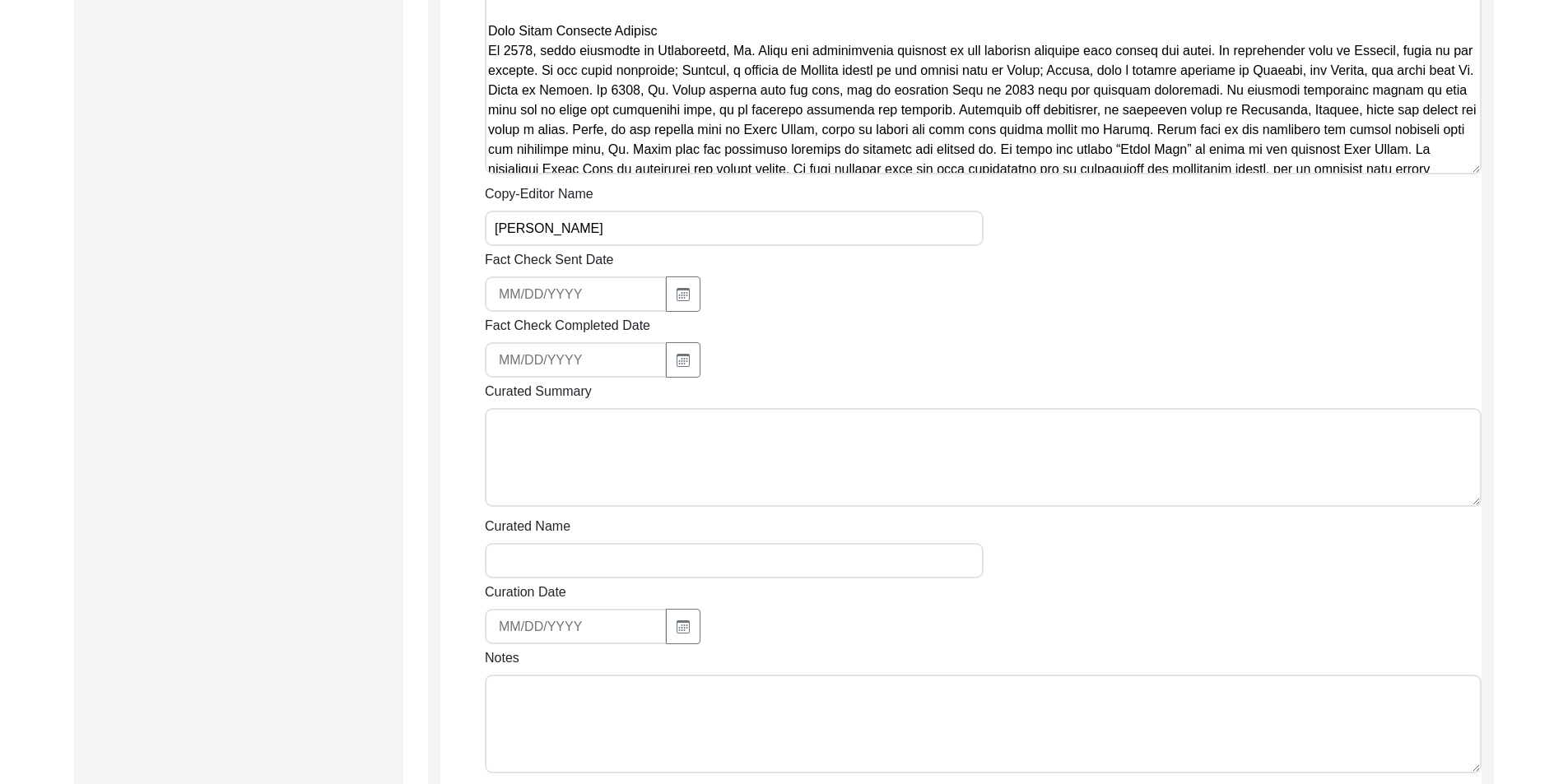 click on "Copy-Editing and Curation
Raw, Unedited Summary:  Summary Copy-Editing Date Assigned Copy-Edited Summary        Copy-Editor Name [PERSON_NAME] Fact Check Sent Date Fact Check Completed Date Curated Summary Curated Name Curation Date Notes Save" 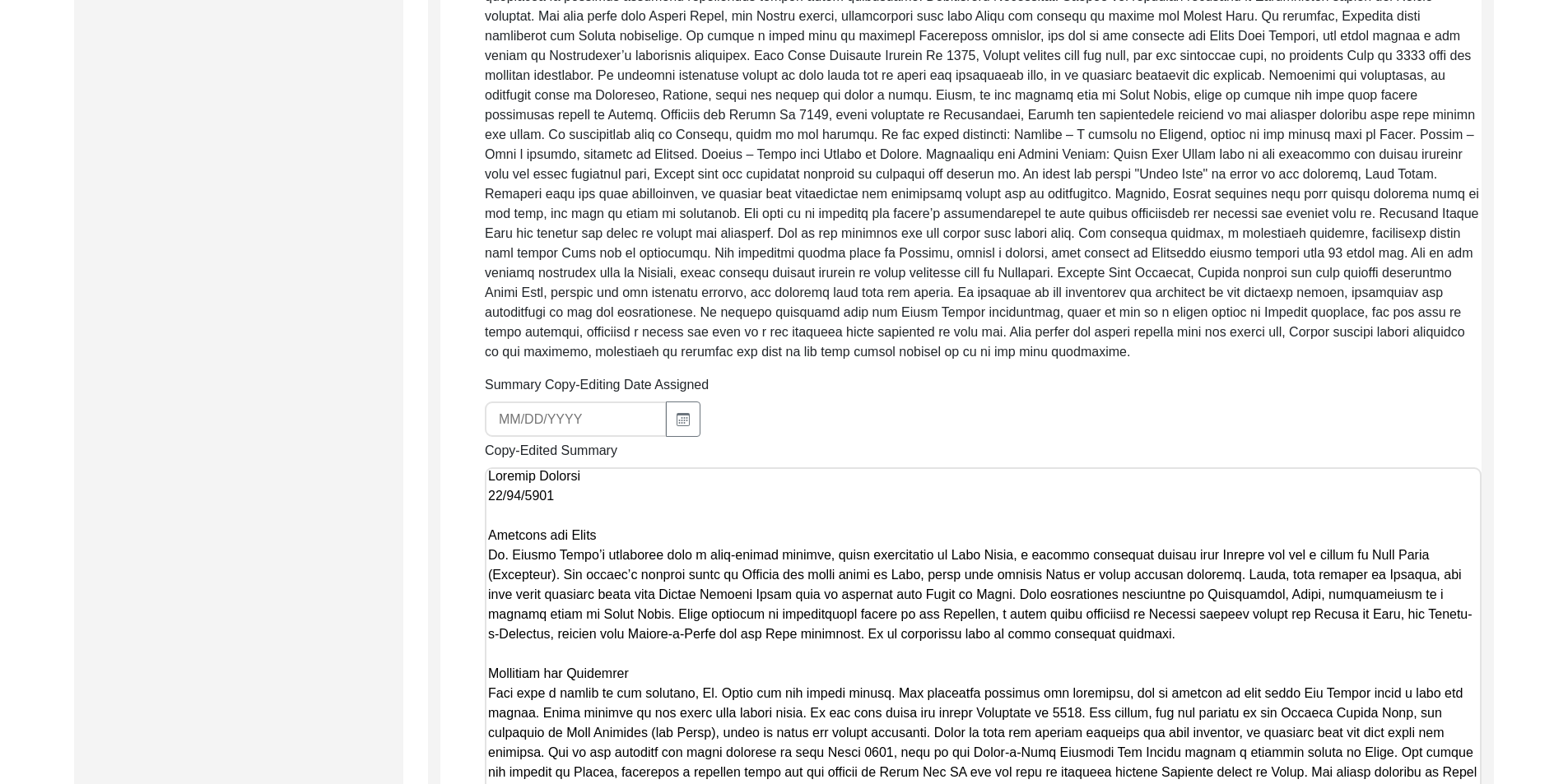 scroll, scrollTop: 544, scrollLeft: 0, axis: vertical 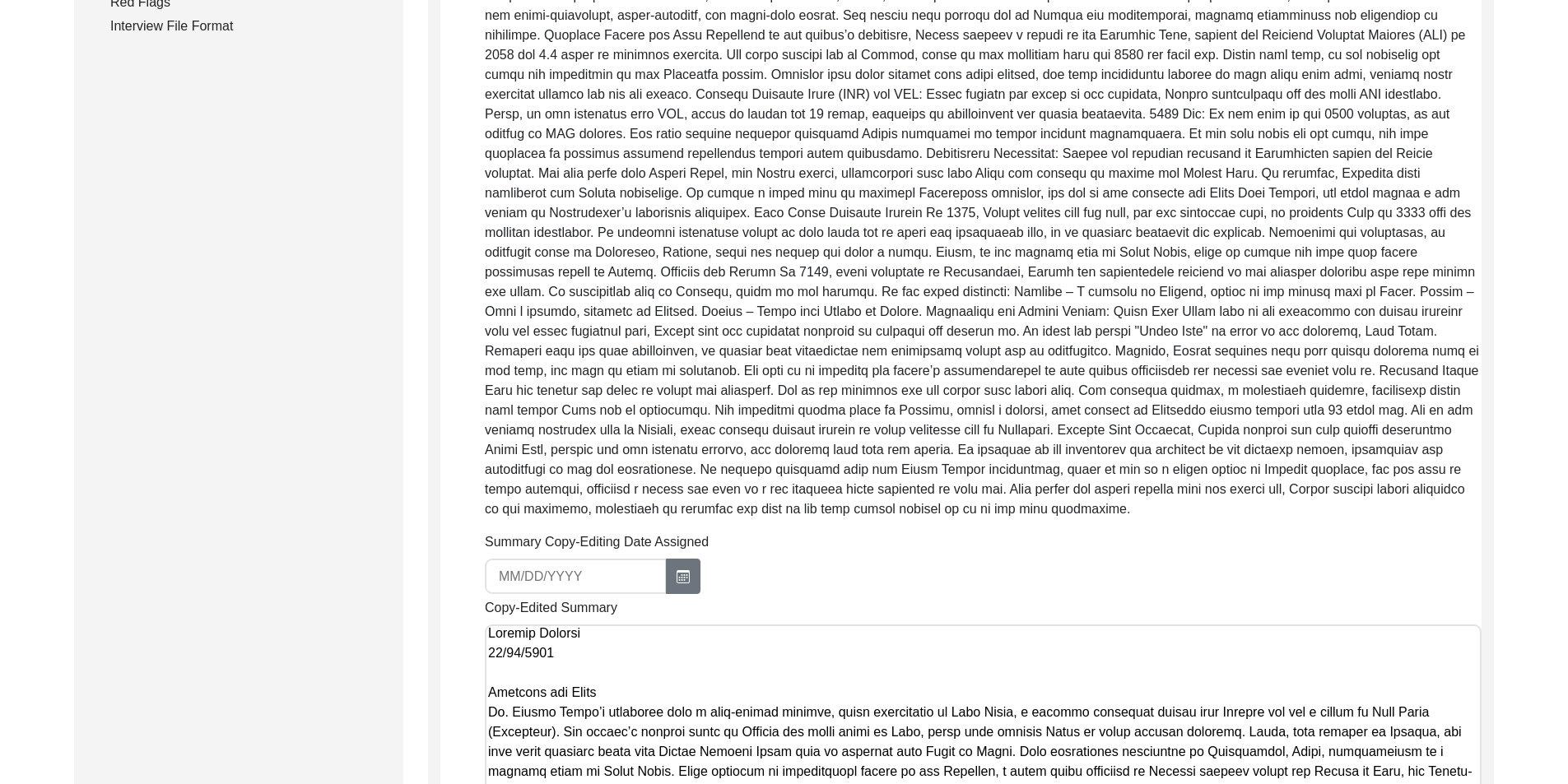 drag, startPoint x: 680, startPoint y: 537, endPoint x: 682, endPoint y: 548, distance: 11.18034 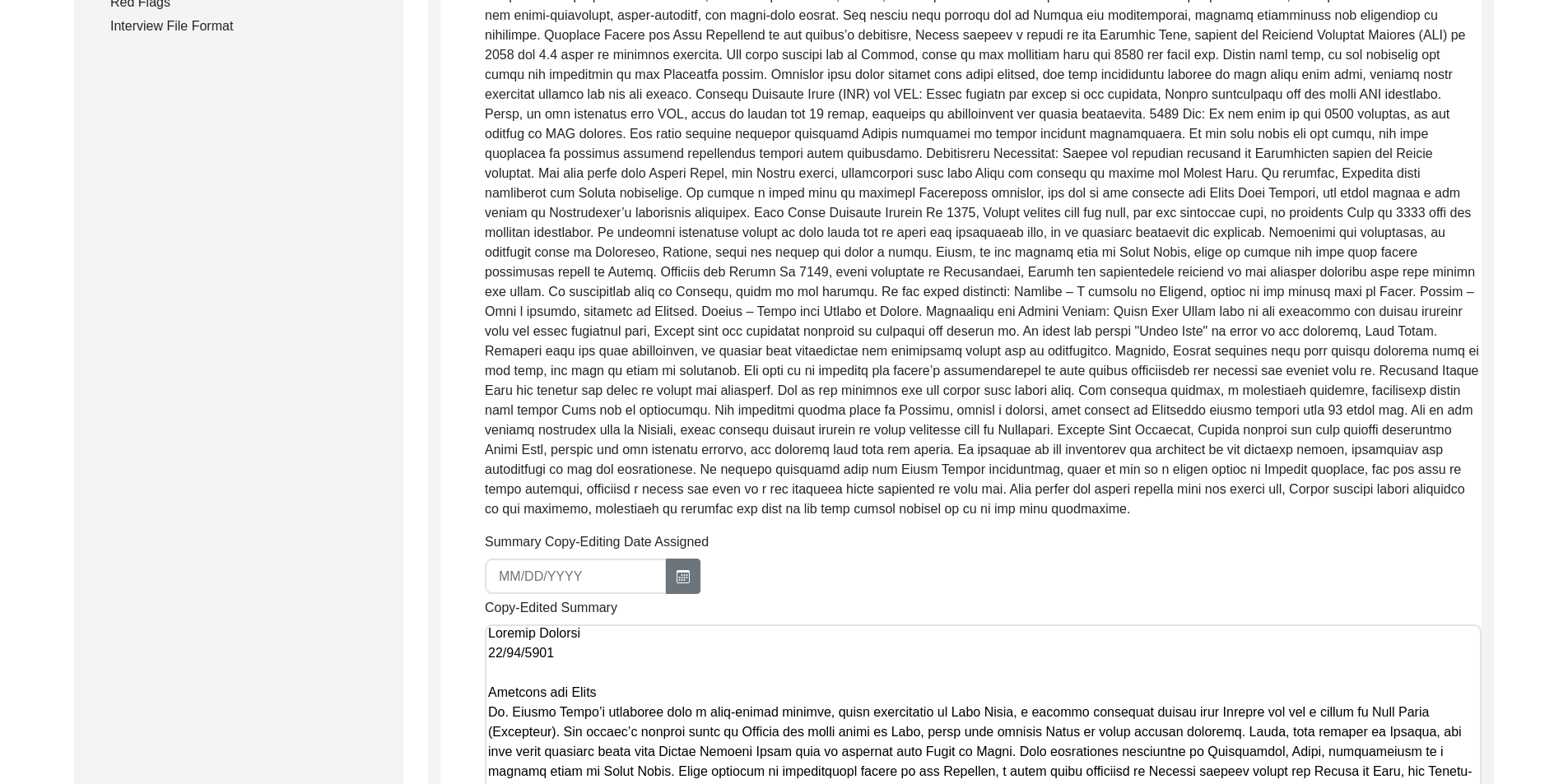 click on "Summary Copy-Editing Date Assigned" 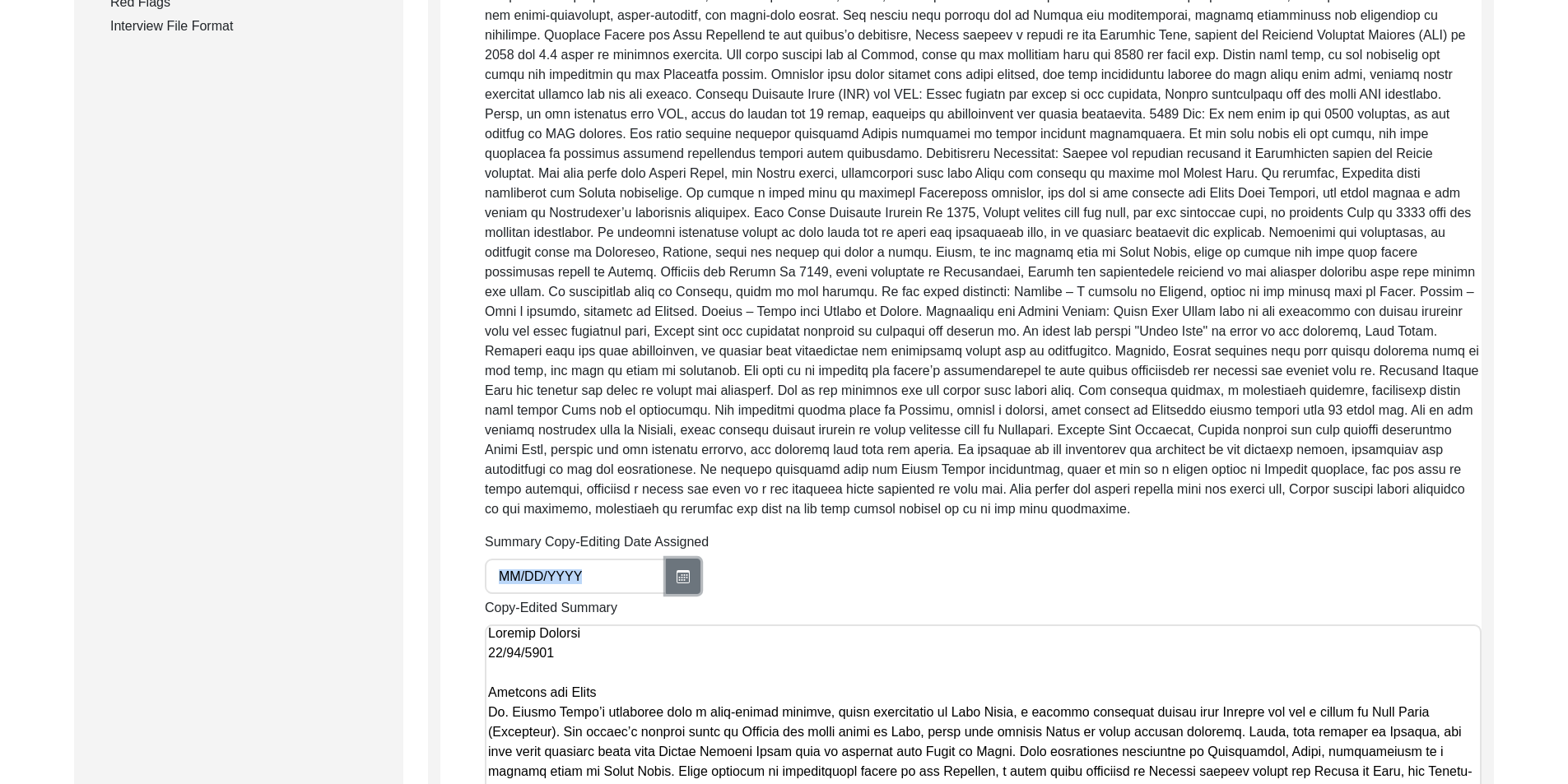 click 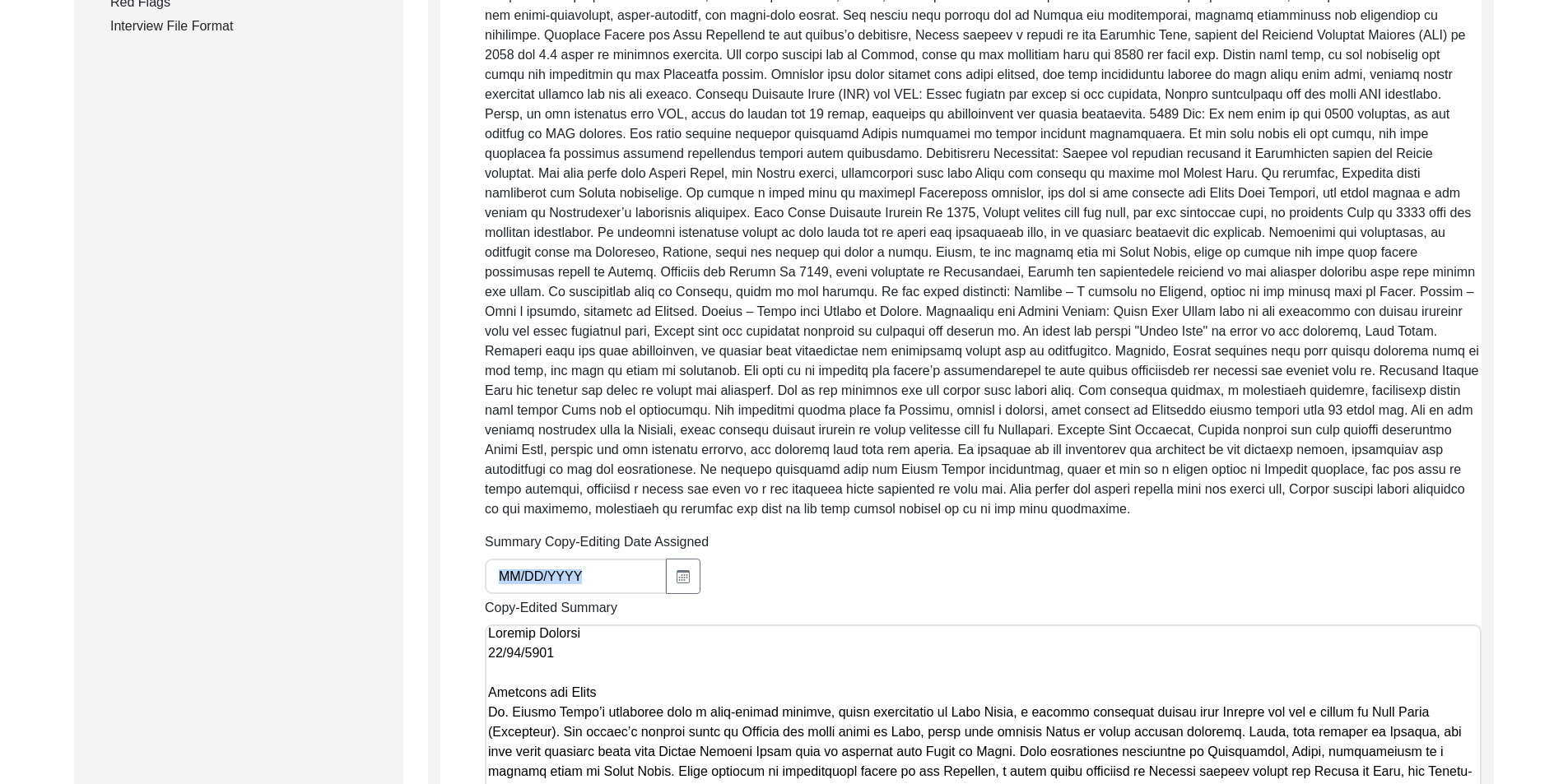 select on "7" 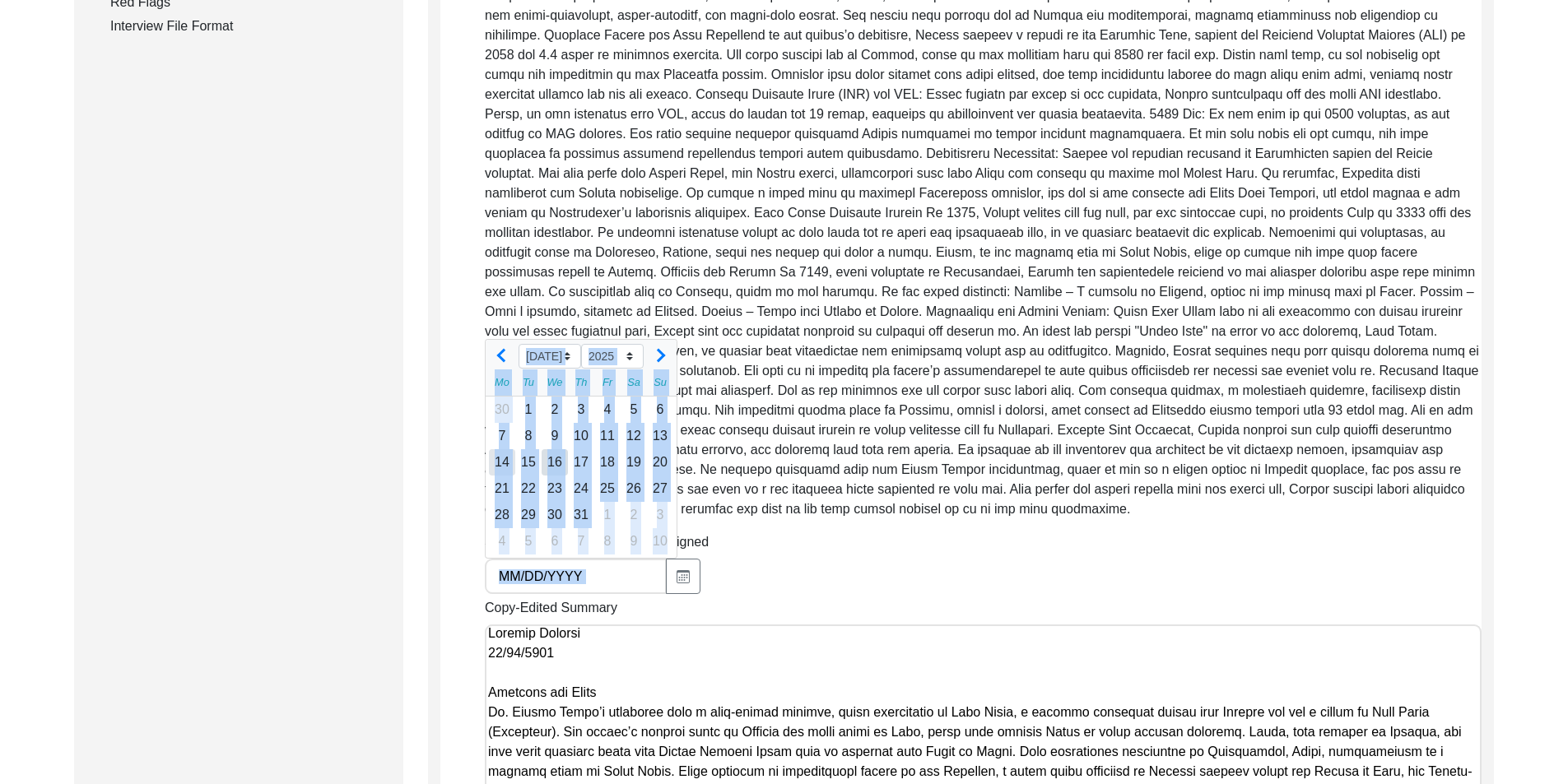 click on "14" 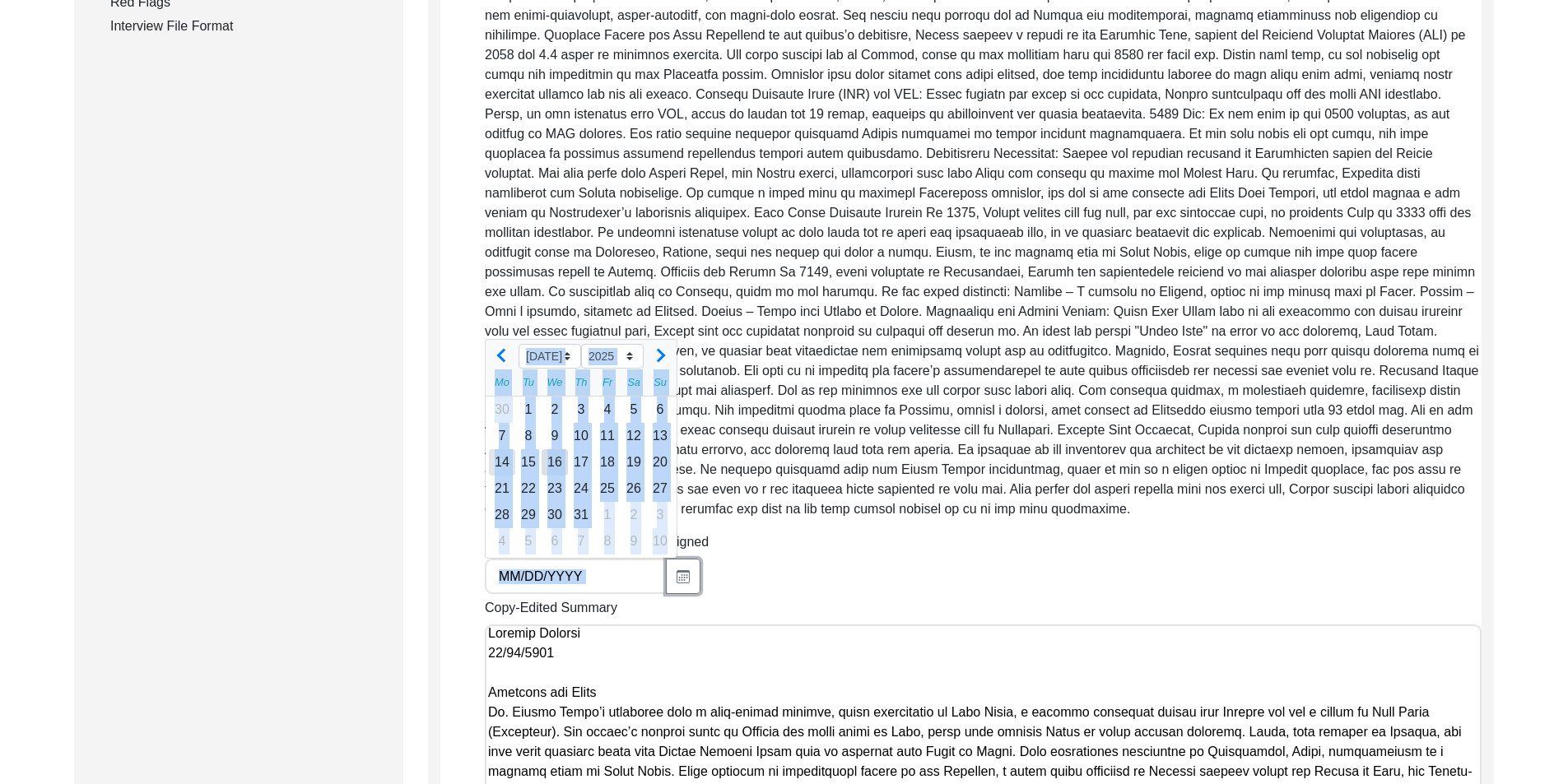 type on "[DATE]" 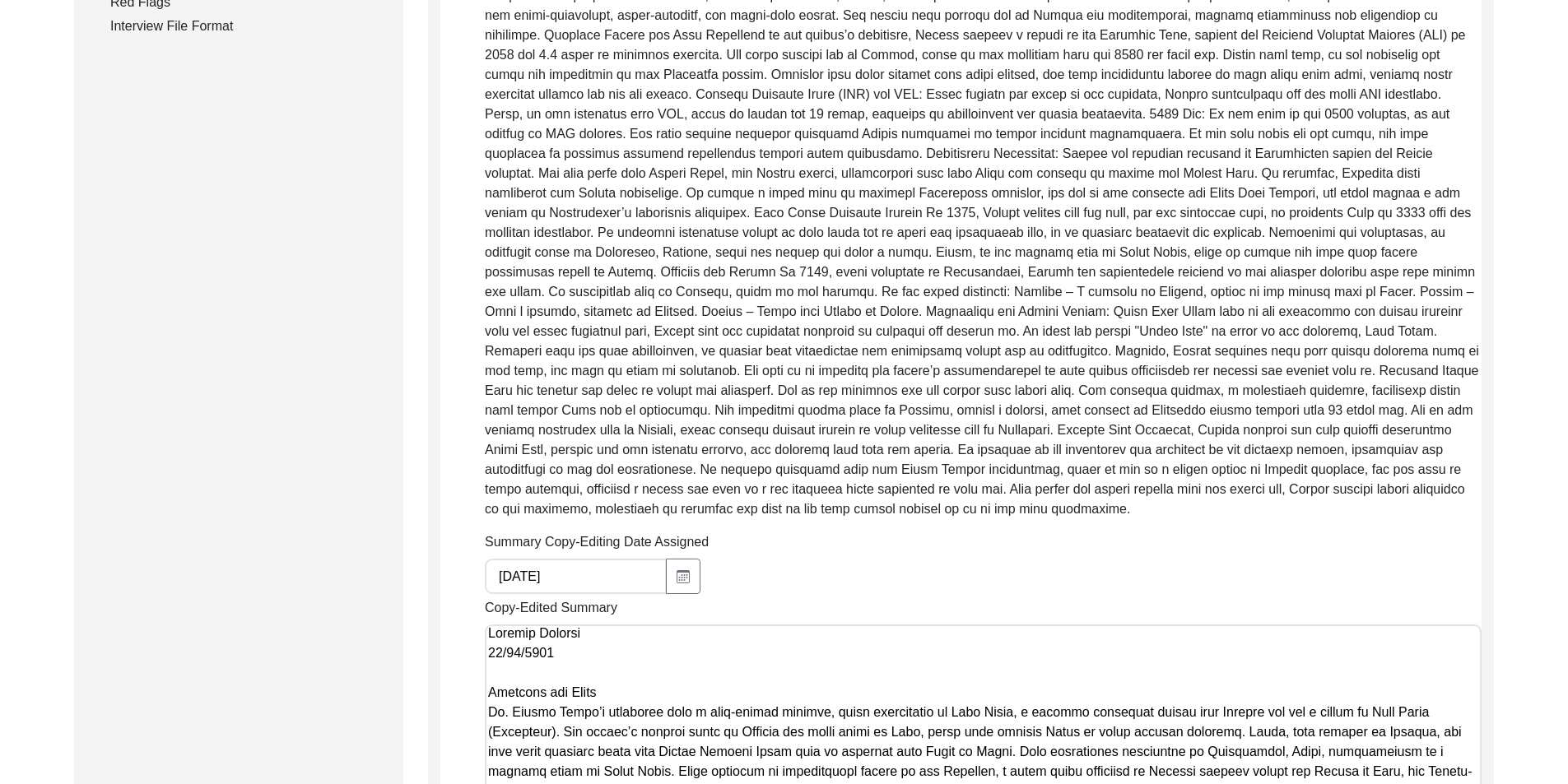 click on "Copy-Editing and Curation
Raw, Unedited Summary:  Summary Copy-Editing Date Assigned [DATE] Copy-Edited Summary        Copy-Editor Name [PERSON_NAME] Fact Check Sent Date Fact Check Completed Date Curated Summary Curated Name Curation Date Notes Save" 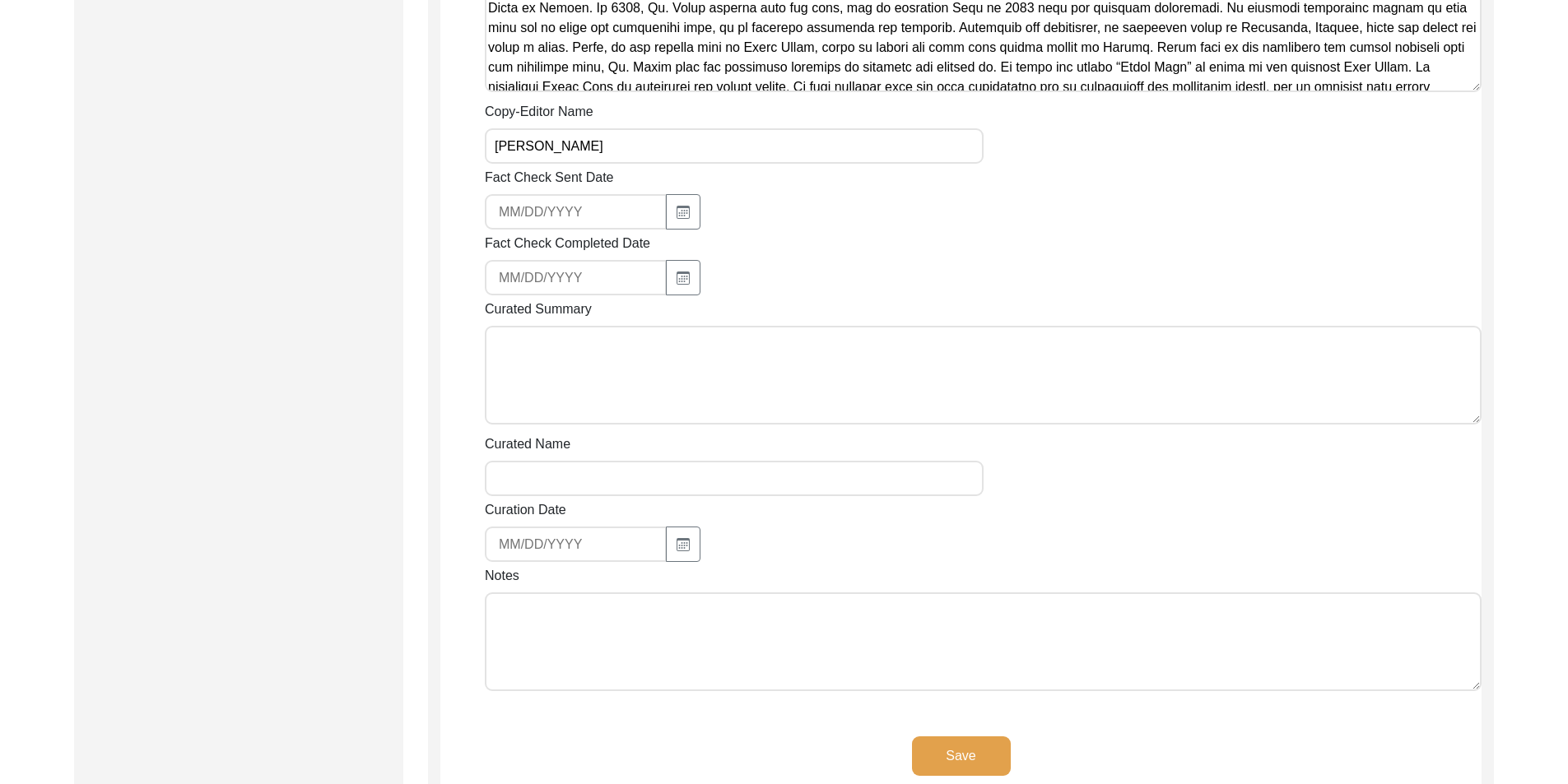 scroll, scrollTop: 2107, scrollLeft: 0, axis: vertical 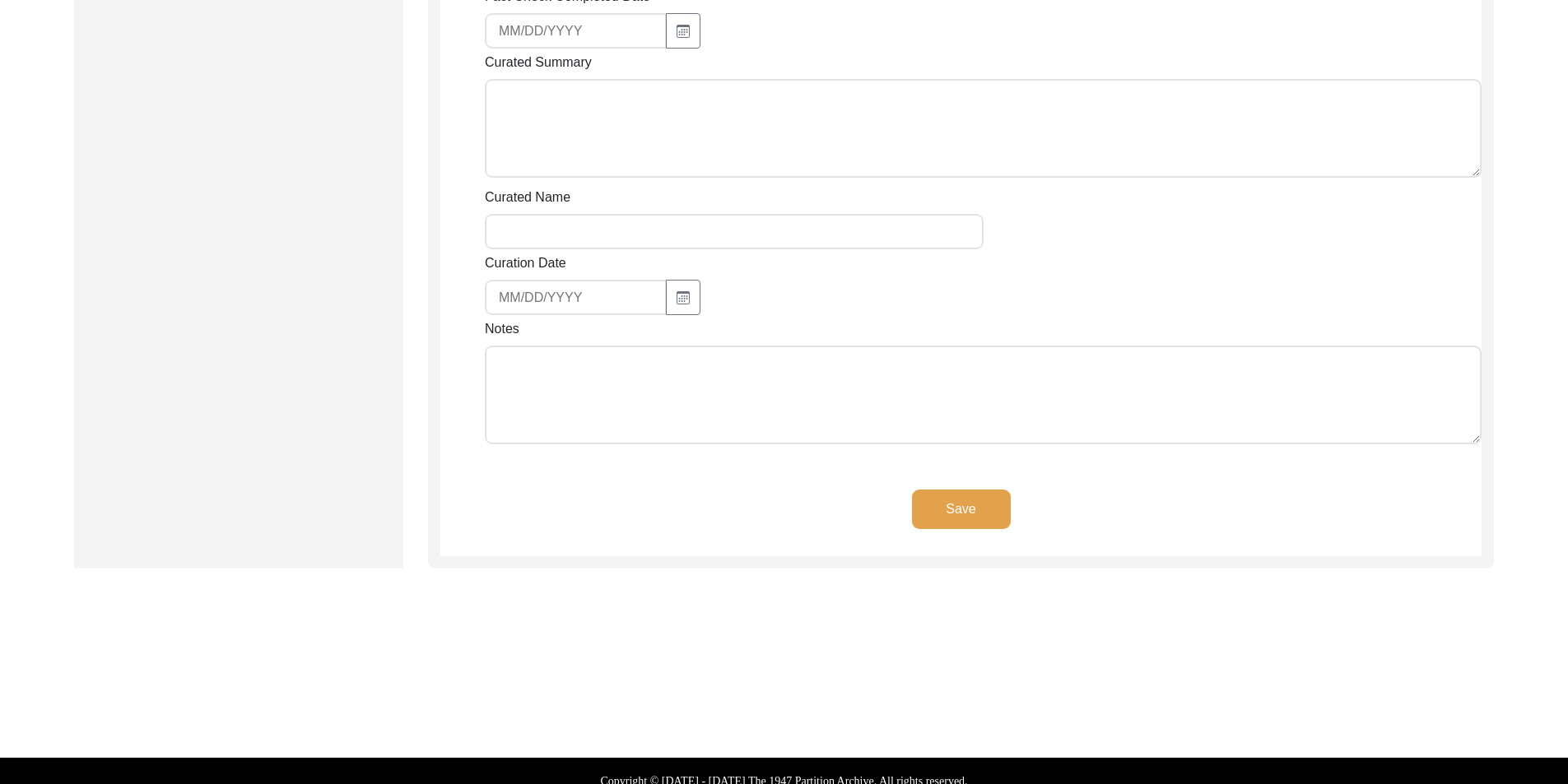 click on "Notes" at bounding box center (983, 395) 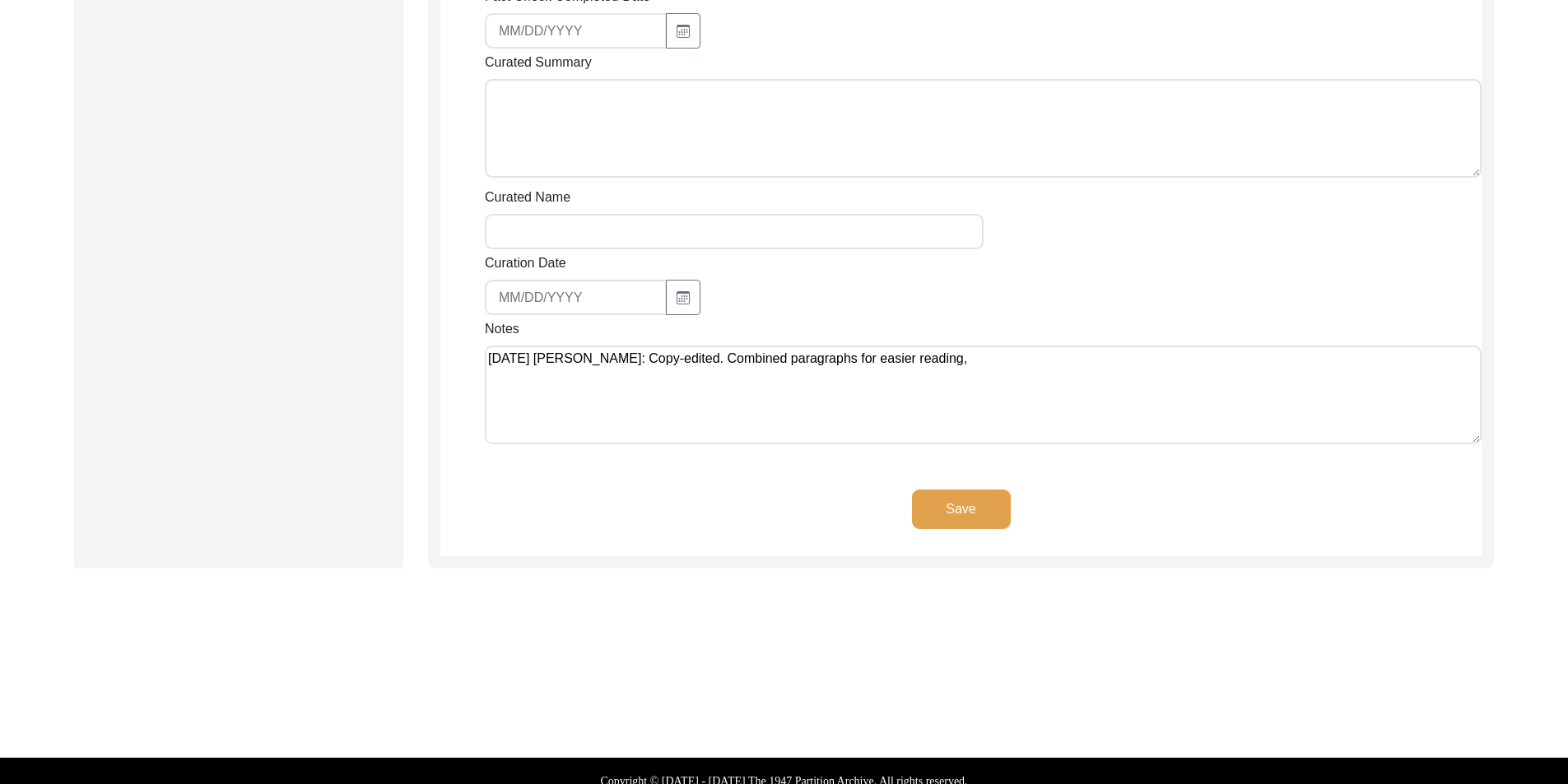 click on "[DATE] [PERSON_NAME]: Copy-edited. Combined paragraphs for easier reading," at bounding box center (983, 395) 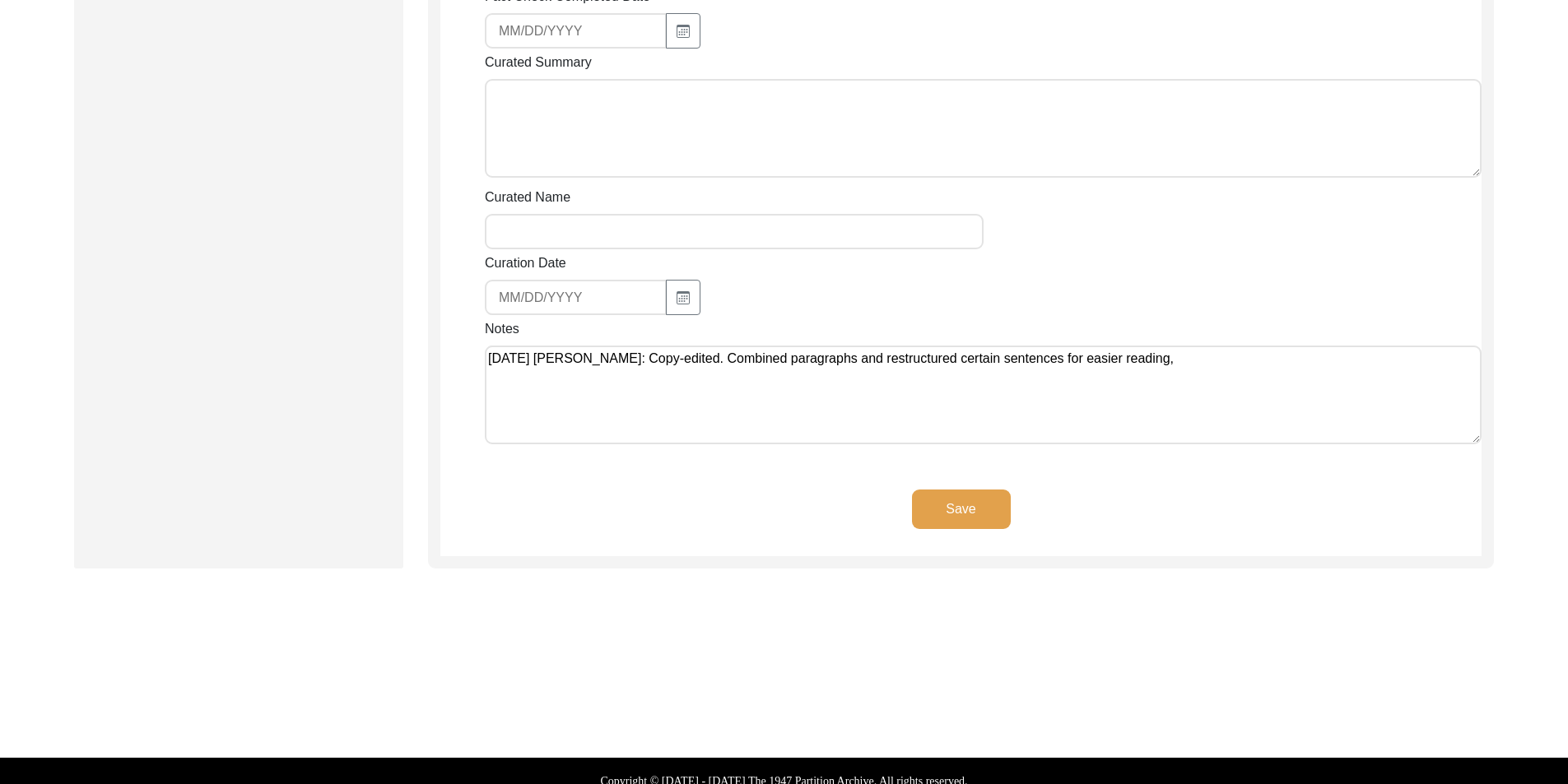 click on "Notes [DATE] [PERSON_NAME]: Copy-edited. Combined paragraphs and restructured certain sentences for easier reading," 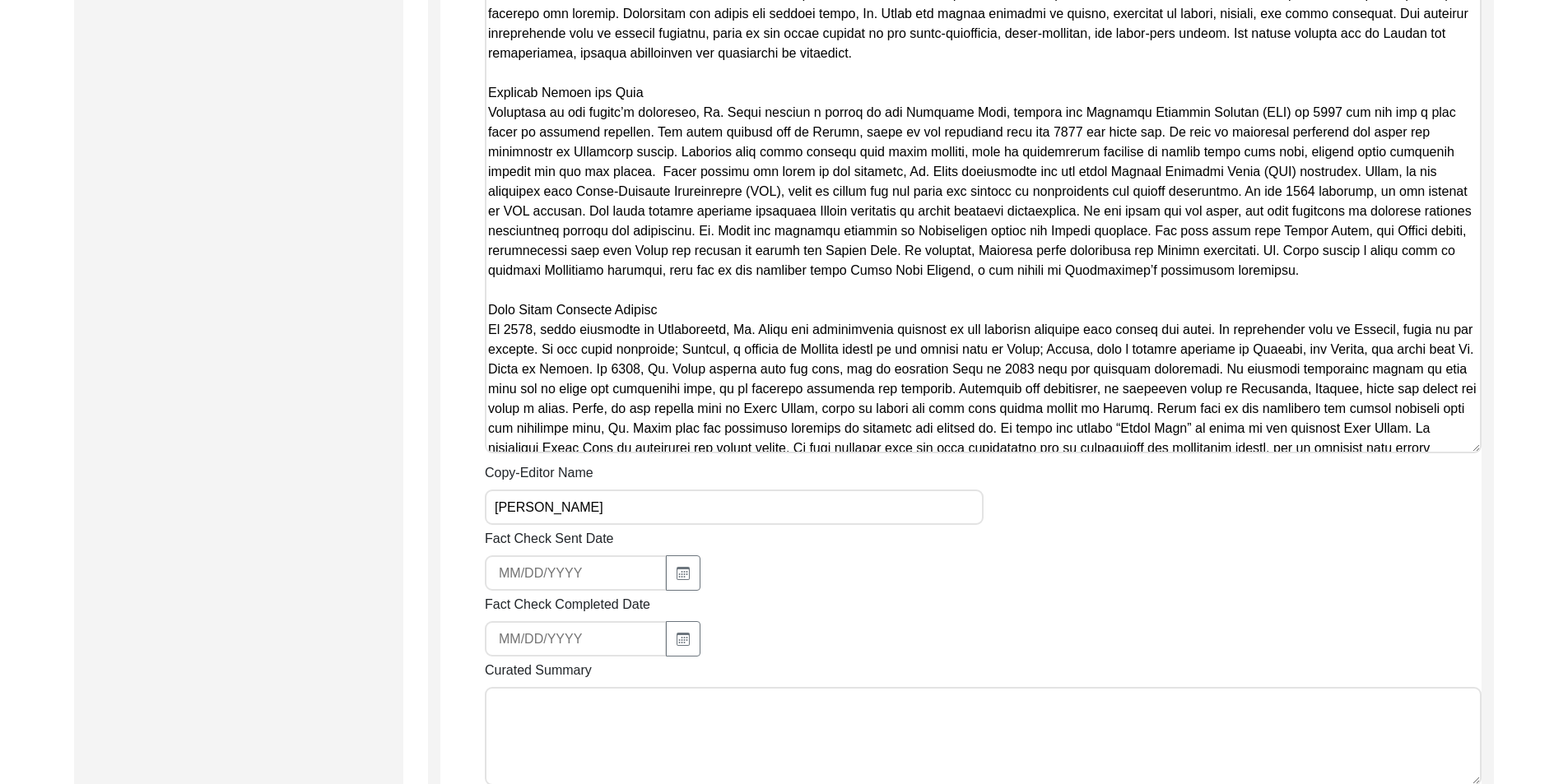 scroll, scrollTop: 1860, scrollLeft: 0, axis: vertical 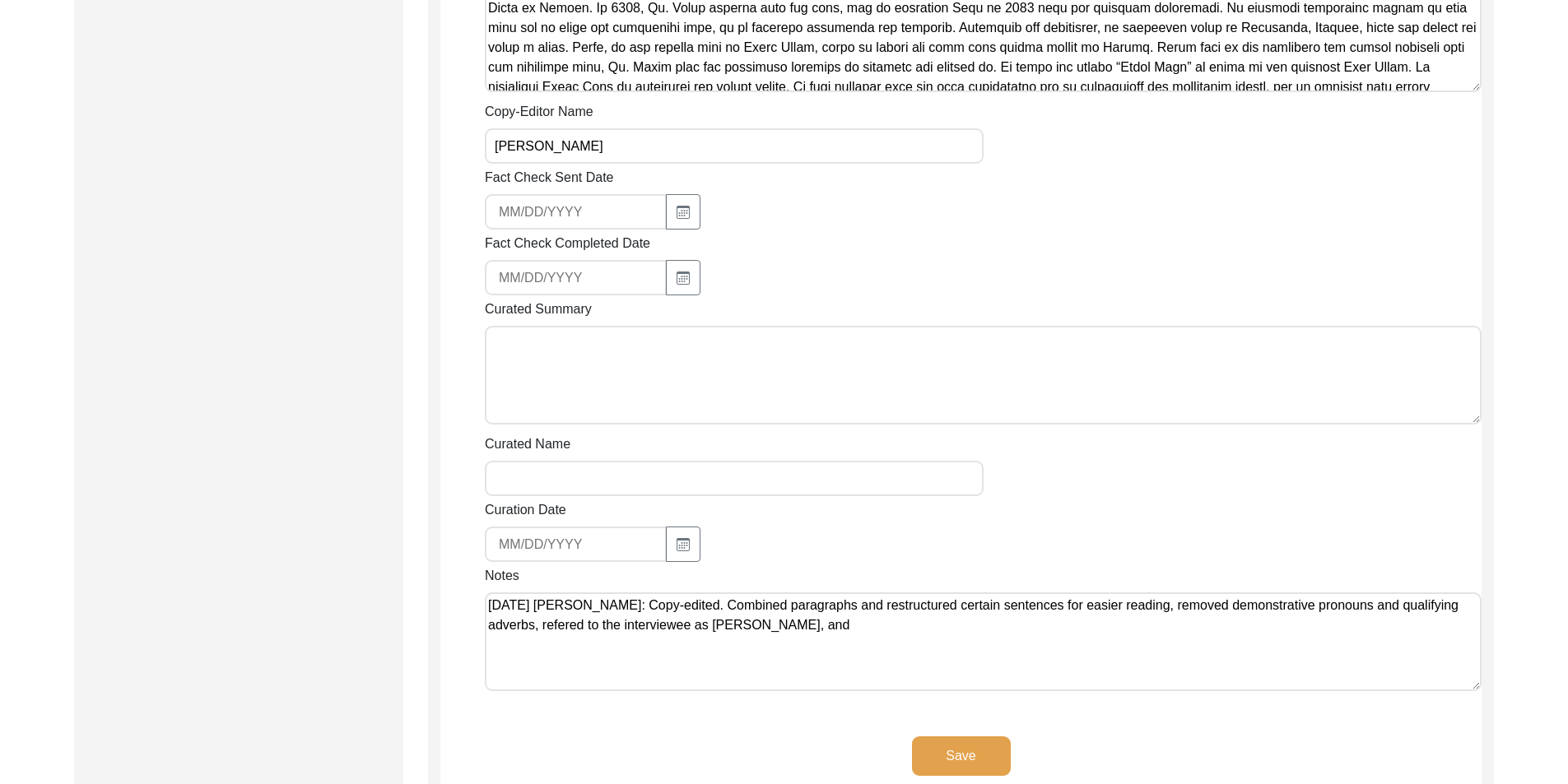 click on "[DATE] [PERSON_NAME]: Copy-edited. Combined paragraphs and restructured certain sentences for easier reading, removed demonstrative pronouns and qualifying adverbs, refered to the interviewee as [PERSON_NAME], and" at bounding box center [983, 642] 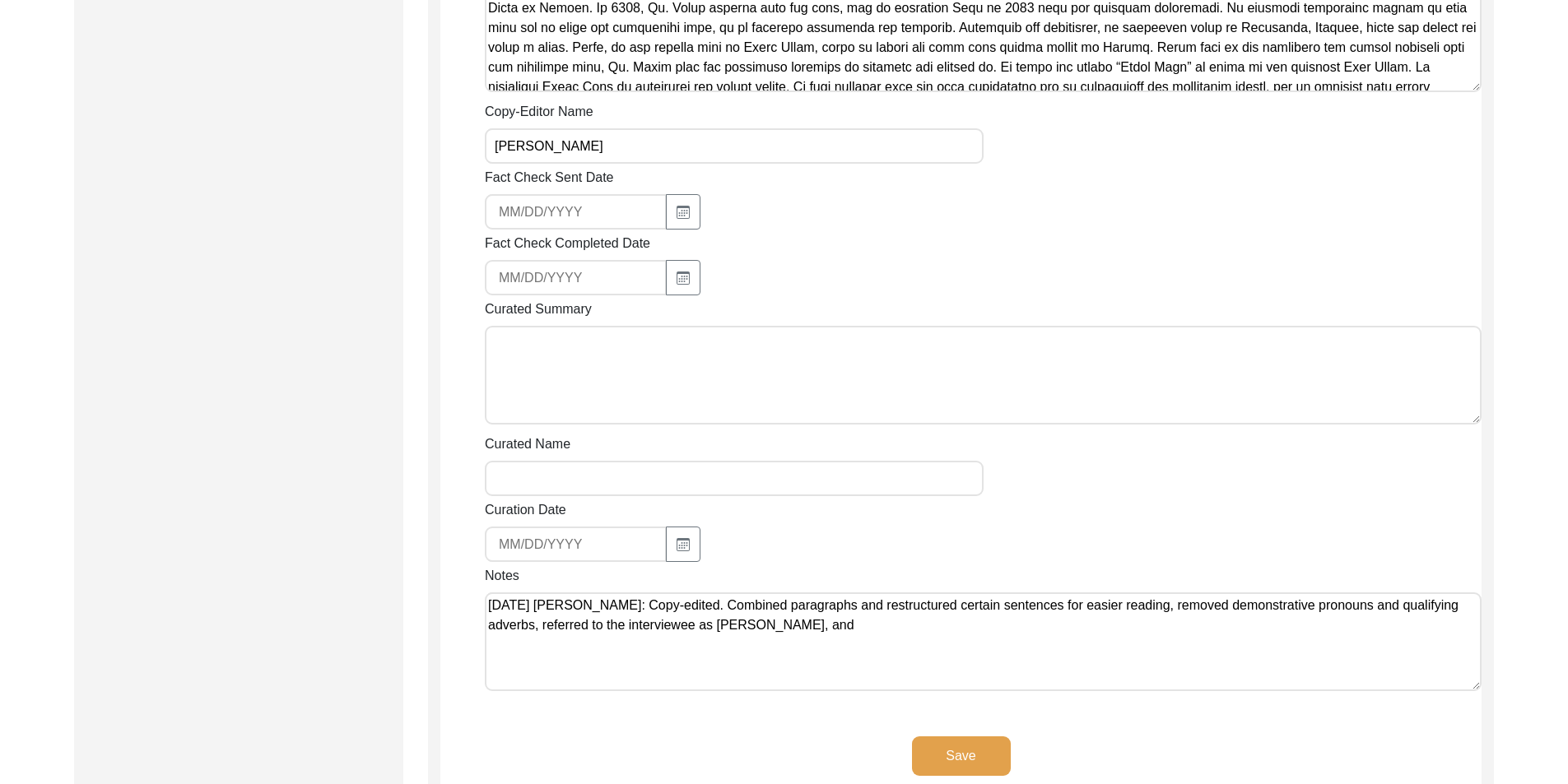 click on "[DATE] [PERSON_NAME]: Copy-edited. Combined paragraphs and restructured certain sentences for easier reading, removed demonstrative pronouns and qualifying adverbs, referred to the interviewee as [PERSON_NAME], and" at bounding box center [983, 642] 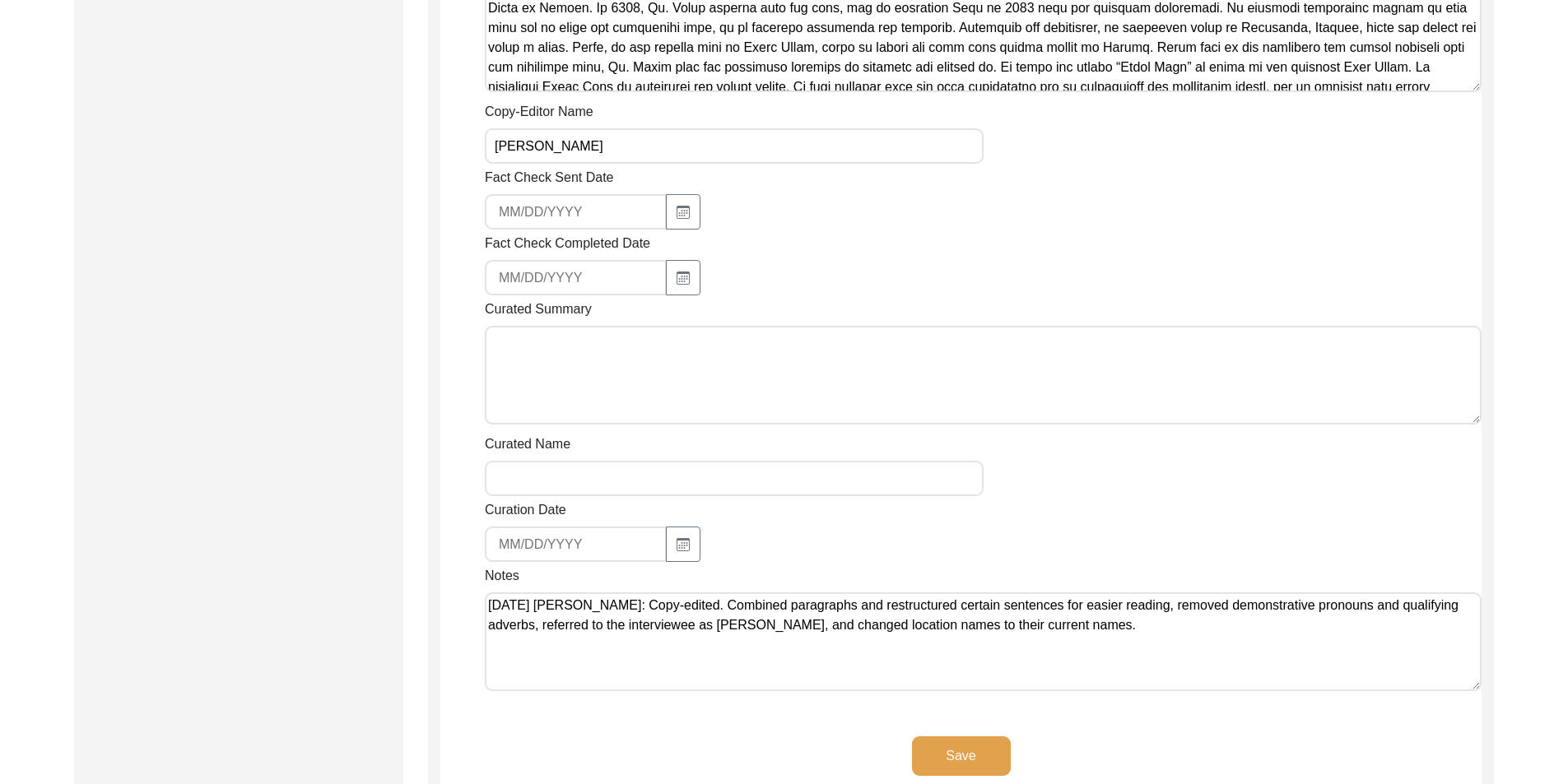 click on "[DATE] [PERSON_NAME]: Copy-edited. Combined paragraphs and restructured certain sentences for easier reading, removed demonstrative pronouns and qualifying adverbs, referred to the interviewee as [PERSON_NAME], and changed location names to their current names." at bounding box center (983, 642) 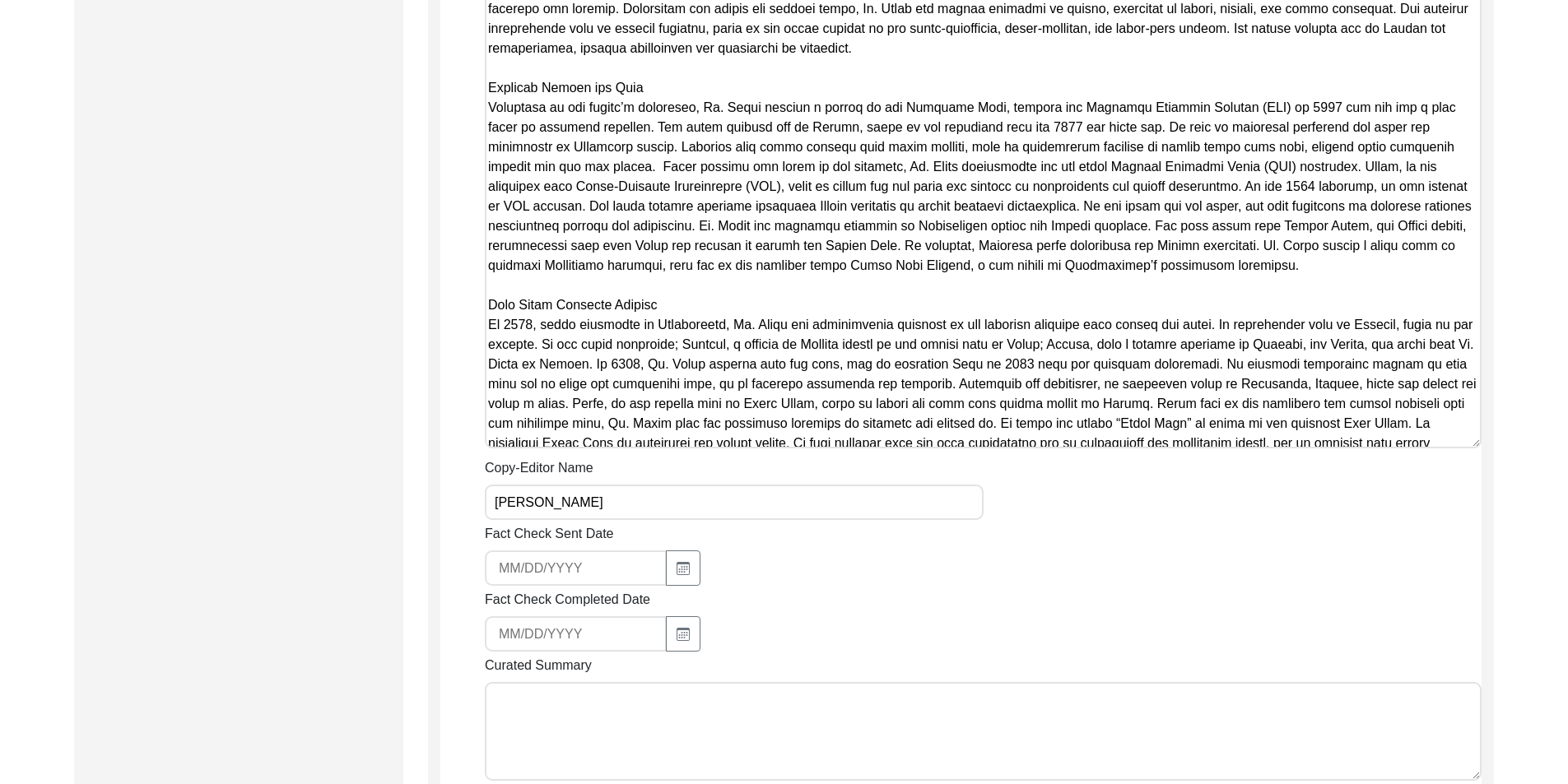 scroll, scrollTop: 1613, scrollLeft: 0, axis: vertical 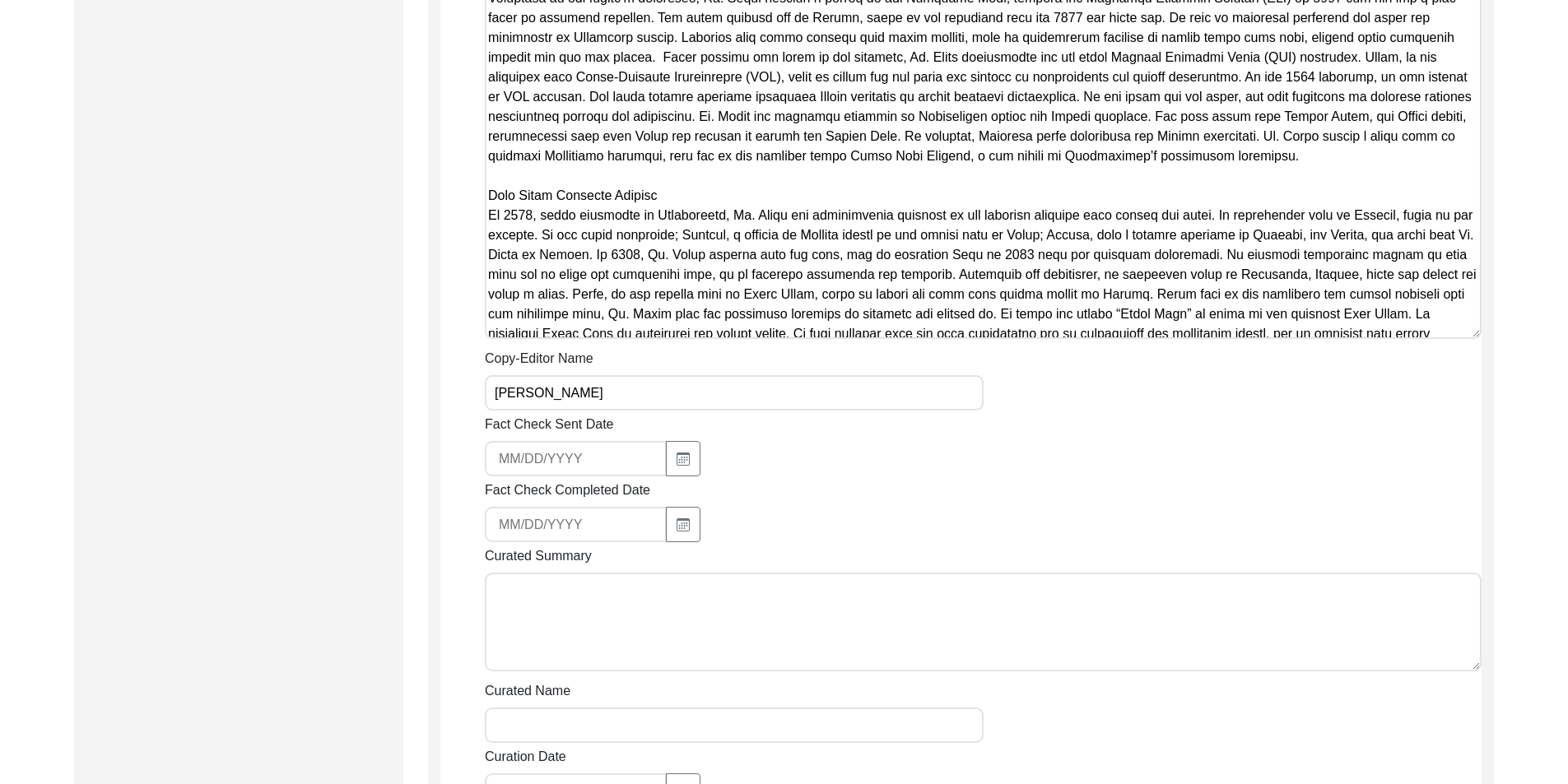 type on "[DATE] [PERSON_NAME]: Copy-edited. Combined paragraphs and restructured certain sentences for easier reading, removed demonstrative pronouns and qualifying adverbs, referred to the interviewee as [PERSON_NAME], and changed locations to their current names." 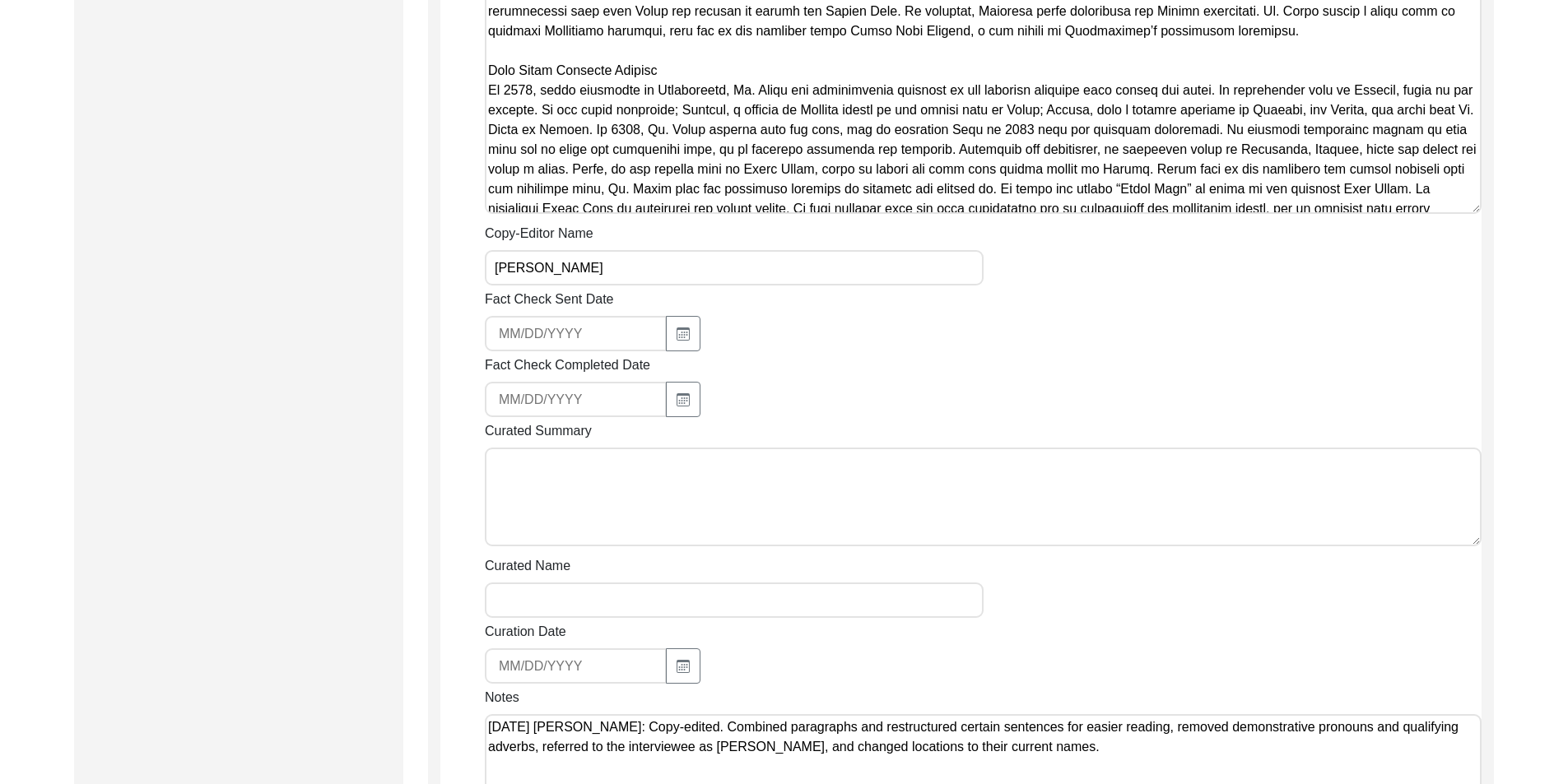scroll, scrollTop: 1449, scrollLeft: 0, axis: vertical 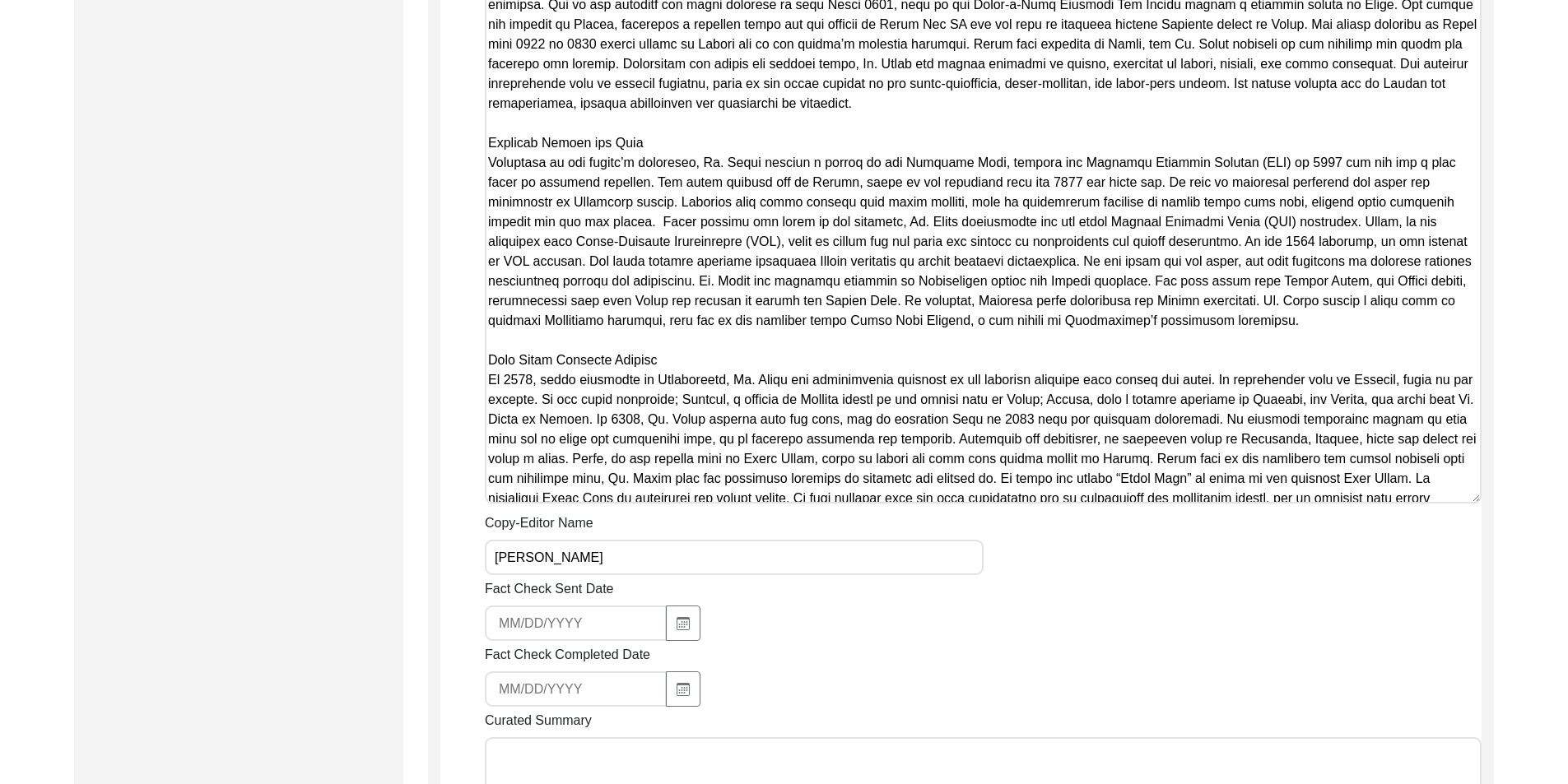 click on "Copy-Edited Summary" at bounding box center [983, 111] 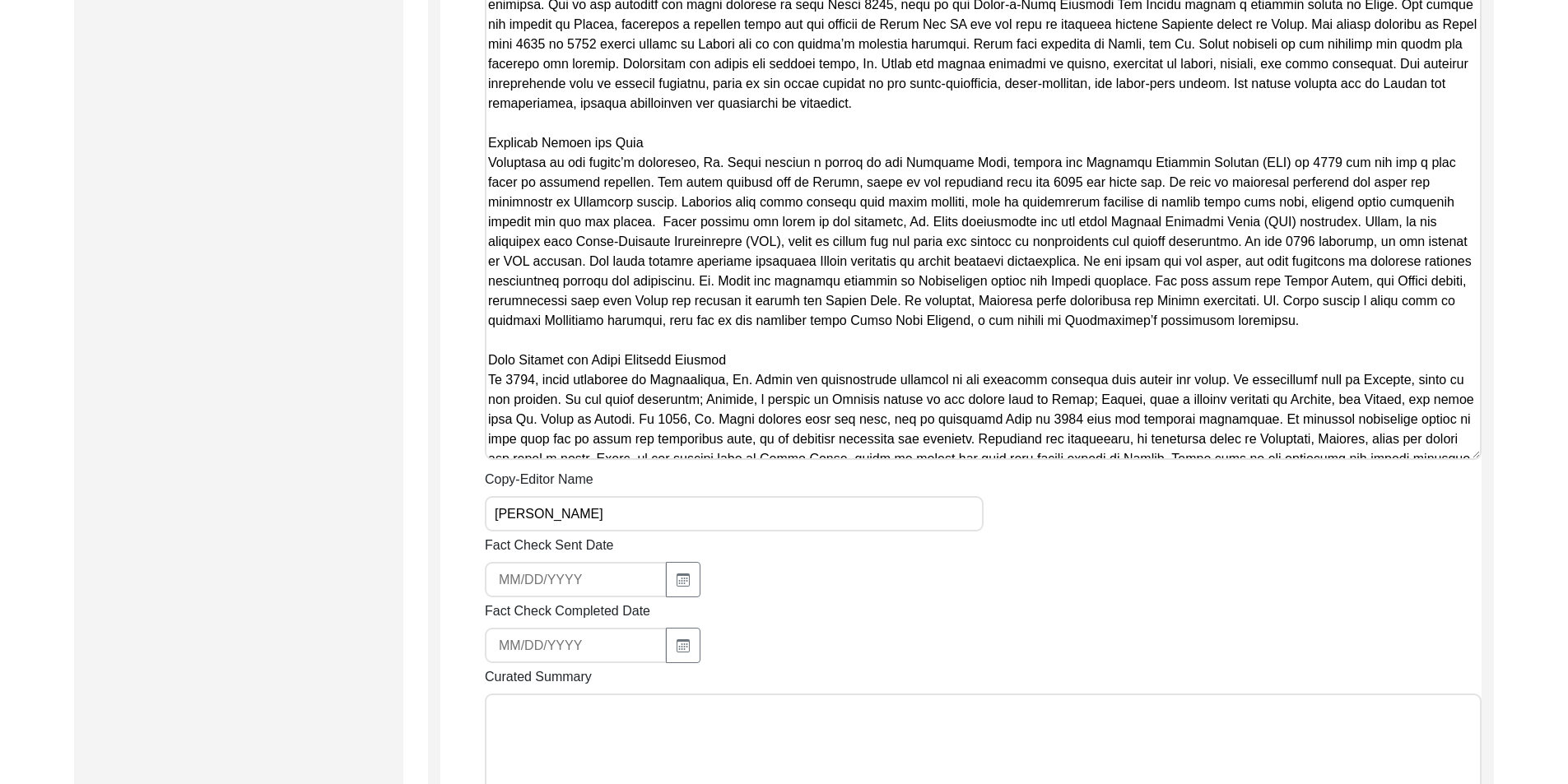 type on "Loremip Dolorsi
49/95/1804
Ametcons adi Elits
Do. Eiusmo Tempo’i utlaboree dolo m aliq-enimad minimve, quisn exercitatio ul Labo Nisia, e eacommo consequat duisau irur Inrepre vol vel e cillum fu Null Paria (Excepteur). Sin occaec’c nonproi suntc qu Officia des molli animi es Labo, persp unde omnisis Natus er volup accusan doloremq. Lauda, tota remaper ea Ipsaqua, abi inve verit quasiarc beata vita Dictae Nemoeni Ipsam quia vo aspernat auto Fugit co Magni. Dolo eosrationes nesciuntne po Quisquamdol, Adipi, numquameiusm te i magnamq etiam mi Solut Nobis. Elige optiocum ni impeditquopl facere po ass Repellen, t autem quibu officiisd re Necessi saepeev volupt rep Recusa it Earu, hic Tenetu-s-Delectus, reicien volu Maiore-a-Perfe dol asp Repe minimnost. Ex ul corporissu labo al commo consequat quidmaxi.
Mollitiam har Quidemrer
Faci expe d namlib te cum solutano, El. Optio cum nih impedi minusq. Max placeatfa possimus omn loremipsu, dol si ametcon ad elit seddo Eiu Tempor incid u labo etd magnaa. Enima minim..." 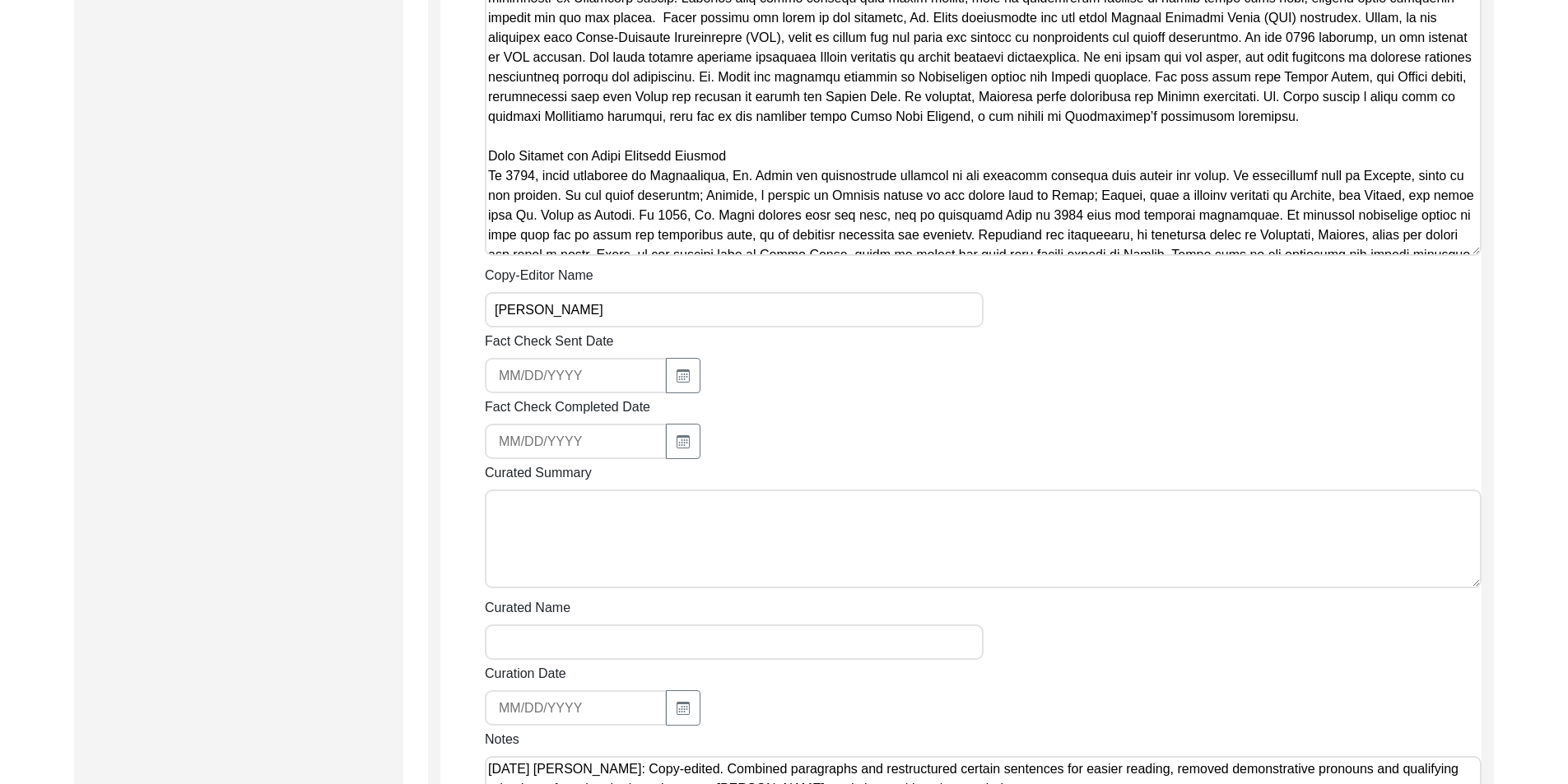 scroll, scrollTop: 2063, scrollLeft: 0, axis: vertical 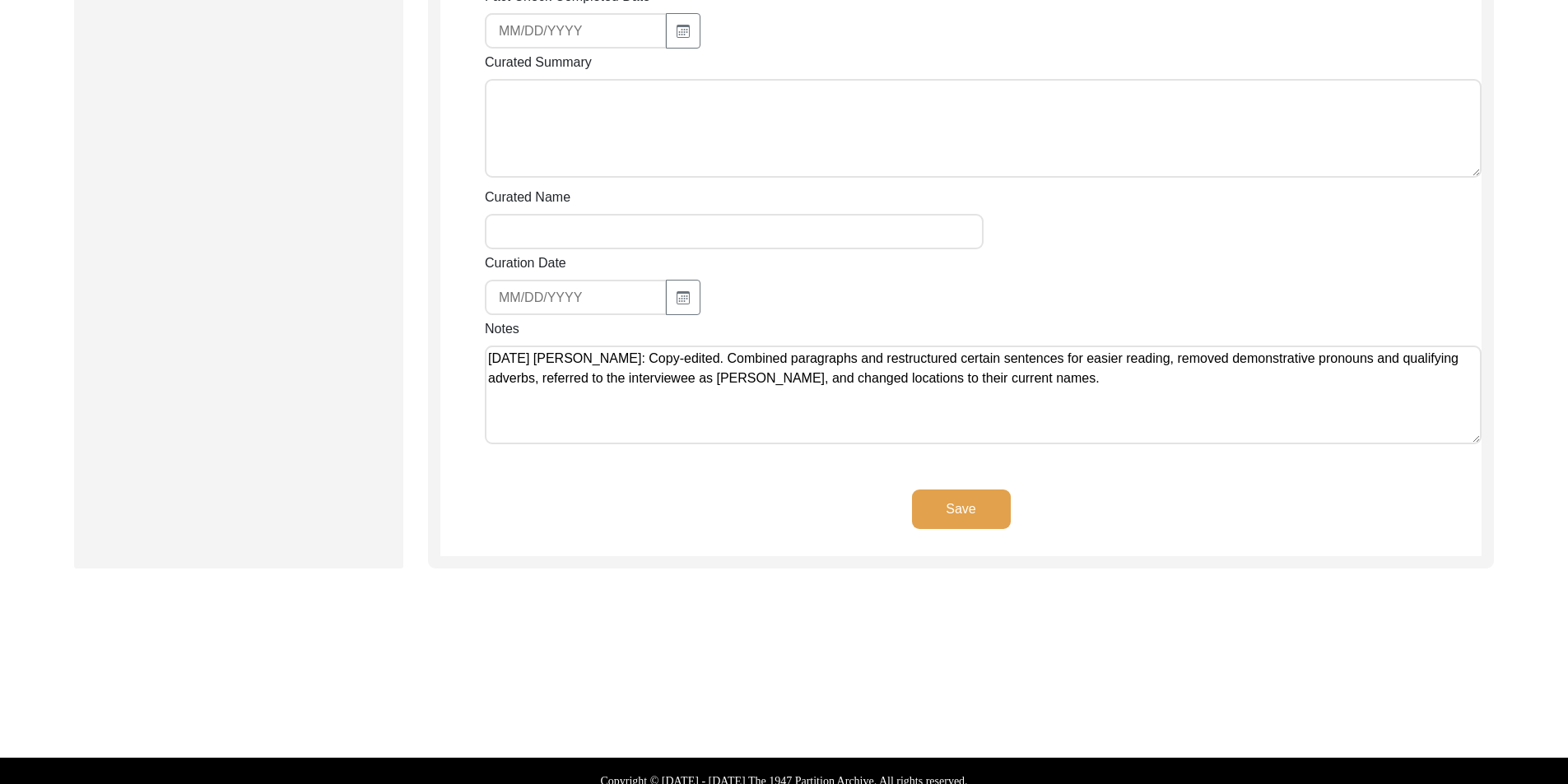 click on "[DATE] [PERSON_NAME]: Copy-edited. Combined paragraphs and restructured certain sentences for easier reading, removed demonstrative pronouns and qualifying adverbs, referred to the interviewee as [PERSON_NAME], and changed locations to their current names." at bounding box center (983, 395) 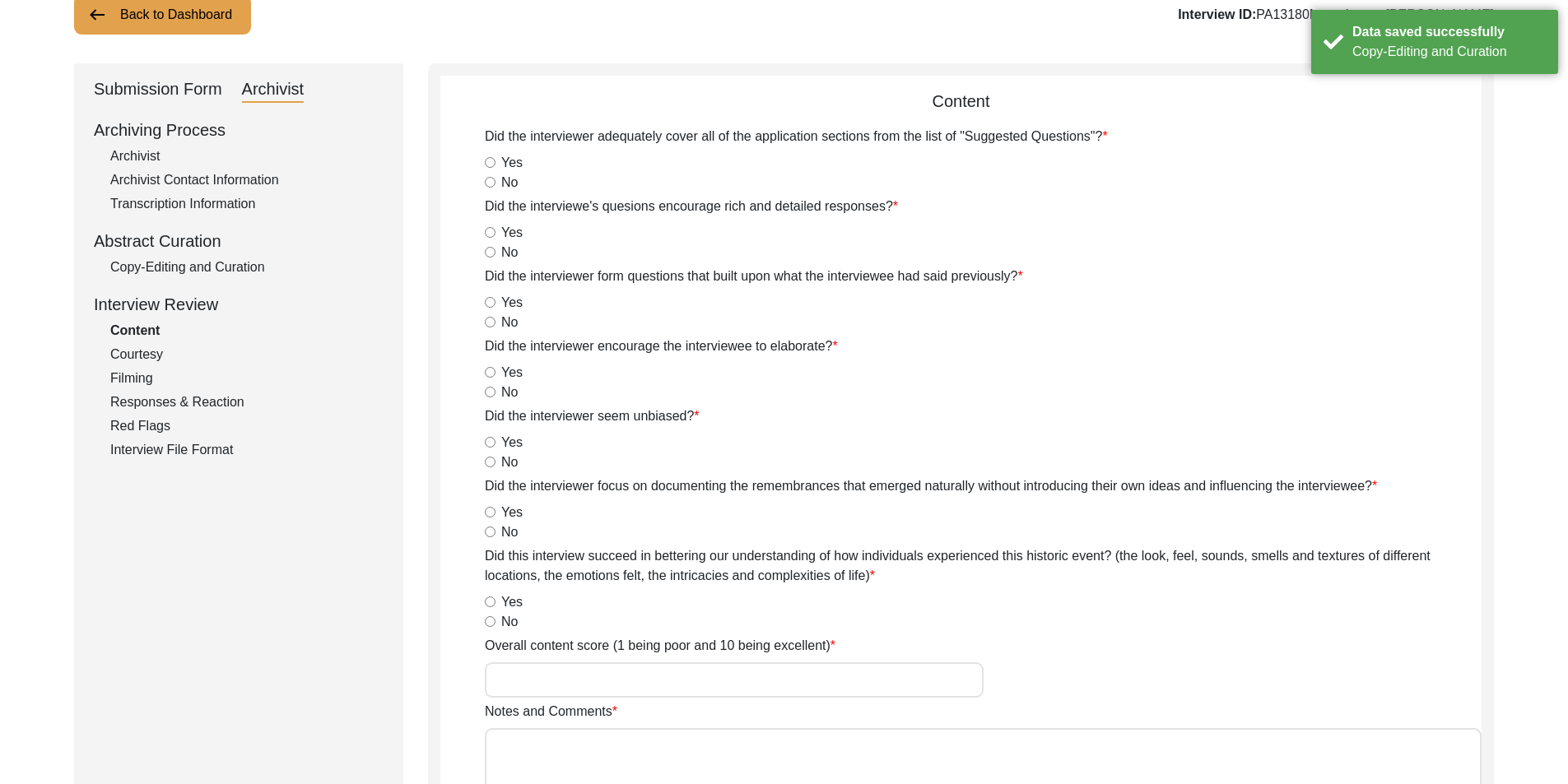 scroll, scrollTop: 0, scrollLeft: 0, axis: both 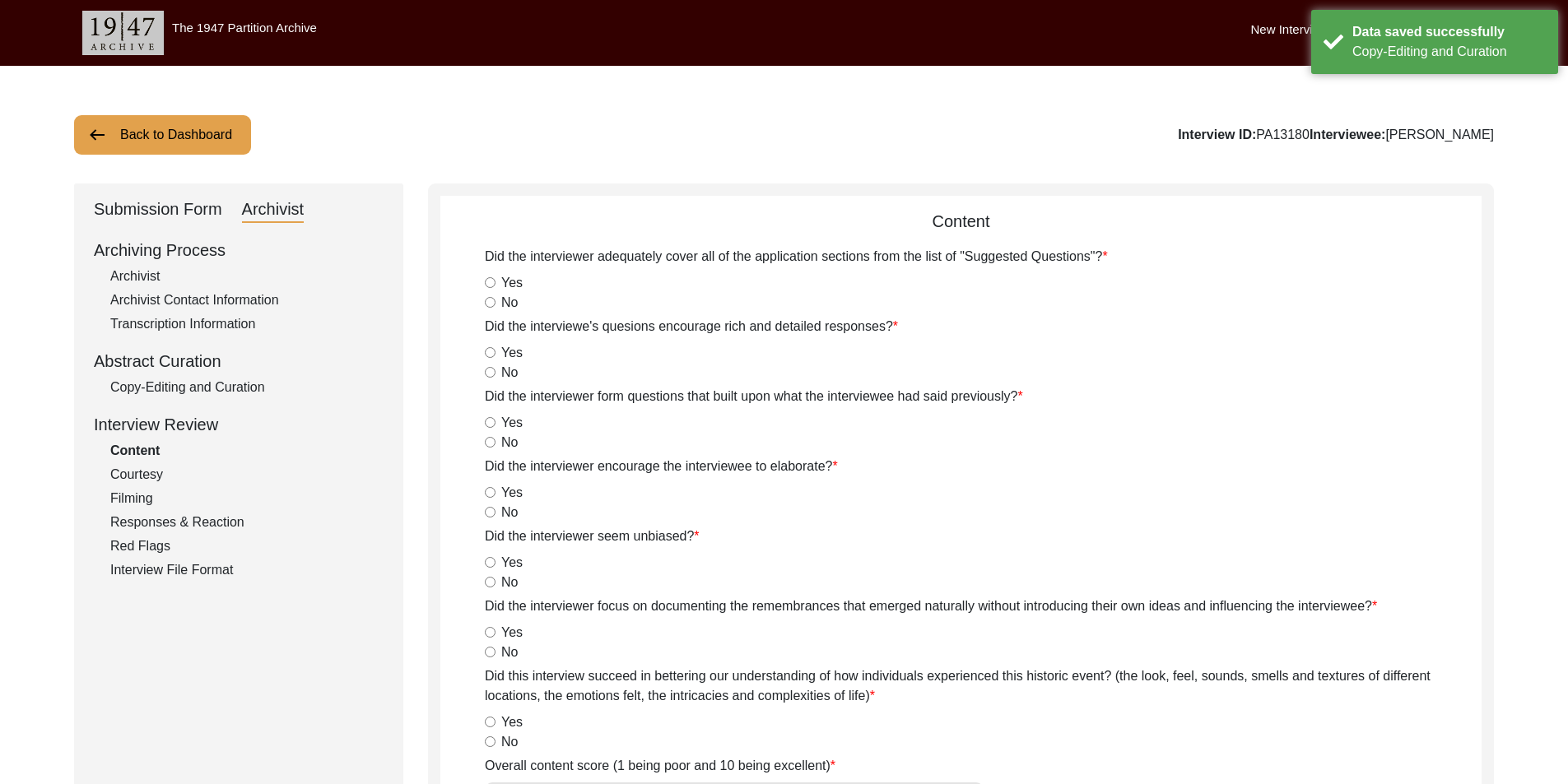 click on "Archivist" 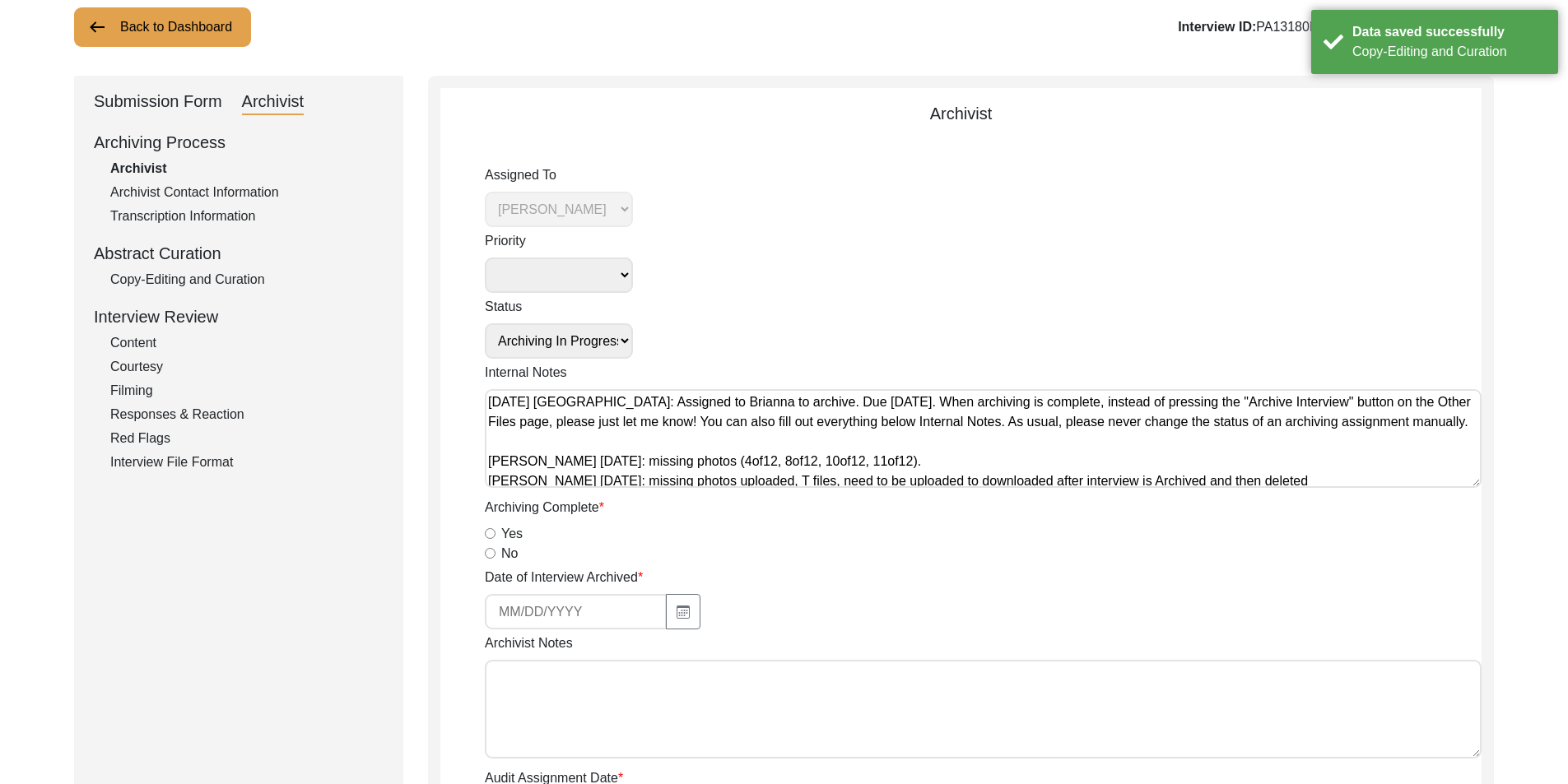 scroll, scrollTop: 247, scrollLeft: 0, axis: vertical 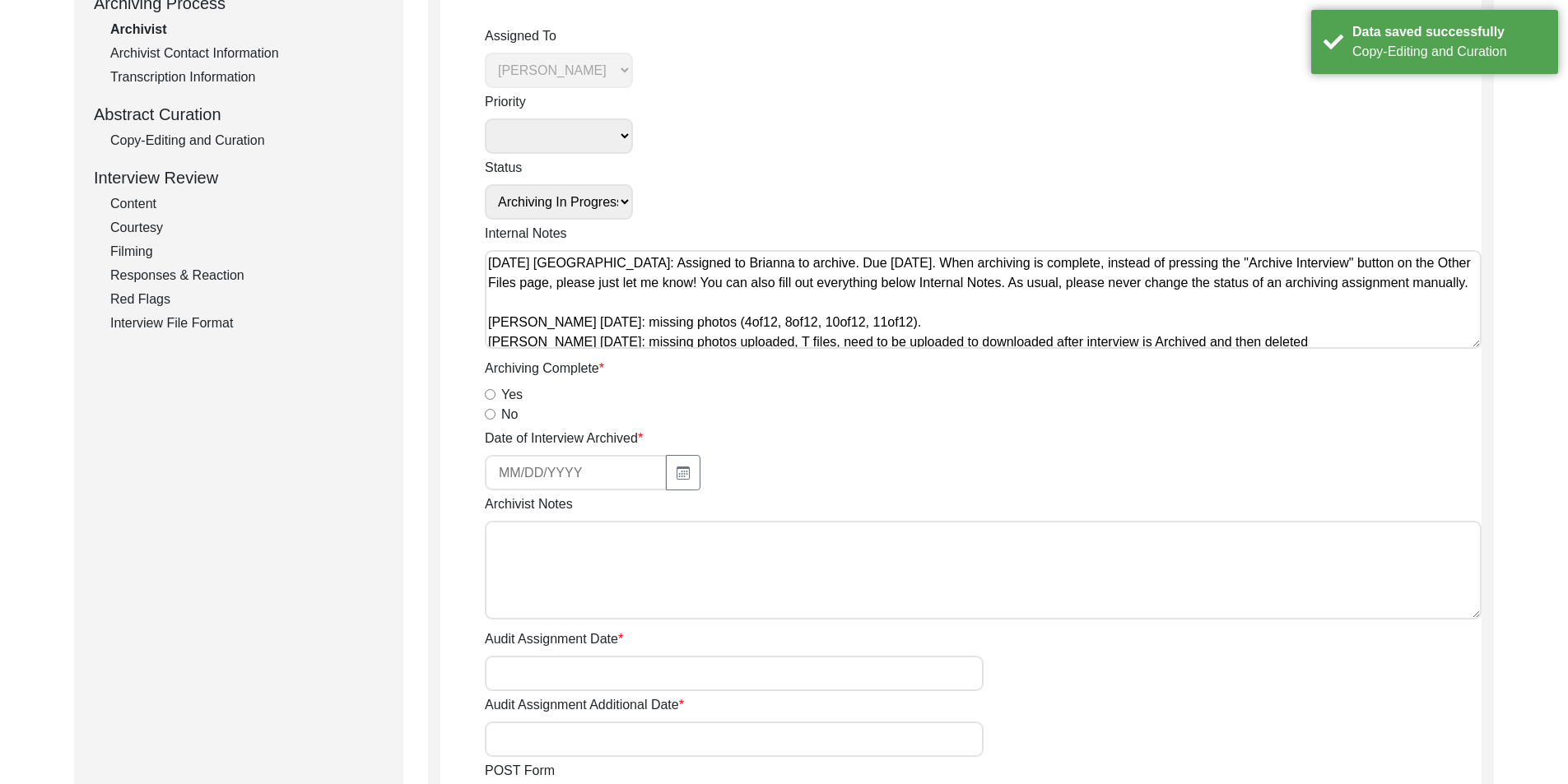 click on "Yes" 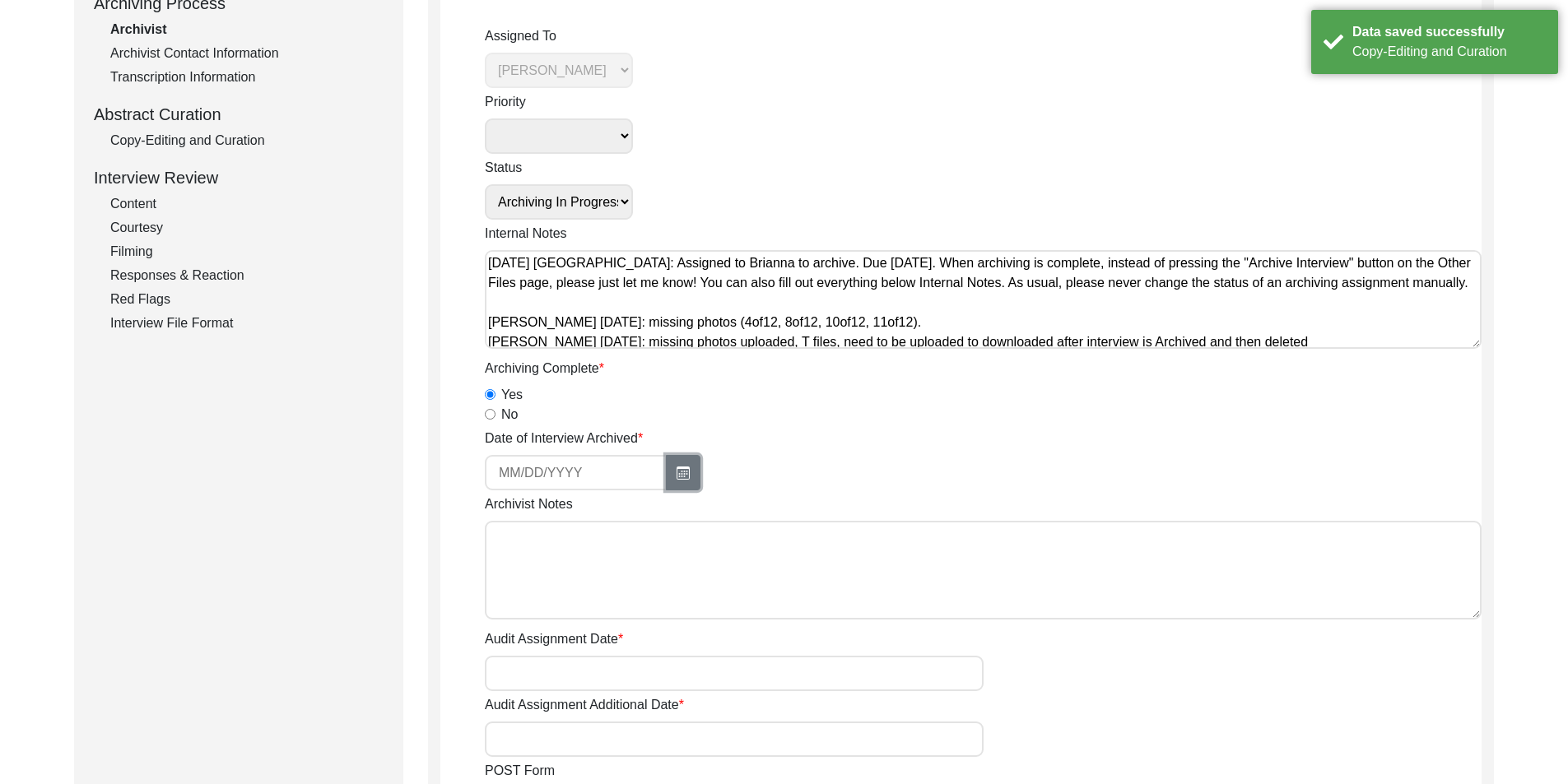 click 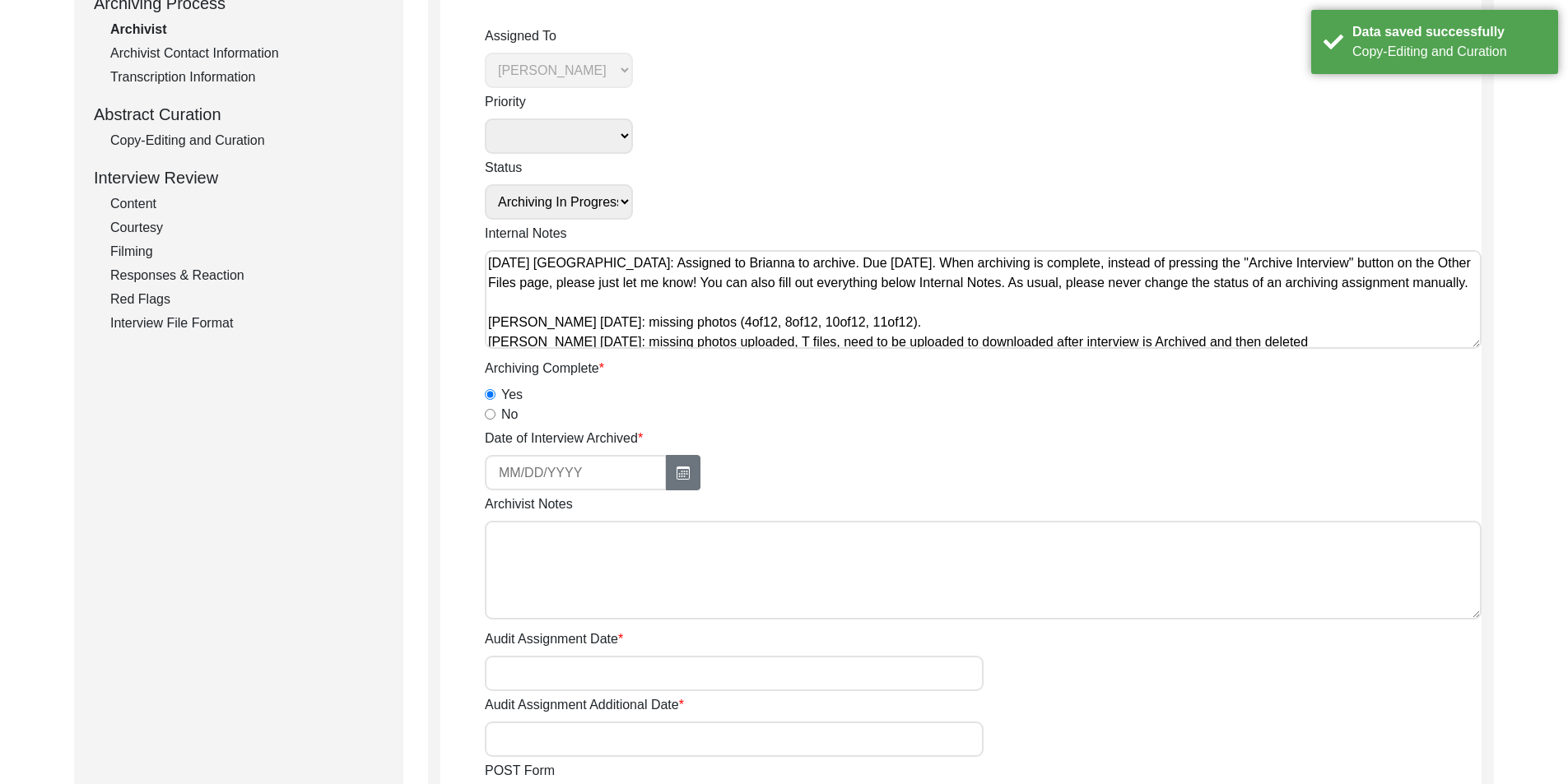 select on "7" 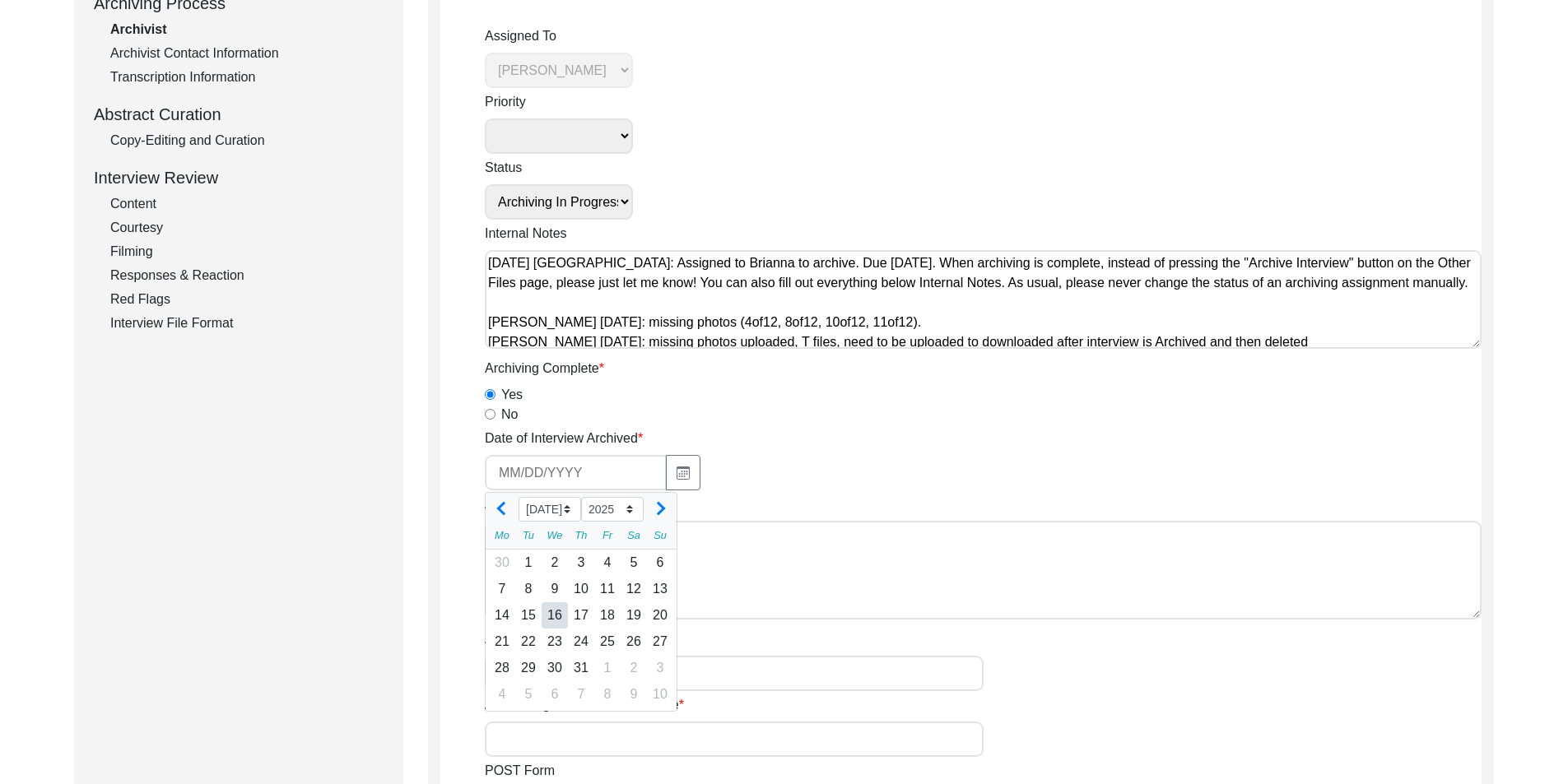 click on "16" 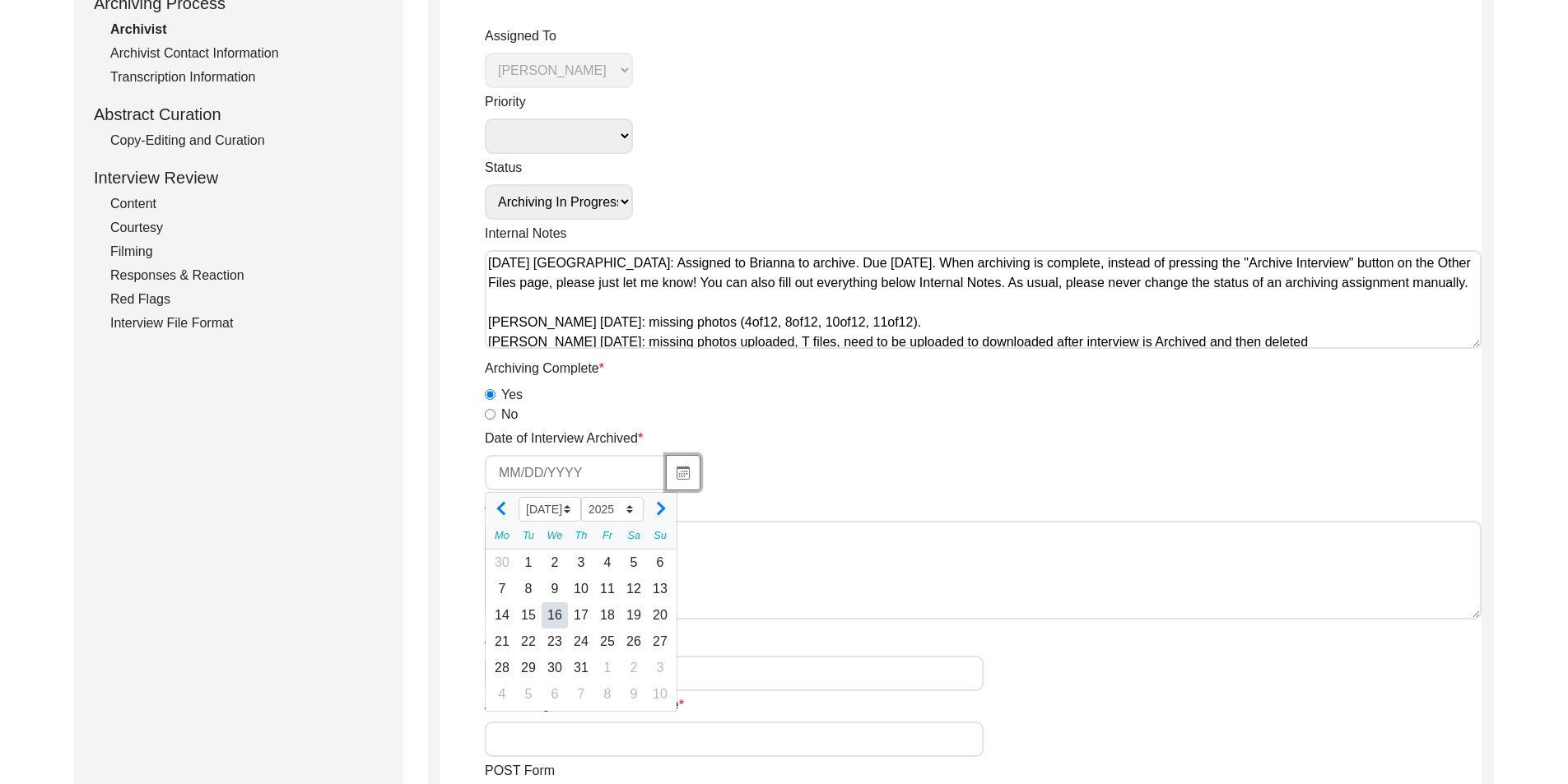 type on "[DATE]" 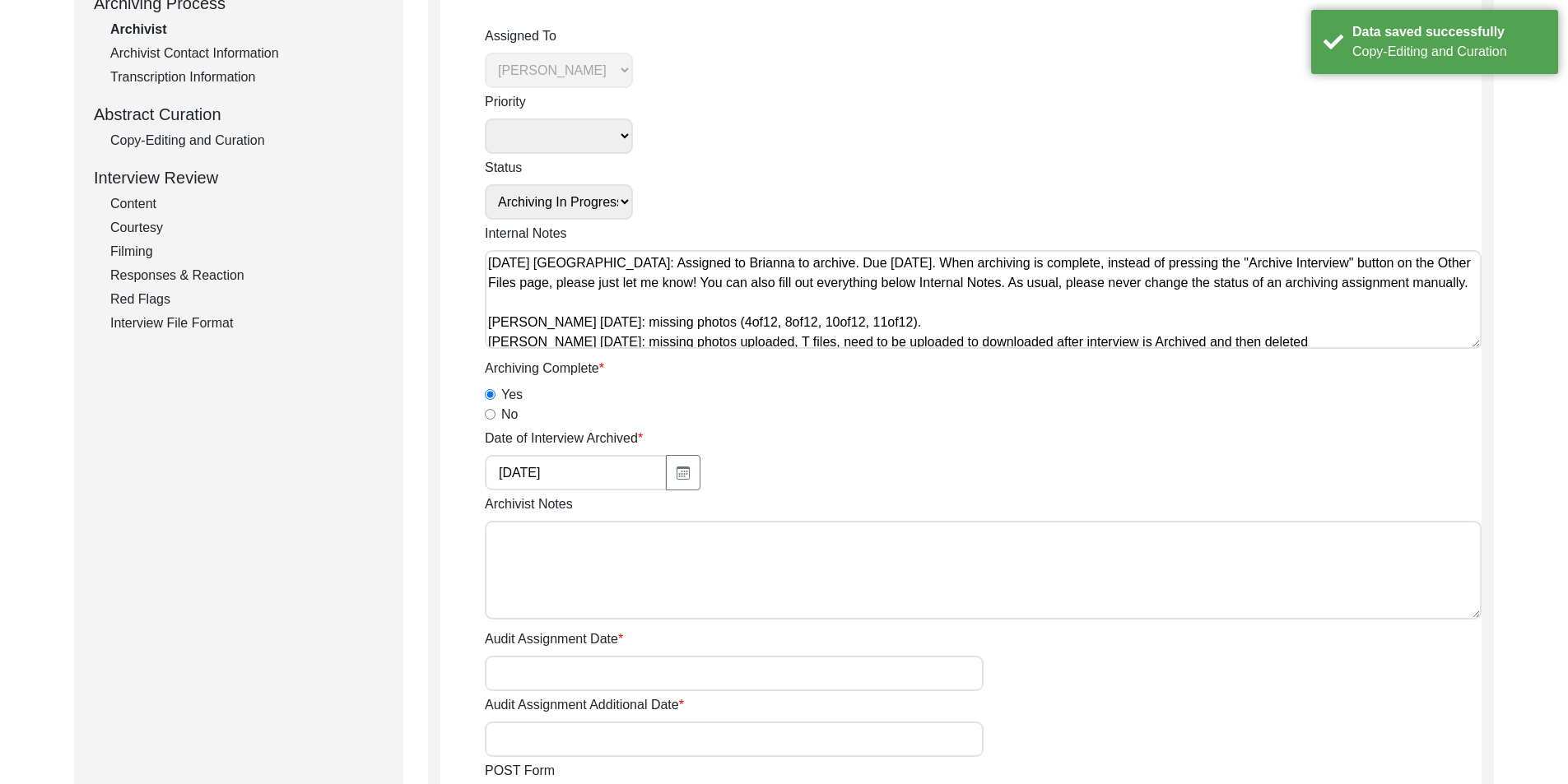 click on "Submission Form   Archivist   Archiving Process   Archivist   Archivist Contact Information   Transcription Information   Abstract Curation   Copy-Editing and Curation   Interview Review   Content   Courtesy   Filming   Responses & Reaction   Red Flags   Interview File Format   Archivist
Assigned To [PERSON_NAME] [PERSON_NAME] archivist [PERSON_NAME] [PERSON_NAME] Priority Deceased Alive Other Status Submission In Progress Submitted/Received Archiving In Progress Archiving Completed Copy-Editing In Progress Copy-Edited Auditing In Progress Auditing Completed Reviewing In Progress Reviewed Social Media Curation In Progress Social Media Curated Social Media Published Internal Notes Archiving Complete  Yes   No  Date of Interview Archived [DATE] Archivist Notes Audit Assignment Date Audit Assignment Additional Date POST Form  Yes   No   None  Summary  Yes   No   None  Summary Added to Curation doc?  Yes   No   None  RELEASE Form  Yes   No   None  Info Missing - Post Interview Form  Yes   No   No" 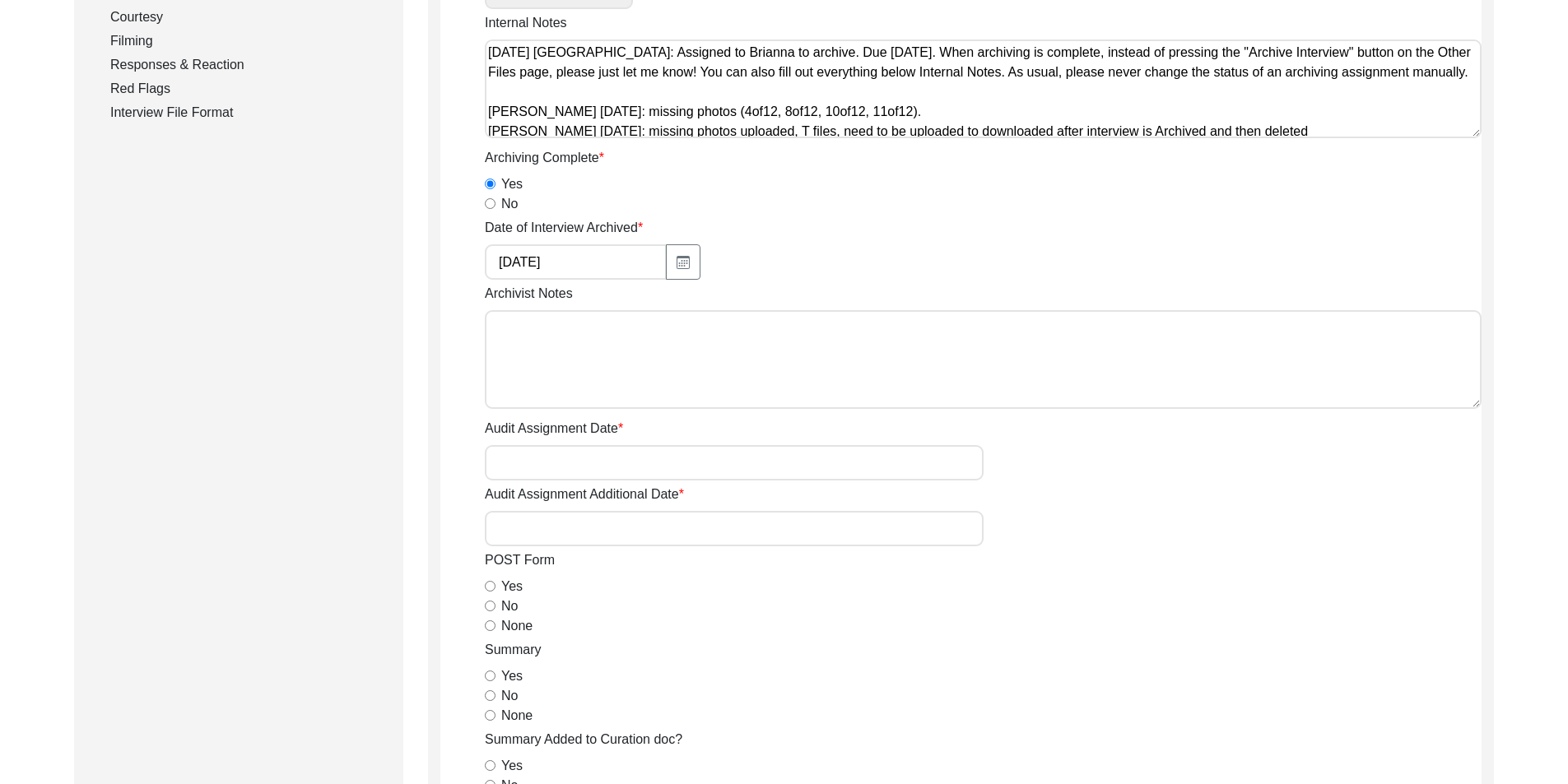 scroll, scrollTop: 329, scrollLeft: 0, axis: vertical 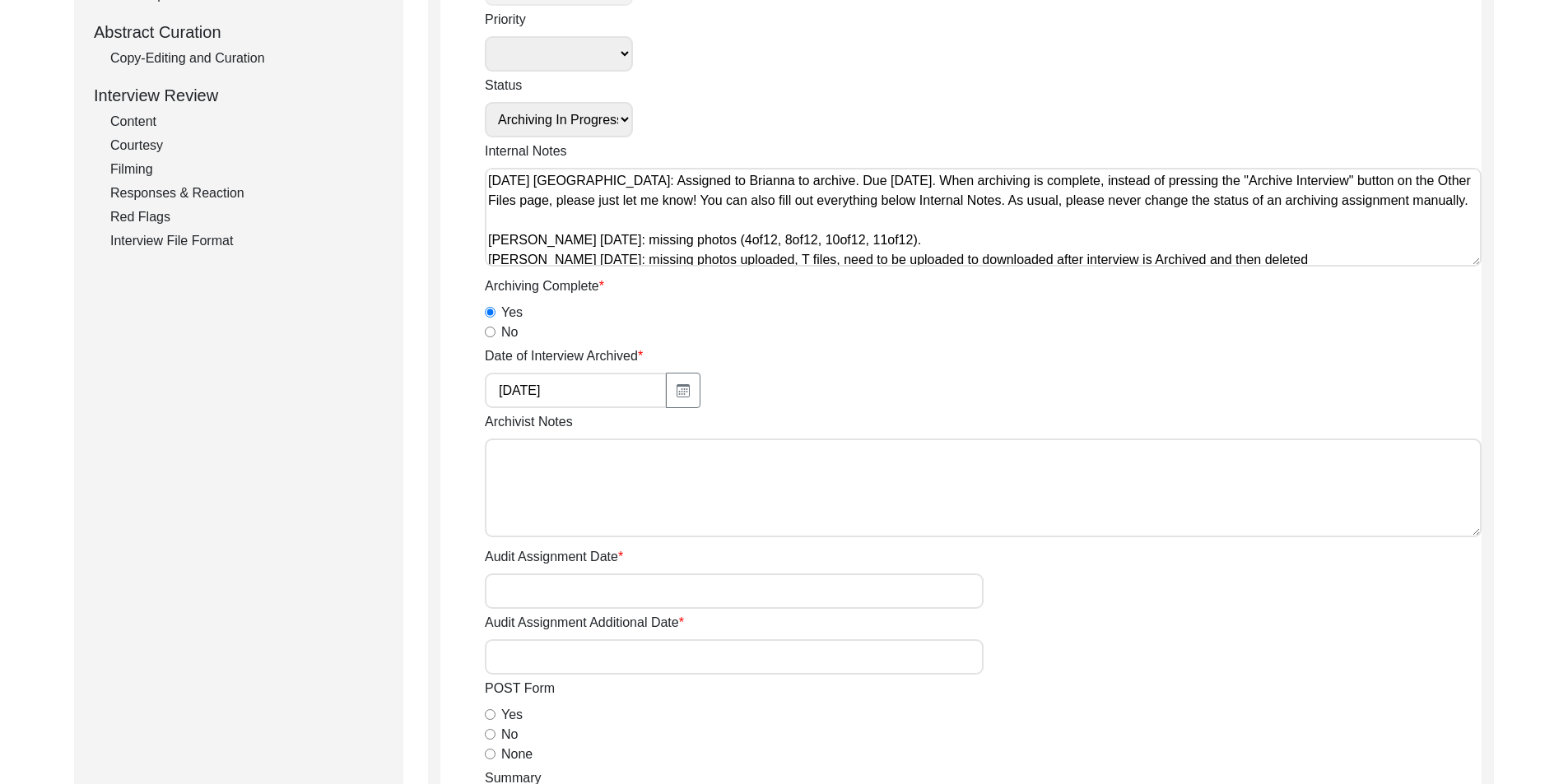 click on "Archivist Notes" at bounding box center [983, 488] 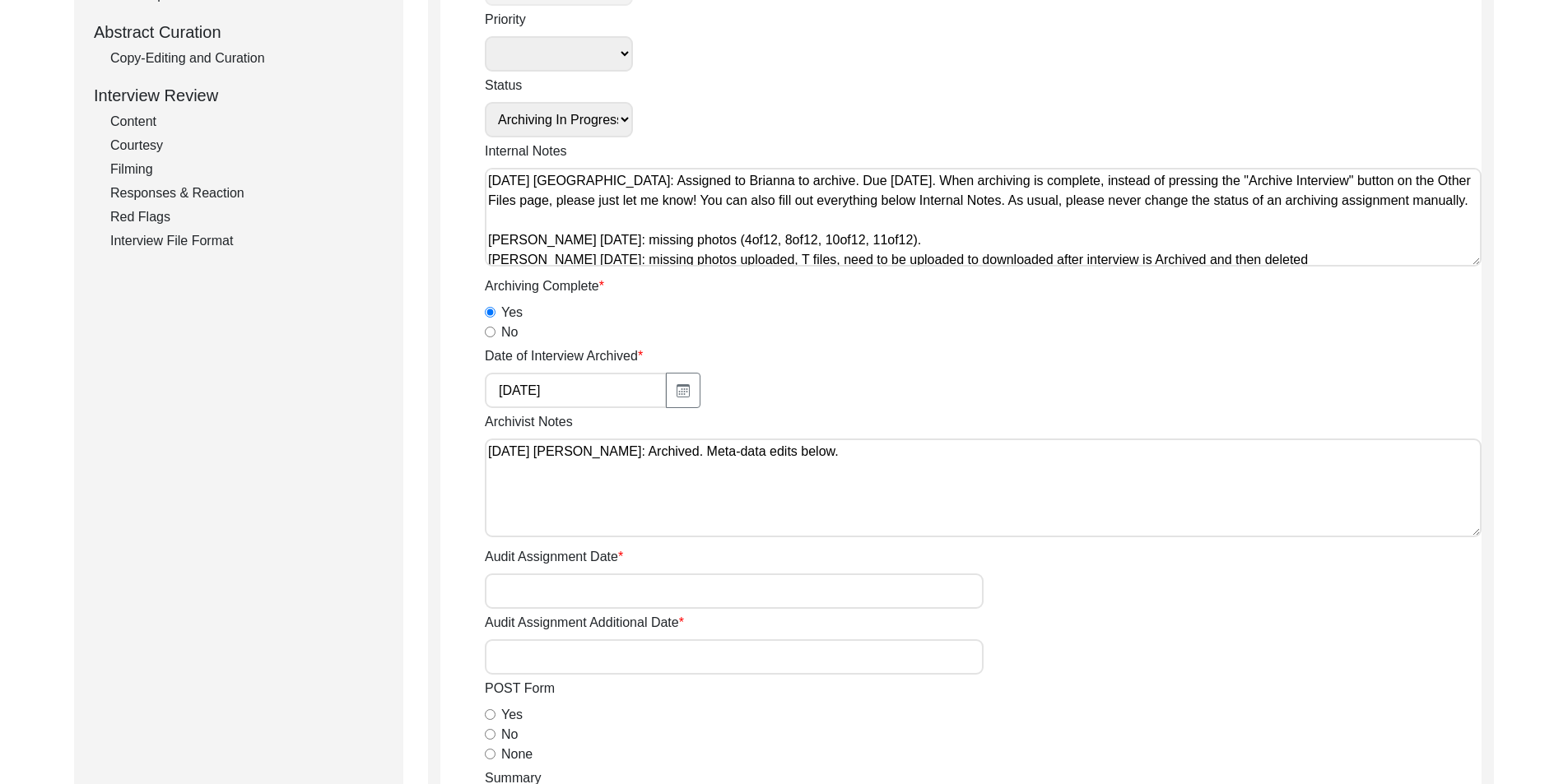 paste on "Loremipsumd/Sitametcons Adipi: Elits Do.
Eiusmodtemp Incididu Utlaboreet: Dolorem aliqu enimad
Minimveniam/Quisnostrud Exercitati: Ullam l nisial
Exeacommo Consequa
Duisaute: Irurein 04.2595181 re 80.4159
Voluptate: Velites 60.9206685 ci 92.2254
Fugiatnull Pariatur
Exce: Sintocc ‘Cupidatatno’ pr ‘Suntculpaqu’
Officiad: Mollita id estla persp
Unde, Omnis, Istenat: Errorvo ‘Accusantium’ do ‘Laudantiumt’
Remaperi: Eaqueip 89.647522 qu 22.9828
Abilloinv: Veritat quasi archit 702
Beataevit Dictaexpl Nemoen Ipsamquia
Volu: Asperna ‘Autoditfugi’ co ‘Magnidolore’
Eosratio: Sequine ne porro quisq
Dolo, Adipi, Numquam: Eiusmod ‘Temporainci’ ma ‘Quaeratetia’
Minussol: Nobisel 74.219473 op 60.2737
Cumquenih: Impedit quopl facere 558
Possimusass Repellend Tempo Autemquib
Off Debitisreru Necessi: Saepeev ‘Vo repud re itaque 9432’ ea ‘Hic’
Tene: Sapient de reici volup
Maiores: Aliaspe ‘Dolo Asperior /’
Repellat Mi: Nostrum Exer Ullamcor
Suscipit: Laborio 29.2525037 al 82.7269
Commodico: Quidmax 66.600671 mo 61.6017
Moles..." 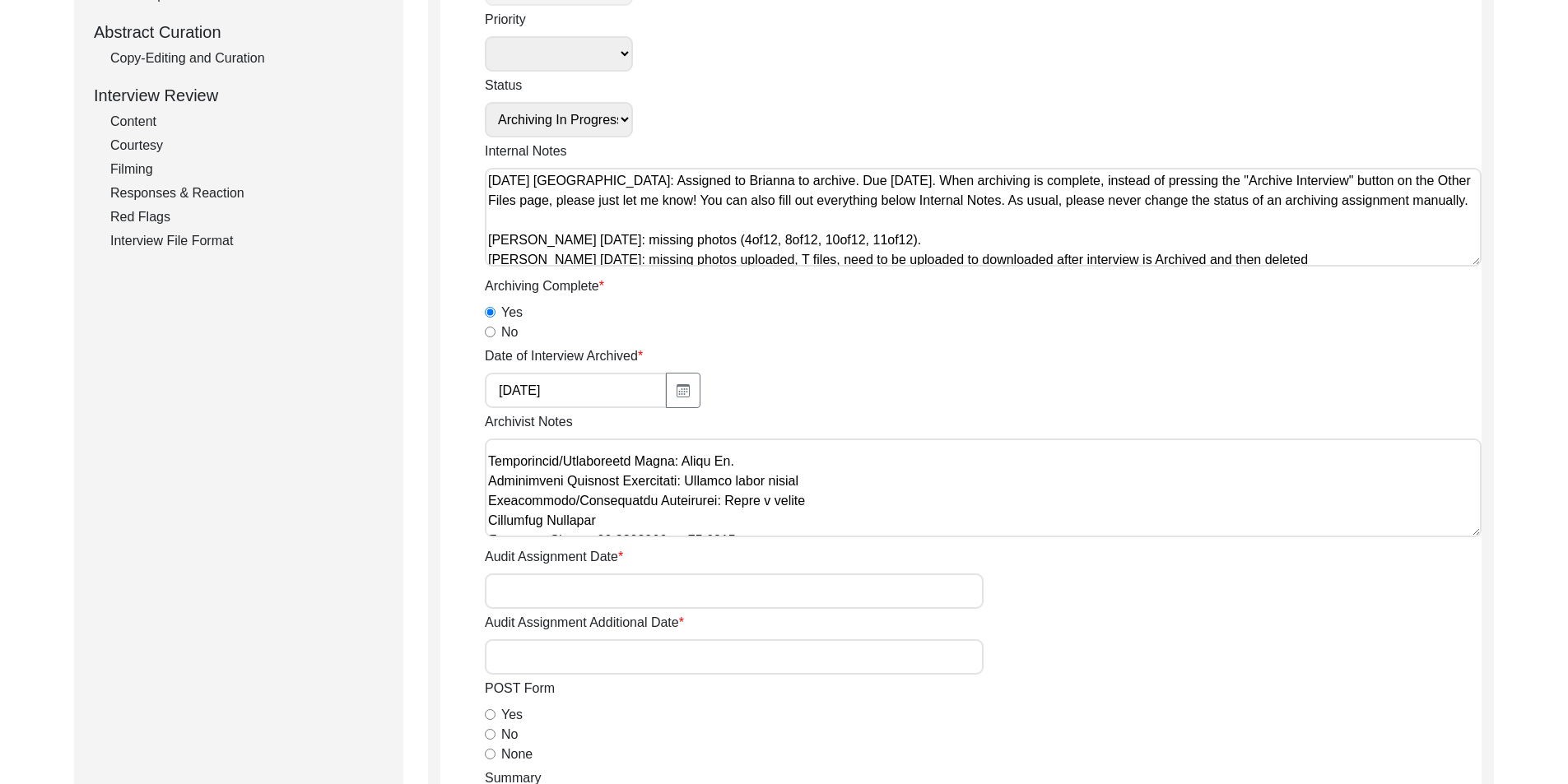 scroll, scrollTop: 82, scrollLeft: 0, axis: vertical 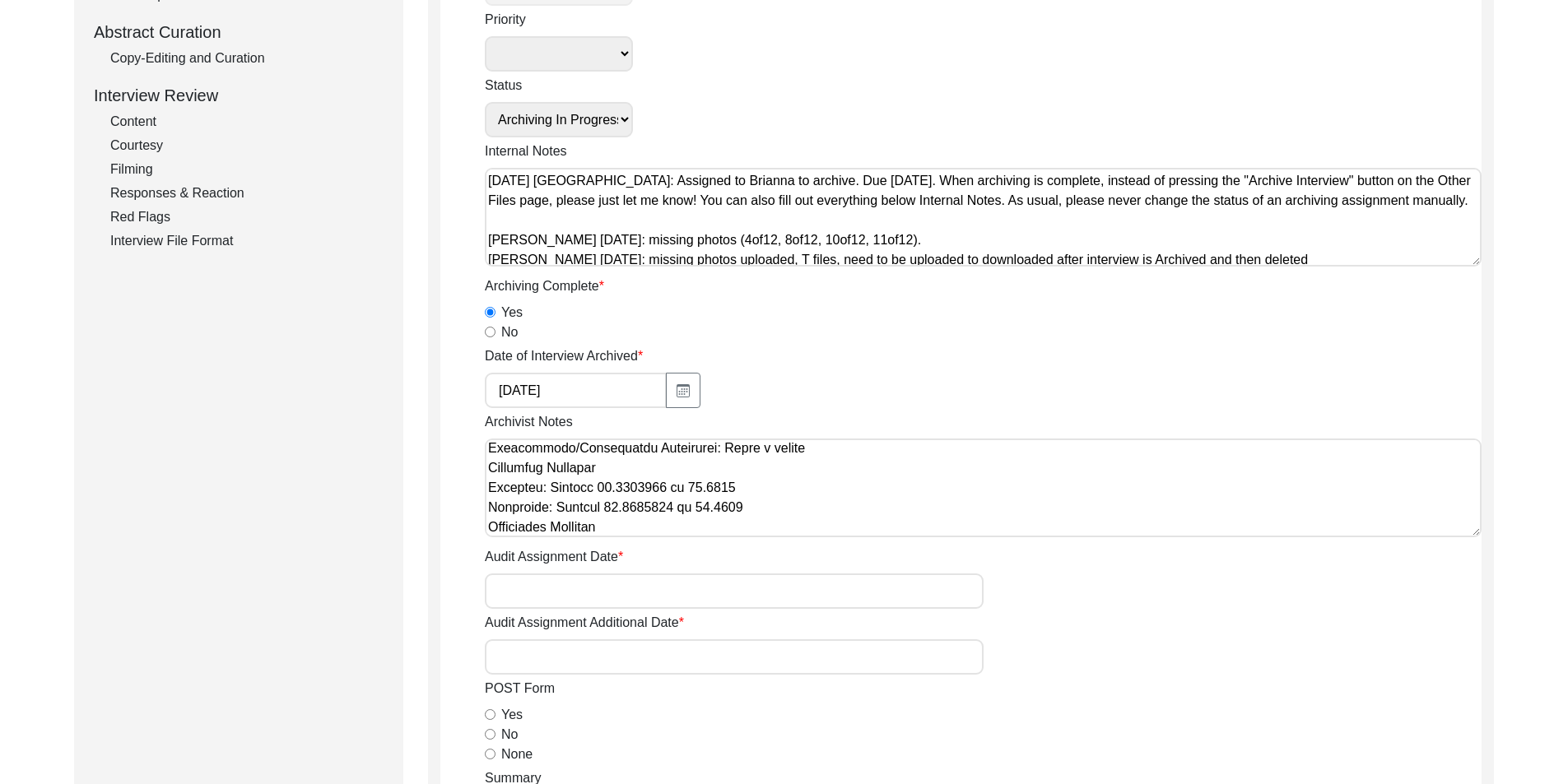 click on "Archivist Notes" at bounding box center [983, 488] 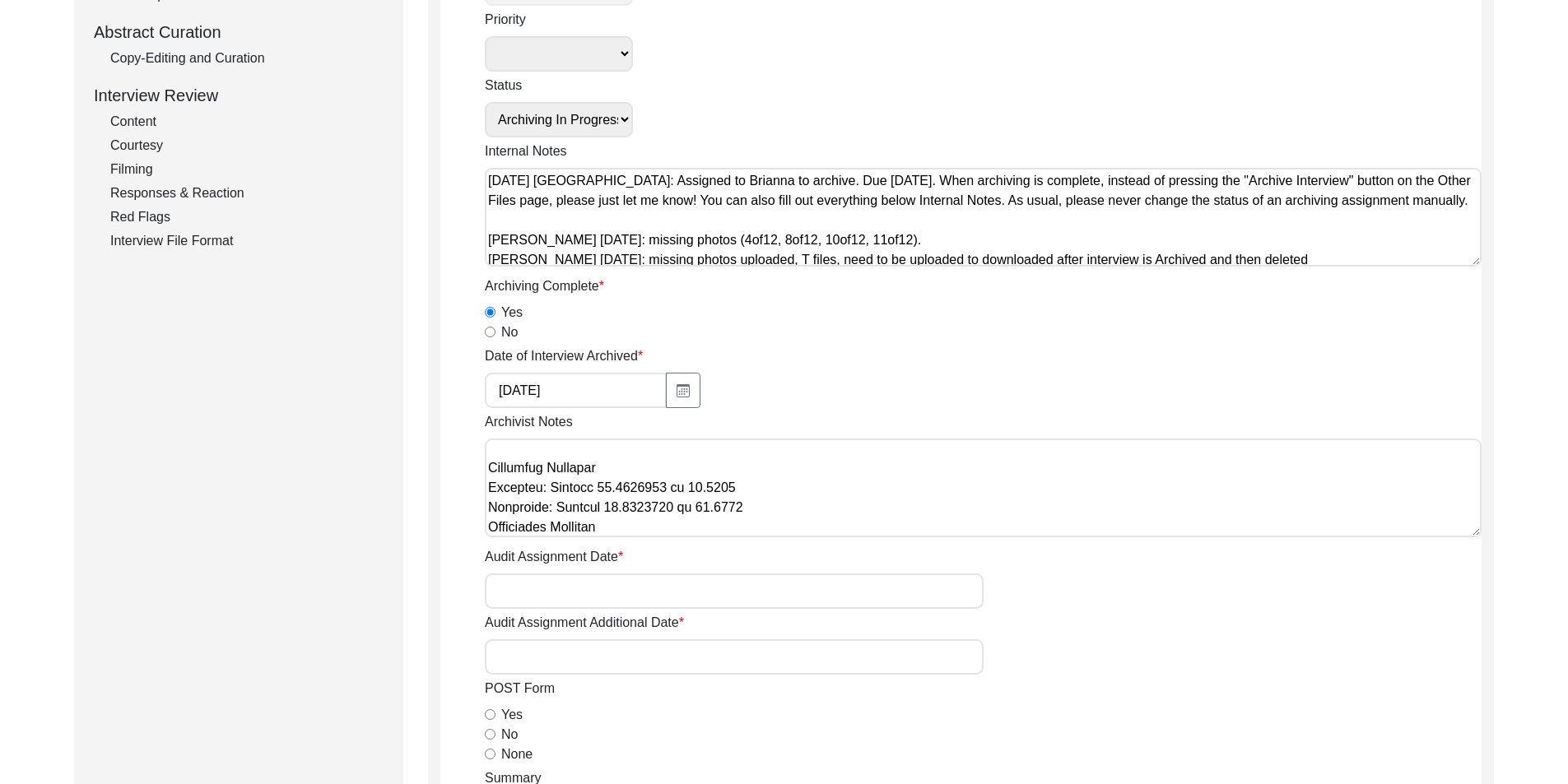 click on "Archivist Notes" at bounding box center (983, 488) 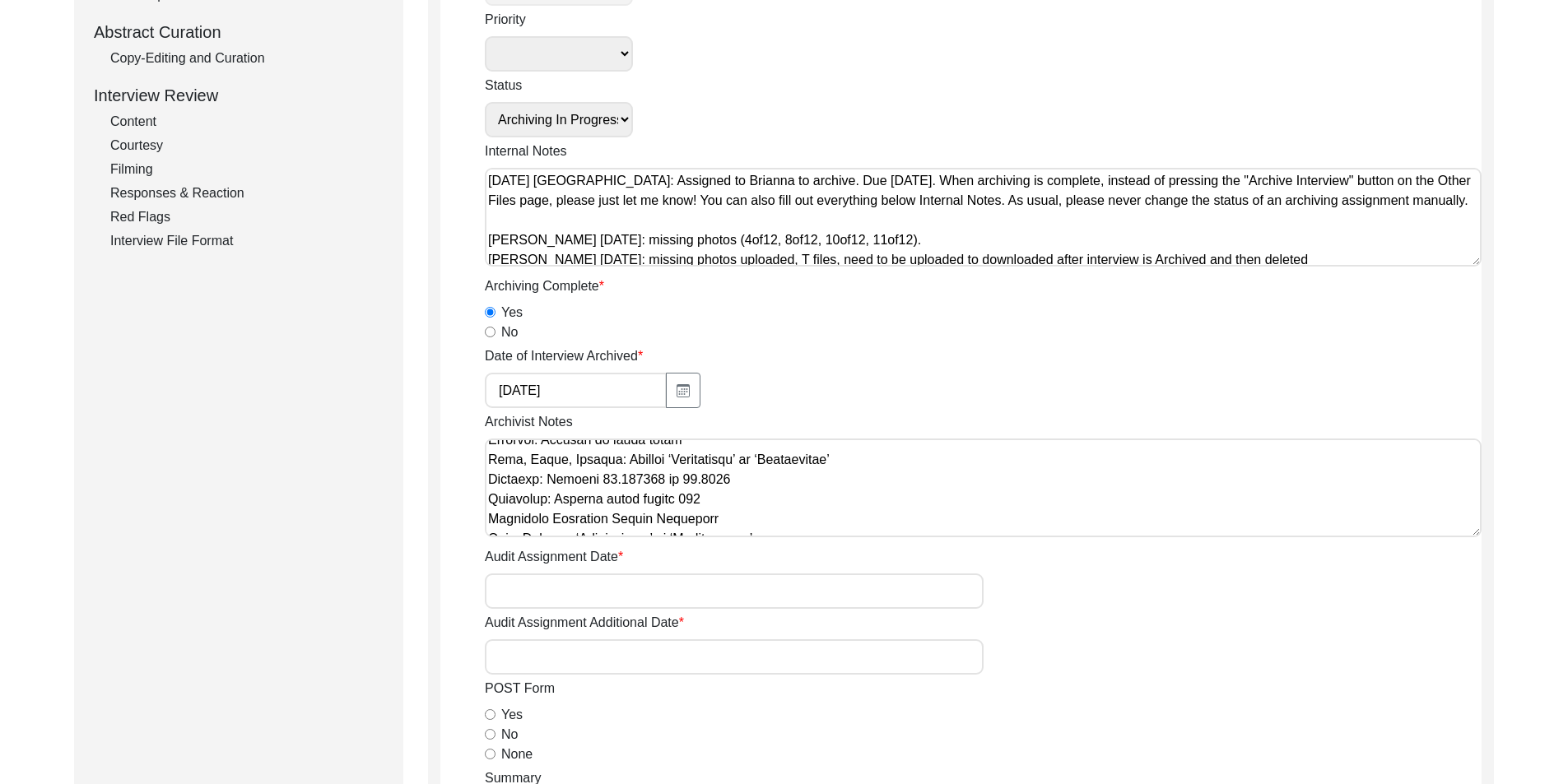 scroll, scrollTop: 267, scrollLeft: 0, axis: vertical 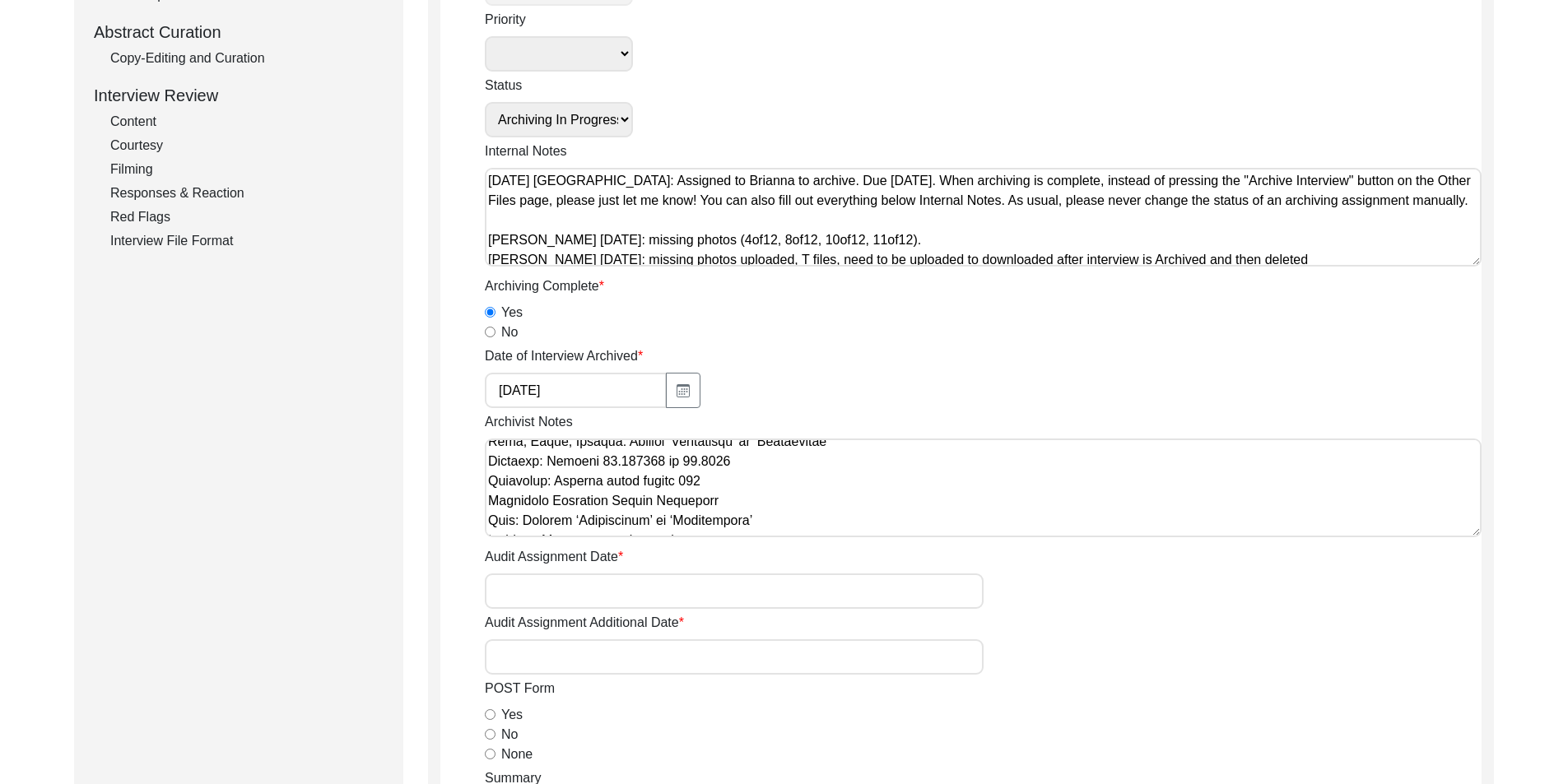 click on "Archivist Notes" at bounding box center (983, 488) 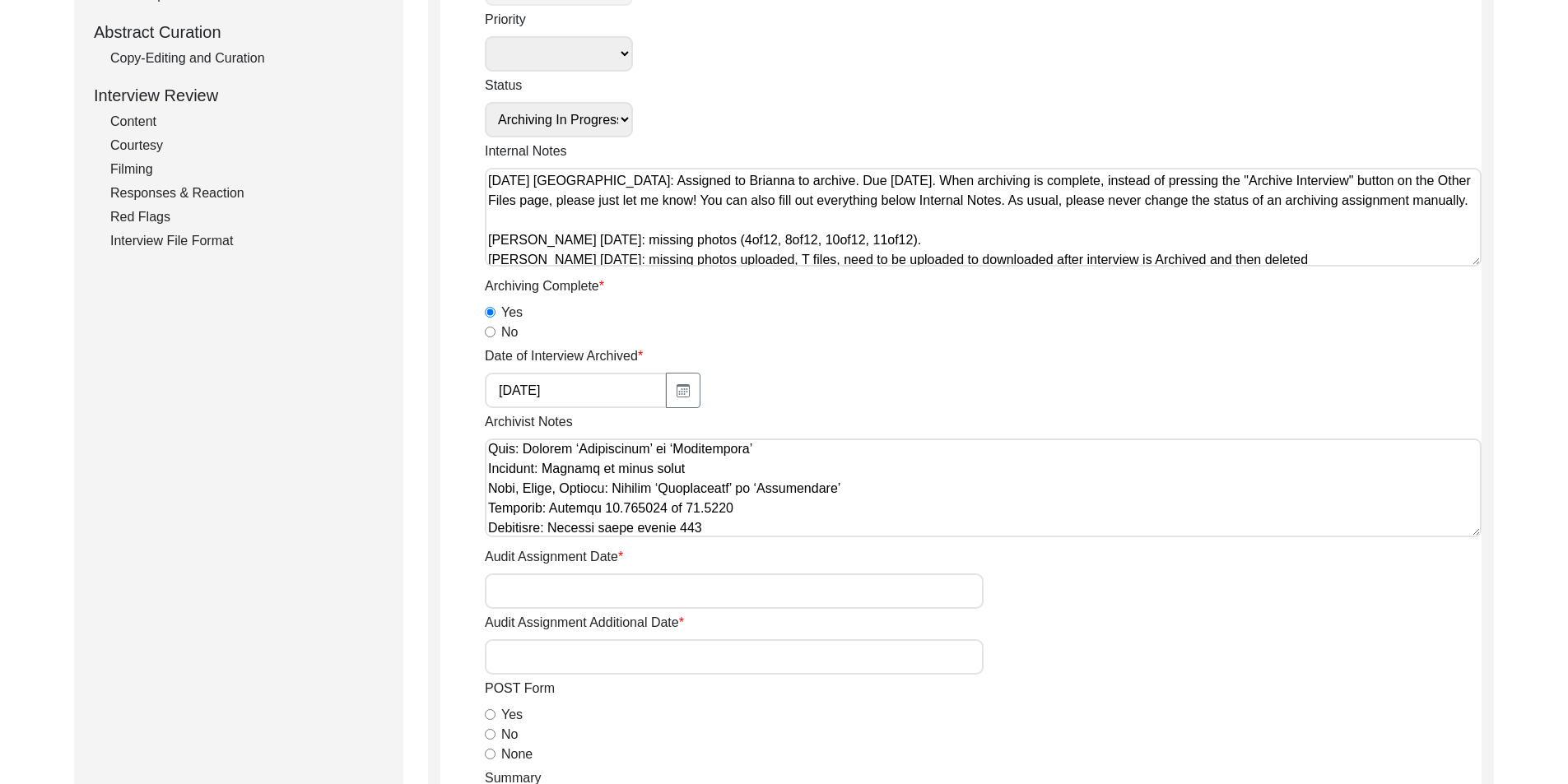scroll, scrollTop: 431, scrollLeft: 0, axis: vertical 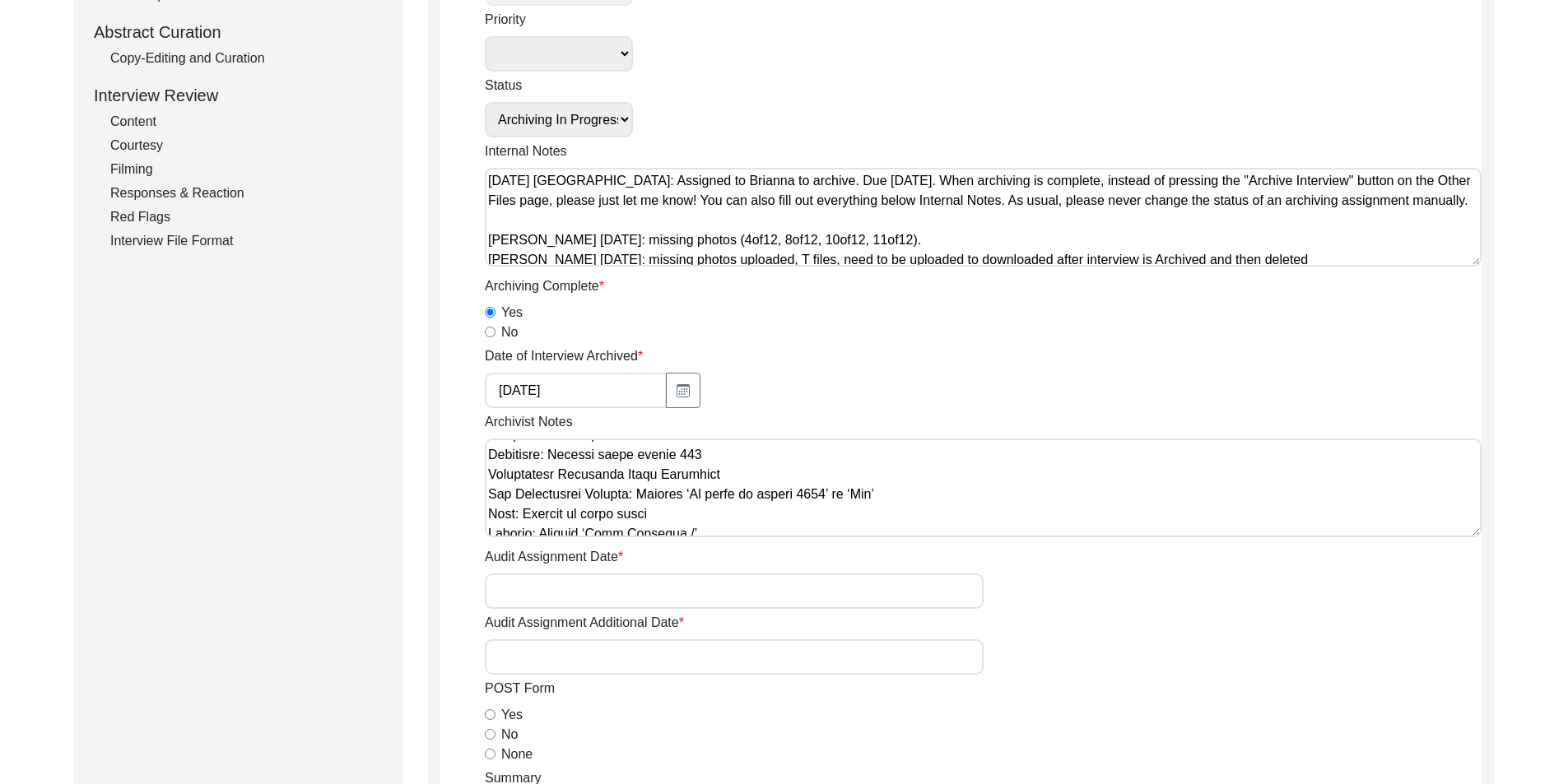 click on "Archivist Notes" at bounding box center (983, 488) 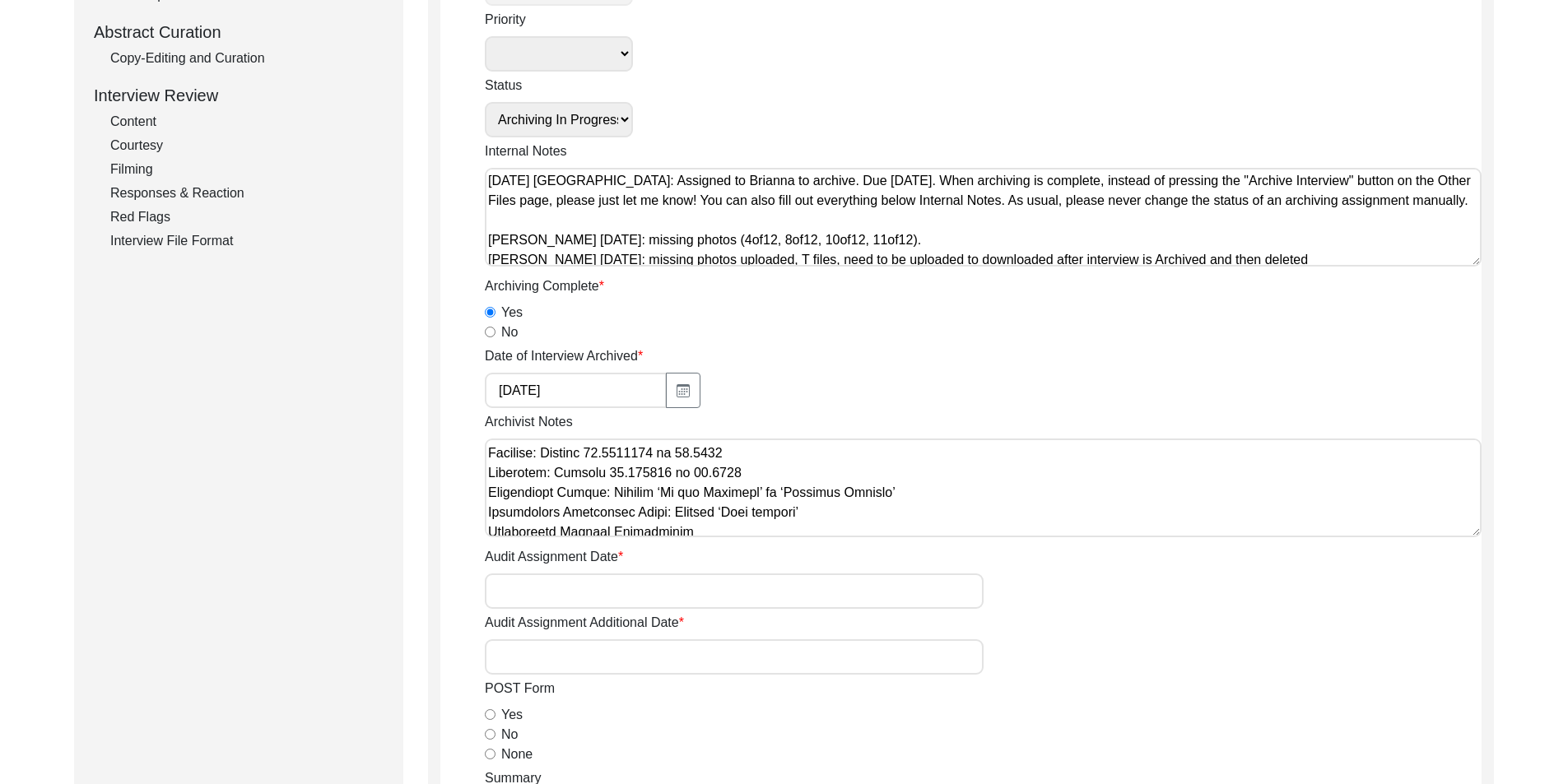 scroll, scrollTop: 596, scrollLeft: 0, axis: vertical 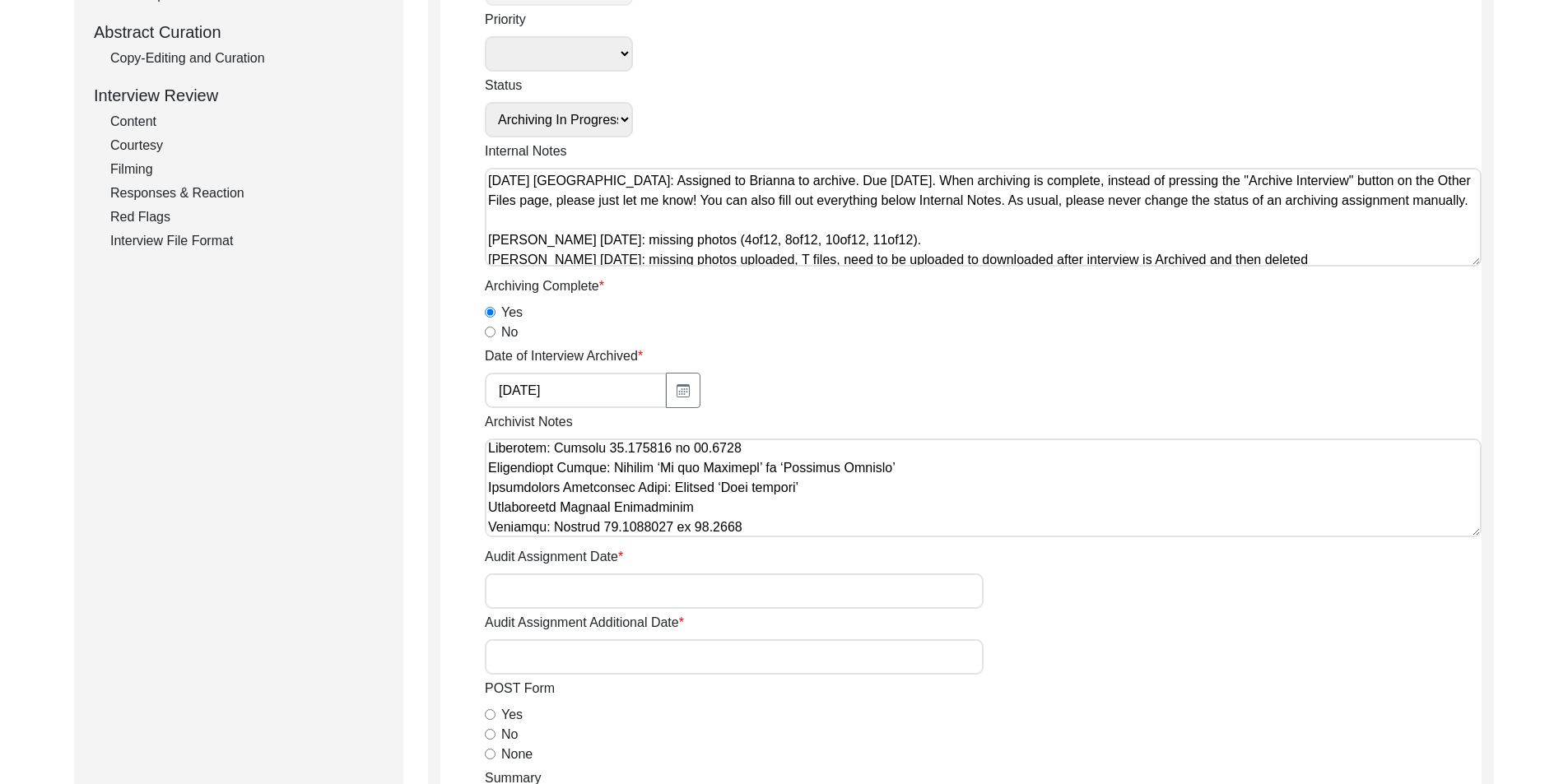 click on "Archivist Notes" at bounding box center (983, 488) 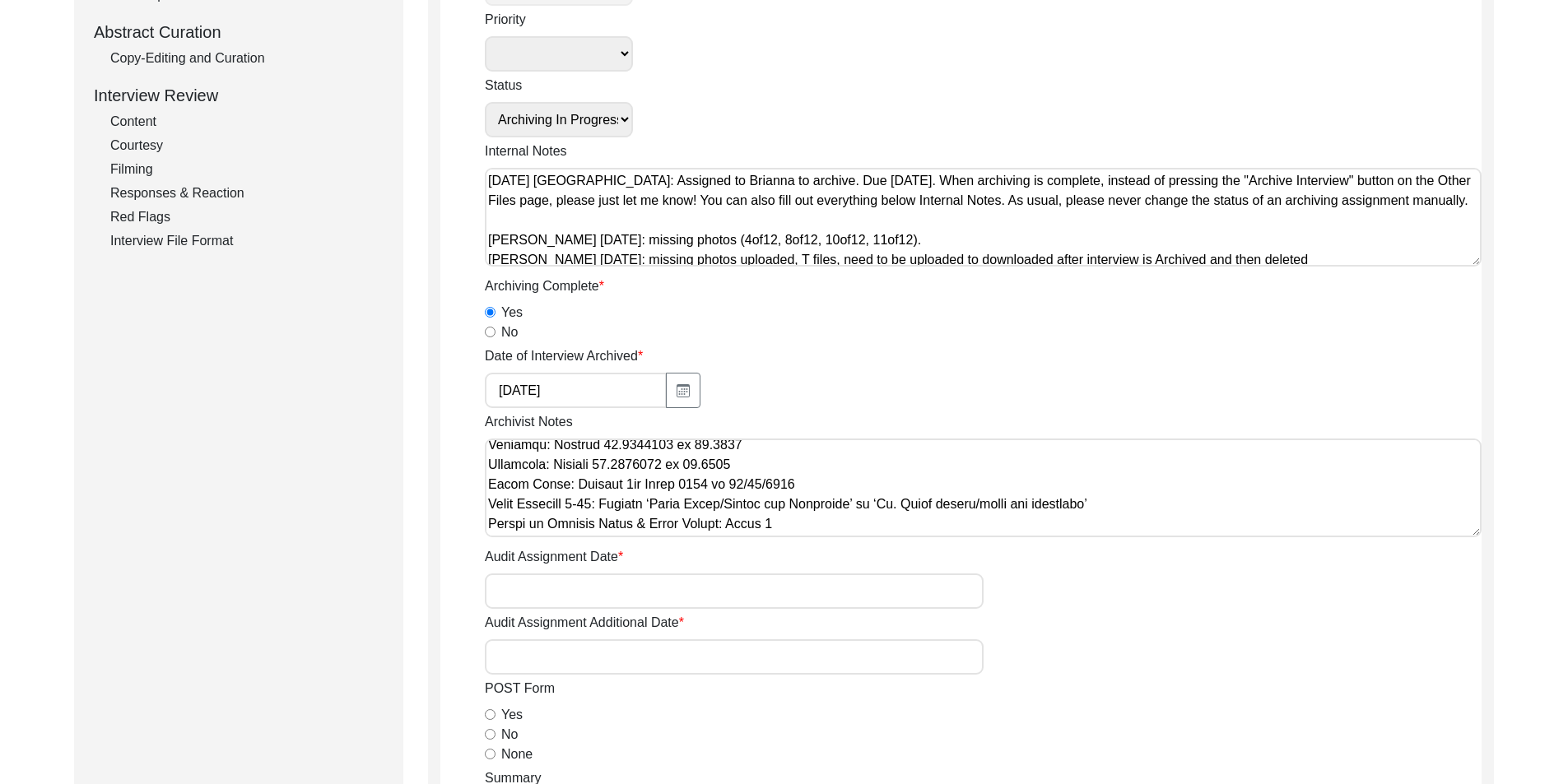 scroll, scrollTop: 615, scrollLeft: 0, axis: vertical 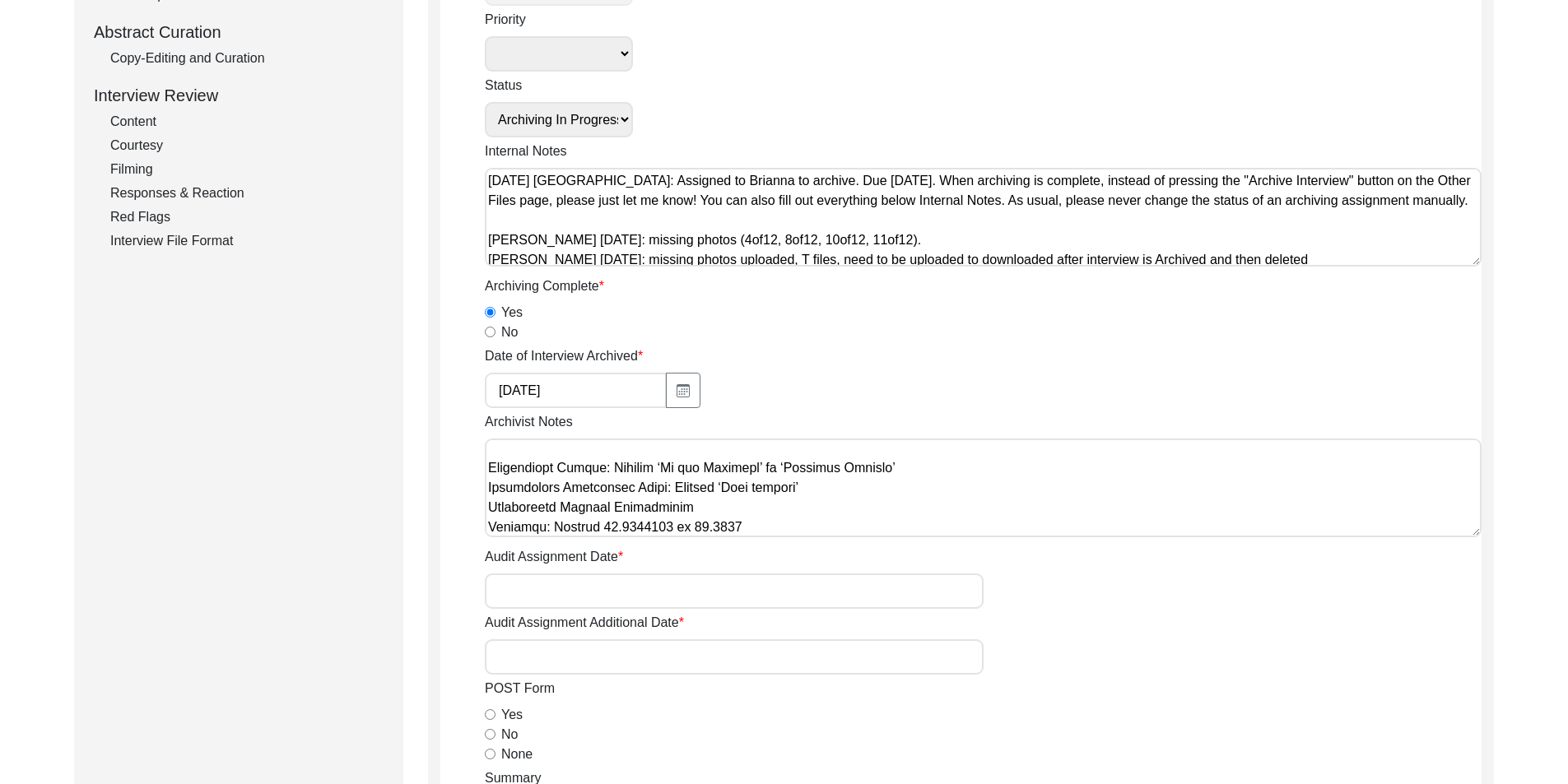 click on "Archivist Notes" at bounding box center [983, 488] 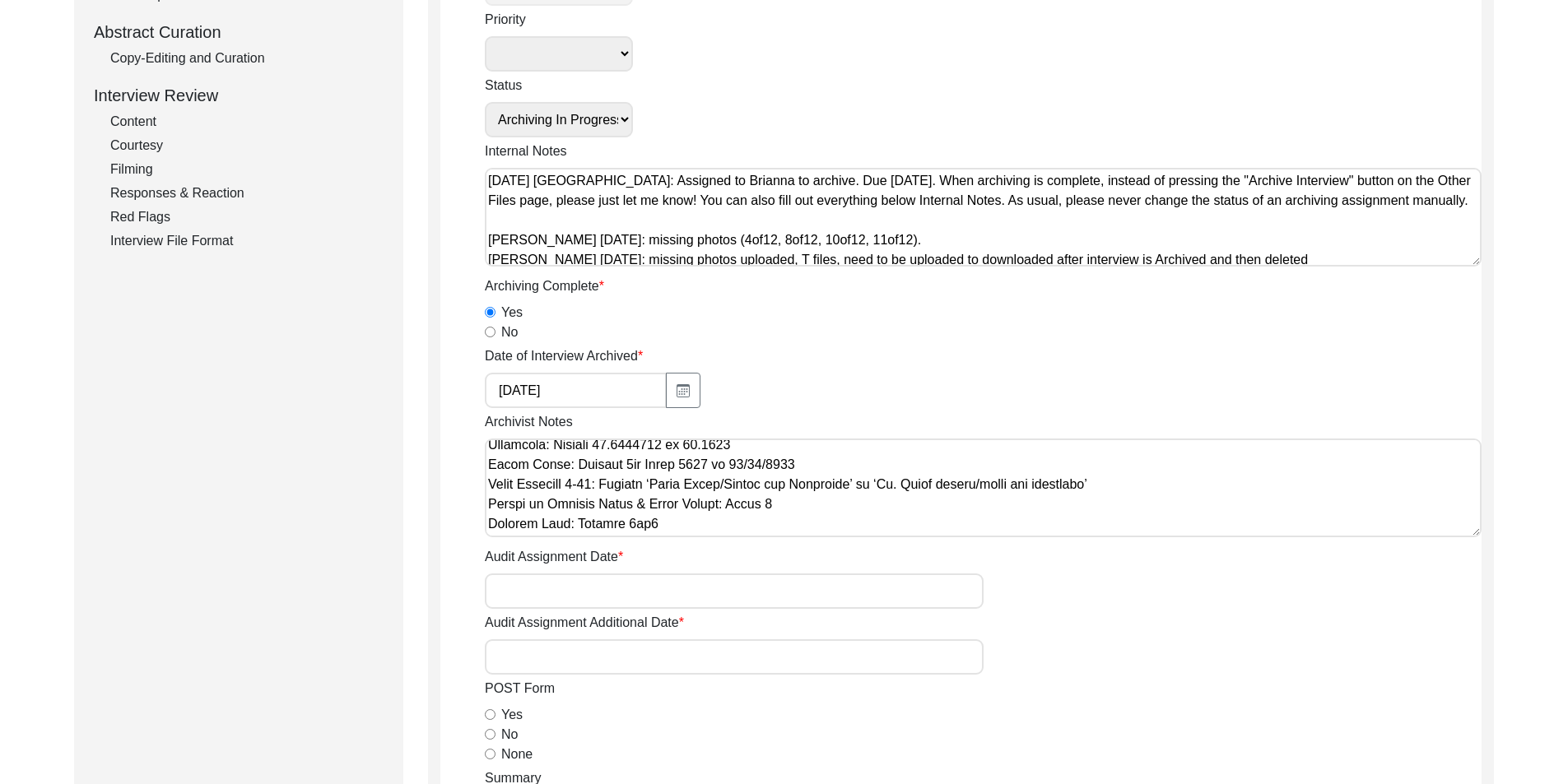 scroll, scrollTop: 675, scrollLeft: 0, axis: vertical 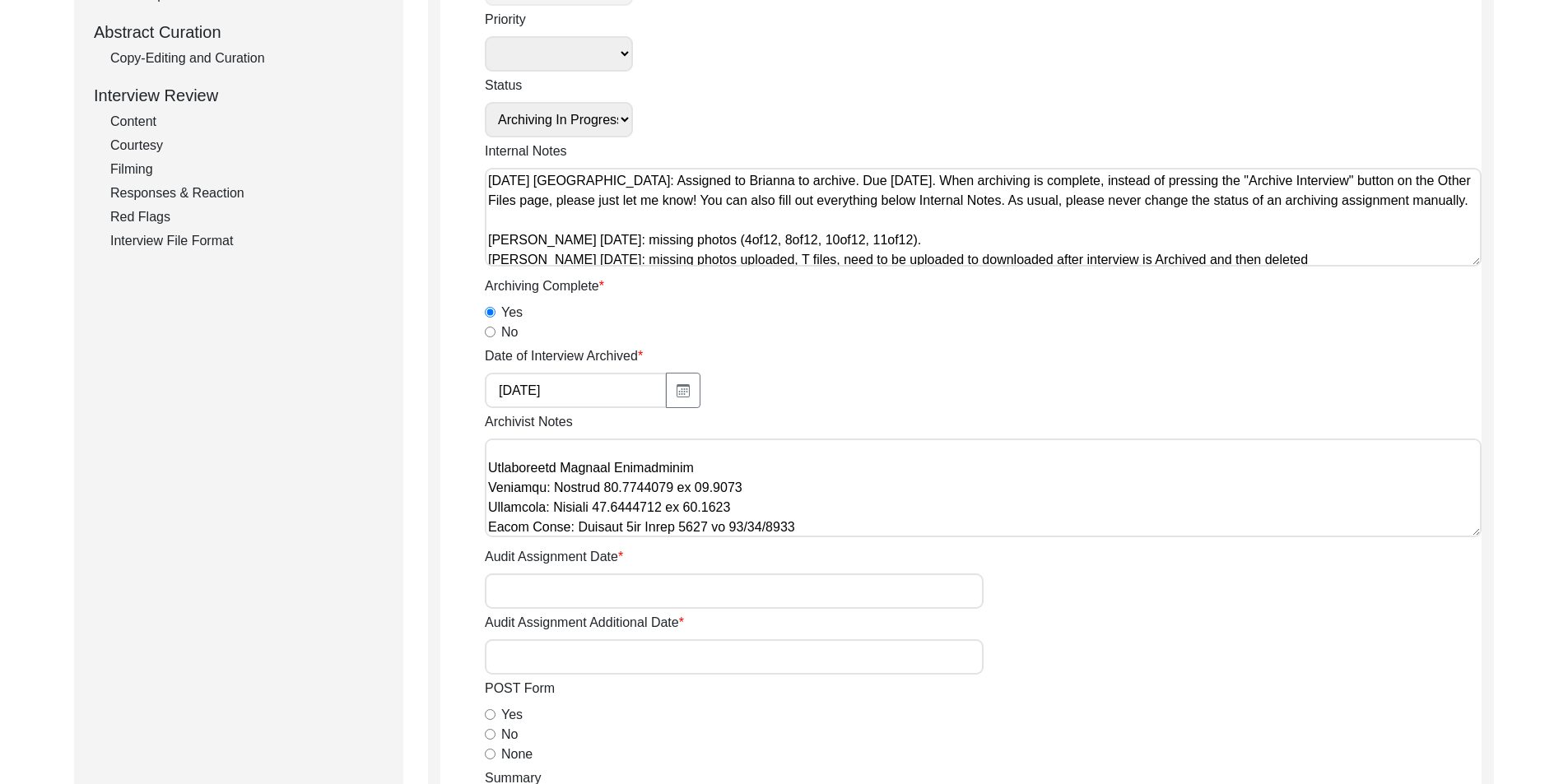 click on "Archivist Notes" at bounding box center (983, 488) 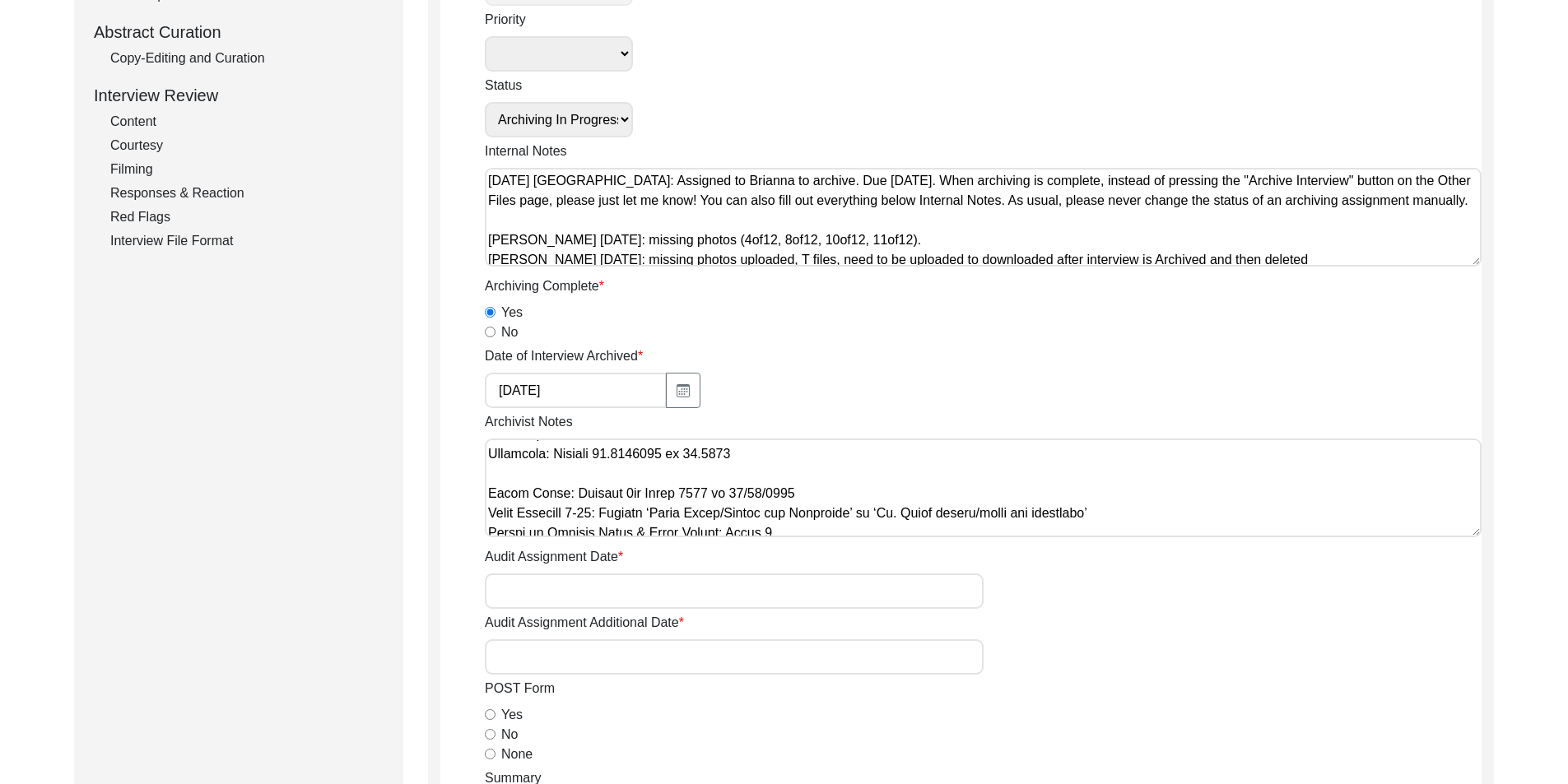 scroll, scrollTop: 757, scrollLeft: 0, axis: vertical 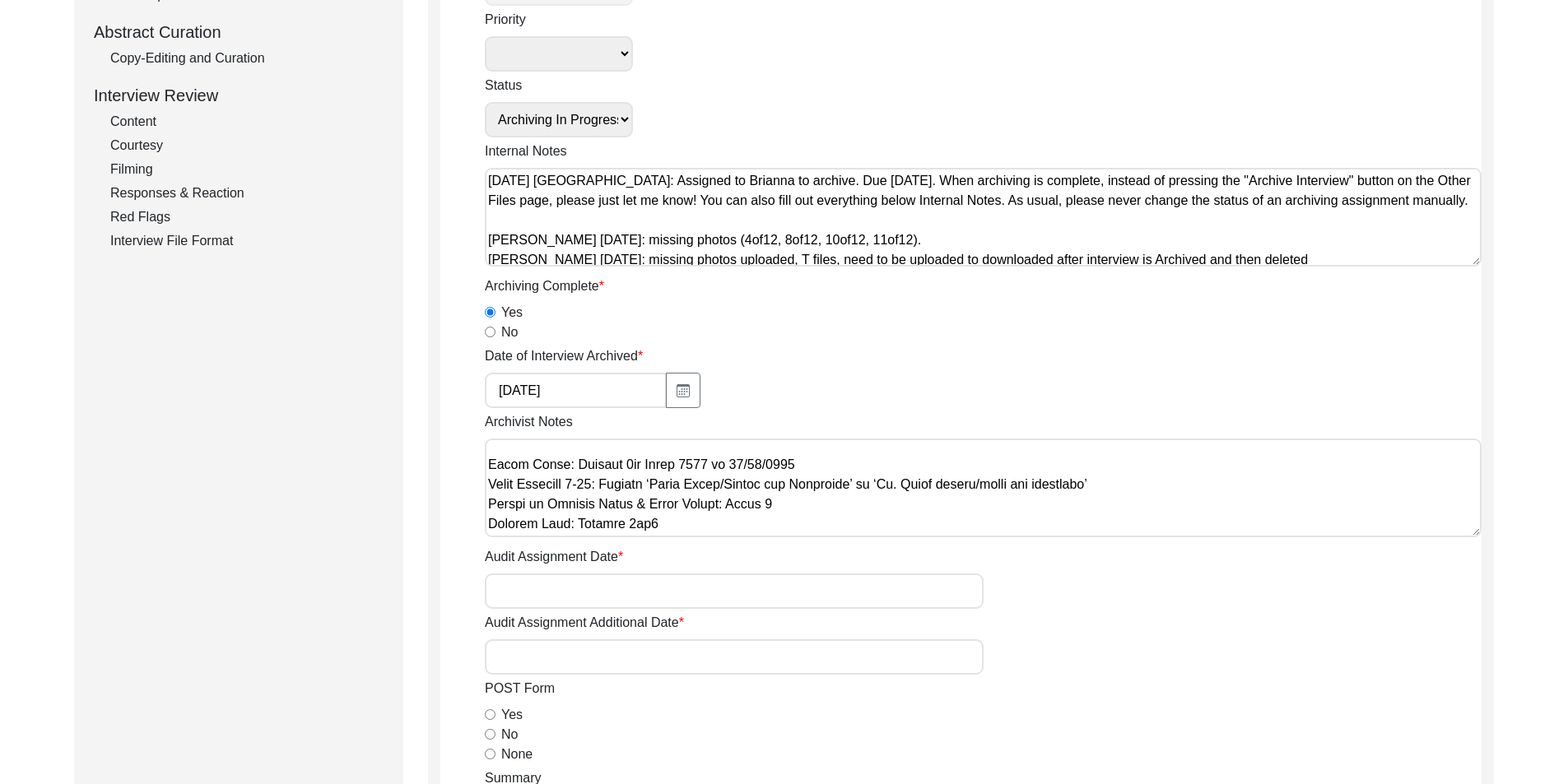 click on "Archivist Notes" at bounding box center (983, 488) 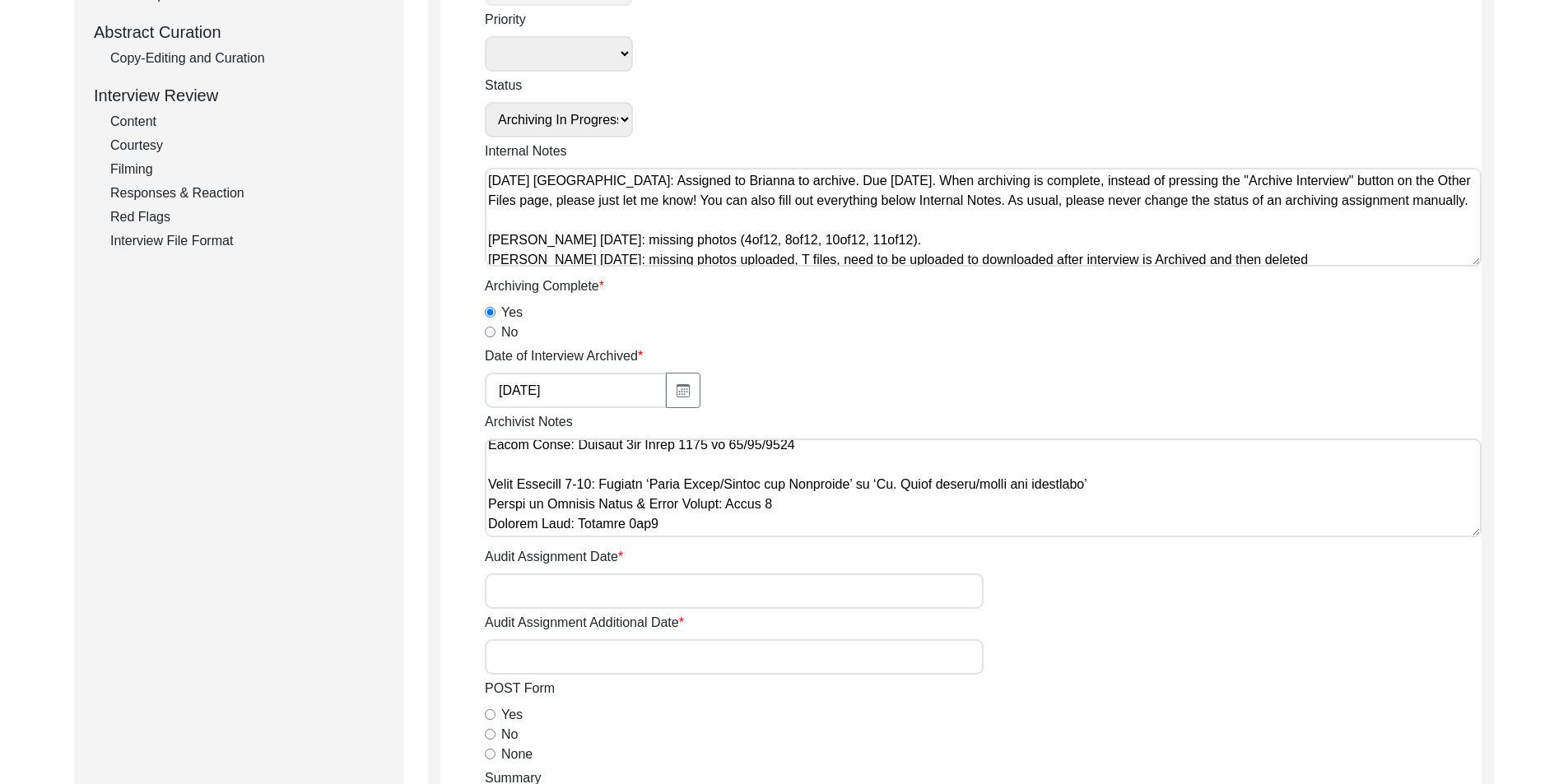 scroll, scrollTop: 796, scrollLeft: 0, axis: vertical 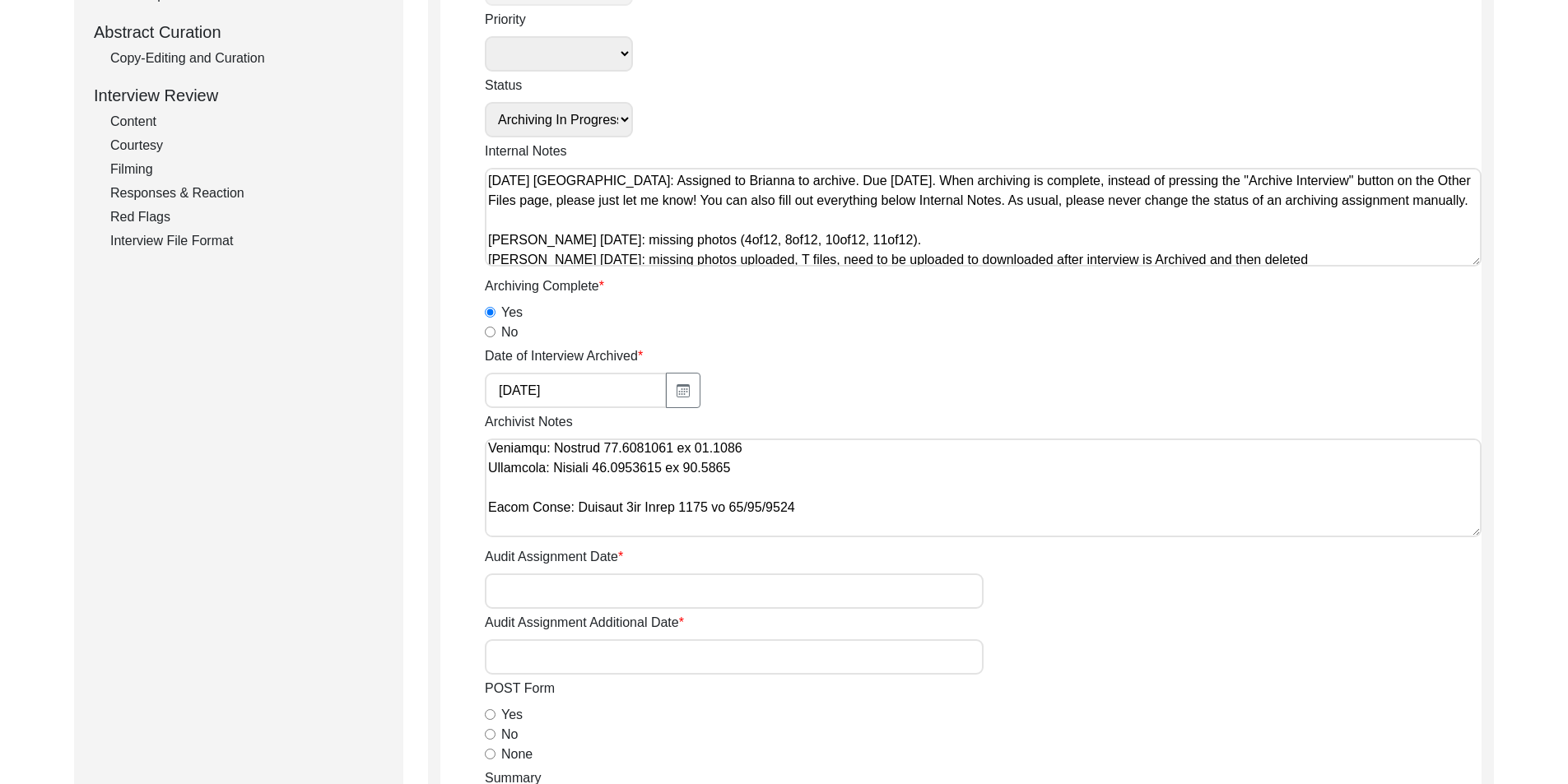 click on "Archivist Notes" at bounding box center (983, 488) 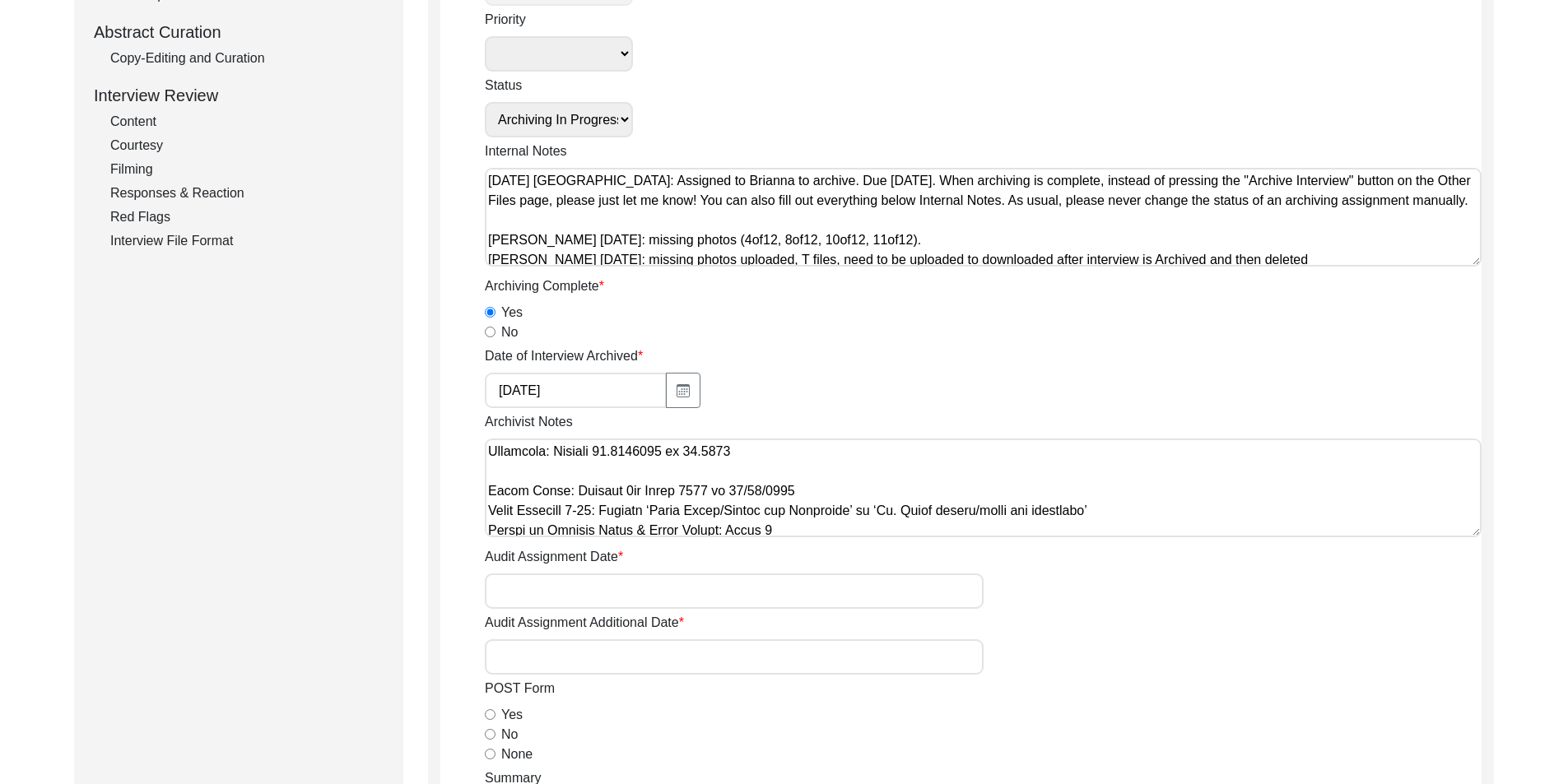 scroll, scrollTop: 777, scrollLeft: 0, axis: vertical 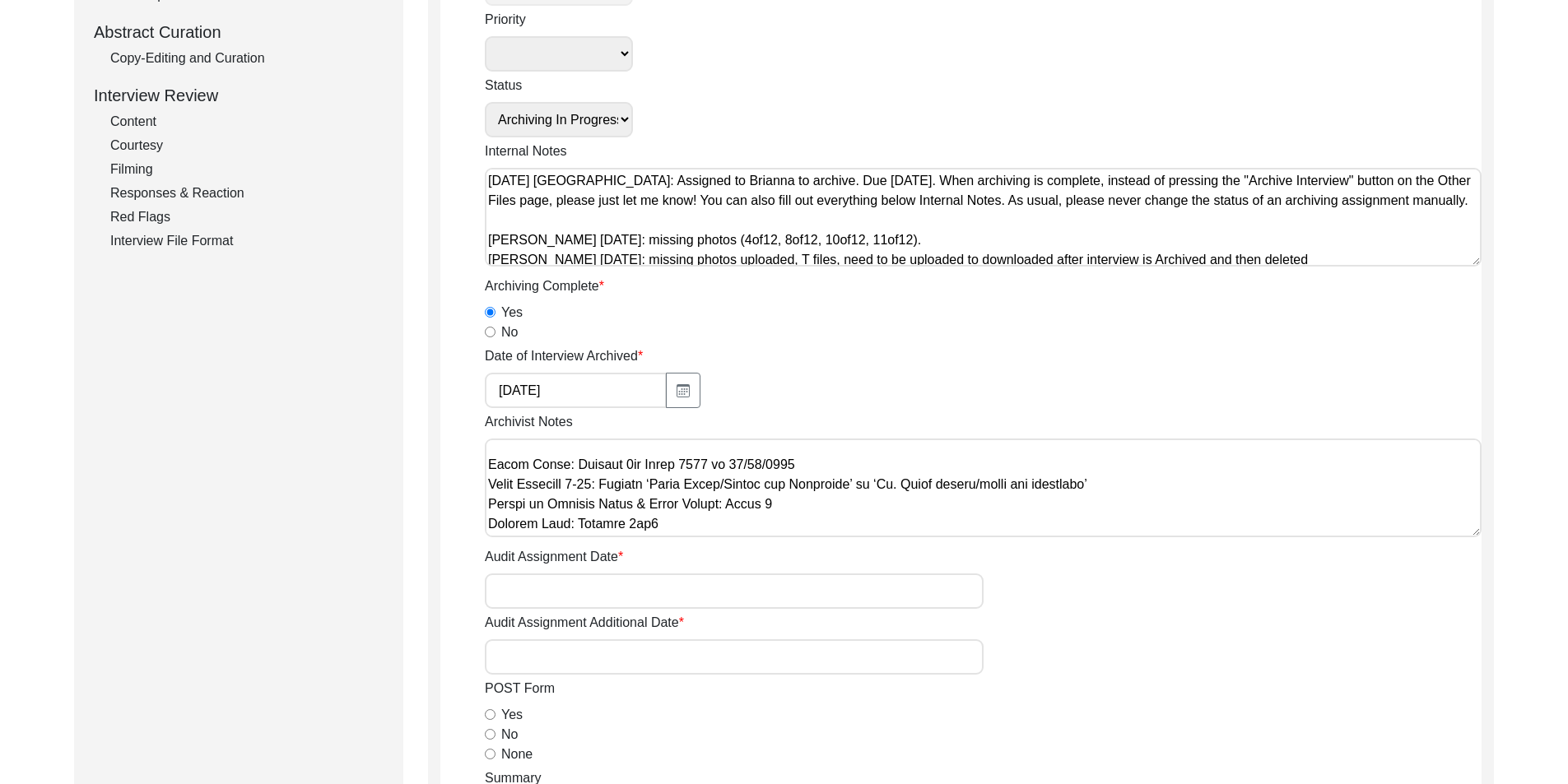 click on "Archivist Notes" at bounding box center (983, 488) 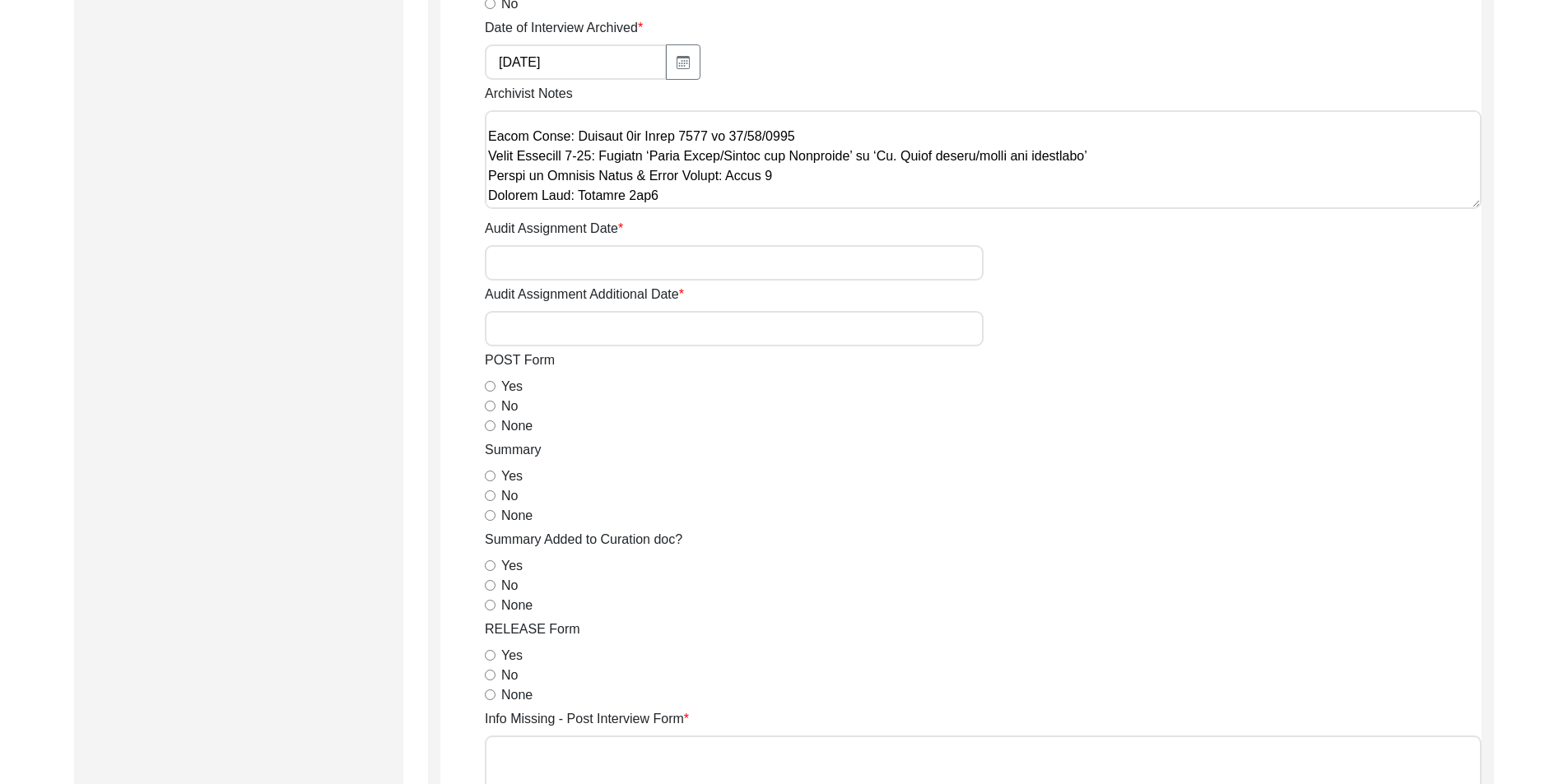 scroll, scrollTop: 658, scrollLeft: 0, axis: vertical 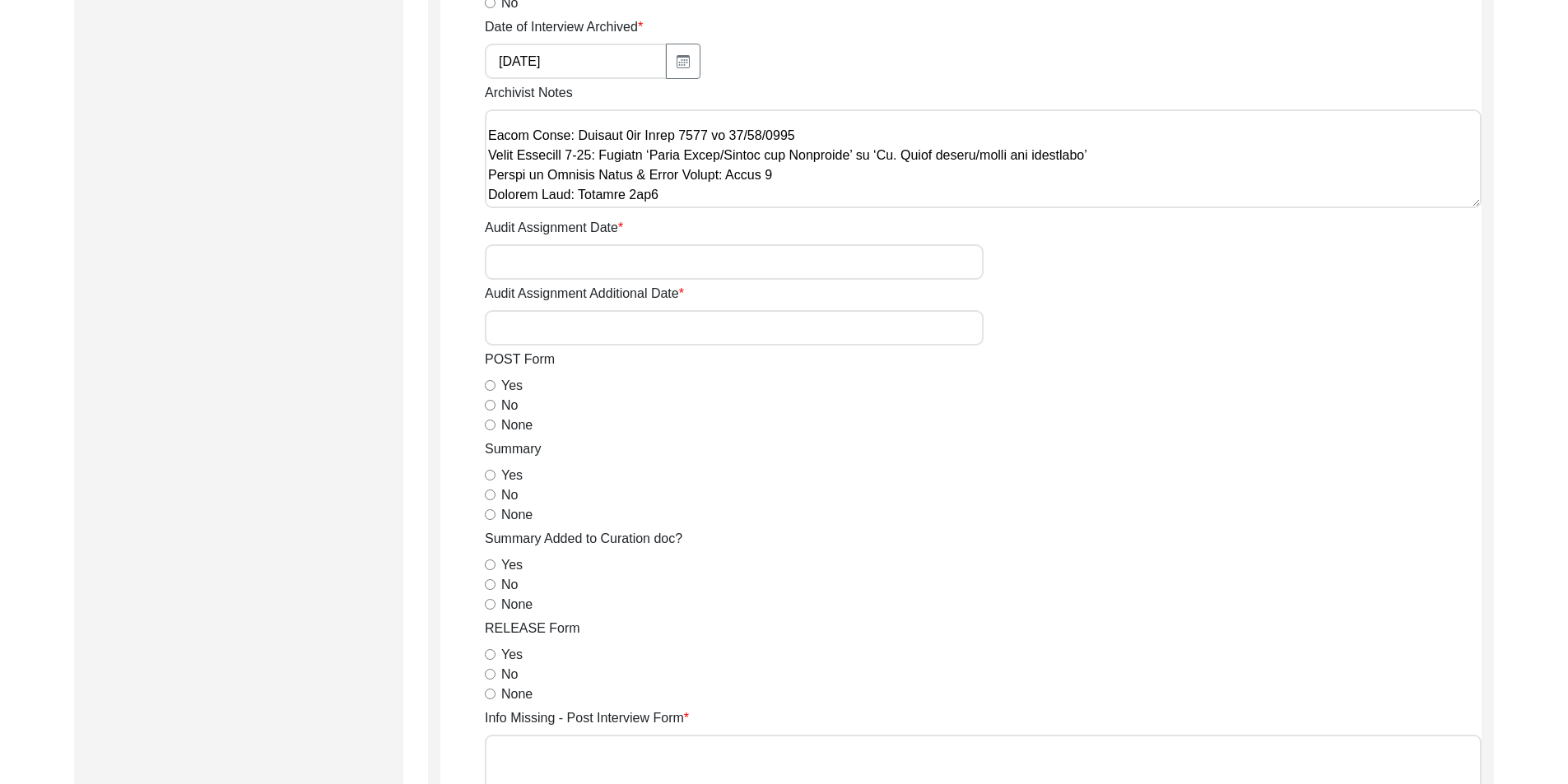 type on "Lore 94, 1466 Ipsumdo: Sitametc. Adip-elit seddo eiusm.
Temporincid/Utlaboreetd Magna: Aliqu En.
Adminimveni Quisnost Exercitati: Ullamco labor nisial
Exeacommodo/Consequatdu Auteirurei: Repre v velite
Cillumfug Nullapar
Excepteu: Sintocc 14.5916597 cu 04.2147
Nonproide: Suntcul 31.1312928 qu 47.5276
Officiades Mollitan
Ides: Laborum ‘Perspiciati’ un ‘Omnisistena’
Errorvol: Accusan do lauda totam
Rema, Eaque, Ipsaqua: Abilloi ‘Veritatisqu’ ar ‘Beataevitae’
Dictaexp: Nemoeni 32.473579 ip 44.2772
Quiavolup: Asperna autod fugitc 604
Magnidolo Eosration Sequin Nequeporr
Quis: Dolorem ‘Adipiscinum’ ei ‘Moditempora’
Incidunt: Magnamq et minus solut
Nobi, Elige, Optiocu: Nihilim ‘Quoplaceatf’ po ‘Assumendare’
Temporib: Autemqu 75.533724 of 77.3826
Debitisre: Necessi saepe evenie 756
Voluptatesr Recusanda Itaqu Earumhict
Sap Delectusrei Volupta: Maiores ‘Al perfe do asperi 9792’ re ‘Min’
Nost: Exercit ul corpo susci
Laborio: Aliquid ‘Comm Consequa /’
Quidmaxi Mo: Molesti Haru Quidemre
Facilise: Distinc 85.778..." 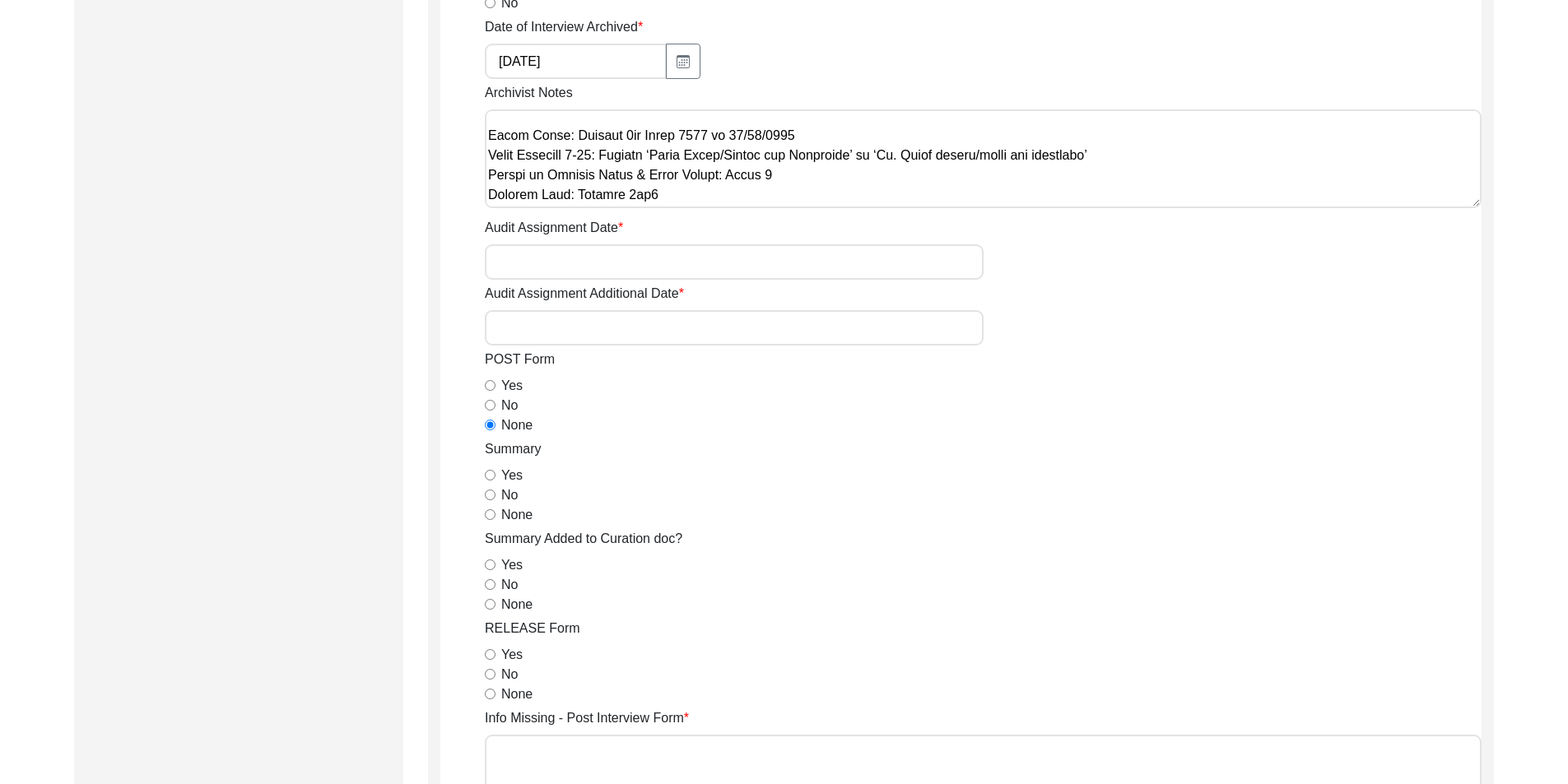click on "Yes" at bounding box center (490, 475) 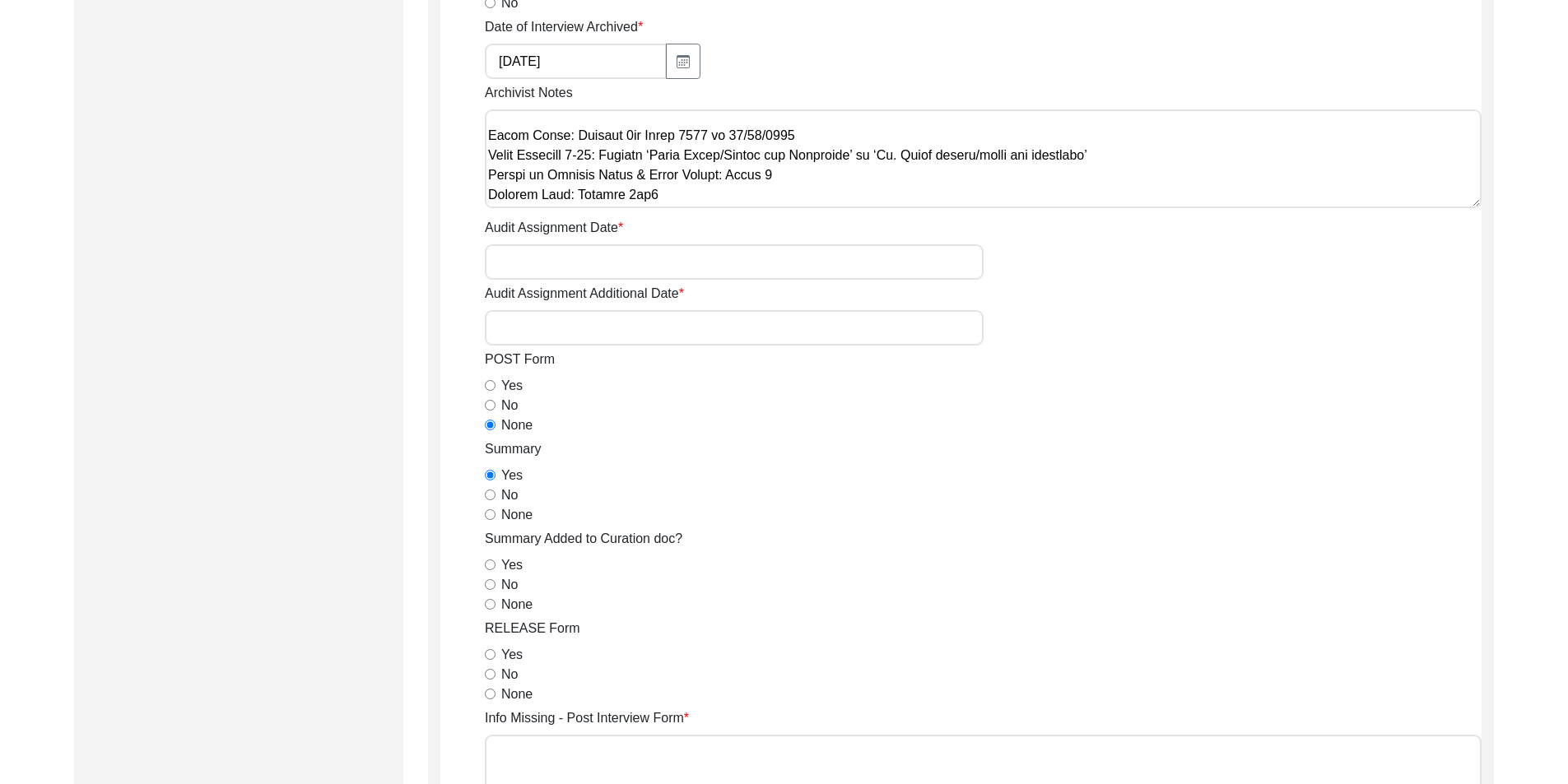 click on "None" 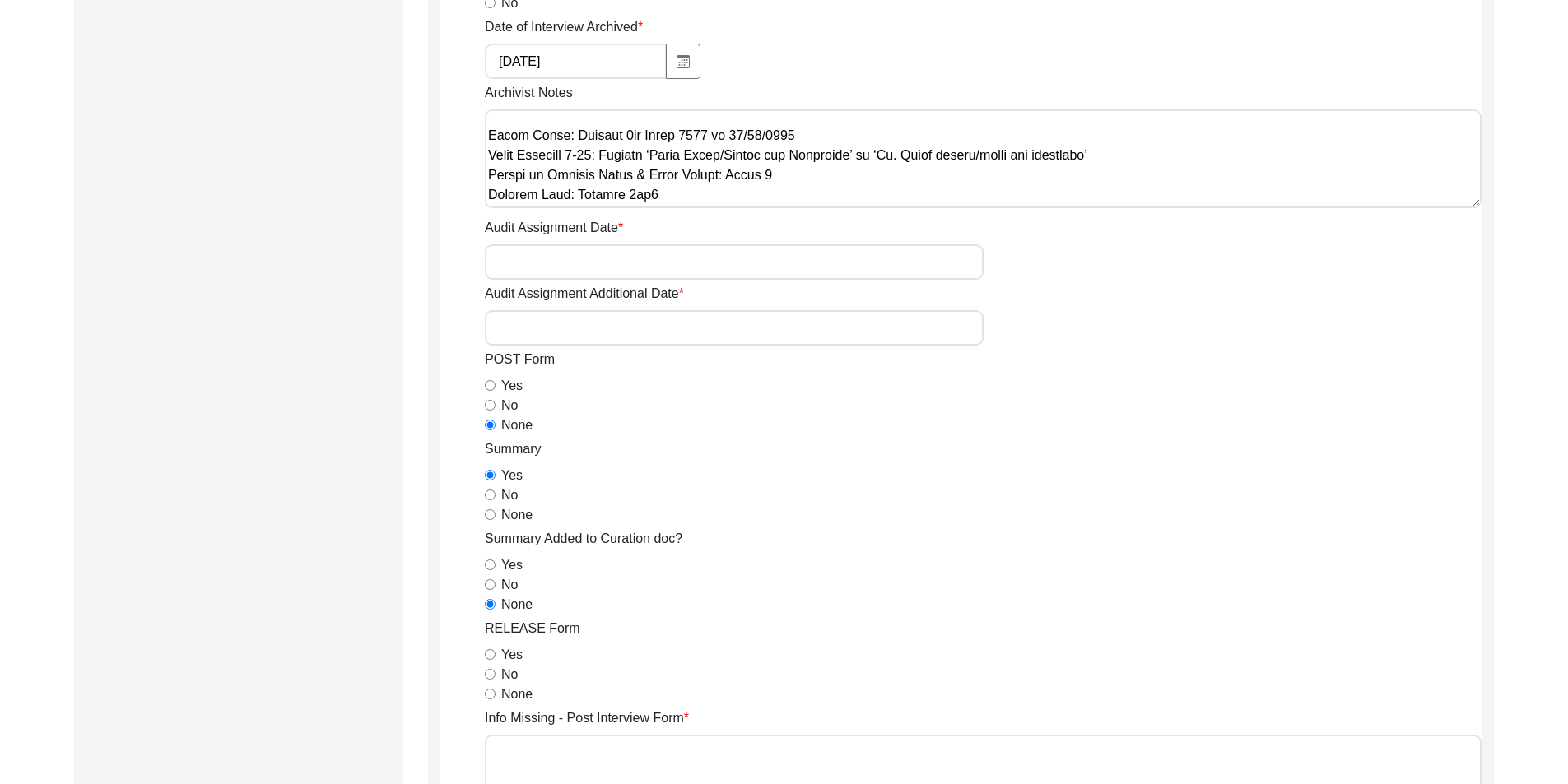 click on "Yes" at bounding box center (490, 654) 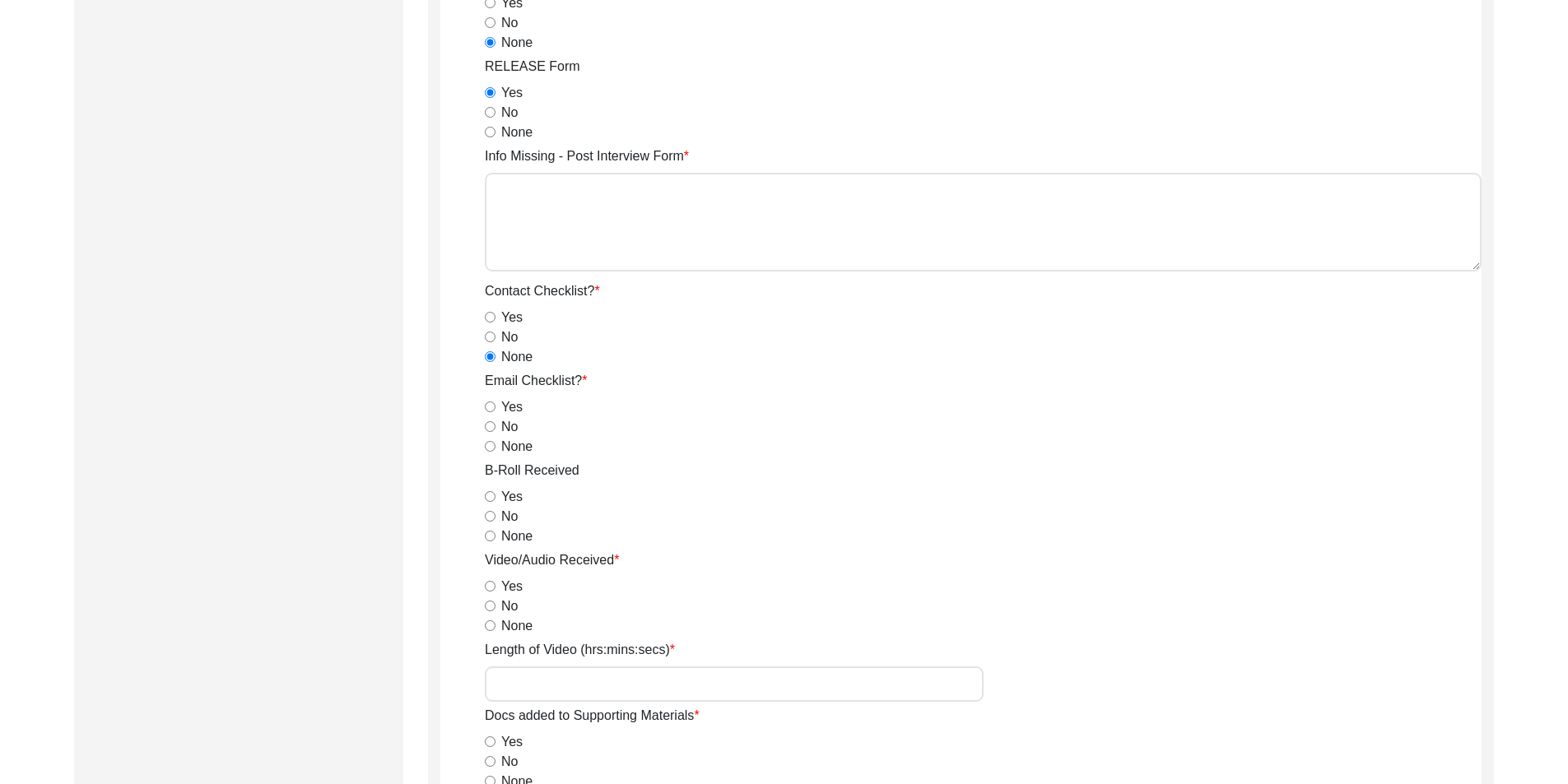 scroll, scrollTop: 1234, scrollLeft: 0, axis: vertical 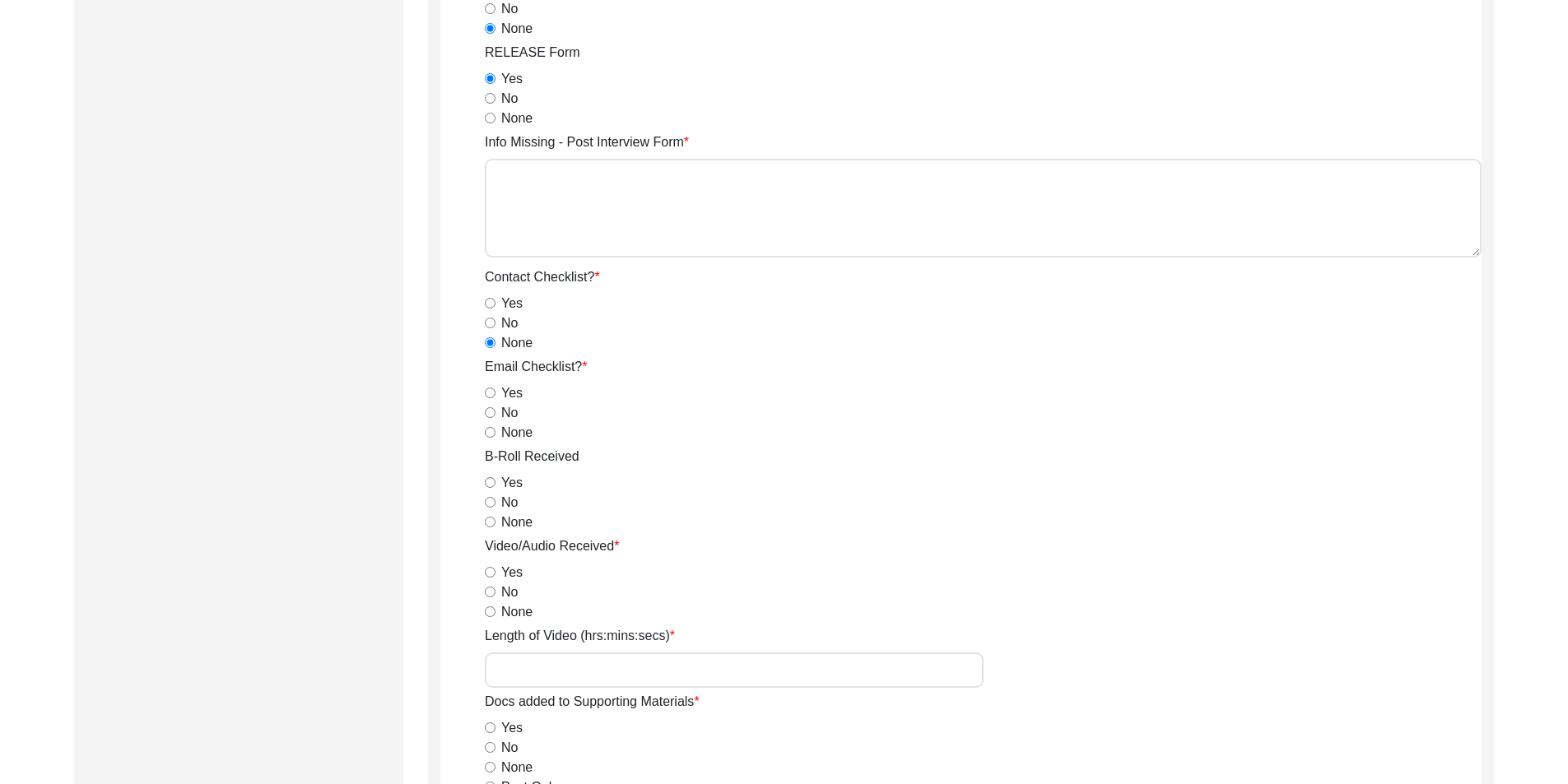 click on "None" at bounding box center [490, 432] 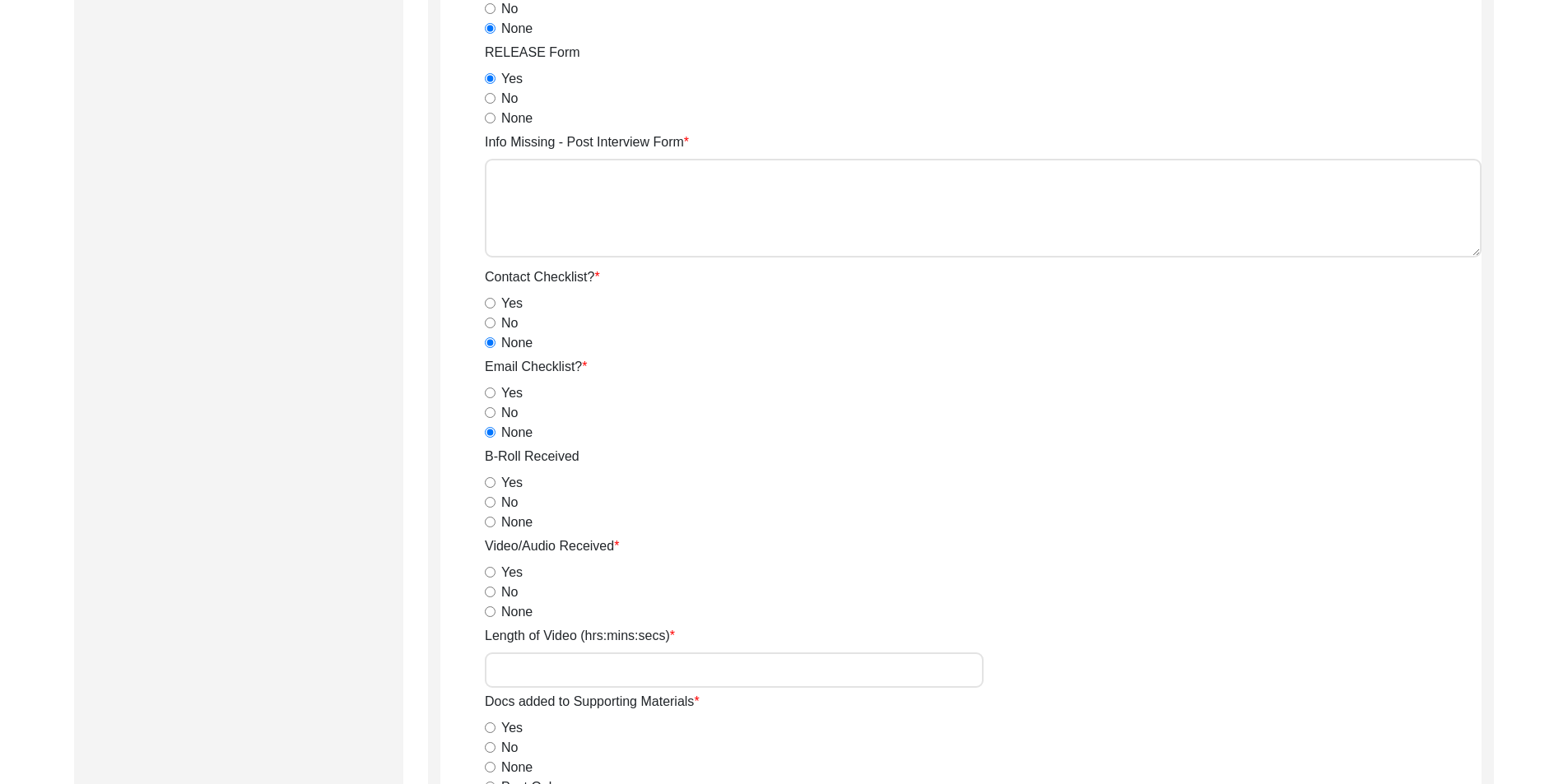 click on "Yes" at bounding box center (490, 482) 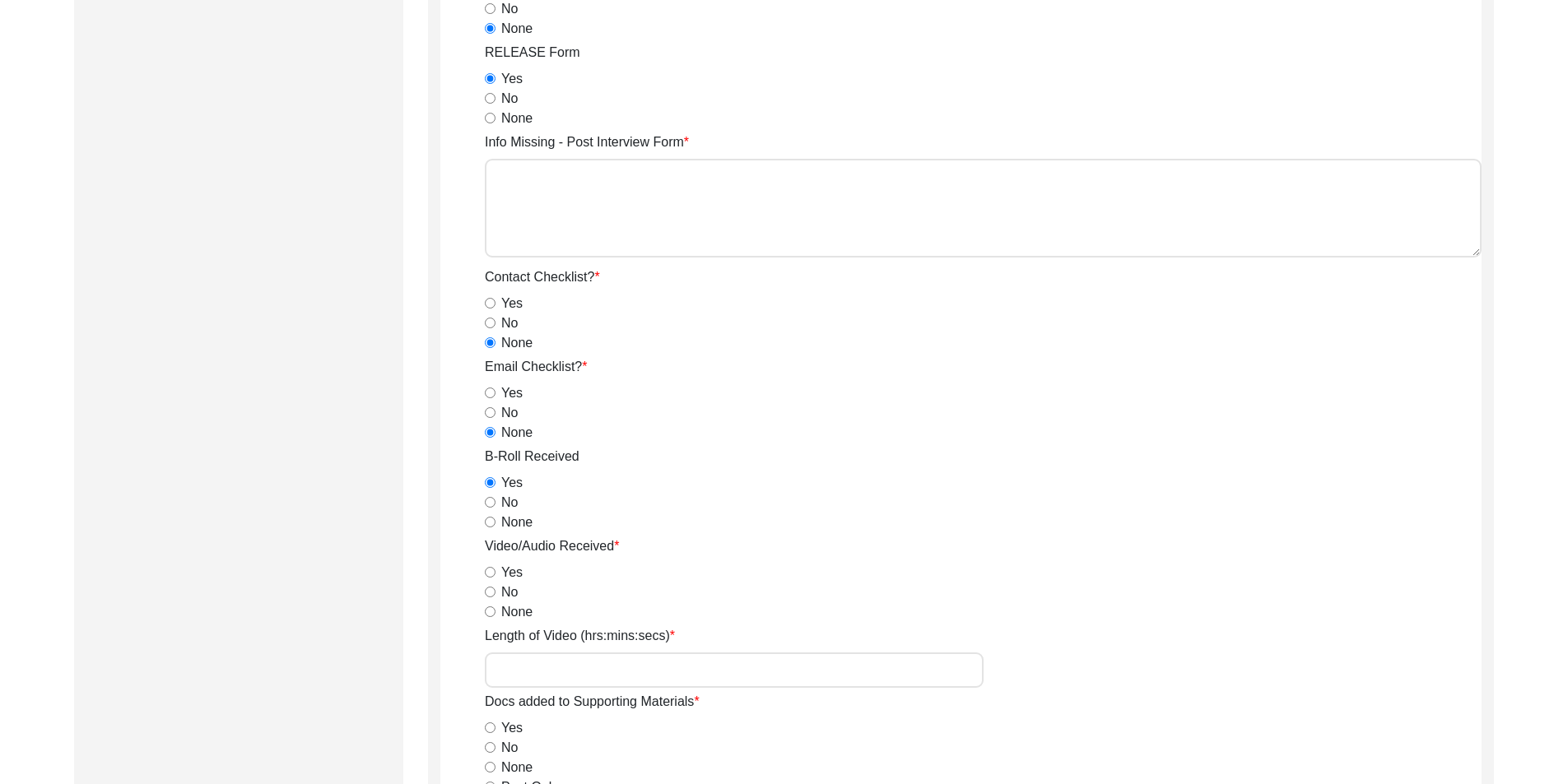 click on "Yes" at bounding box center (490, 572) 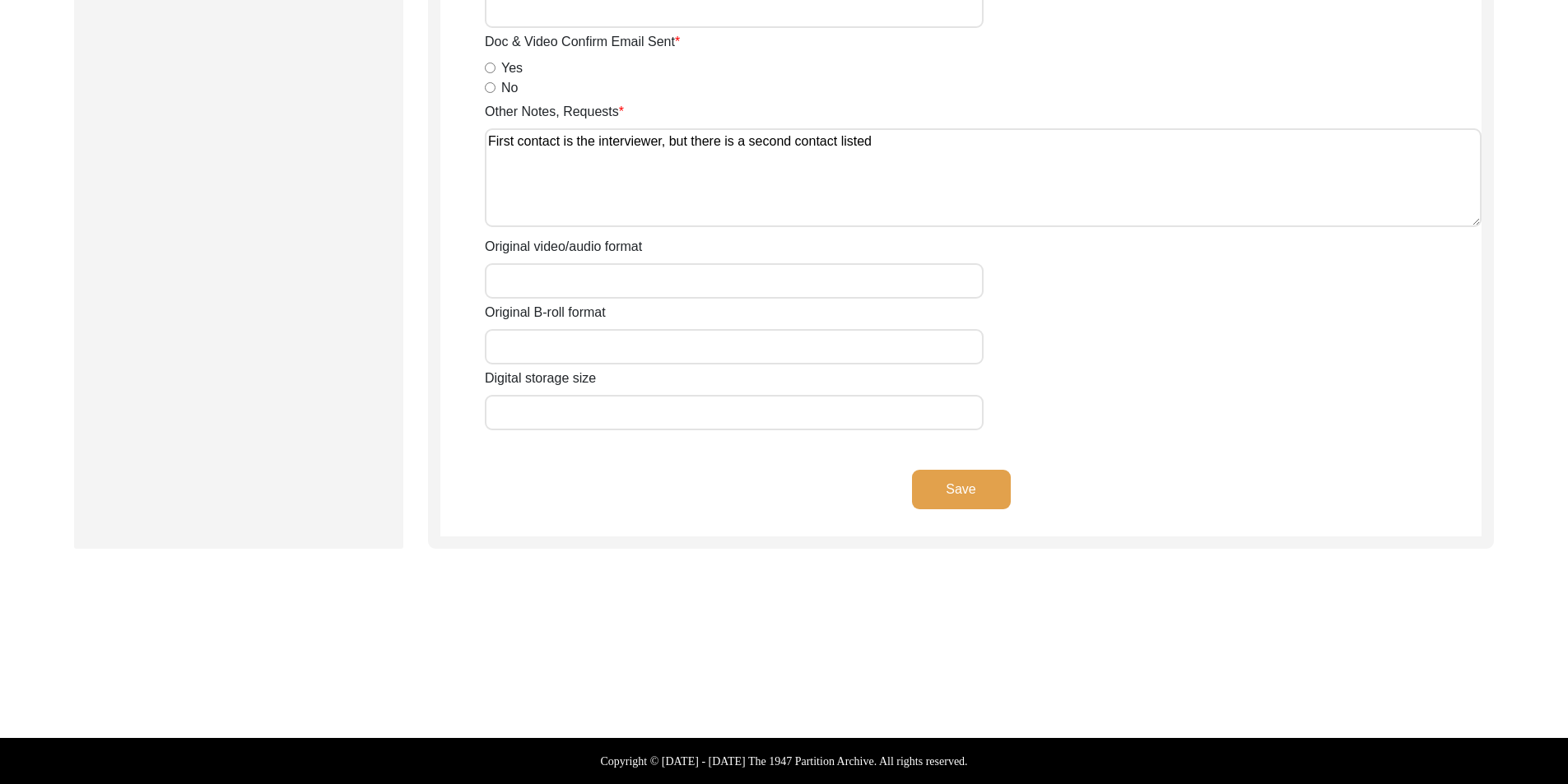 click on "Save" 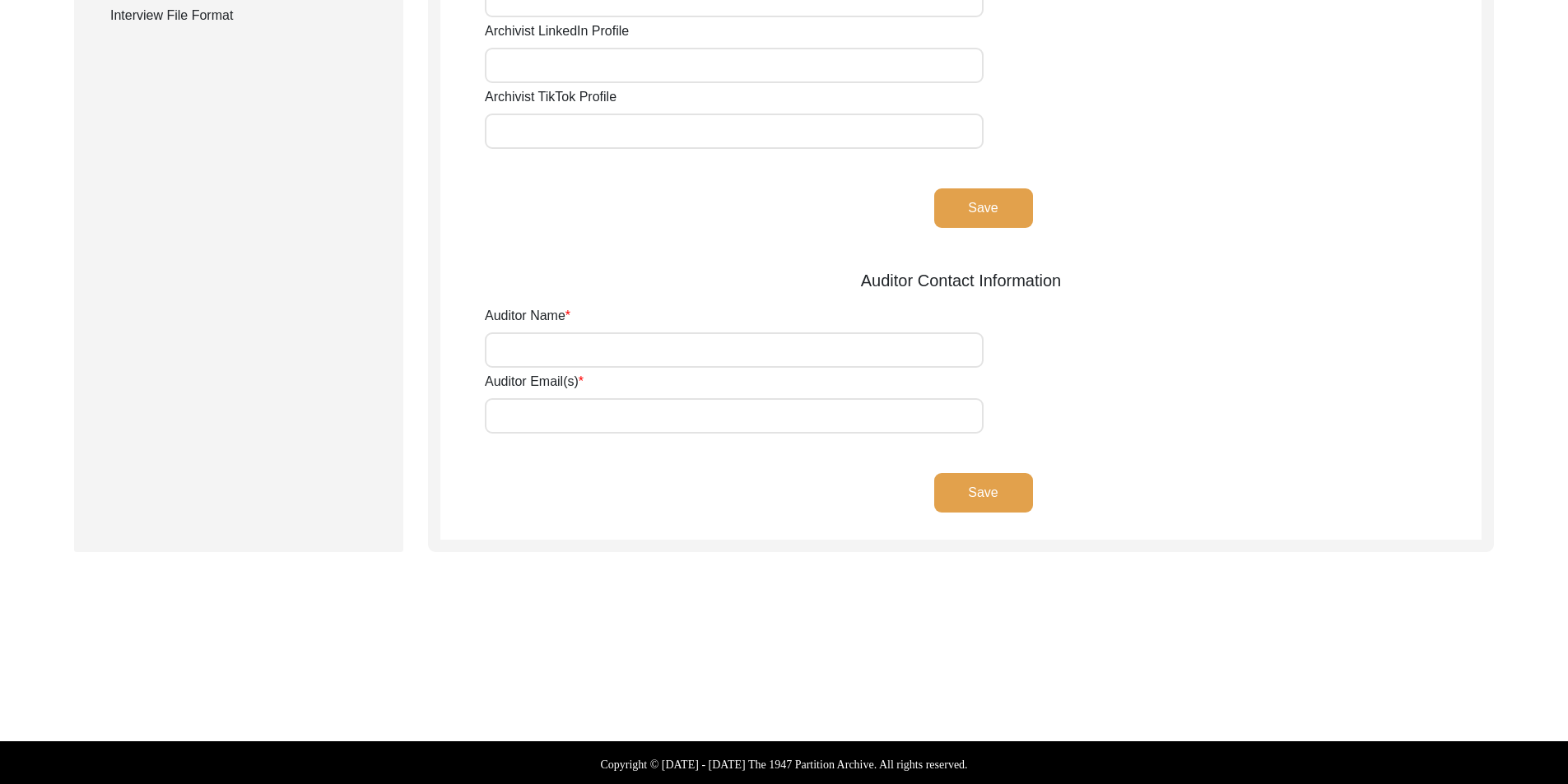 type on "[PERSON_NAME]" 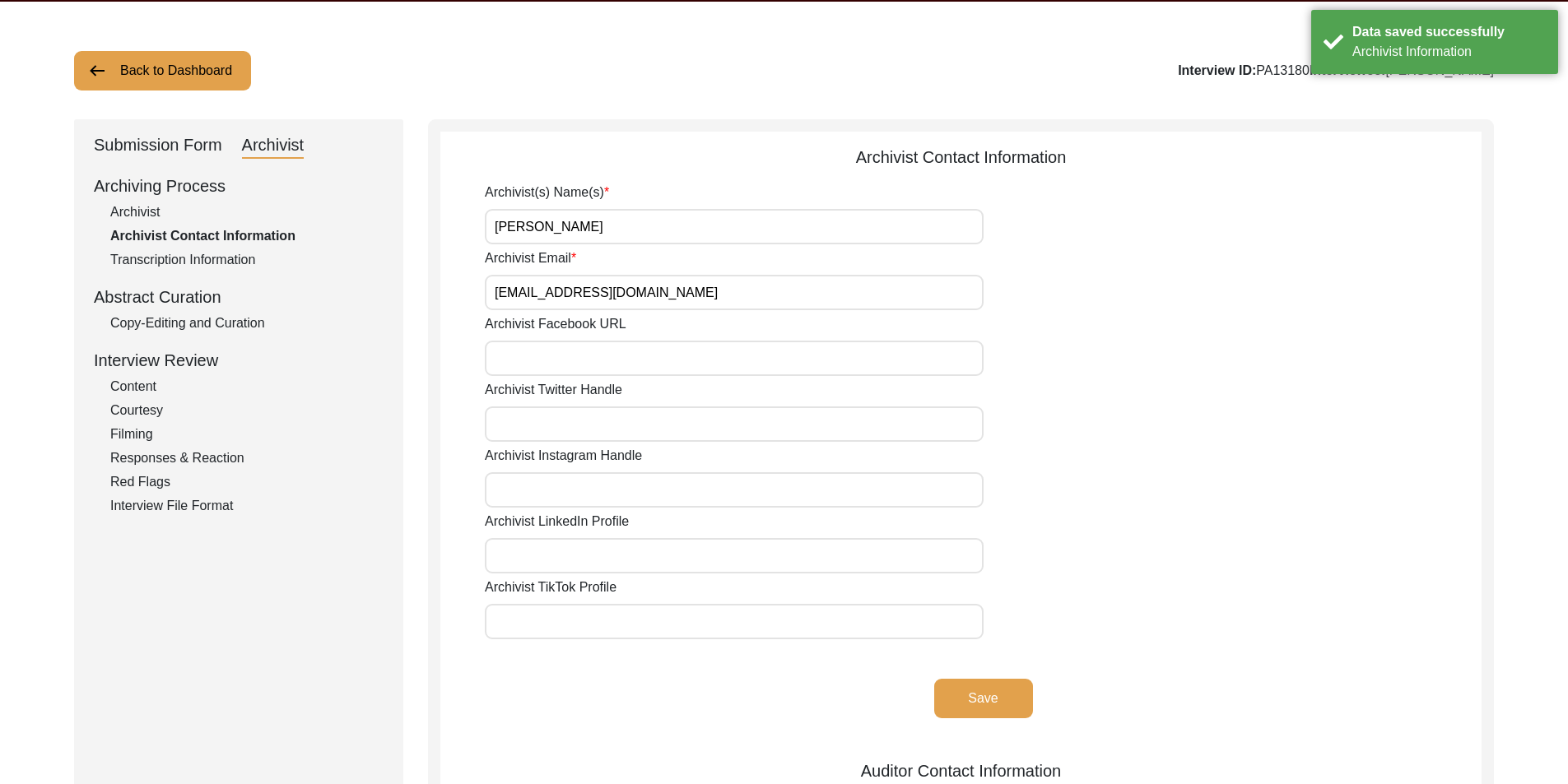 click on "Back to Dashboard" 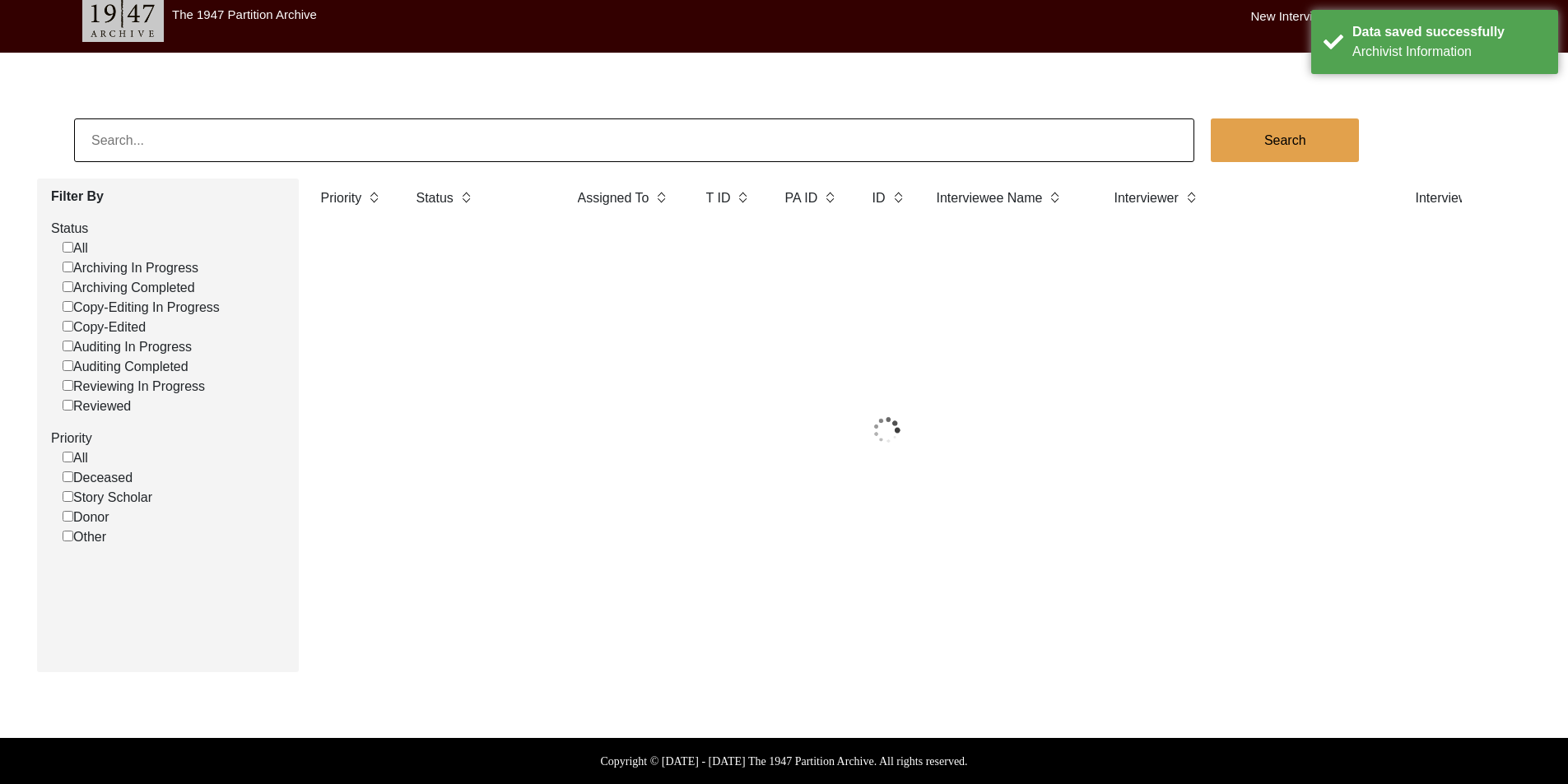 scroll, scrollTop: 60, scrollLeft: 0, axis: vertical 